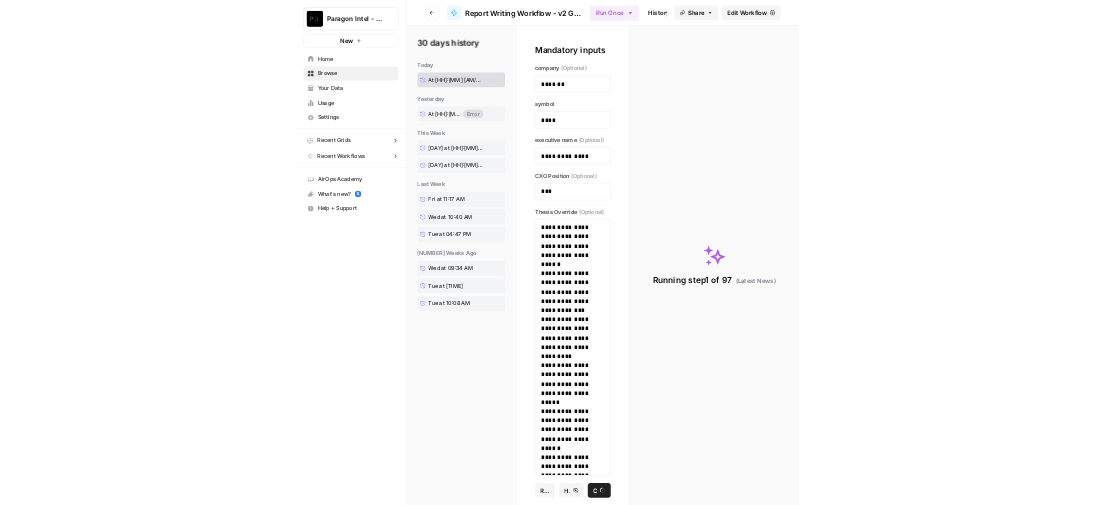 scroll, scrollTop: 0, scrollLeft: 0, axis: both 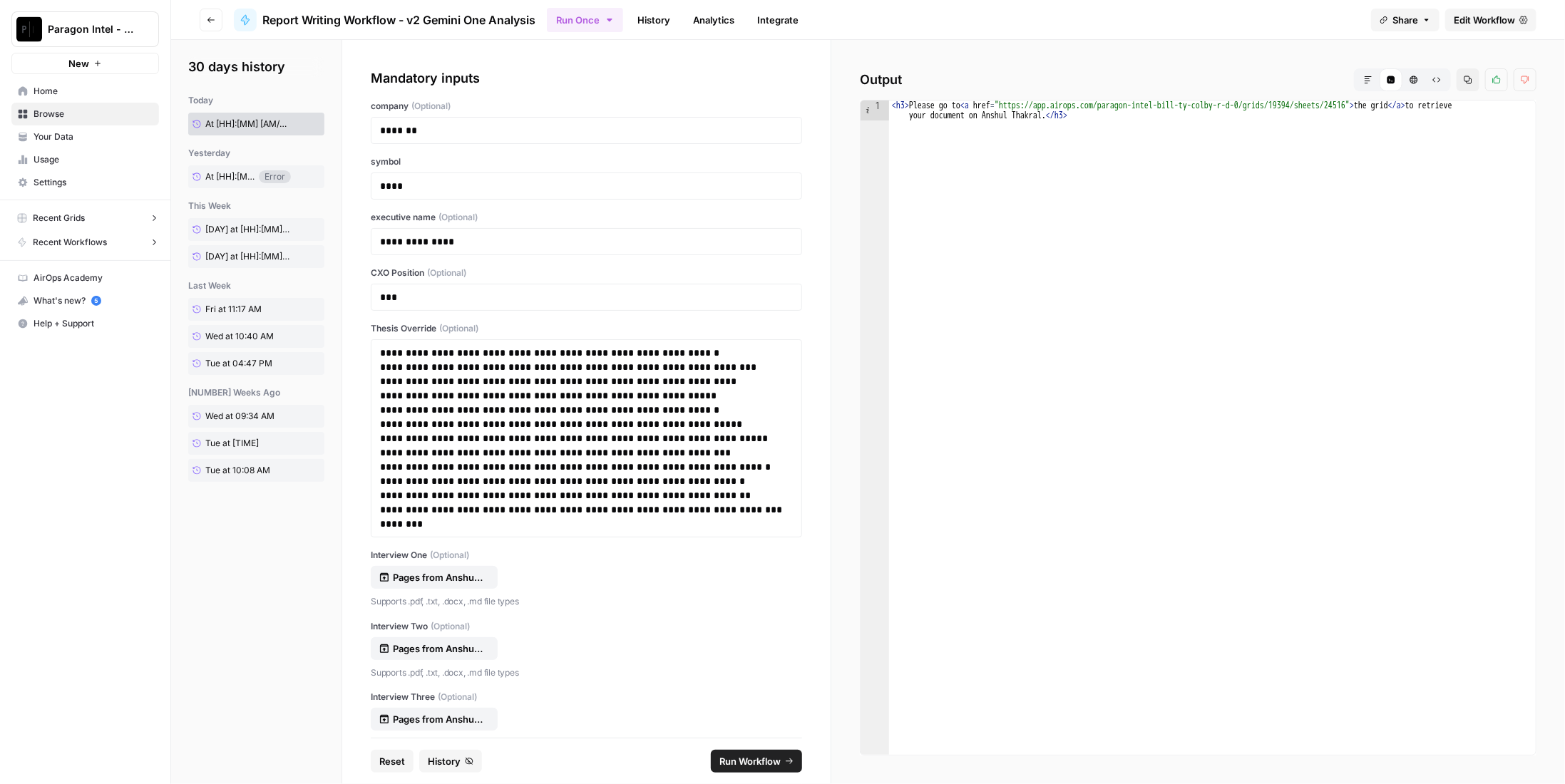 click on "Markdown" at bounding box center [1368, 80] 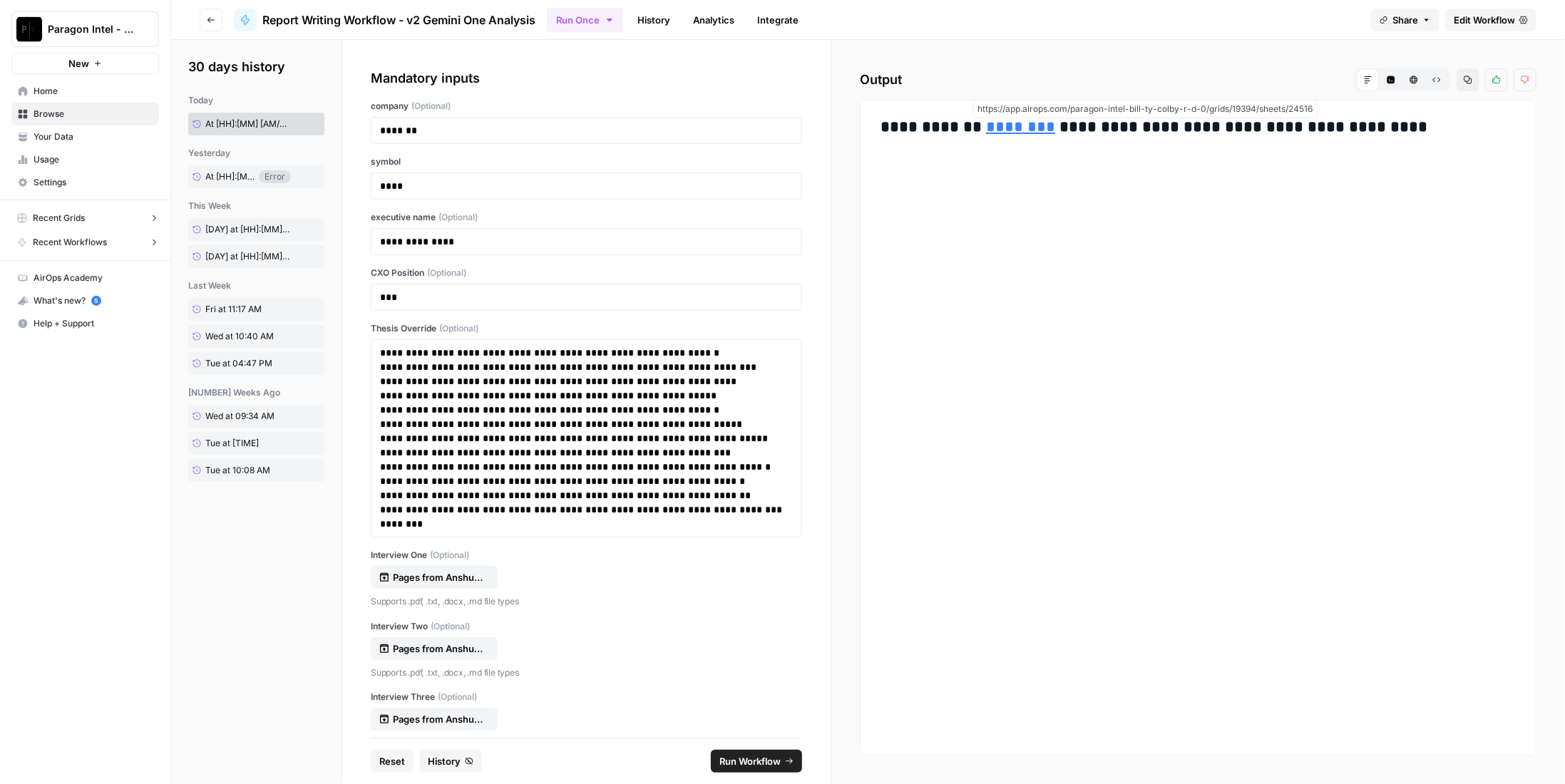click on "********" at bounding box center (1020, 127) 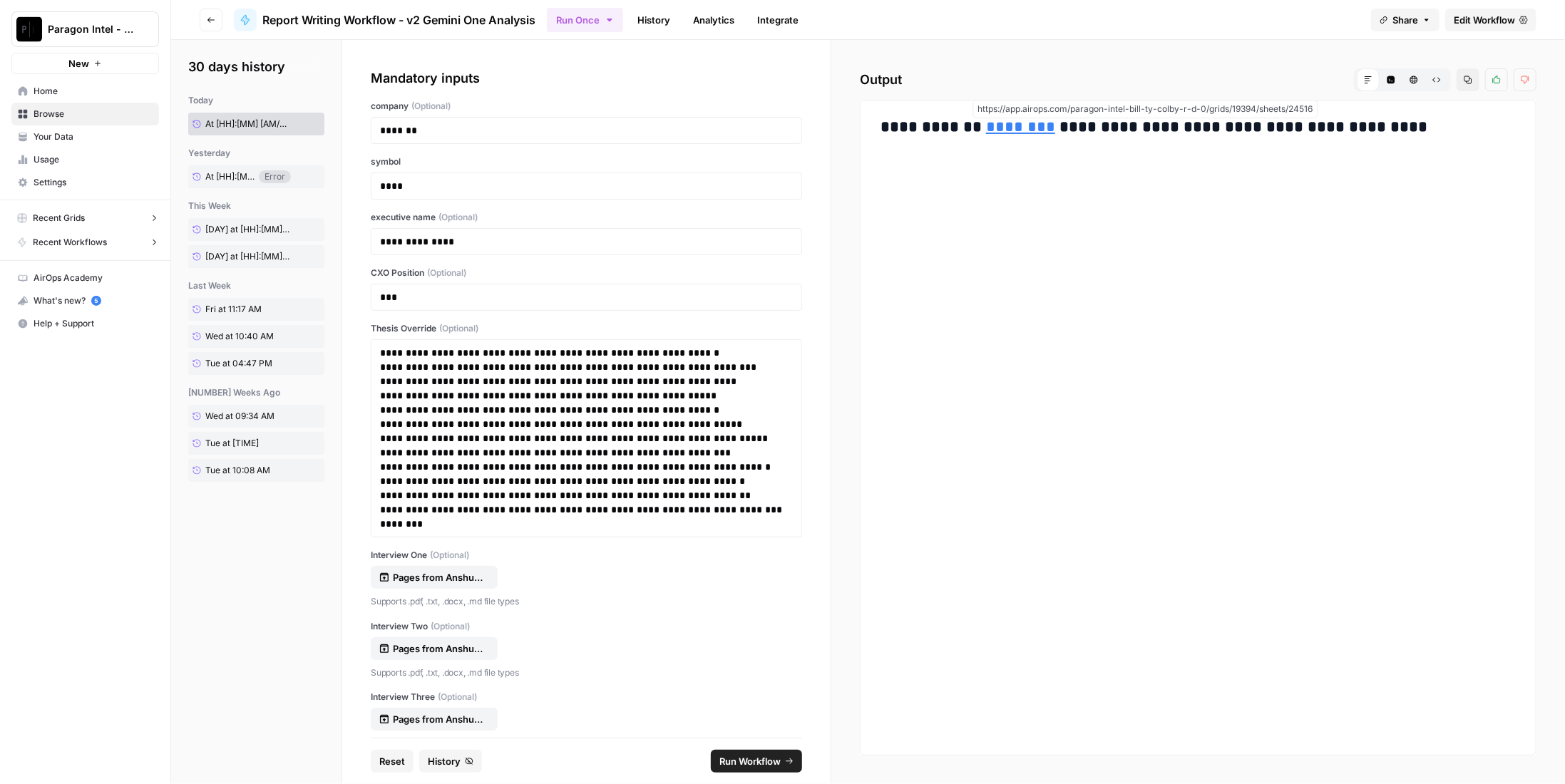click on "History" at bounding box center [654, 20] 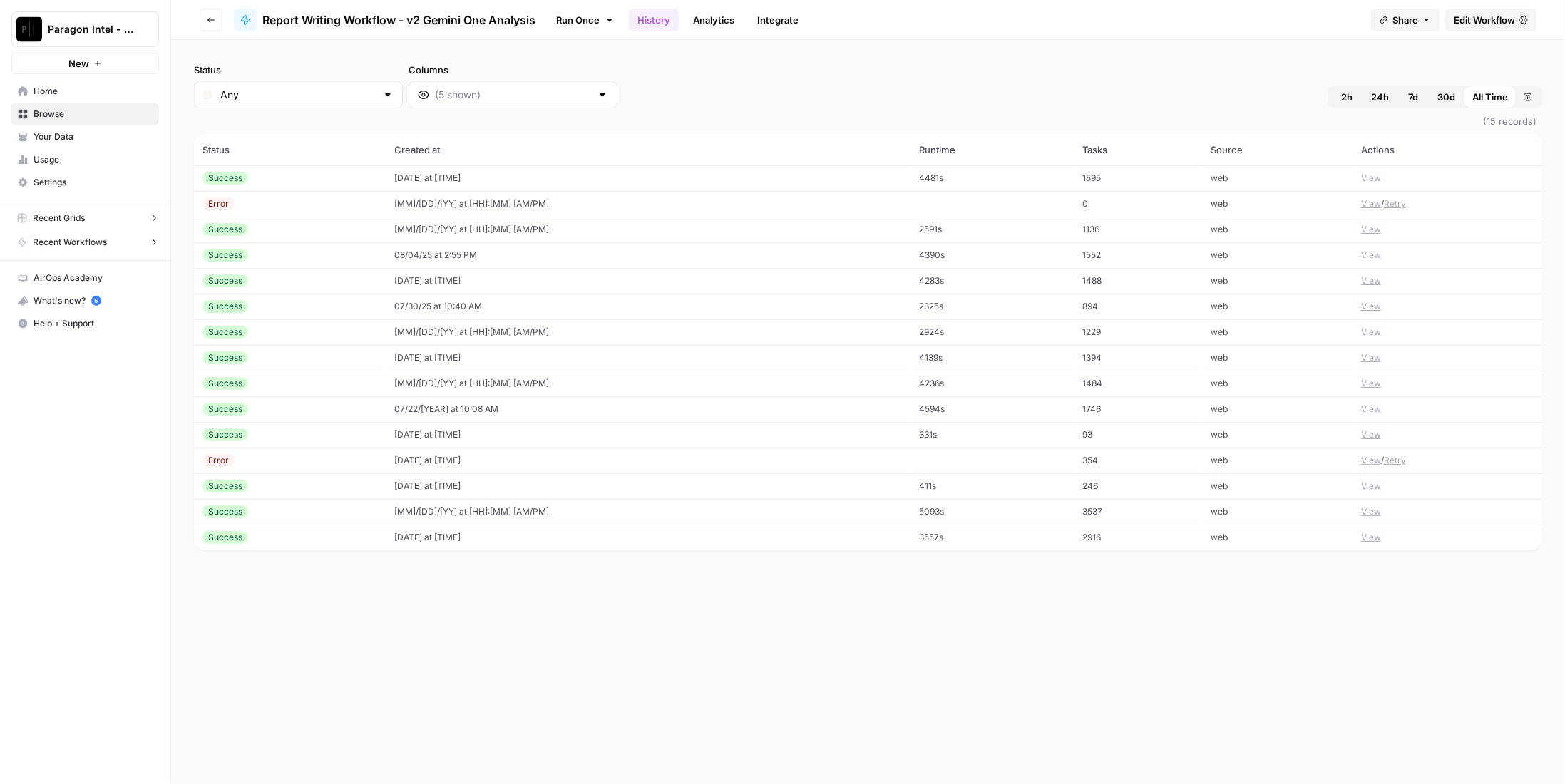 click on "View" at bounding box center (1371, 178) 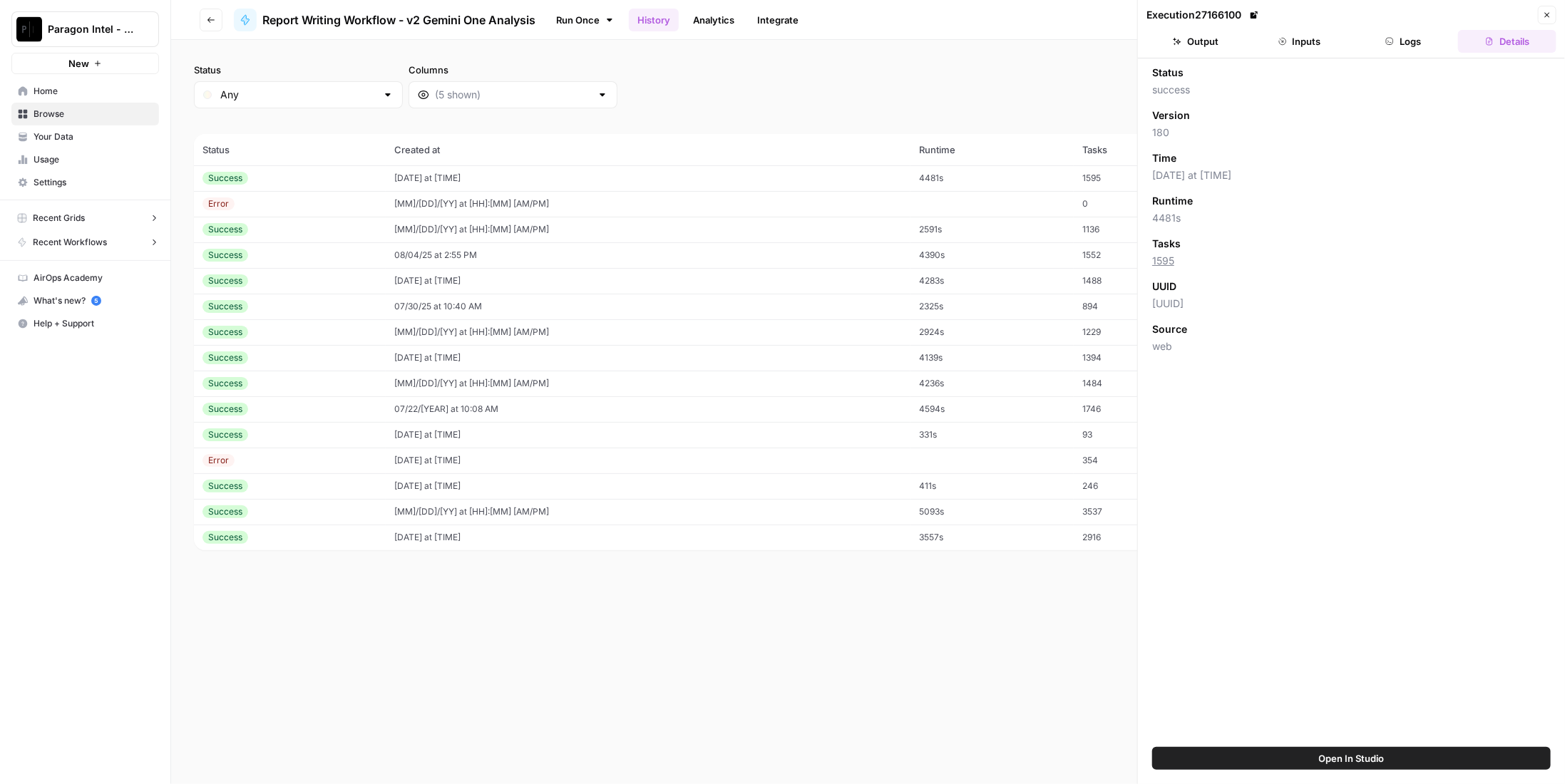 click on "Logs" at bounding box center [1404, 41] 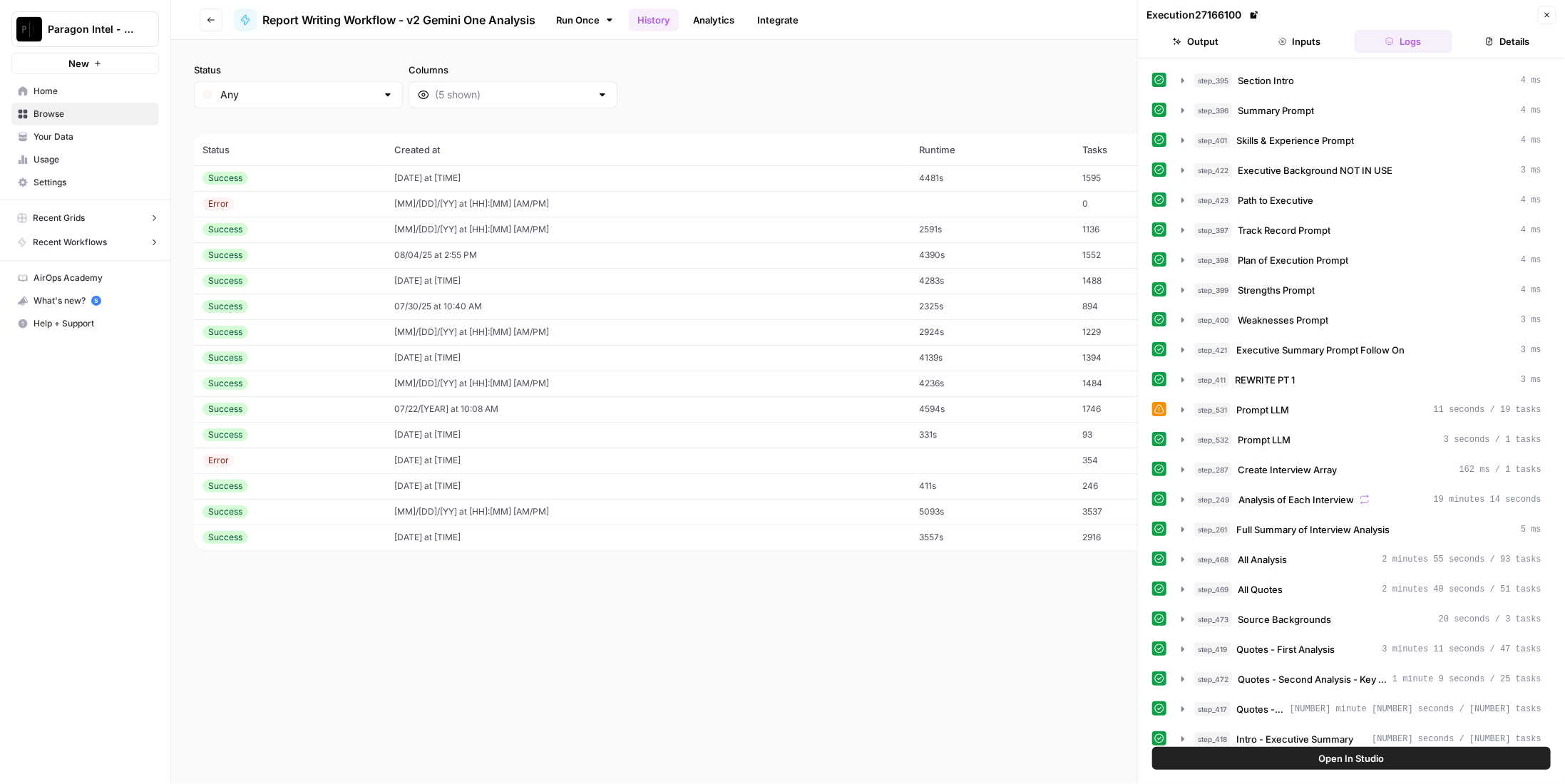 scroll, scrollTop: 570, scrollLeft: 0, axis: vertical 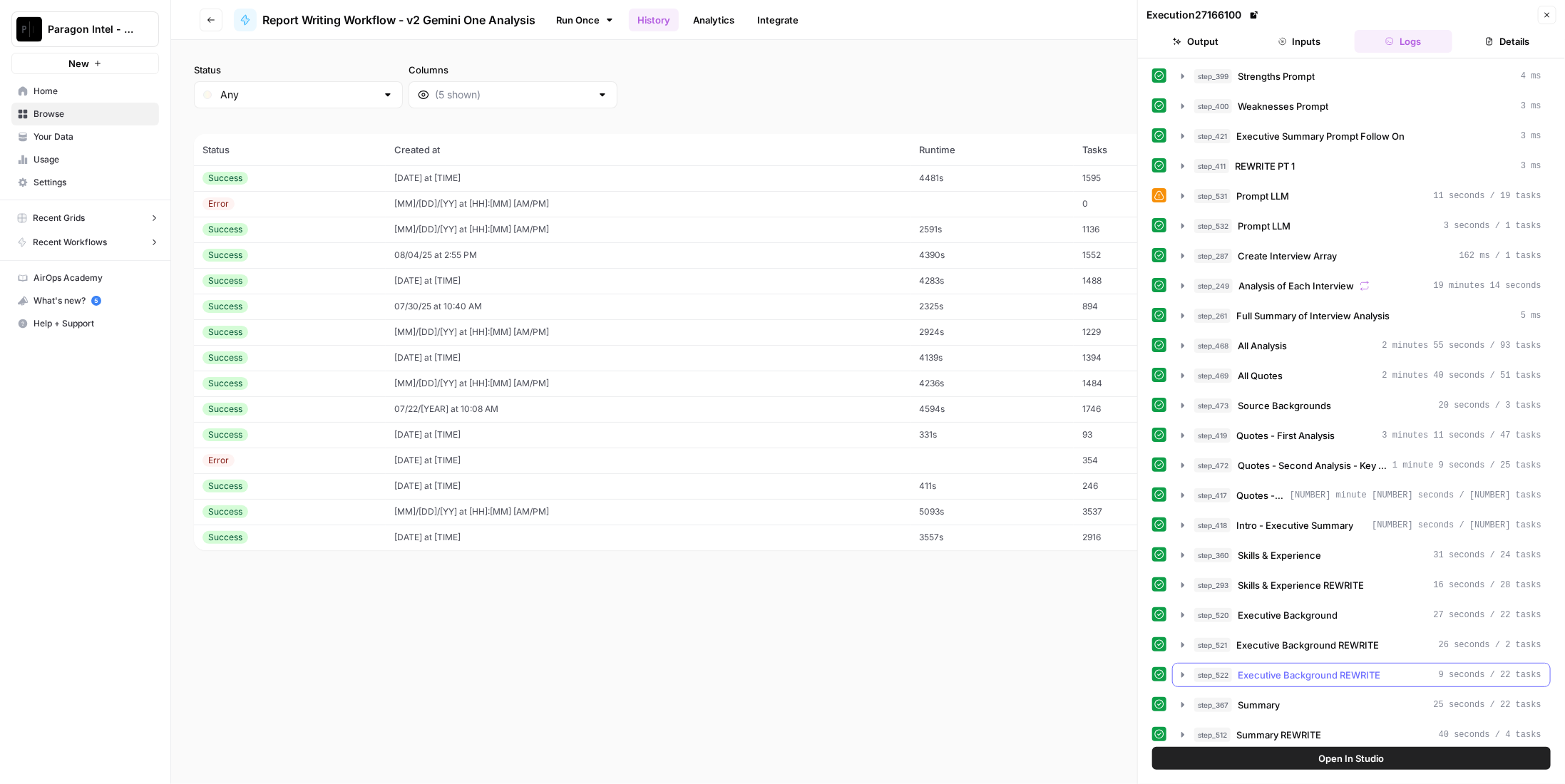 click on "step_522 Executive Background REWRITE 9 seconds / 22 tasks" at bounding box center [1361, 675] 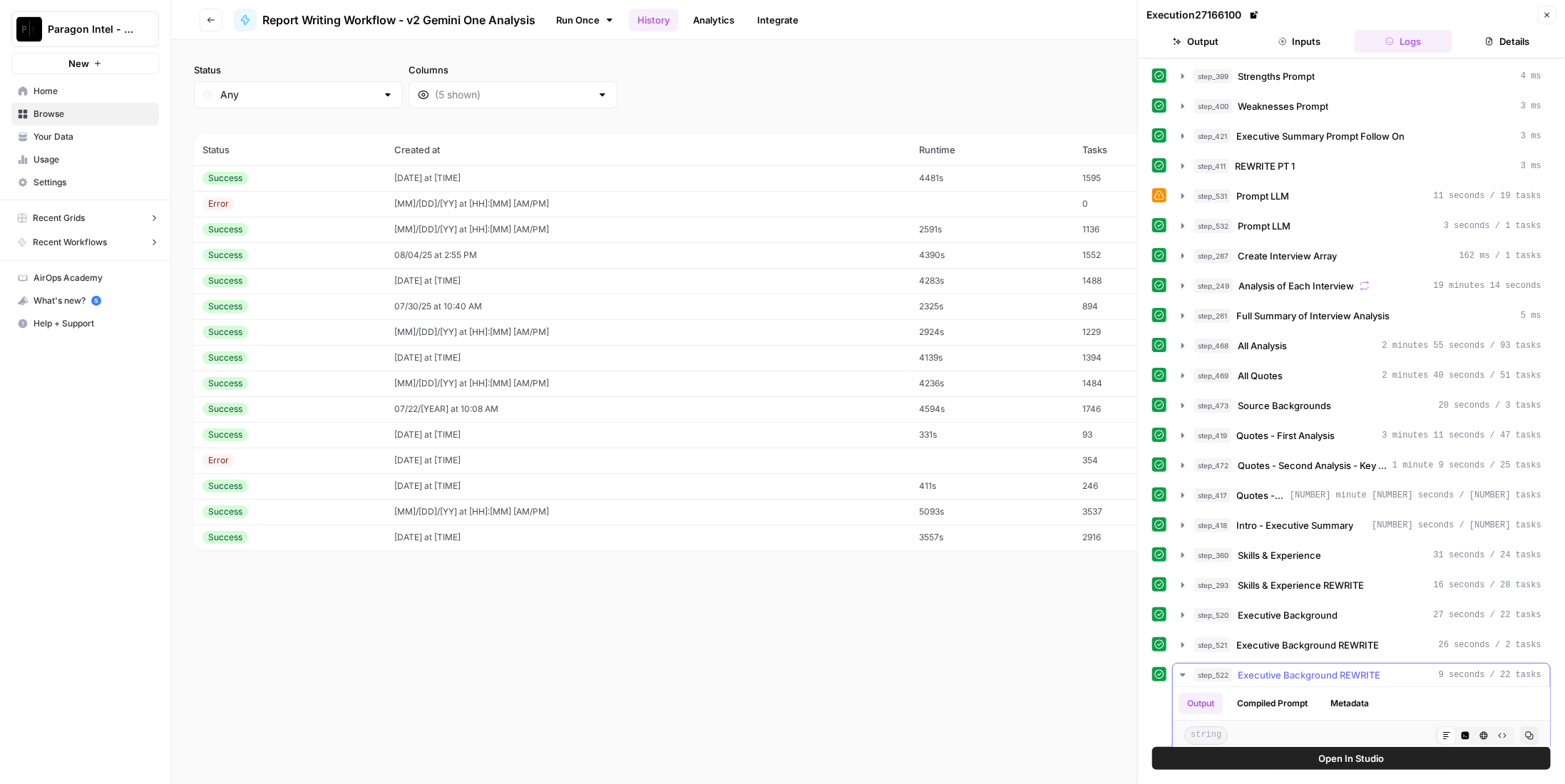 scroll, scrollTop: 713, scrollLeft: 0, axis: vertical 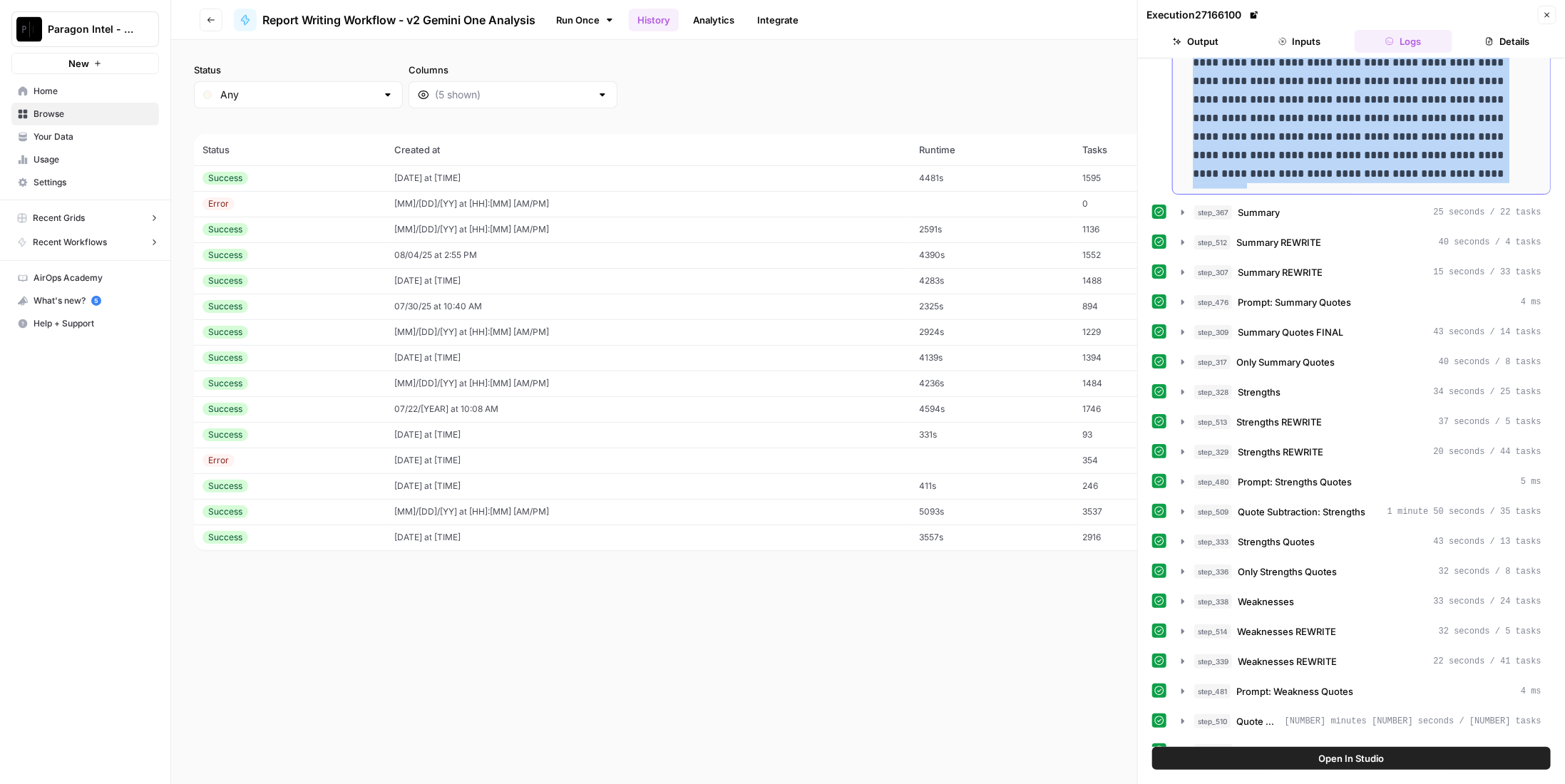 drag, startPoint x: 1190, startPoint y: 667, endPoint x: 1407, endPoint y: 147, distance: 563.4616 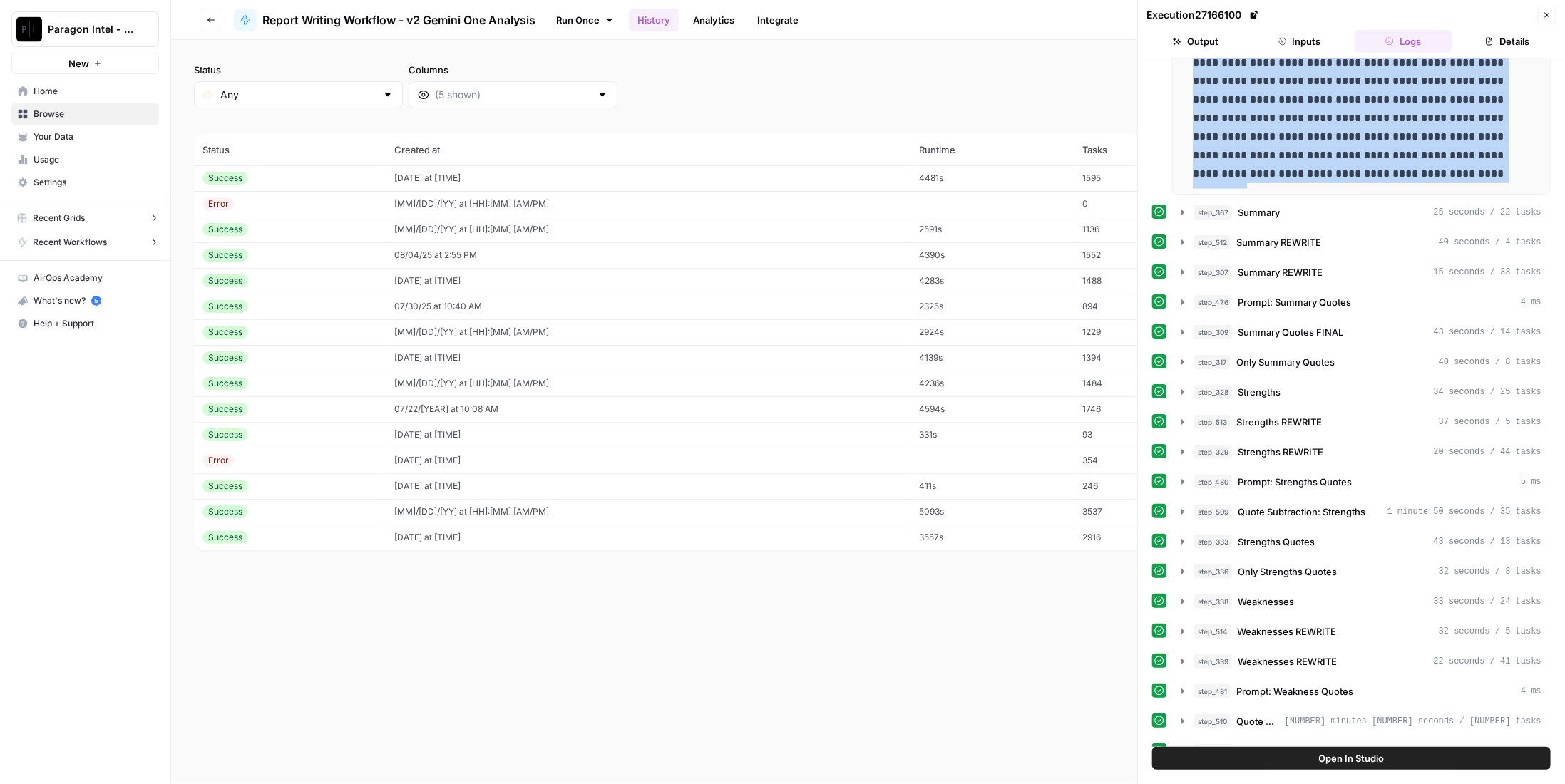 click on "Paragon Intel - Bill / Ty / Colby R&D" at bounding box center (85, 29) 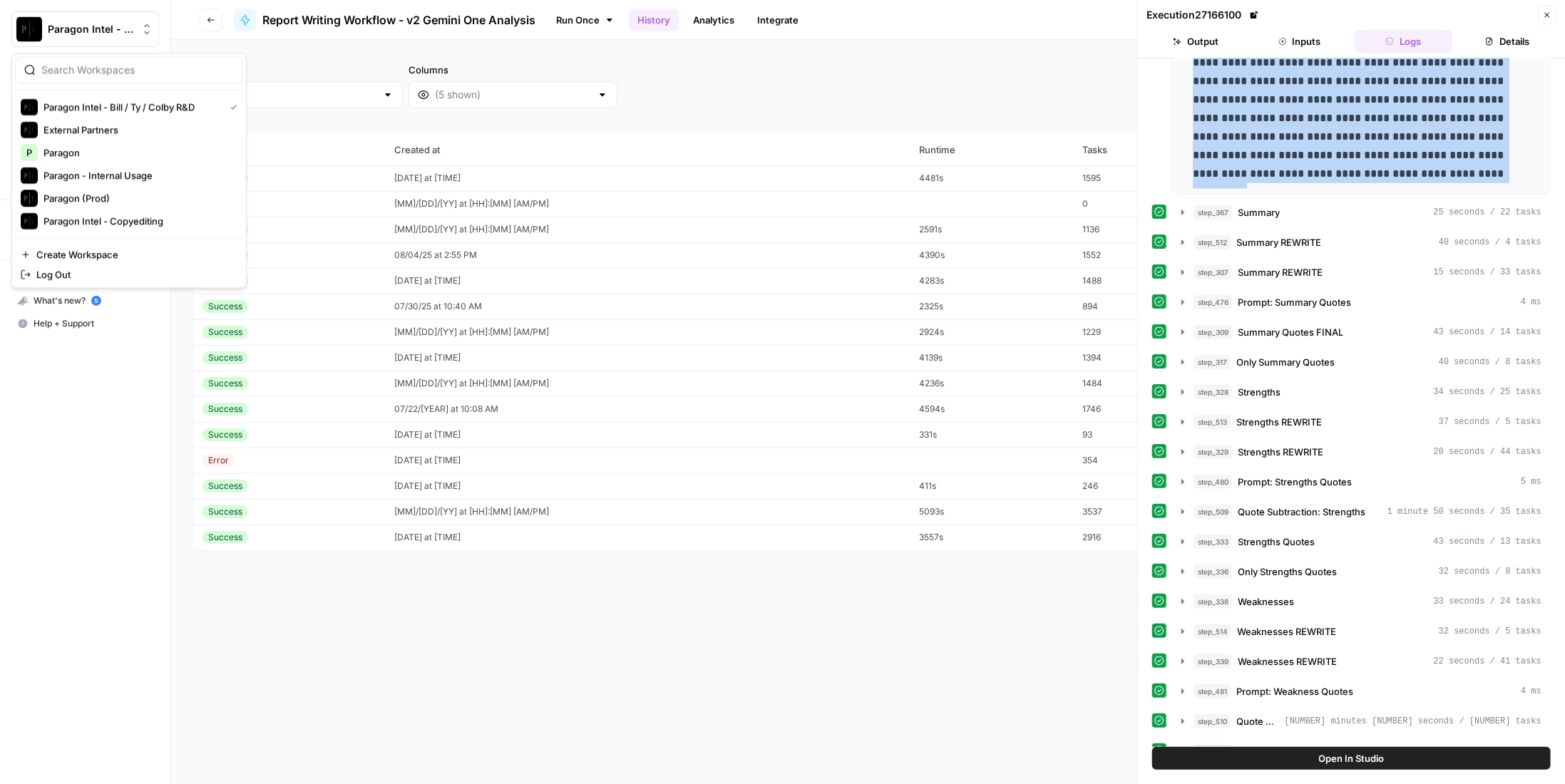 click on "Status Any Columns 2h 24h 7d 30d All Time Custom range (15 records) Status Created at Runtime Tasks Source Actions Success 08/07/25 at 7:13 AM 4481s 1595 web View Error 08/06/25 at 9:03 PM 0 web View  /  Retry Success 08/04/25 at 4:51 PM 2591s 1136 web View Success 08/04/25 at 2:55 PM 4390s 1552 web View Success 08/01/25 at 11:17 AM 4283s 1488 web View Success 07/30/25 at 10:40 AM 2325s 894 web View Success 07/29/25 at 4:47 PM 2924s 1229 web View Success 07/23/25 at 9:34 AM 4139s 1394 web View Success 07/22/25 at 10:51 AM 4236s 1484 web View Success 07/22/25 at 10:08 AM 4594s 1746 web View Success 07/03/25 at 10:52 AM 331s 93 web View Error 07/02/25 at 2:59 PM 354 web View  /  Retry Success 07/02/25 at 9:18 AM 411s 246 web View Success 06/23/25 at 2:55 PM 5093s 3537 web View Success 06/23/25 at 1:43 PM 3557s 2916 web View" at bounding box center (868, 412) 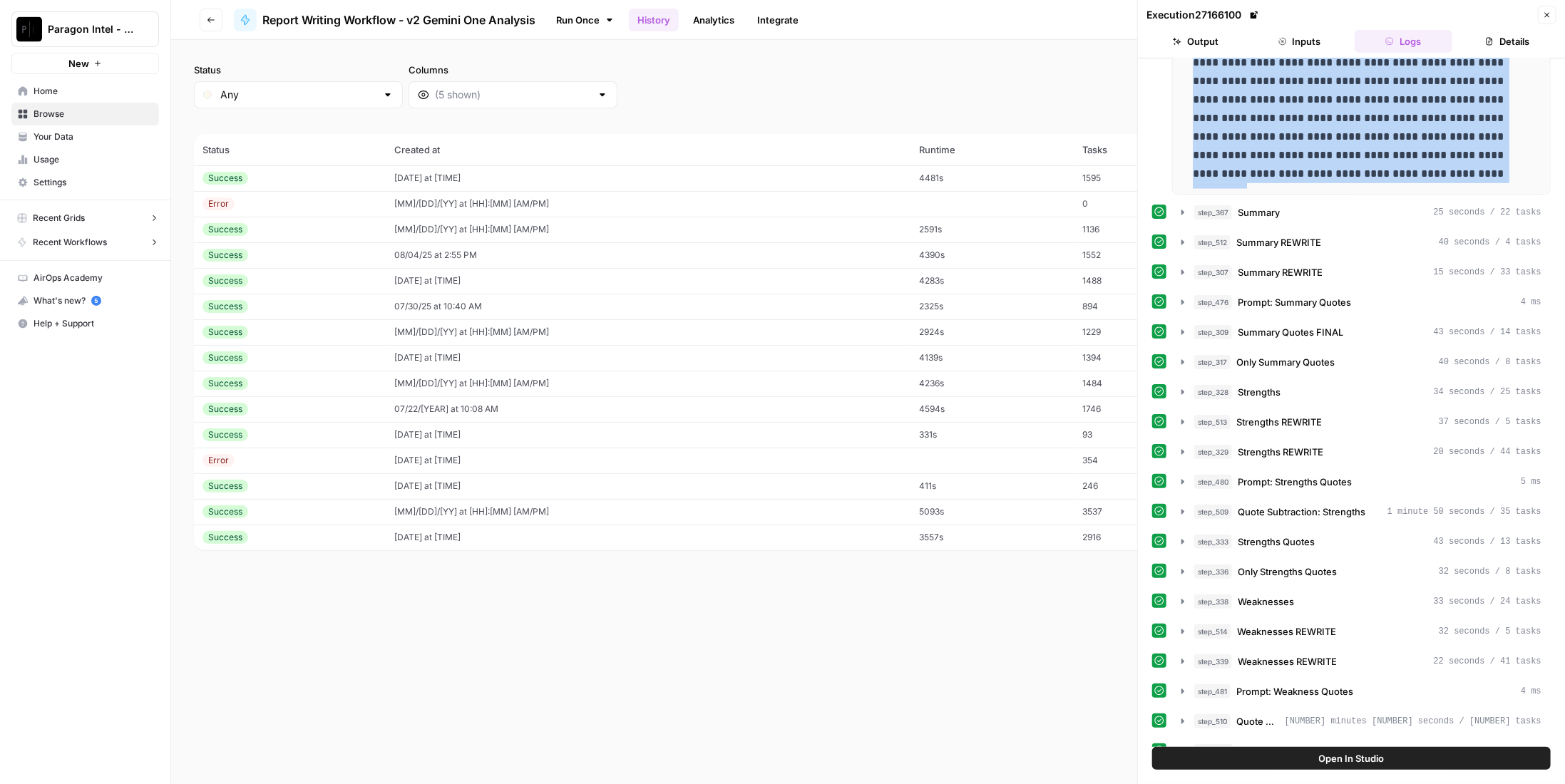 click on "Settings" at bounding box center [85, 182] 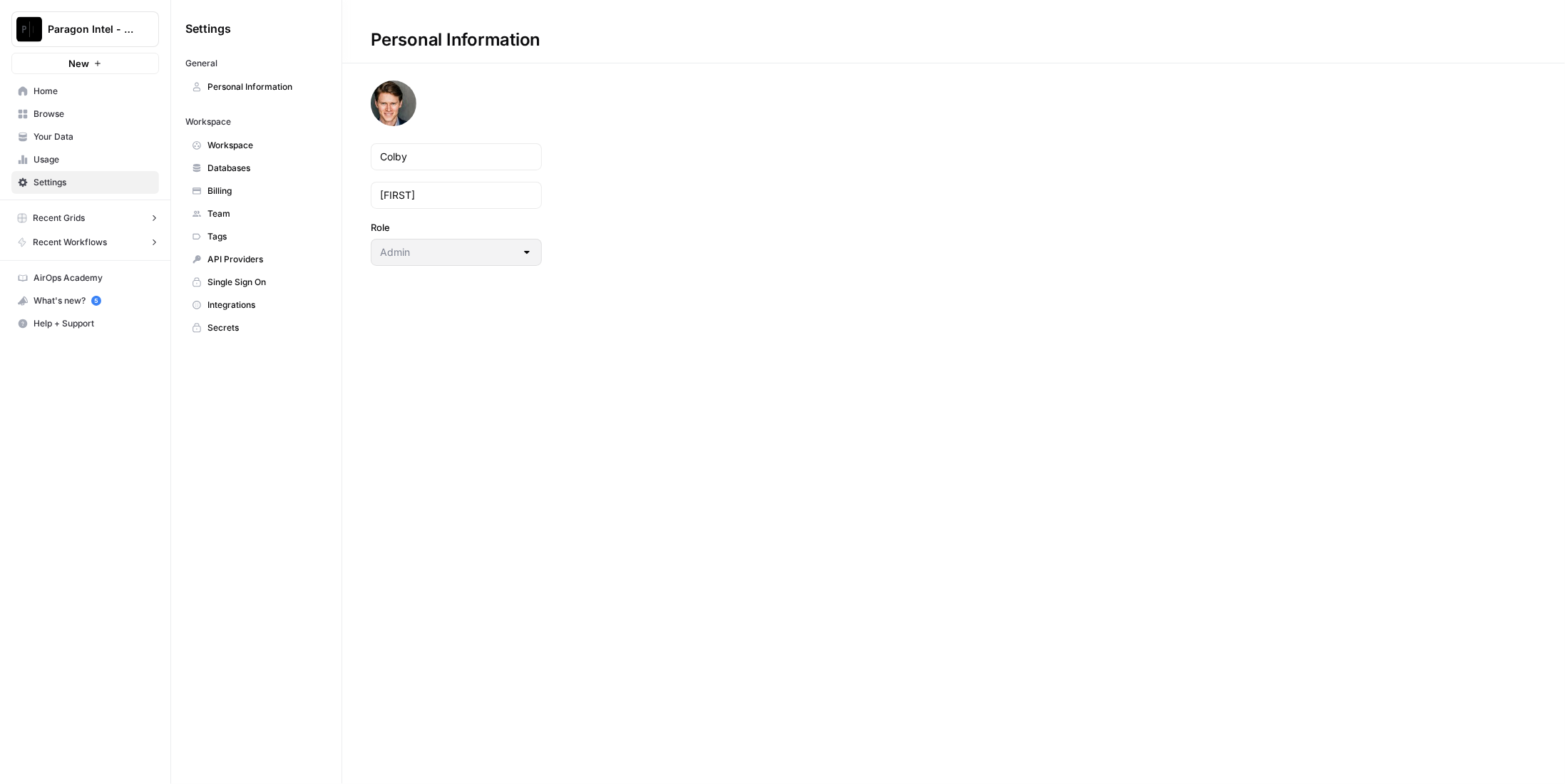 click on "Team" at bounding box center [264, 214] 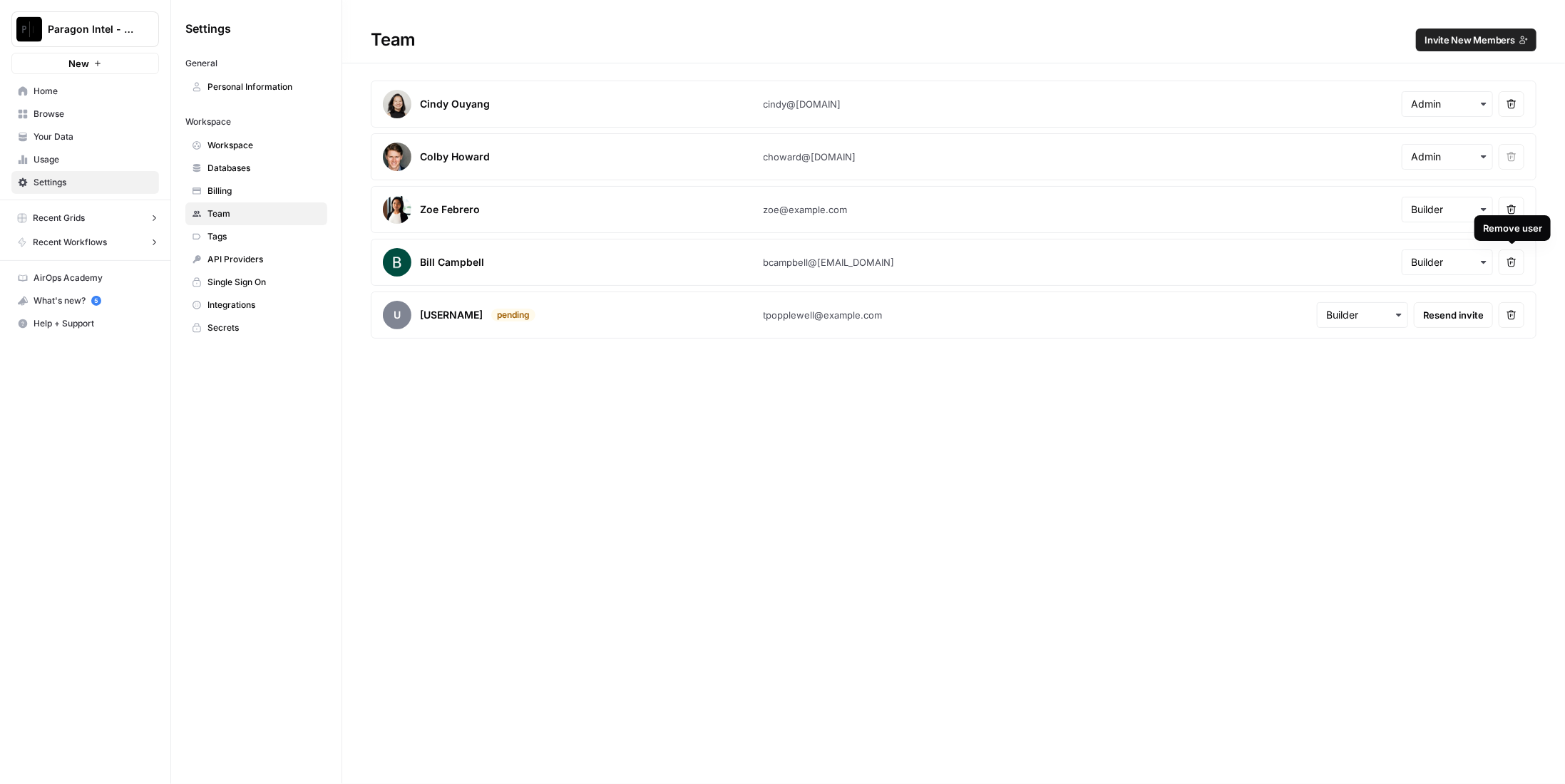 click 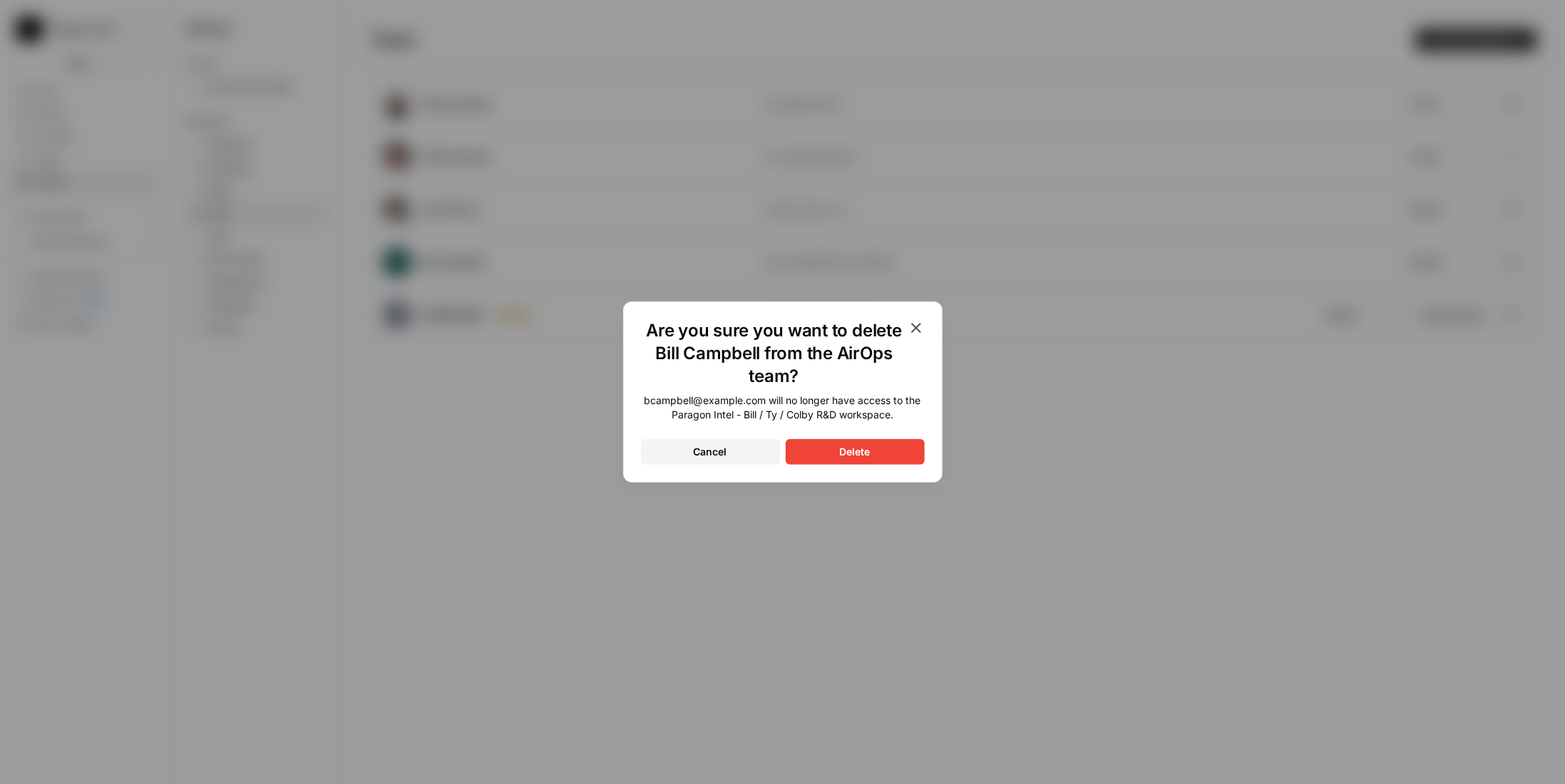 click on "Cancel" at bounding box center (710, 452) 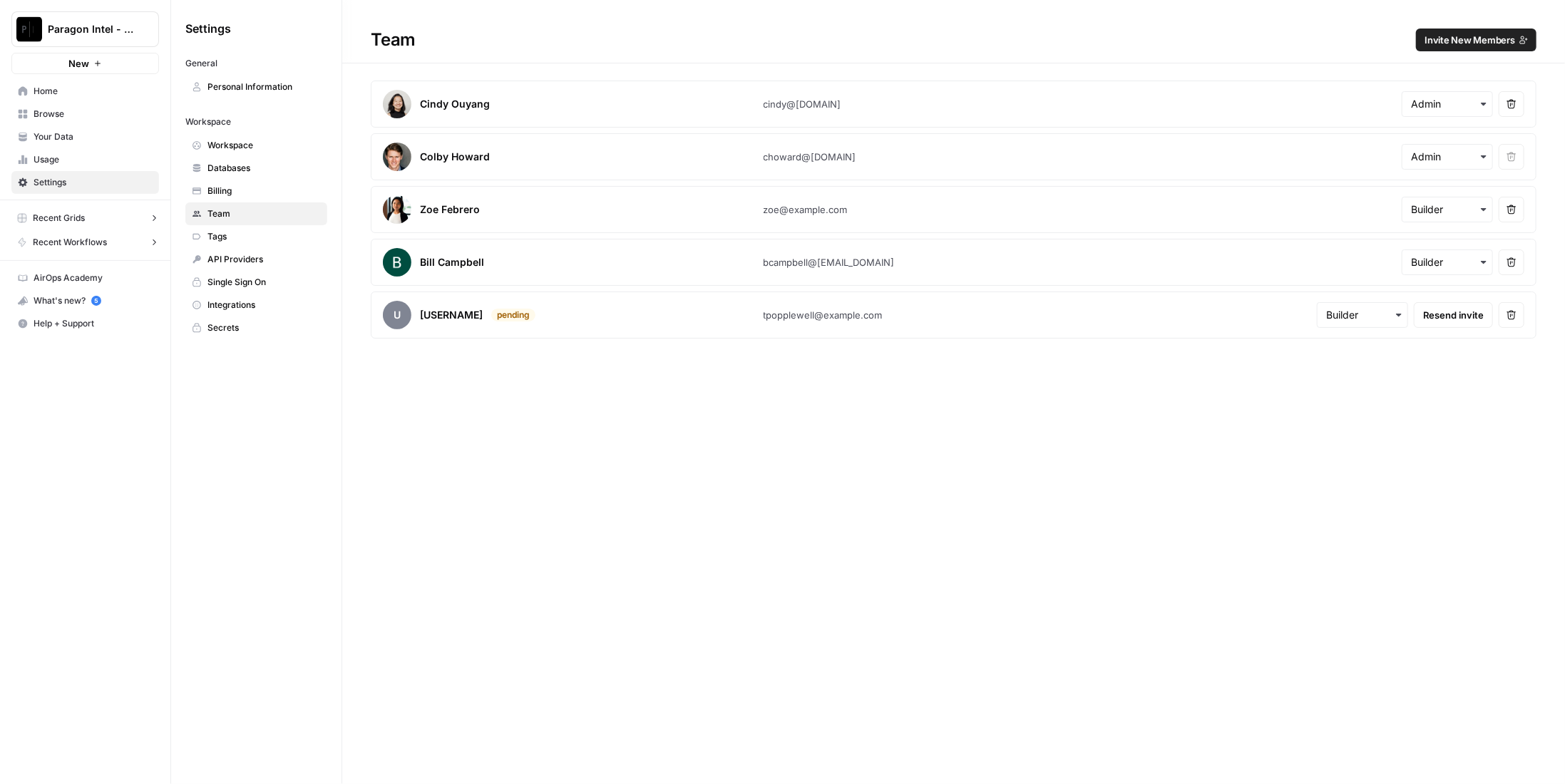 click on "Invite New Members" at bounding box center (1469, 40) 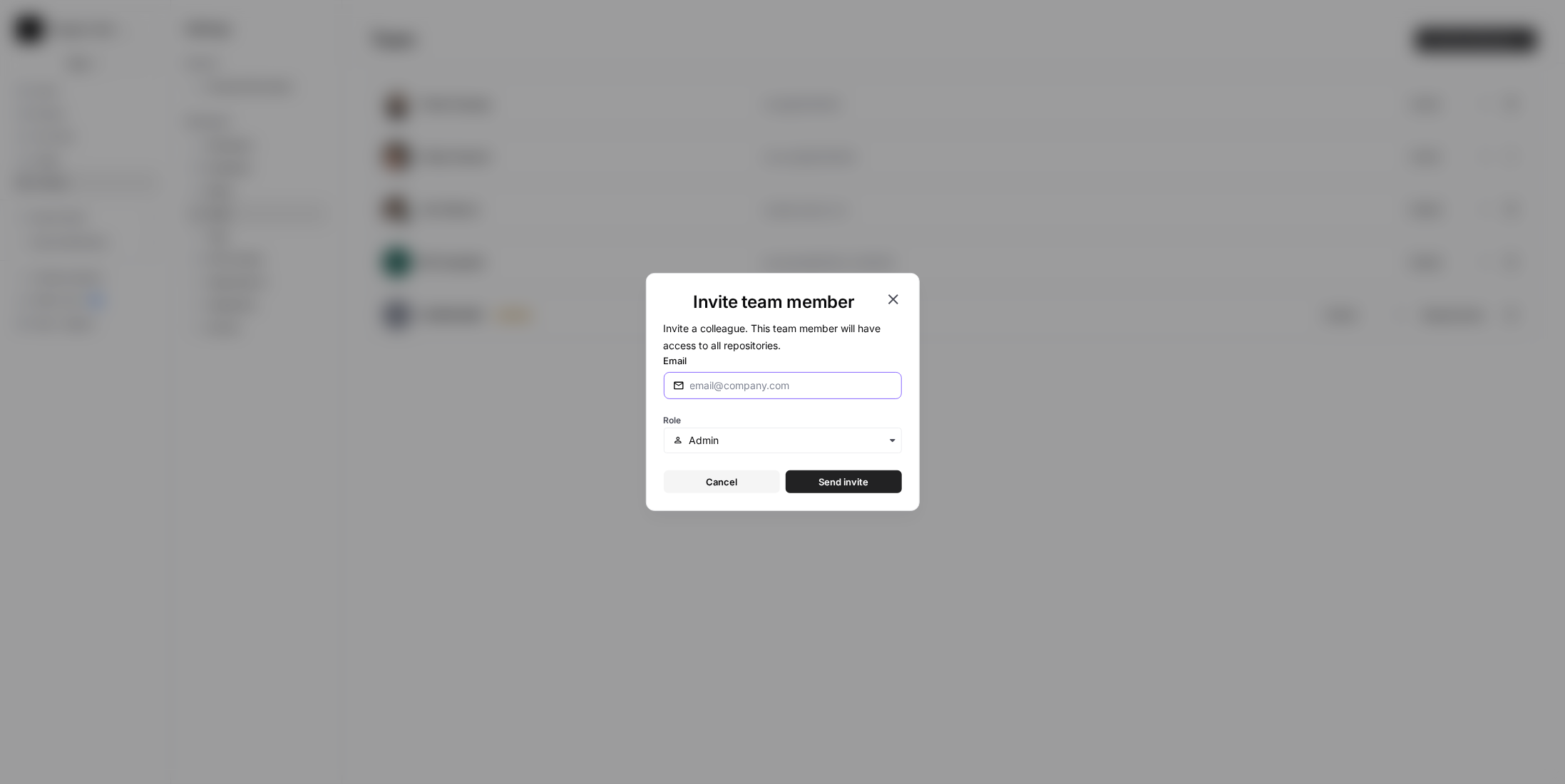 click on "Email" at bounding box center [791, 386] 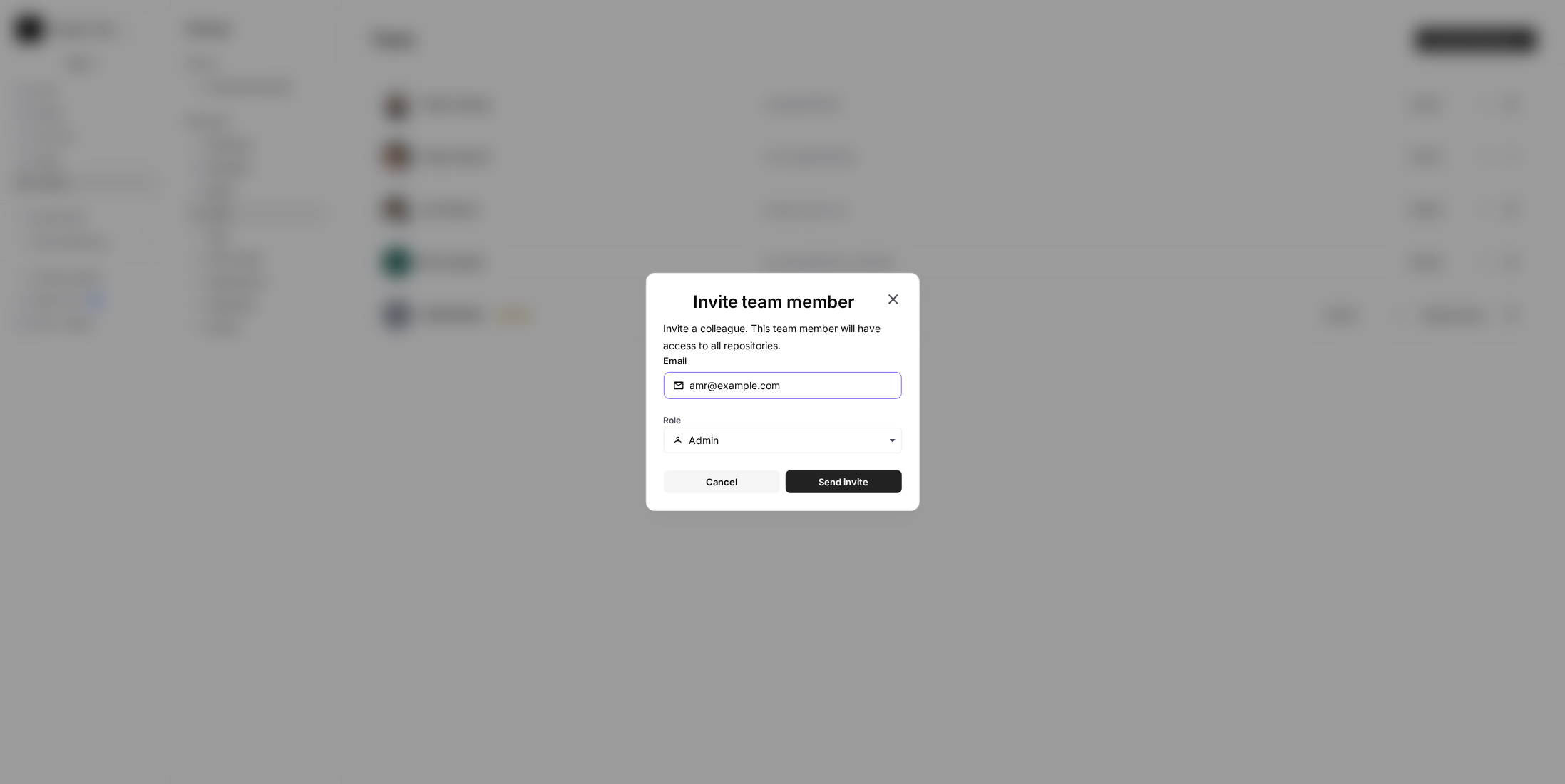 type on "amr@airops.com" 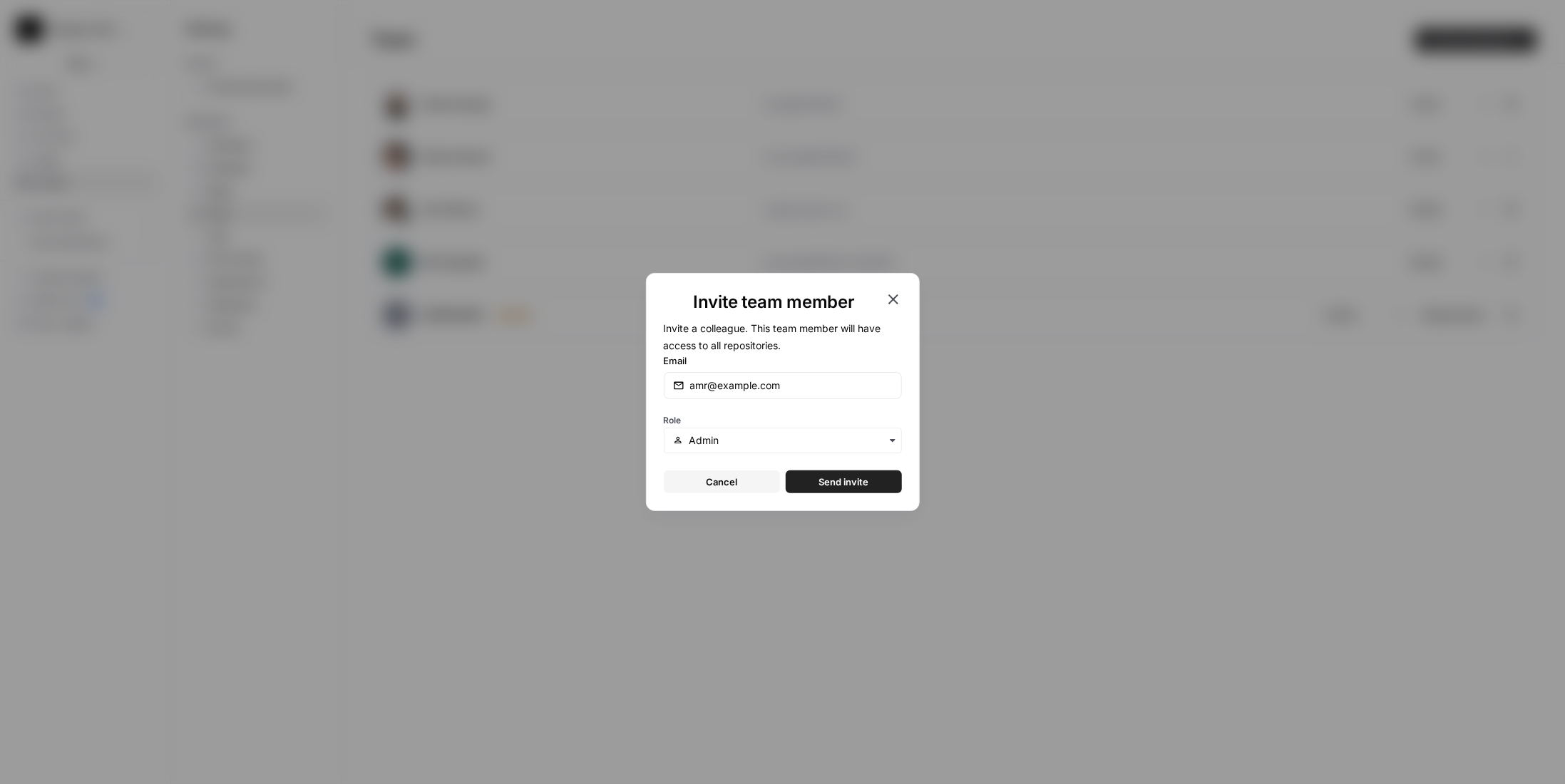 click at bounding box center [783, 440] 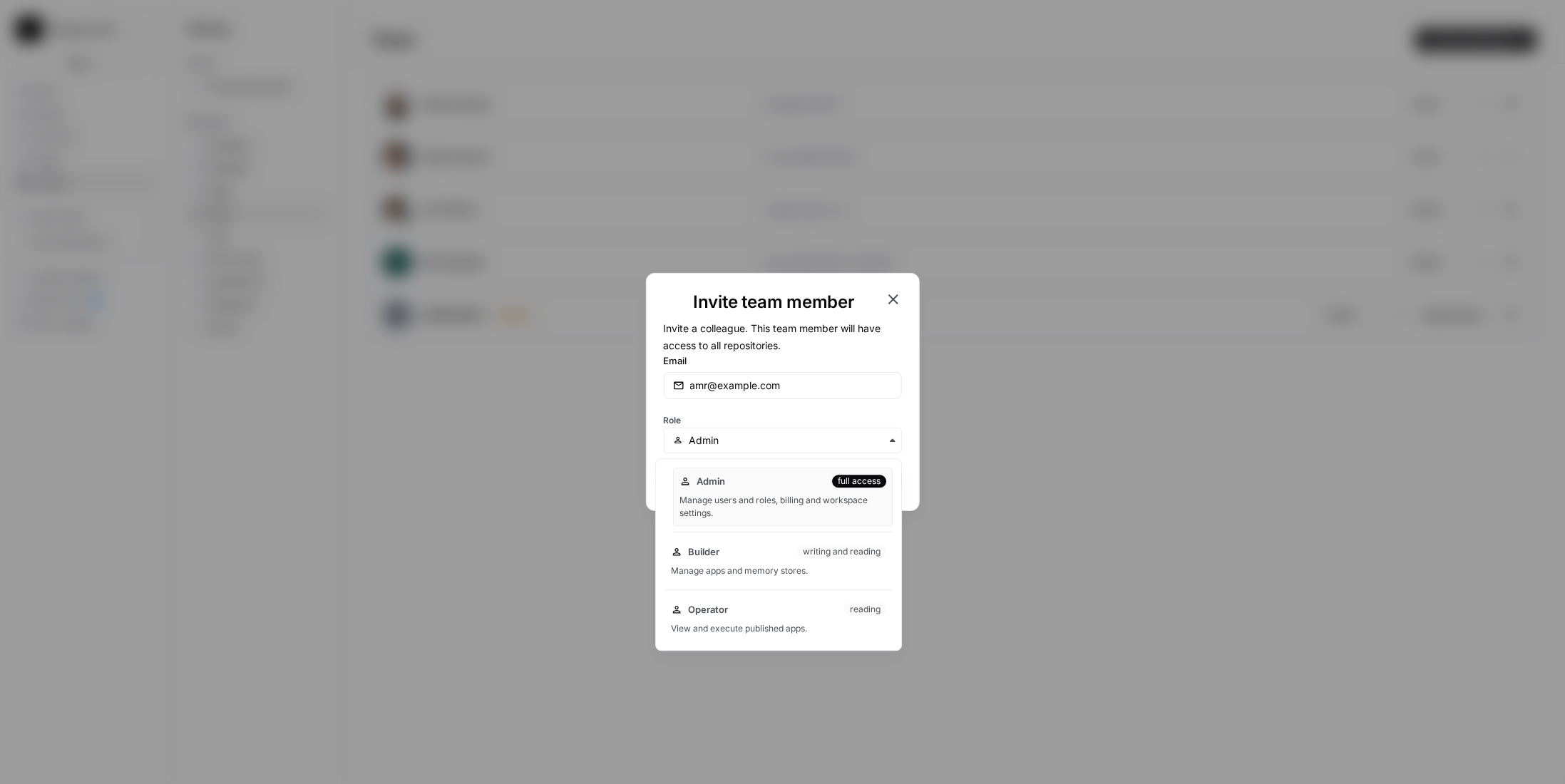 click on "Manage users and roles, billing and workspace settings." at bounding box center [783, 507] 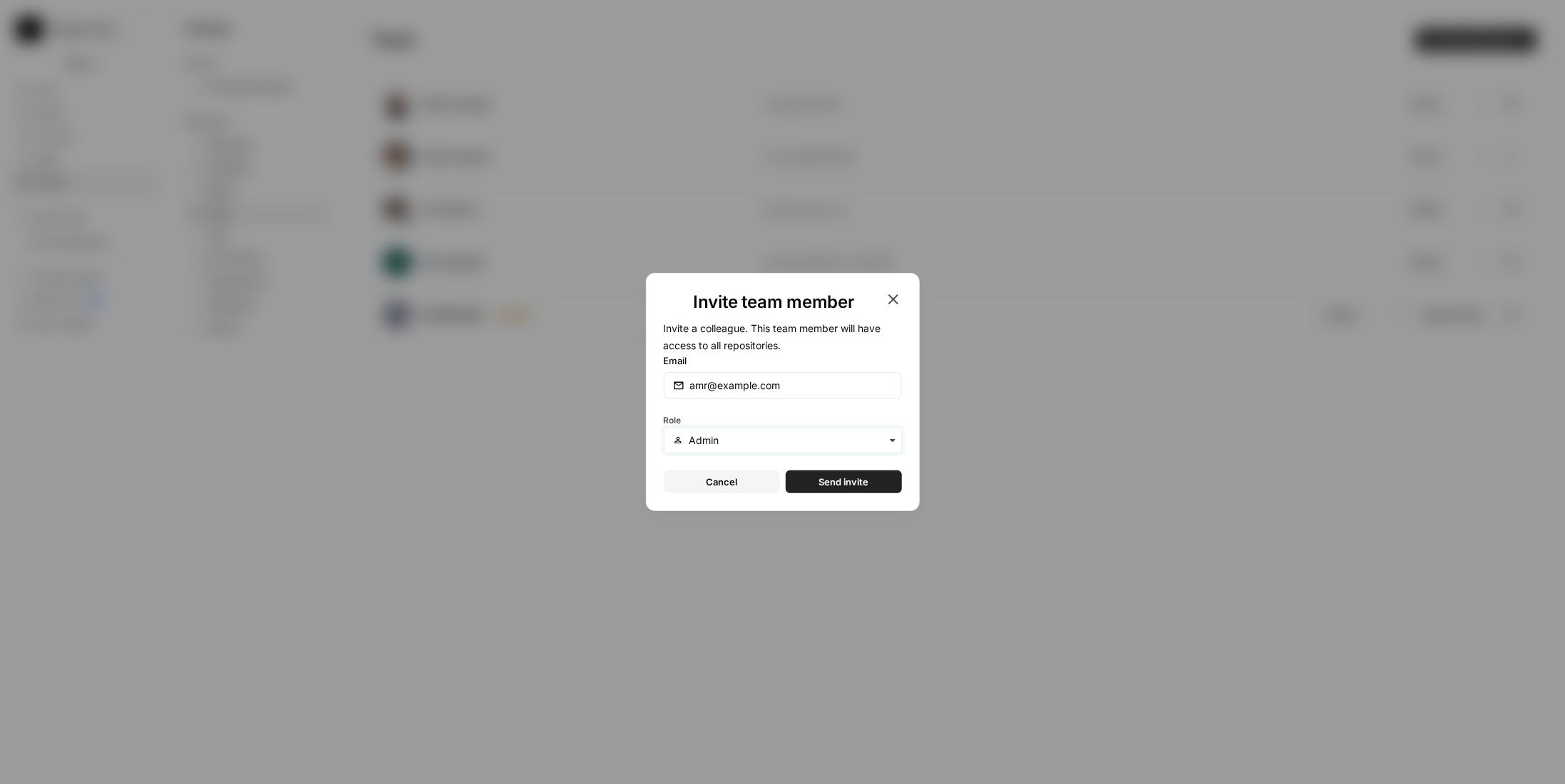click at bounding box center (790, 440) 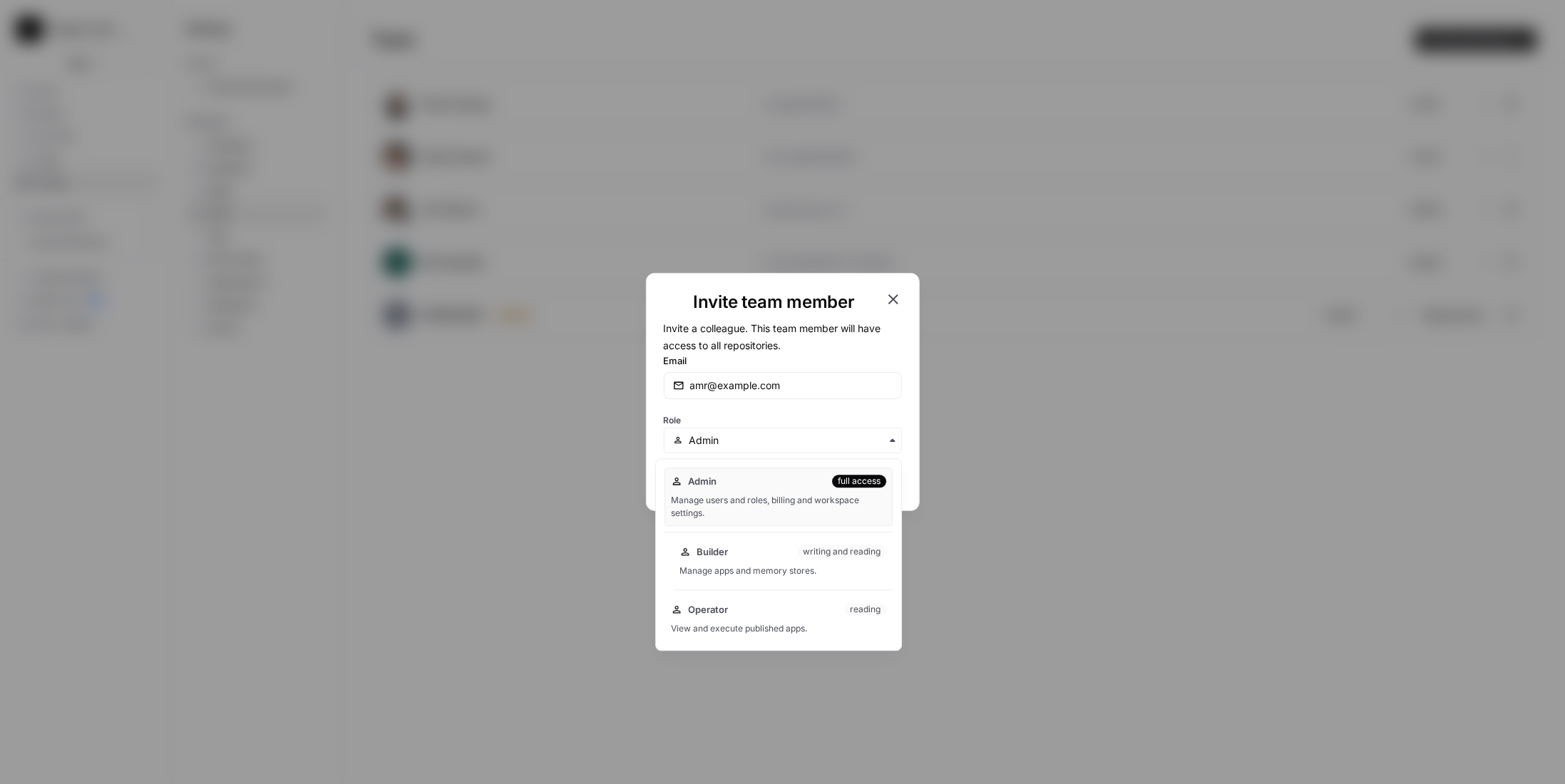 click on "Builder writing and reading Manage apps and memory stores." at bounding box center (783, 561) 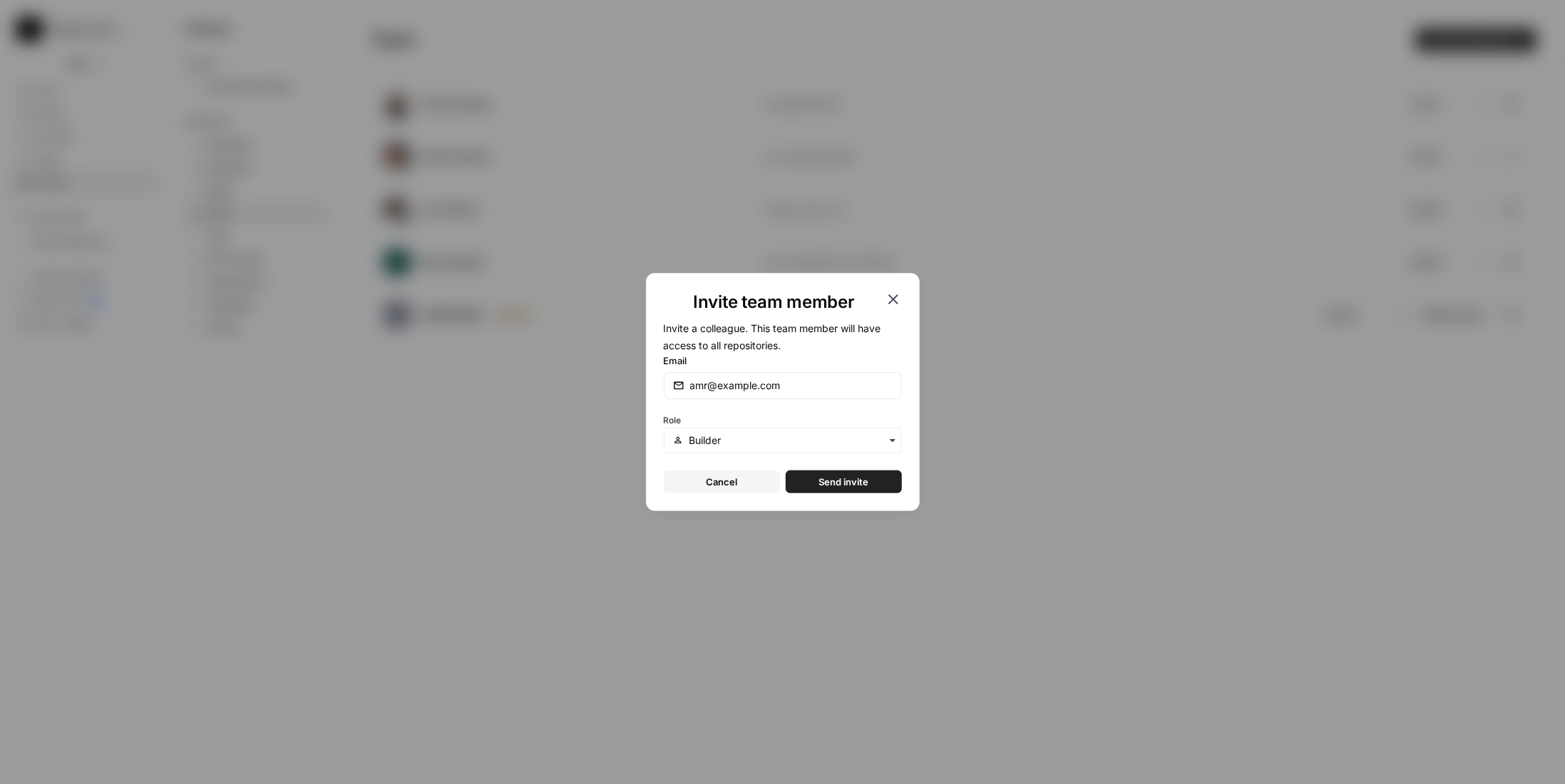 click at bounding box center [783, 440] 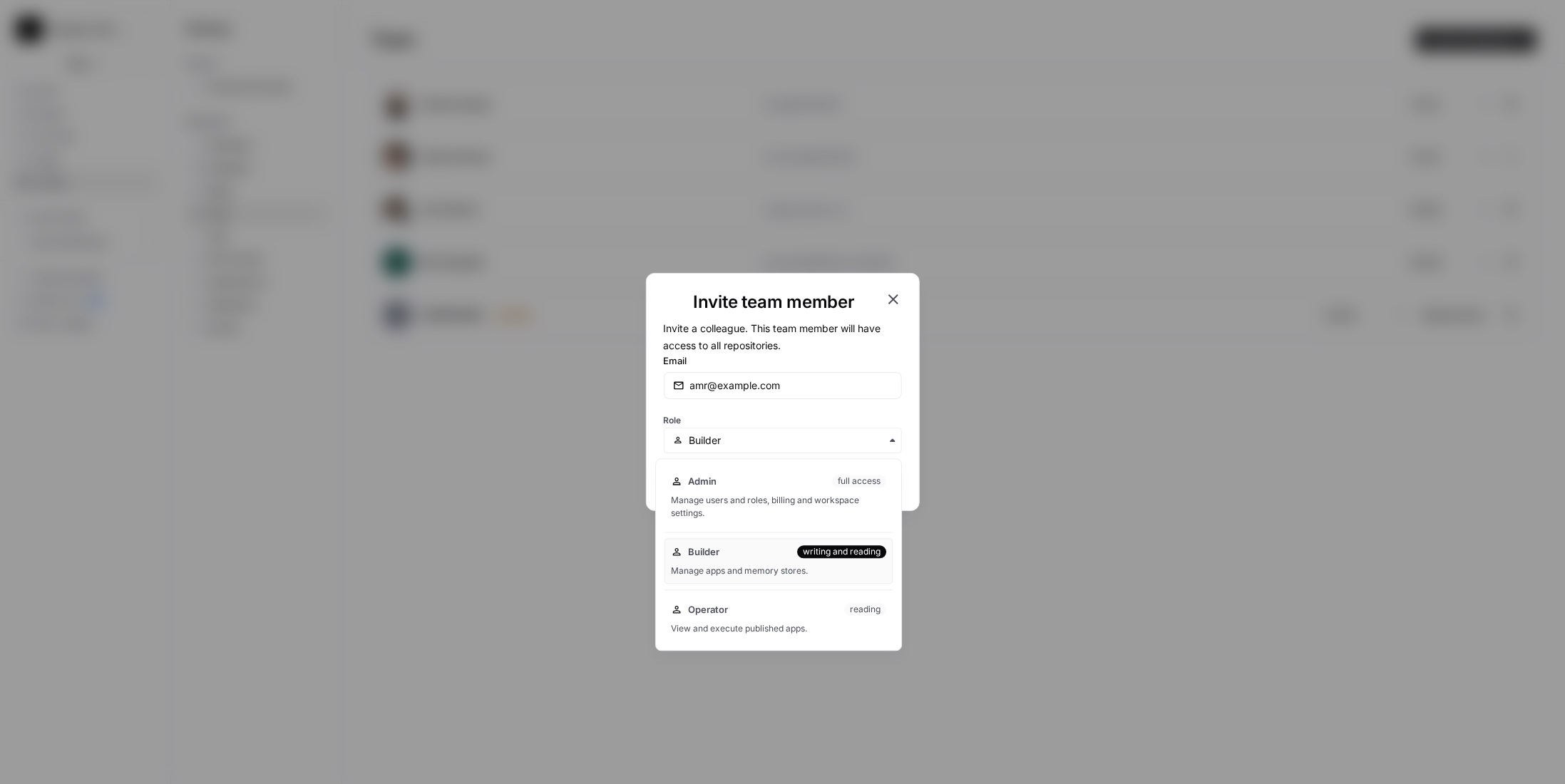 click on "Admin full access Manage users and roles, billing and workspace settings." at bounding box center [779, 497] 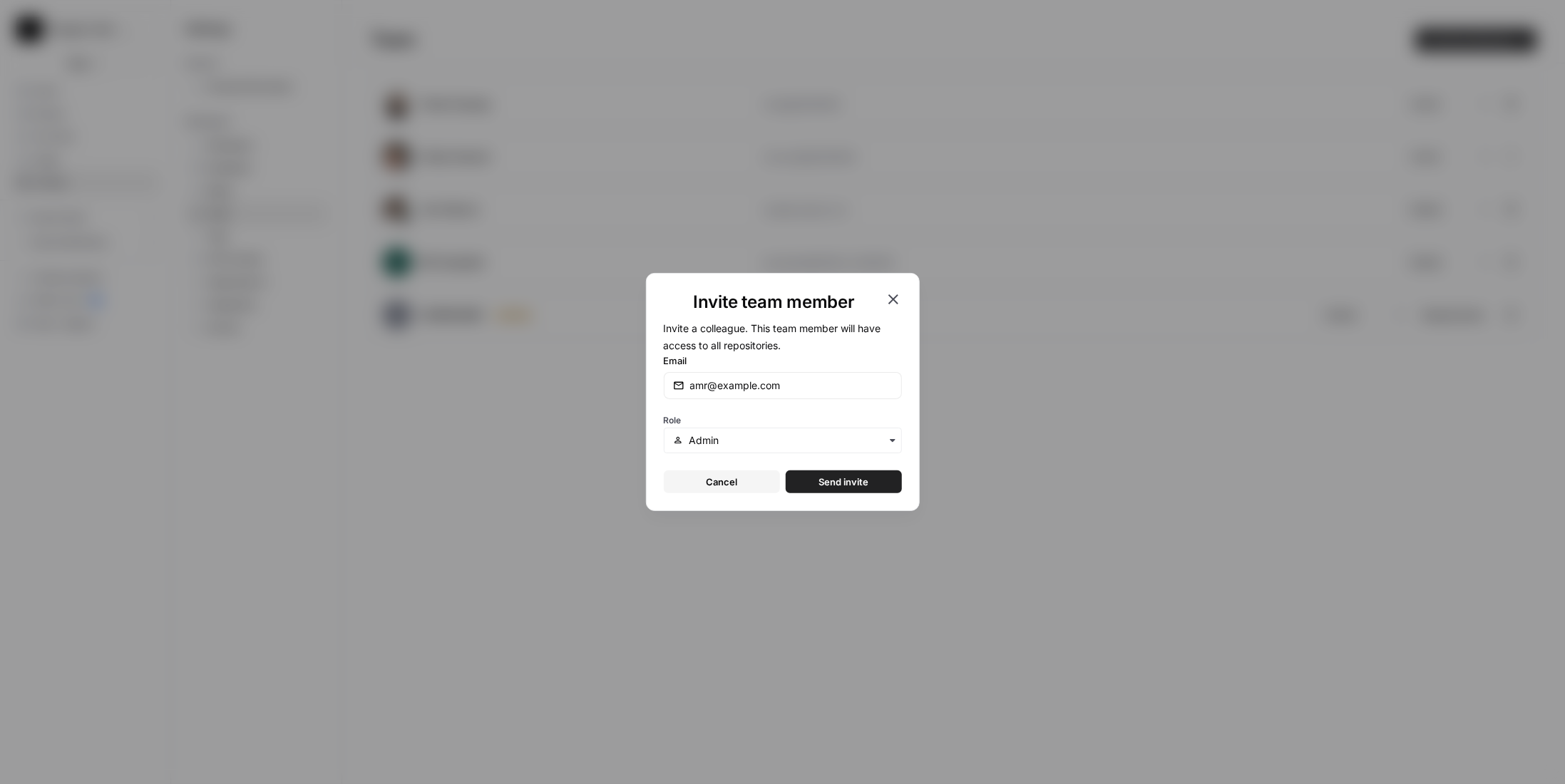 click on "Send invite" at bounding box center (843, 482) 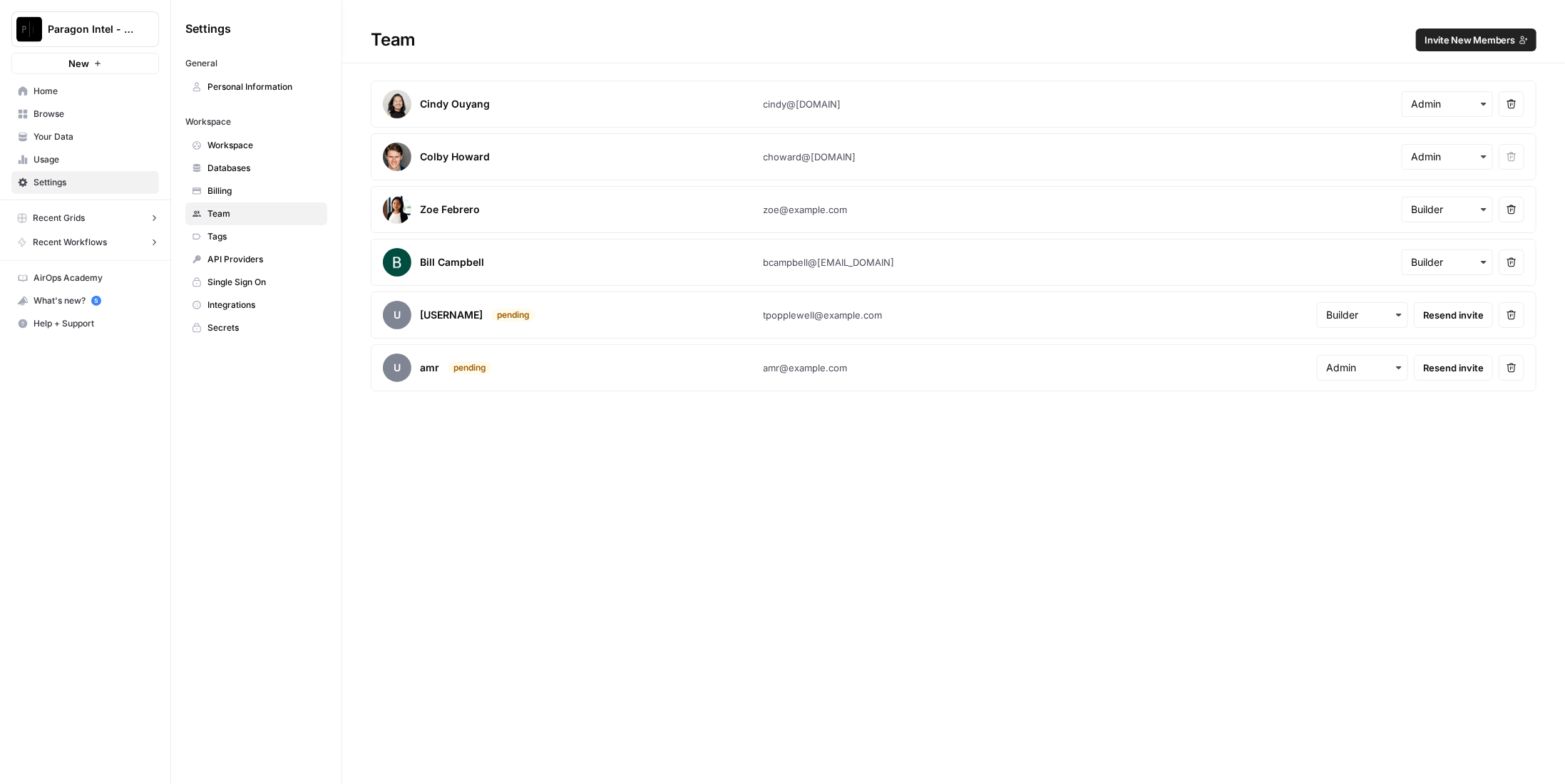 click on "Home" at bounding box center [85, 91] 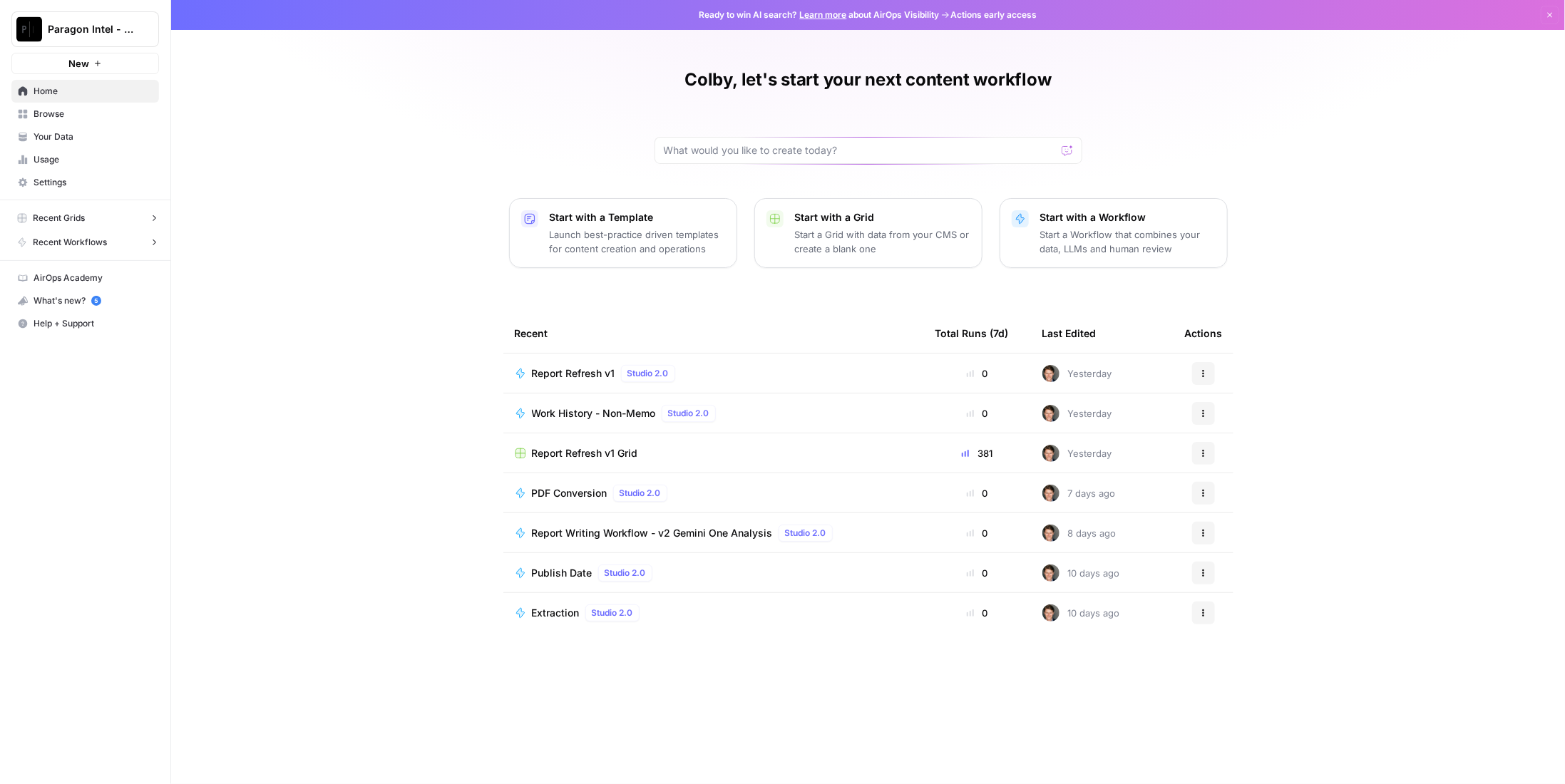 click on "Browse" at bounding box center [93, 114] 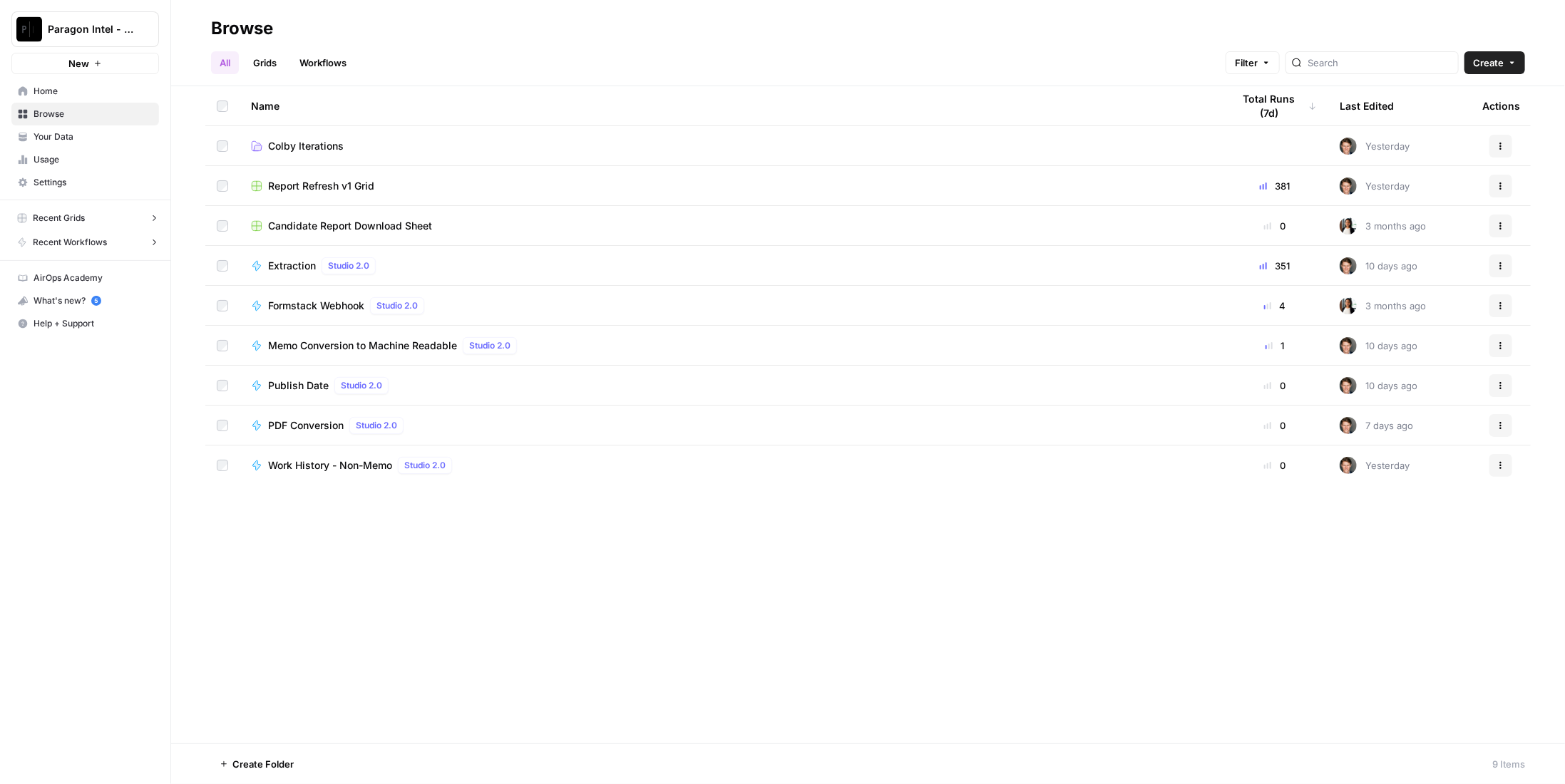 click on "Colby Iterations" at bounding box center [730, 145] 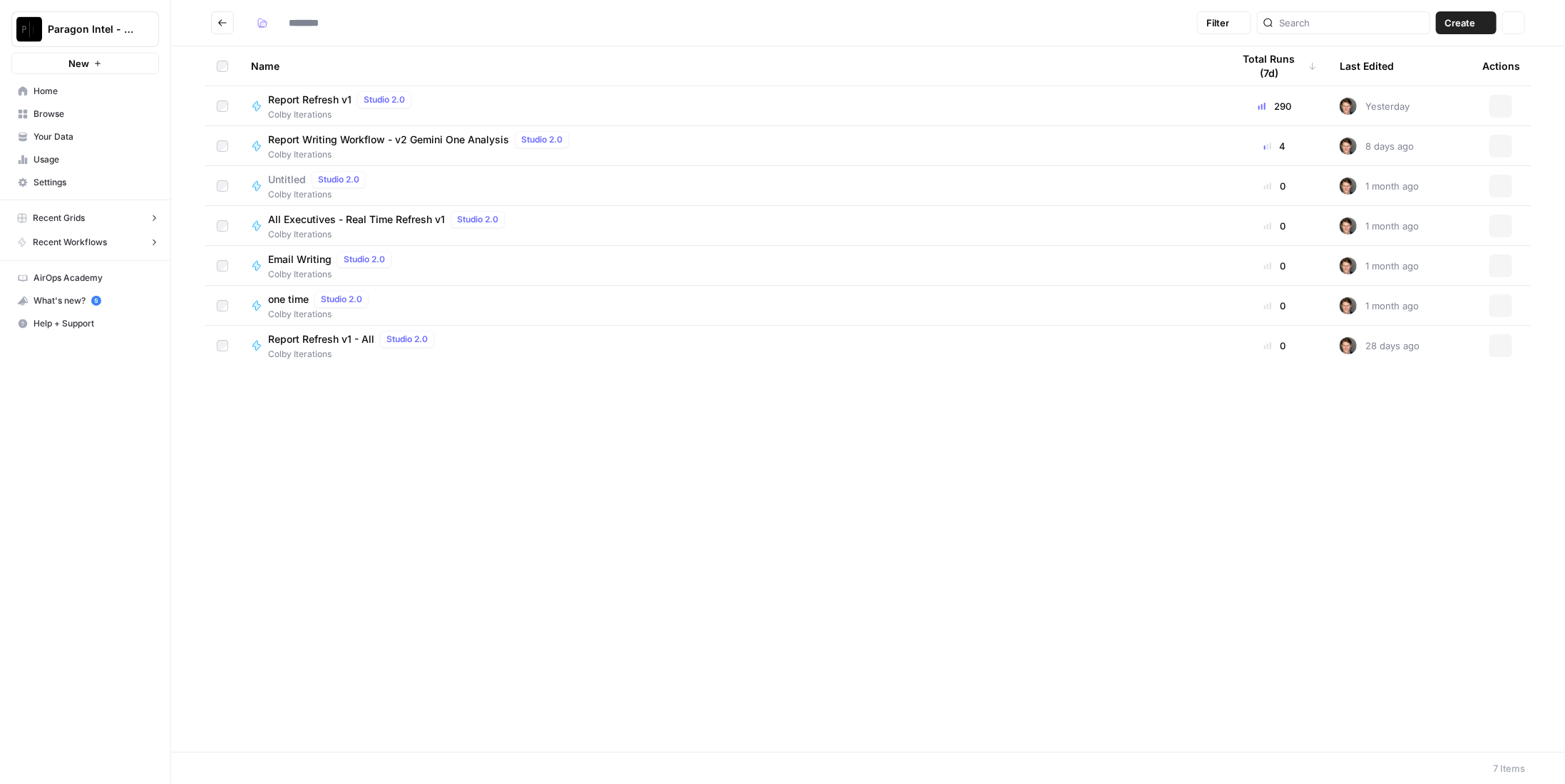 type on "**********" 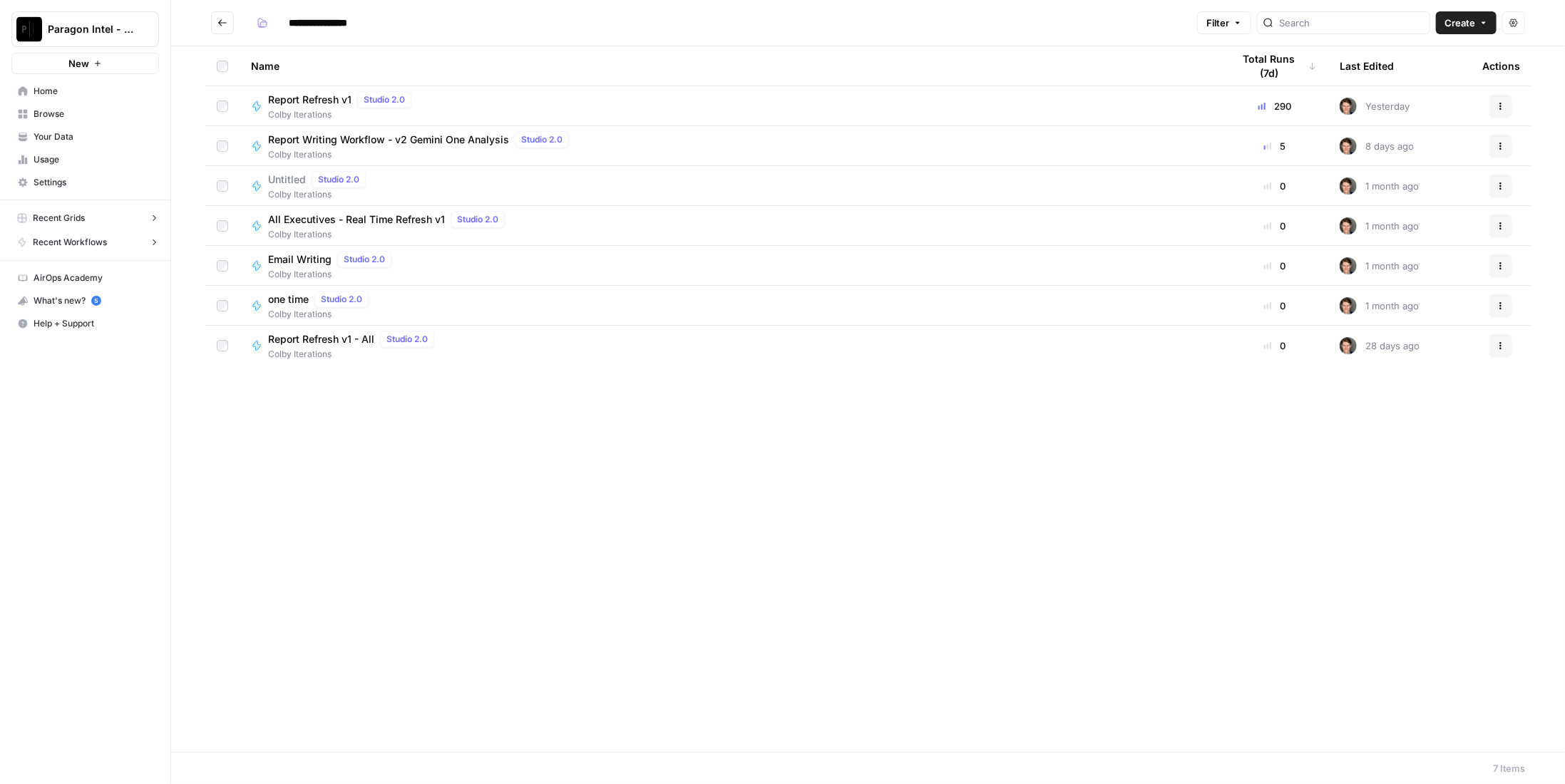 click on "Report Writing Workflow - v2 Gemini One Analysis" at bounding box center [389, 140] 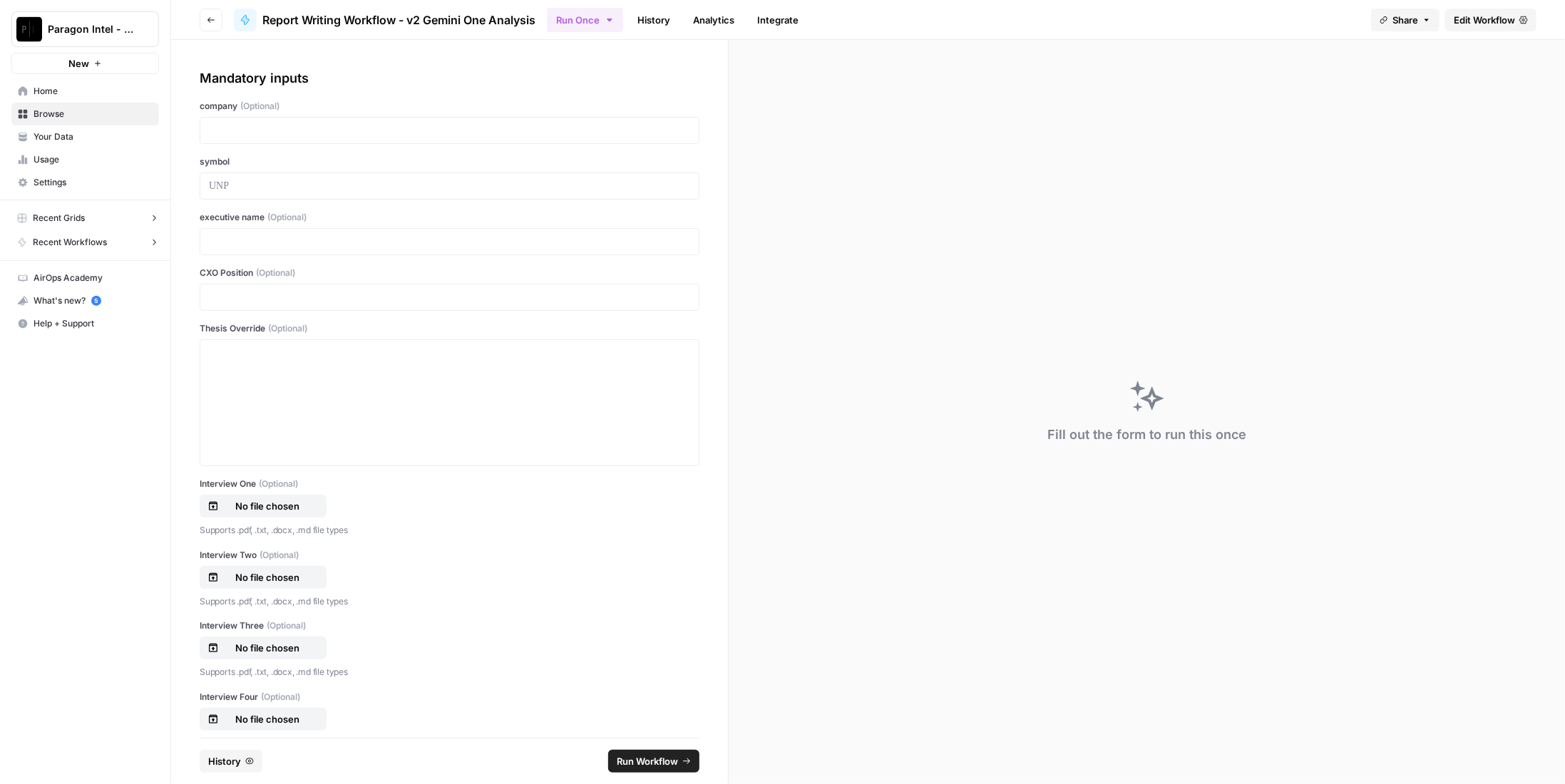 click on "History" at bounding box center [231, 761] 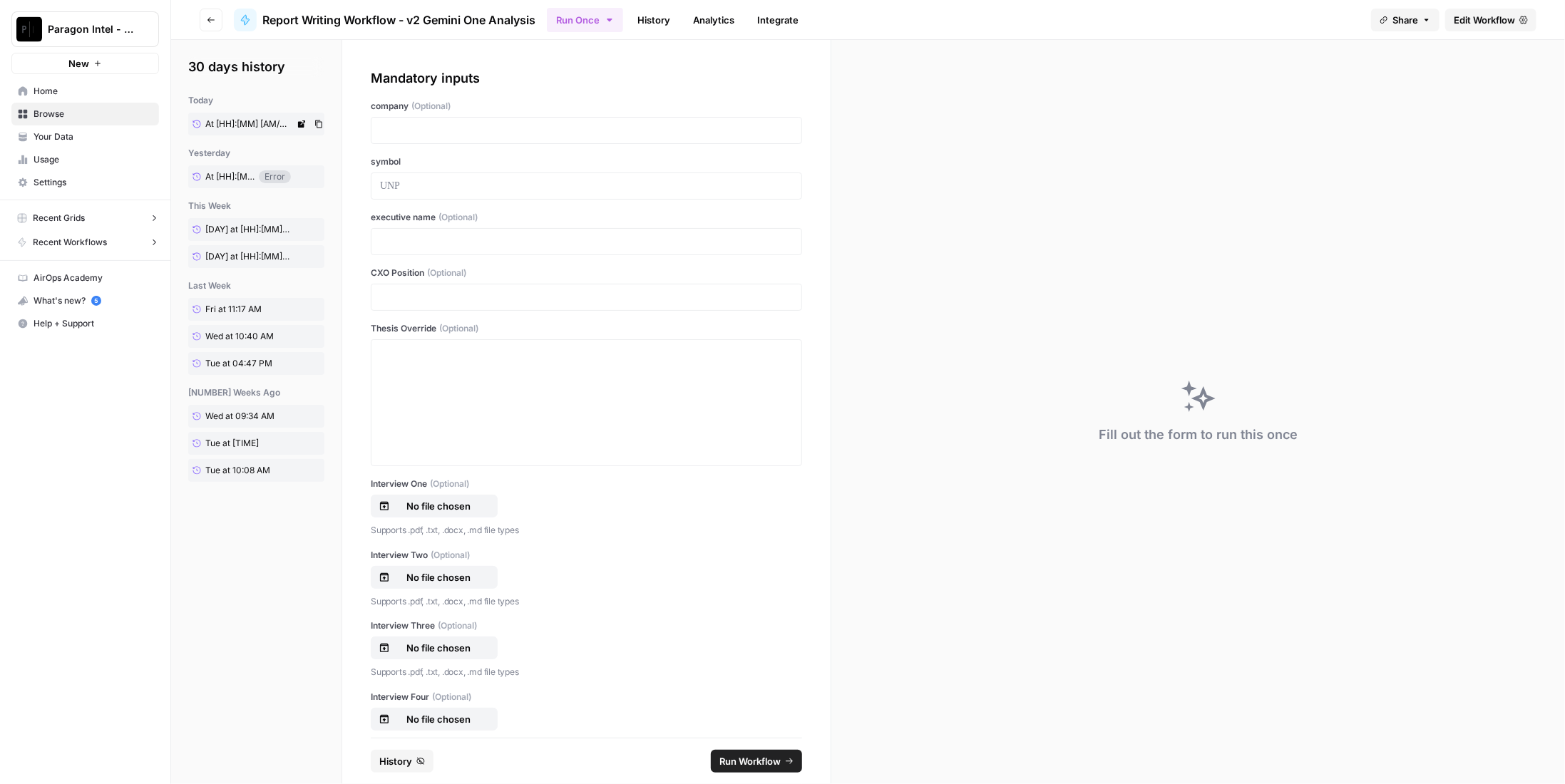 click on "At 07:13 AM" at bounding box center (247, 124) 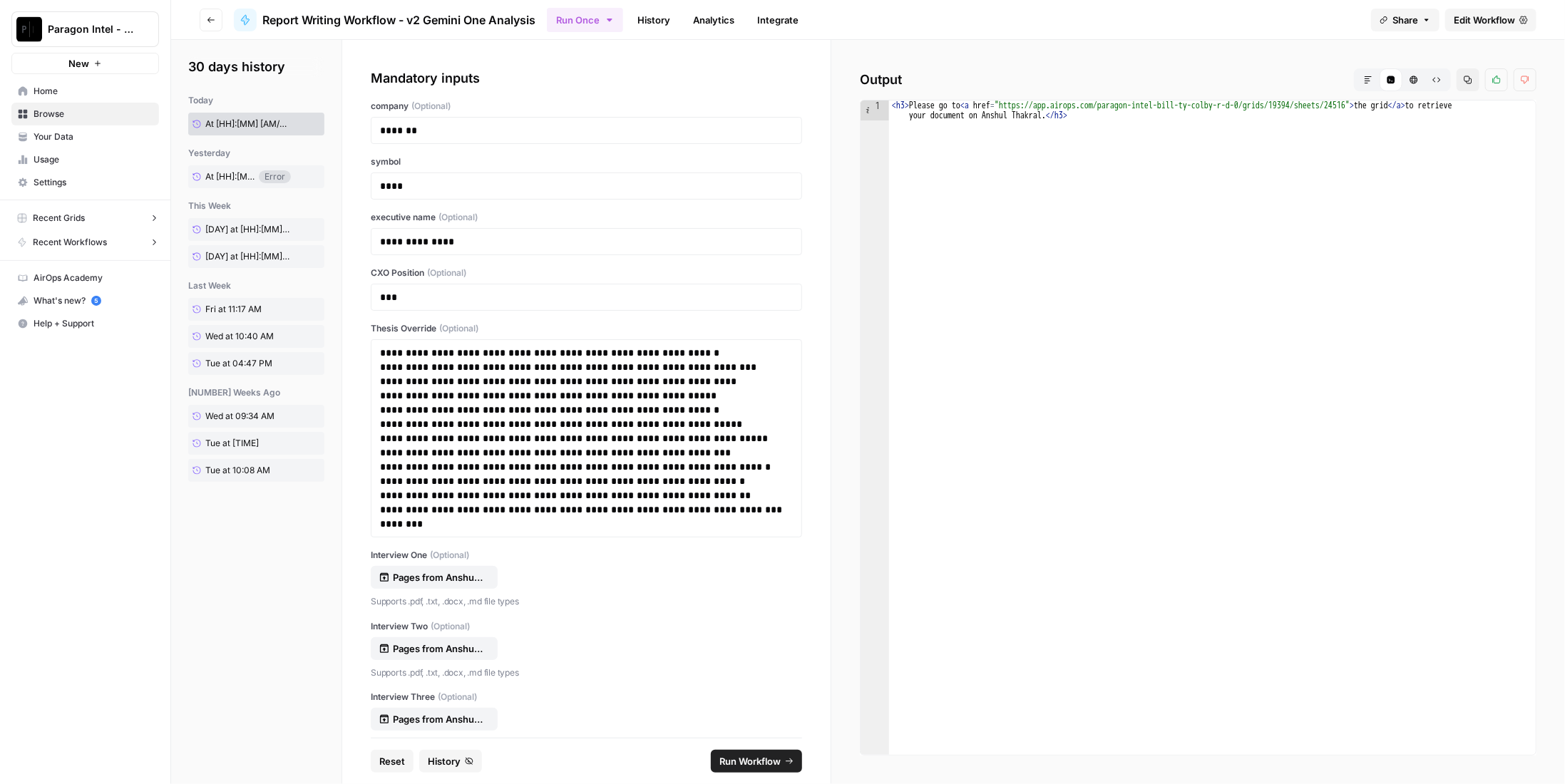 click on "History" at bounding box center [654, 20] 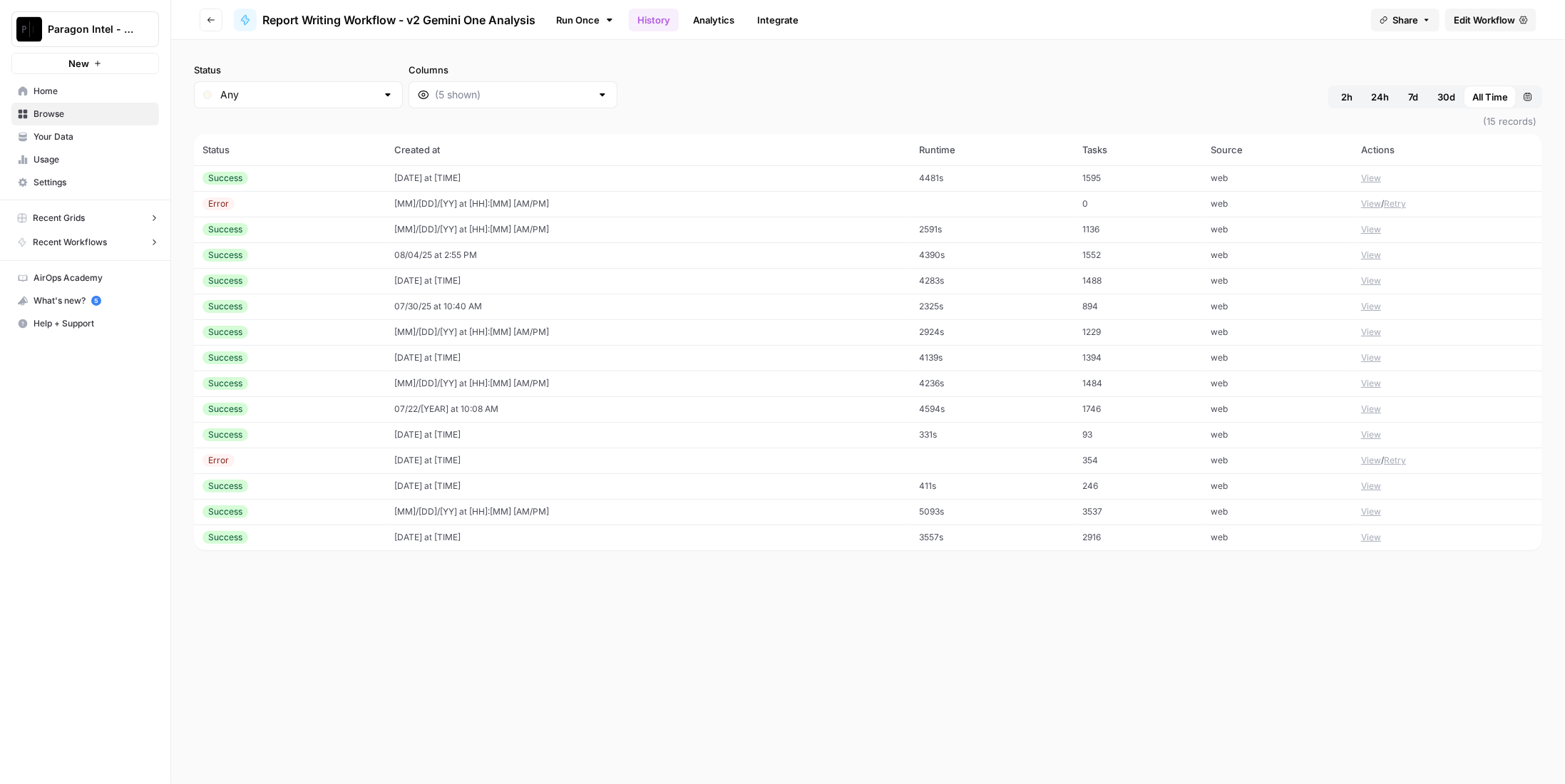 click on "View" at bounding box center [1371, 178] 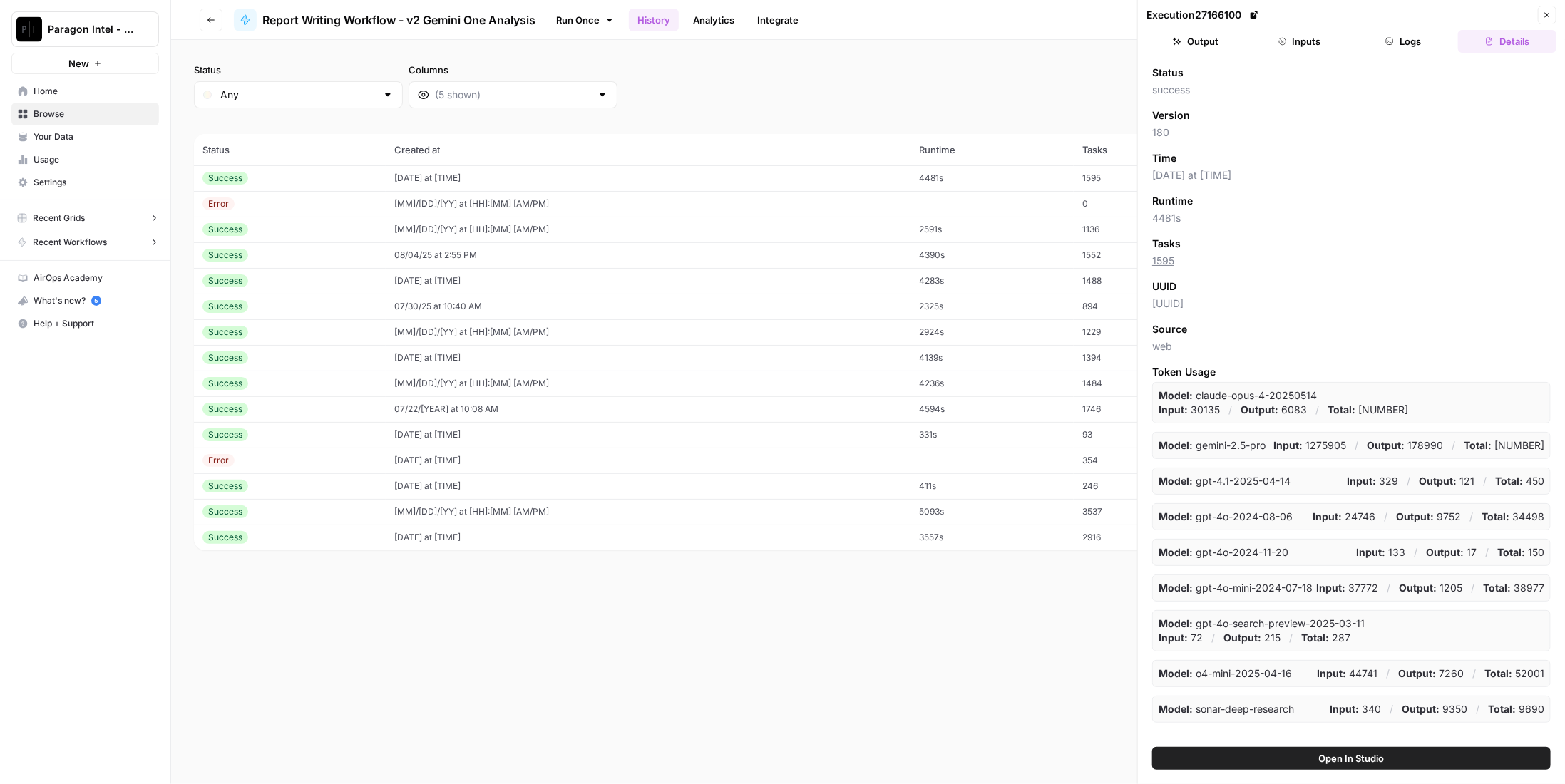 click on "Success" at bounding box center [289, 178] 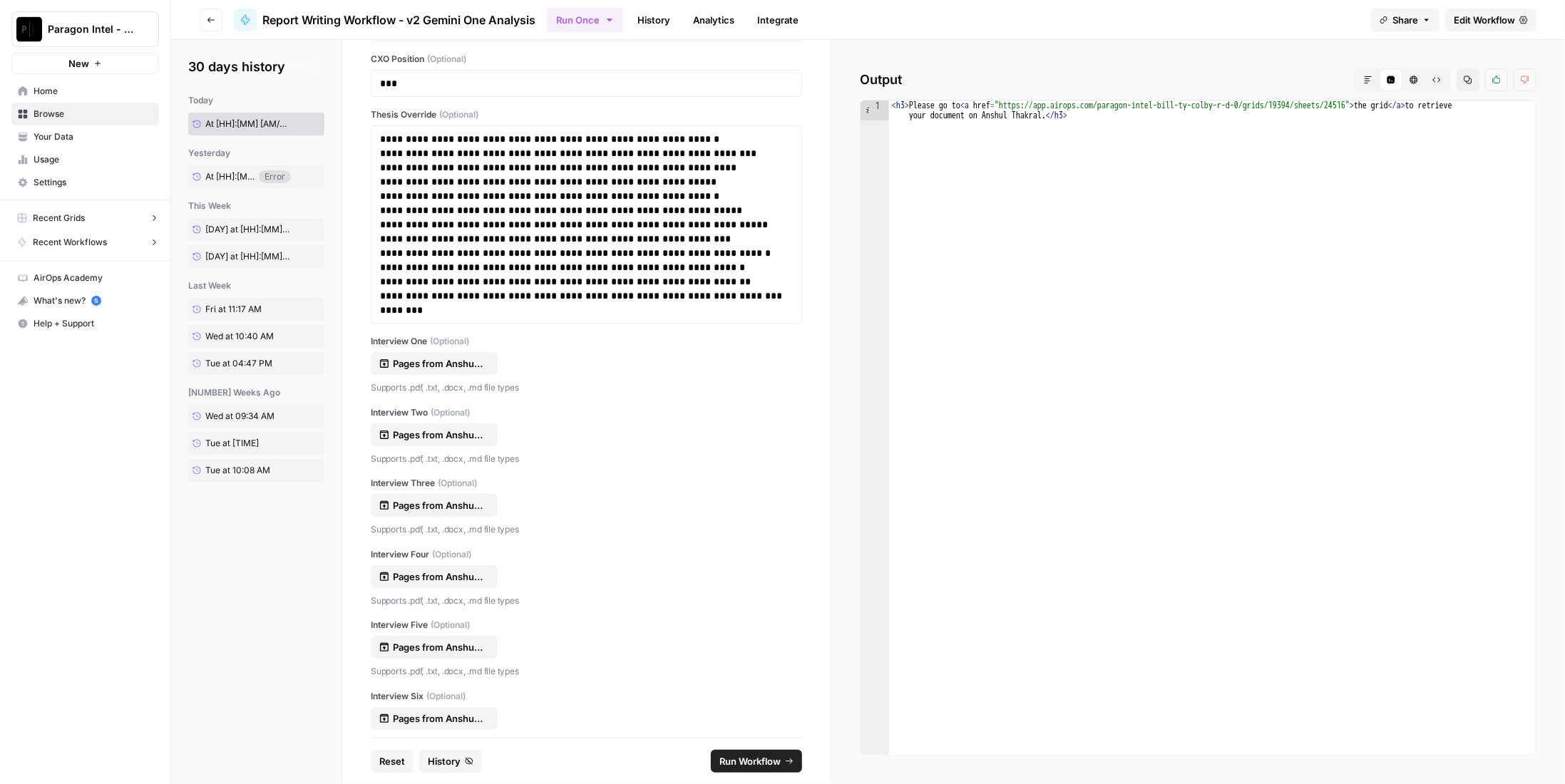 scroll, scrollTop: 0, scrollLeft: 0, axis: both 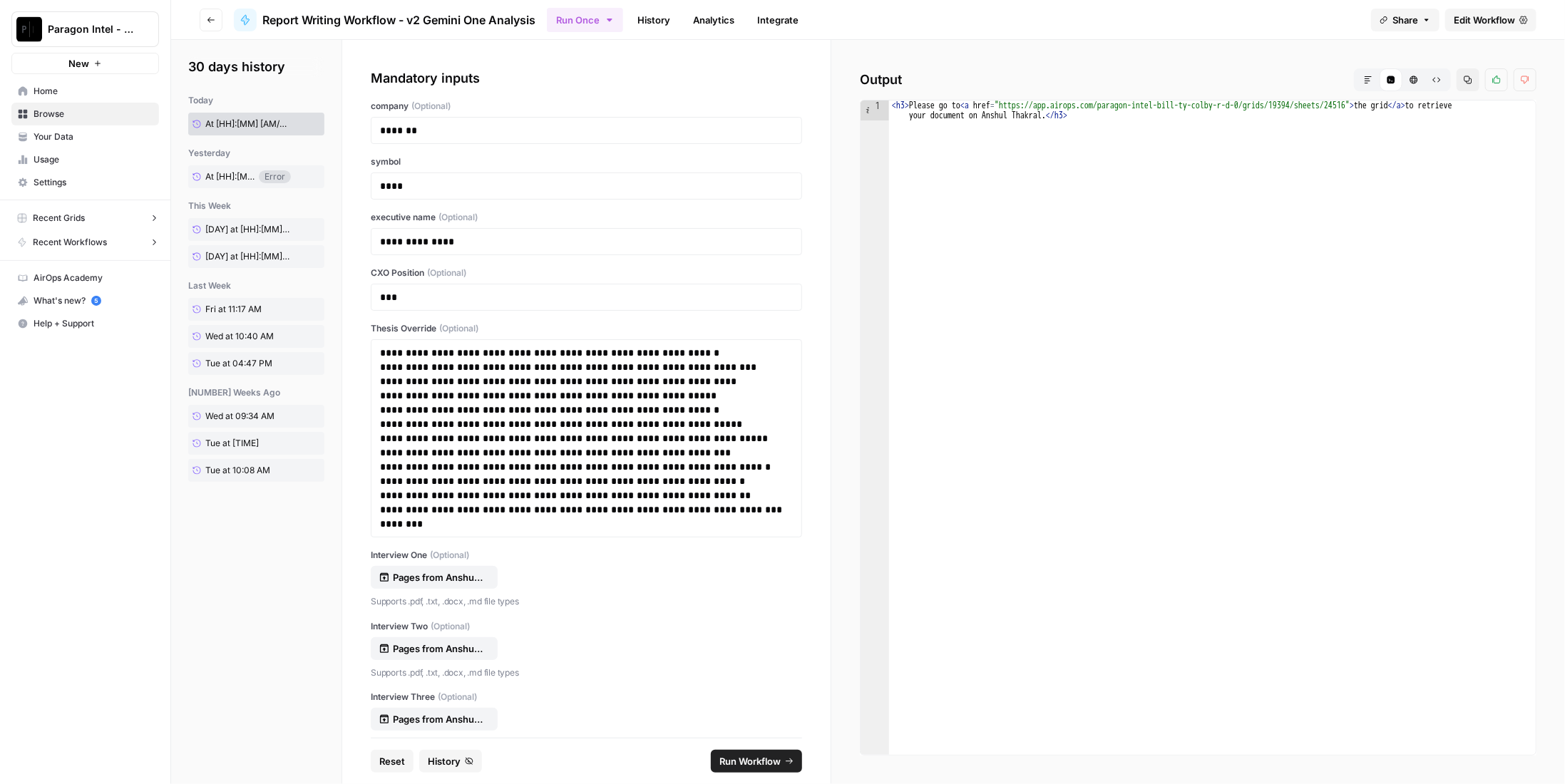click on "History" at bounding box center (654, 20) 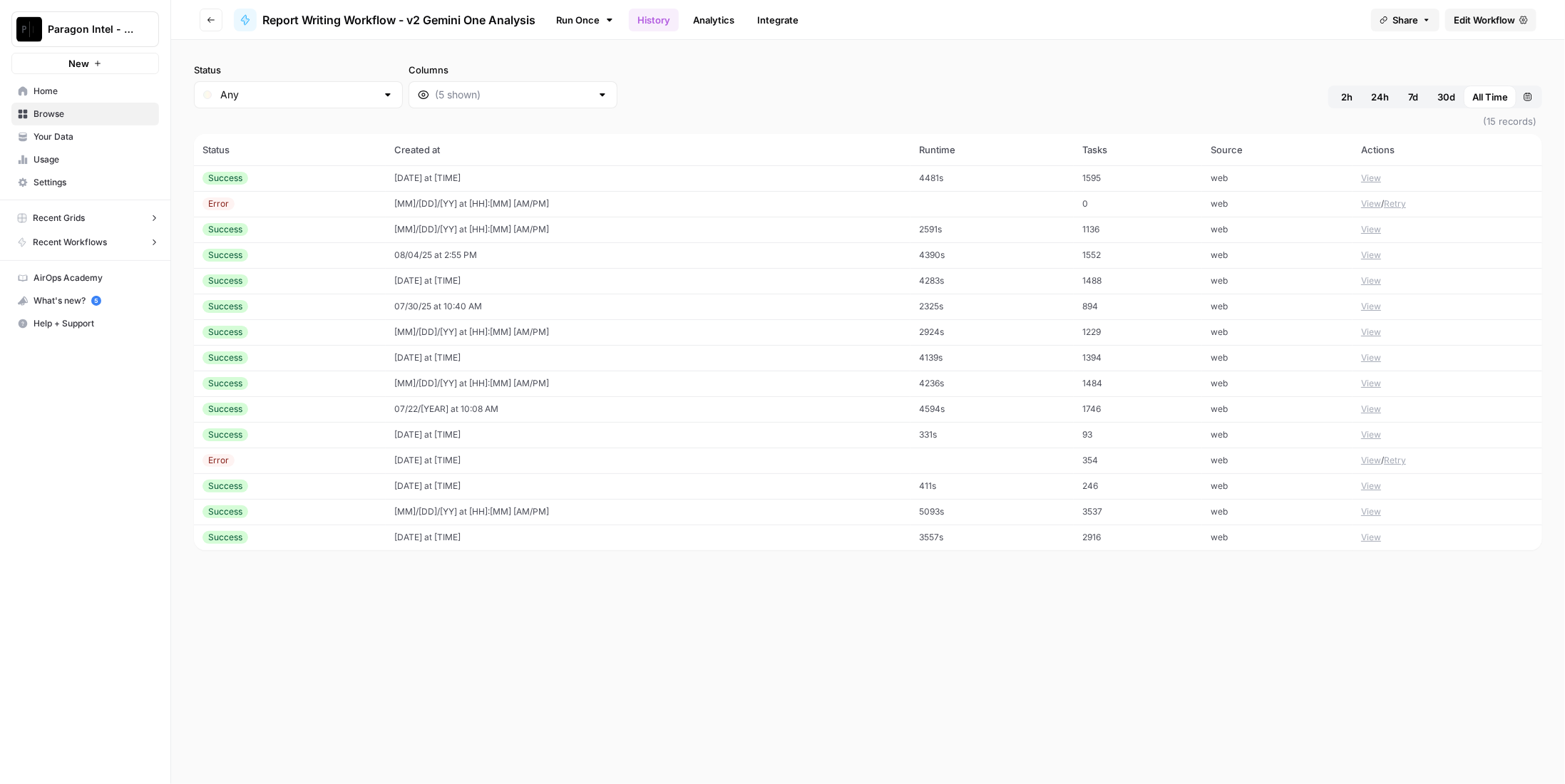 click on "View" at bounding box center [1371, 178] 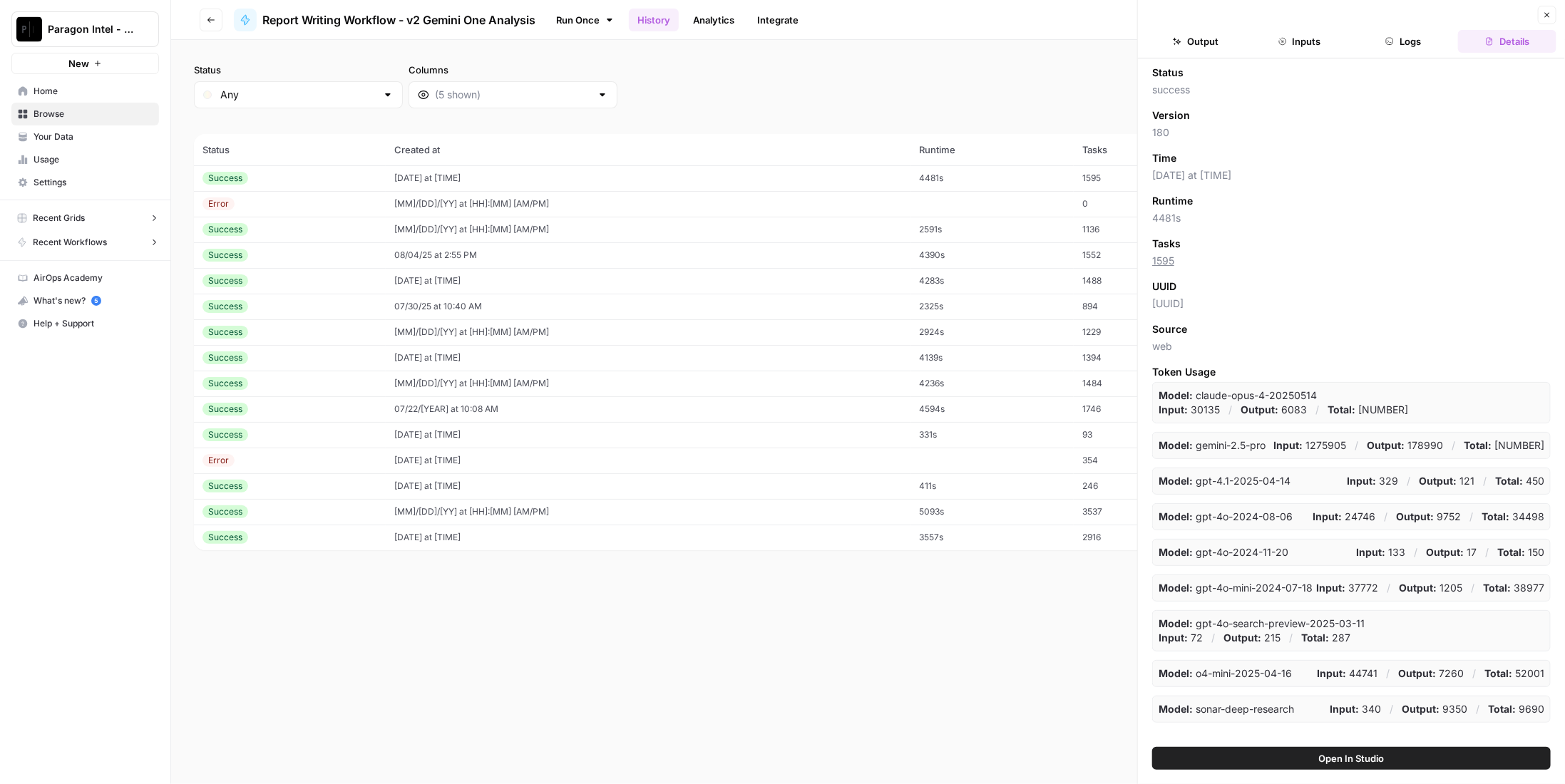 click on "Logs" at bounding box center [1404, 41] 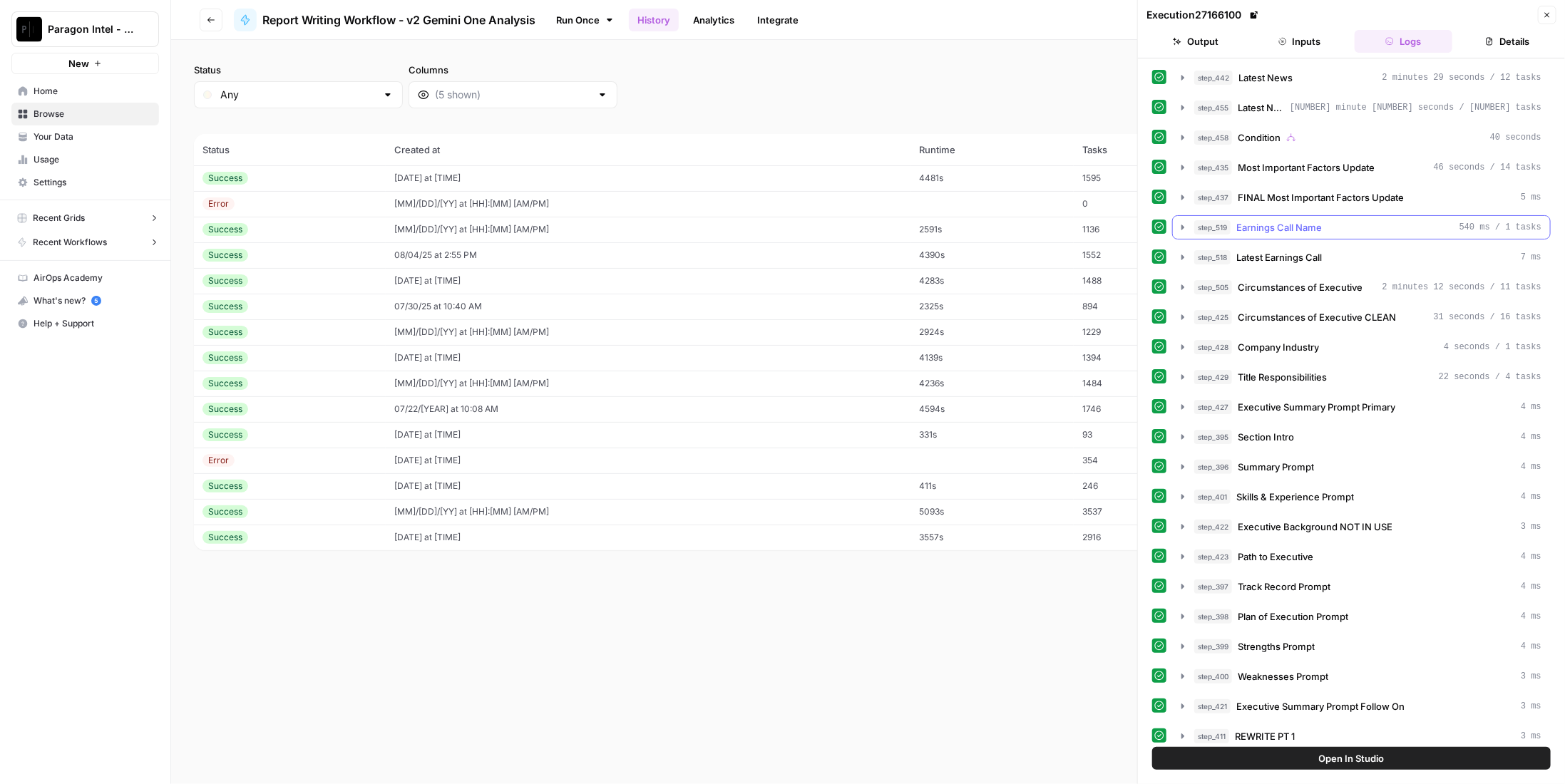 click on "Earnings Call Name" at bounding box center [1279, 227] 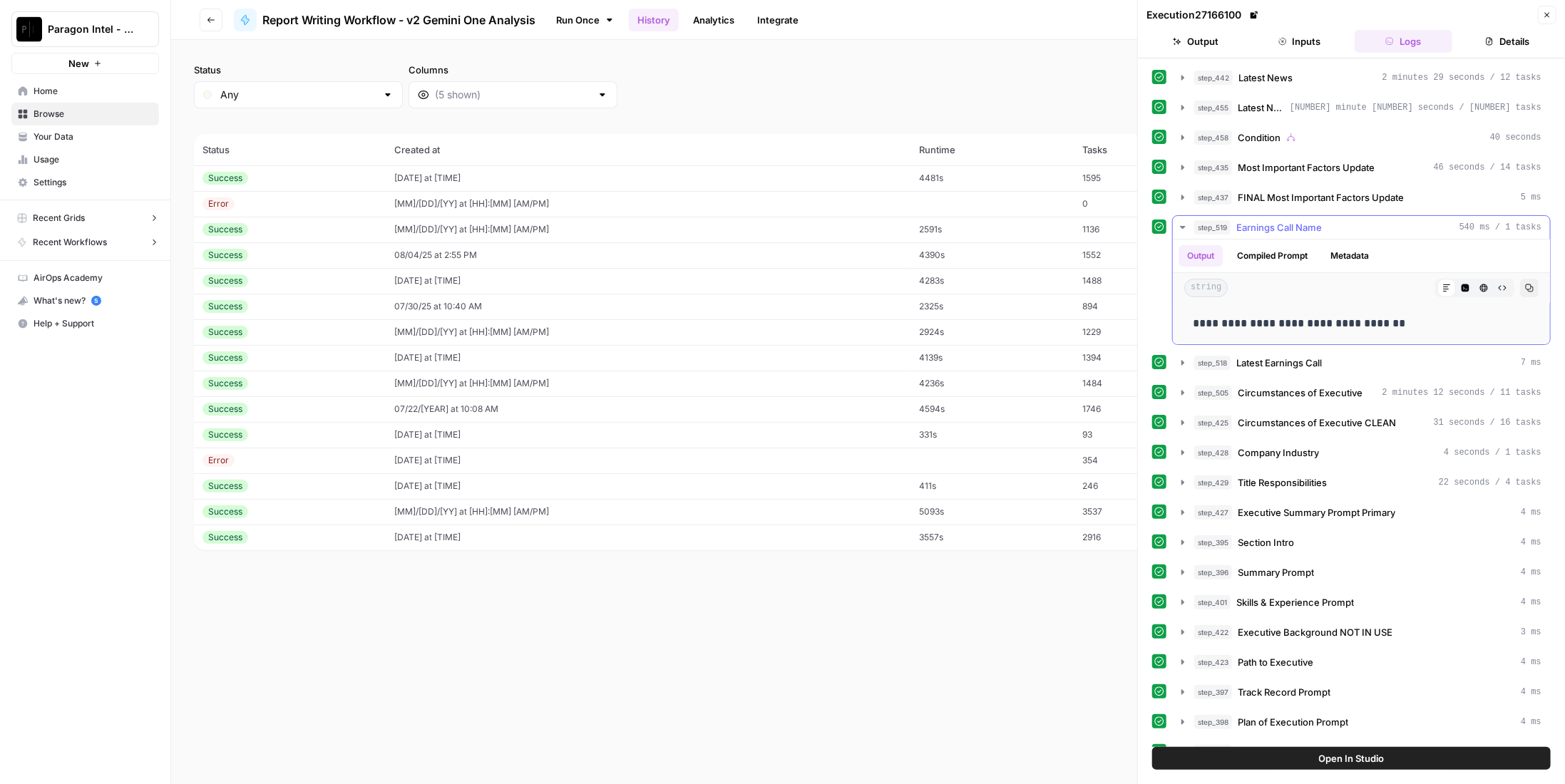 click on "Earnings Call Name" at bounding box center (1279, 227) 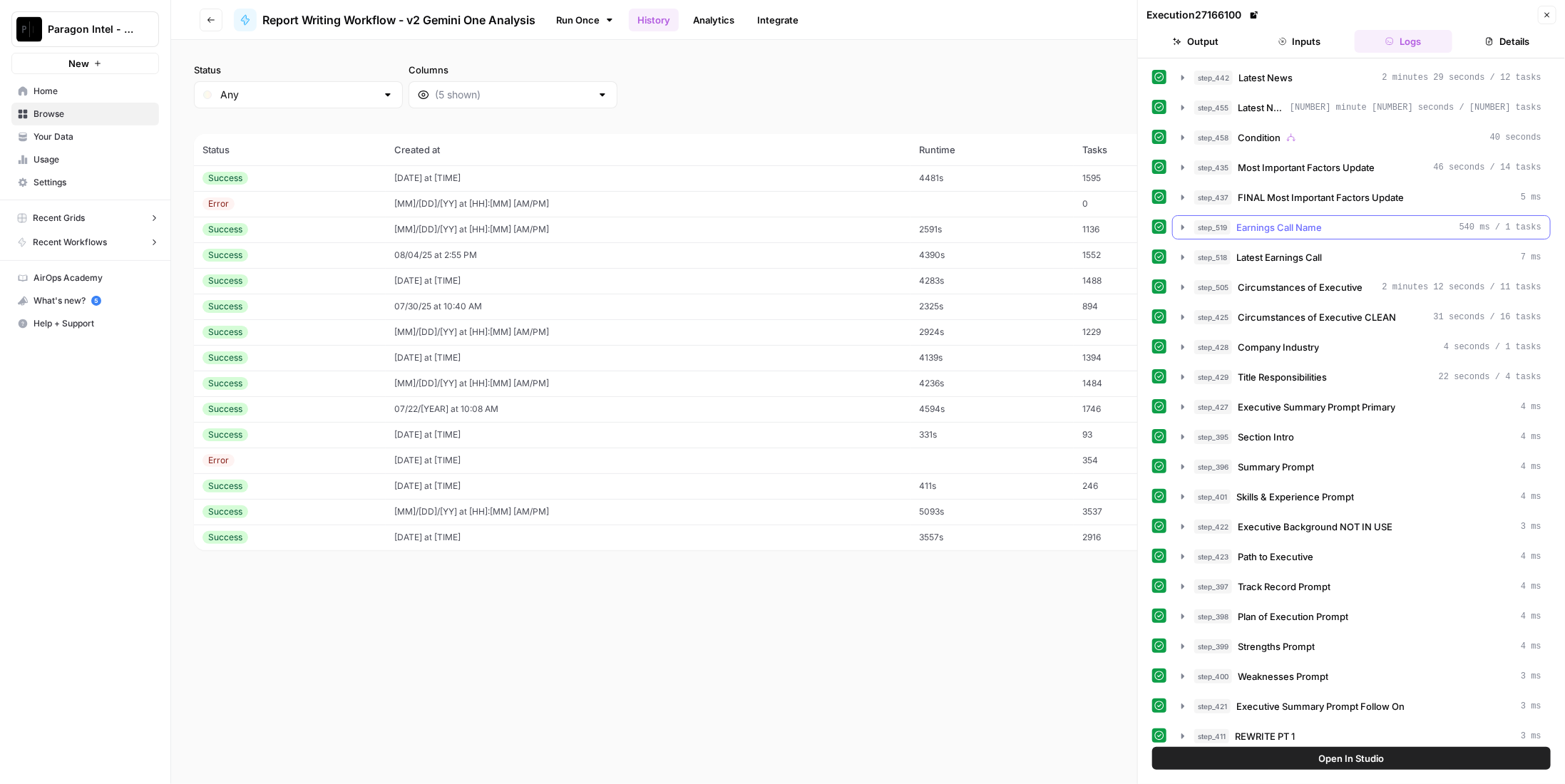 click on "Earnings Call Name" at bounding box center (1279, 227) 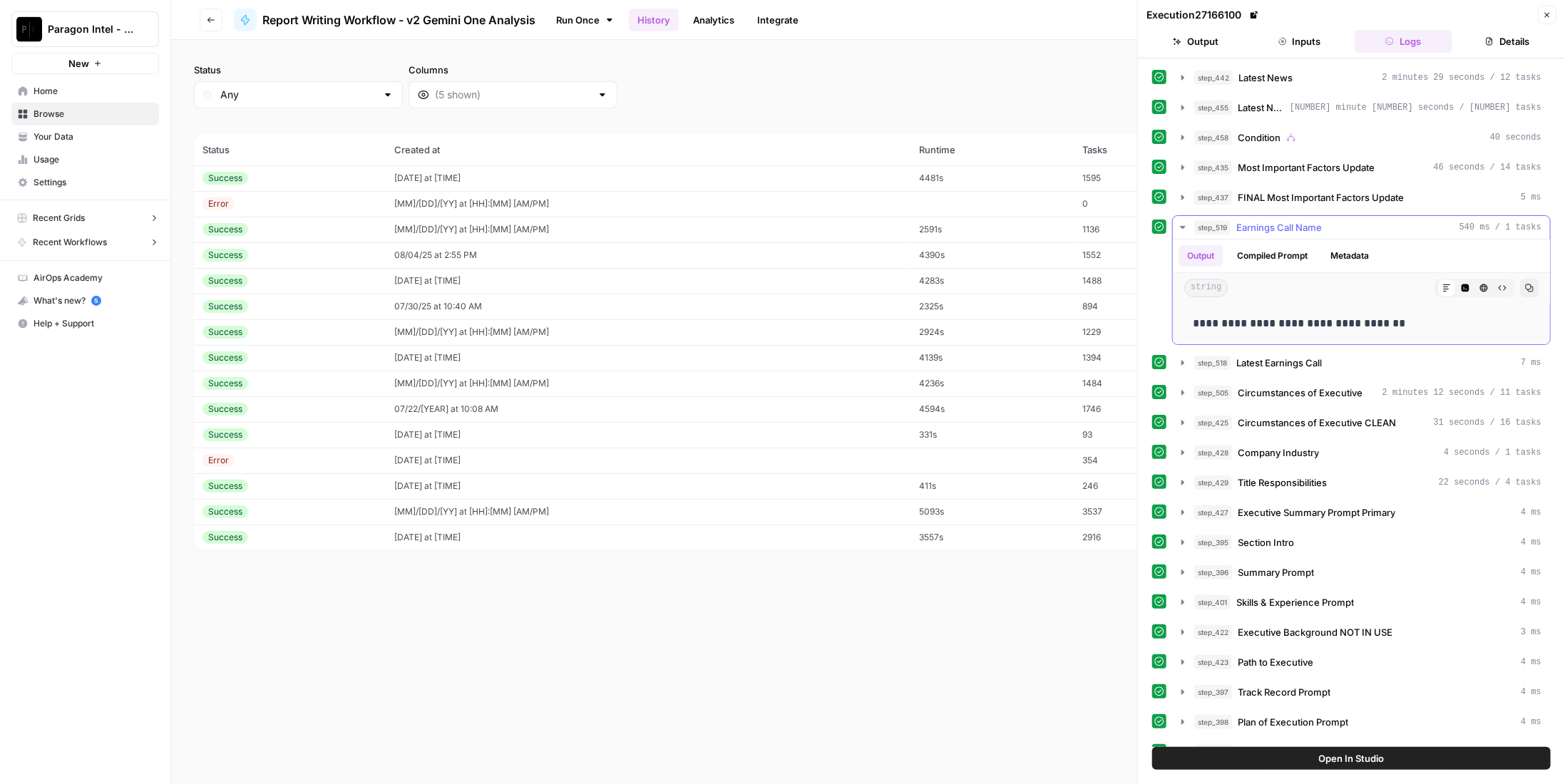 click on "Earnings Call Name" at bounding box center (1279, 227) 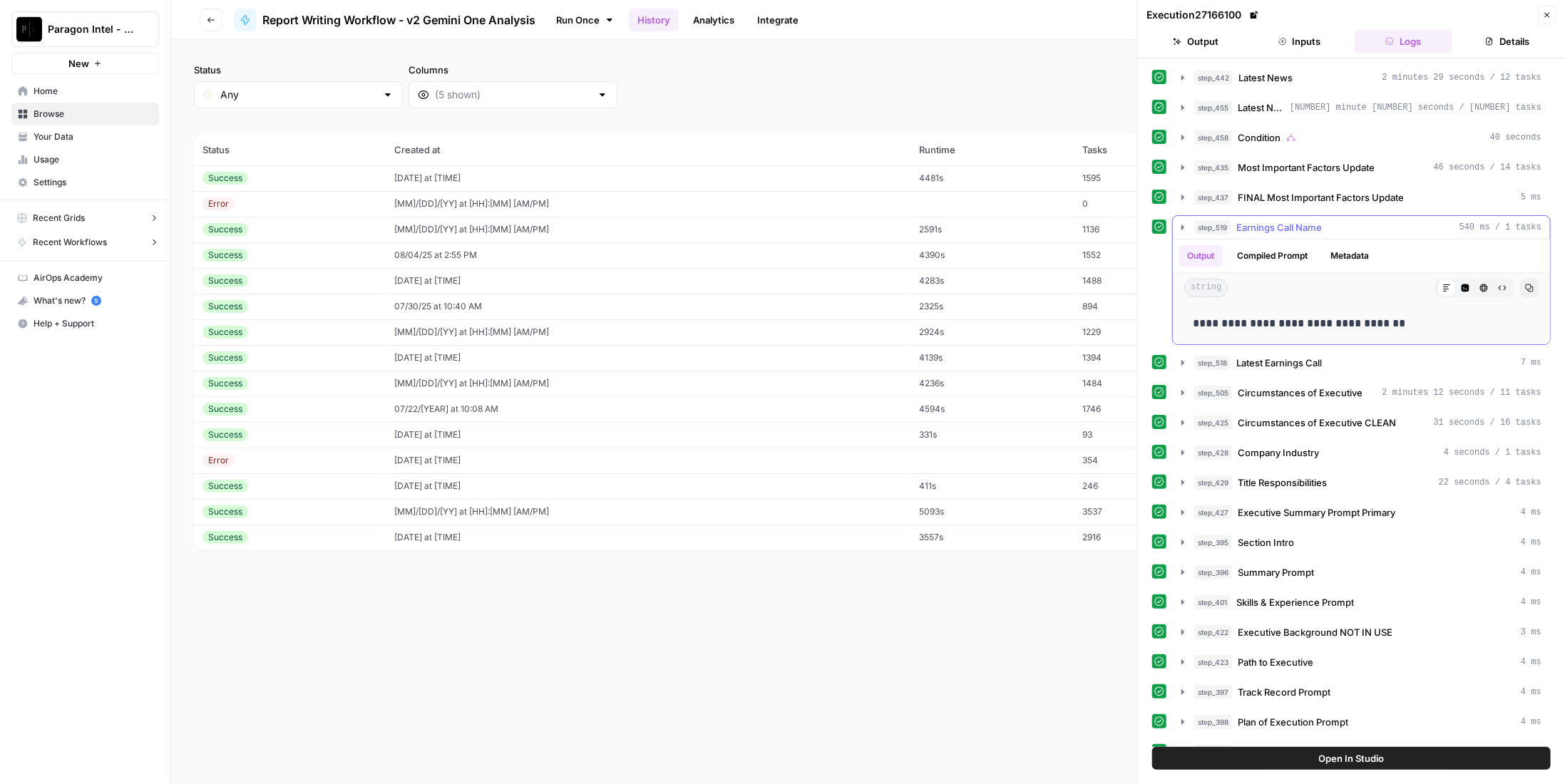 click on "step_505 Circumstances of Executive 2 minutes 12 seconds / 11 tasks" at bounding box center (1361, 393) 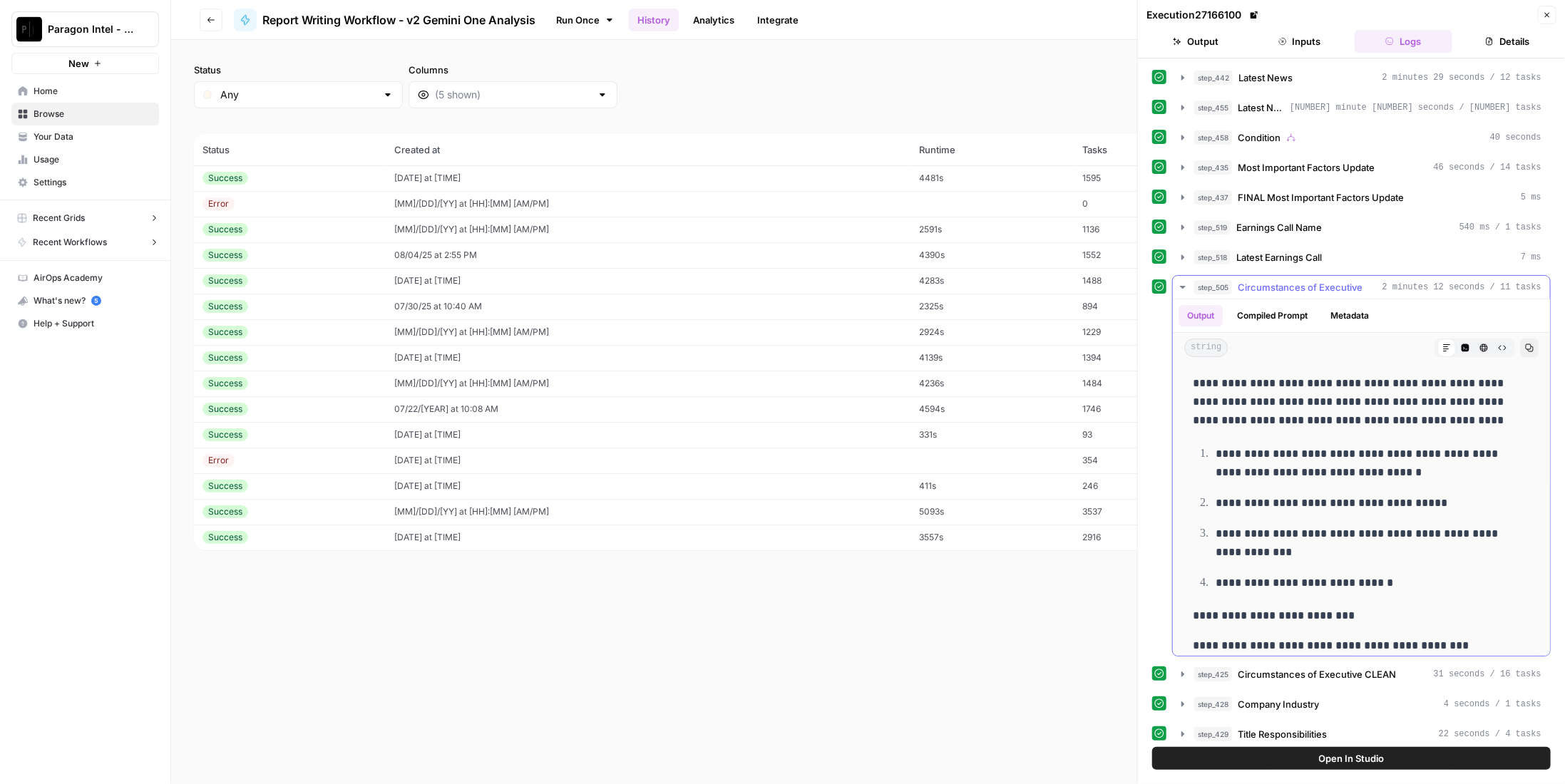 click on "step_505 Circumstances of Executive 2 minutes 12 seconds / 11 tasks" at bounding box center [1361, 287] 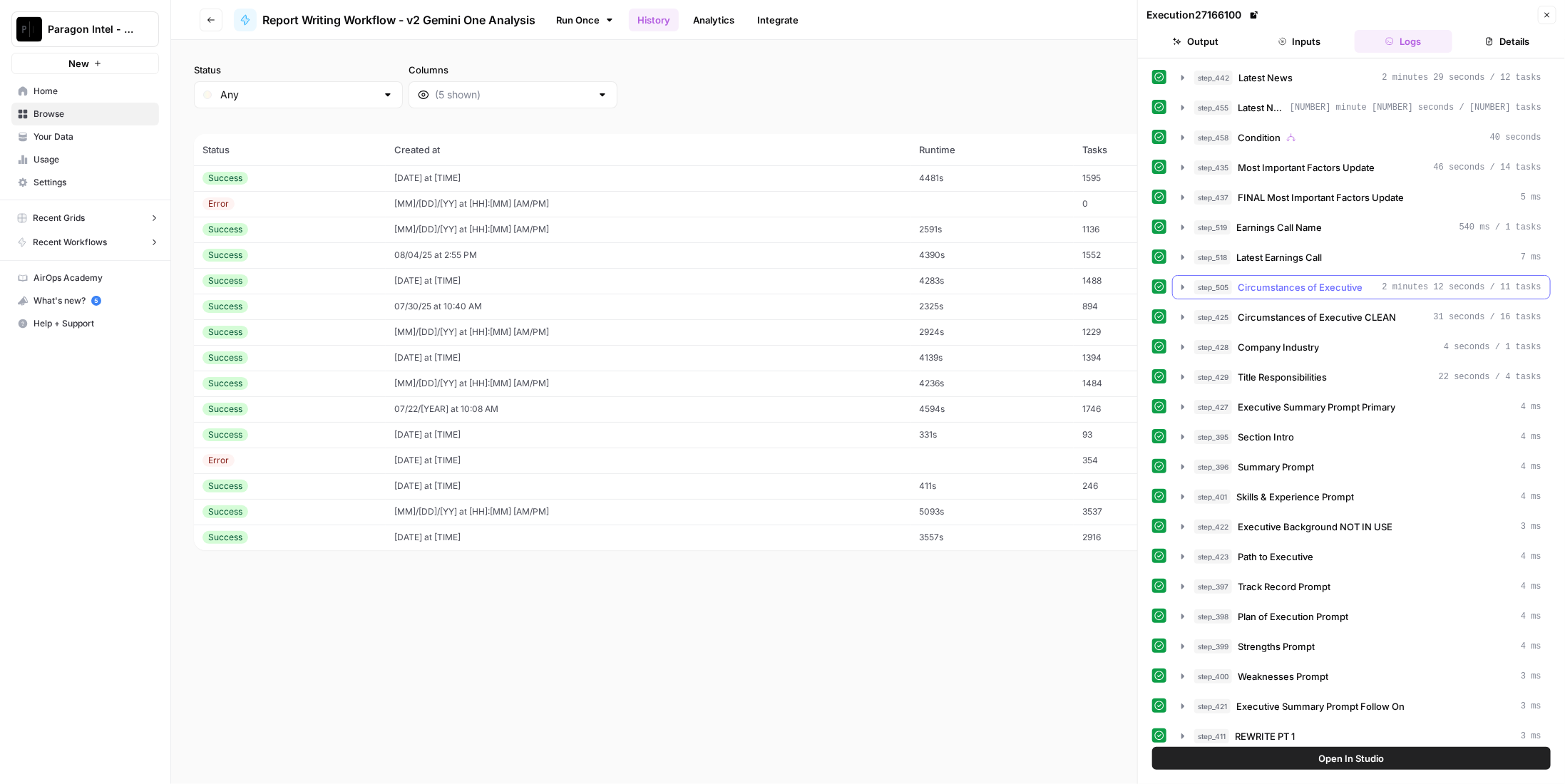 click on "Circumstances of Executive CLEAN" at bounding box center [1317, 317] 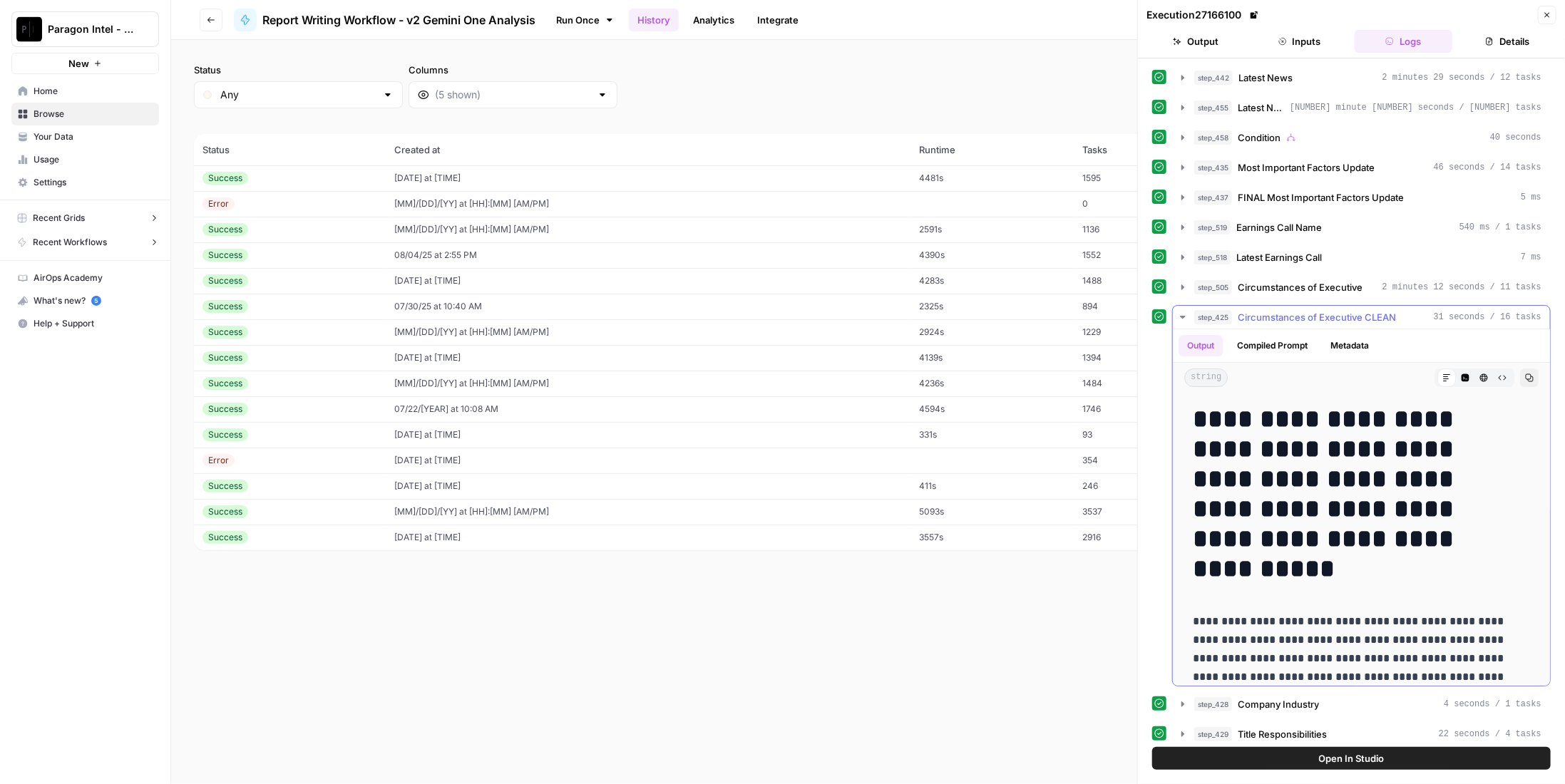 click on "Circumstances of Executive CLEAN" at bounding box center (1317, 317) 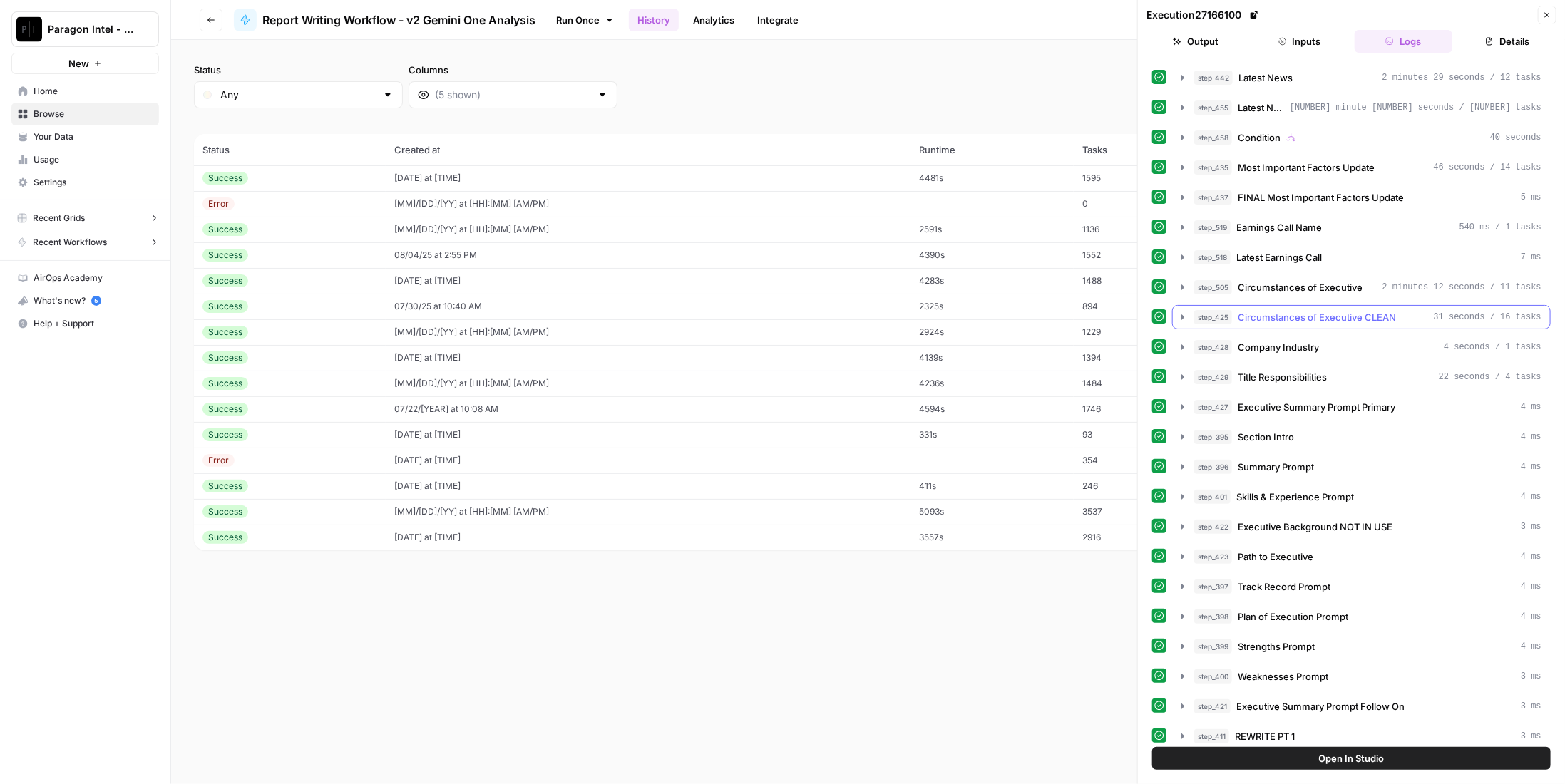 click on "step_442 Latest News 2 minutes 29 seconds / 12 tasks step_455 Latest News Output 1 minute 12 seconds / 19 tasks step_458 Condition 40 seconds step_435 Most Important Factors Update 46 seconds / 14 tasks step_437 FINAL Most Important Factors Update 5 ms step_519 Earnings Call Name 540 ms / 1 tasks step_518 Latest Earnings Call 7 ms step_505 Circumstances of Executive 2 minutes 12 seconds / 11 tasks step_425 Circumstances of Executive CLEAN 31 seconds / 16 tasks step_428 Company Industry 4 seconds / 1 tasks step_429 Title Responsibilities 22 seconds / 4 tasks step_427 Executive Summary Prompt Primary 4 ms step_395 Section Intro 4 ms step_396 Summary Prompt 4 ms step_401 Skills & Experience Prompt 4 ms step_422 Executive Background NOT IN USE 3 ms step_423 Path to Executive 4 ms step_397 Track Record Prompt 4 ms step_398 Plan of Execution Prompt 4 ms step_399 Strengths Prompt 4 ms step_400 Weaknesses Prompt 3 ms step_421 Executive Summary Prompt Follow On 3 ms step_411 REWRITE PT 1 3 ms step_531 Prompt LLM 5 ms" at bounding box center (1351, 1494) 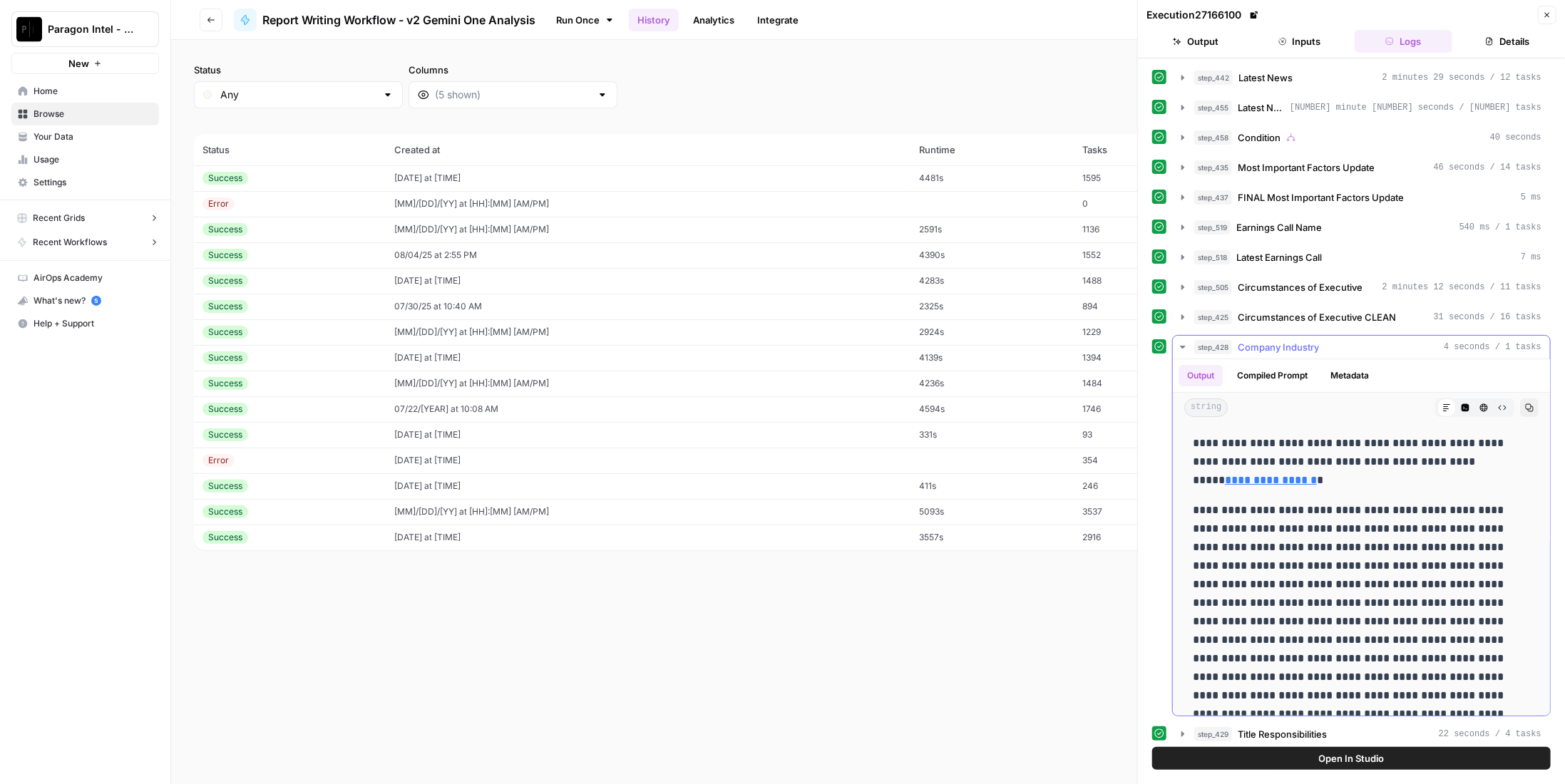 click on "step_428 Company Industry 4 seconds / 1 tasks" at bounding box center [1361, 347] 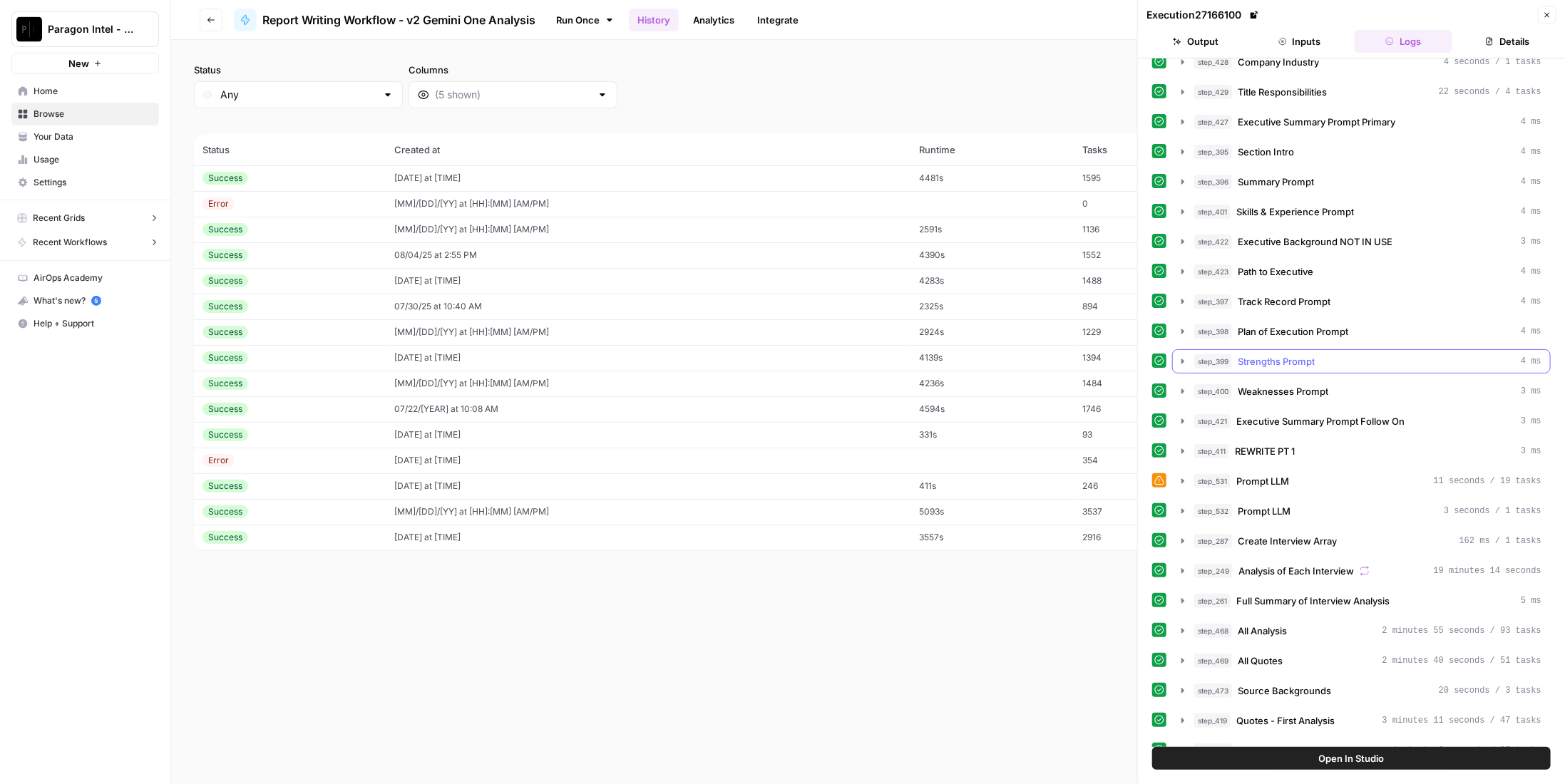 scroll, scrollTop: 356, scrollLeft: 0, axis: vertical 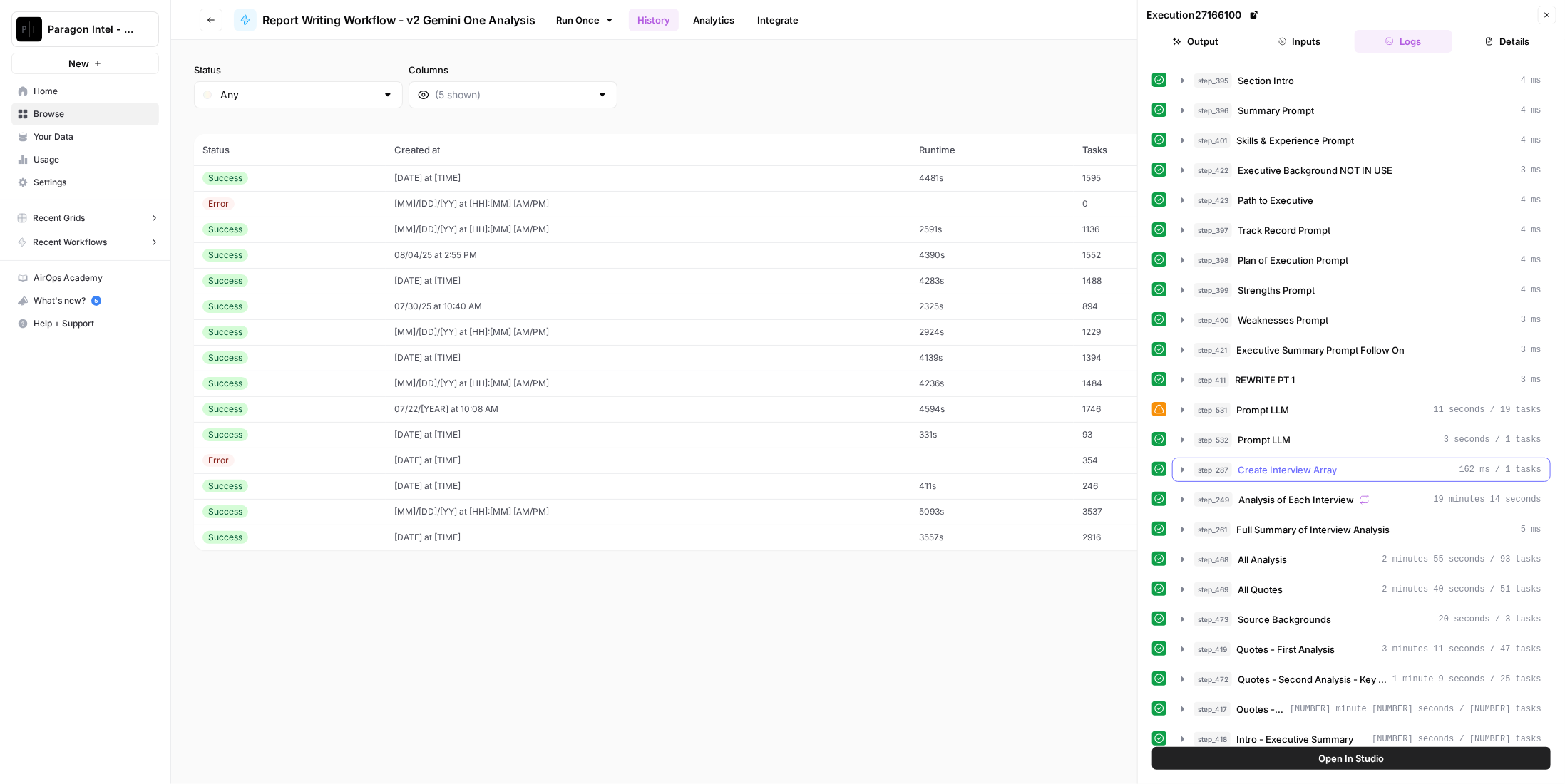 click on "Create Interview Array" at bounding box center [1287, 470] 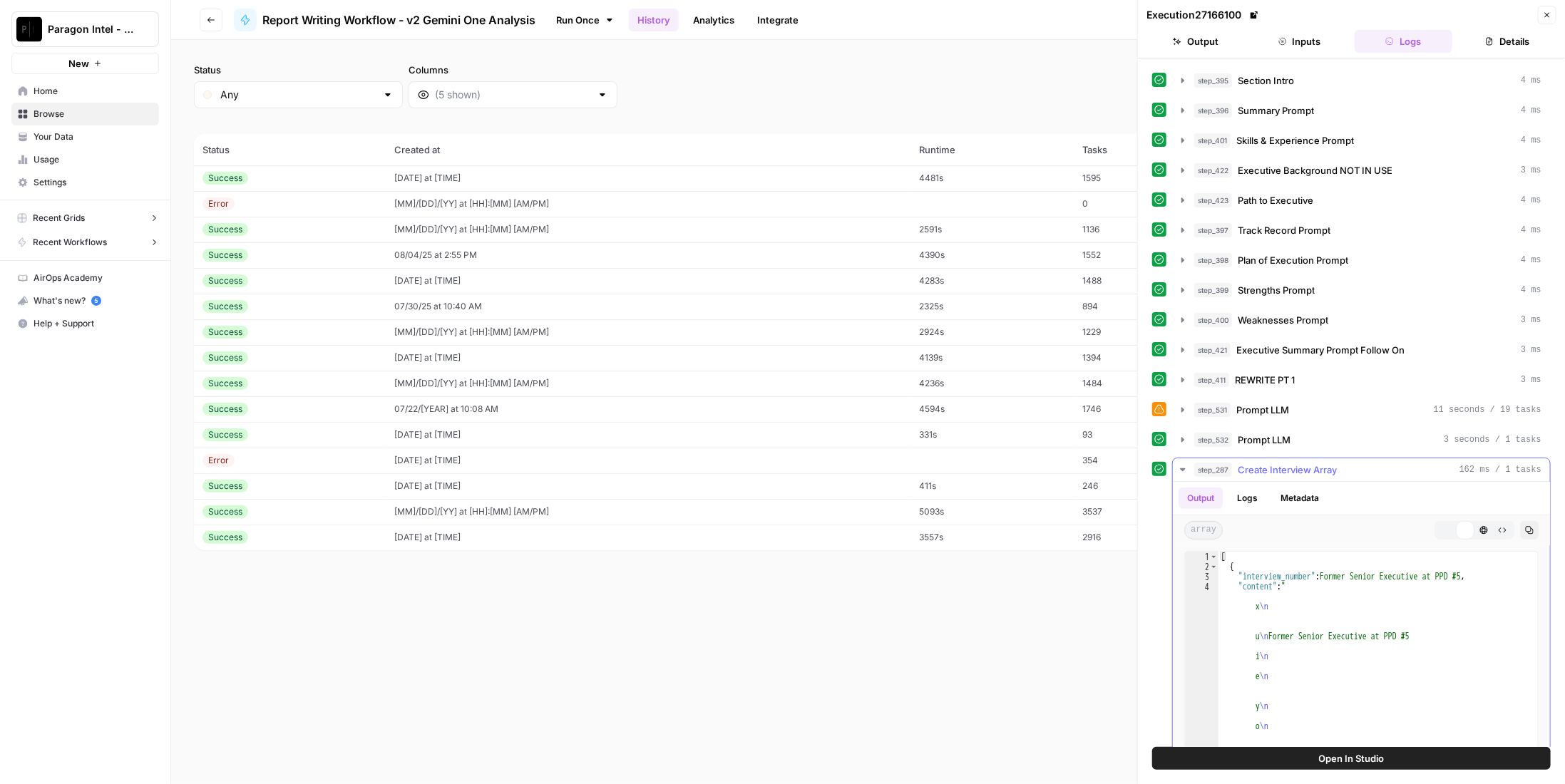 click on "Create Interview Array" at bounding box center [1287, 470] 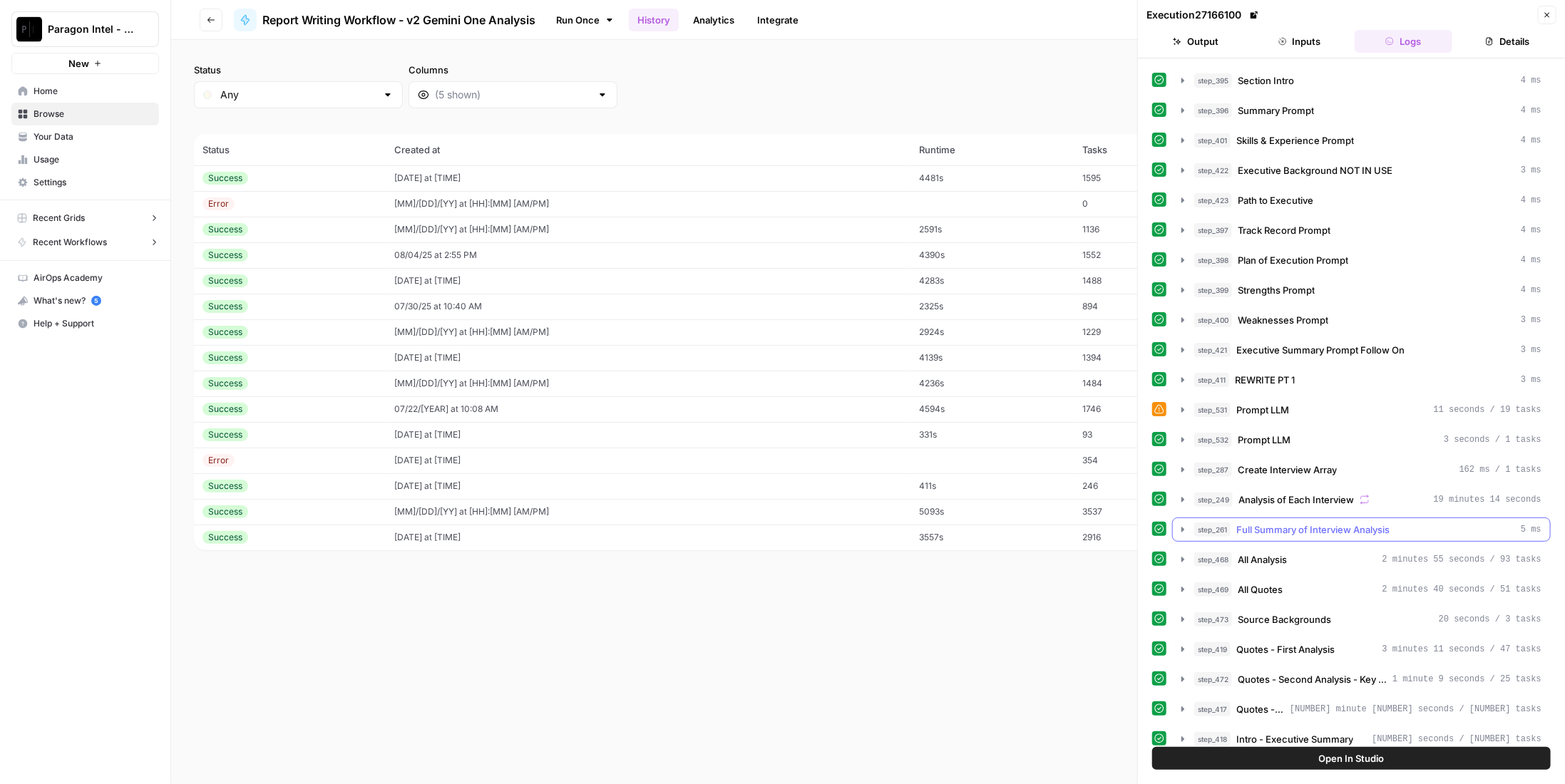 click on "Full Summary of Interview Analysis" at bounding box center [1313, 530] 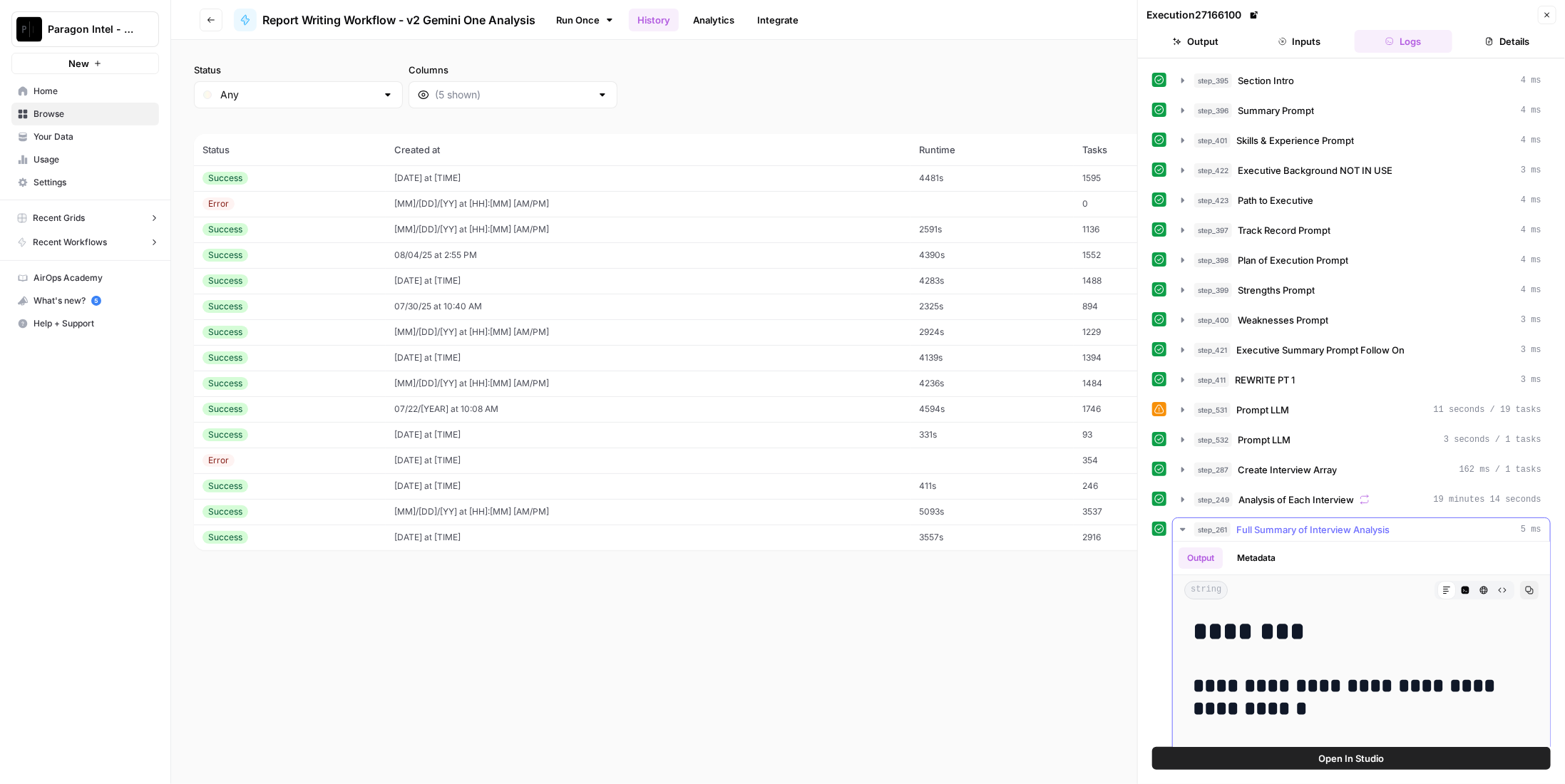 click on "Full Summary of Interview Analysis" at bounding box center [1313, 530] 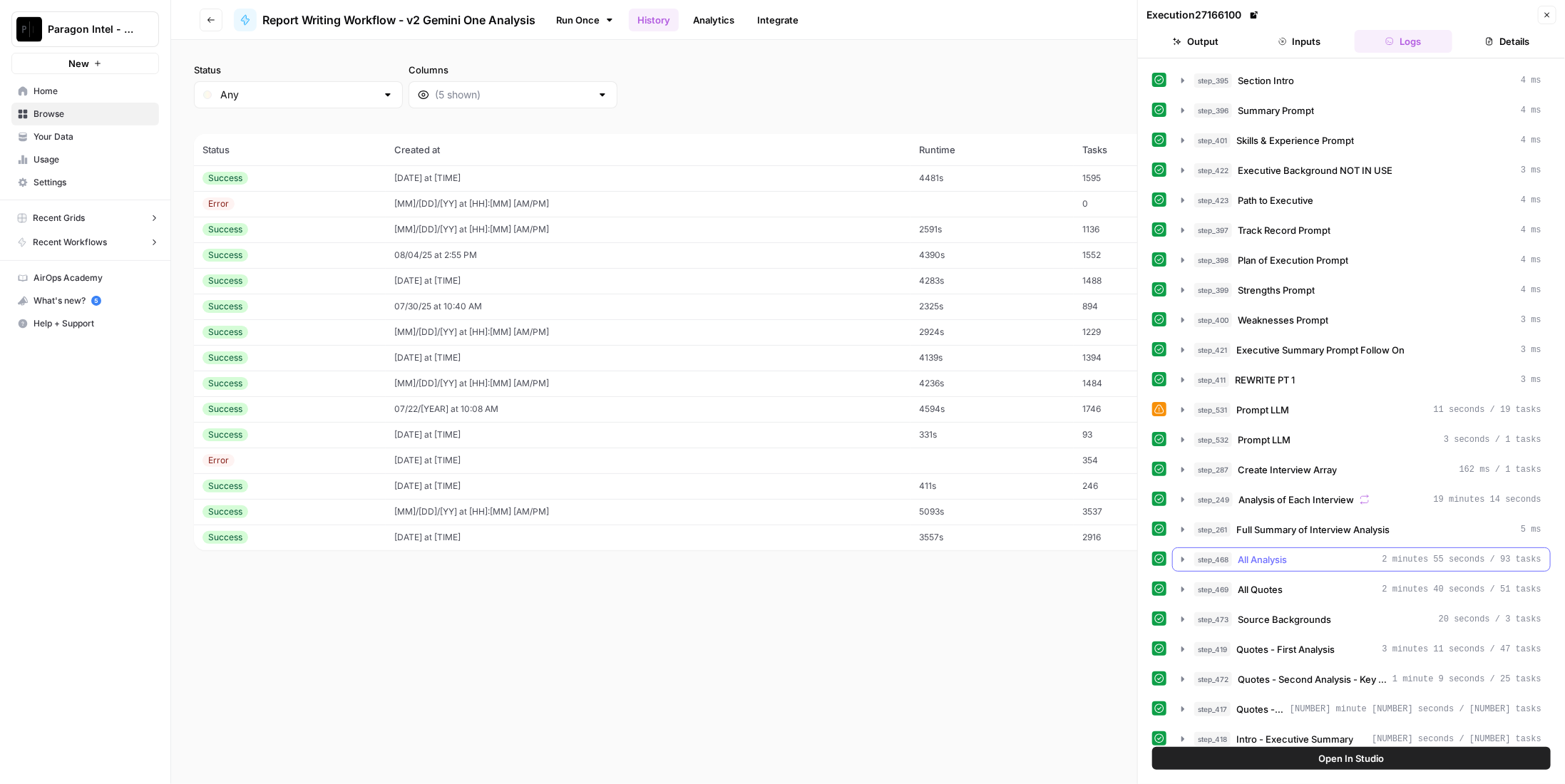 click on "step_468 All Analysis 2 minutes 55 seconds / 93 tasks" at bounding box center [1368, 559] 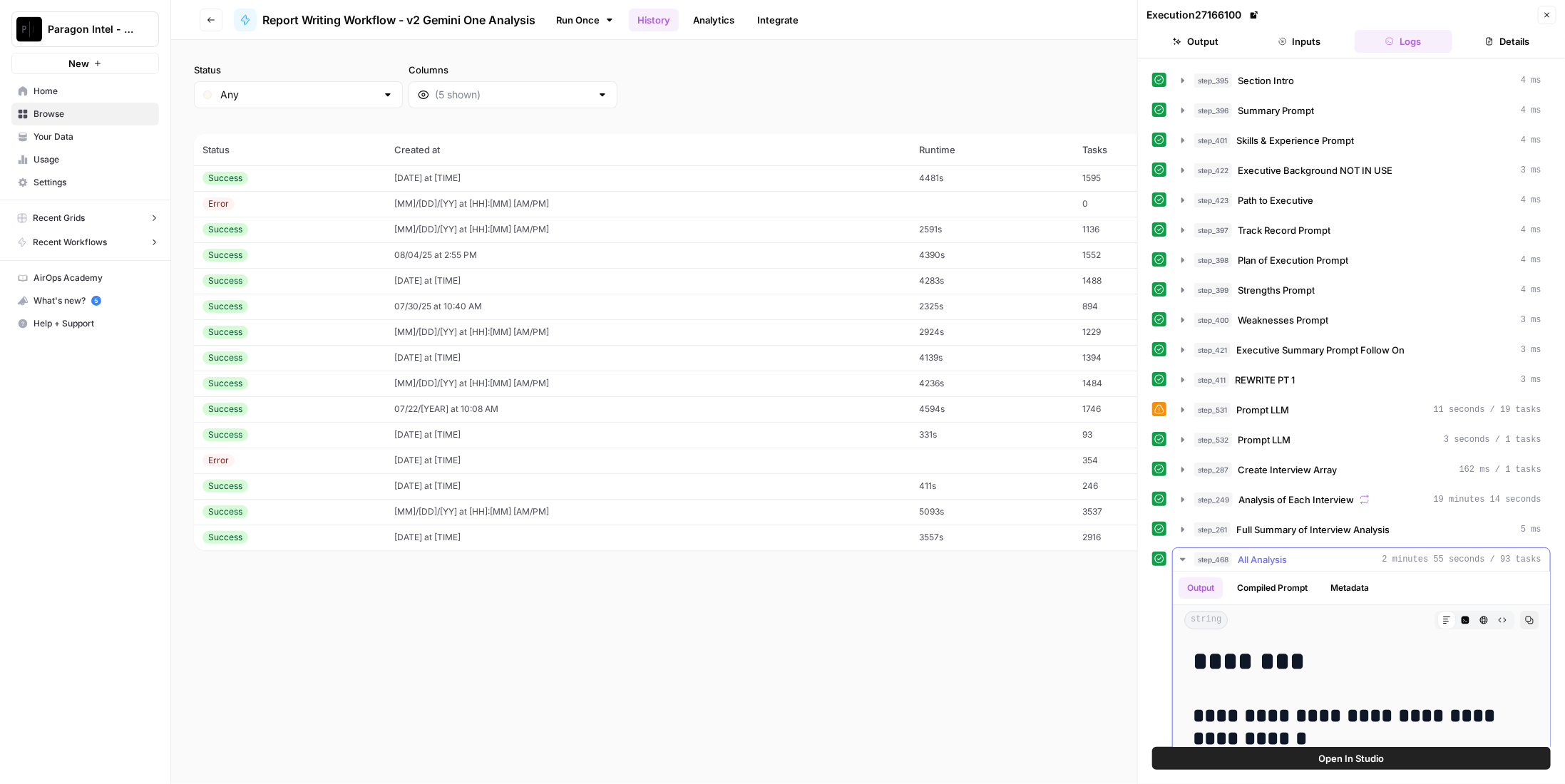 click on "step_468 All Analysis 2 minutes 55 seconds / 93 tasks" at bounding box center [1368, 559] 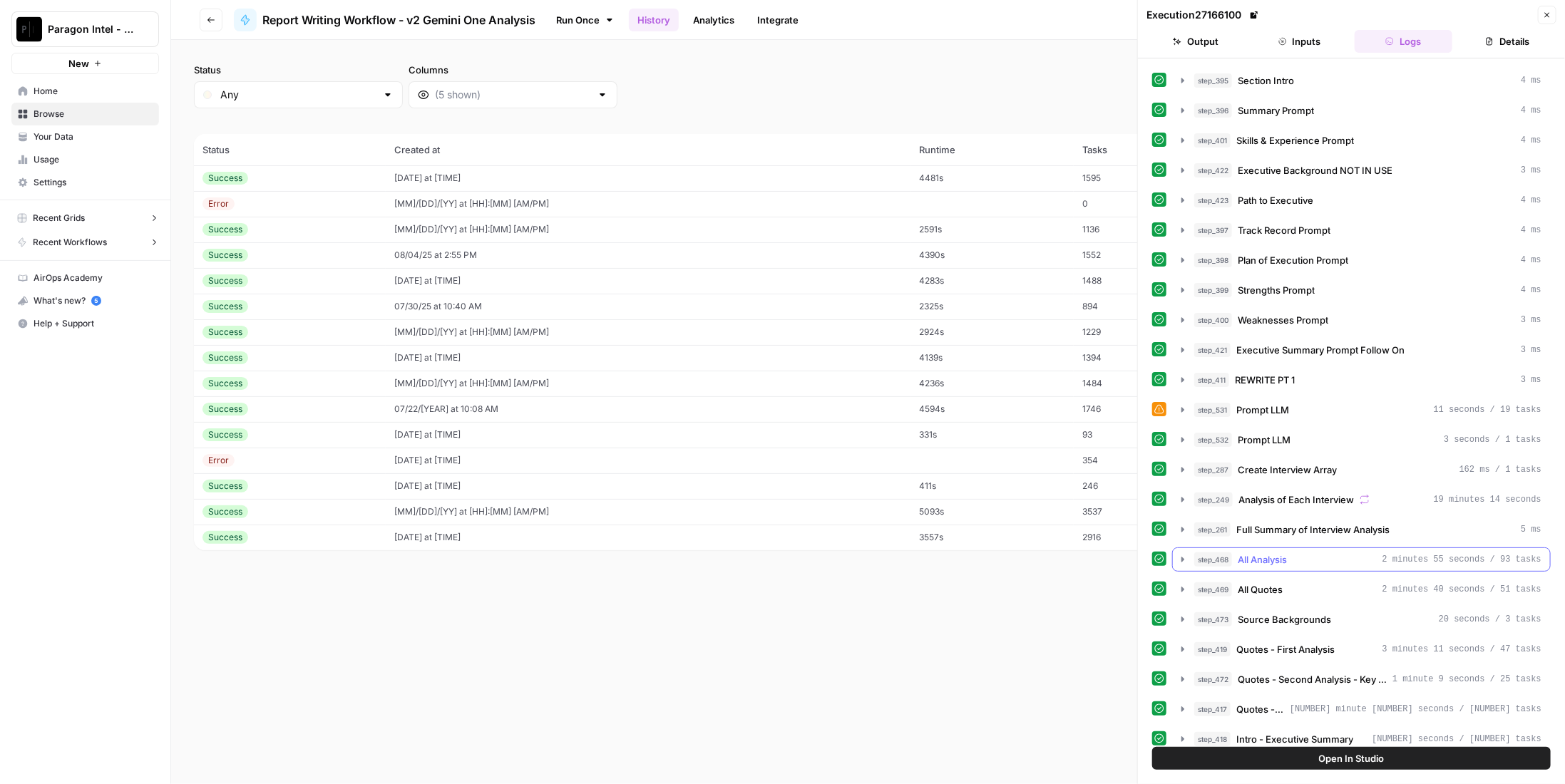 scroll, scrollTop: 499, scrollLeft: 0, axis: vertical 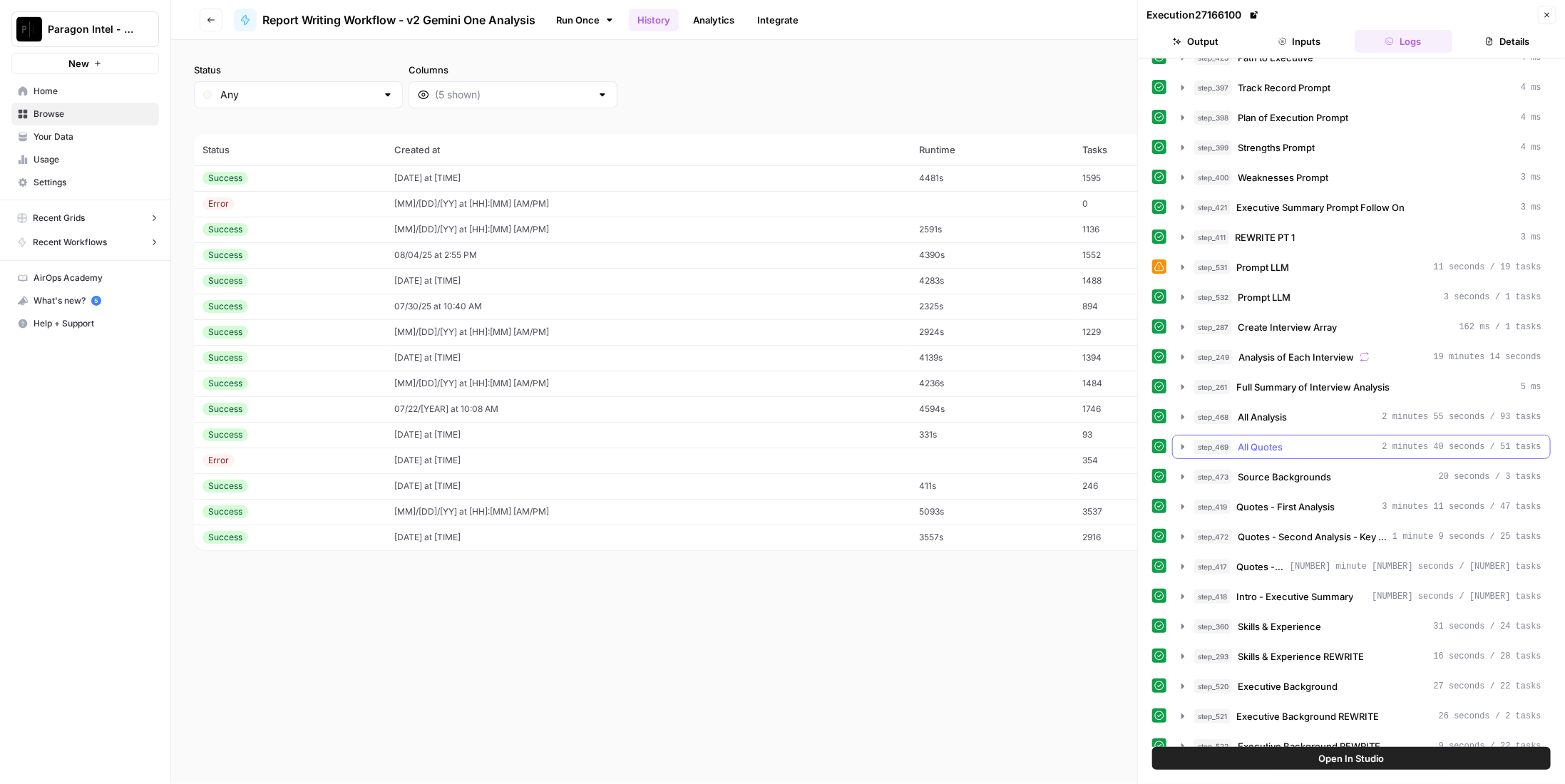 click on "step_469 All Quotes 2 minutes 40 seconds / 51 tasks" at bounding box center [1361, 447] 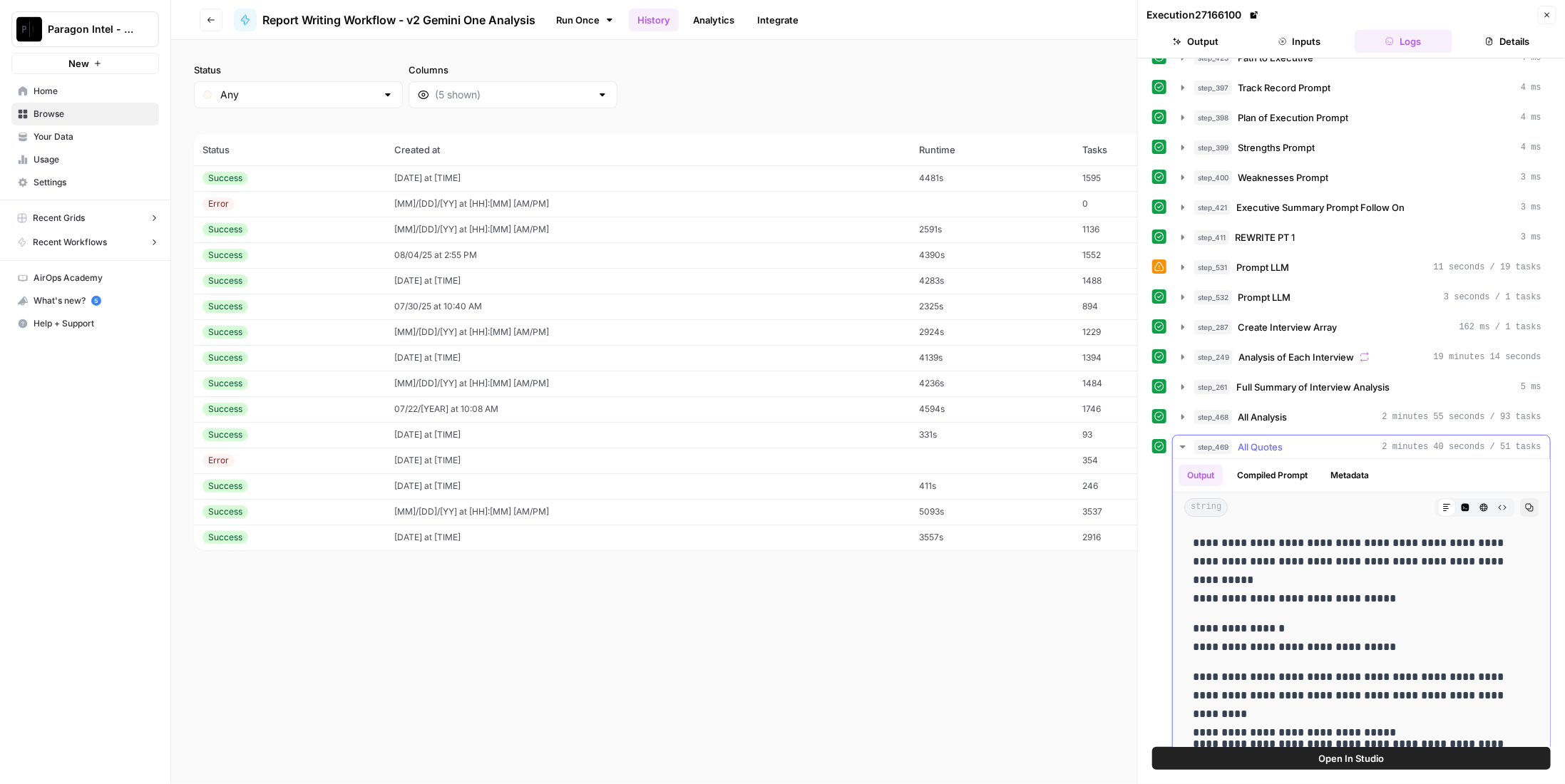click on "step_469 All Quotes 2 minutes 40 seconds / 51 tasks" at bounding box center [1361, 447] 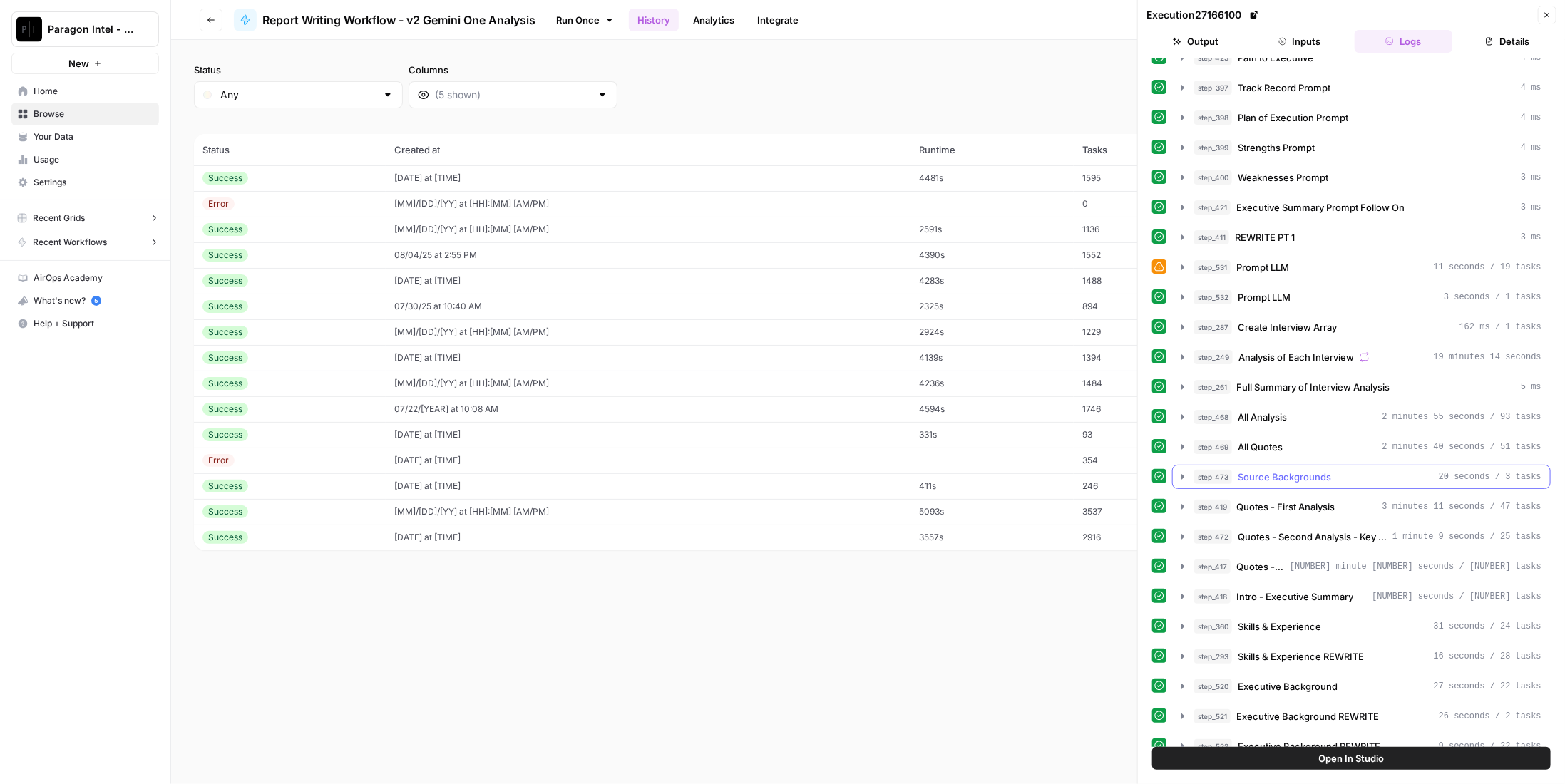 click on "Source Backgrounds" at bounding box center (1284, 477) 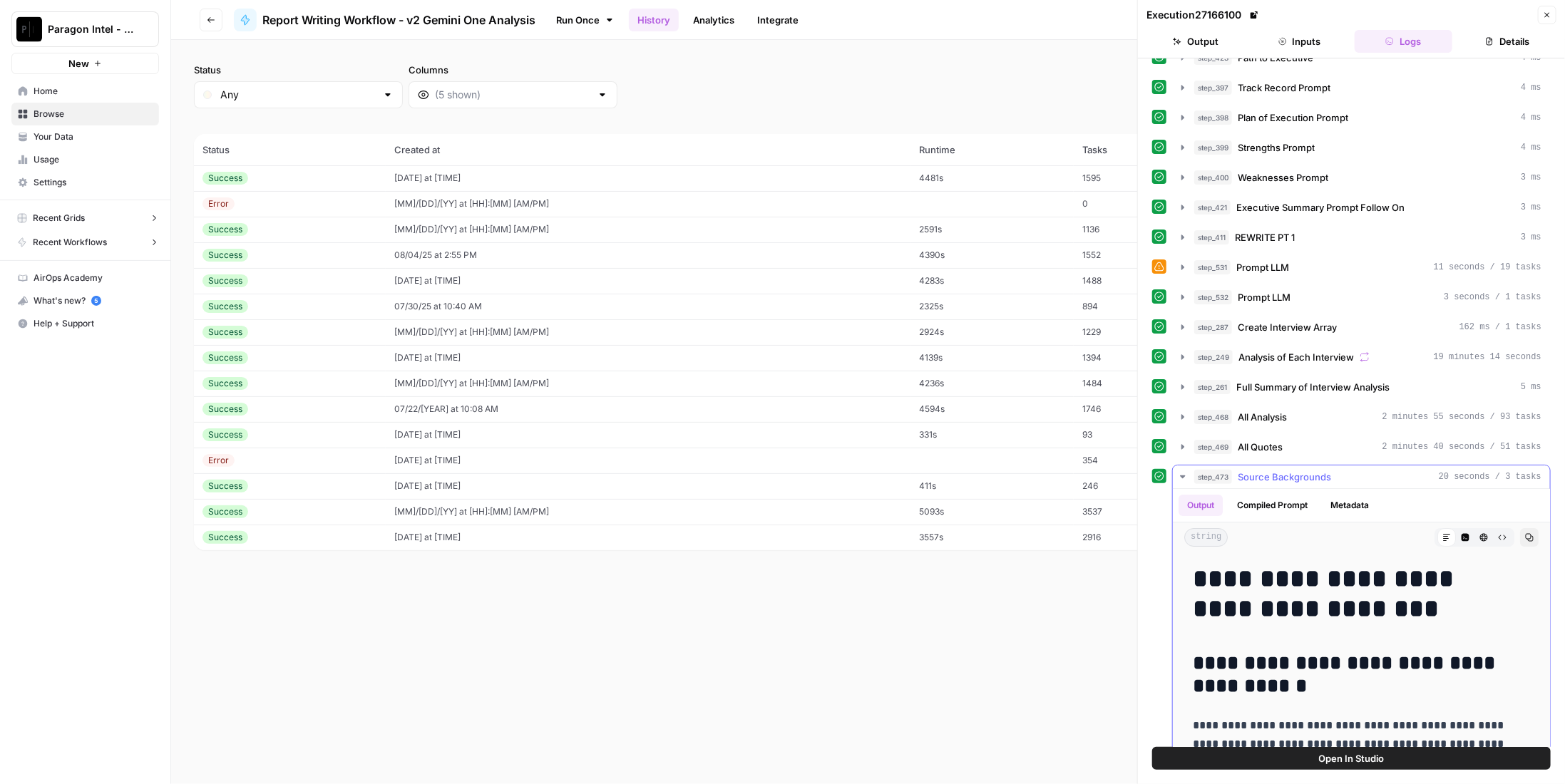 click on "Source Backgrounds" at bounding box center [1284, 477] 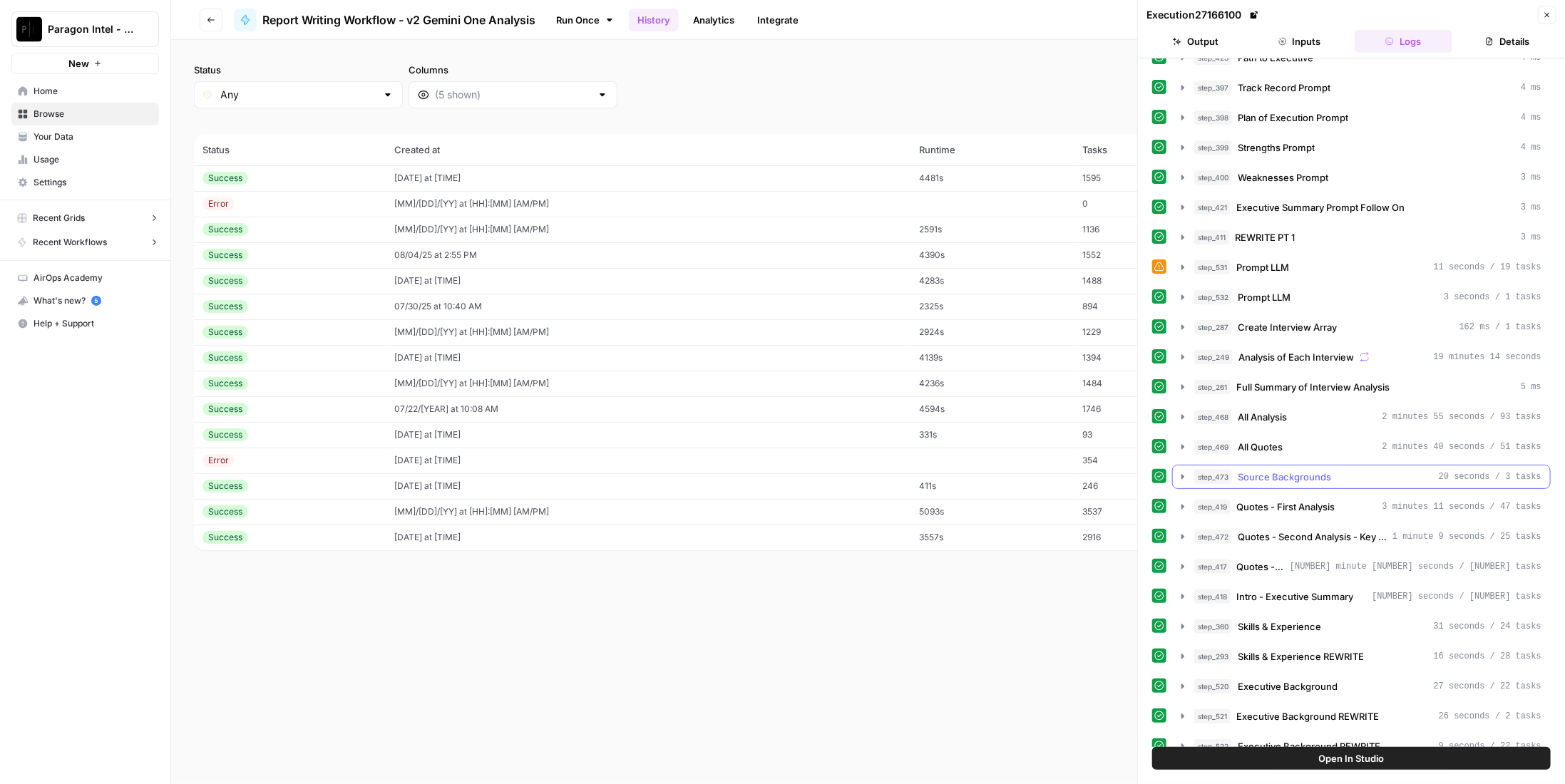 scroll, scrollTop: 570, scrollLeft: 0, axis: vertical 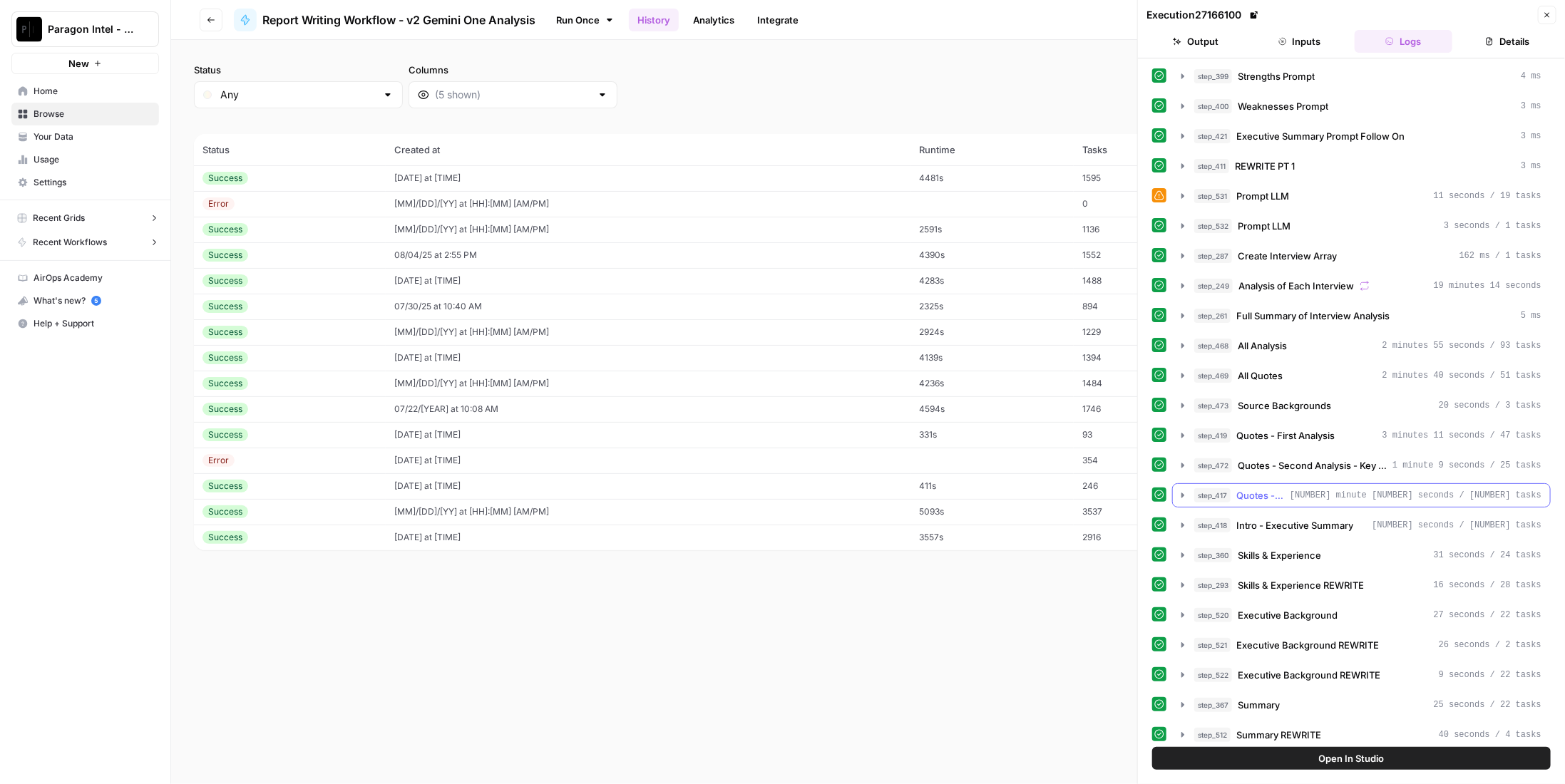 click on "Intro - Executive Summary" at bounding box center [1295, 525] 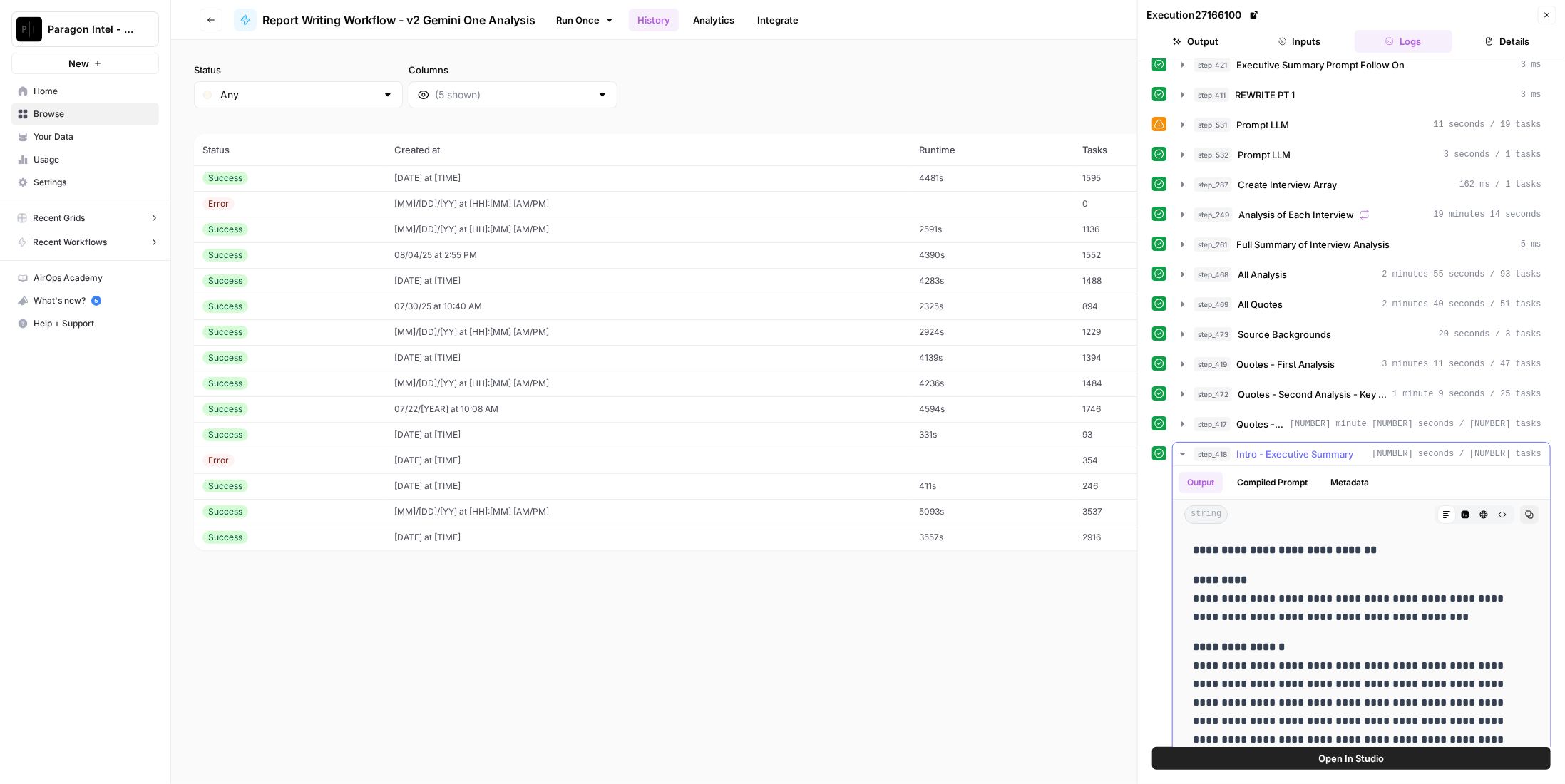 scroll, scrollTop: 713, scrollLeft: 0, axis: vertical 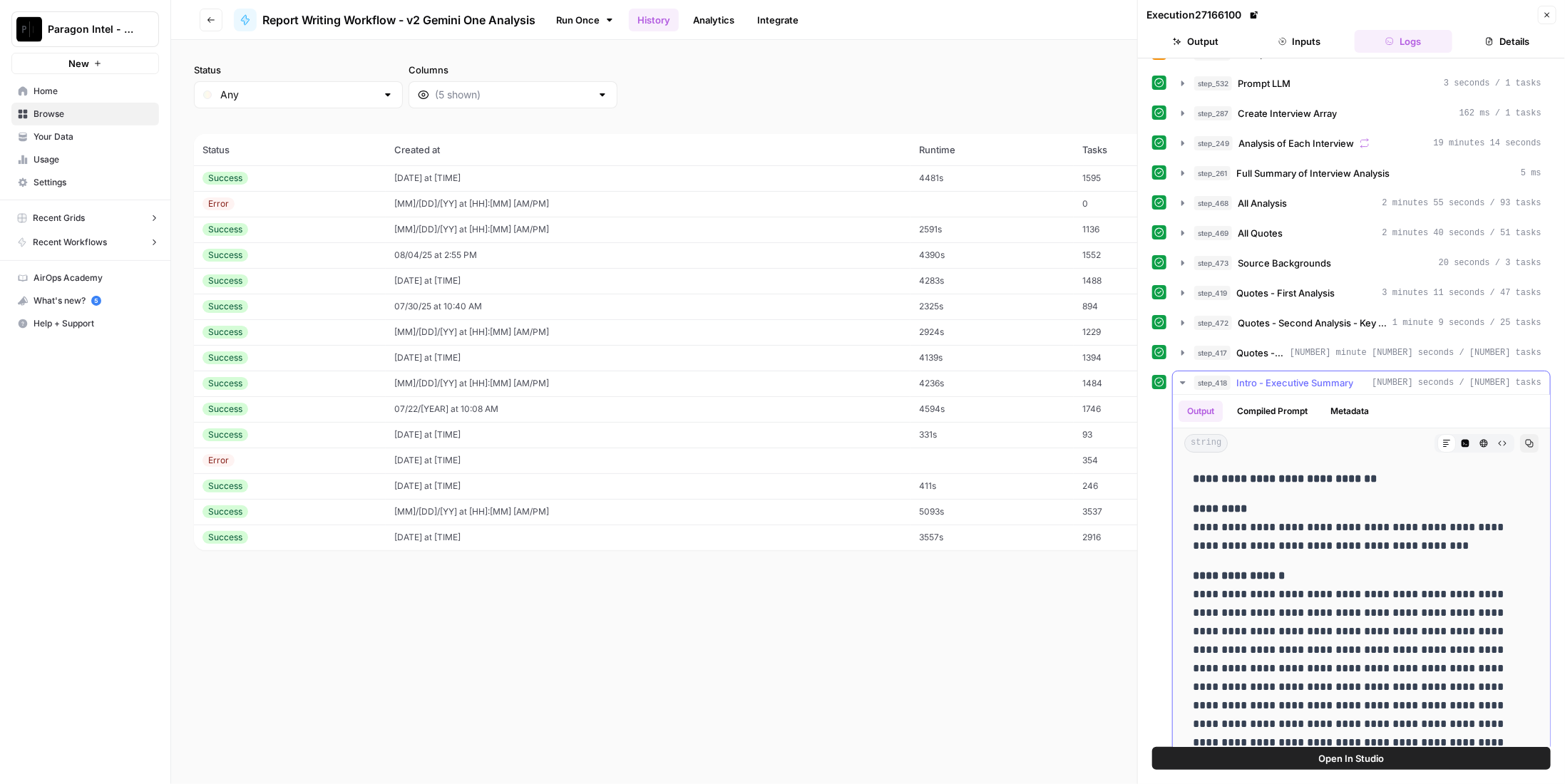 click on "Intro - Executive Summary" at bounding box center (1295, 383) 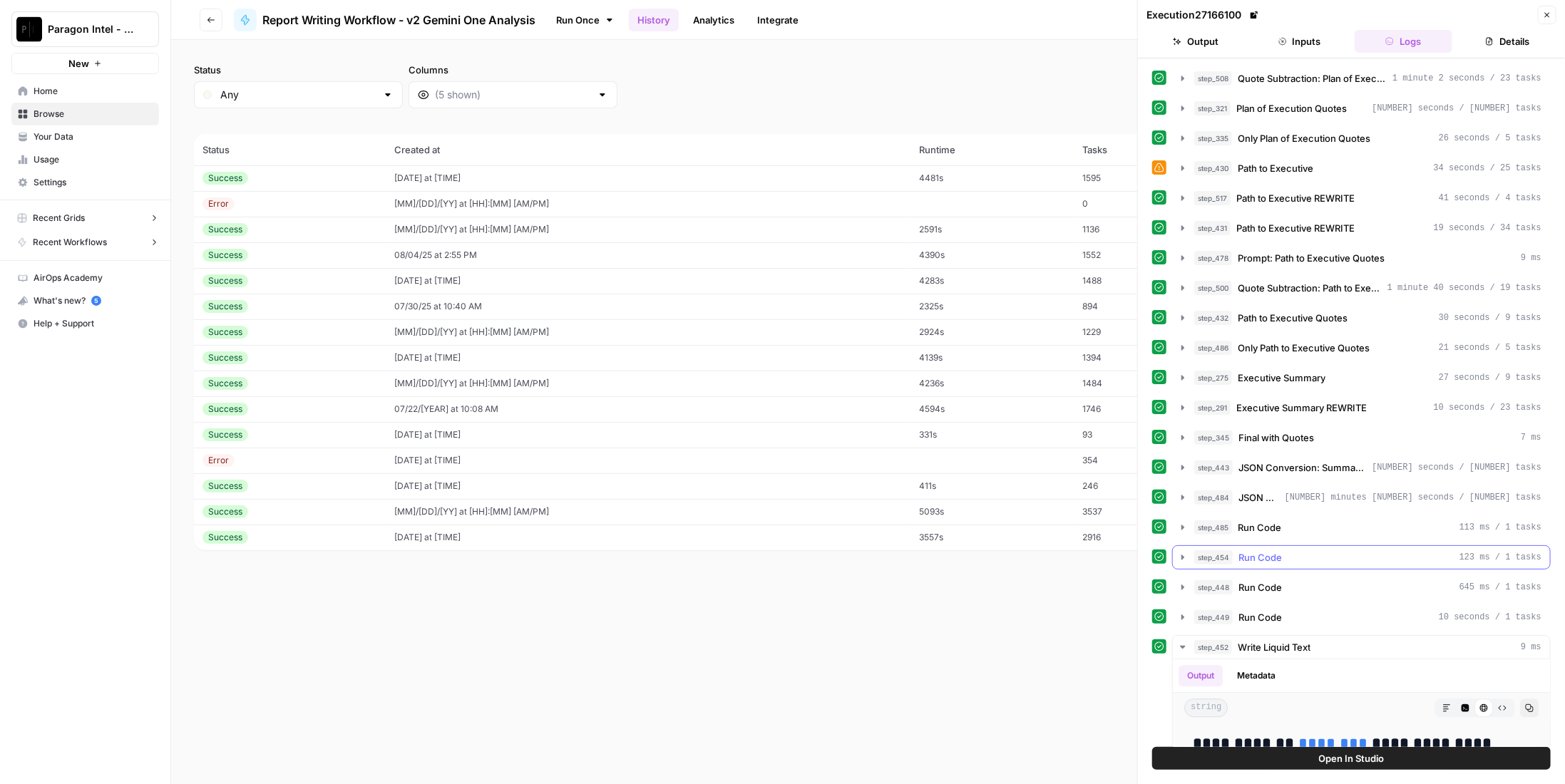 scroll, scrollTop: 2053, scrollLeft: 0, axis: vertical 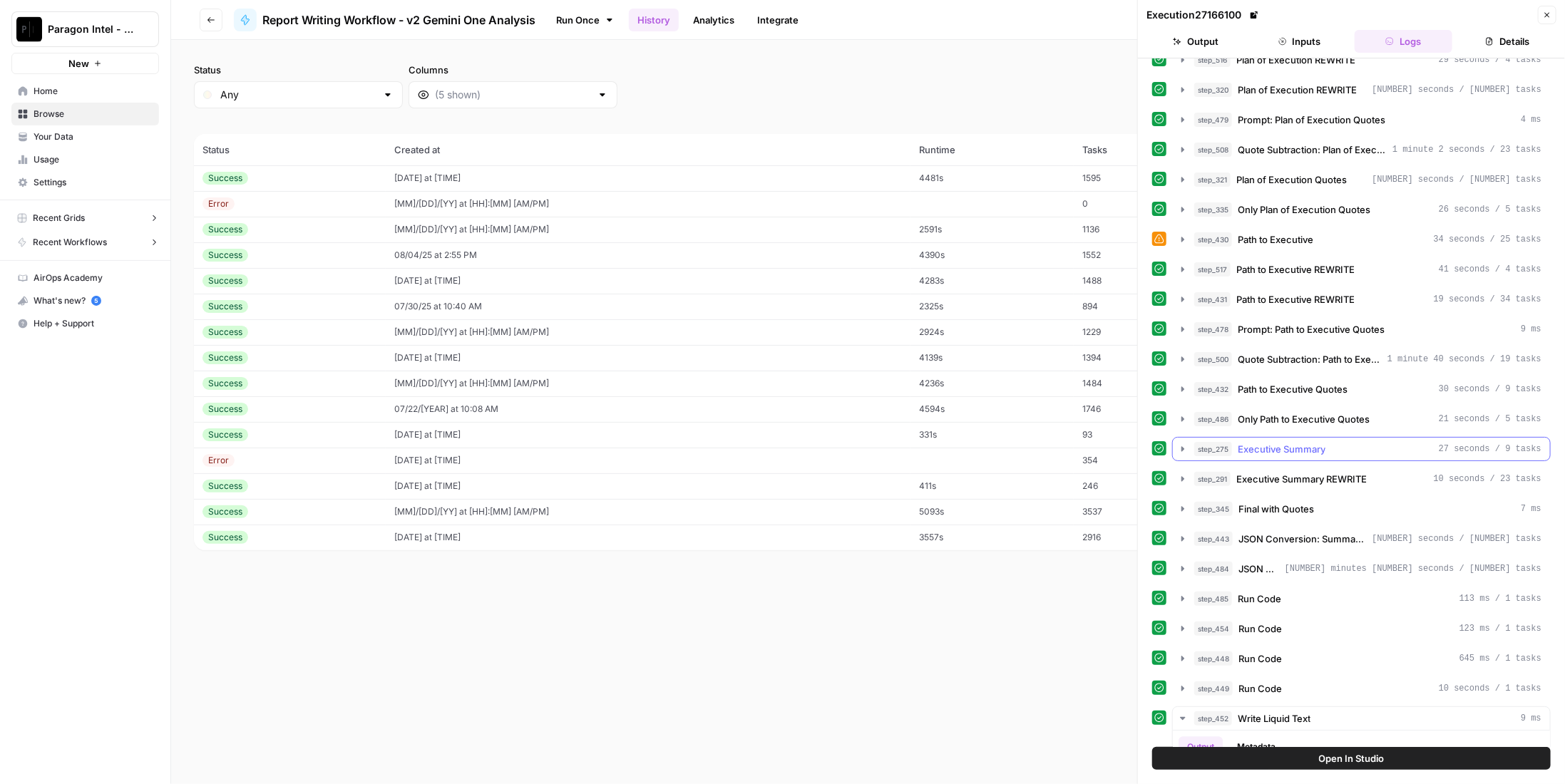 click on "step_275 Executive Summary 27 seconds / 9 tasks" at bounding box center (1361, 449) 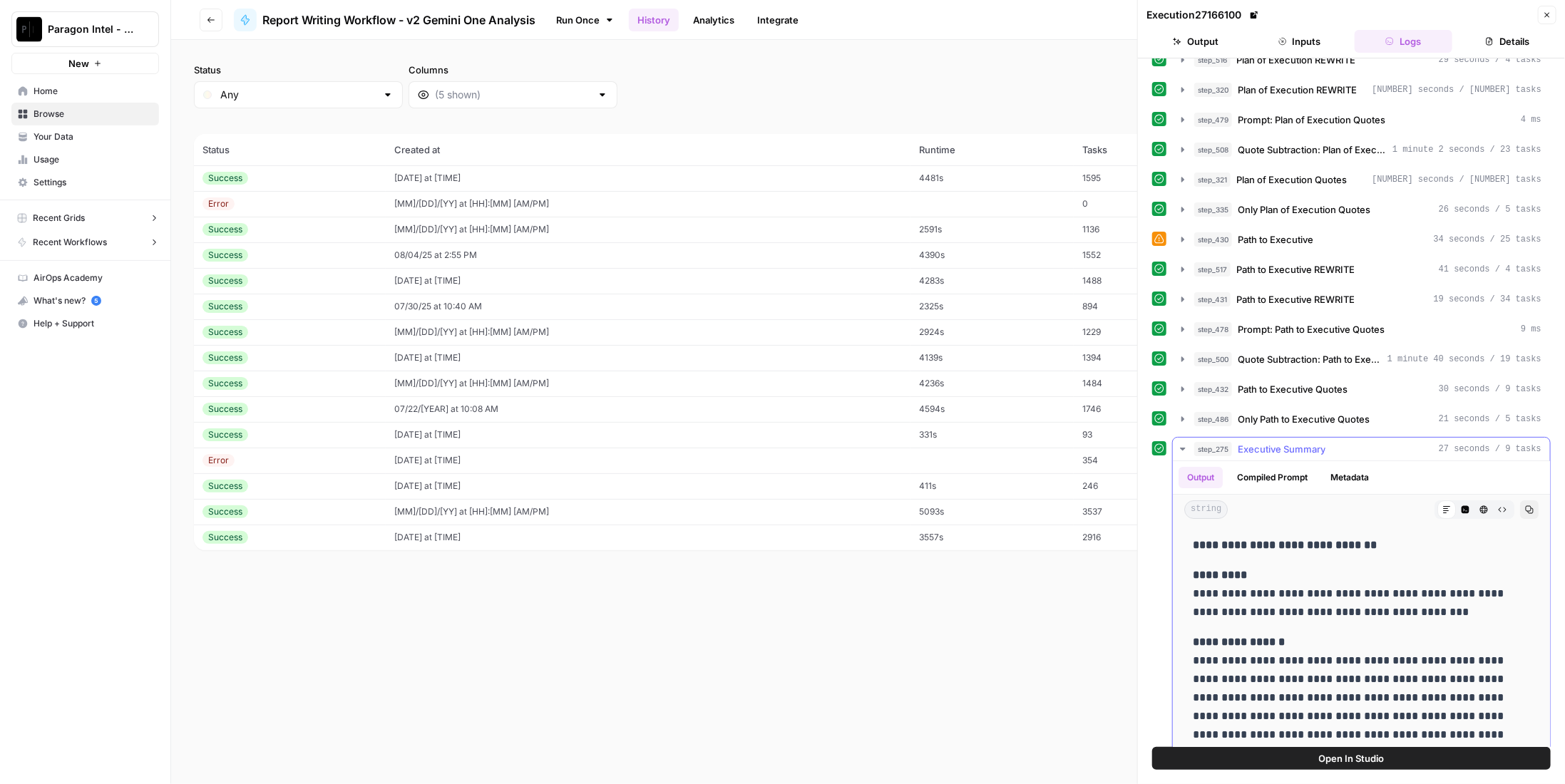 click on "step_275 Executive Summary 27 seconds / 9 tasks" at bounding box center [1361, 449] 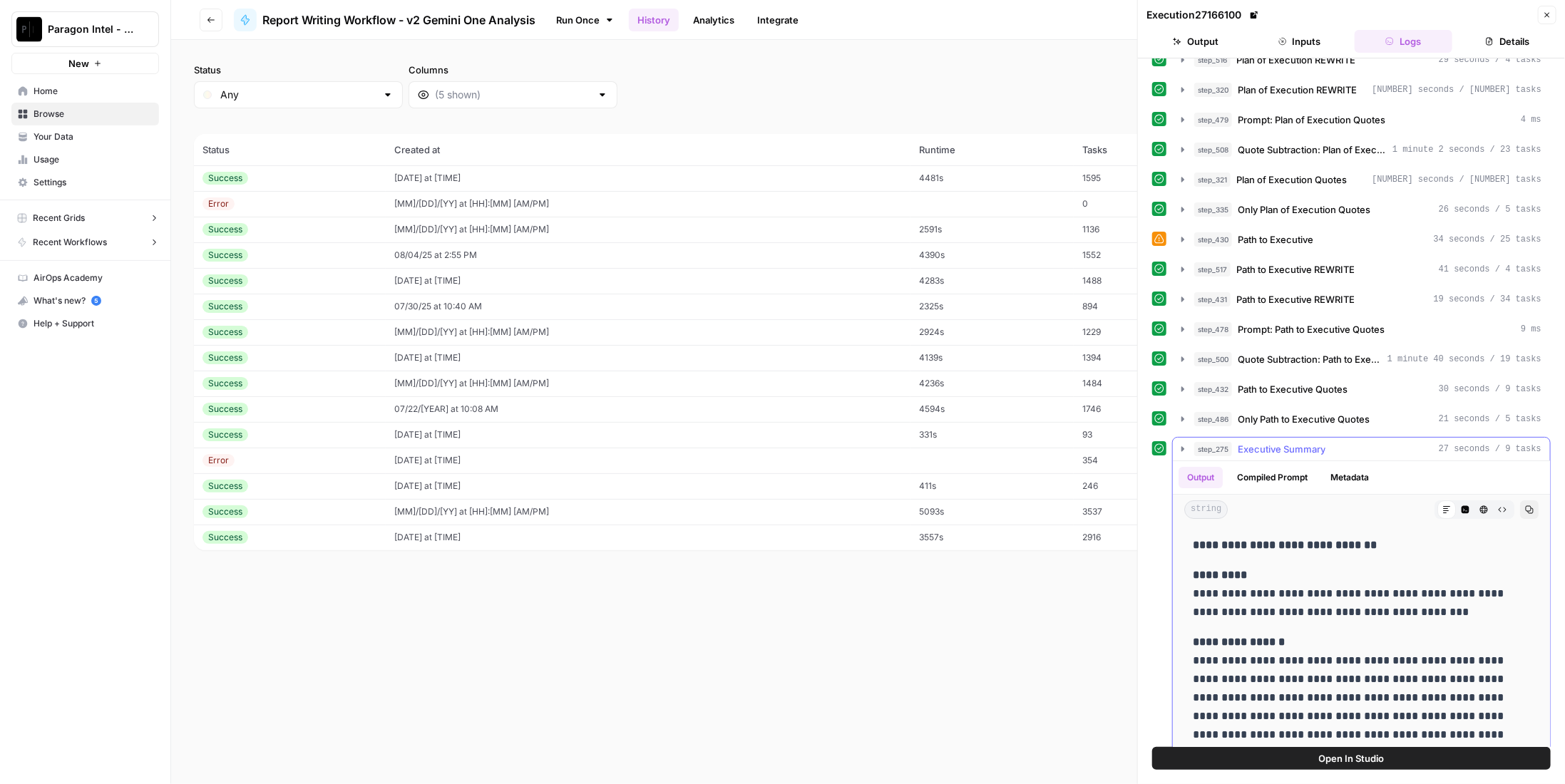 click on "Executive Summary REWRITE" at bounding box center [1301, 836] 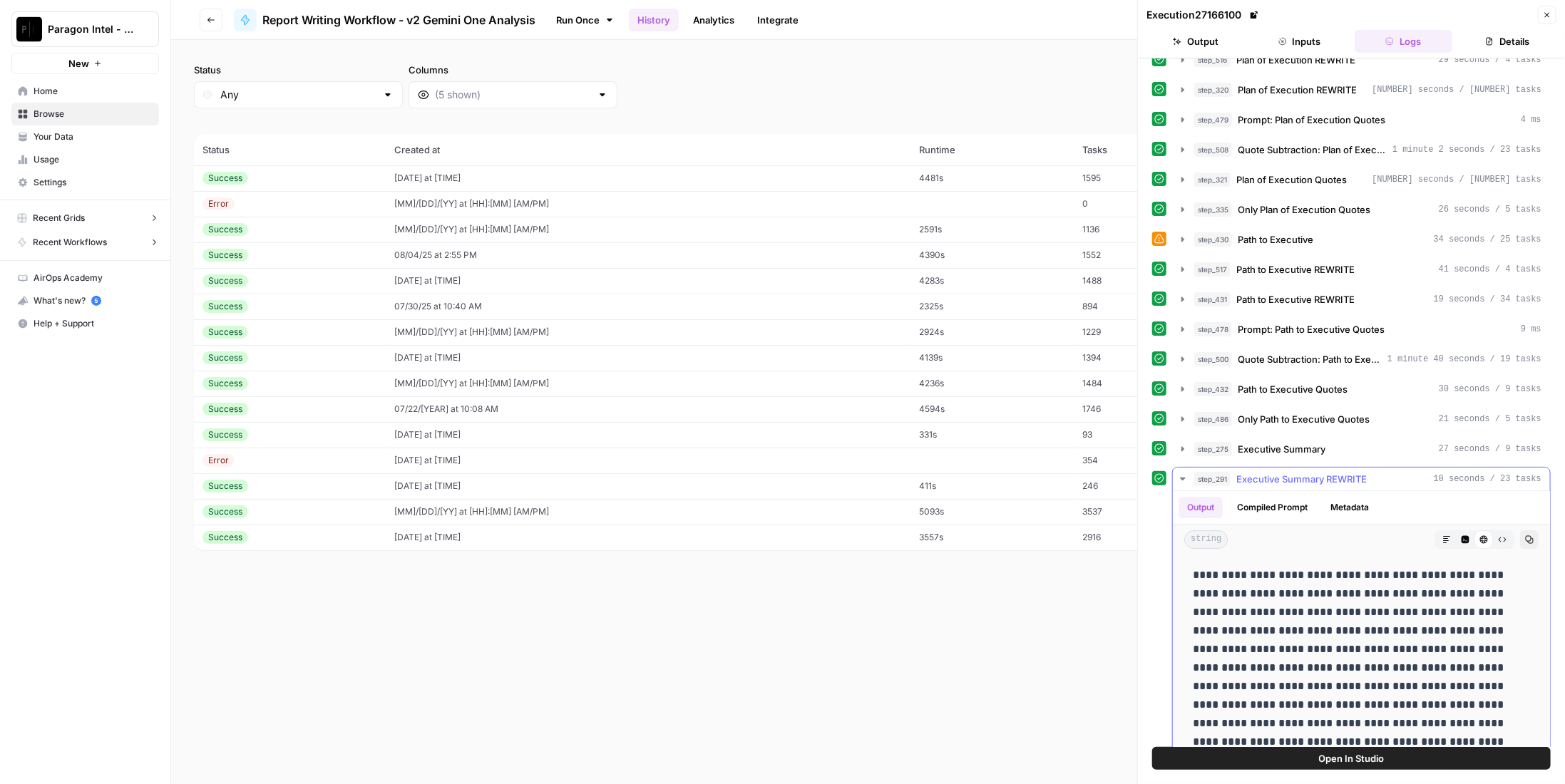 click on "Executive Summary REWRITE" at bounding box center [1301, 479] 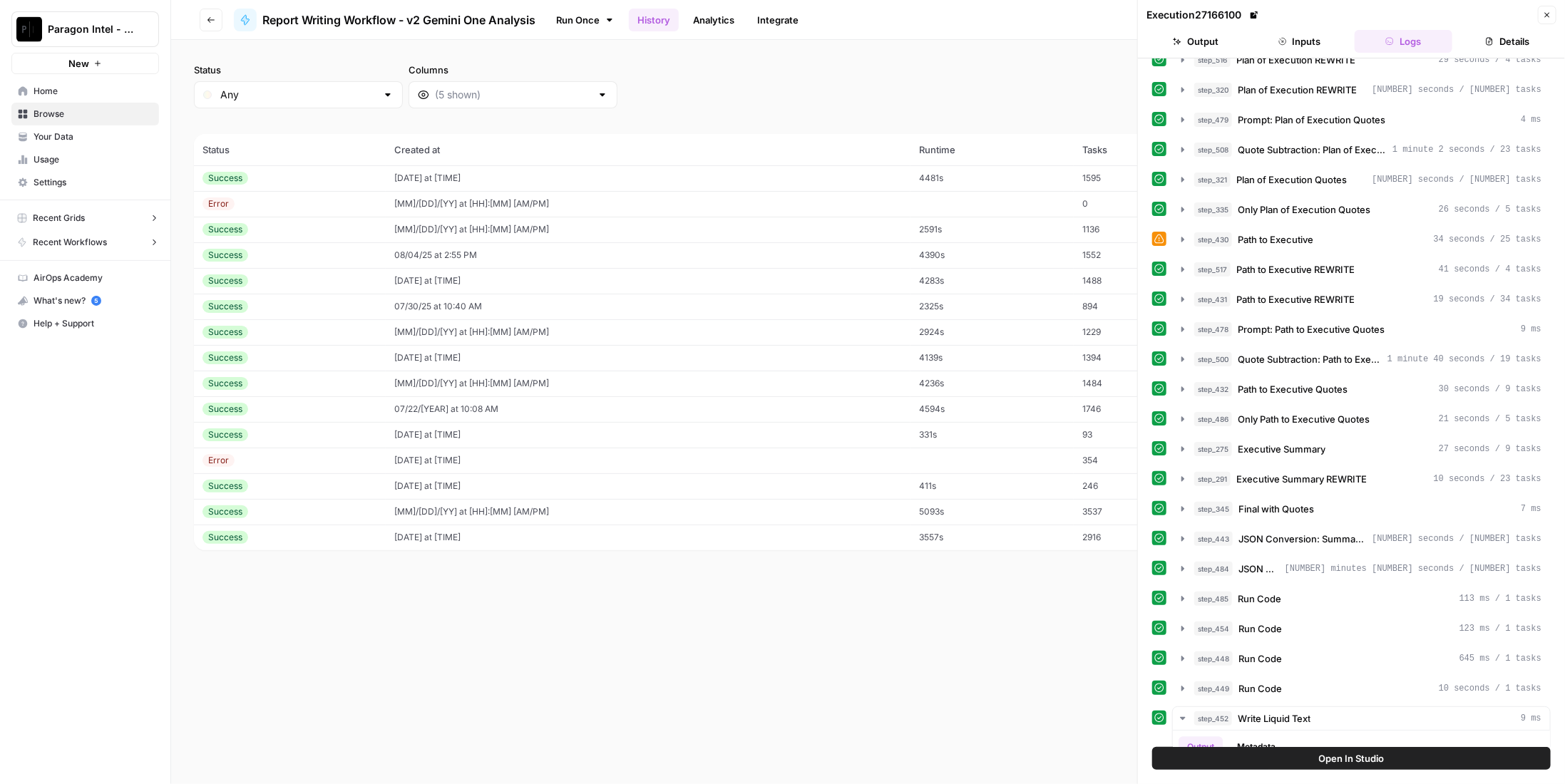 click 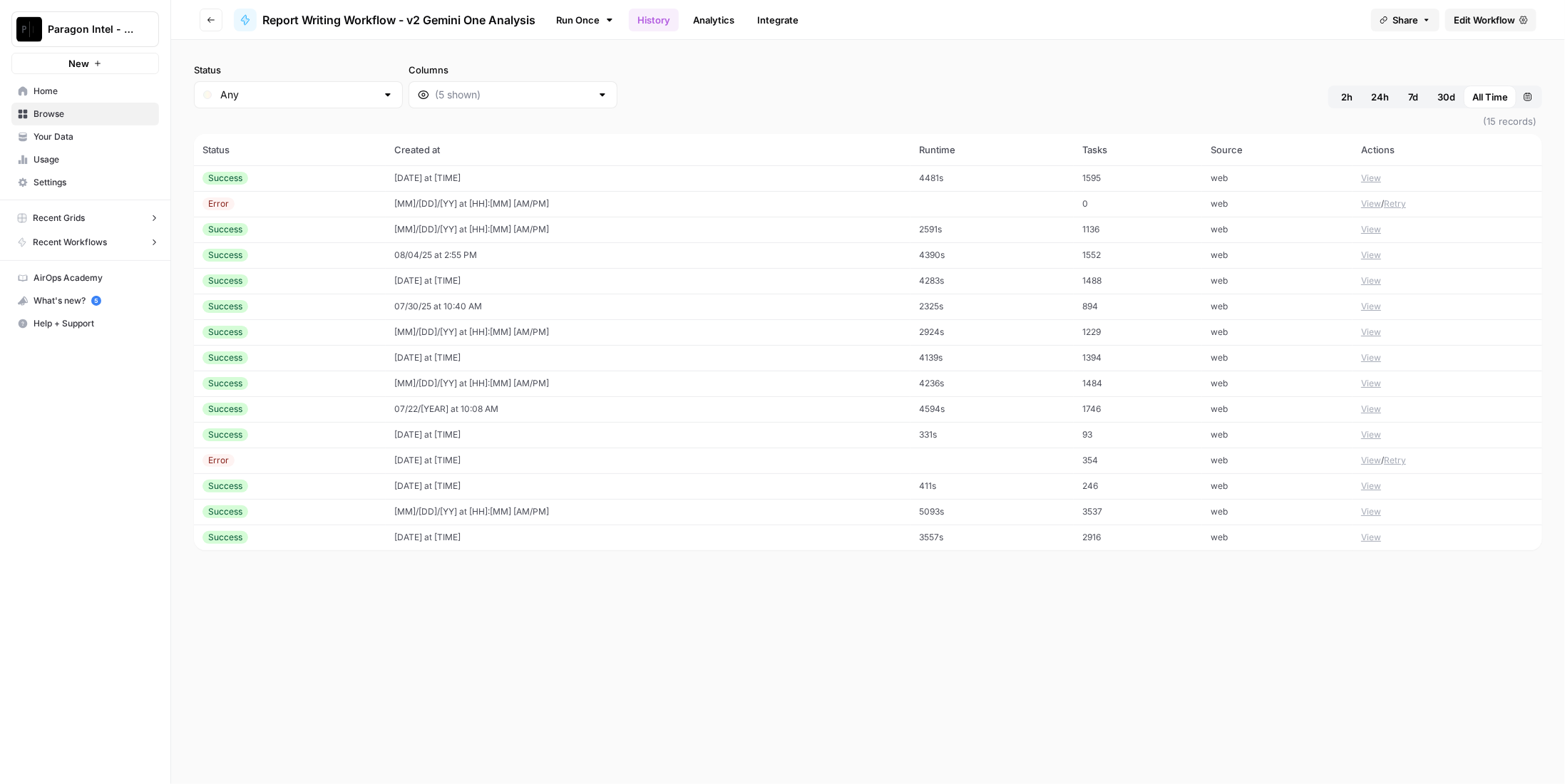 click on "Edit Workflow" at bounding box center [1484, 20] 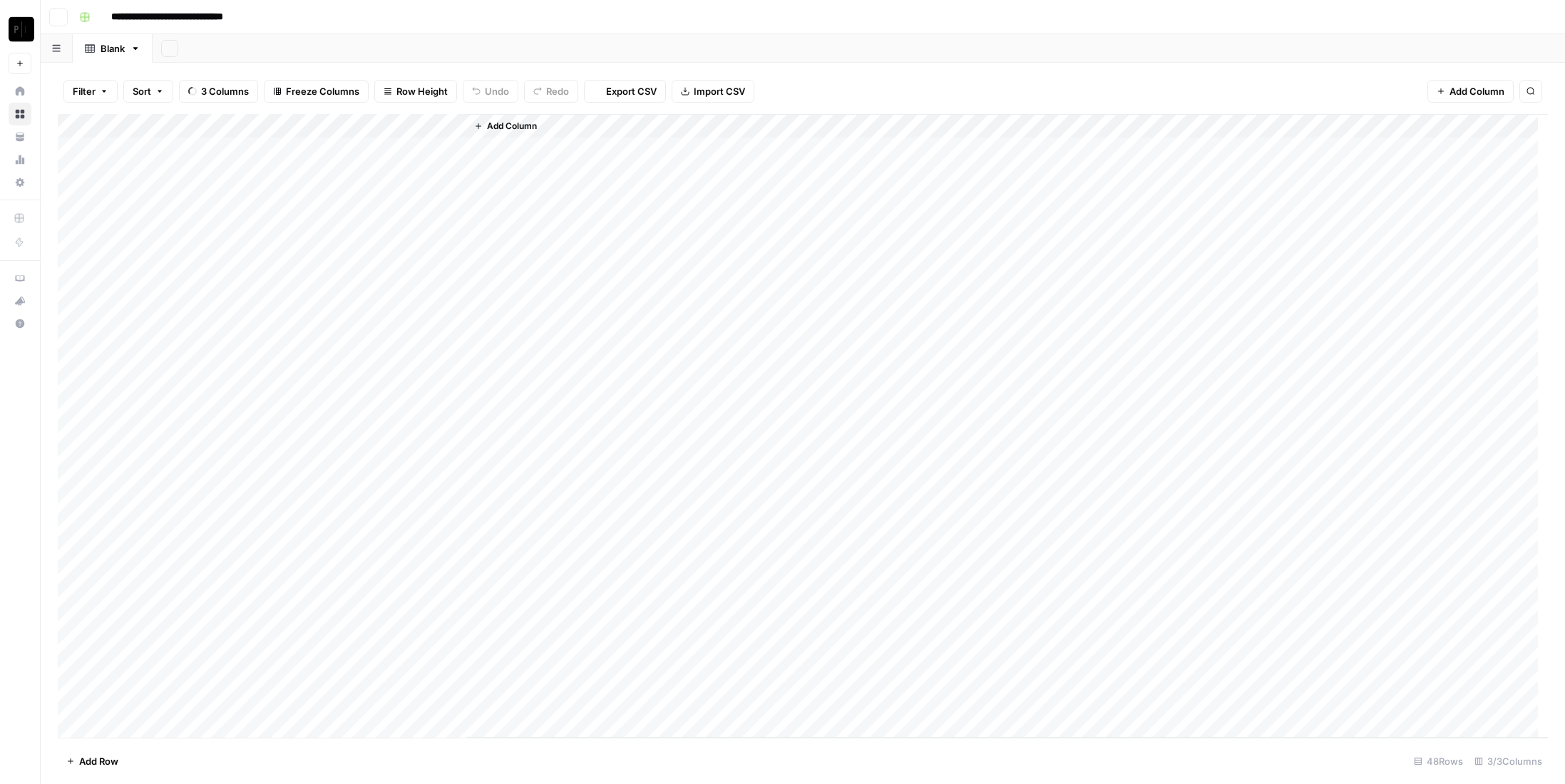 scroll, scrollTop: 0, scrollLeft: 0, axis: both 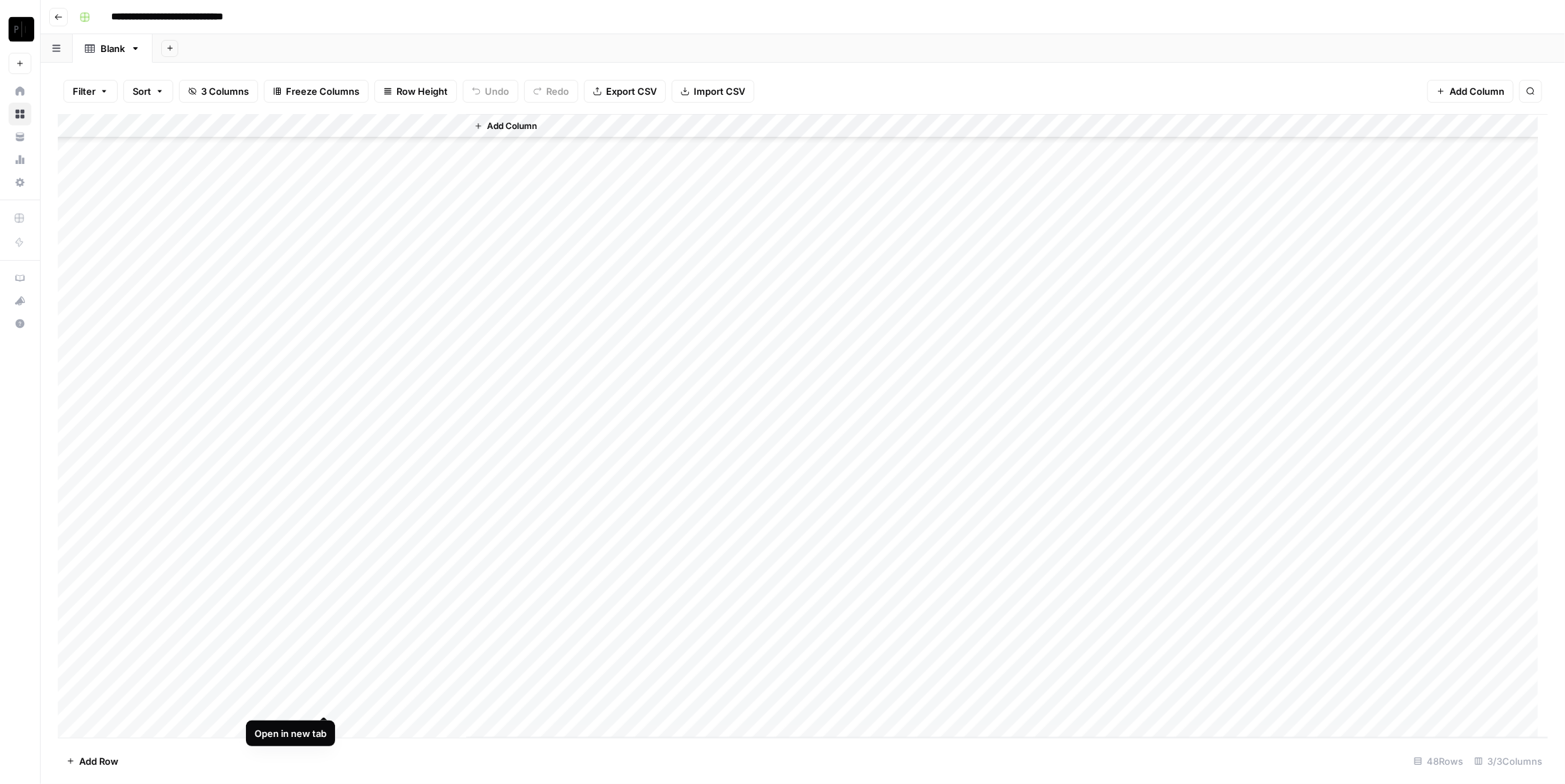 click on "Add Column" at bounding box center (803, 426) 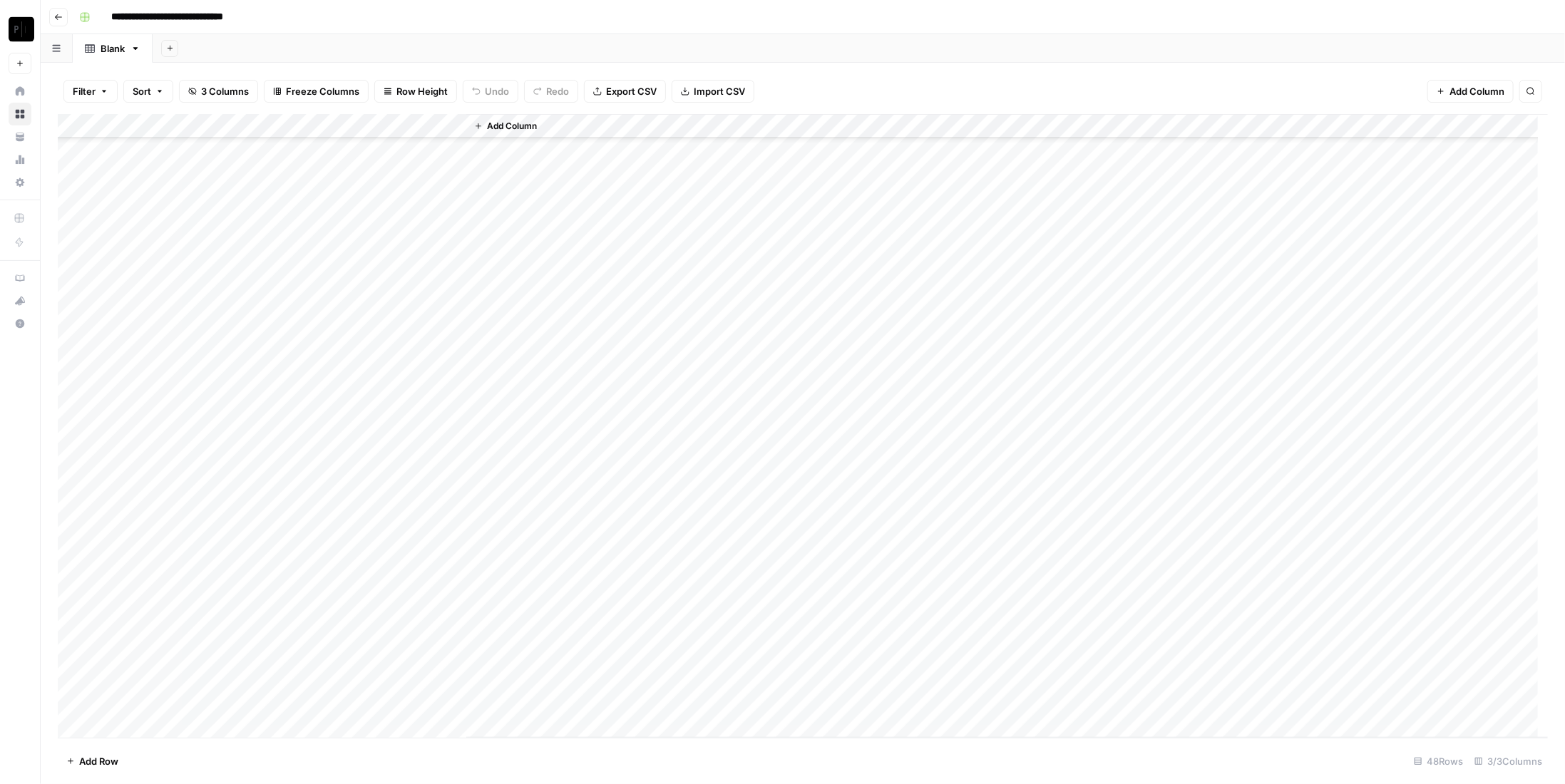 click on "Add Column" at bounding box center [803, 426] 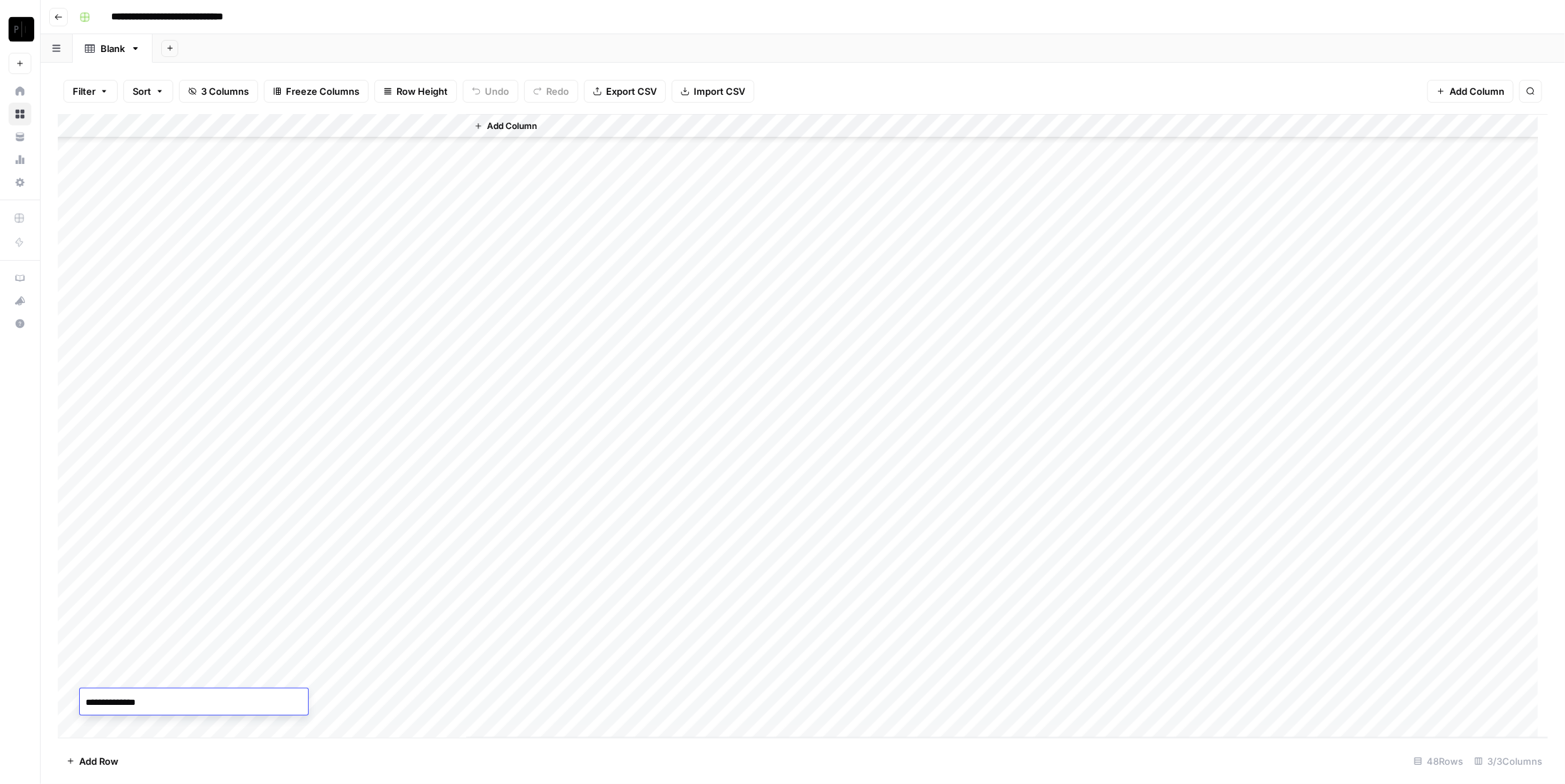 click on "**********" at bounding box center [194, 703] 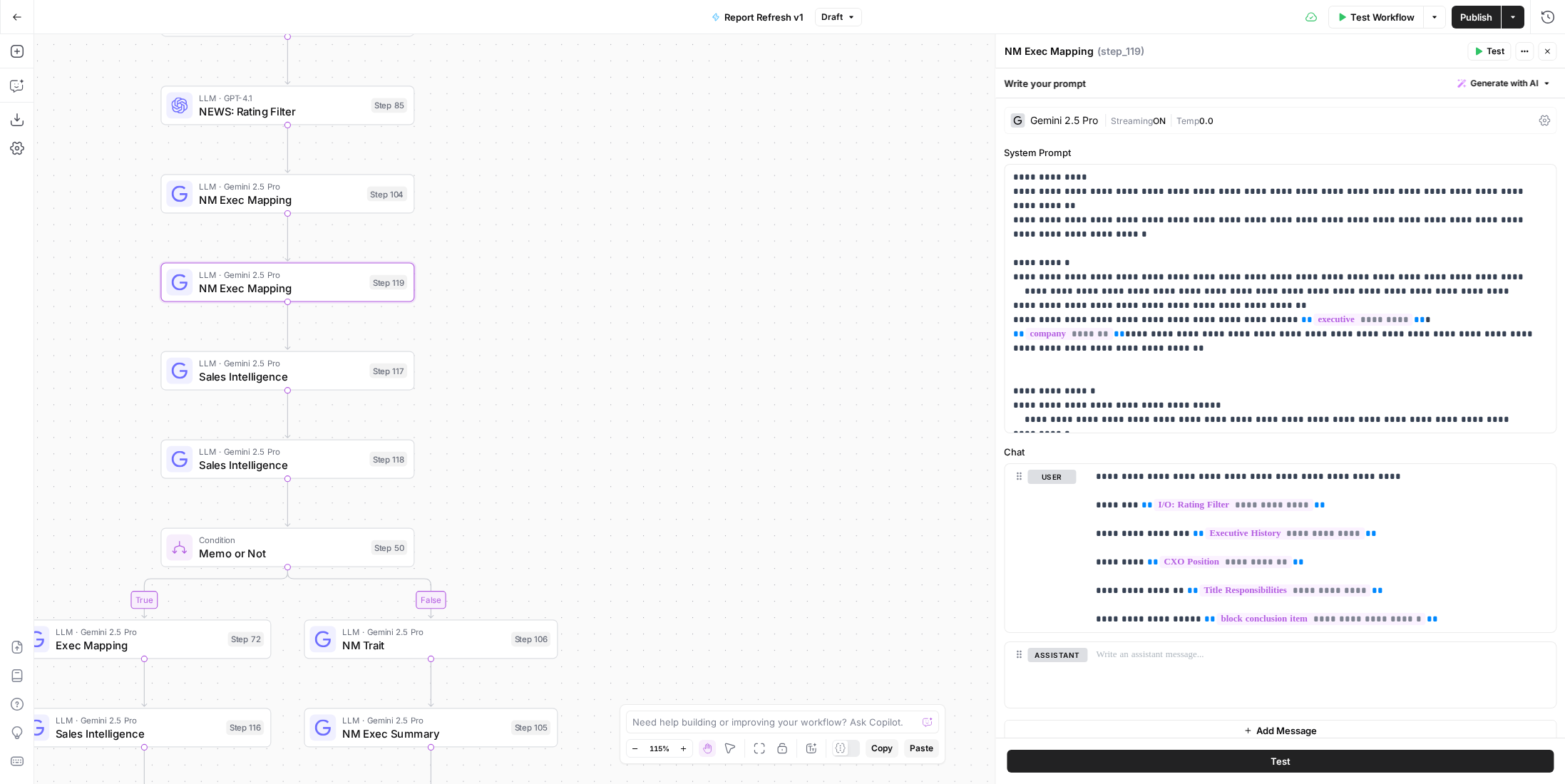 scroll, scrollTop: 0, scrollLeft: 0, axis: both 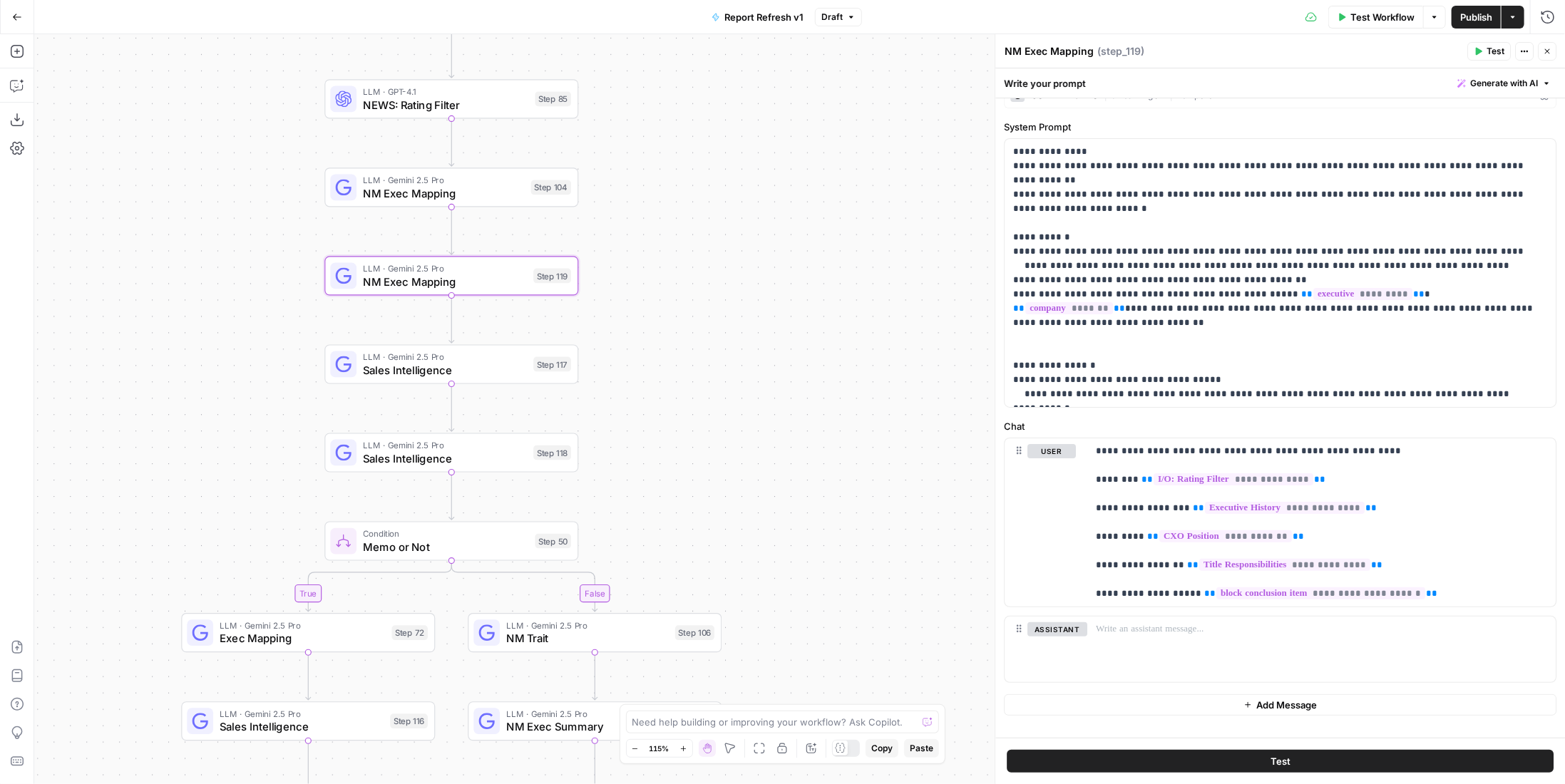drag, startPoint x: 659, startPoint y: 356, endPoint x: 823, endPoint y: 349, distance: 164.14932 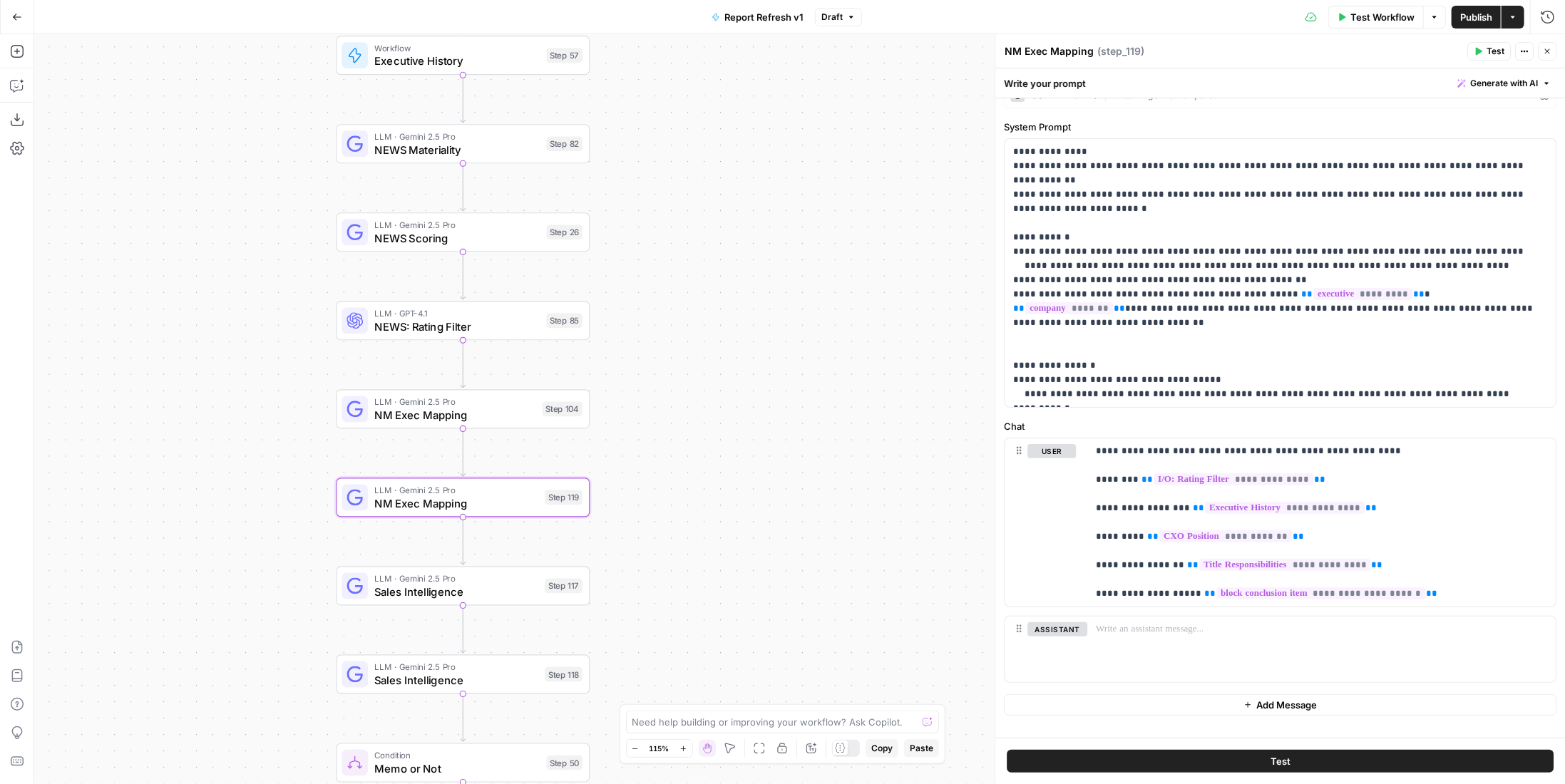drag, startPoint x: 692, startPoint y: 270, endPoint x: 707, endPoint y: 321, distance: 53.16014 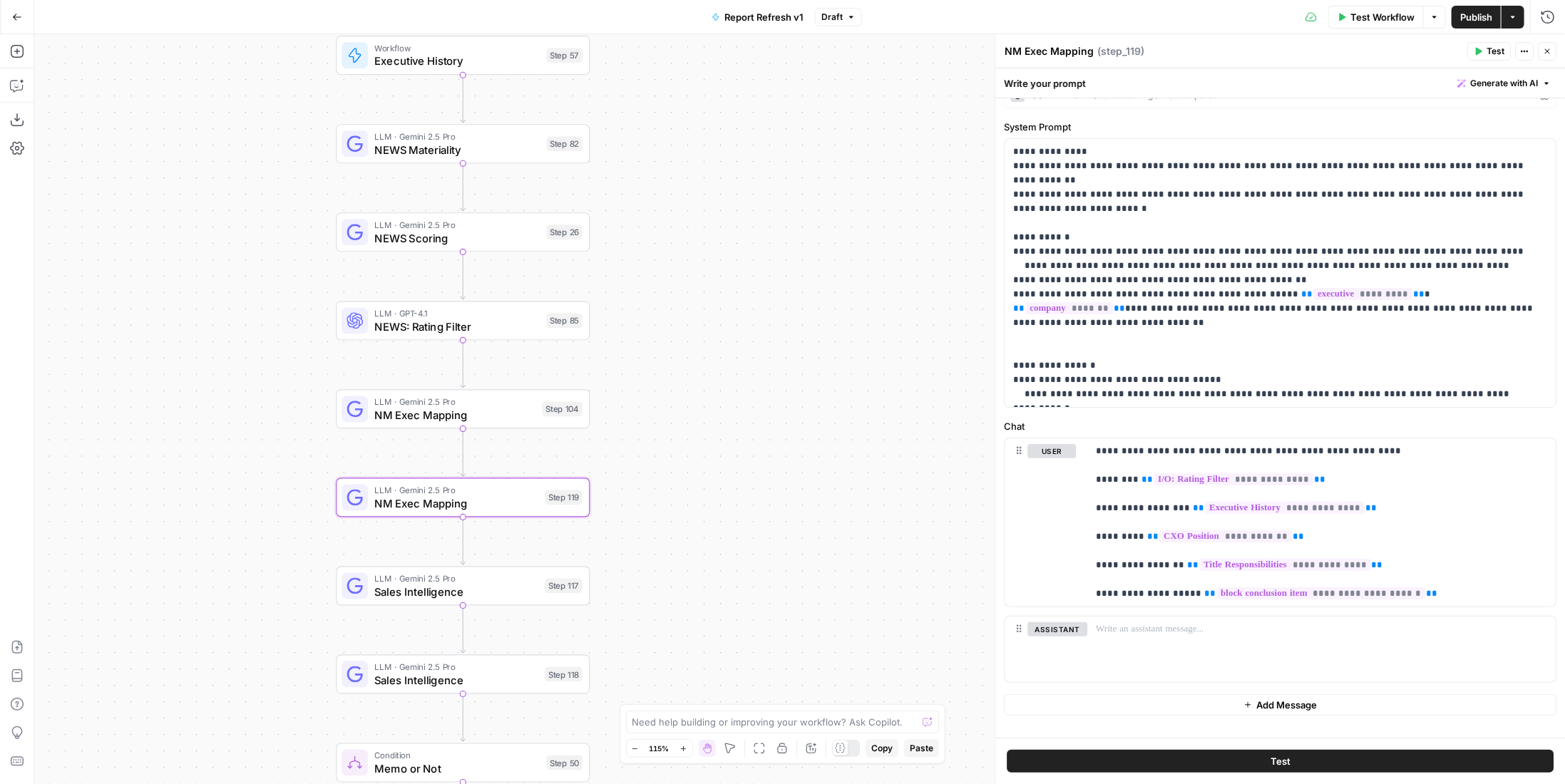 click on "true false Workflow Set Inputs Inputs LLM · GPT-4o Search Preview Company Industry Step 16 LLM · GPT-4o Title Responsibilities Step 17 LLM · GPT-4o Search Preview Dates Step 13 LLM · Gemini 2.5 Pro NEWS Latest News Filings Step 35 LLM · Gemini 2.5 Pro NEWS Latest News Overall Step 36 LLM · Gemini 2.5 Pro Earnings Date Step 115 LLM · Gemini 2.5 Pro NEWS Earnings Step 47 LLM · Gemini 2.5 Pro Force News Step 109 LLM · Gemini 2.5 Pro NEWS Combine Step 80 LLM · Gemini 2.5 Pro I/O Earnings Call Step 81 LLM · Gemini 2.5 Pro I/O Issues Opportunities Step 65 LLM · Gemini 2.5 Pro I/O Issues Opportunities  Step 79 LLM · Gemini 2.5 Pro I/O Macro Step 70 LLM · Gemini 2.5 Pro I/O Final Analysis Step 69 LLM · Gemini 2.5 Pro I/O: Scoring Step 74 LLM · GPT-4.1 I/O: Rating Filter Step 75 Workflow Executive History Step 57 LLM · Gemini 2.5 Pro NEWS Materiality Step 82 LLM · Gemini 2.5 Pro NEWS Scoring Step 26 LLM · GPT-4.1 NEWS: Rating Filter Step 85 LLM · Gemini 2.5 Pro NM Exec Mapping Step 104 Step 119 End" at bounding box center [799, 409] 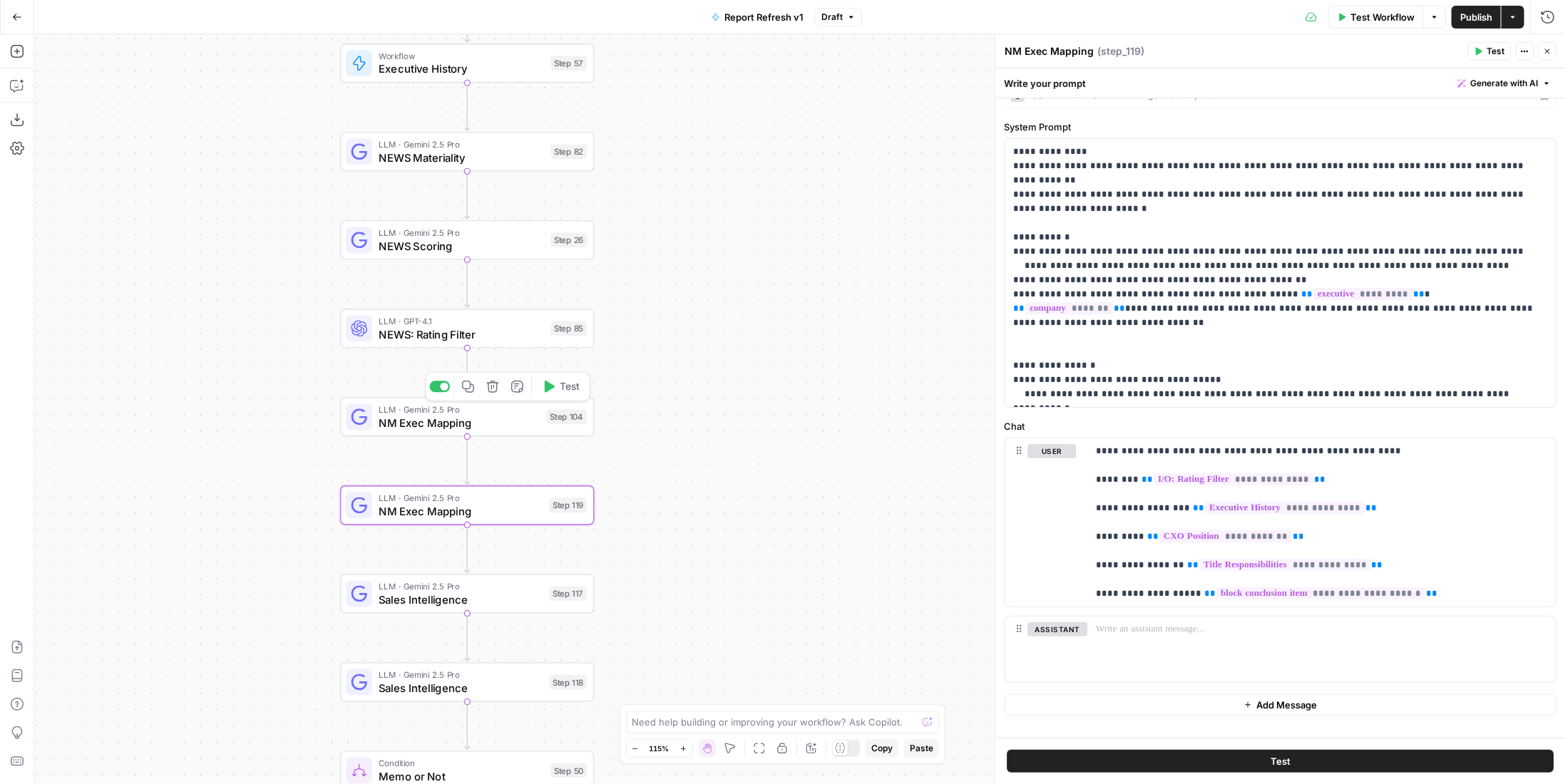 click on "NM Exec Mapping" at bounding box center [459, 422] 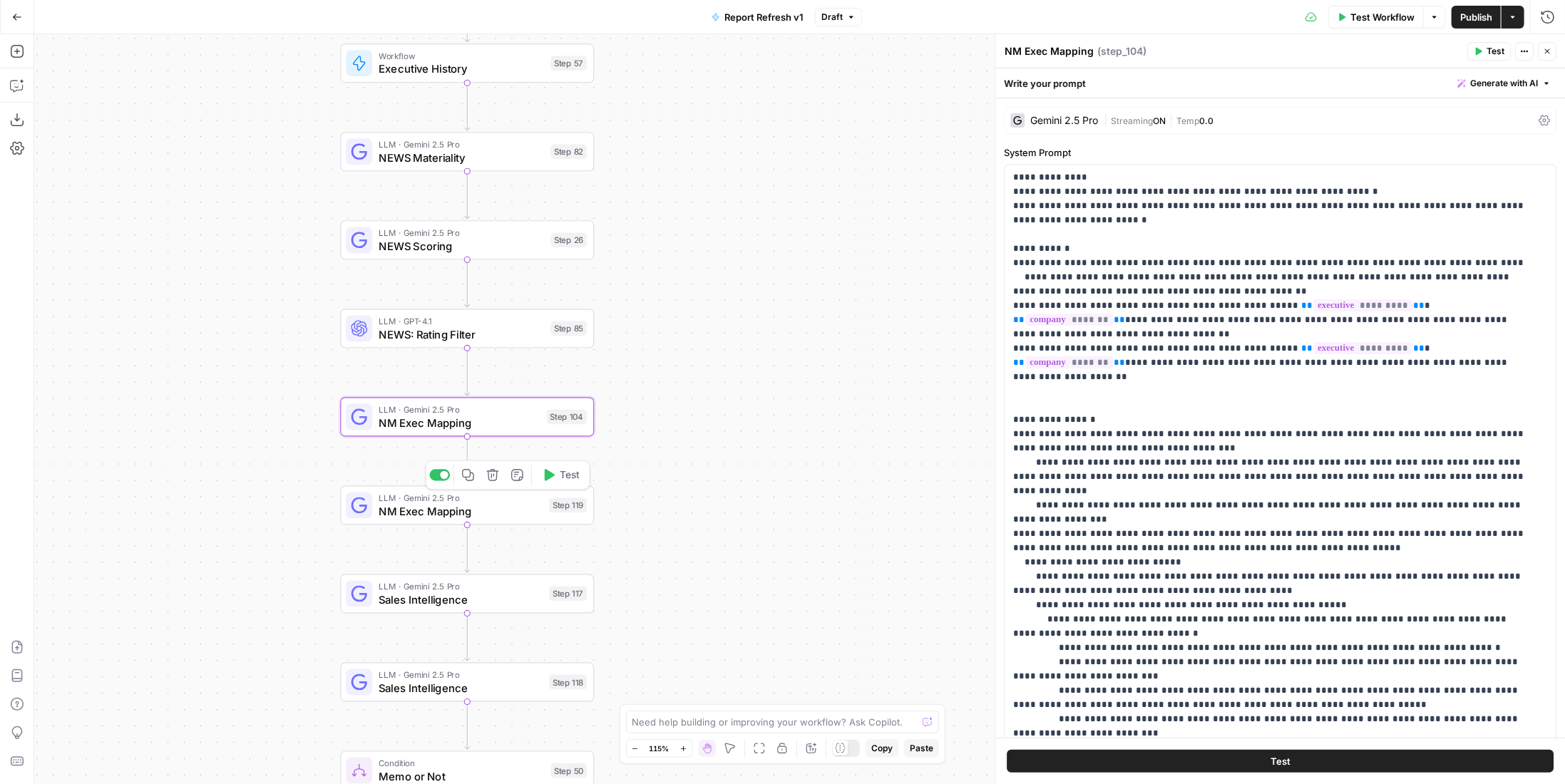 click on "NM Exec Mapping" at bounding box center (461, 511) 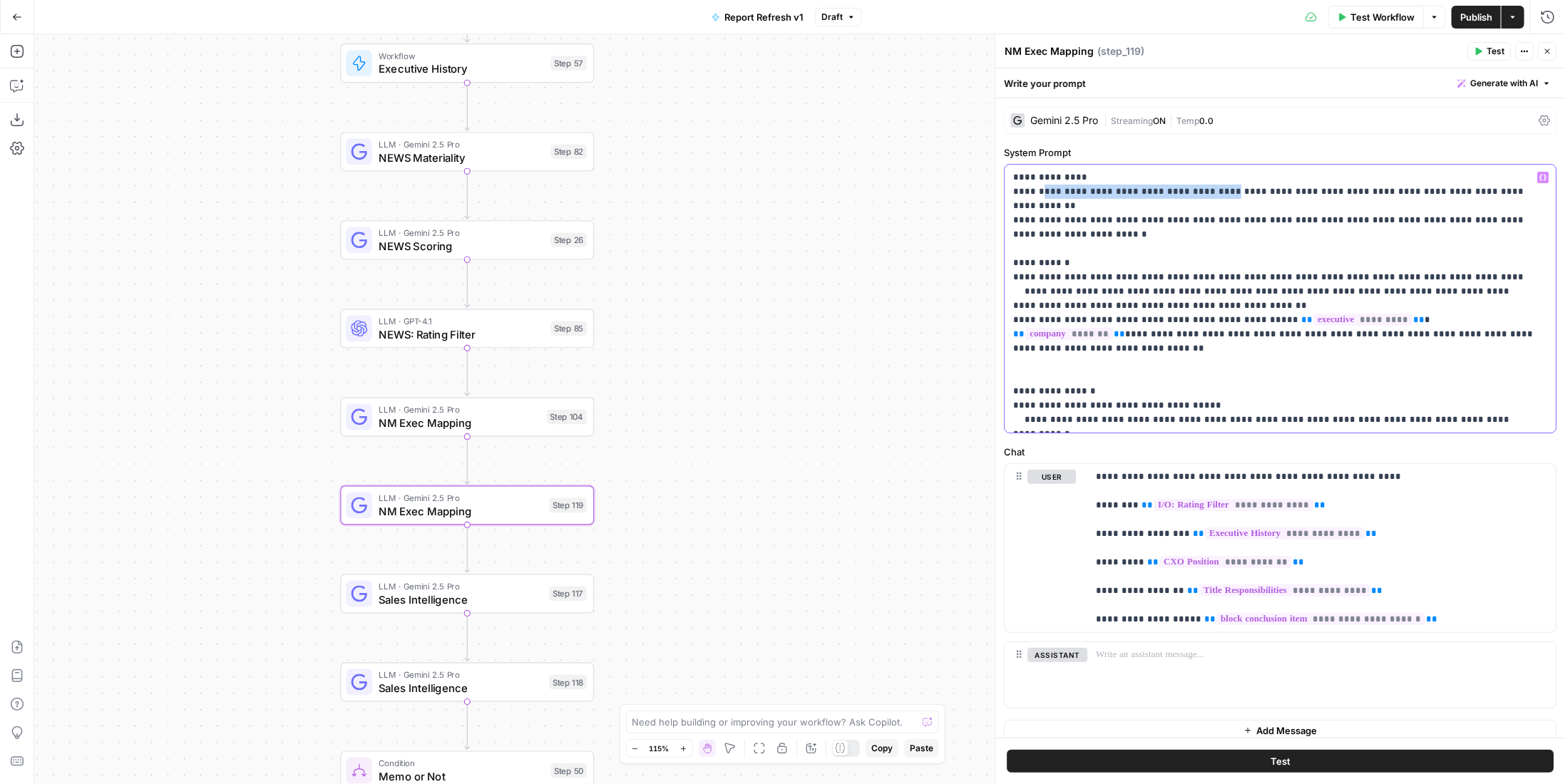 drag, startPoint x: 1204, startPoint y: 189, endPoint x: 1040, endPoint y: 192, distance: 164.02744 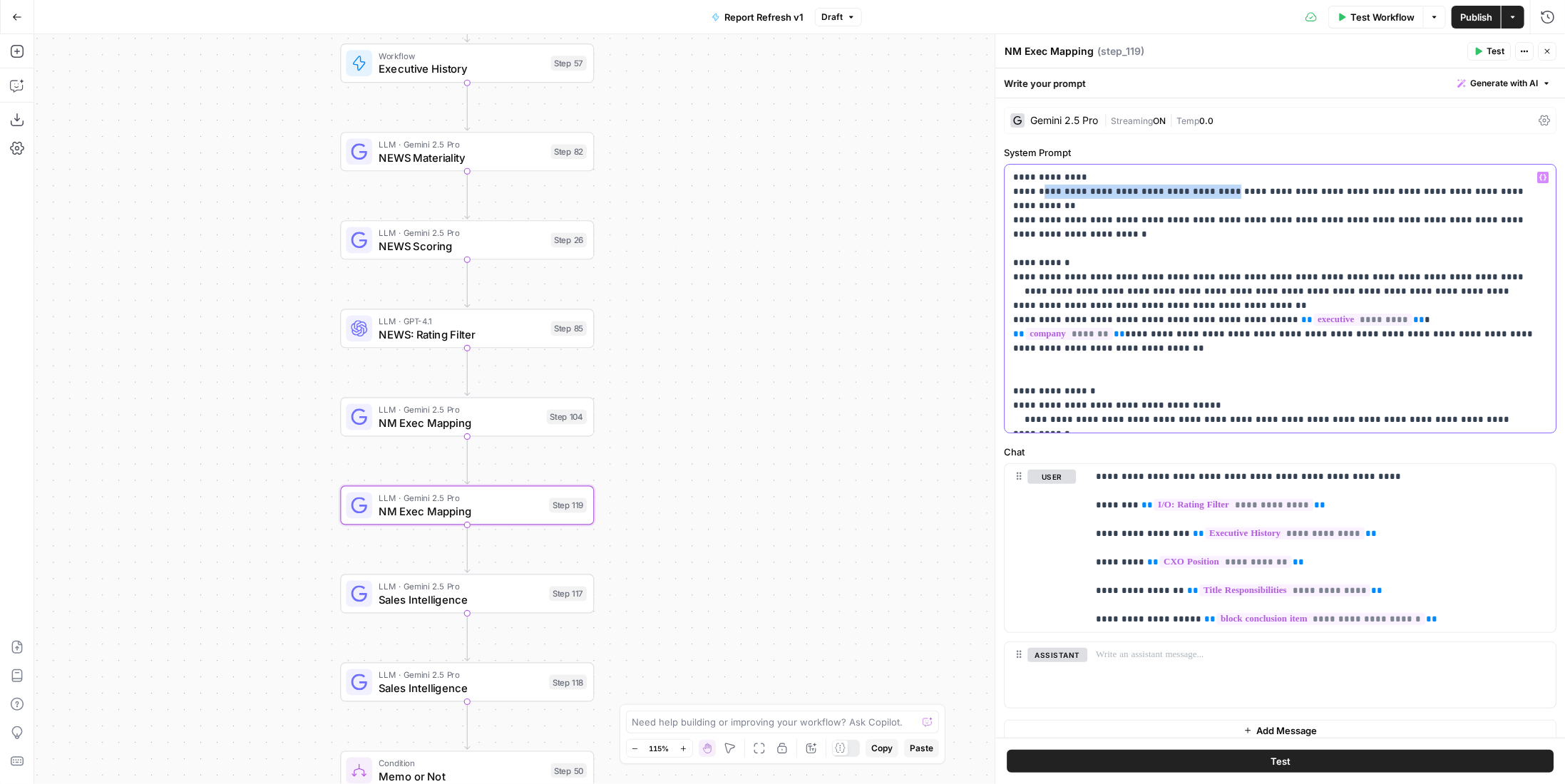 click on "**********" at bounding box center (1275, 299) 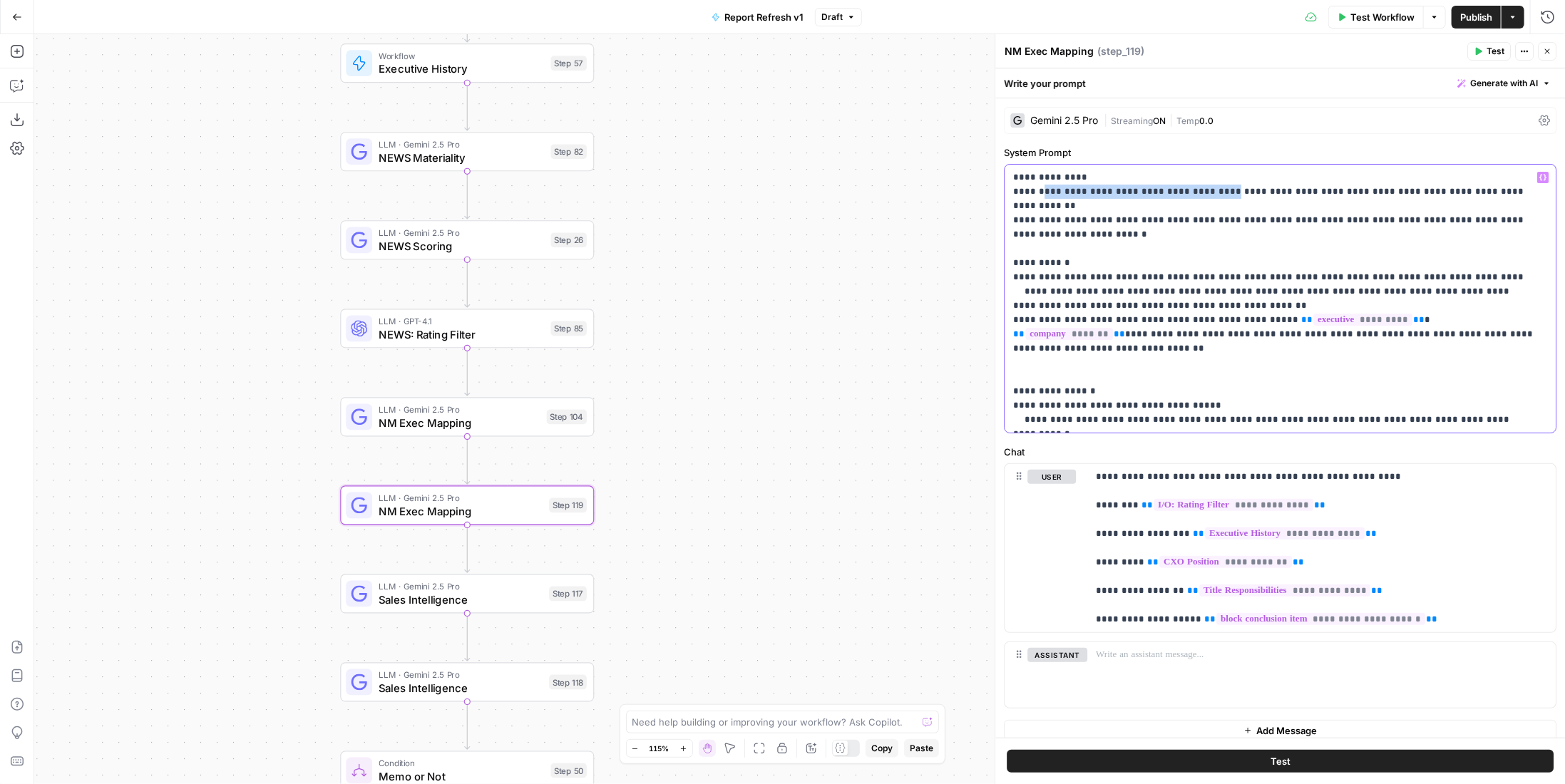 type 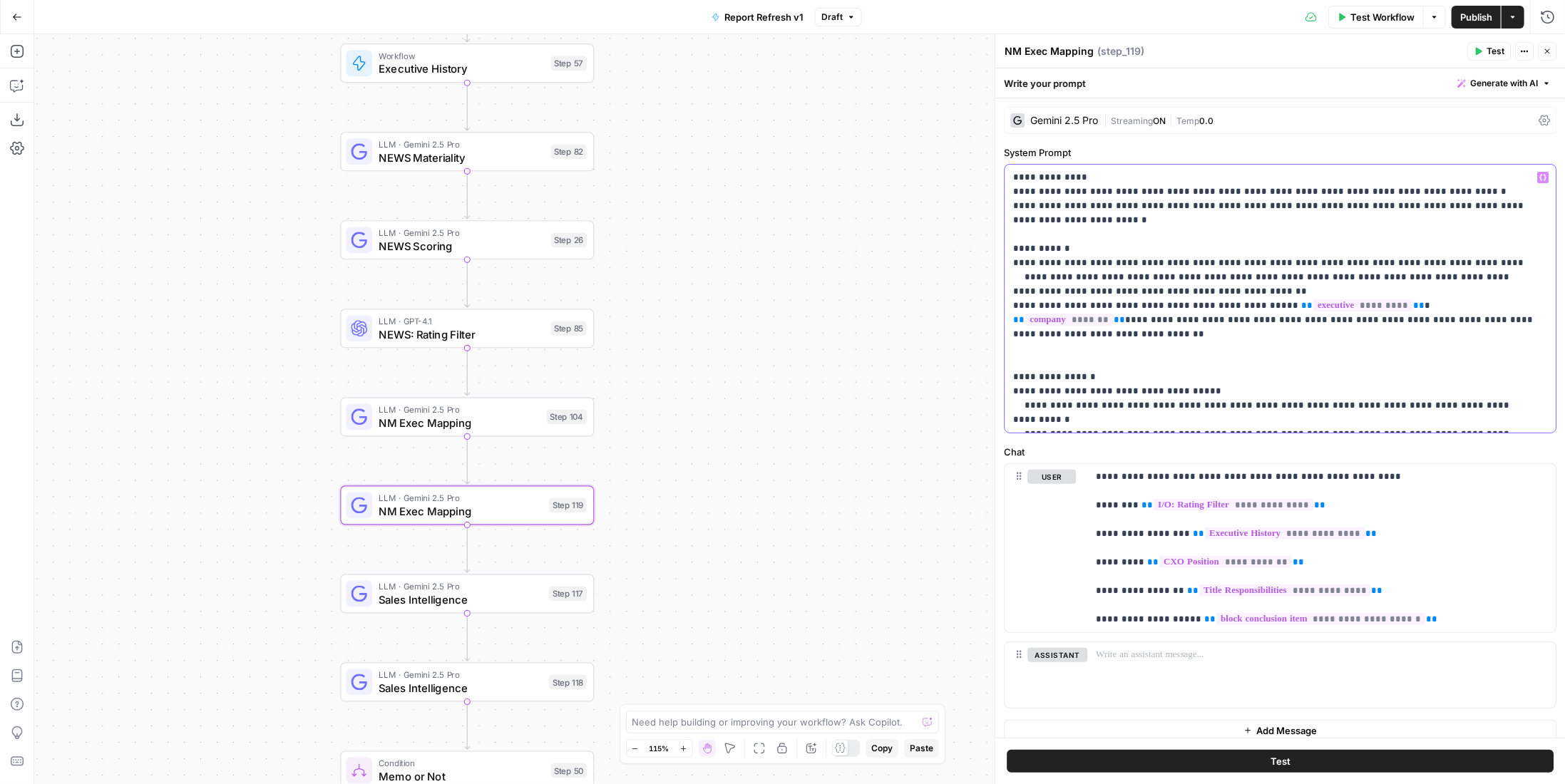 click on "**********" at bounding box center (1275, 299) 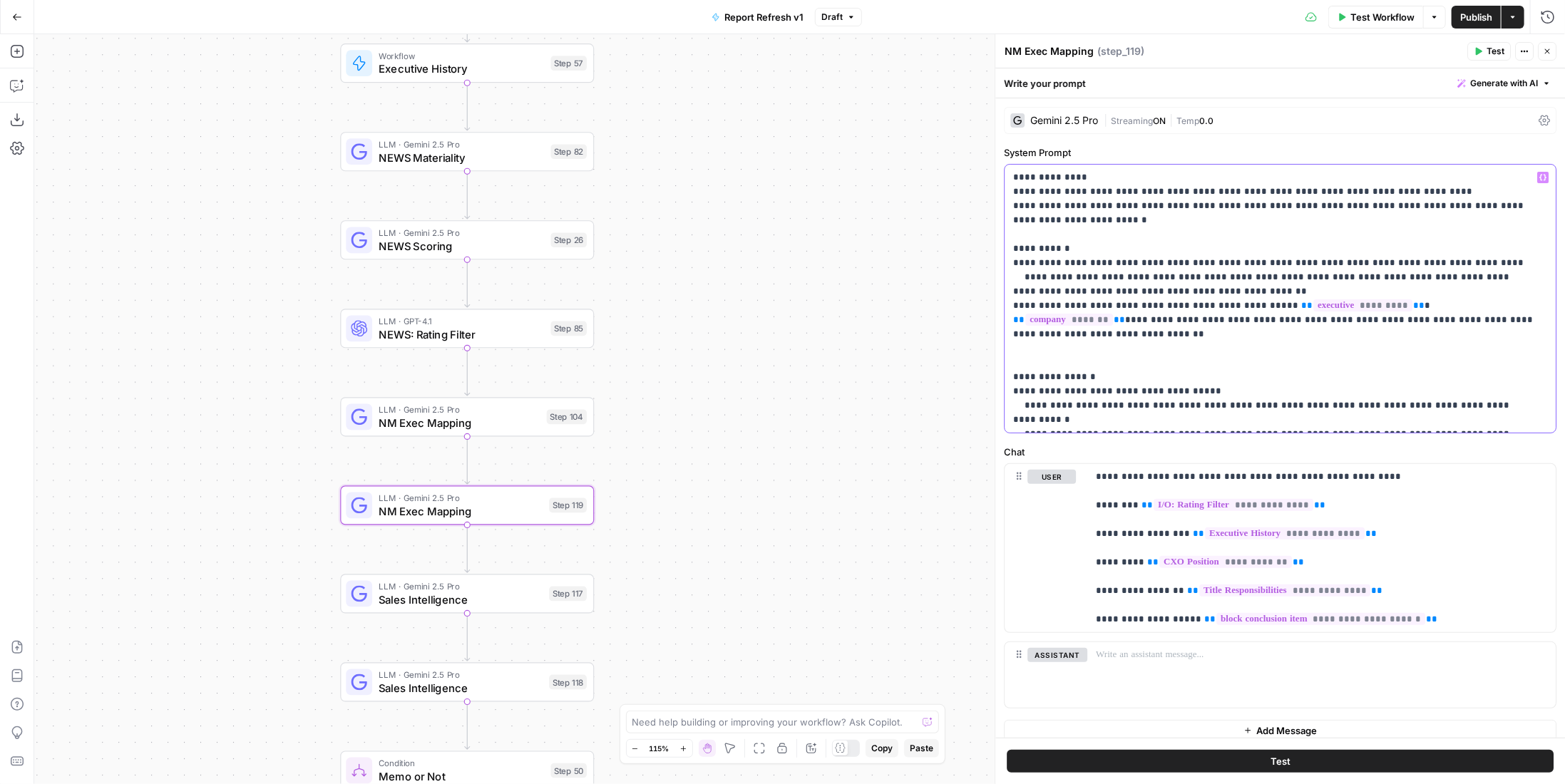 click on "**********" at bounding box center [1275, 299] 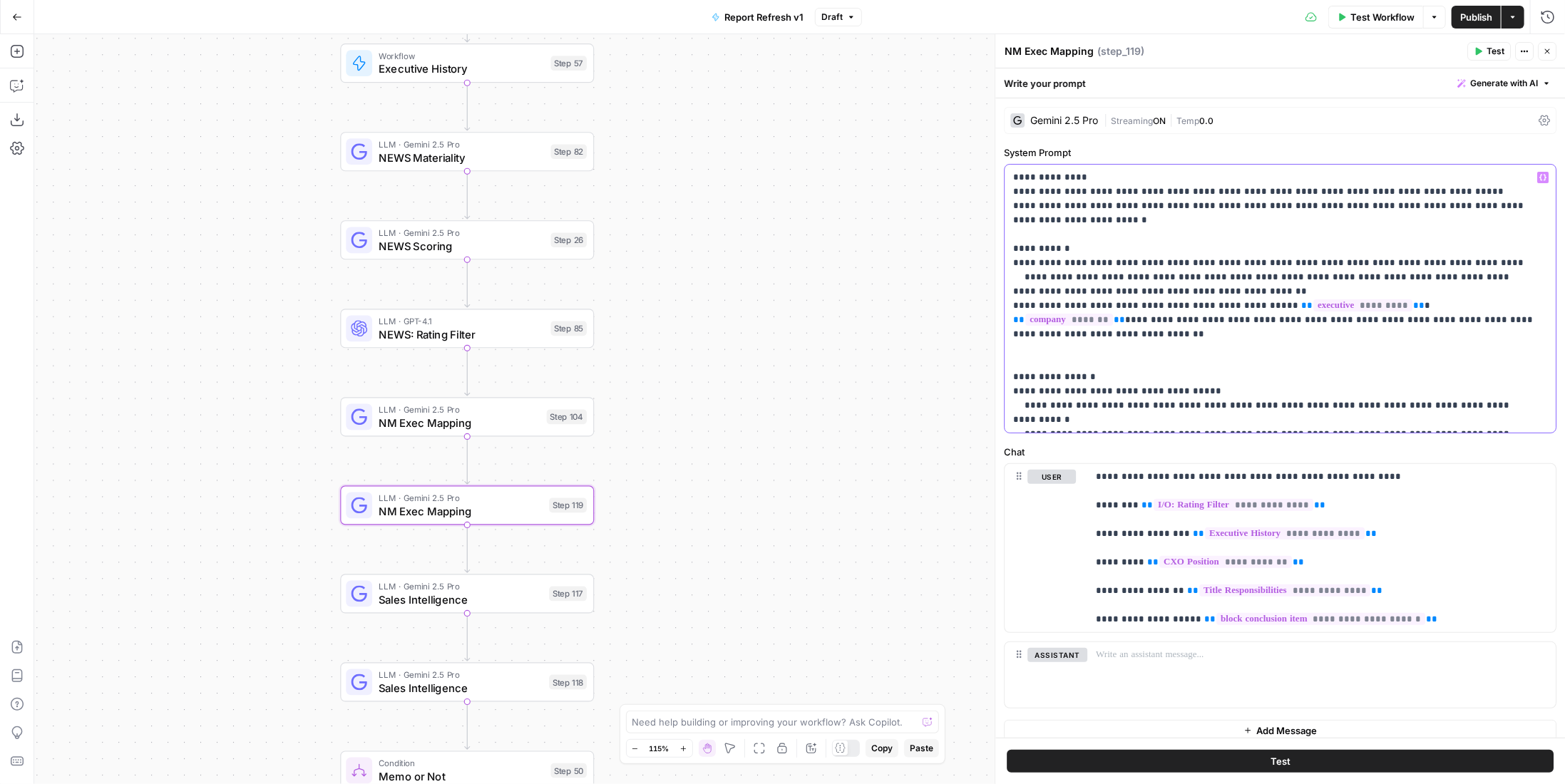 click on "**********" at bounding box center [1275, 299] 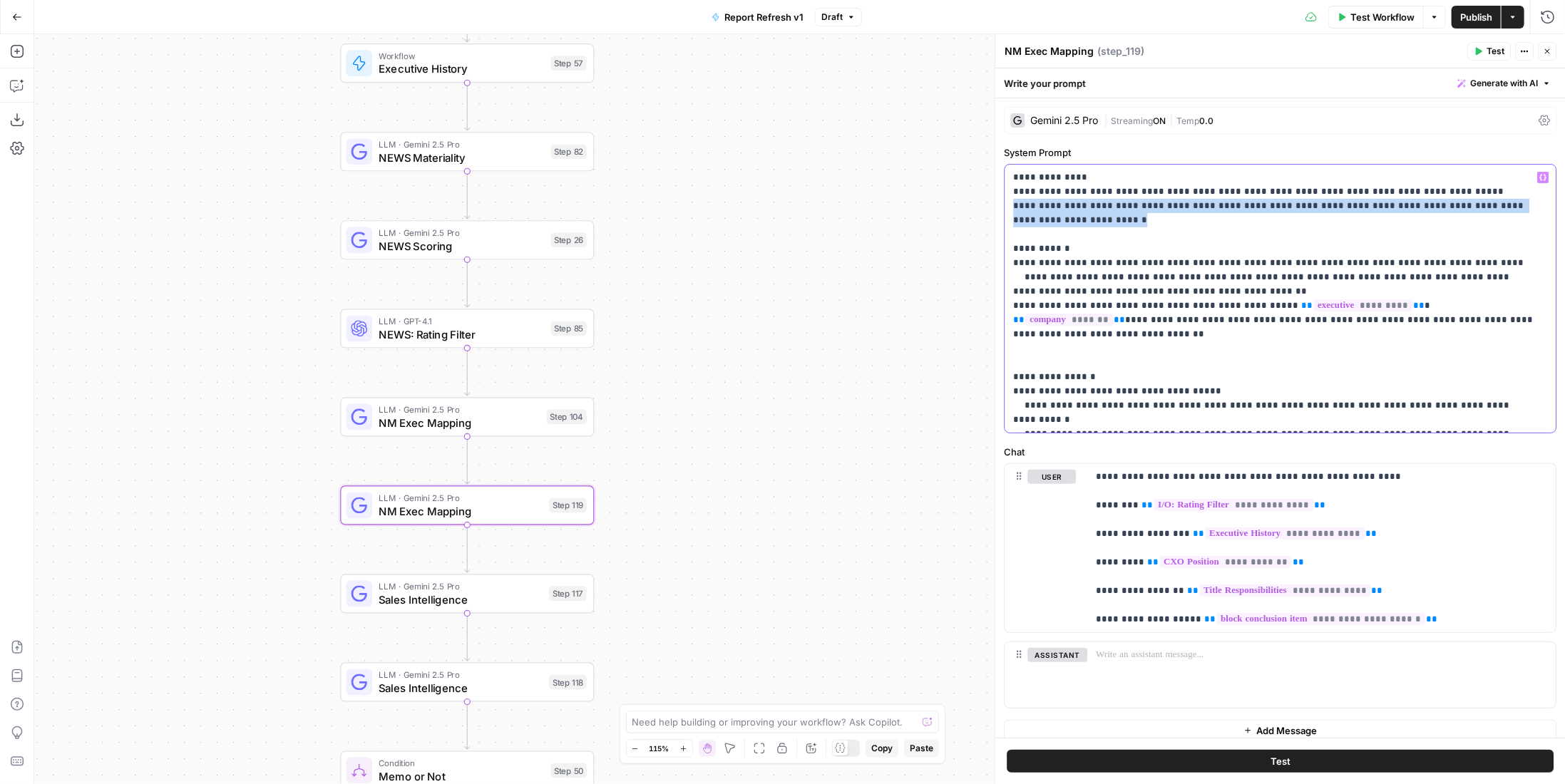 drag, startPoint x: 1156, startPoint y: 218, endPoint x: 996, endPoint y: 207, distance: 160.37768 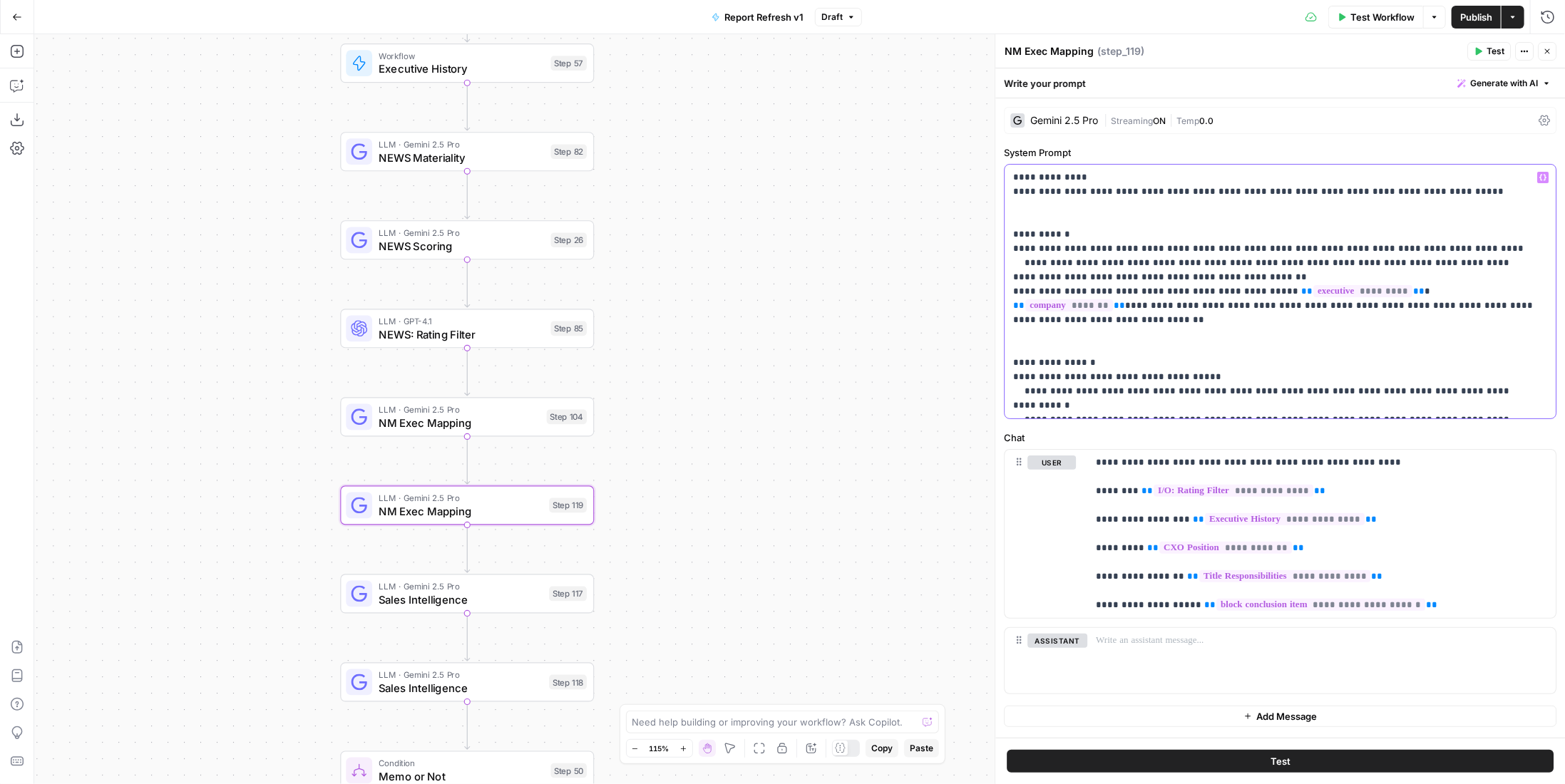 scroll, scrollTop: 29, scrollLeft: 0, axis: vertical 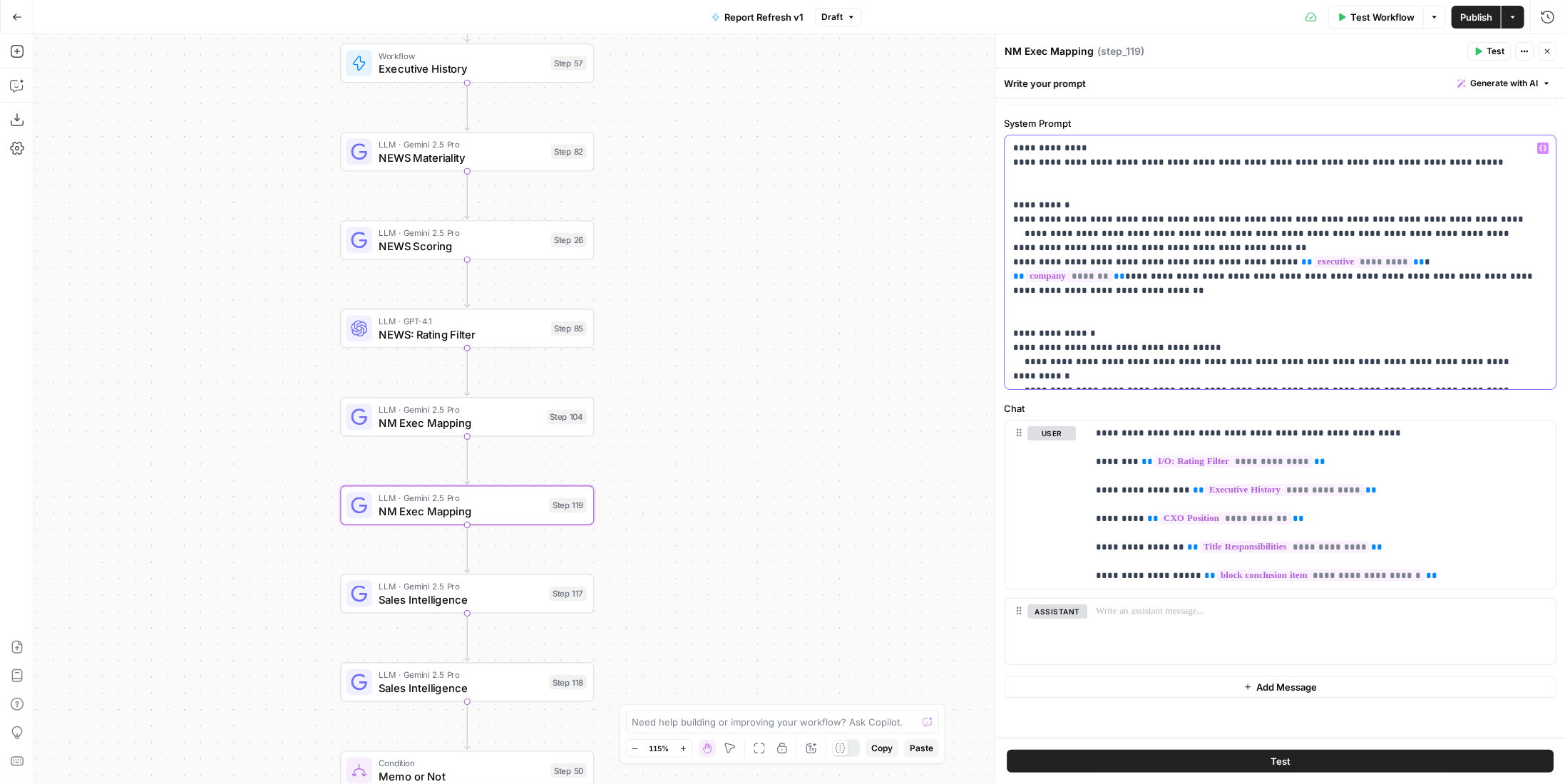 click on "**********" at bounding box center (1275, 262) 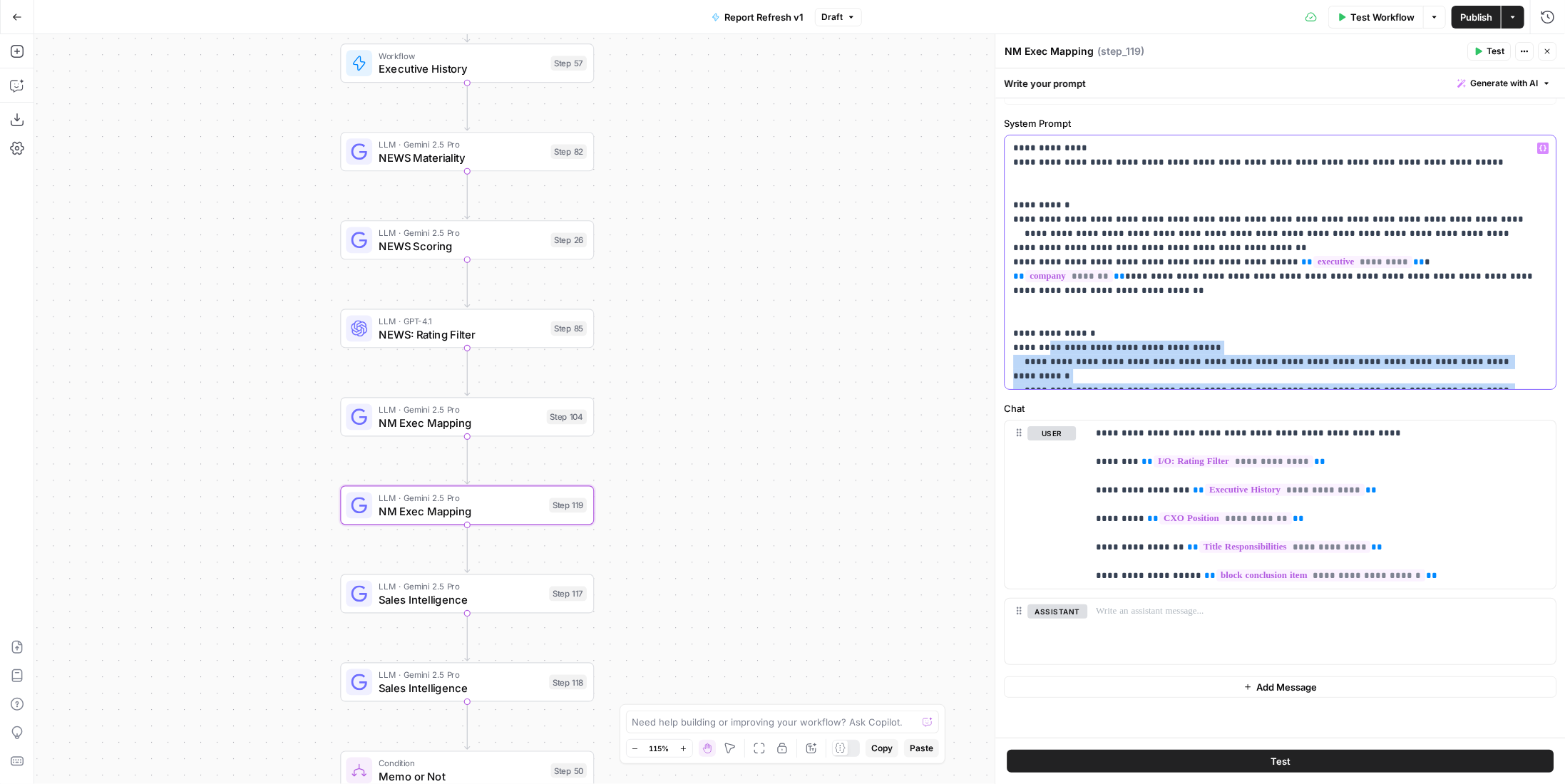 drag, startPoint x: 1233, startPoint y: 379, endPoint x: 1042, endPoint y: 337, distance: 195.56329 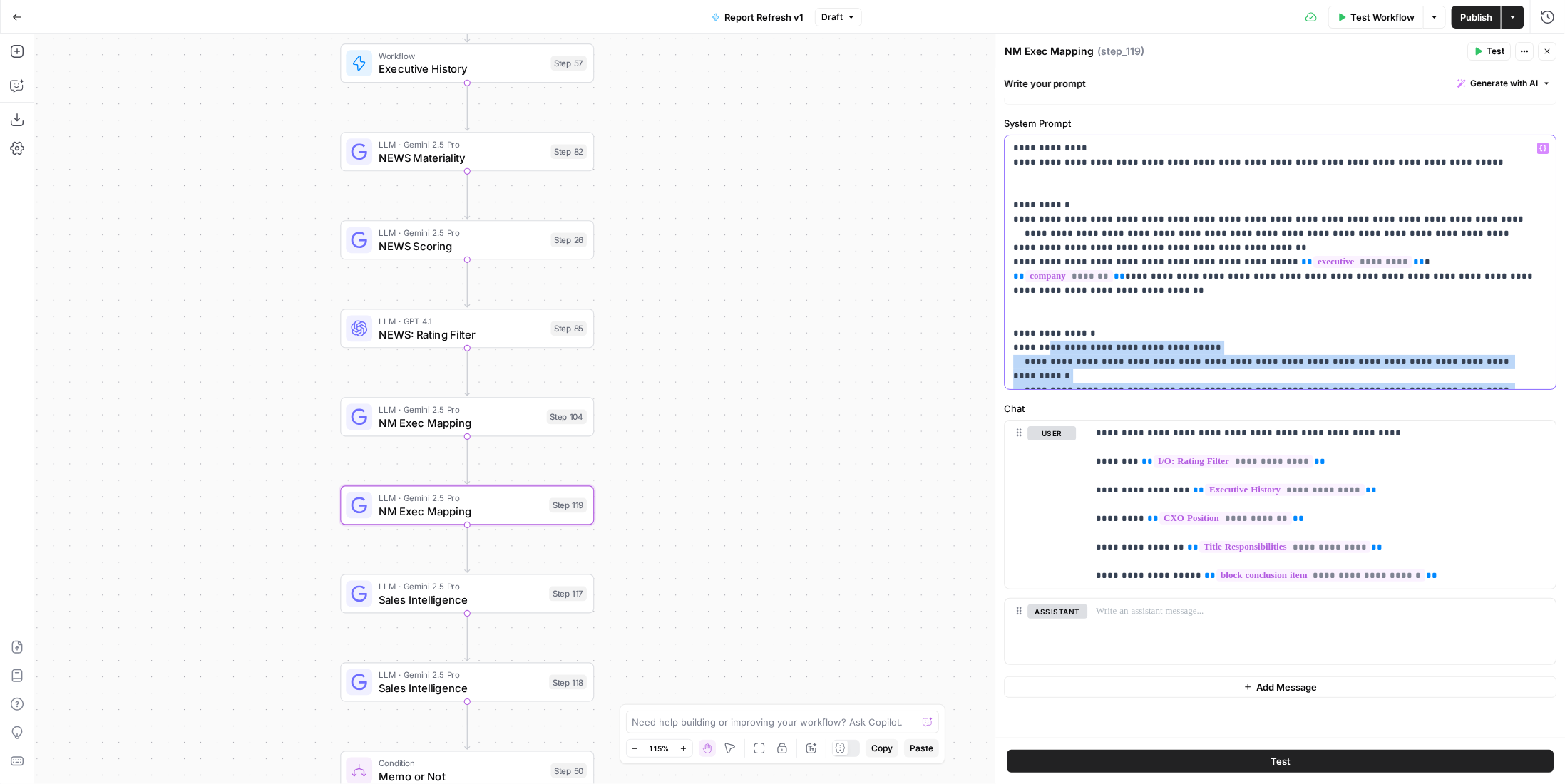 click on "**********" at bounding box center (1275, 262) 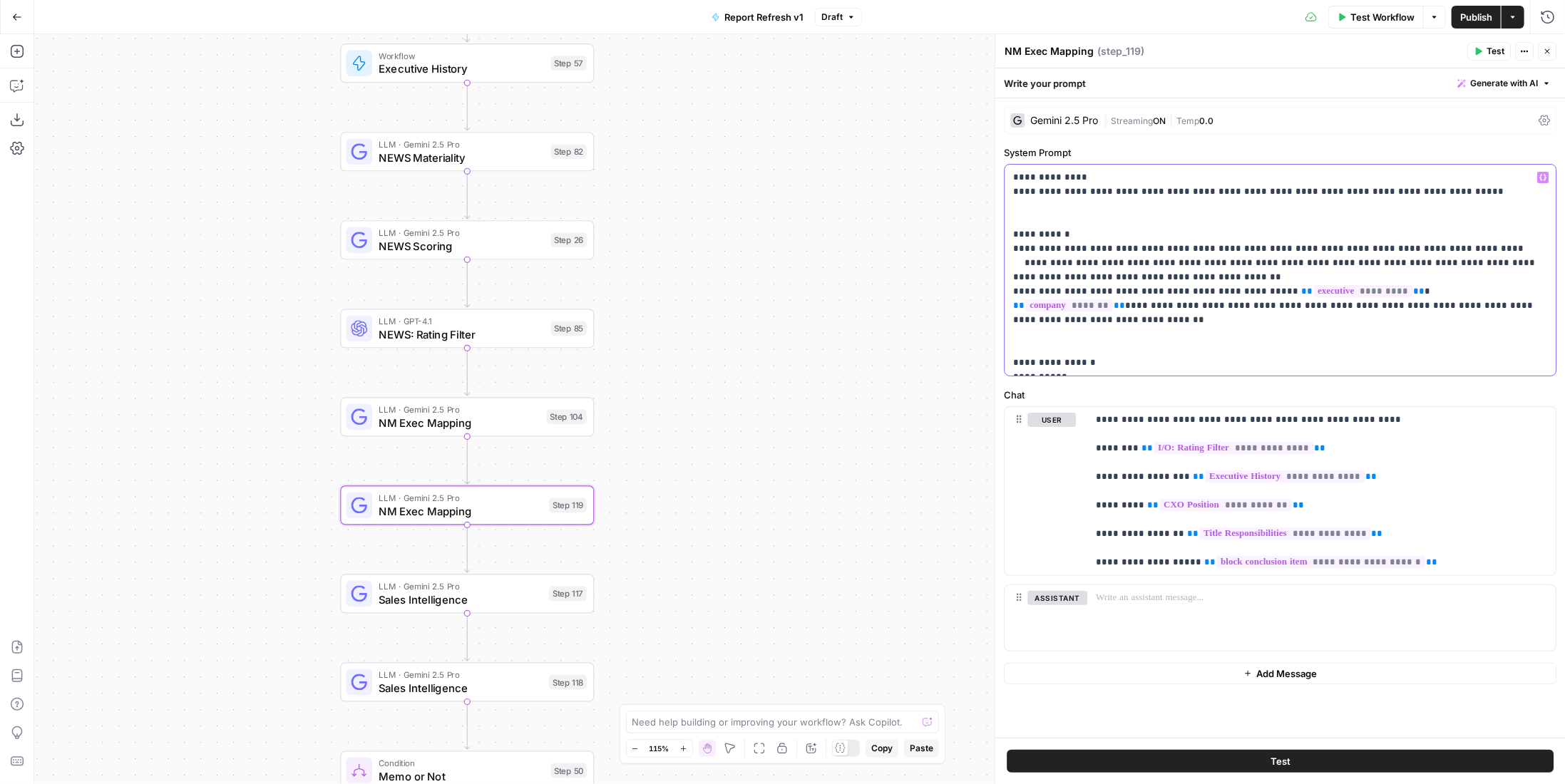 scroll, scrollTop: 0, scrollLeft: 0, axis: both 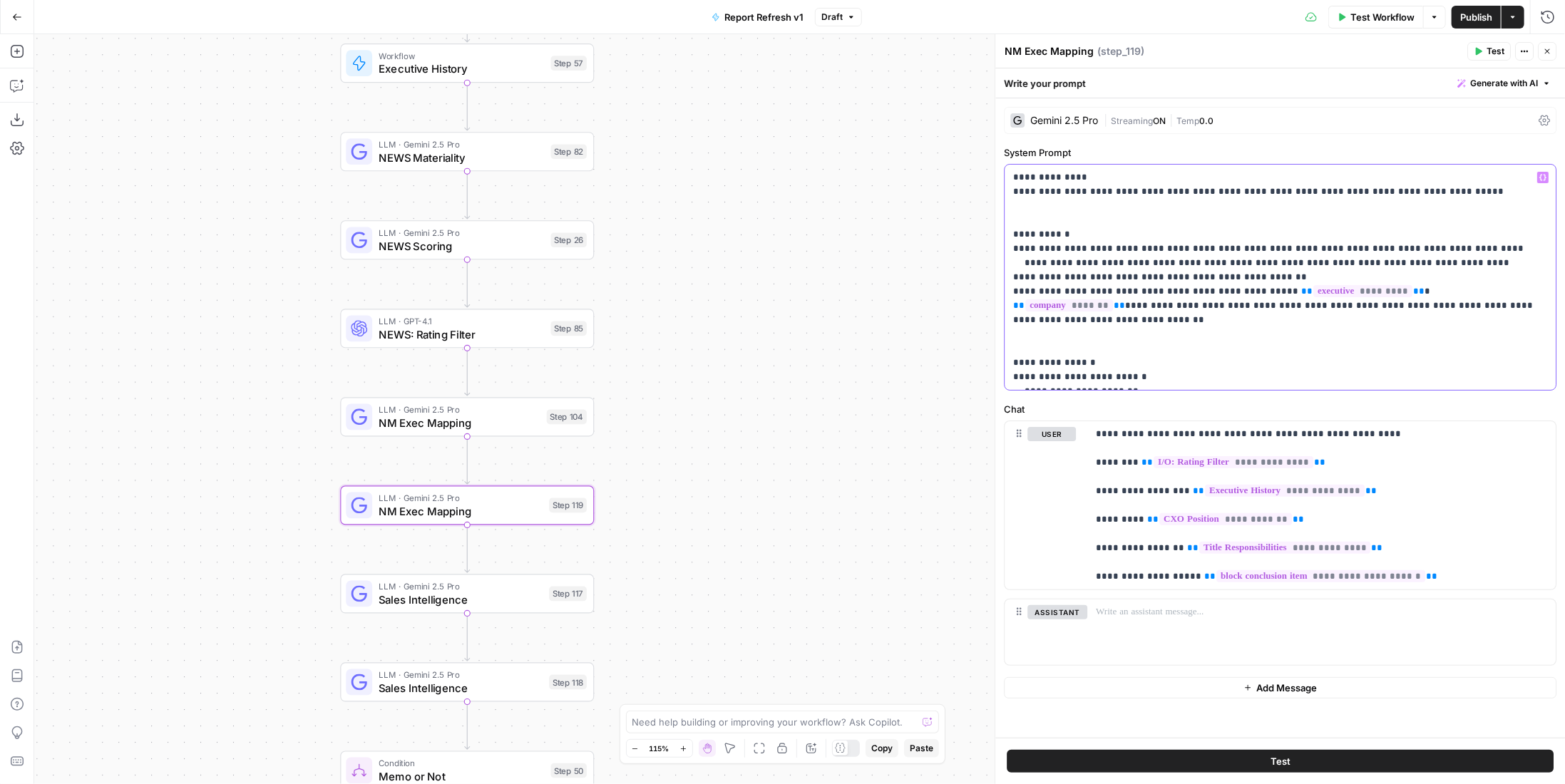 click on "**********" at bounding box center [1275, 277] 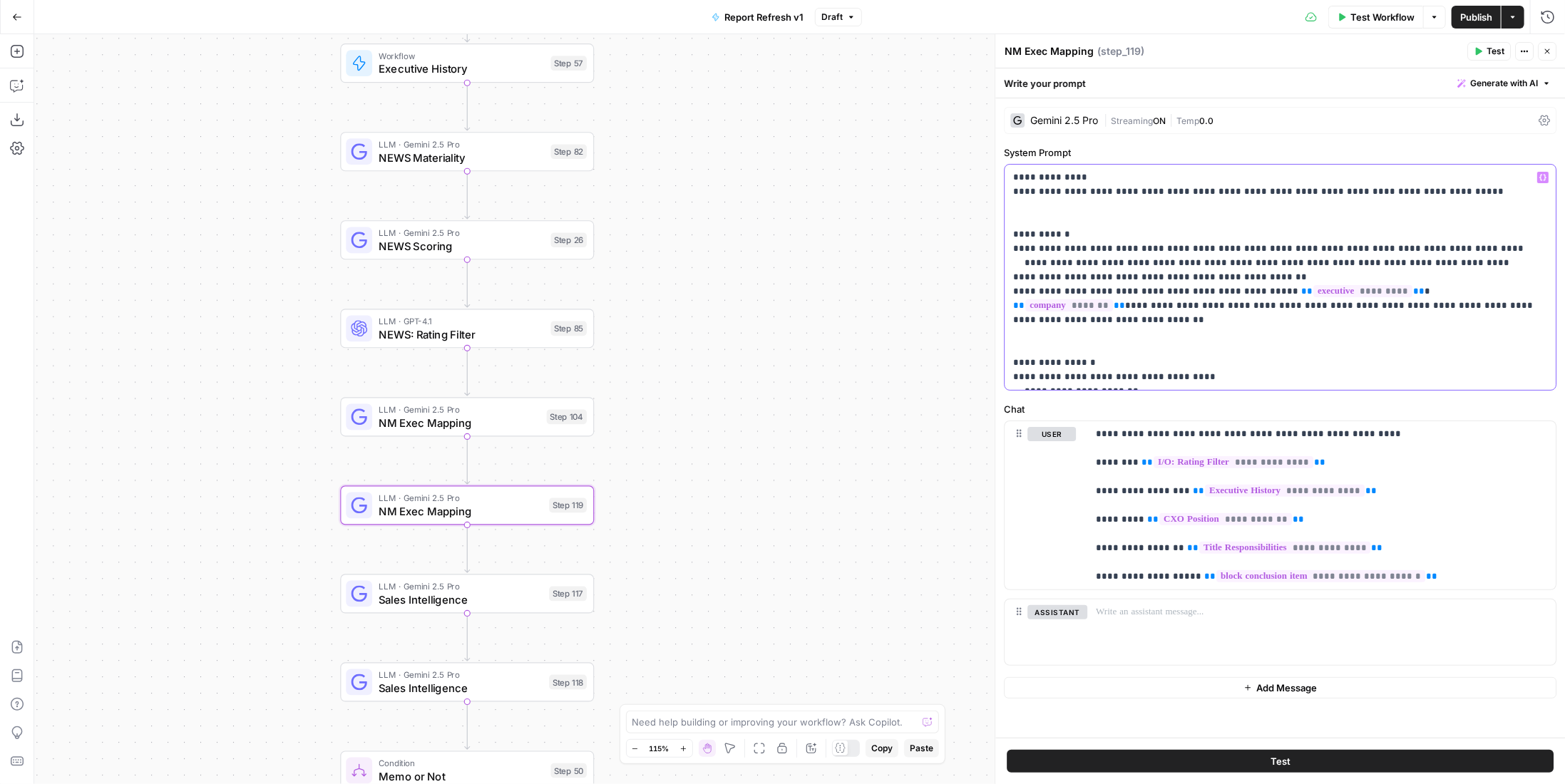click on "**********" at bounding box center [1275, 277] 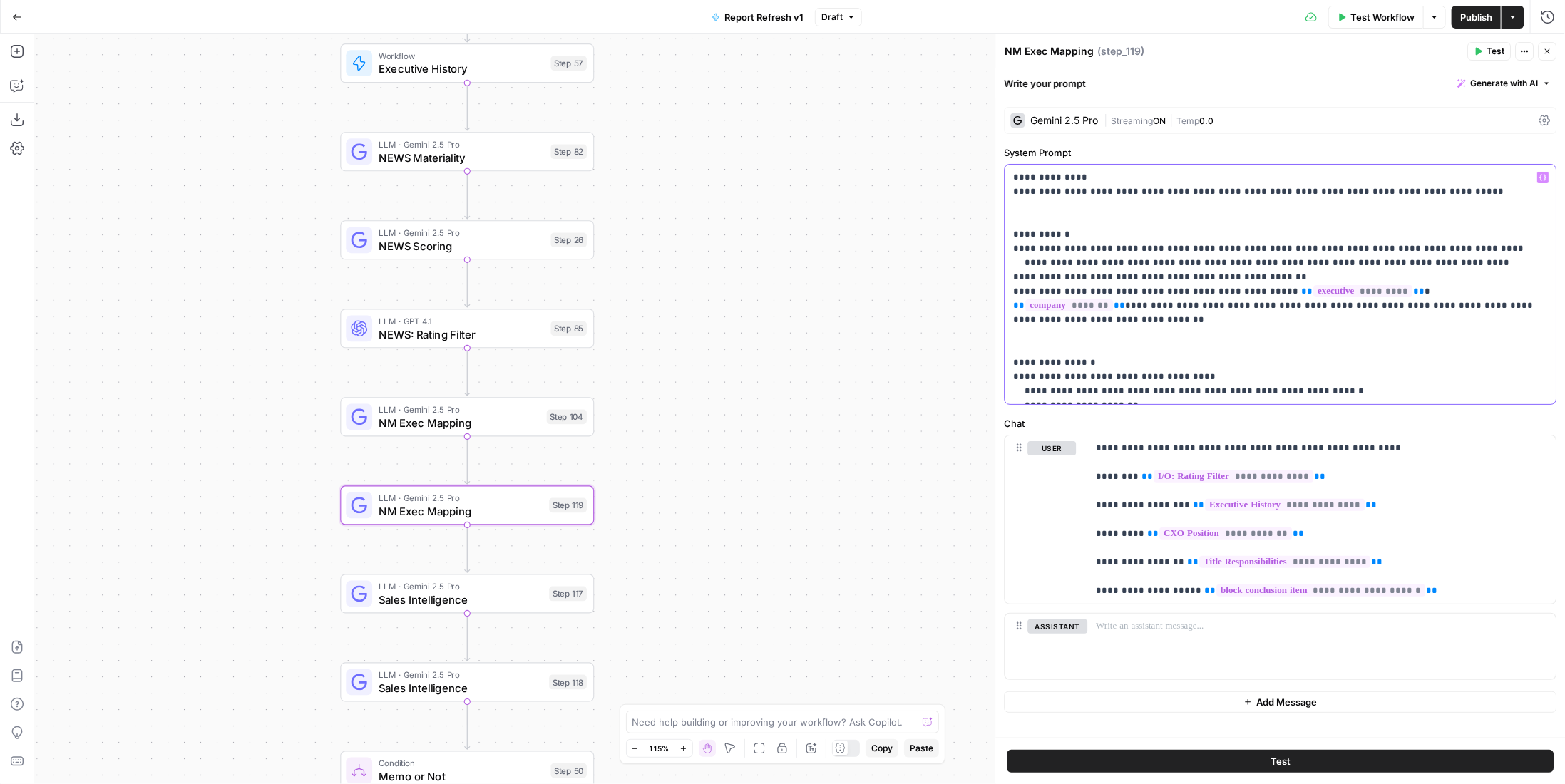 click on "**********" at bounding box center (1275, 284) 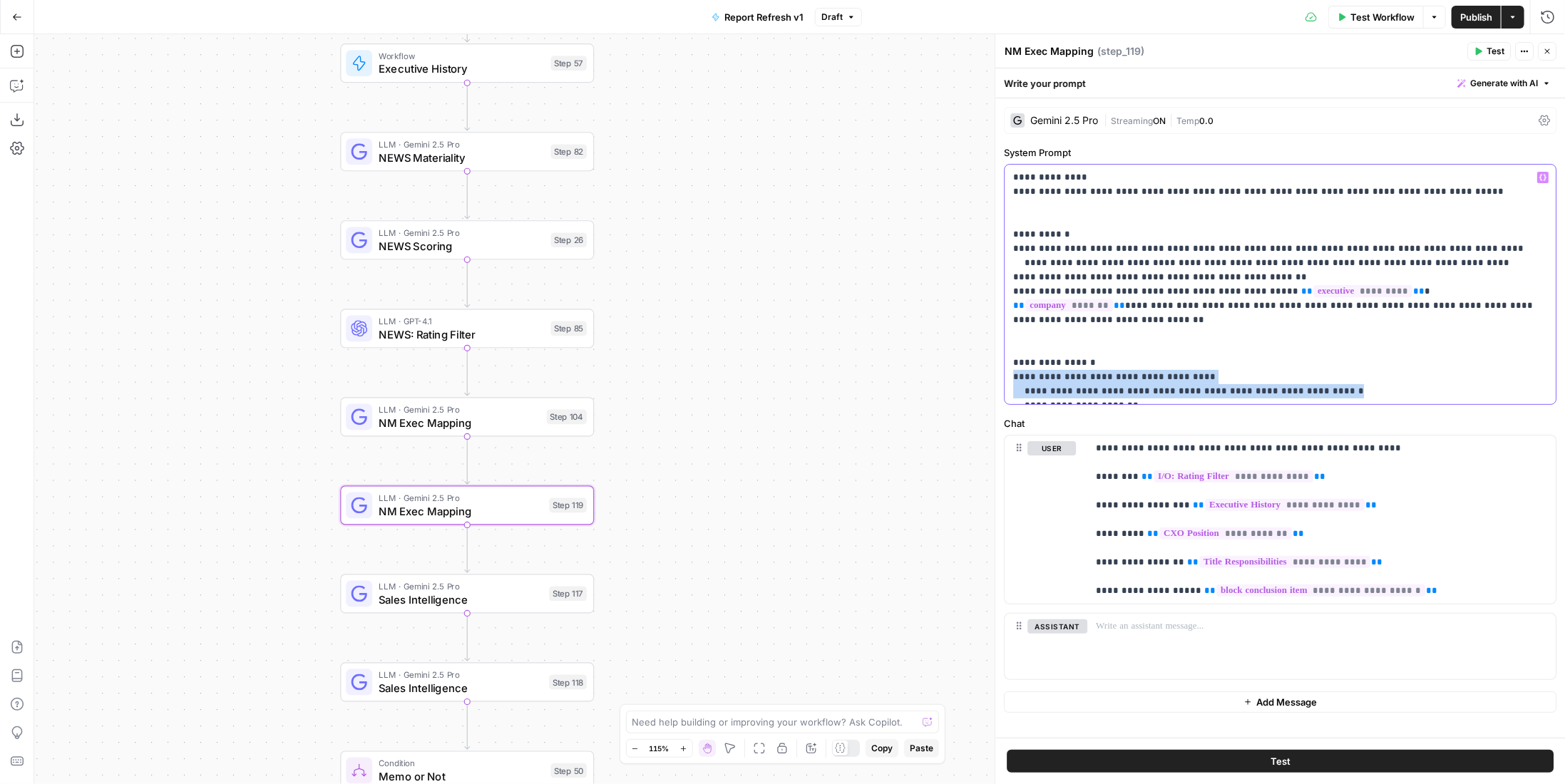 click on "**********" at bounding box center (1275, 284) 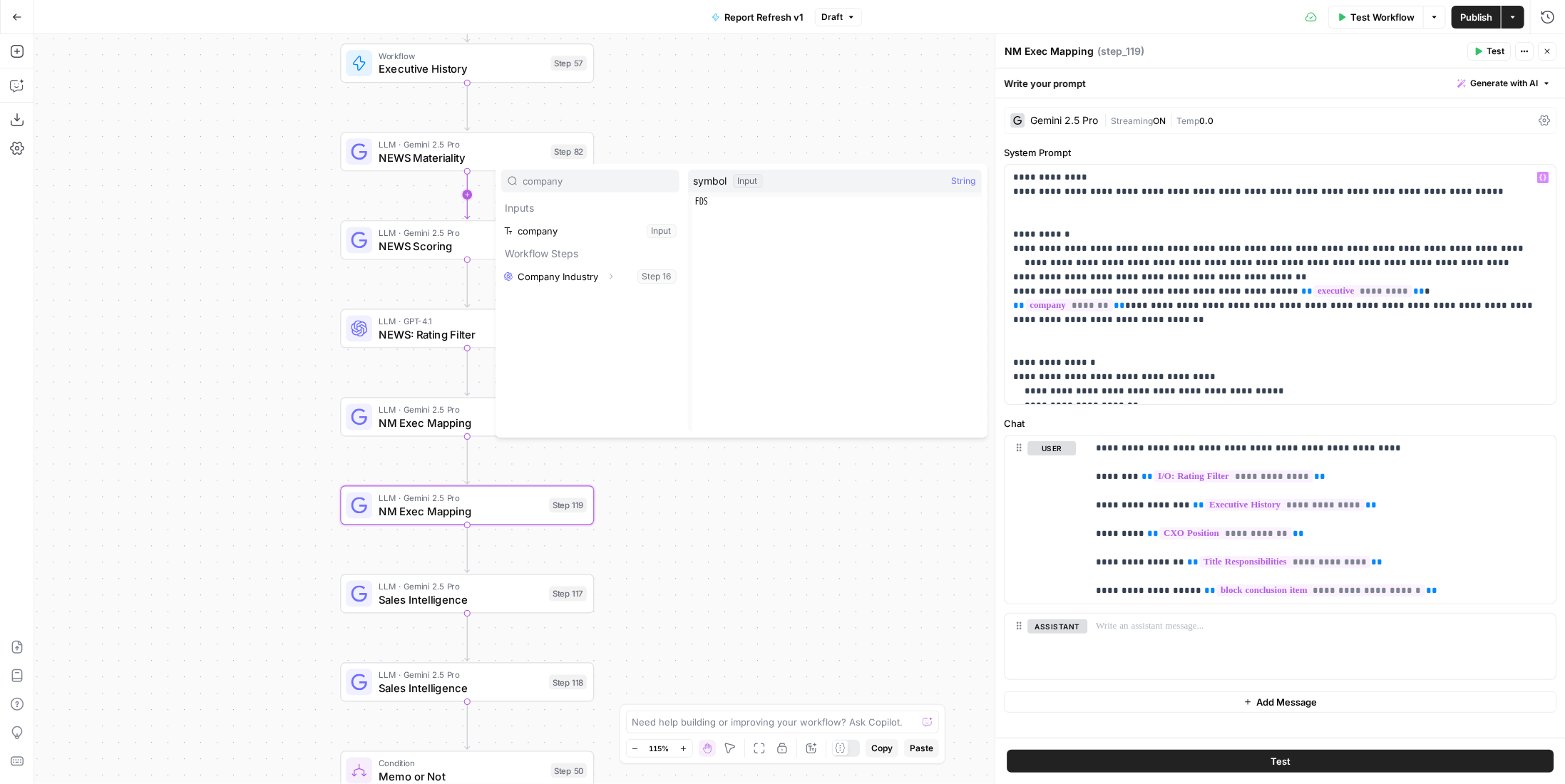 type on "company" 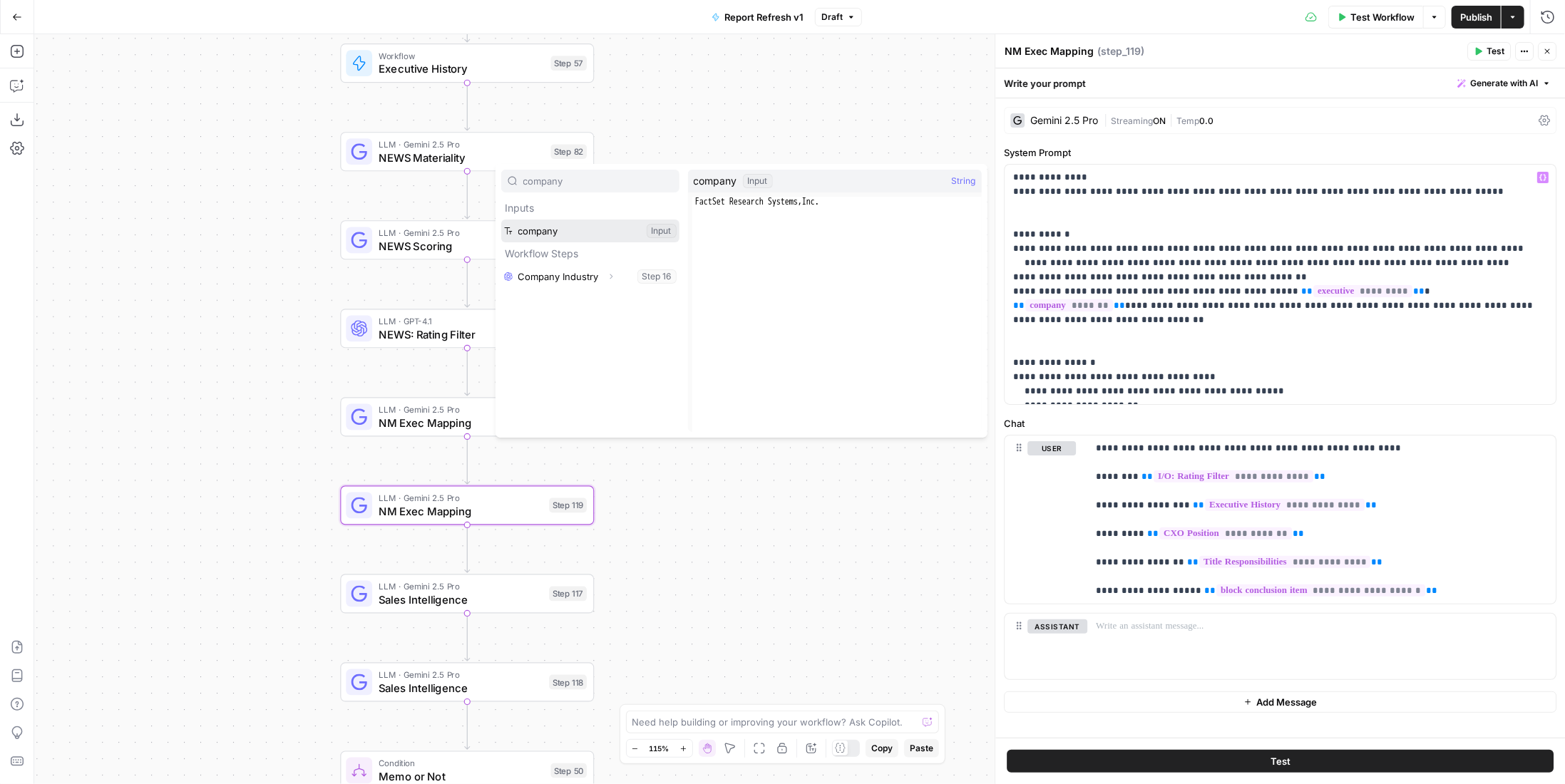 click at bounding box center [590, 231] 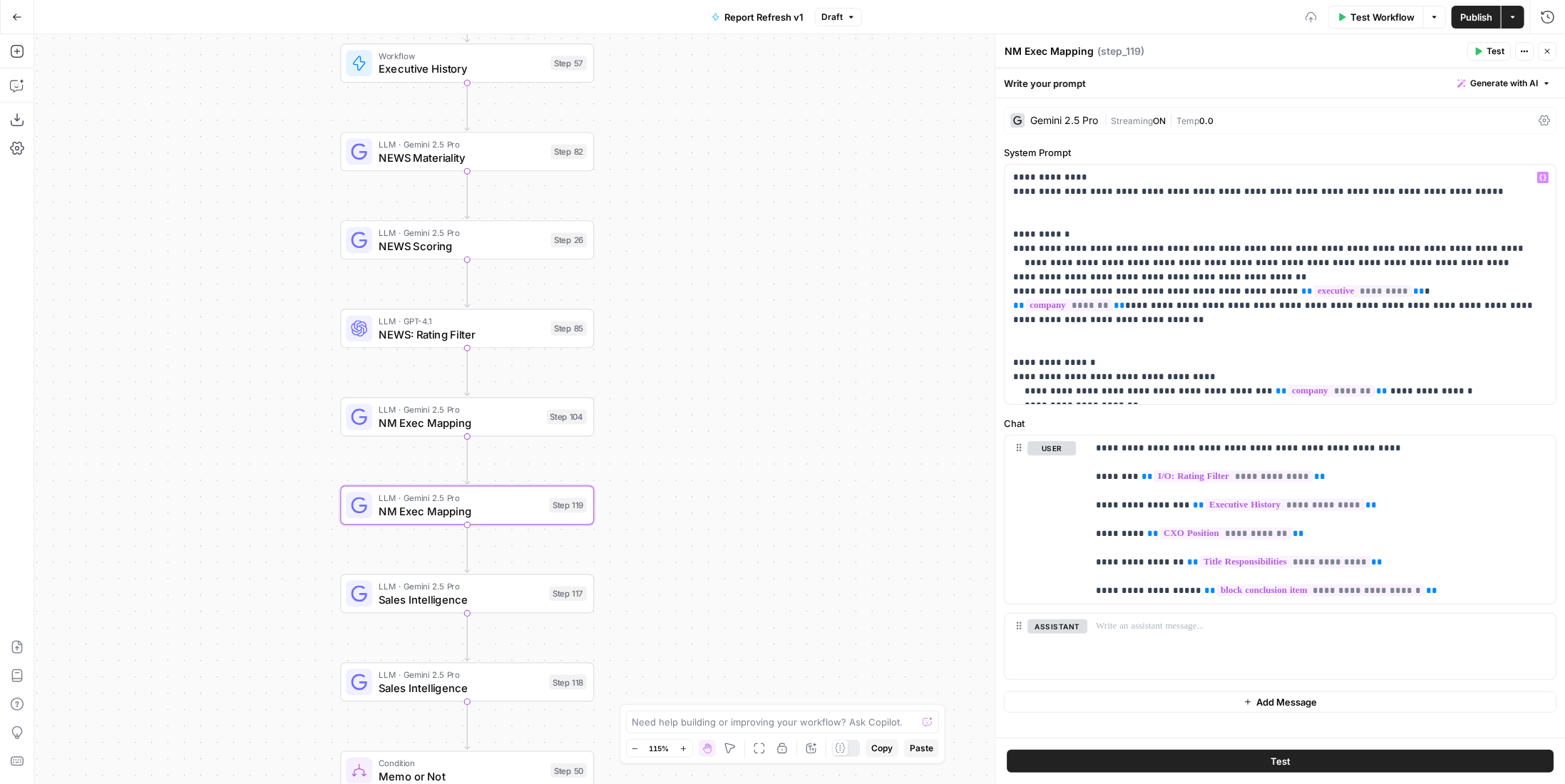 type on "e" 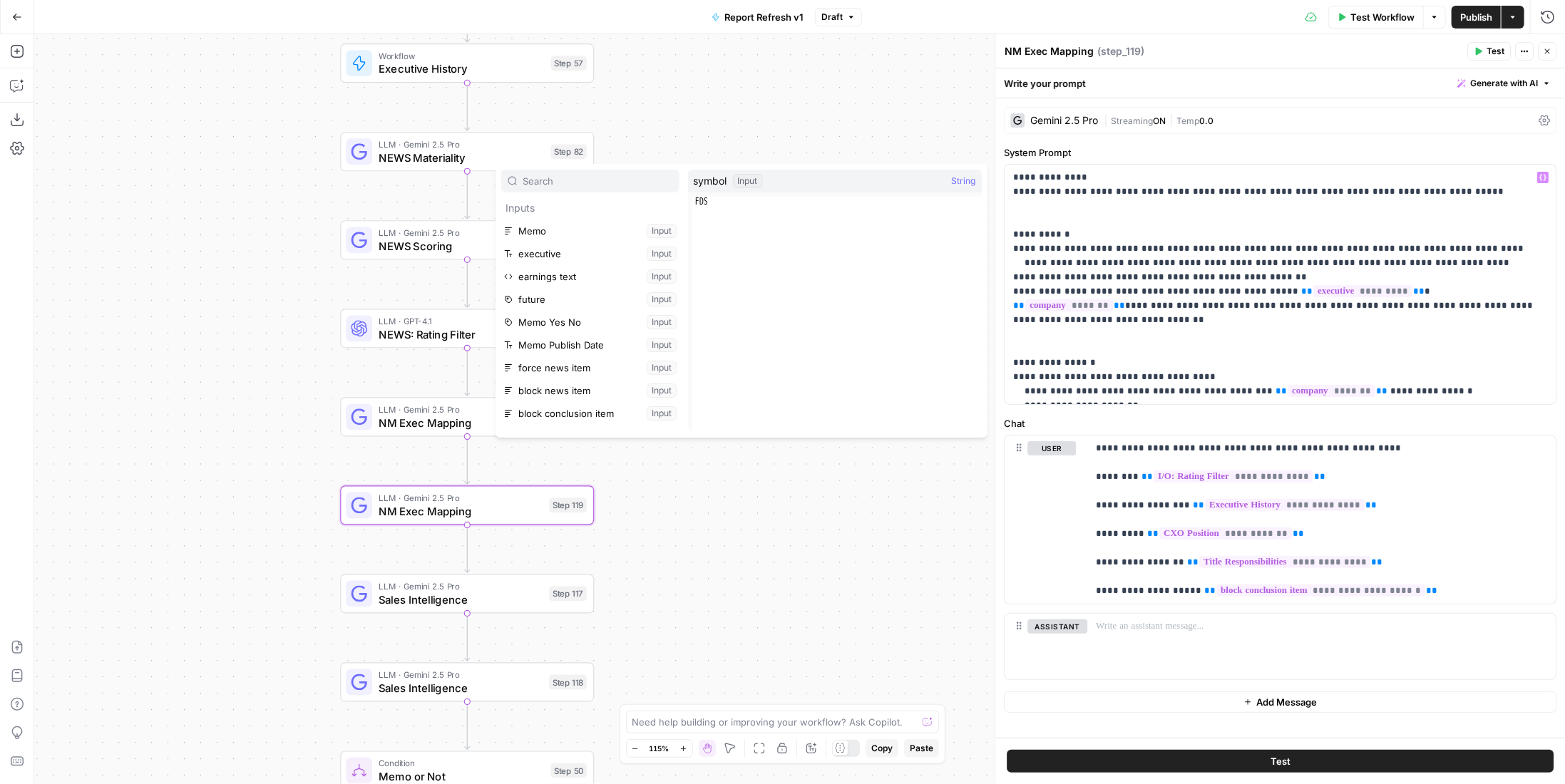 type on "x" 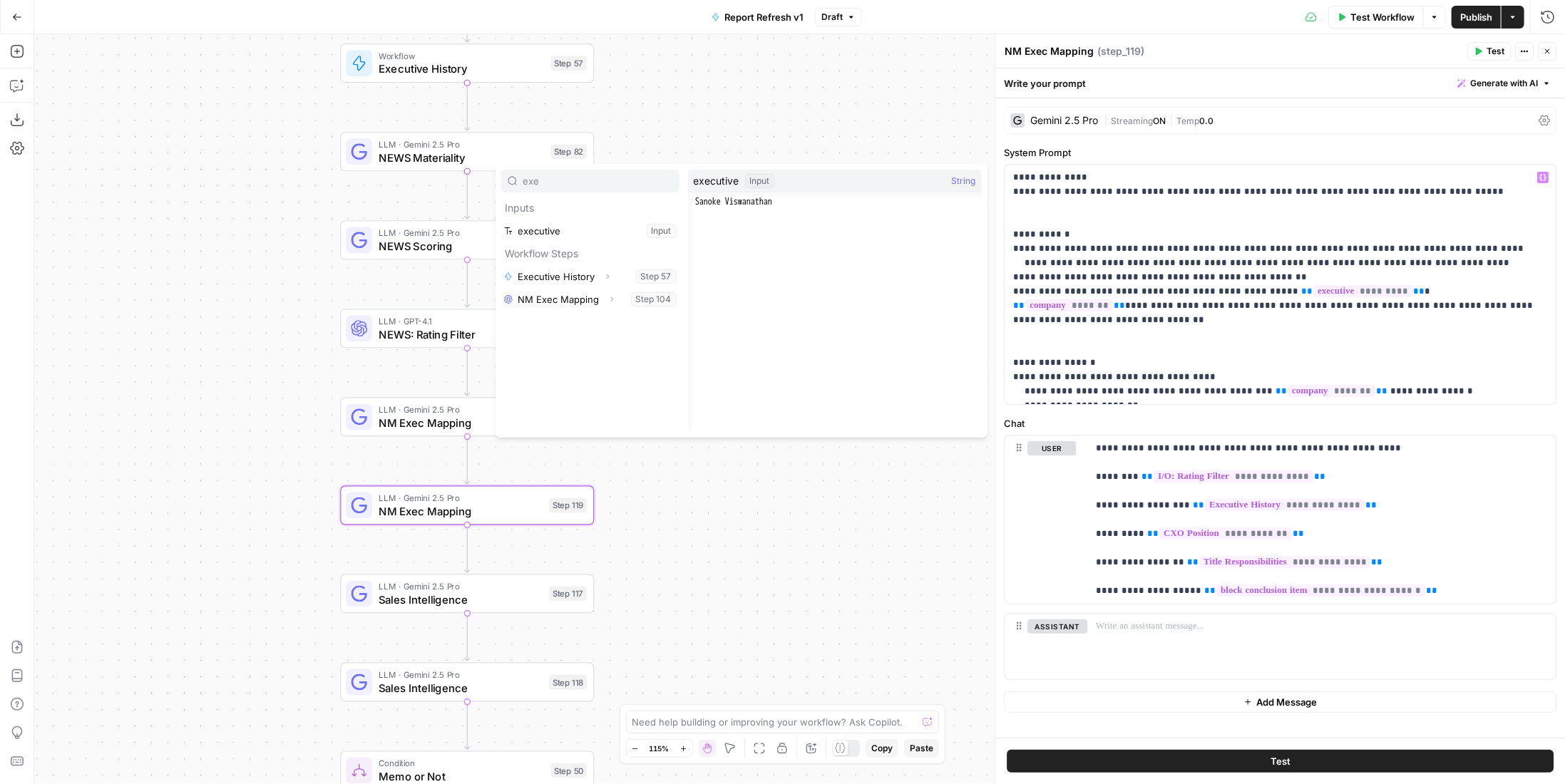 type on "exe" 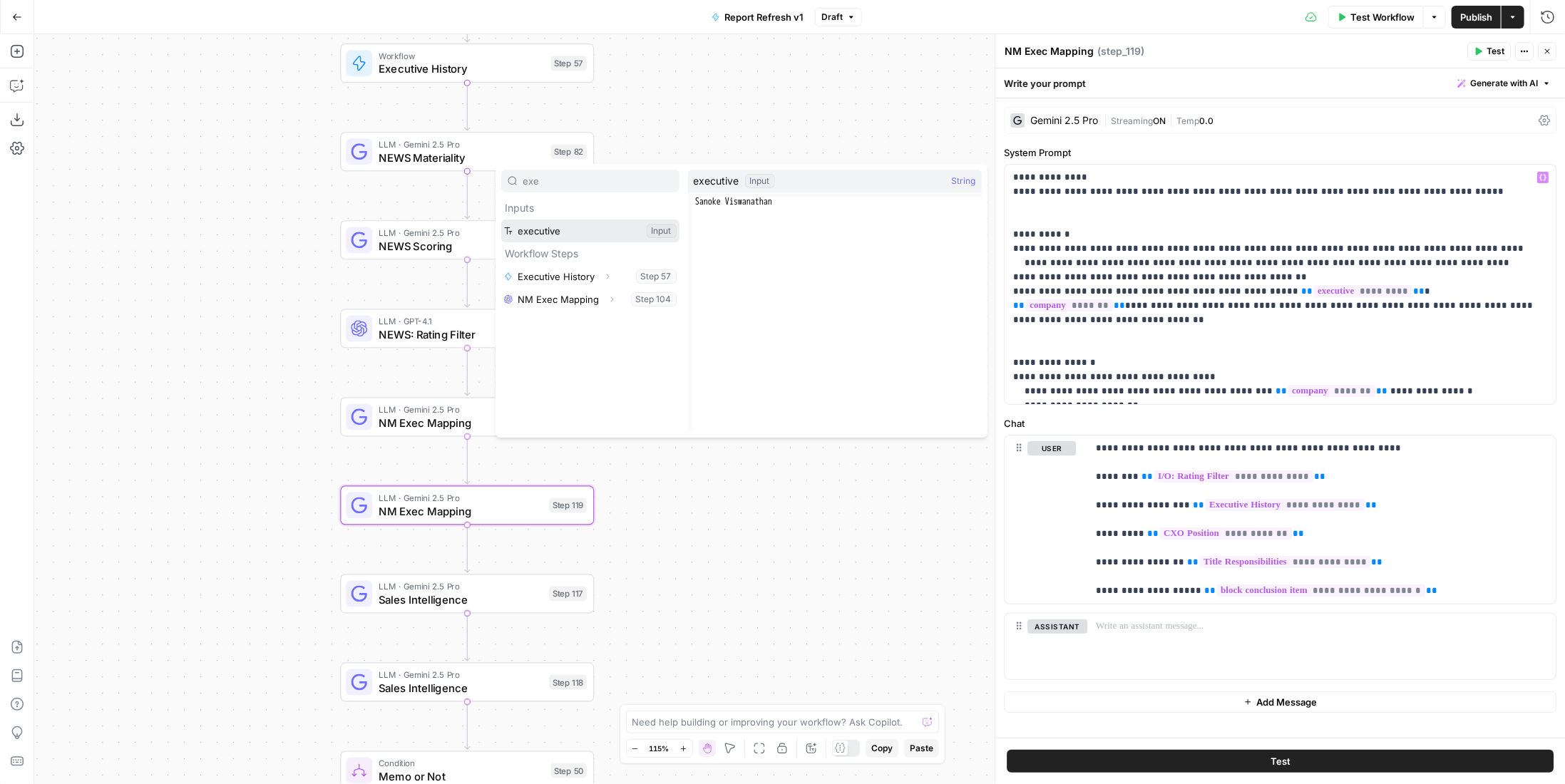 click at bounding box center (590, 231) 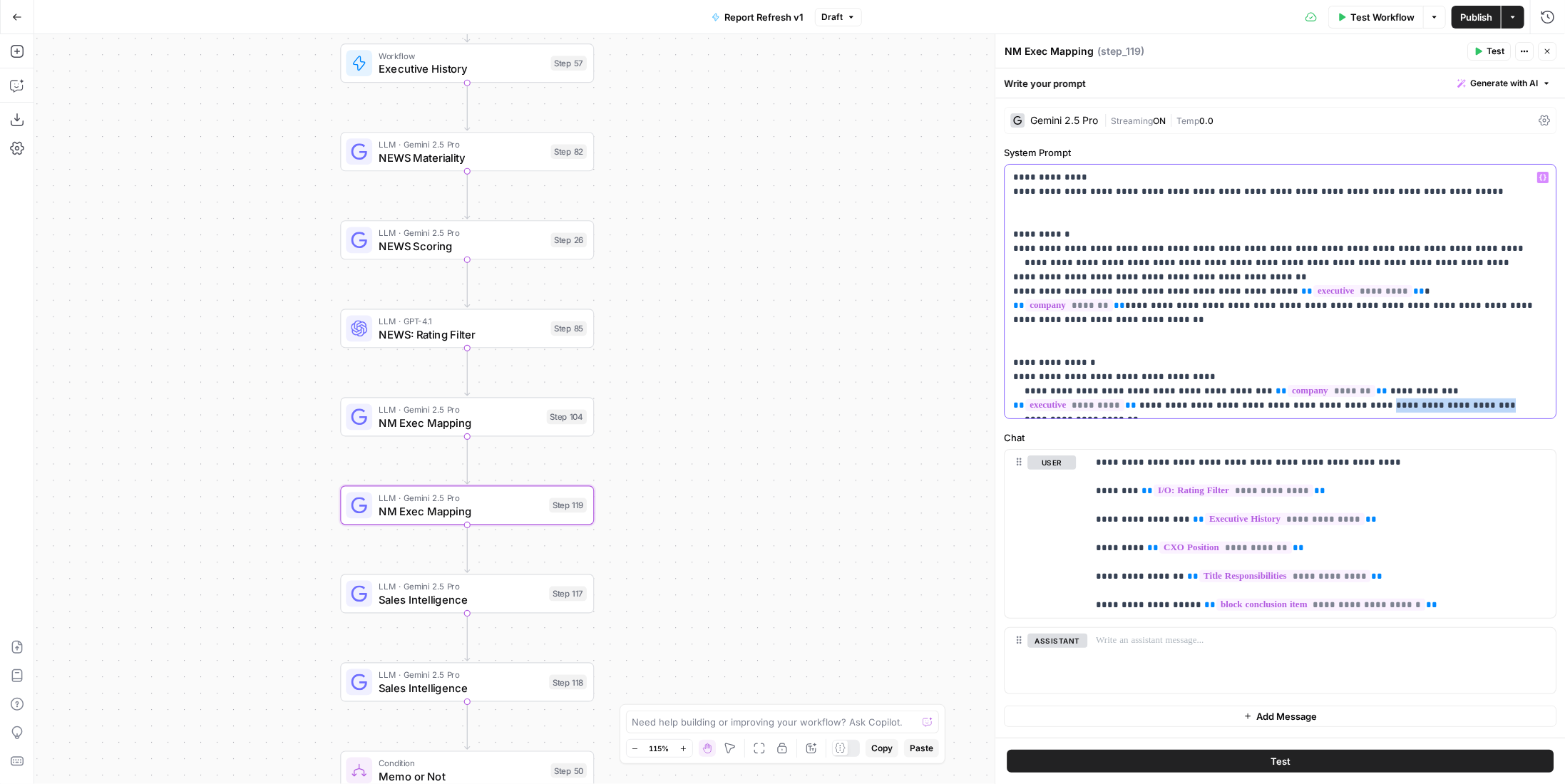 drag, startPoint x: 1221, startPoint y: 394, endPoint x: 1380, endPoint y: 395, distance: 159.00314 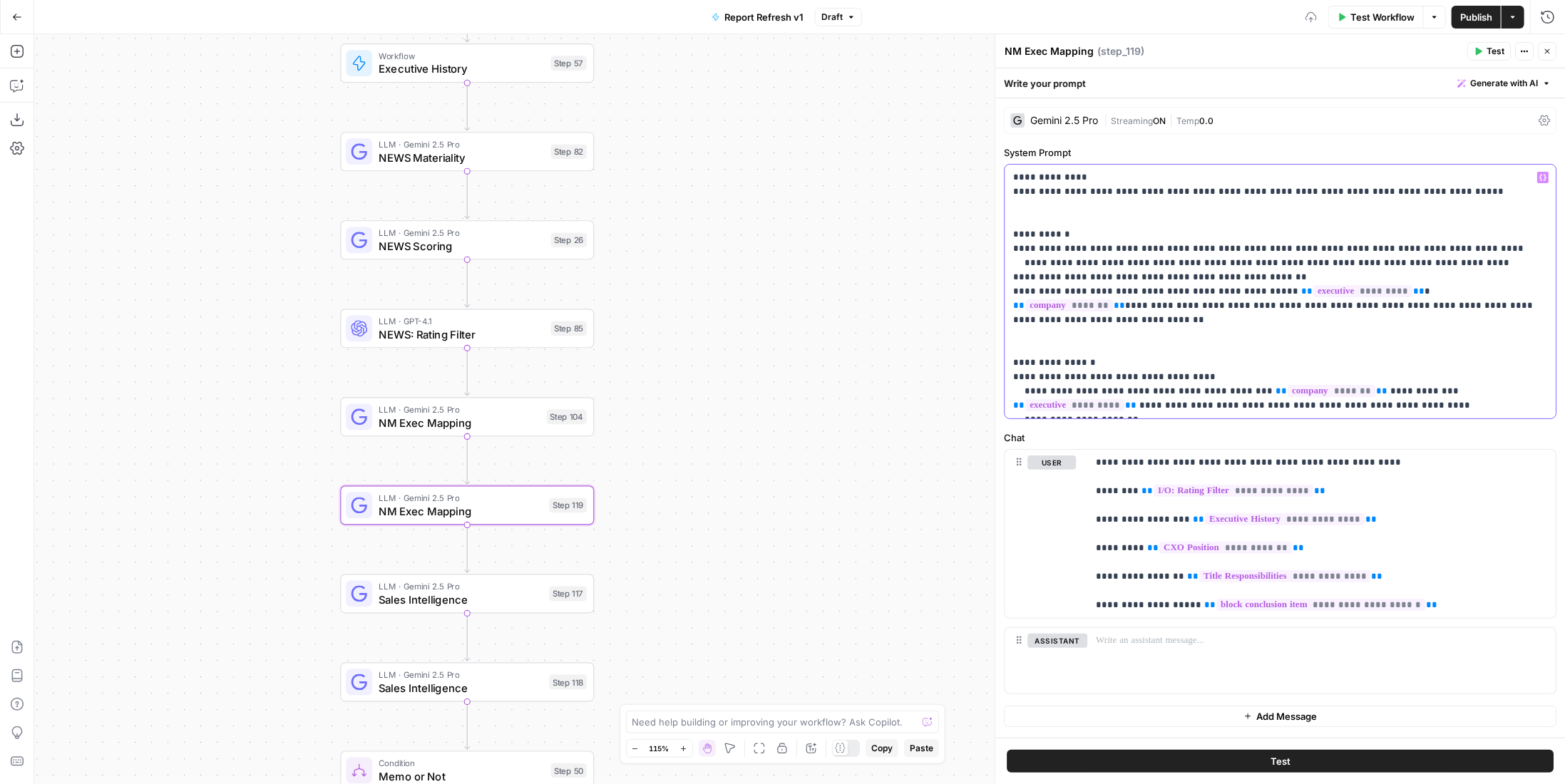 click on "**********" at bounding box center [1275, 292] 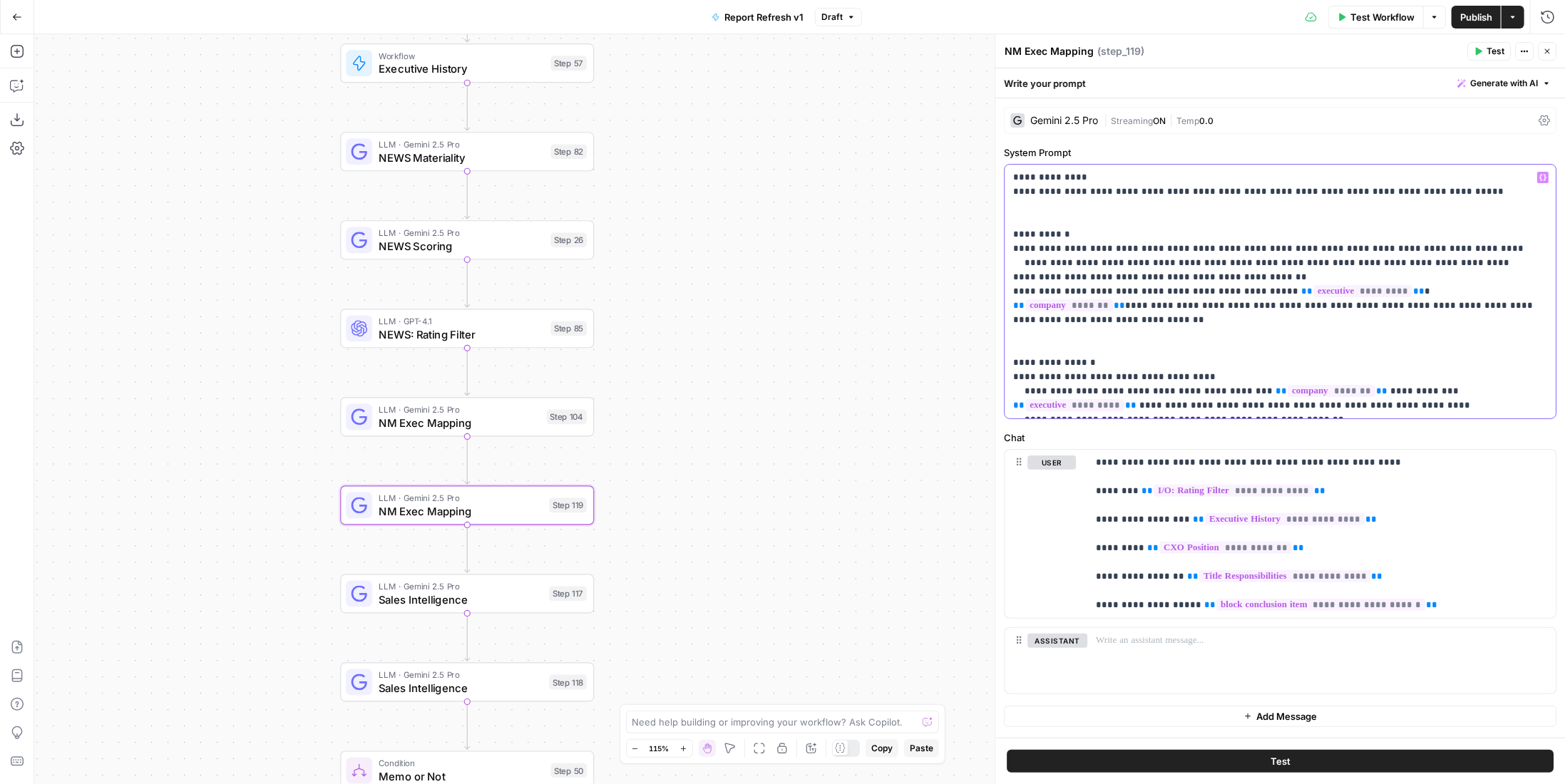 click on "**********" at bounding box center (1275, 292) 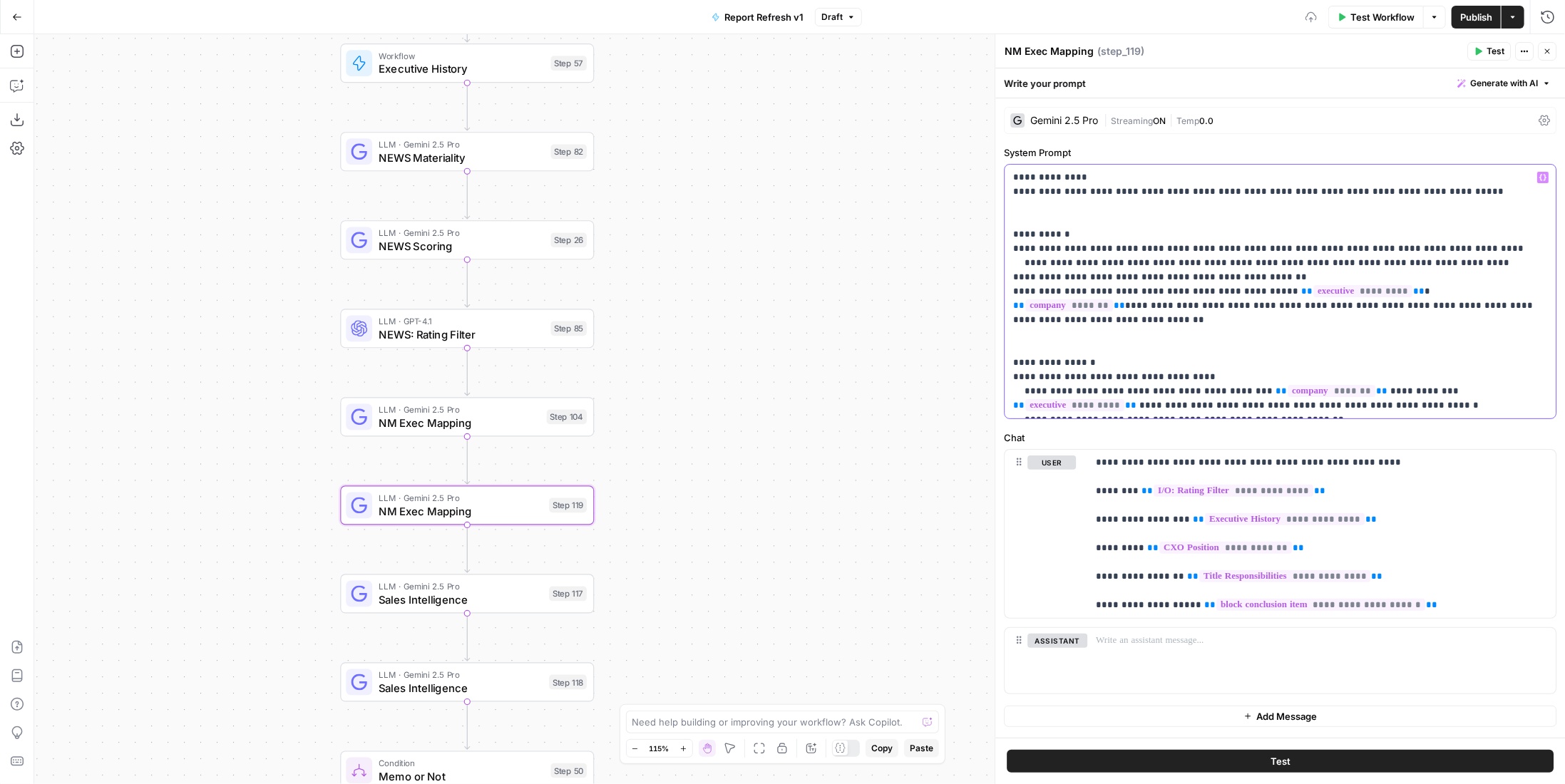 click on "**********" at bounding box center [1275, 292] 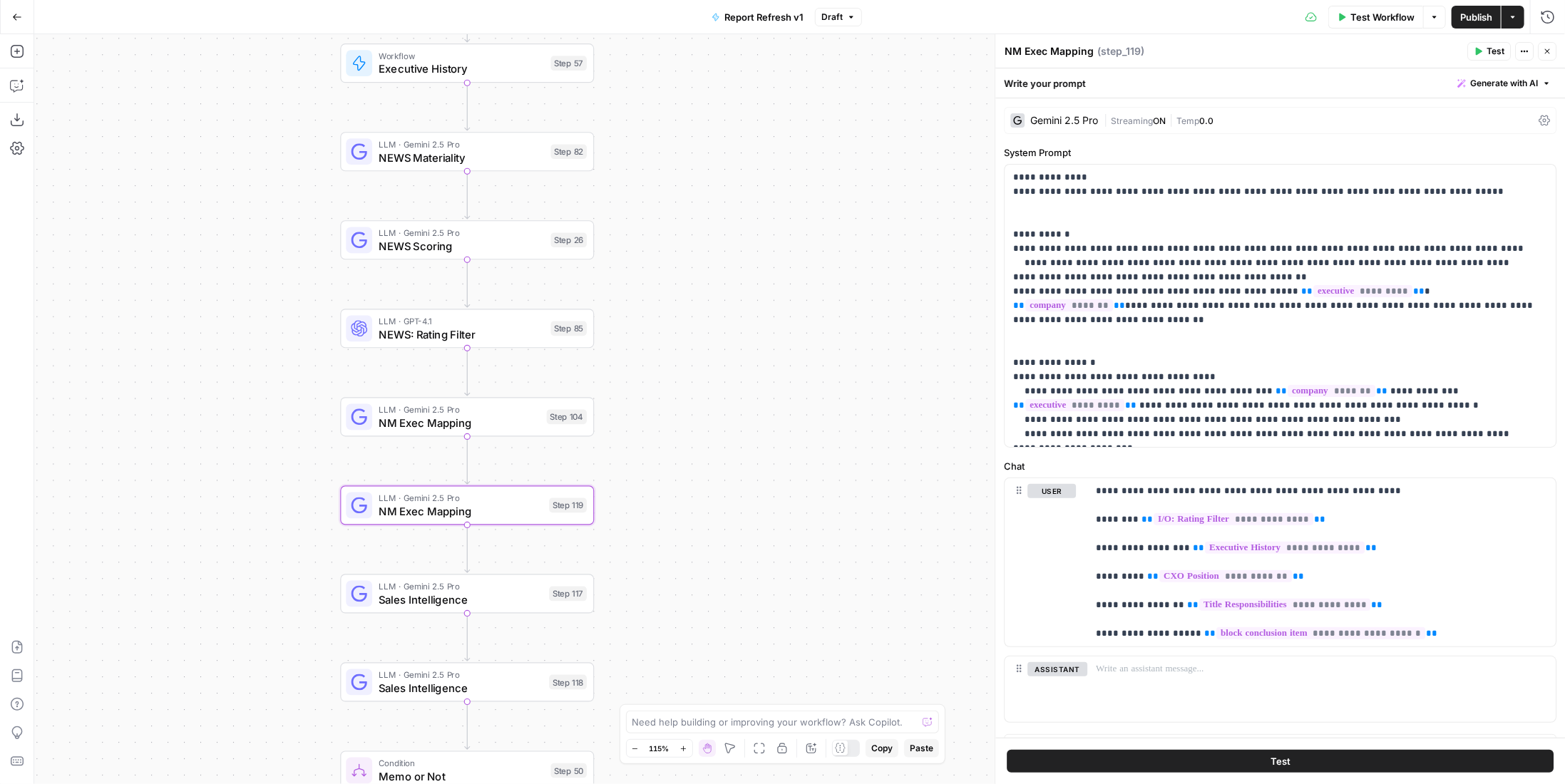 click on "Gemini 2.5 Pro   |   Streaming  ON   |   Temp  0.0" at bounding box center (1280, 120) 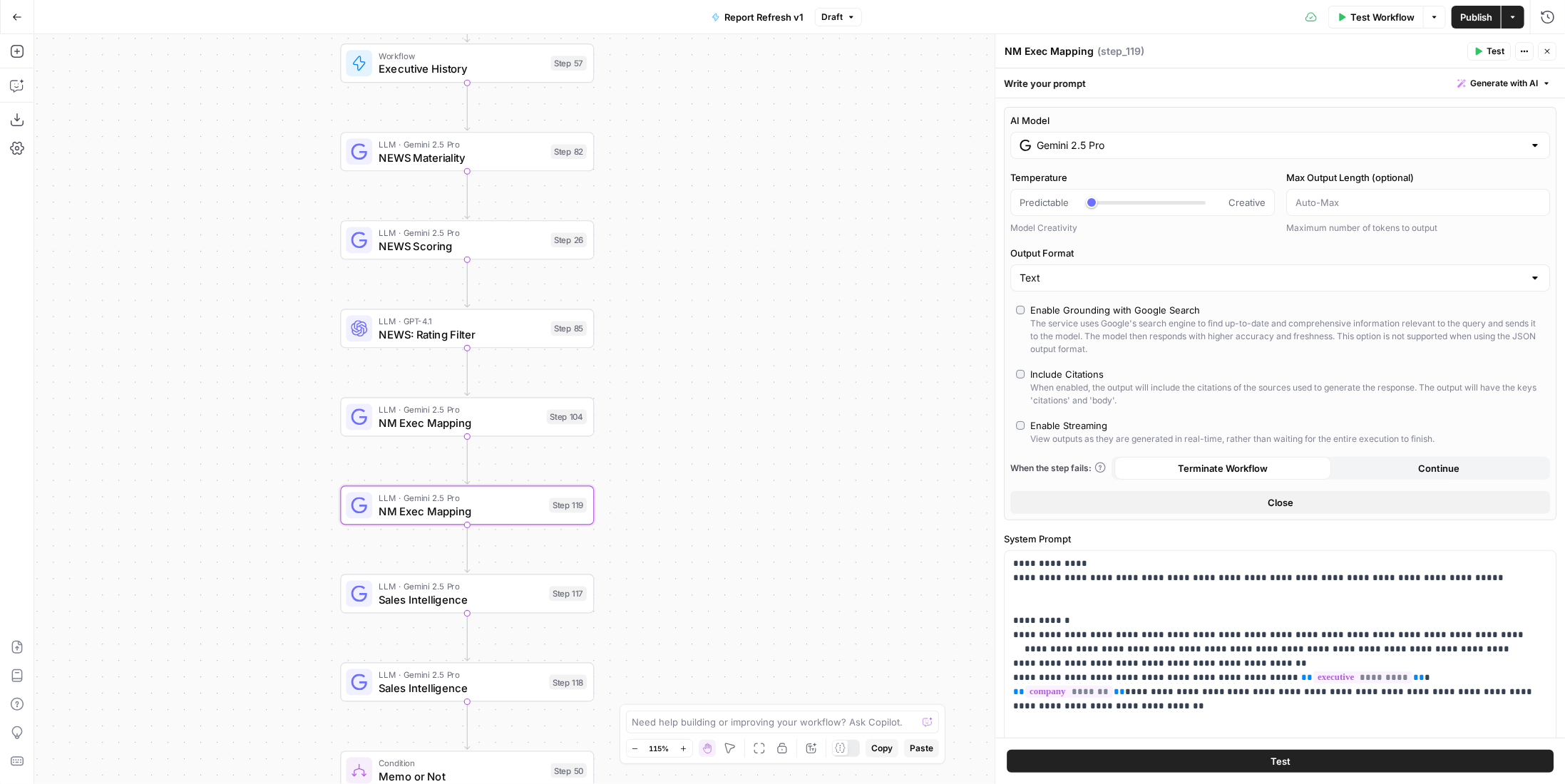click on "Test" at bounding box center [1281, 761] 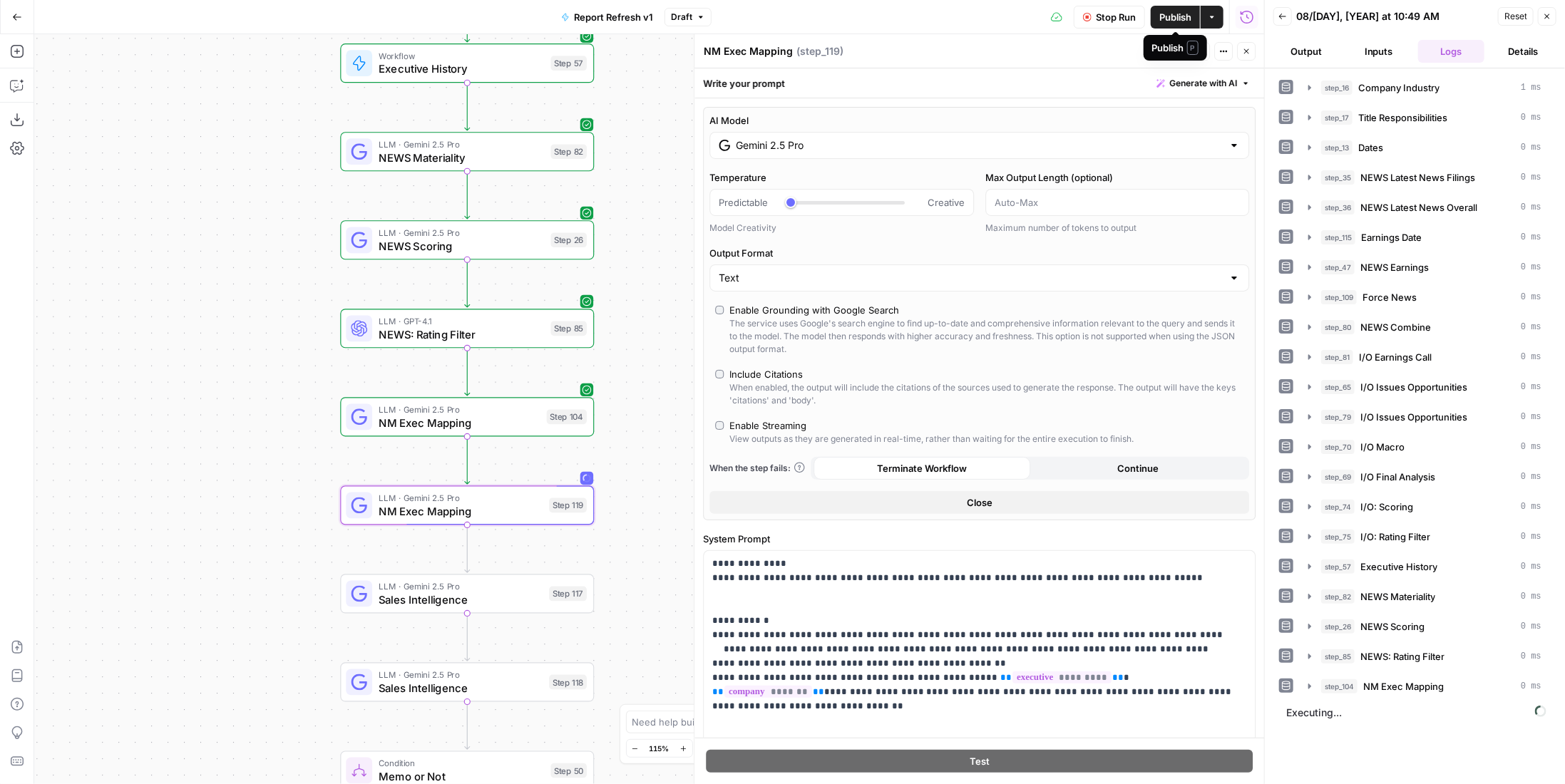 click on "Publish" at bounding box center [1175, 17] 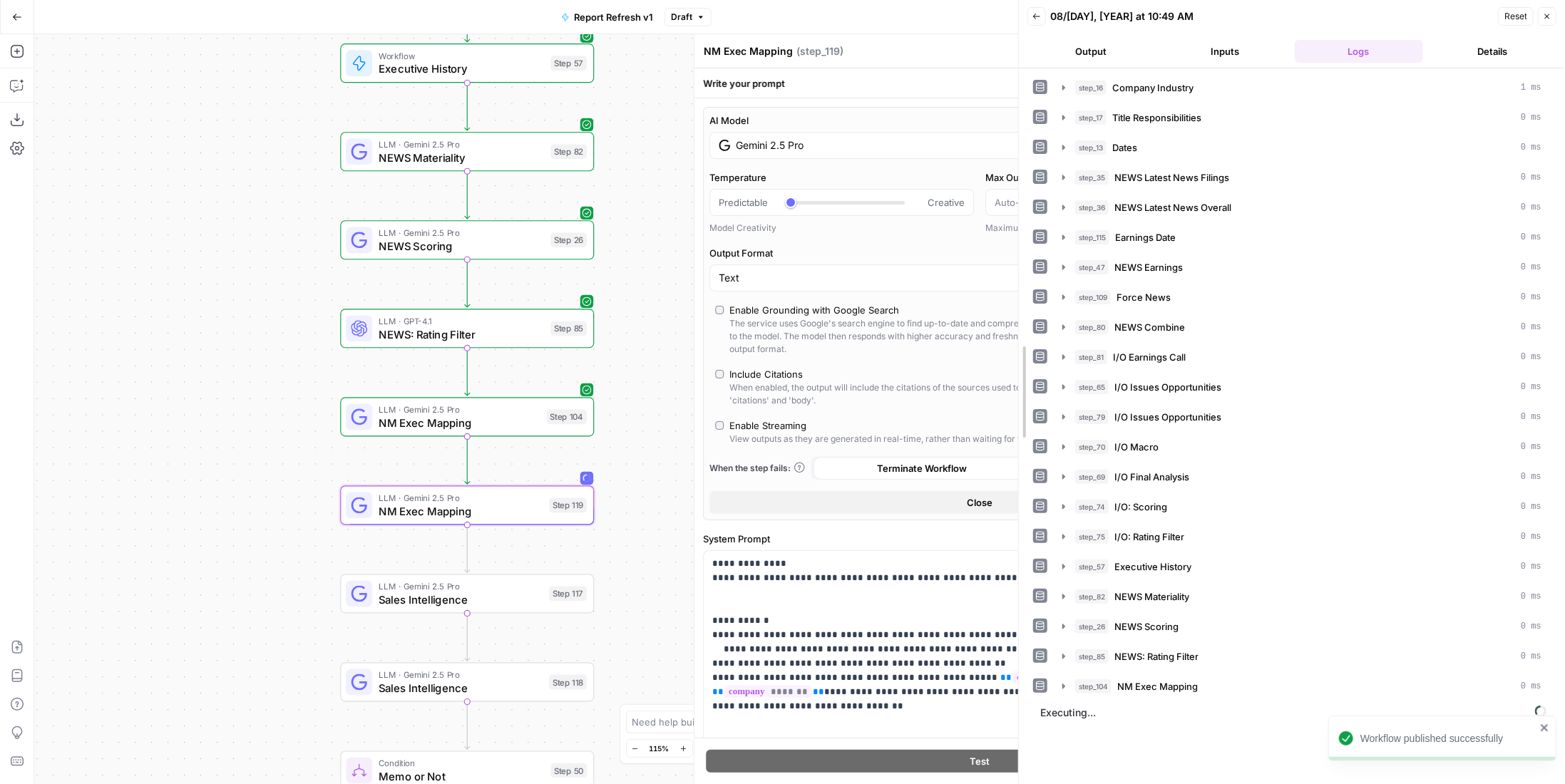 drag, startPoint x: 1263, startPoint y: 542, endPoint x: 1017, endPoint y: 515, distance: 247.47727 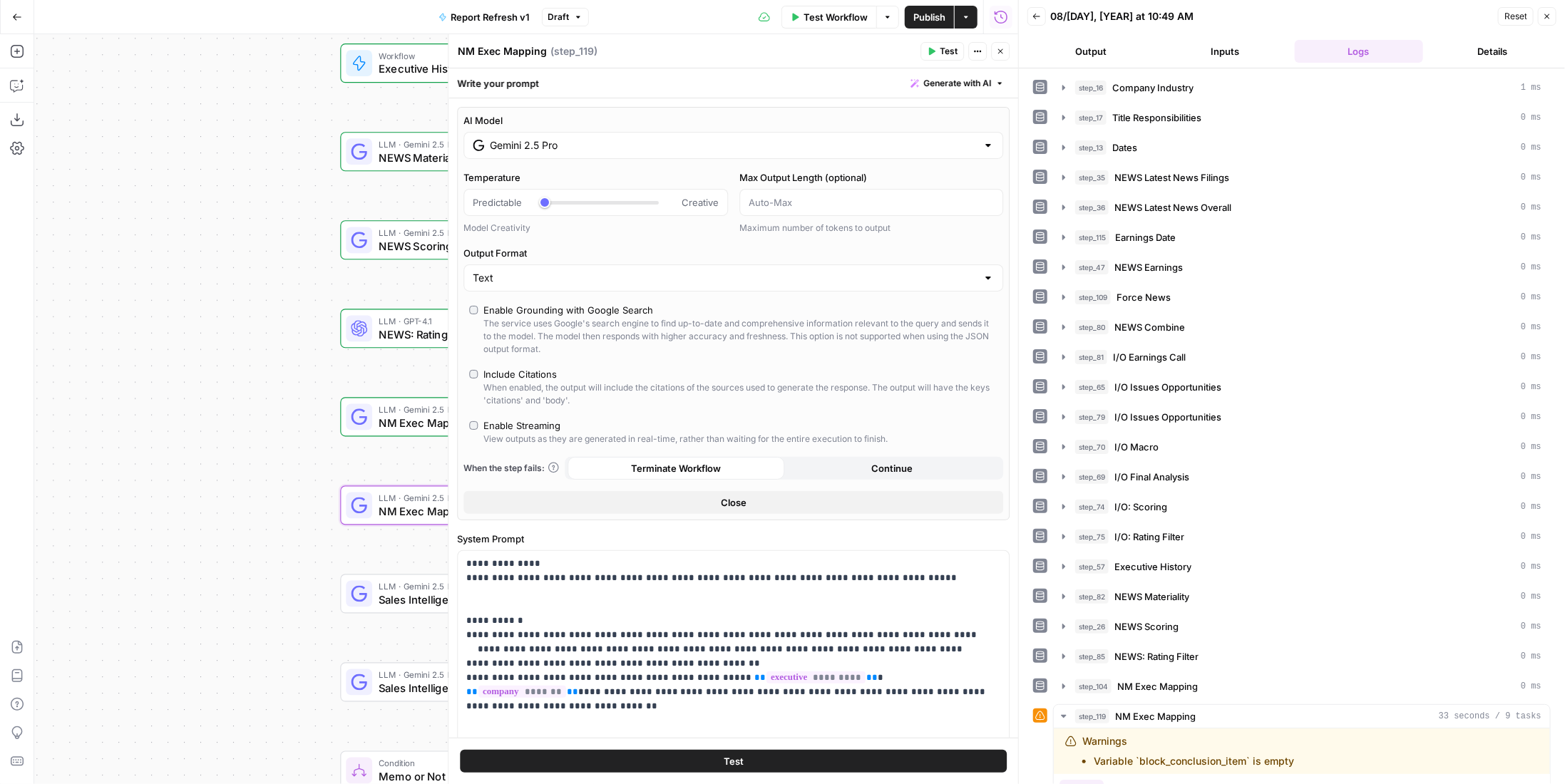 scroll, scrollTop: 214, scrollLeft: 0, axis: vertical 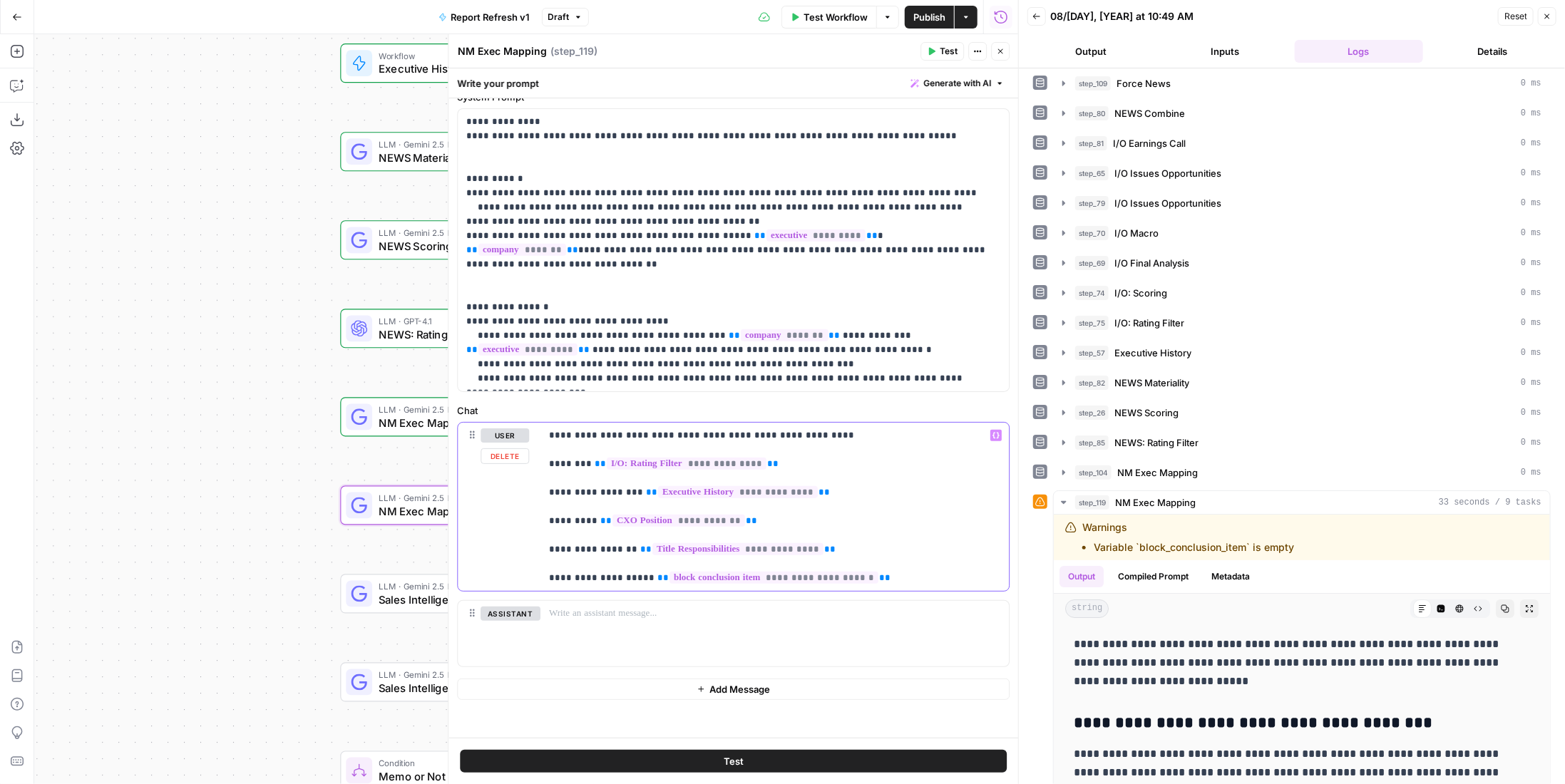 click on "**********" at bounding box center (769, 507) 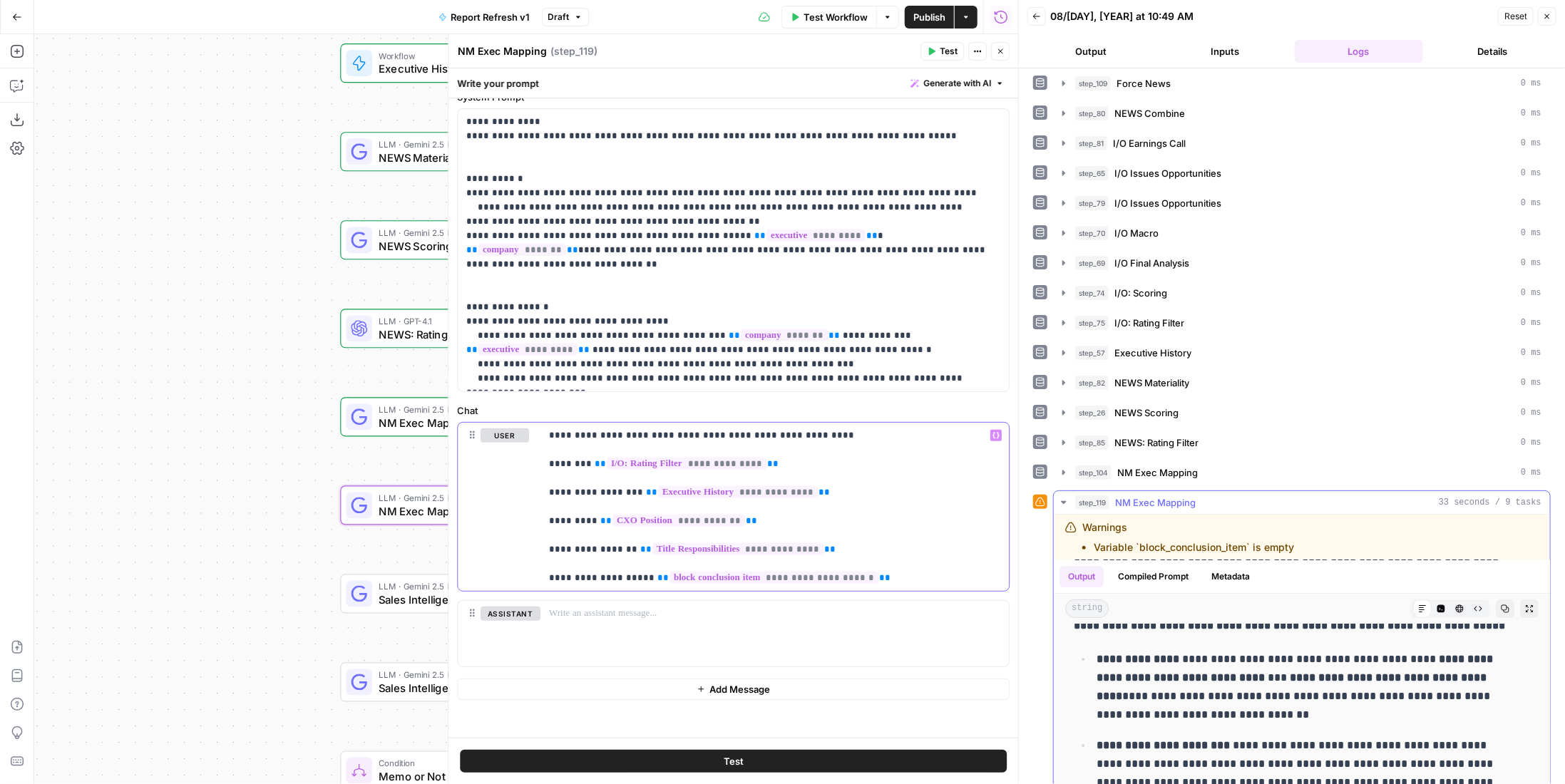 scroll, scrollTop: 0, scrollLeft: 0, axis: both 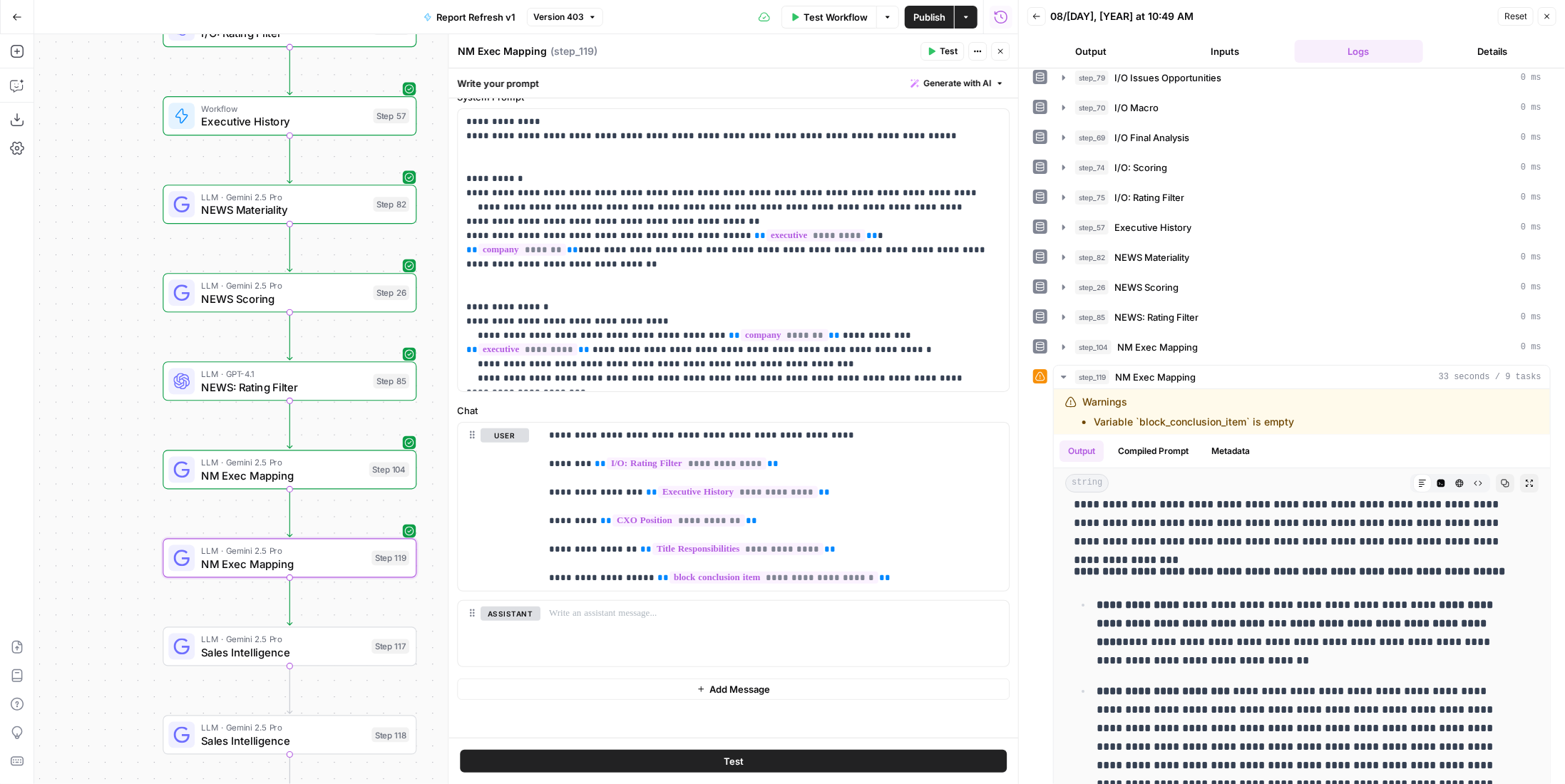 drag, startPoint x: 223, startPoint y: 363, endPoint x: 65, endPoint y: 411, distance: 165.13025 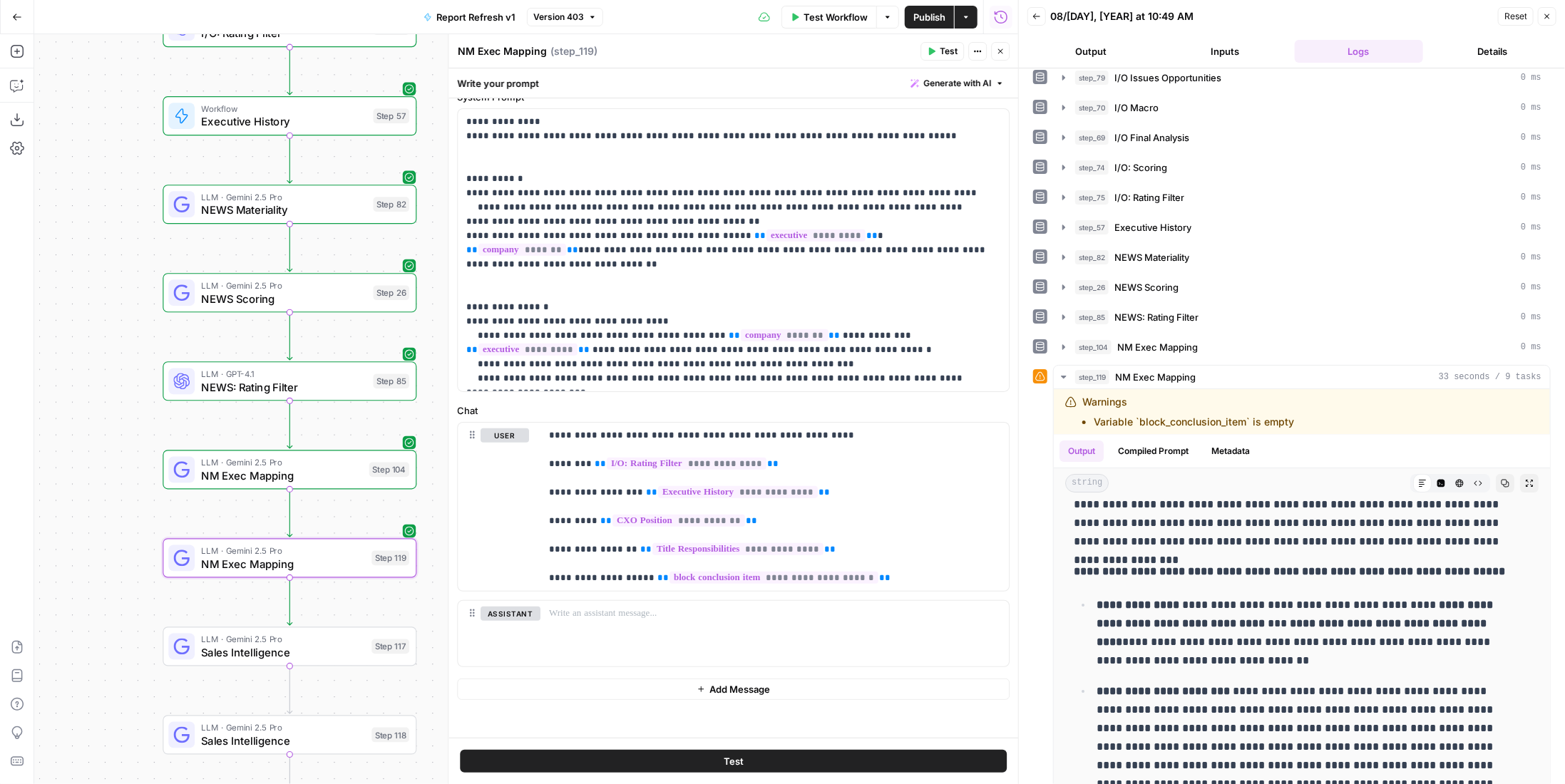 click on "true false Workflow Set Inputs Inputs LLM · GPT-4o Search Preview Company Industry Step 16 LLM · GPT-4o Title Responsibilities Step 17 LLM · GPT-4o Search Preview Dates Step 13 LLM · Gemini 2.5 Pro NEWS Latest News Filings Step 35 LLM · Gemini 2.5 Pro NEWS Latest News Overall Step 36 LLM · Gemini 2.5 Pro Earnings Date Step 115 LLM · Gemini 2.5 Pro NEWS Earnings Step 47 LLM · Gemini 2.5 Pro Force News Step 109 LLM · Gemini 2.5 Pro NEWS Combine Step 80 LLM · Gemini 2.5 Pro I/O Earnings Call Step 81 LLM · Gemini 2.5 Pro I/O Issues Opportunities Step 65 LLM · Gemini 2.5 Pro I/O Issues Opportunities  Step 79 LLM · Gemini 2.5 Pro I/O Macro Step 70 LLM · Gemini 2.5 Pro I/O Final Analysis Step 69 LLM · Gemini 2.5 Pro I/O: Scoring Step 74 LLM · GPT-4.1 I/O: Rating Filter Step 75 Workflow Executive History Step 57 LLM · Gemini 2.5 Pro NEWS Materiality Step 82 LLM · Gemini 2.5 Pro NEWS Scoring Step 26 LLM · GPT-4.1 NEWS: Rating Filter Step 85 LLM · Gemini 2.5 Pro NM Exec Mapping Step 104 Step 119 End" at bounding box center [526, 409] 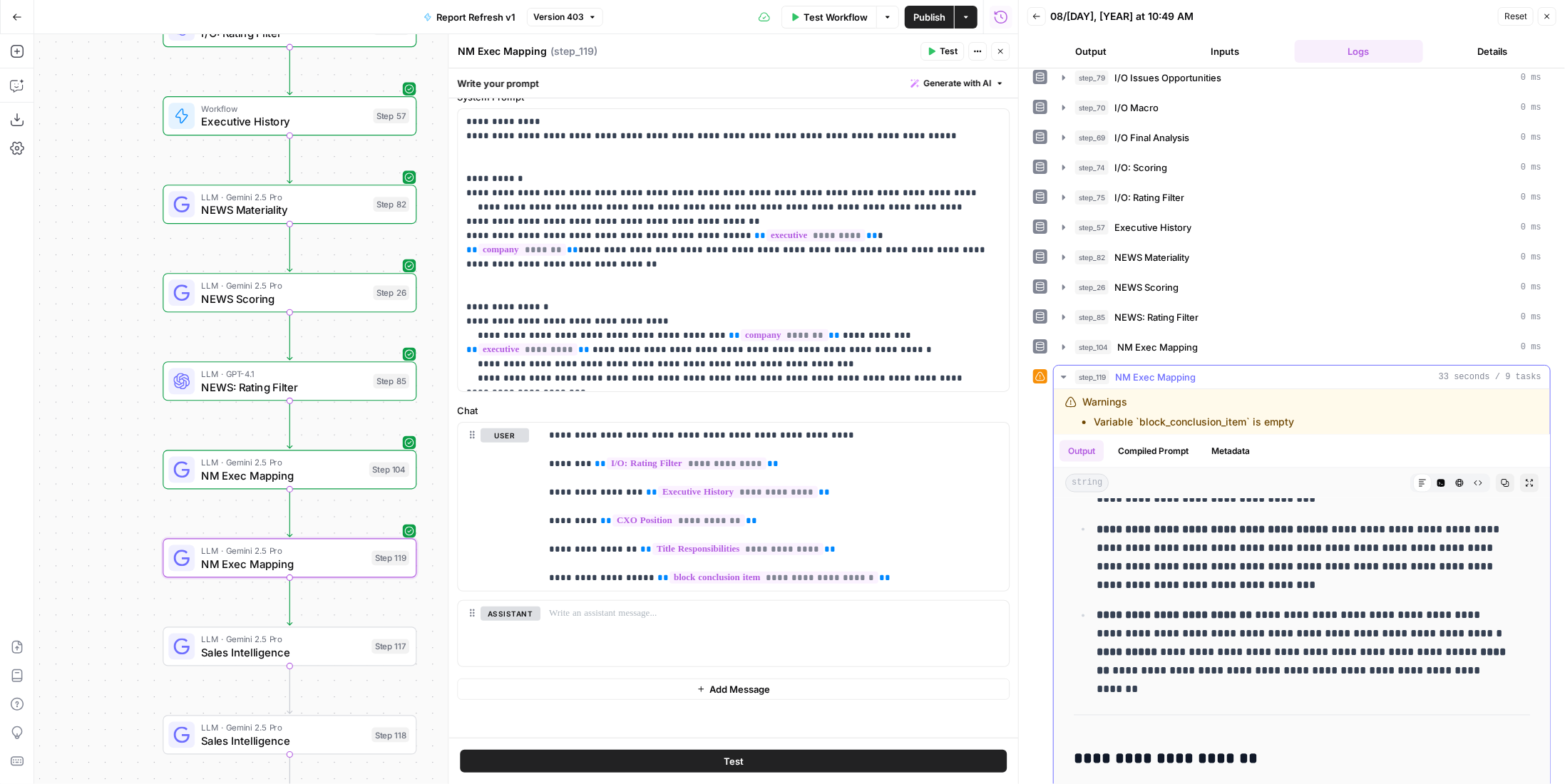 scroll, scrollTop: 1869, scrollLeft: 0, axis: vertical 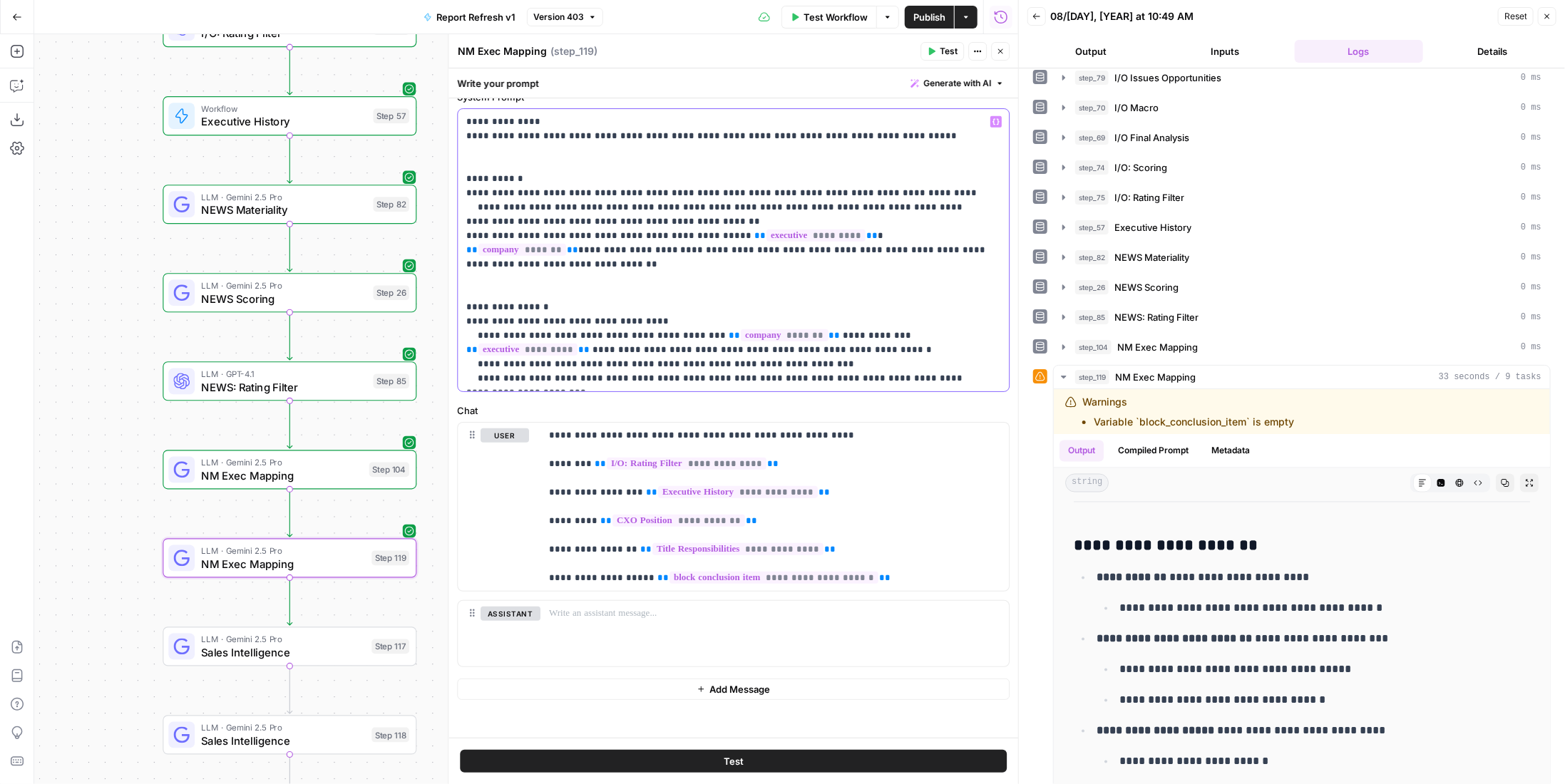 click on "**********" at bounding box center (728, 250) 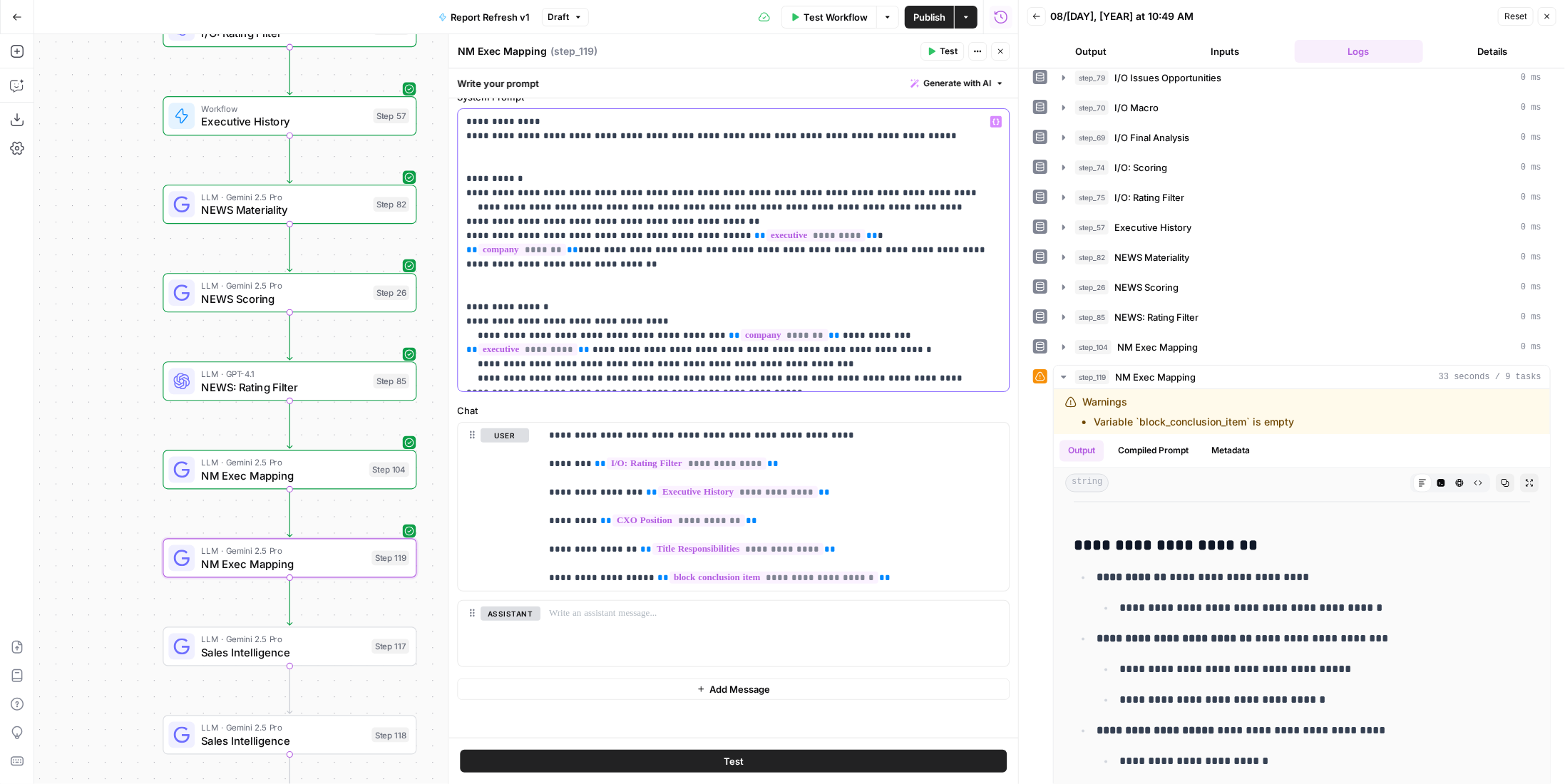 click on "**********" at bounding box center (728, 250) 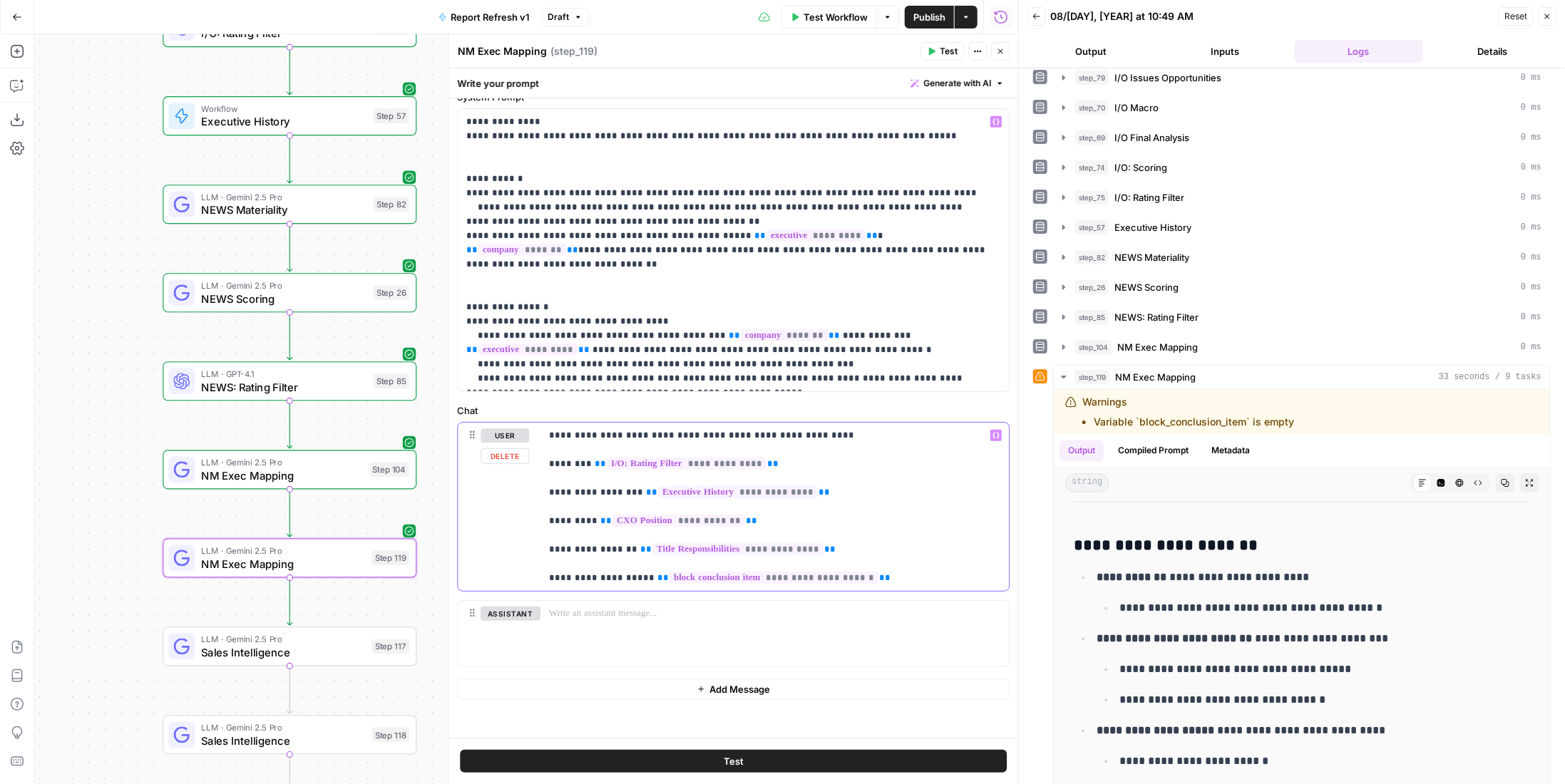 click on "**********" at bounding box center (769, 507) 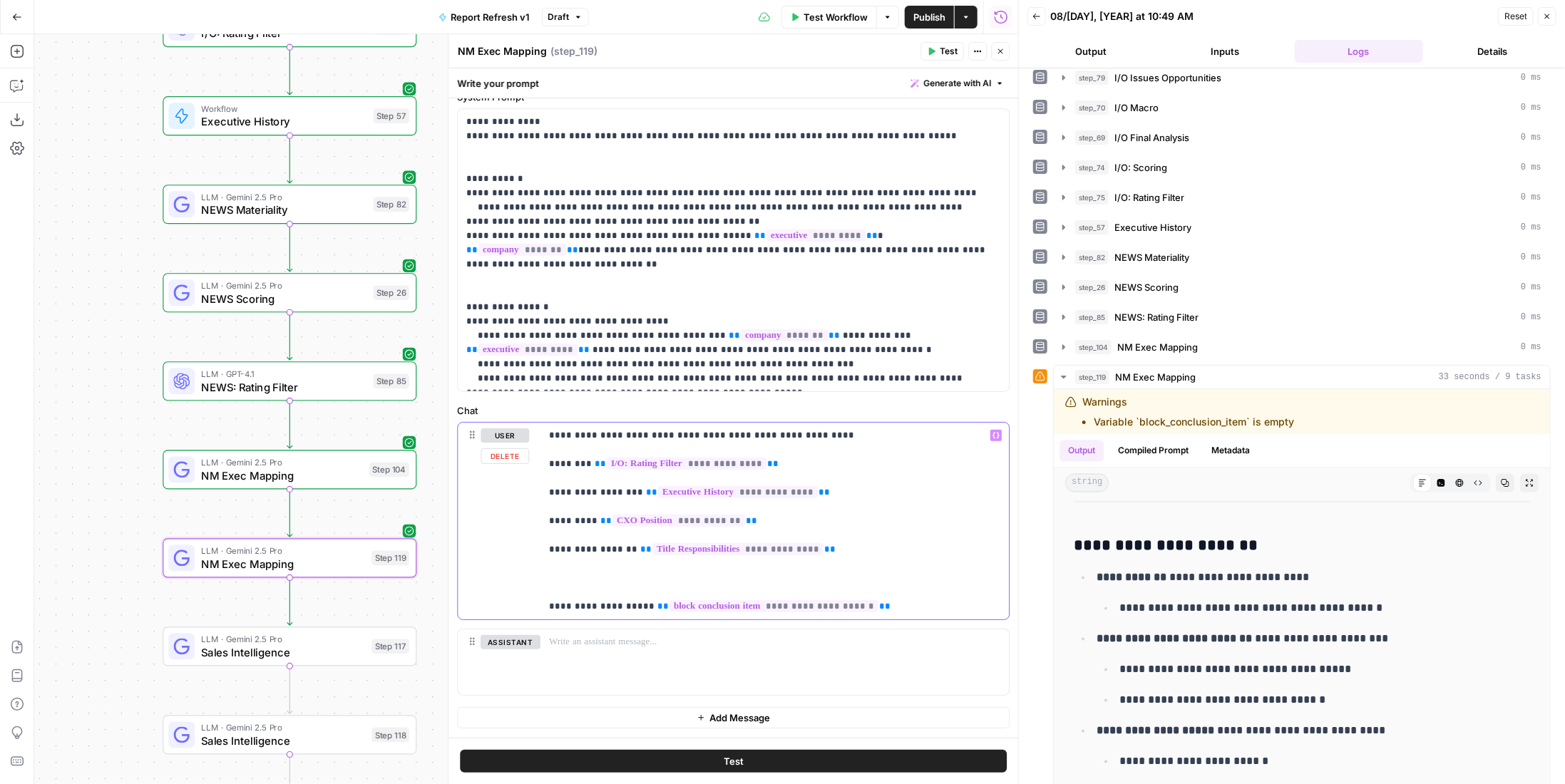 type 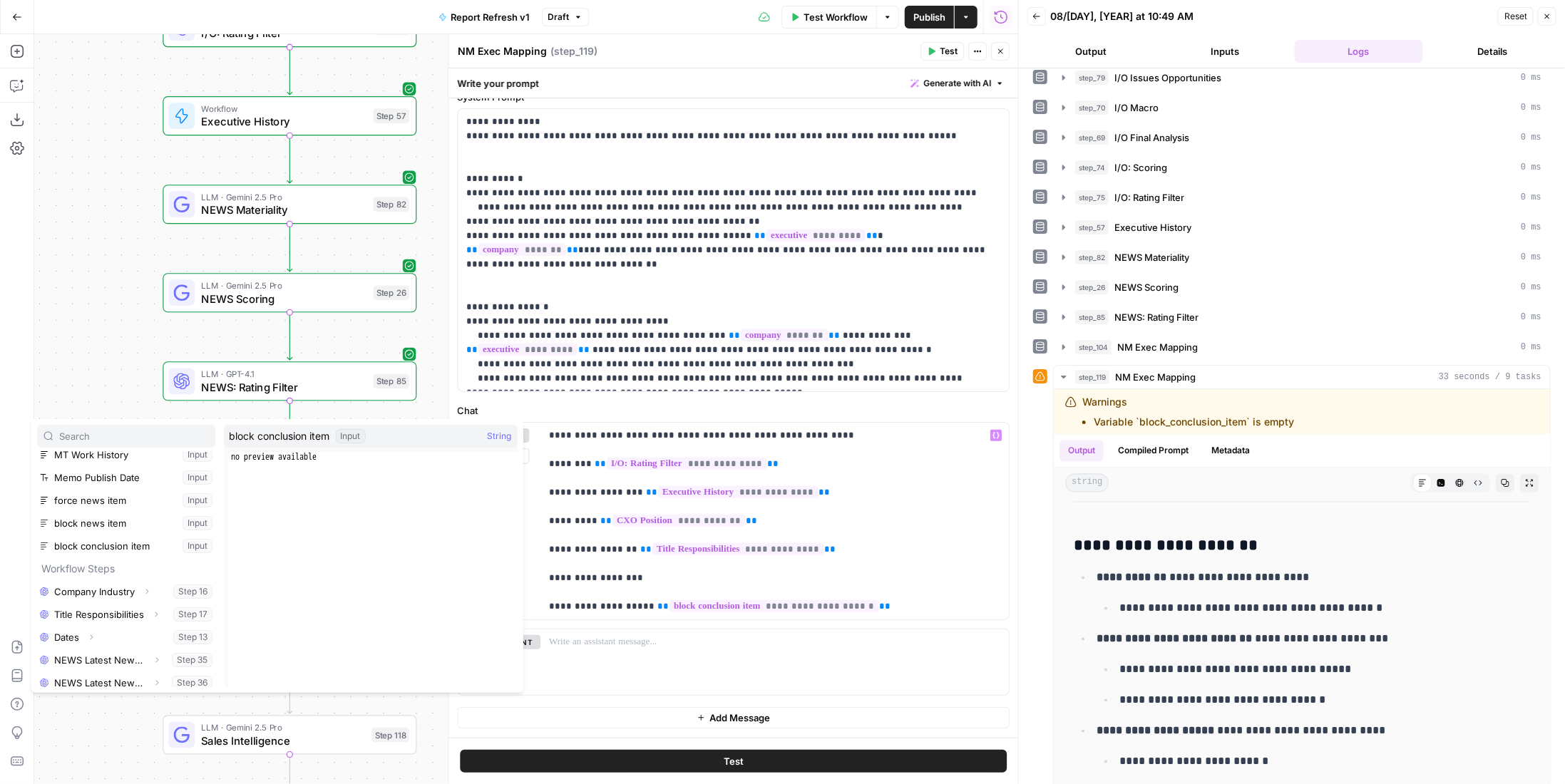 scroll, scrollTop: 143, scrollLeft: 0, axis: vertical 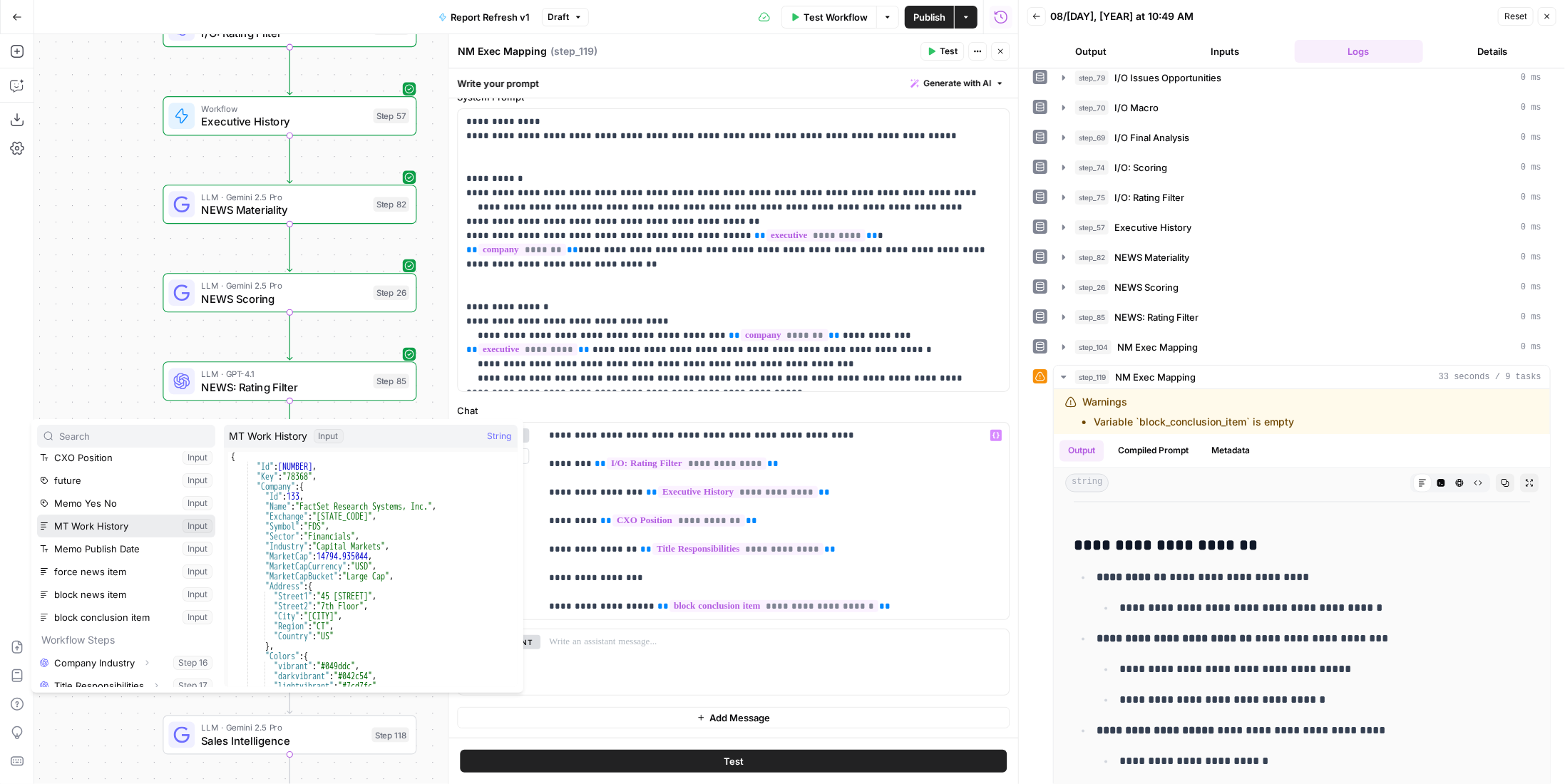 click at bounding box center [126, 526] 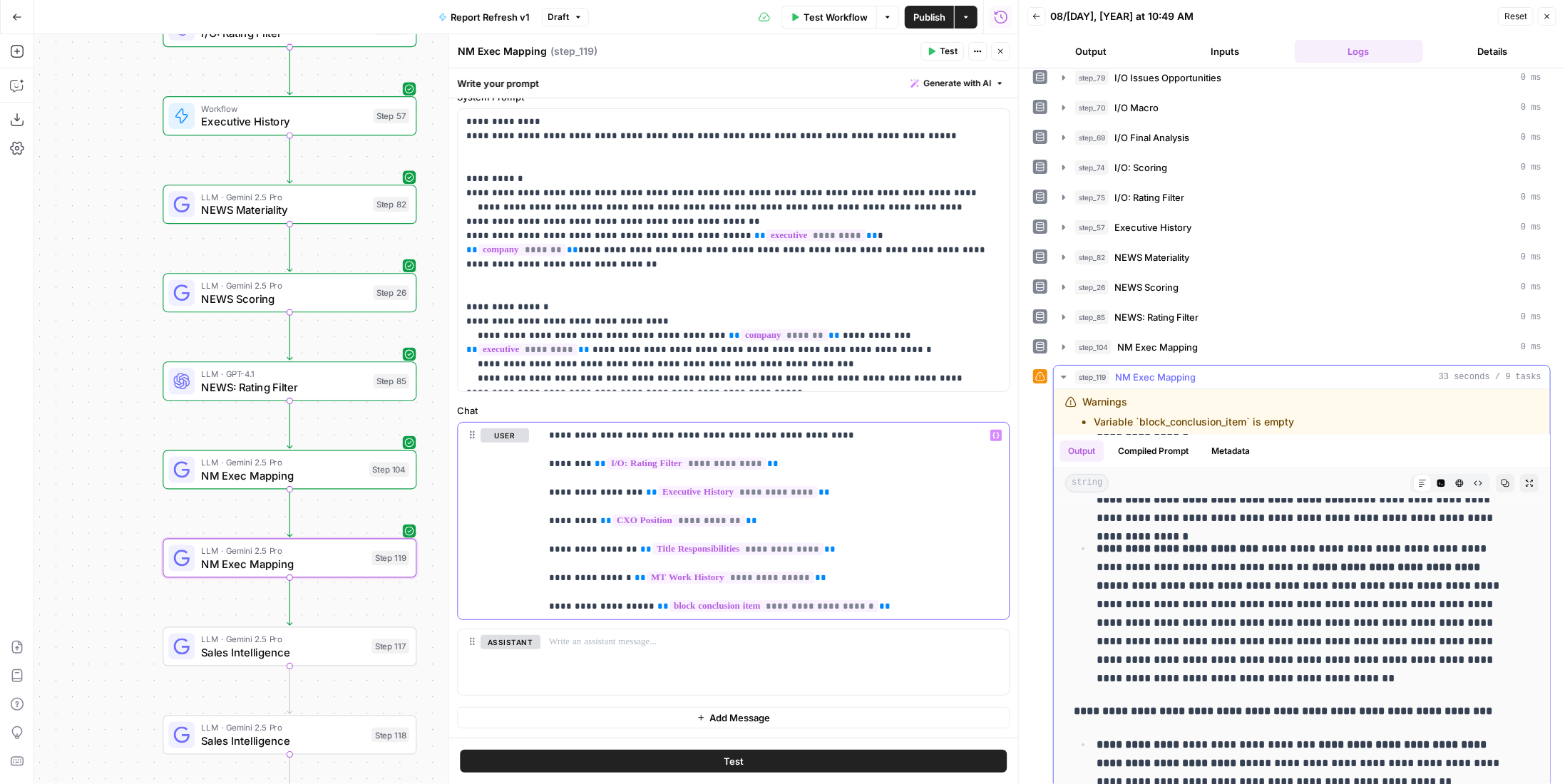 scroll, scrollTop: 87, scrollLeft: 0, axis: vertical 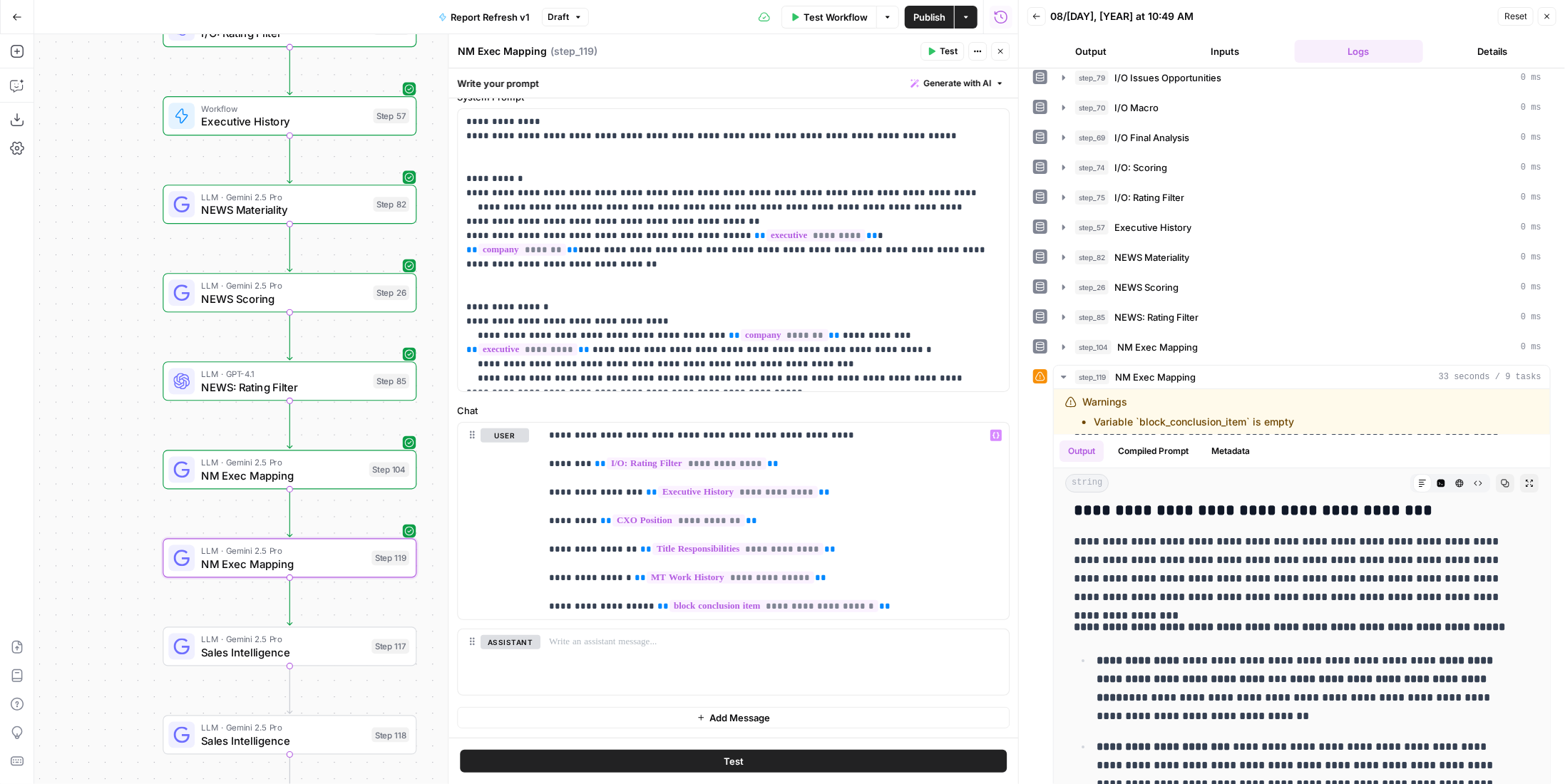 click on "Test" at bounding box center (733, 761) 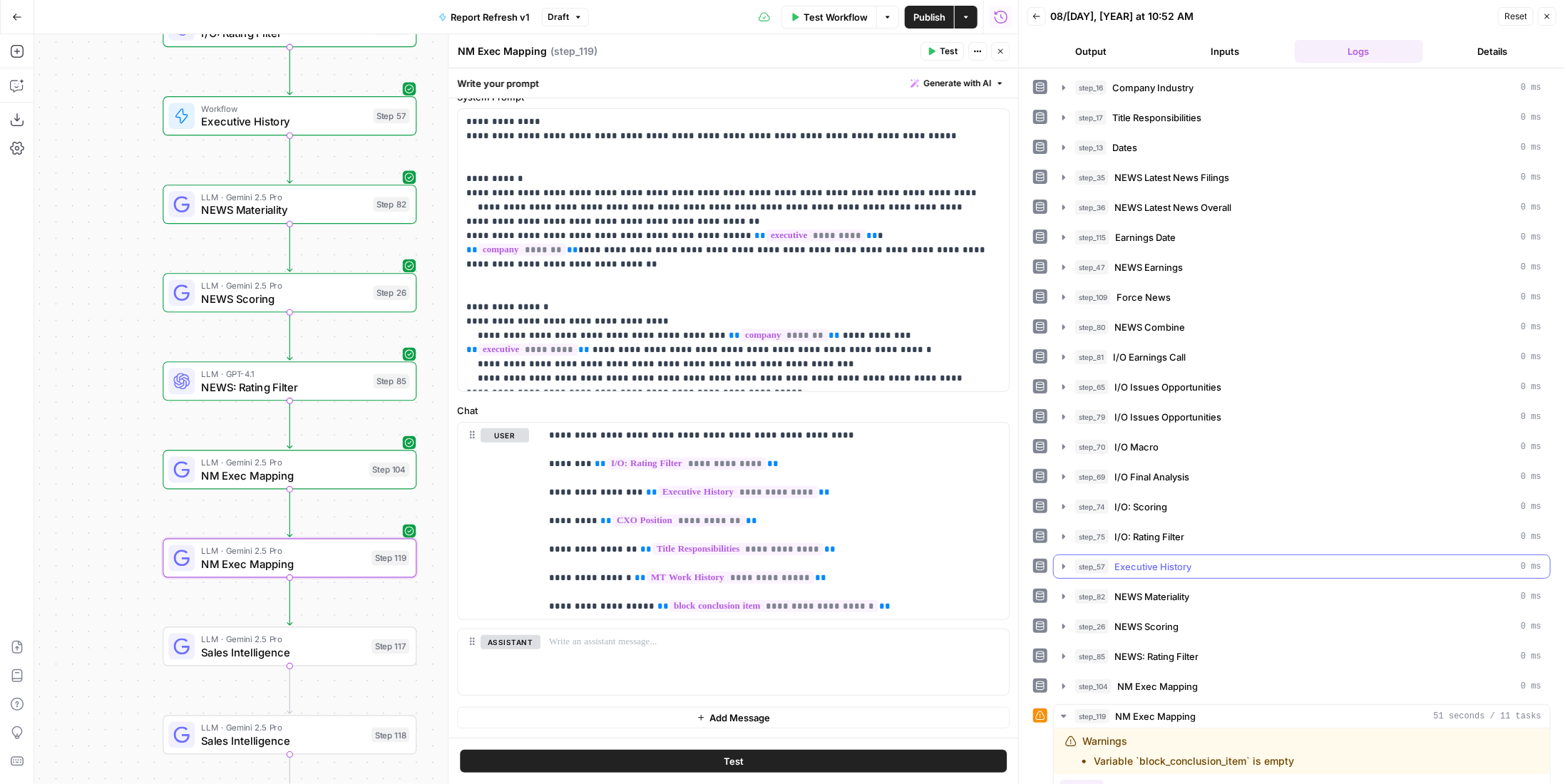 scroll, scrollTop: 285, scrollLeft: 0, axis: vertical 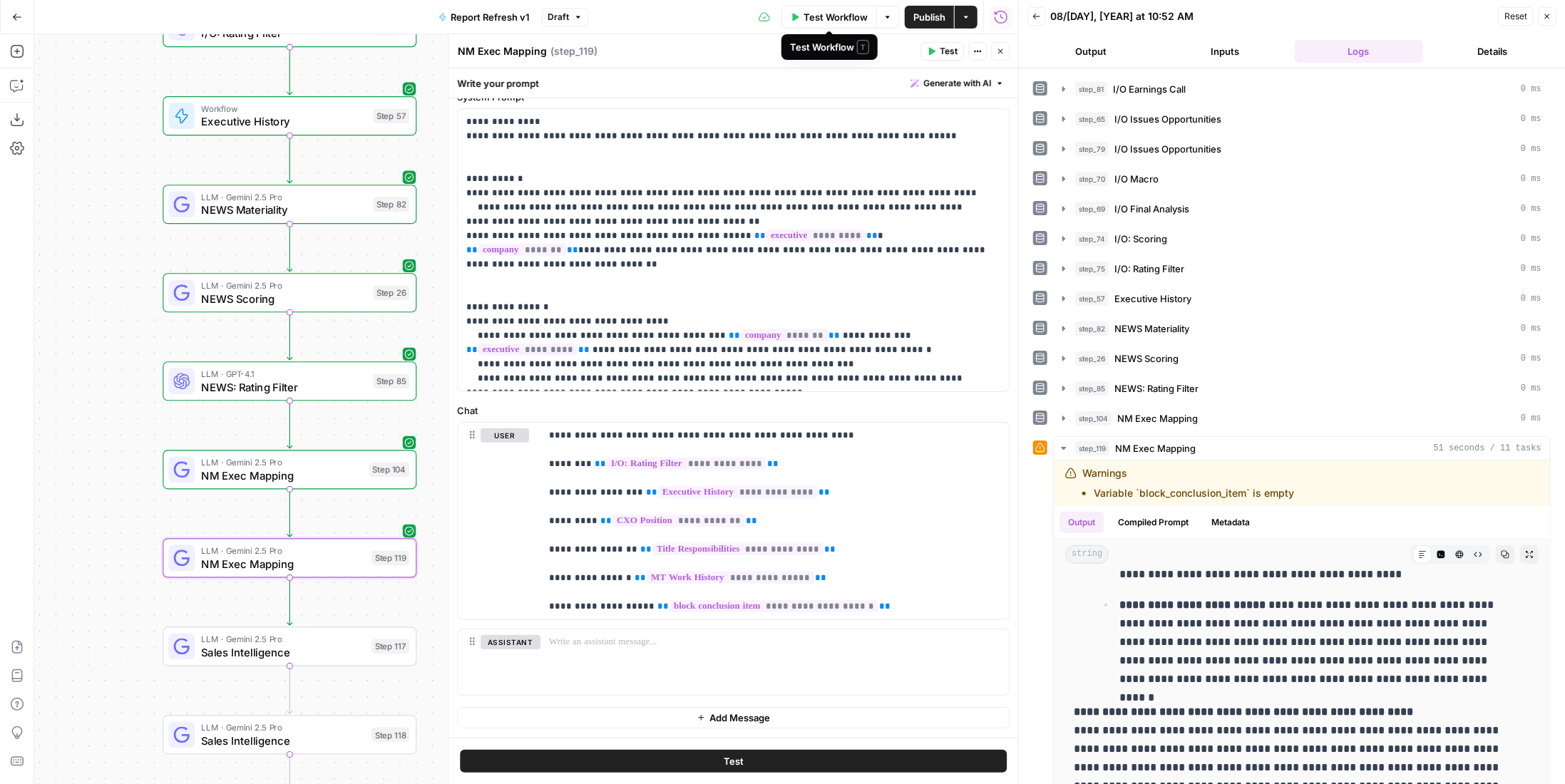 click on "Test Workflow" at bounding box center (836, 17) 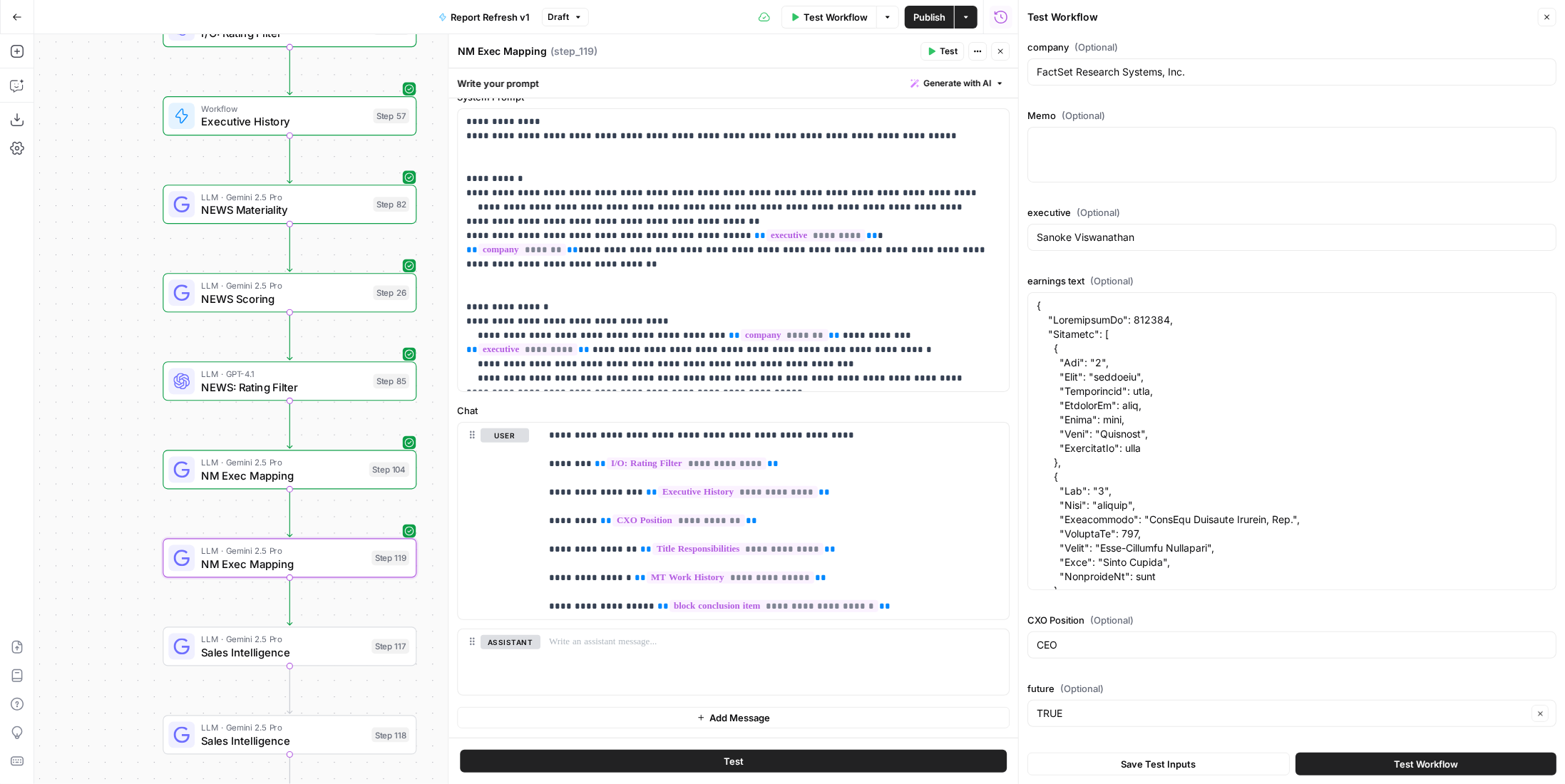 scroll, scrollTop: 0, scrollLeft: 0, axis: both 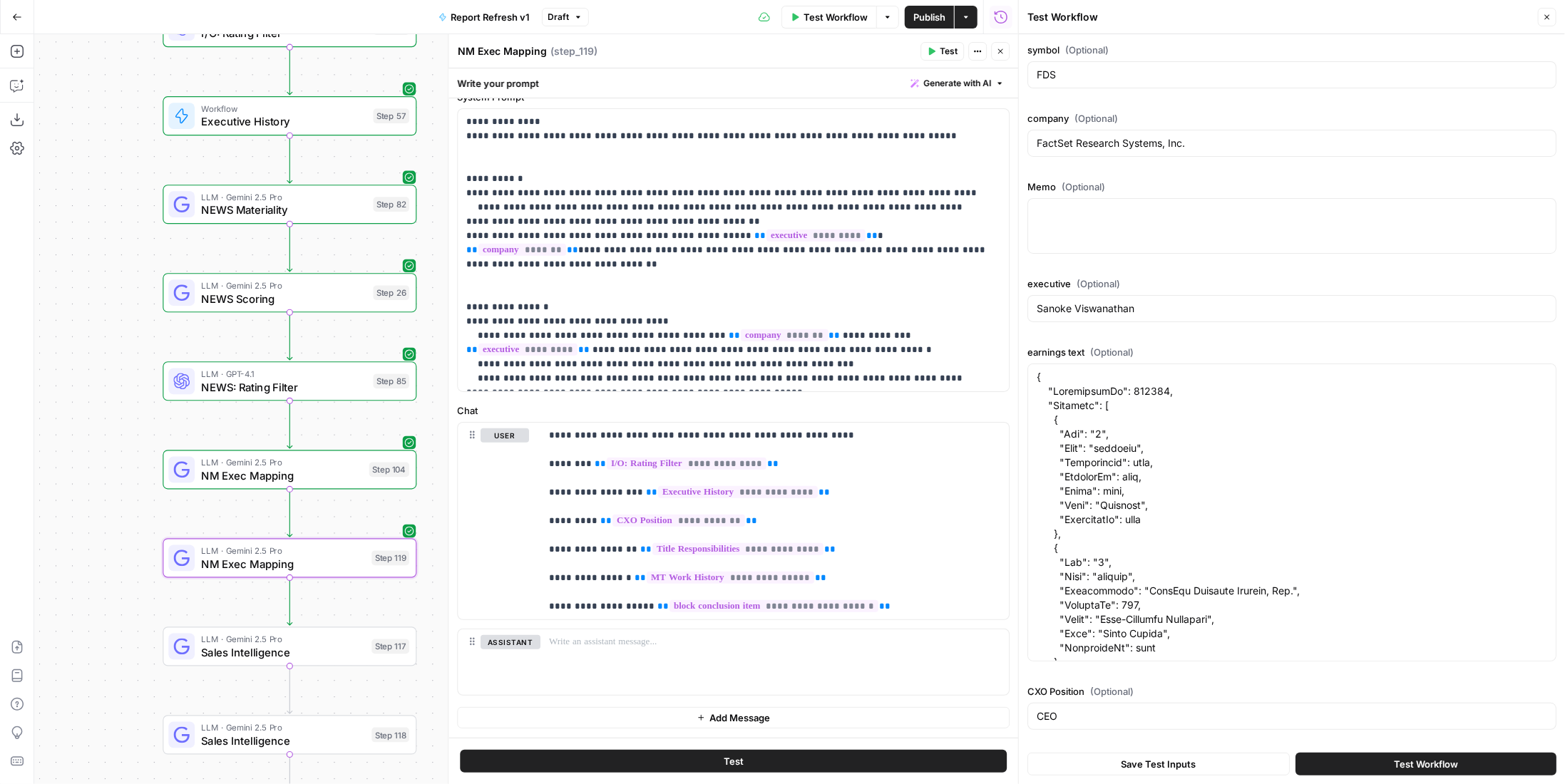 click 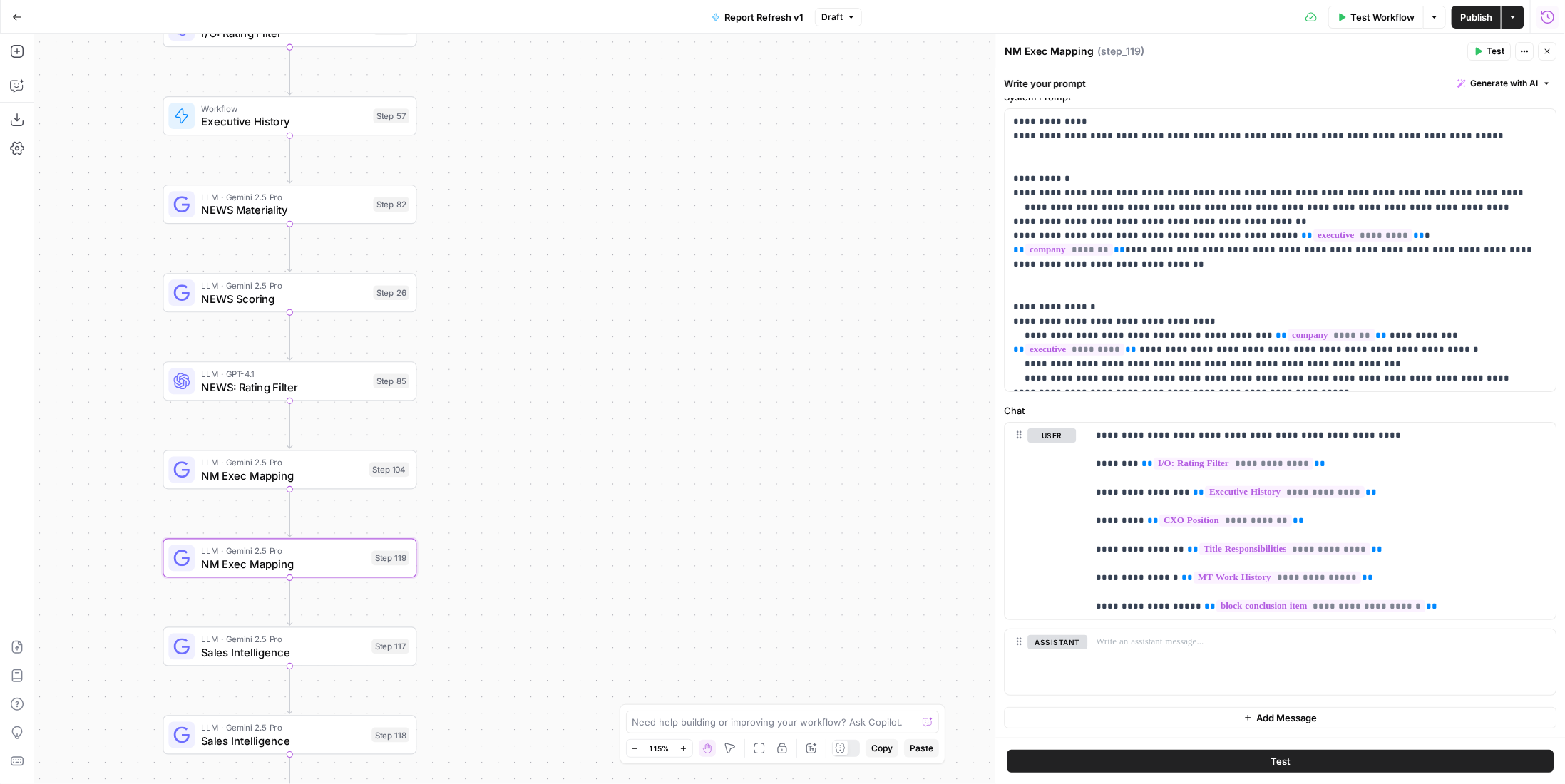 click on "Run History" at bounding box center (1548, 17) 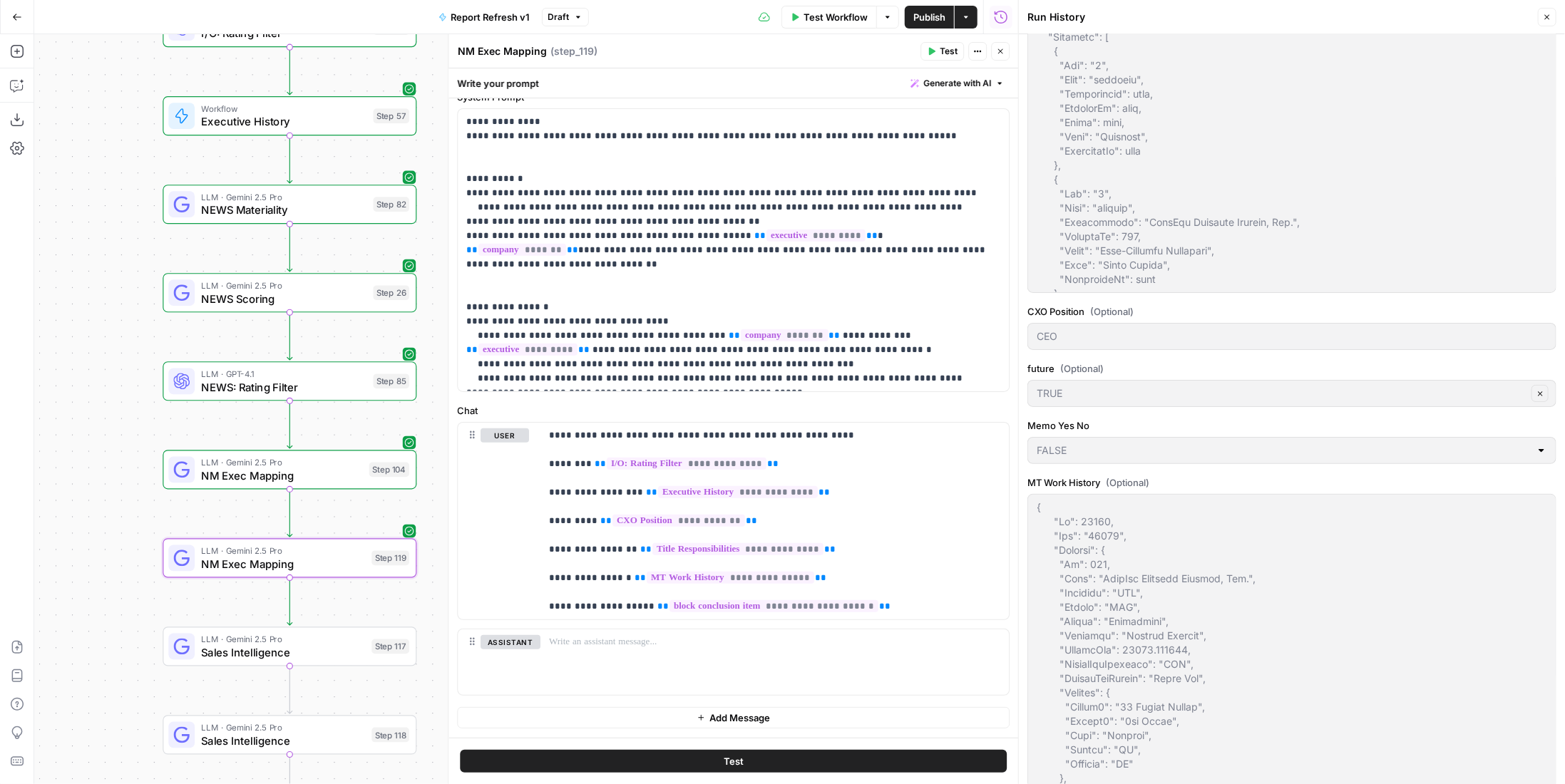 scroll, scrollTop: 713, scrollLeft: 0, axis: vertical 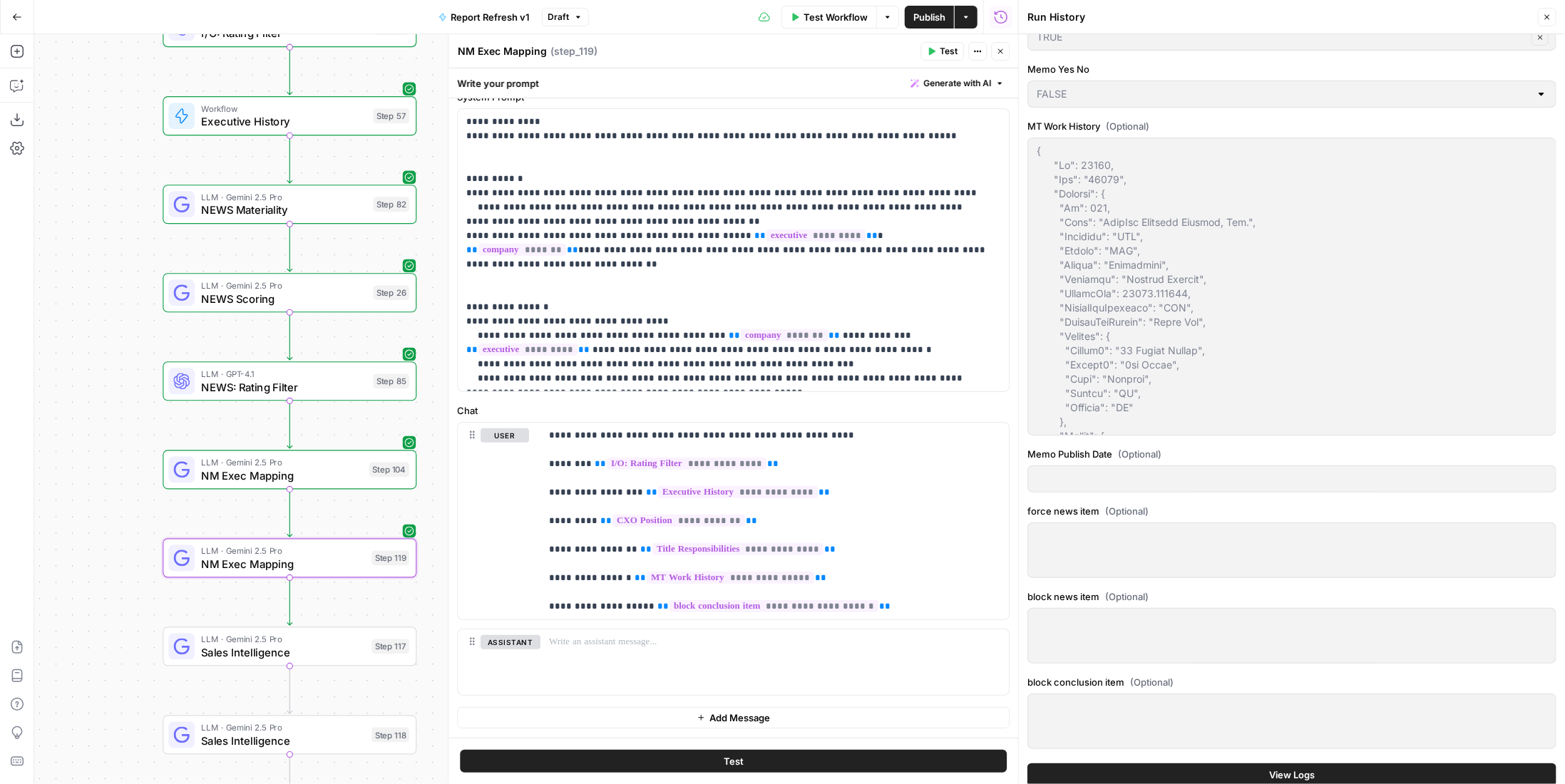 click on "View Logs" at bounding box center (1292, 775) 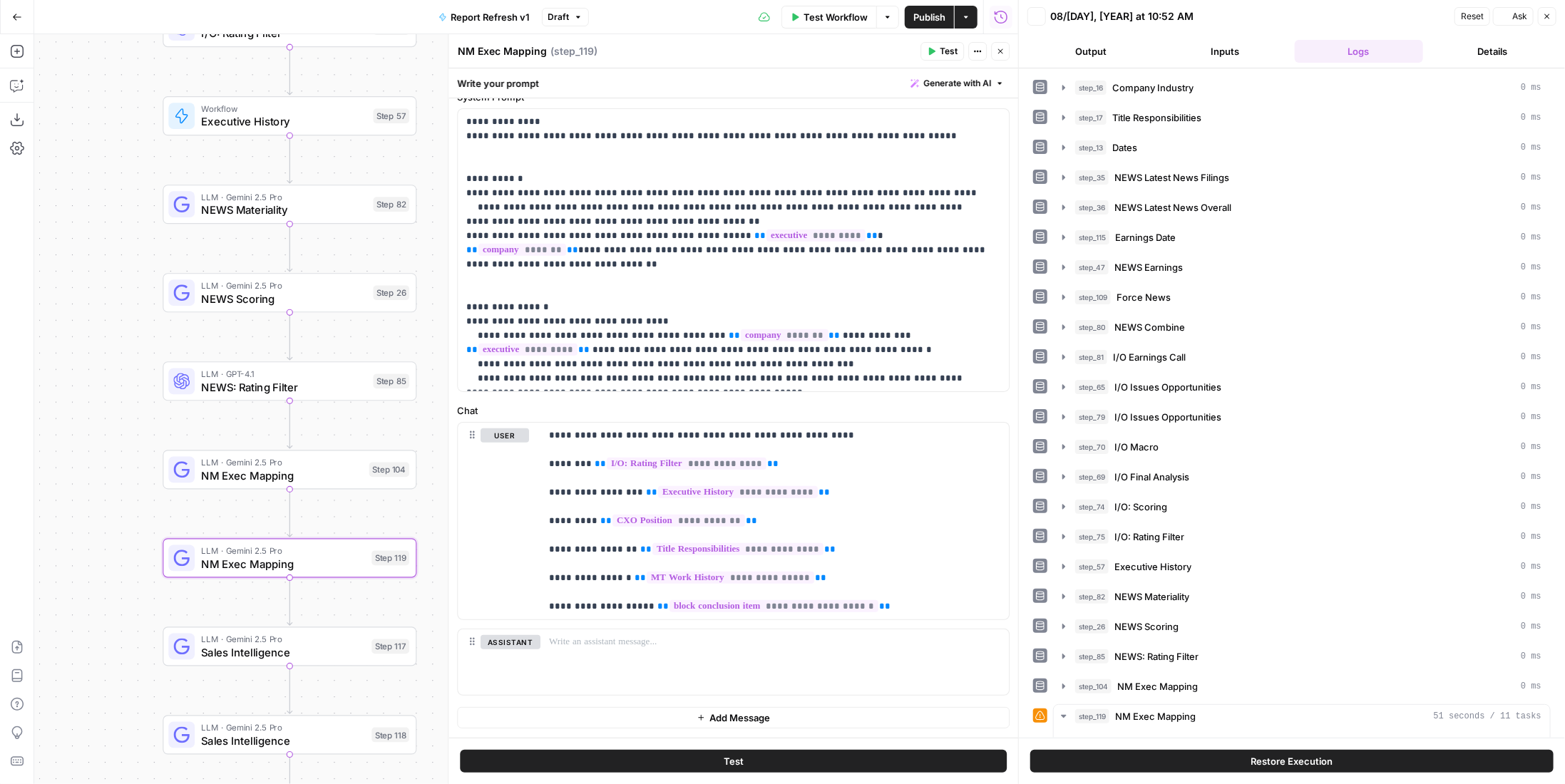 scroll, scrollTop: 0, scrollLeft: 0, axis: both 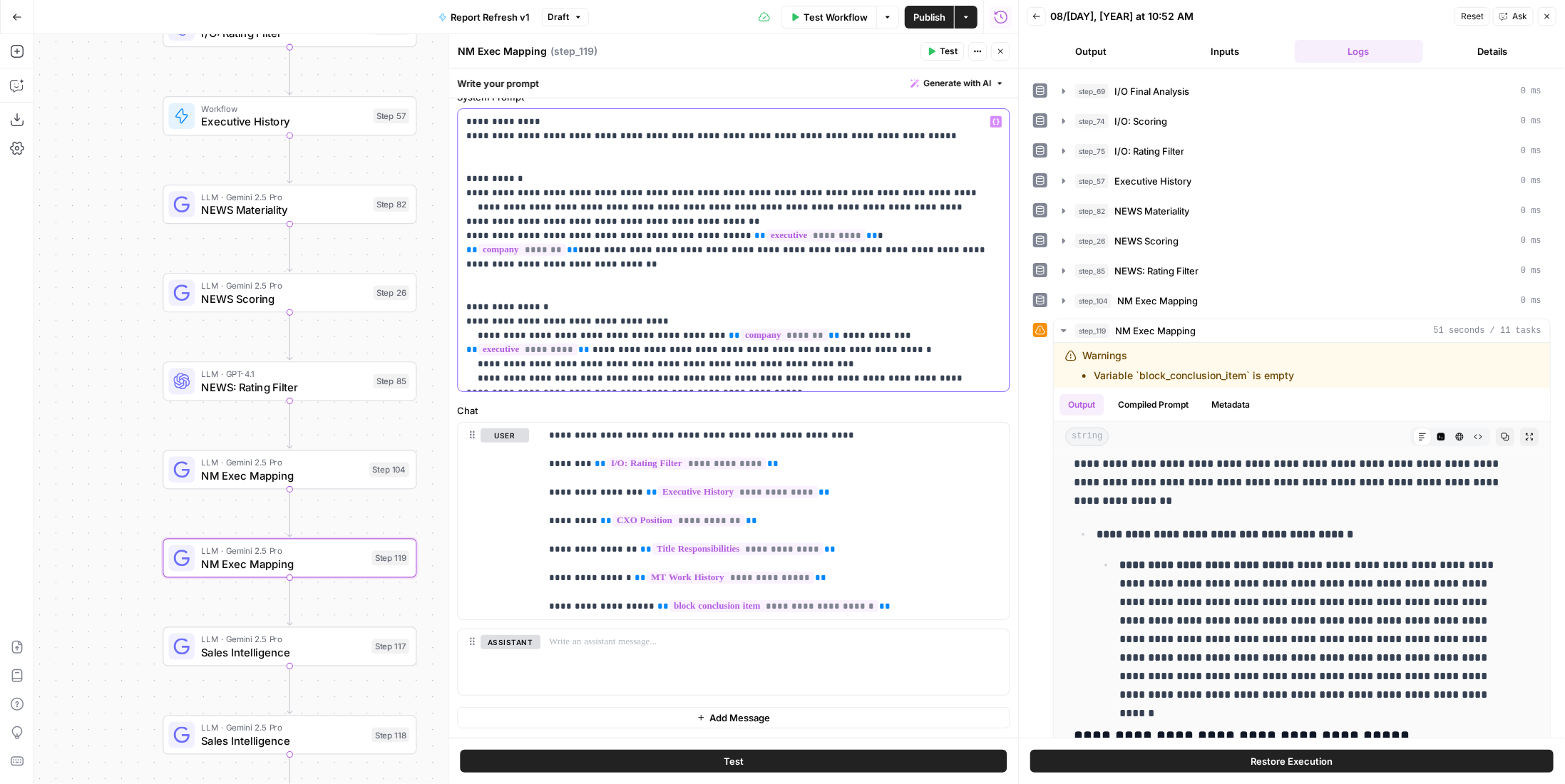click on "**********" at bounding box center [728, 250] 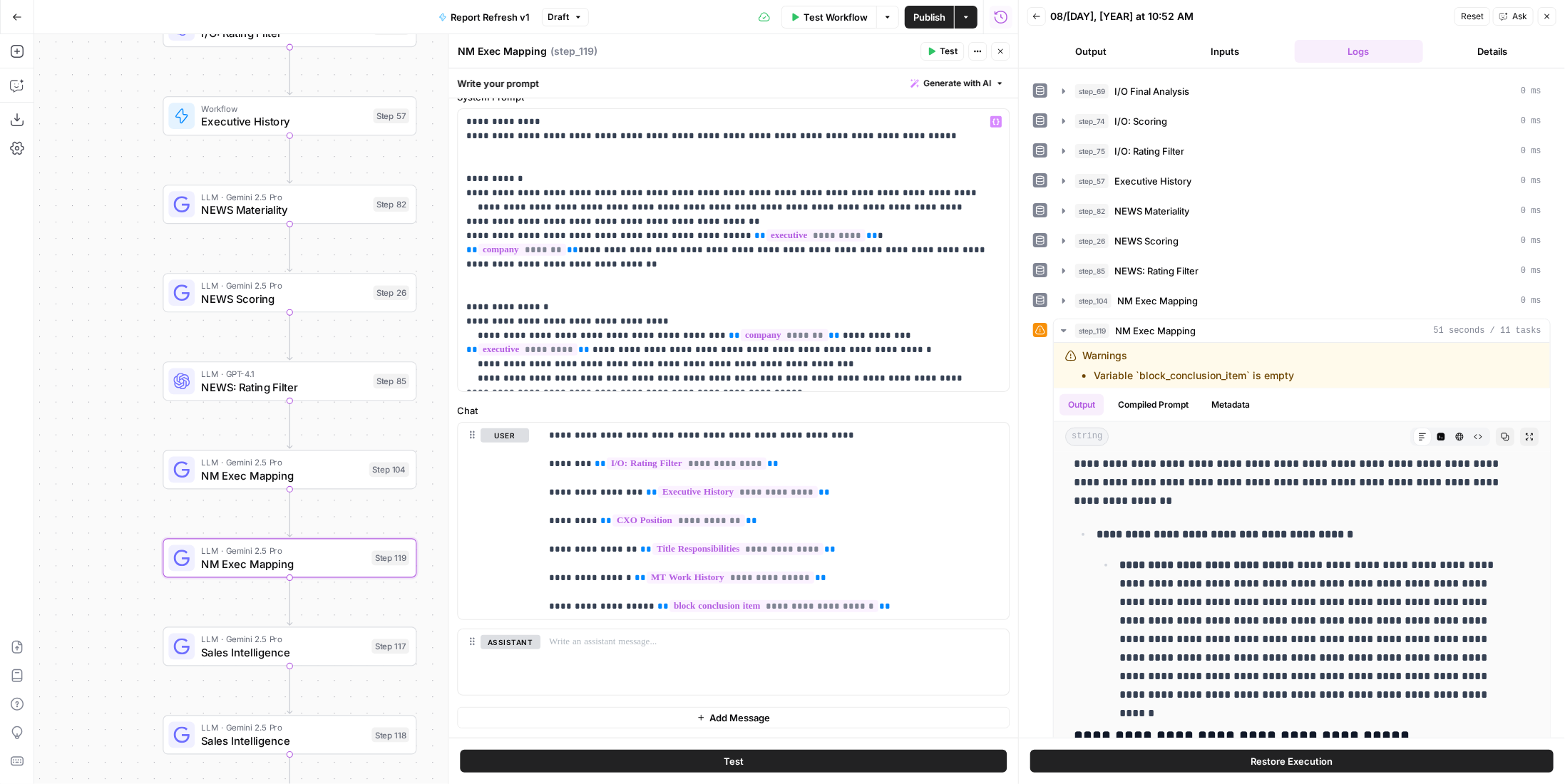 click on "Test" at bounding box center [733, 761] 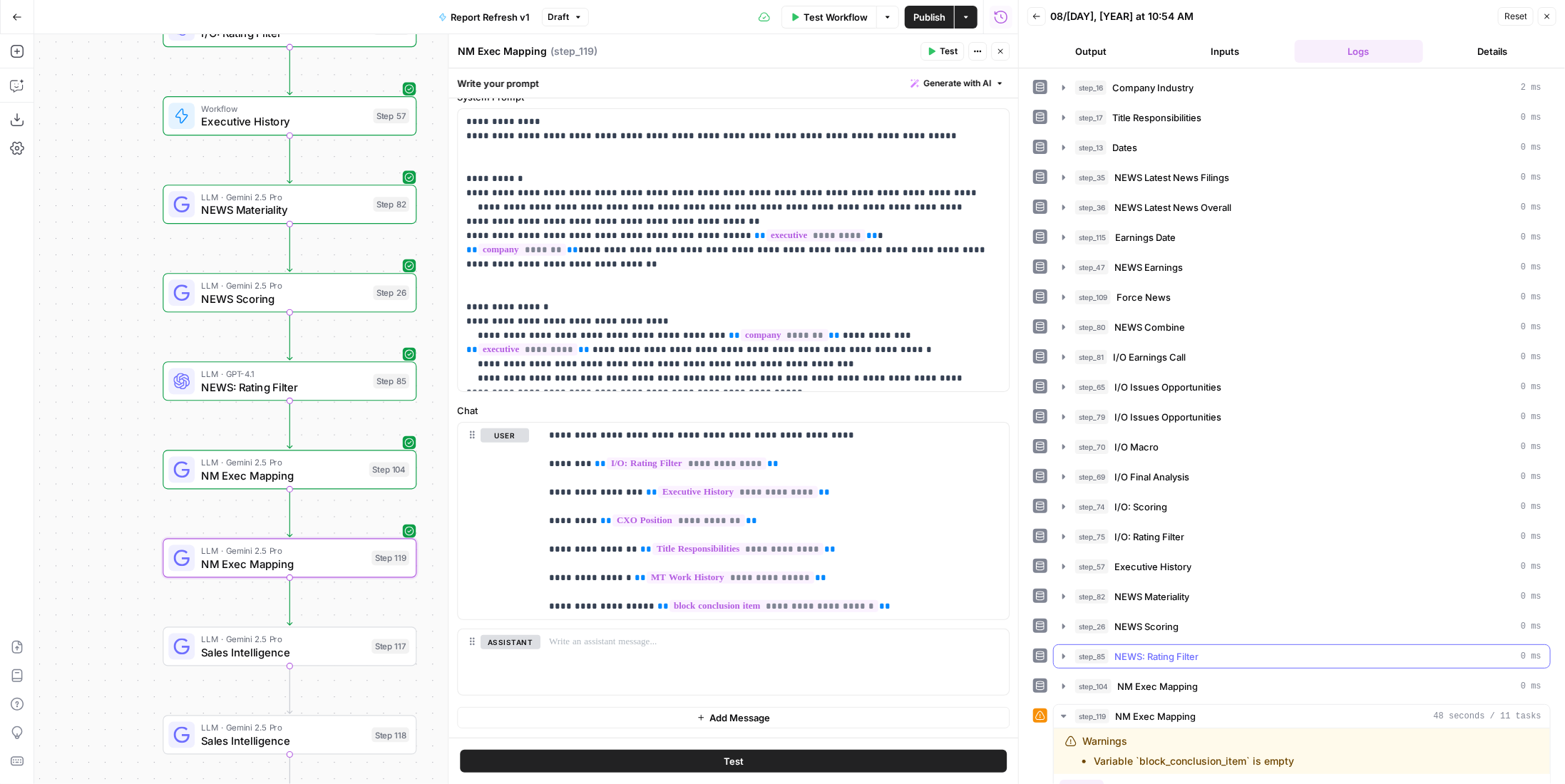 scroll, scrollTop: 214, scrollLeft: 0, axis: vertical 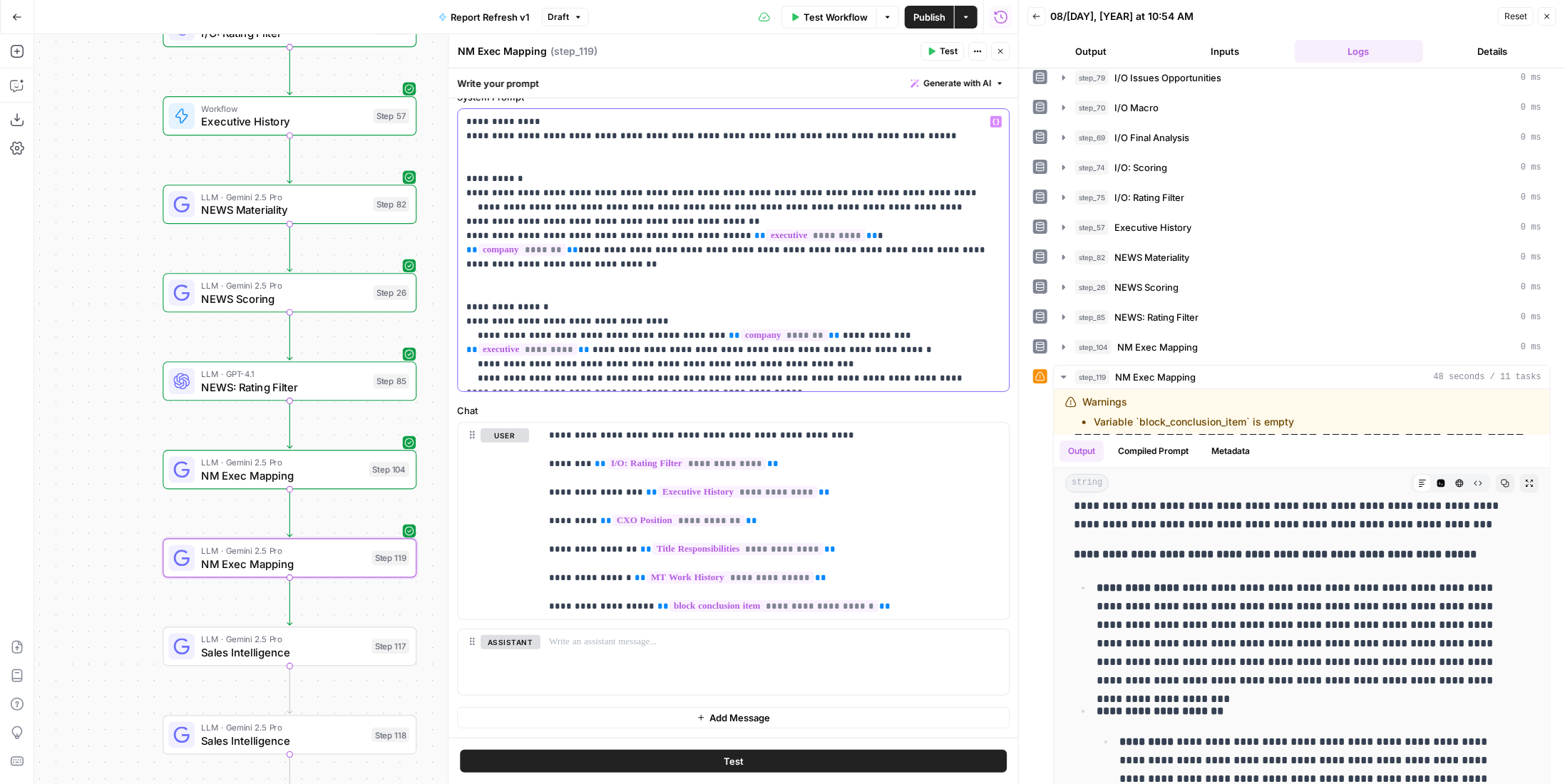 click on "**********" at bounding box center (728, 250) 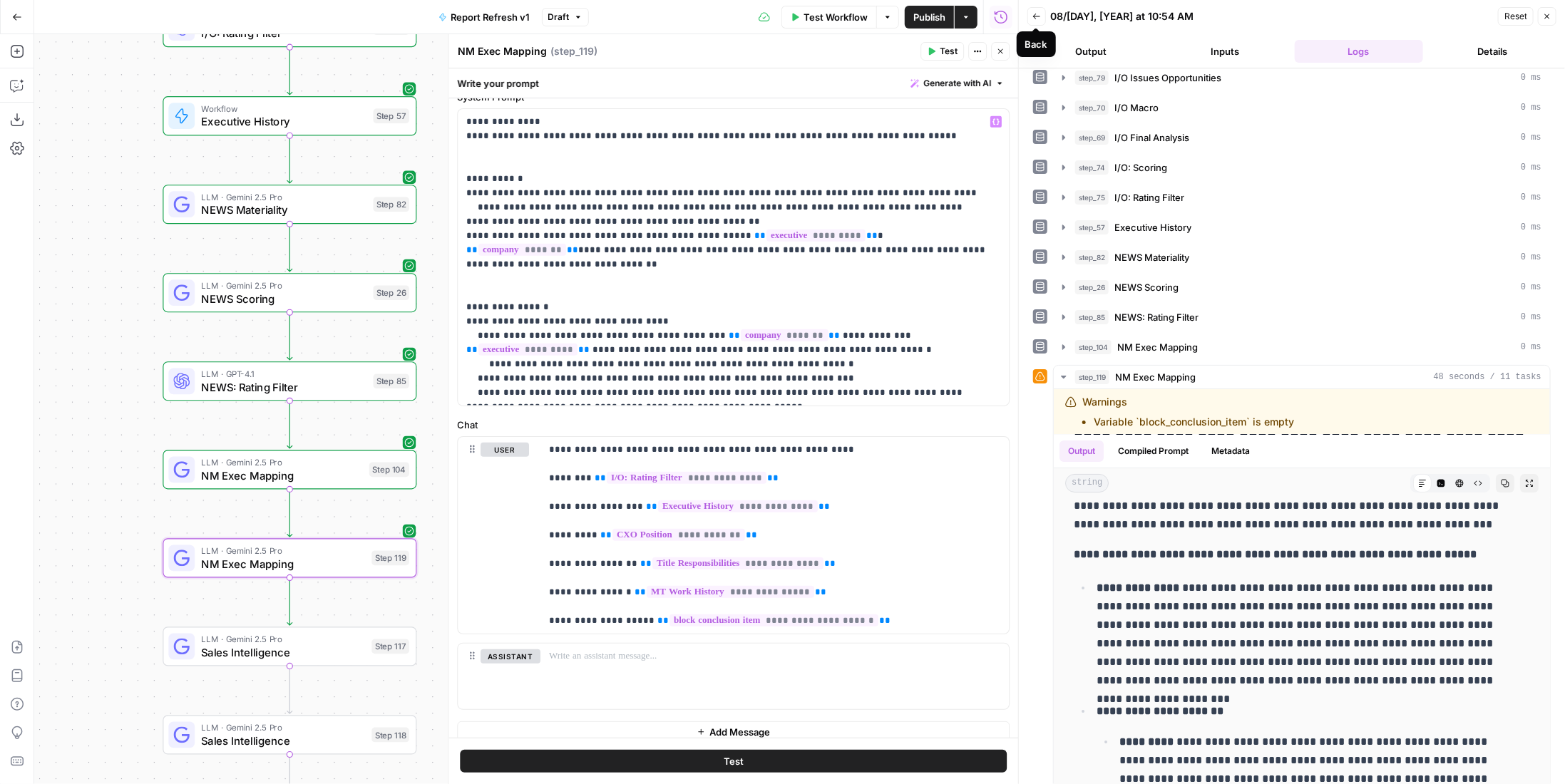 click 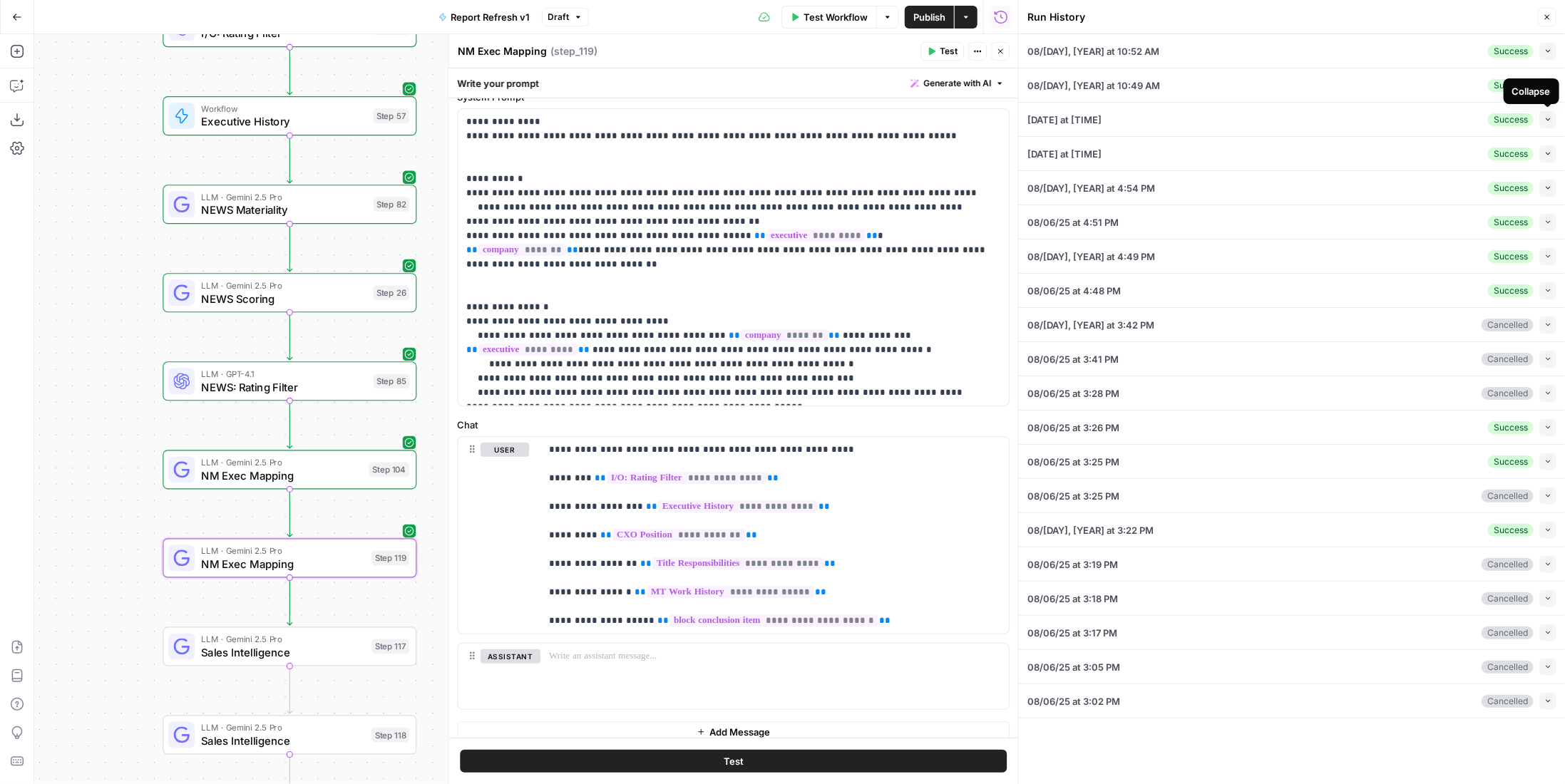 click on "08/07/25 at 10:49 AM Success Collapse" at bounding box center (1292, 85) 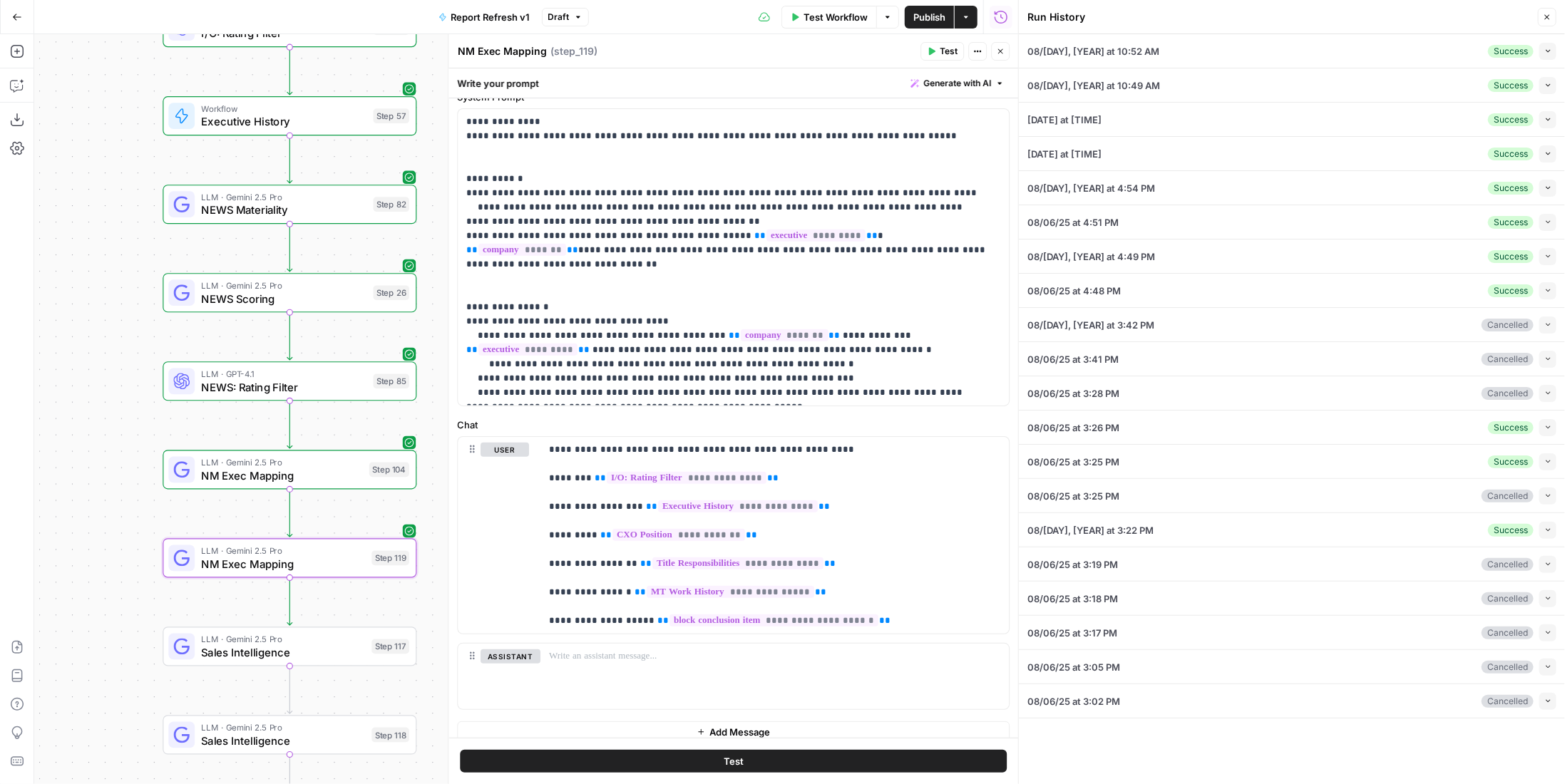 click 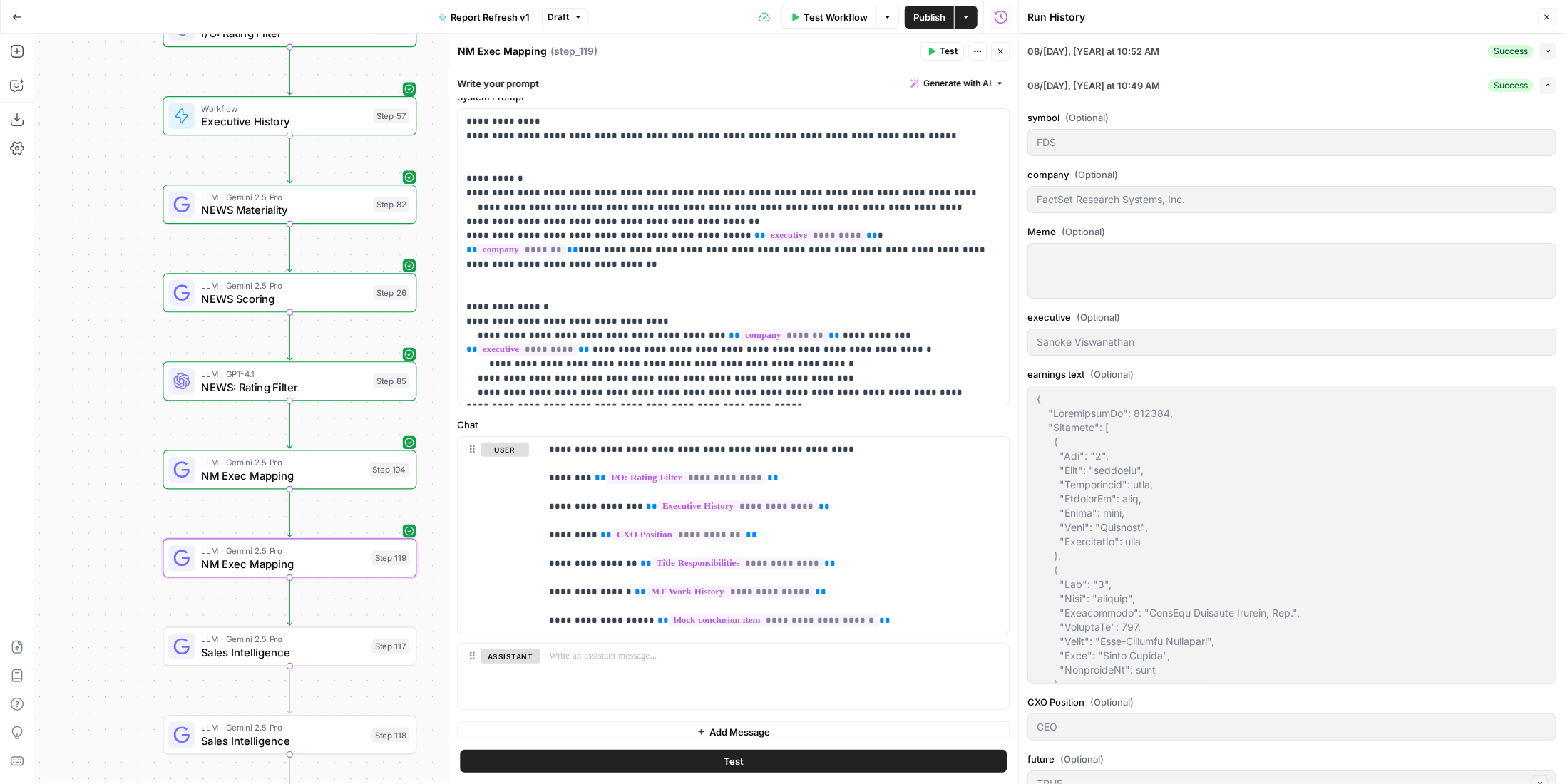 scroll, scrollTop: 71, scrollLeft: 0, axis: vertical 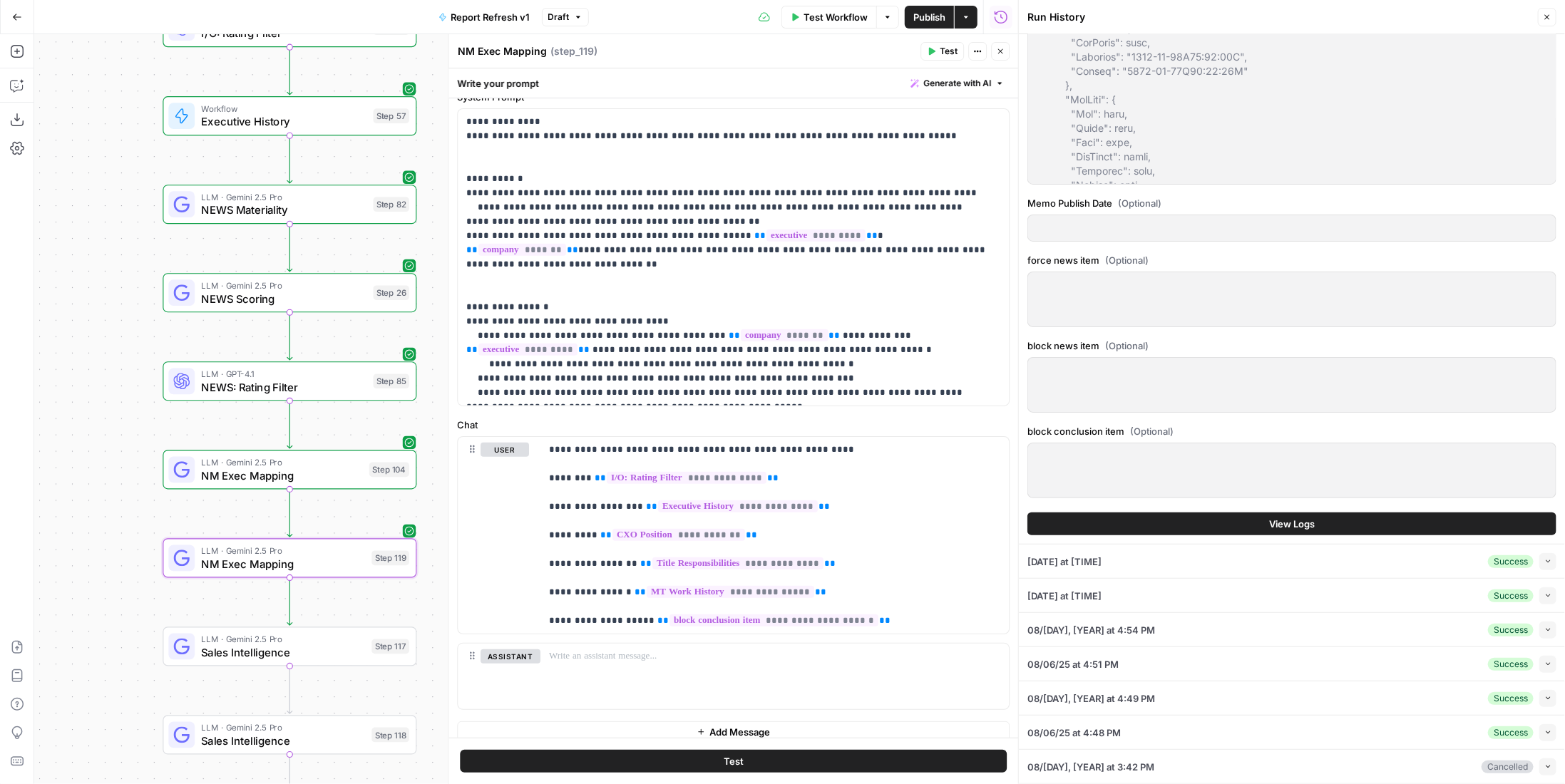 click on "View Logs" at bounding box center (1292, 524) 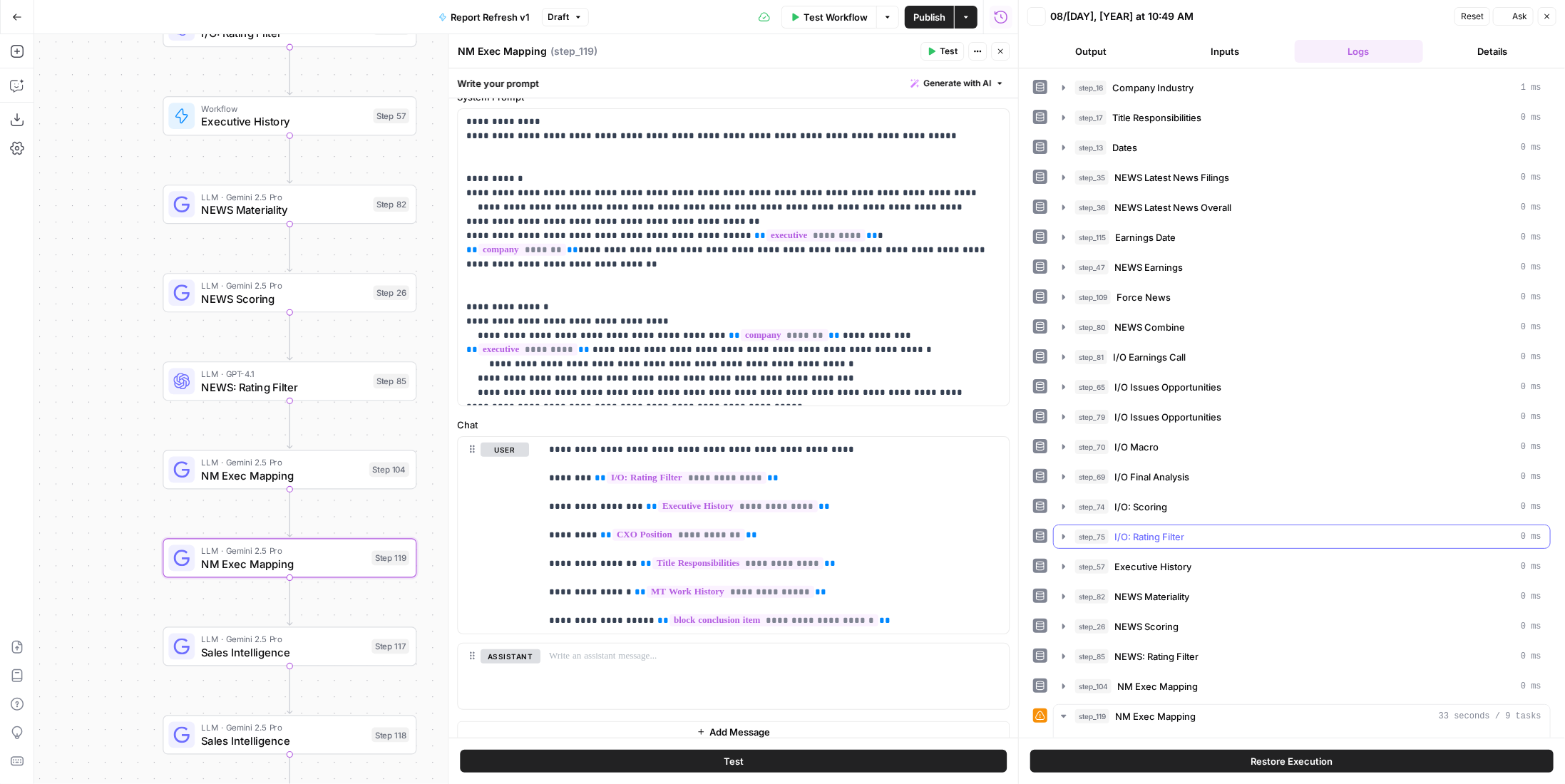 scroll, scrollTop: 0, scrollLeft: 0, axis: both 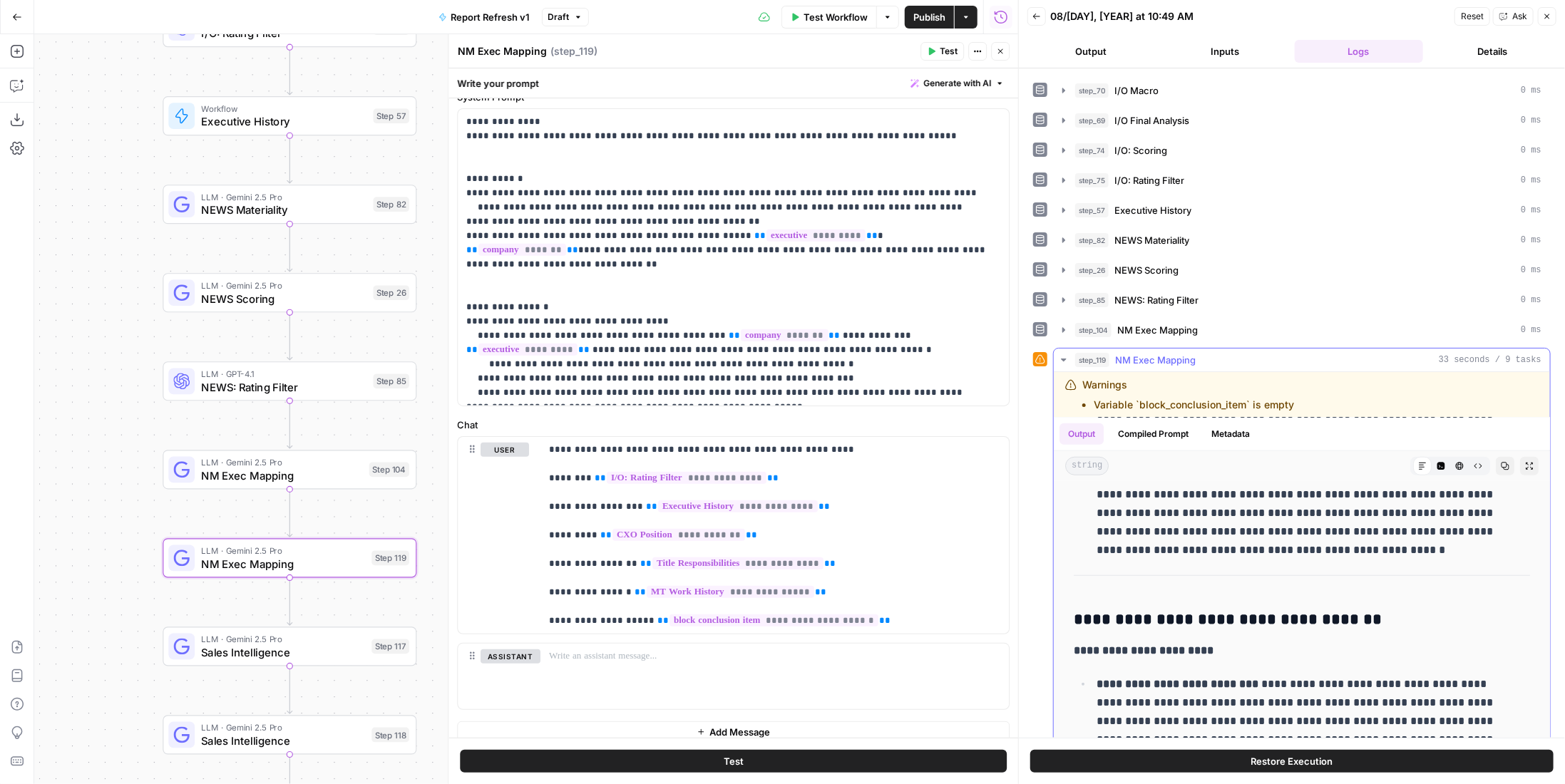 drag, startPoint x: 1074, startPoint y: 563, endPoint x: 1494, endPoint y: 518, distance: 422.40384 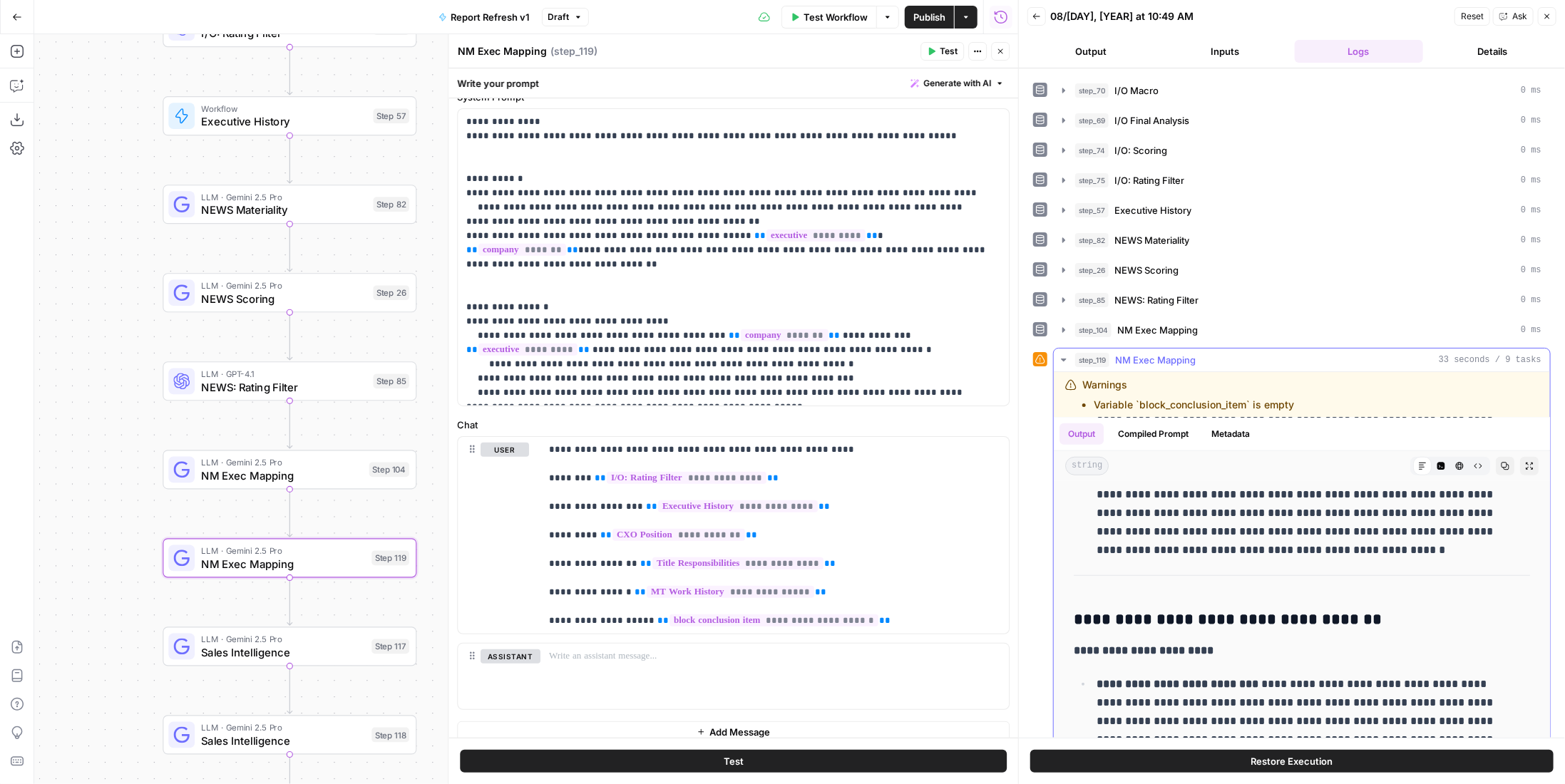 click on "**********" at bounding box center (1302, 564) 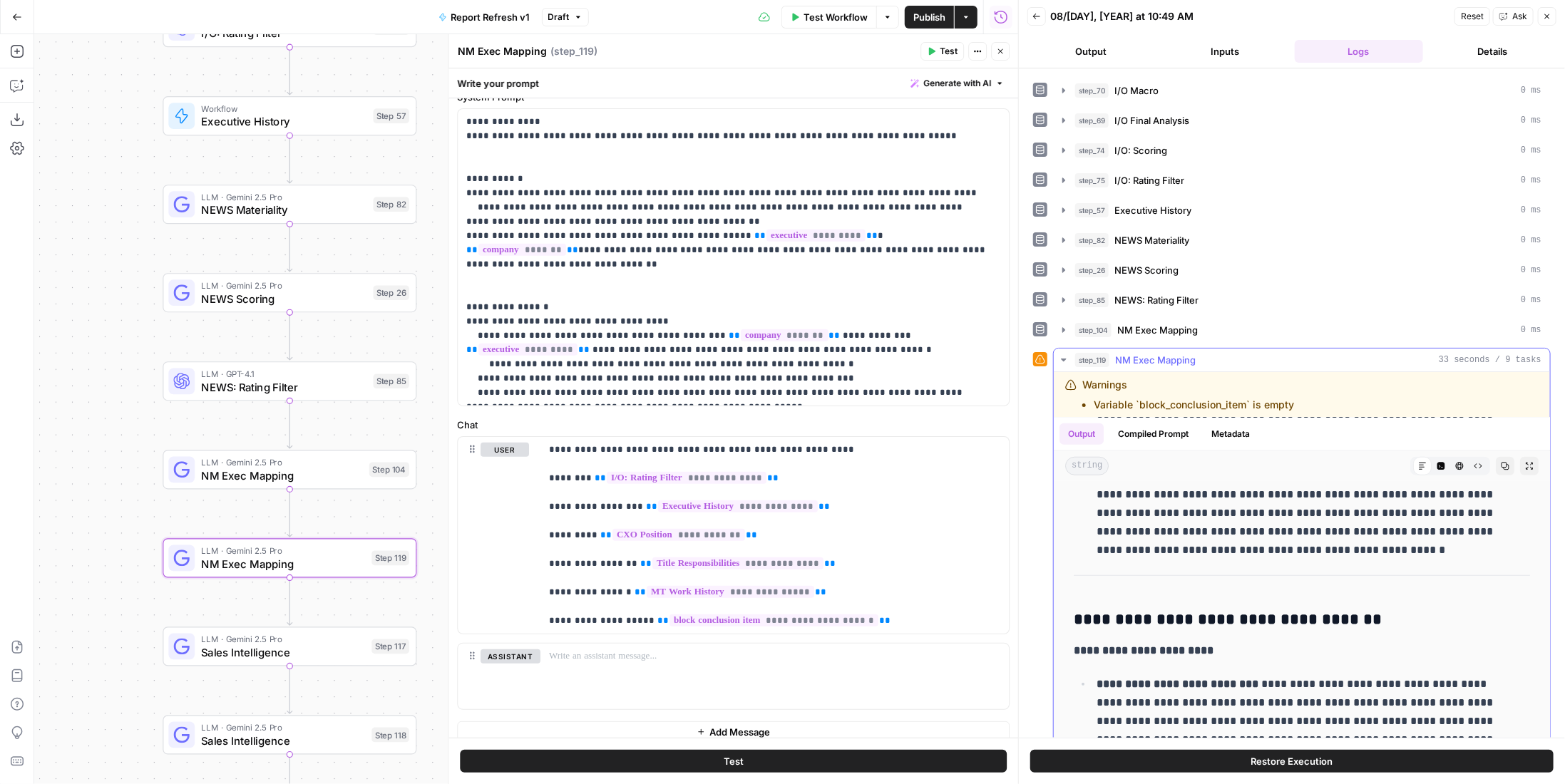 scroll, scrollTop: 1069, scrollLeft: 0, axis: vertical 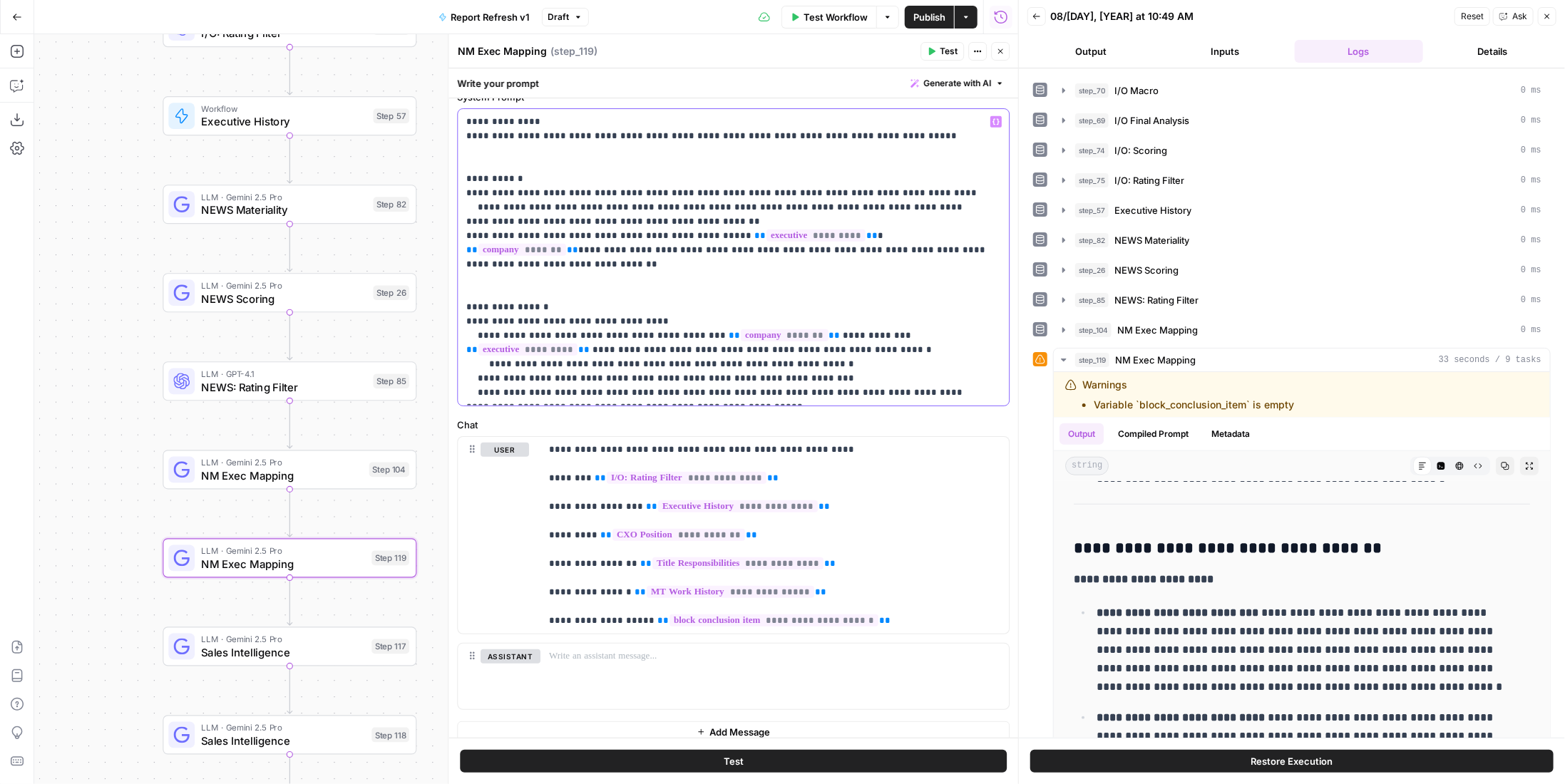 drag, startPoint x: 670, startPoint y: 353, endPoint x: 495, endPoint y: 345, distance: 175.18276 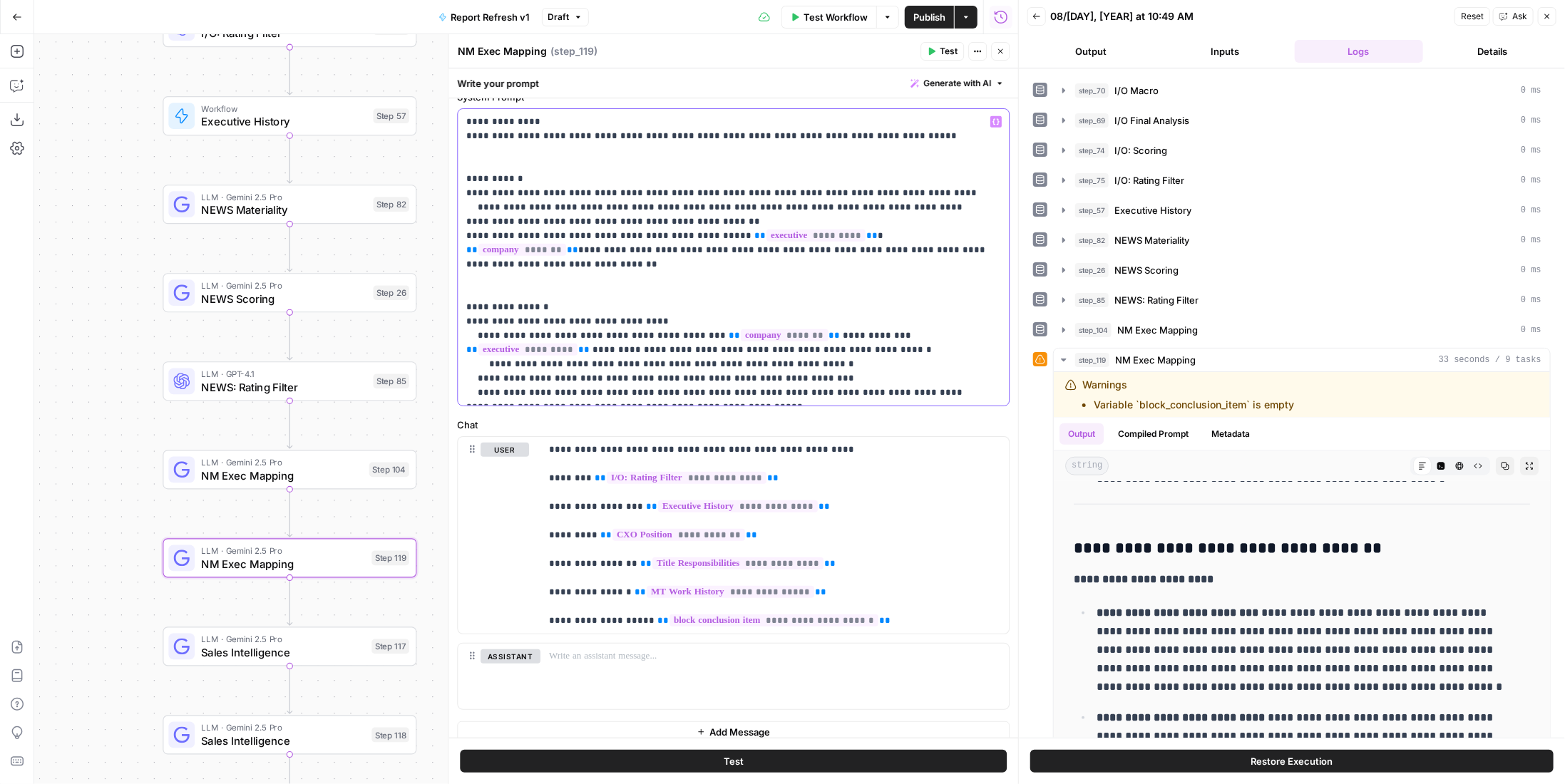 click on "**********" at bounding box center (728, 257) 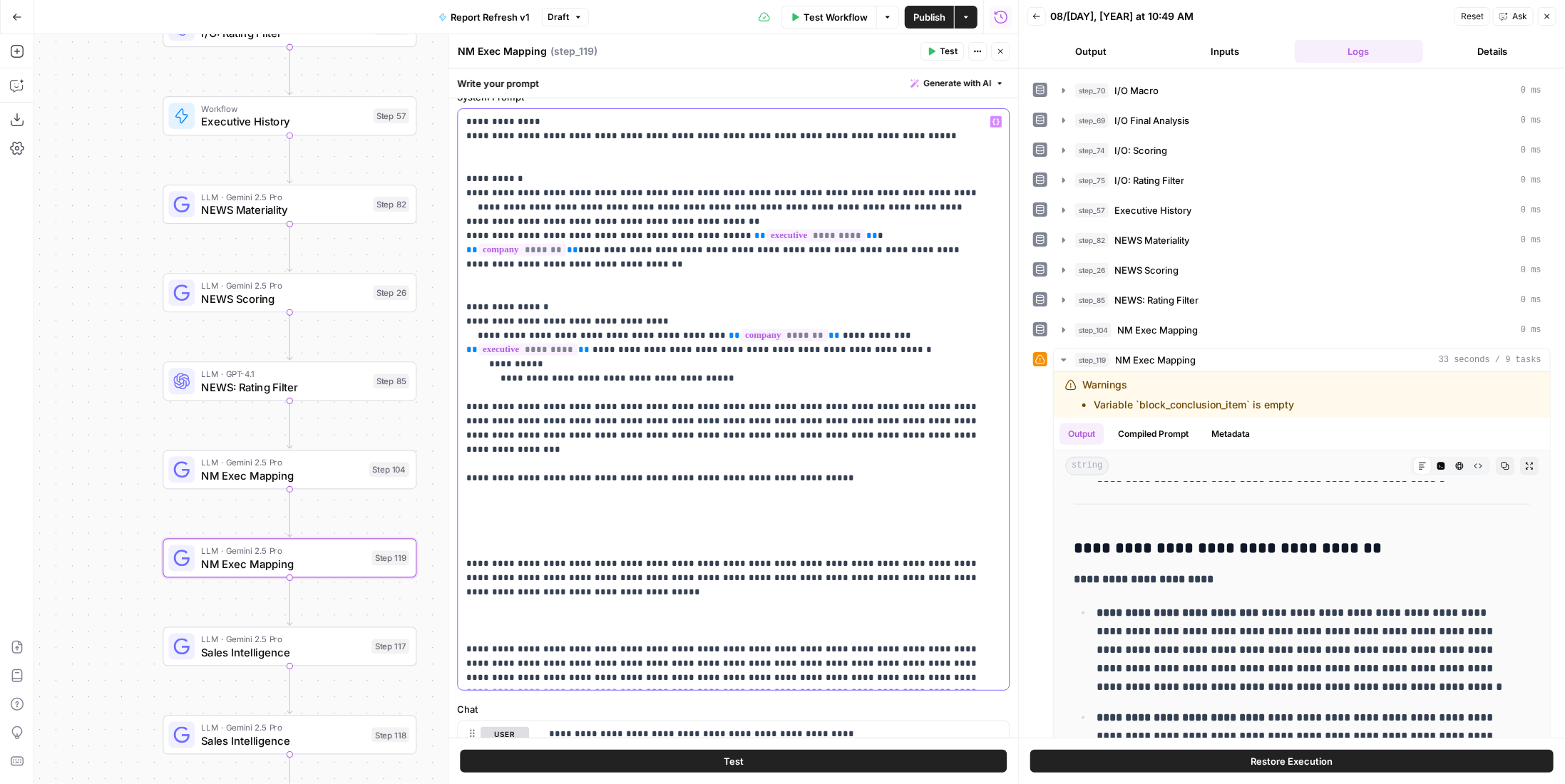 click on "**********" at bounding box center [723, 692] 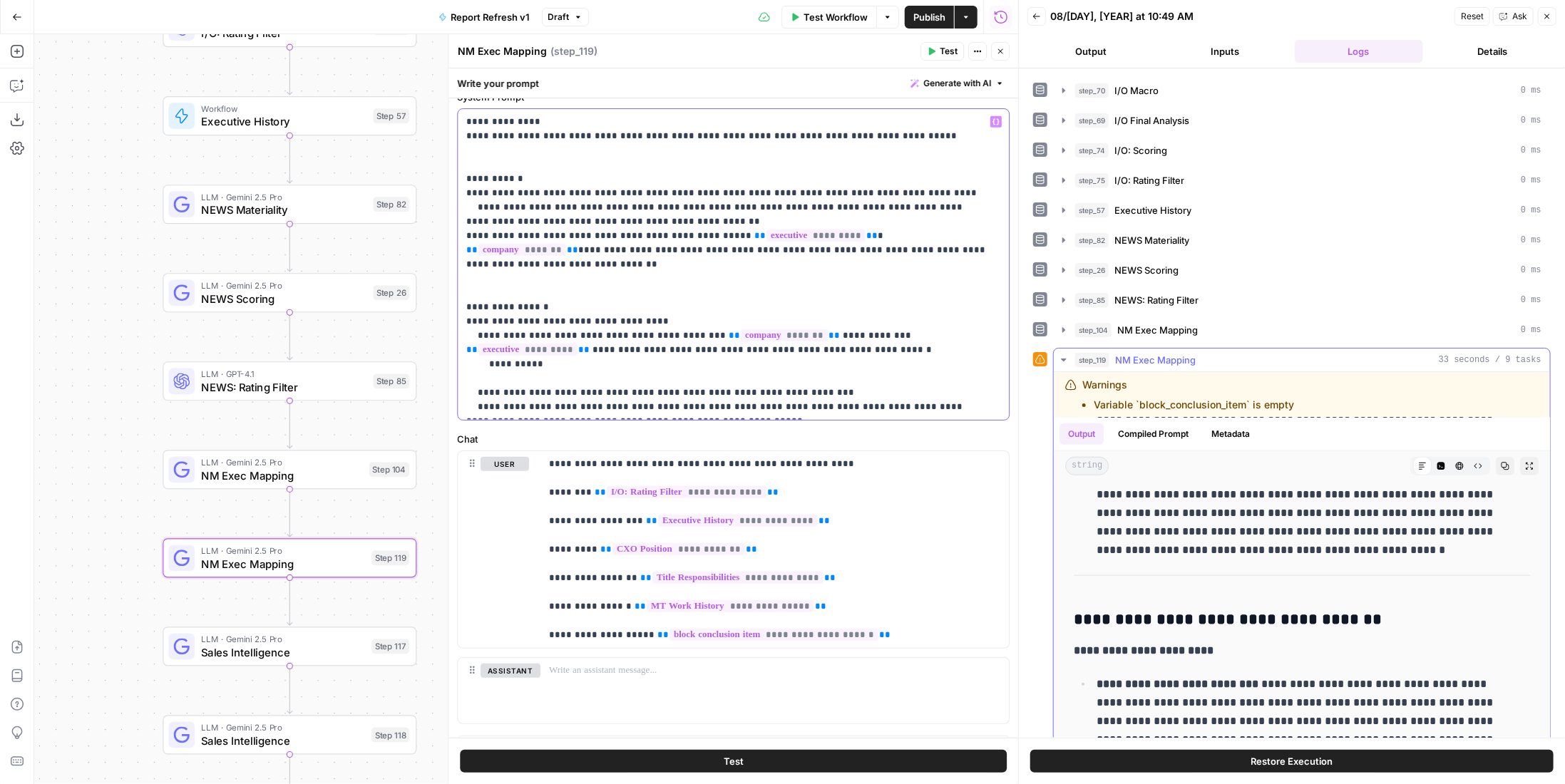 scroll, scrollTop: 641, scrollLeft: 0, axis: vertical 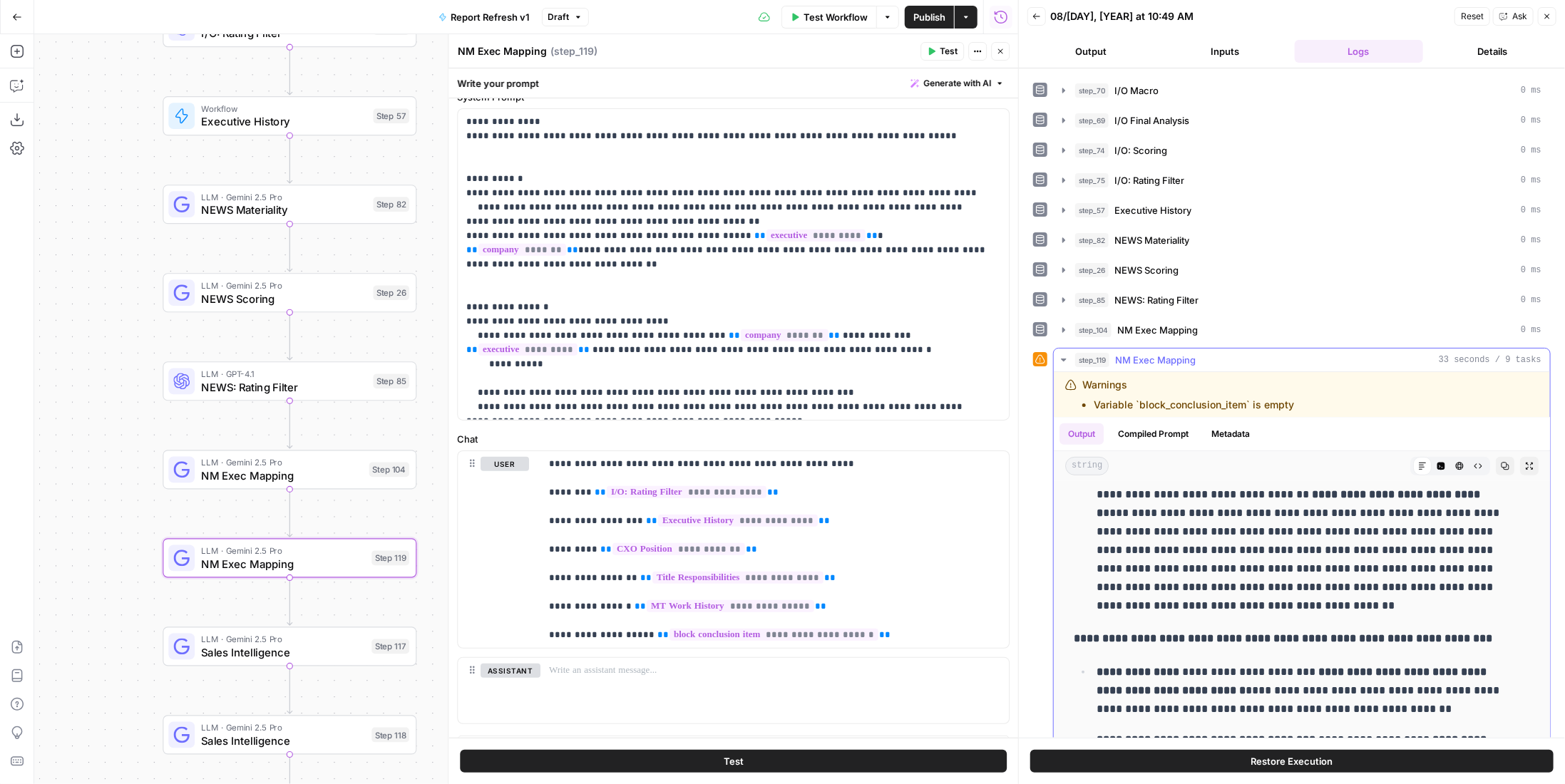 click 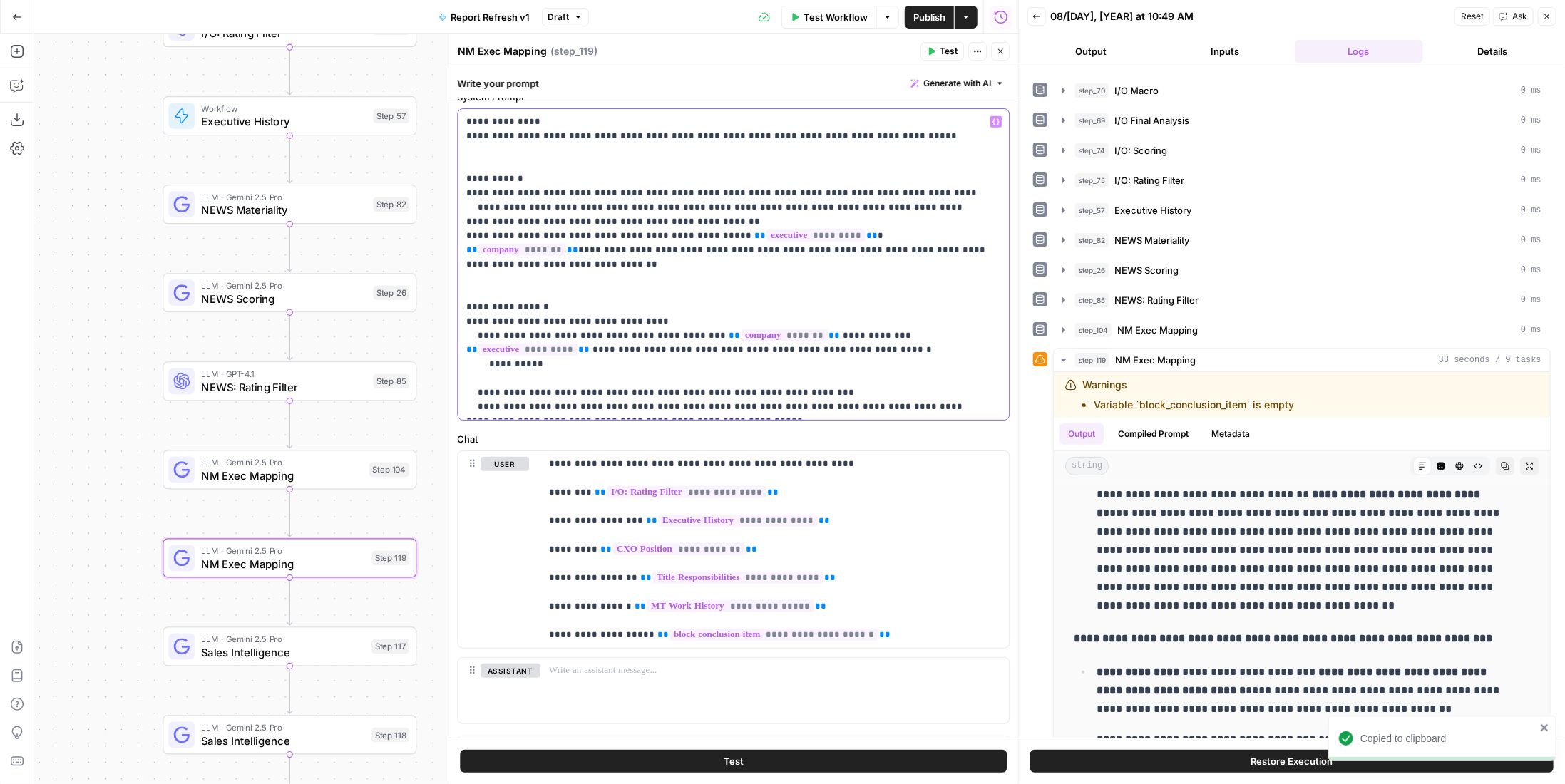 click on "**********" at bounding box center (728, 264) 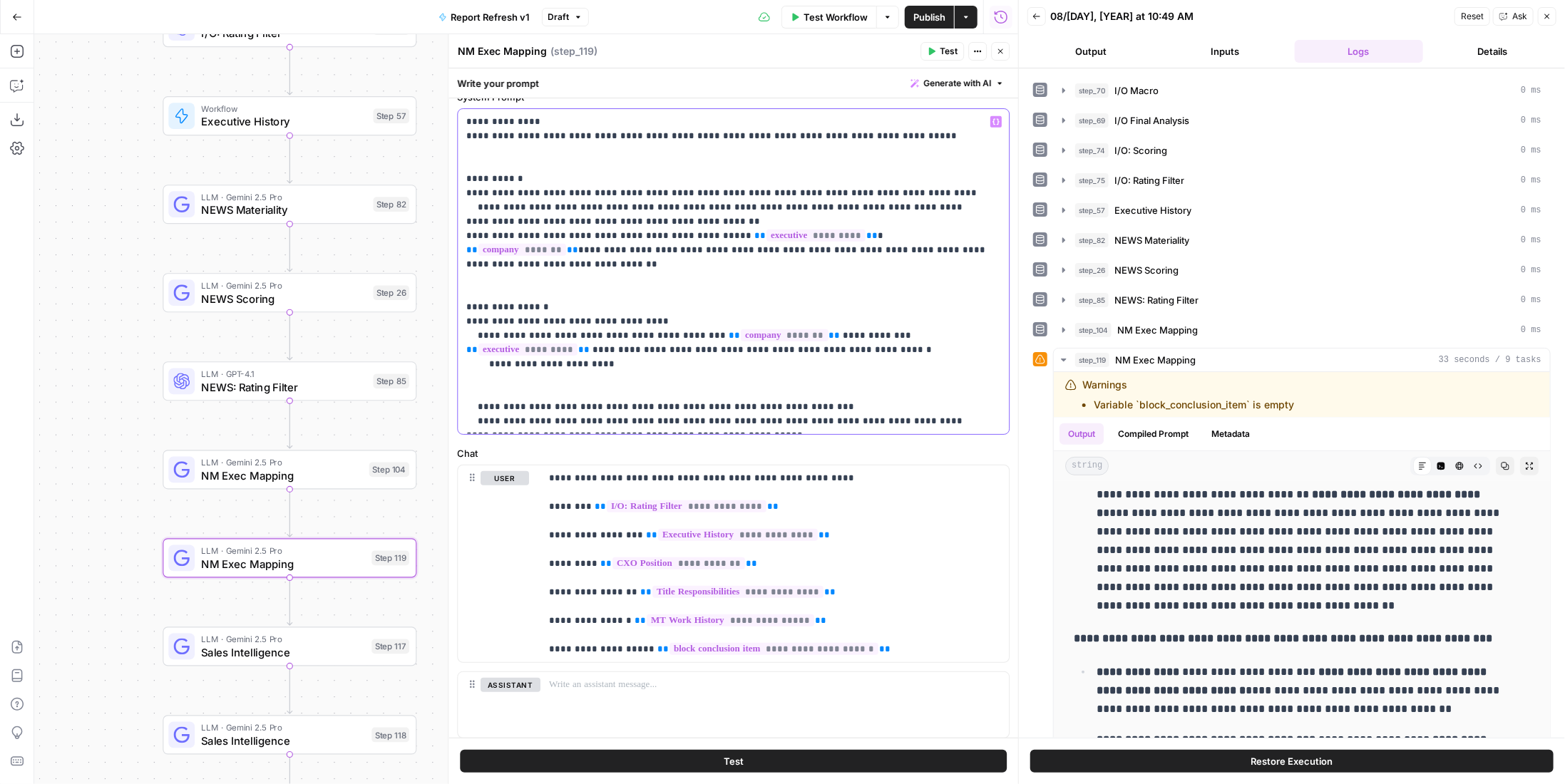 drag, startPoint x: 625, startPoint y: 358, endPoint x: 449, endPoint y: 348, distance: 176.28386 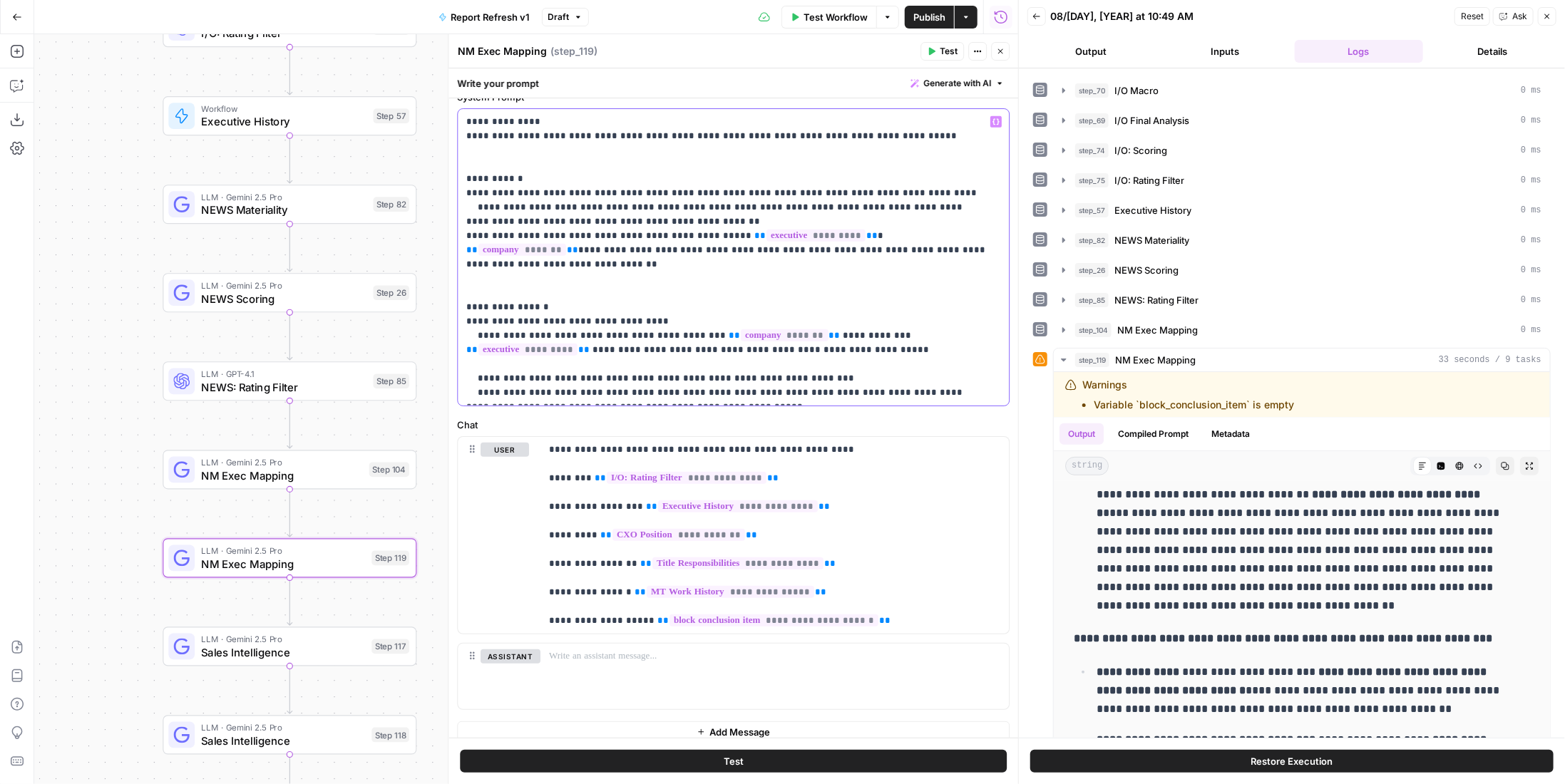 click on "**********" at bounding box center (728, 257) 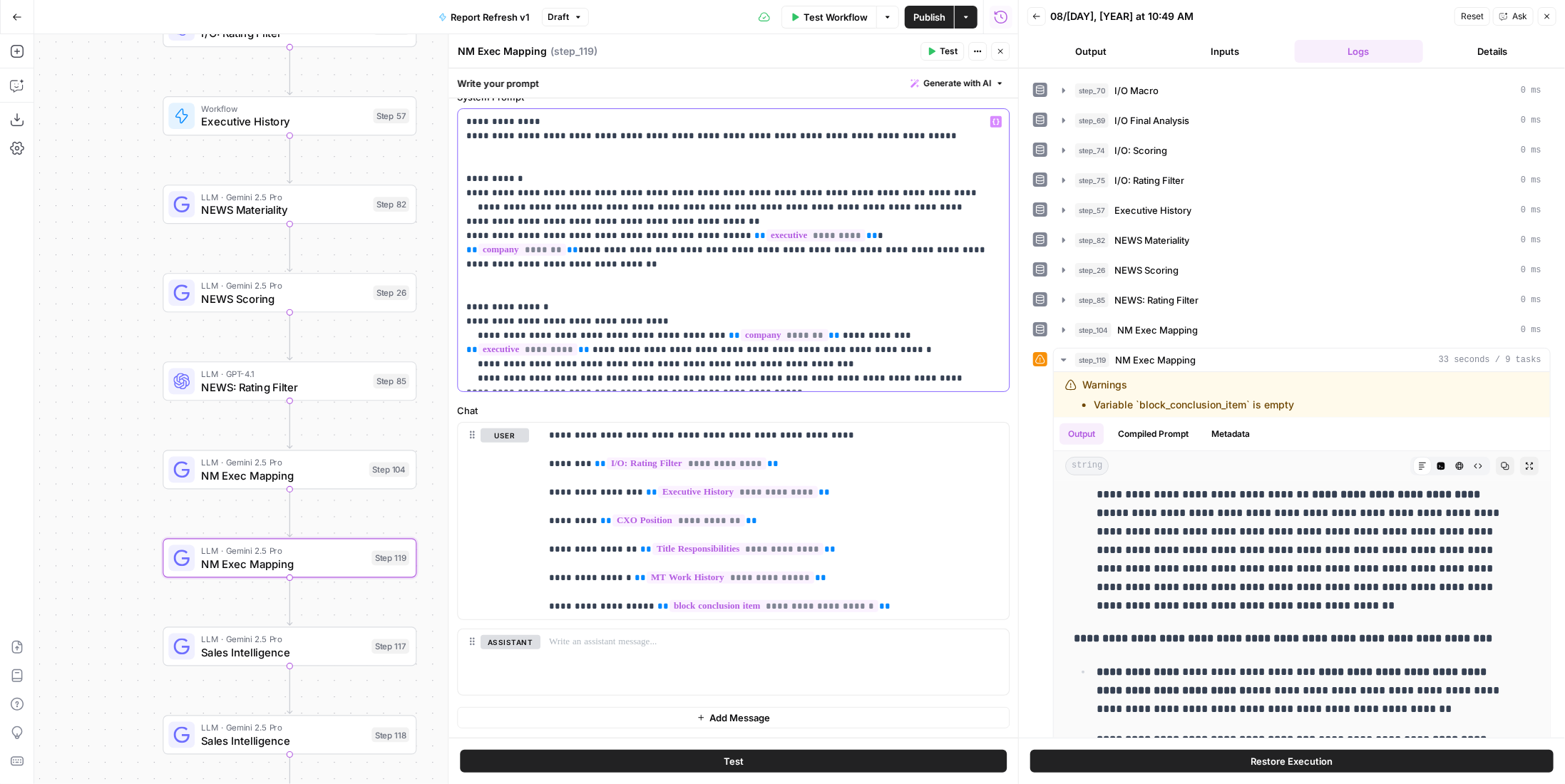click on "**********" at bounding box center (728, 250) 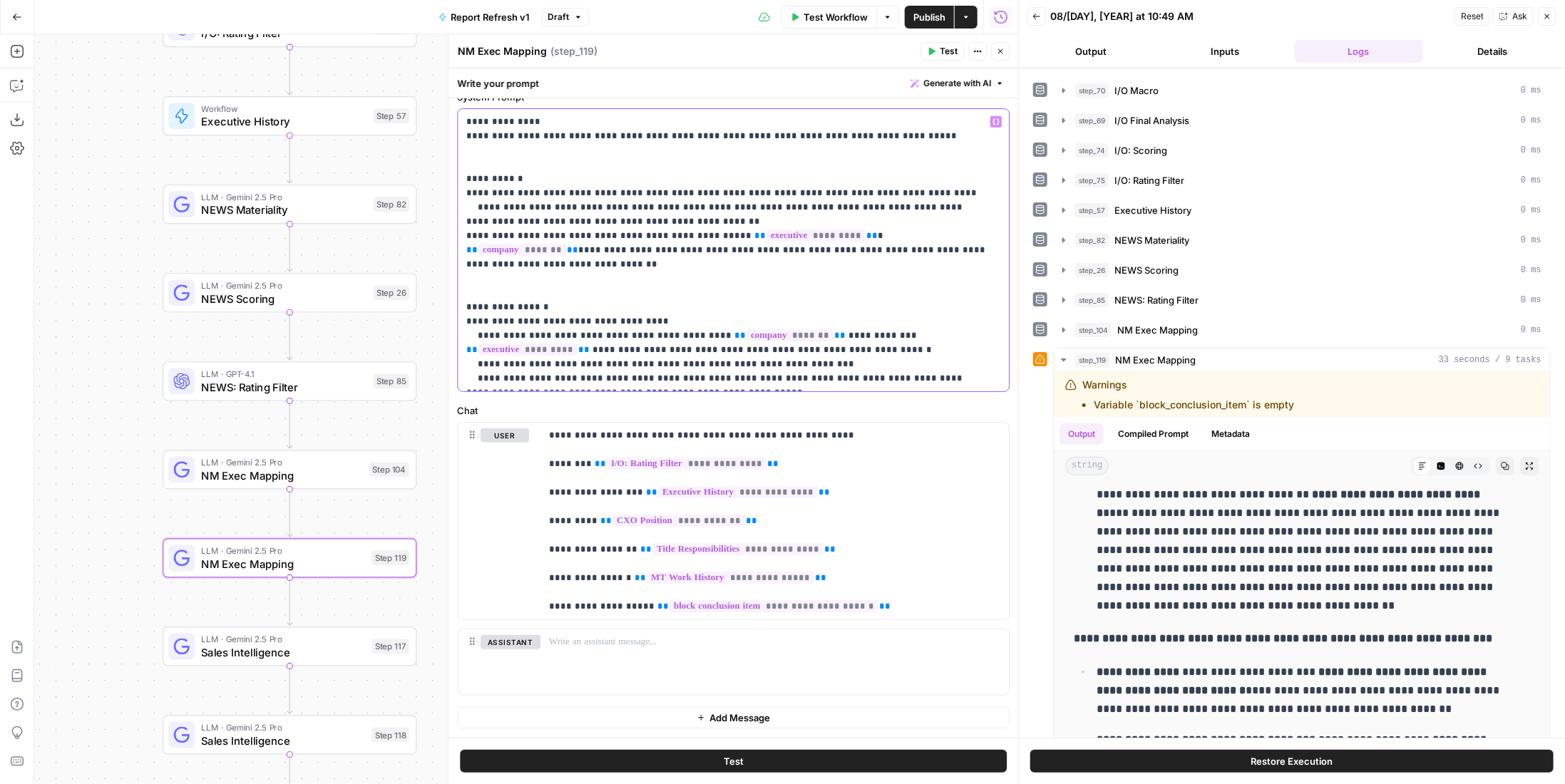 click on "**********" at bounding box center (728, 250) 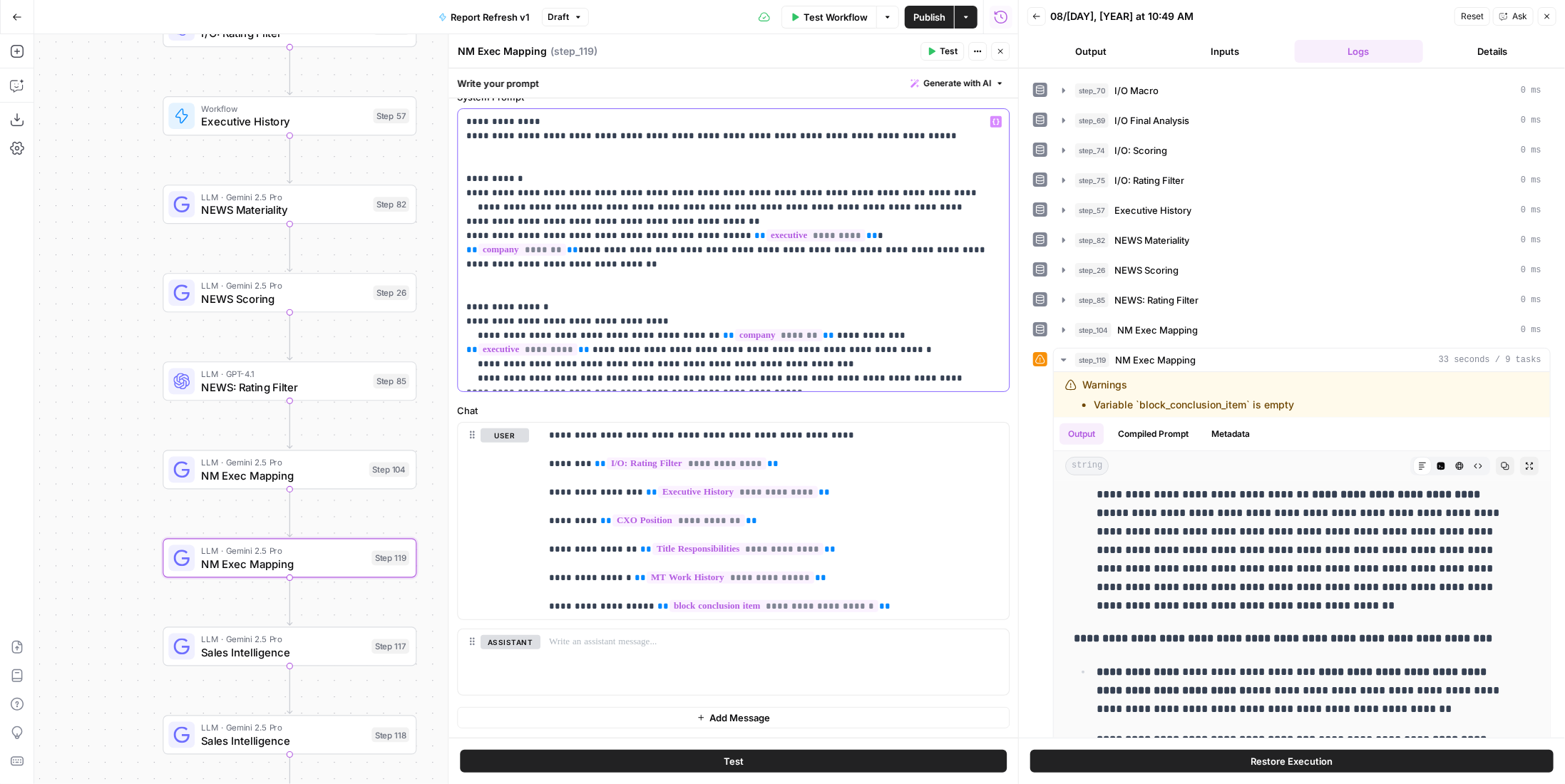 click on "**********" at bounding box center [728, 250] 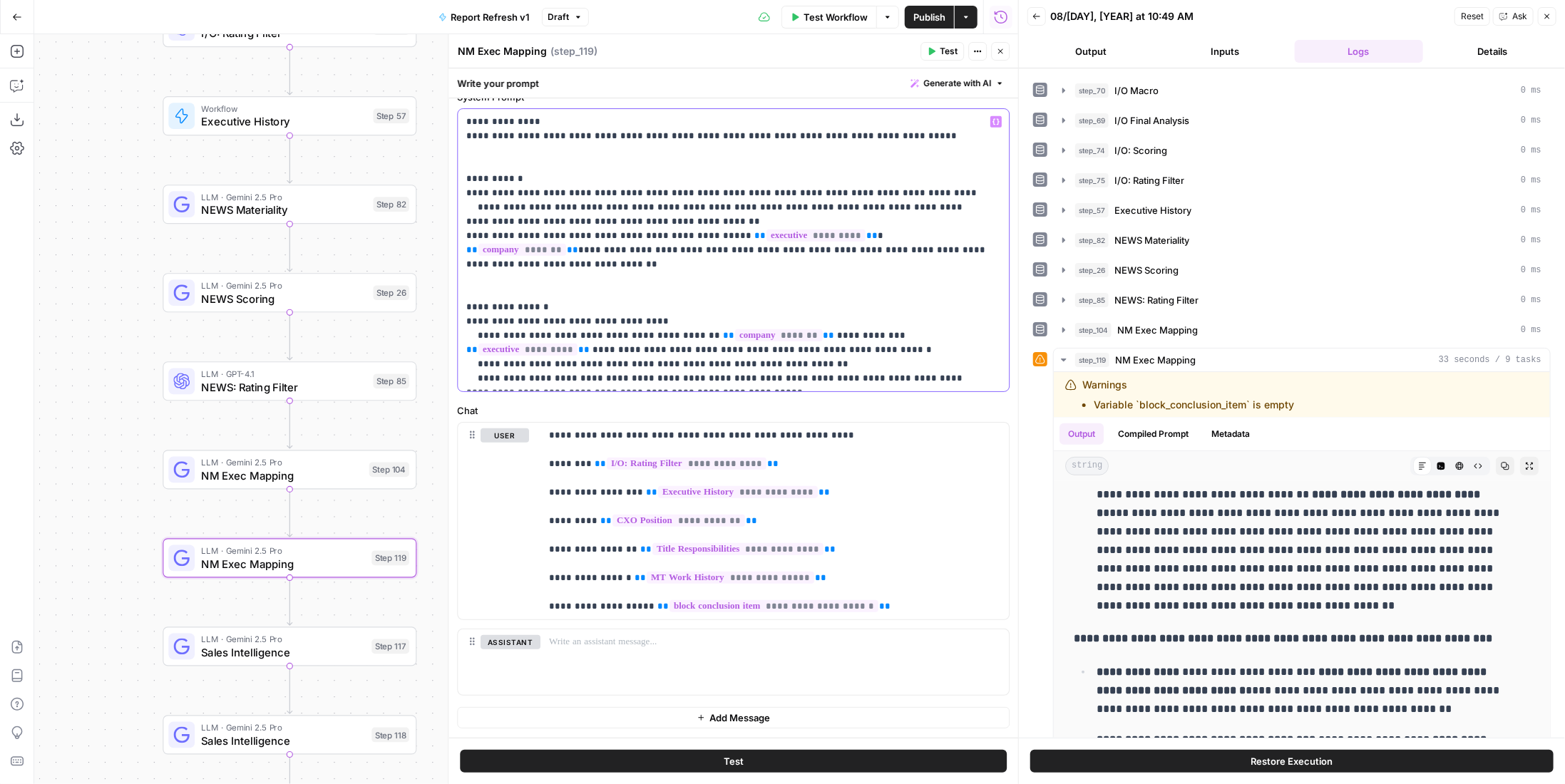 click on "**********" at bounding box center (728, 250) 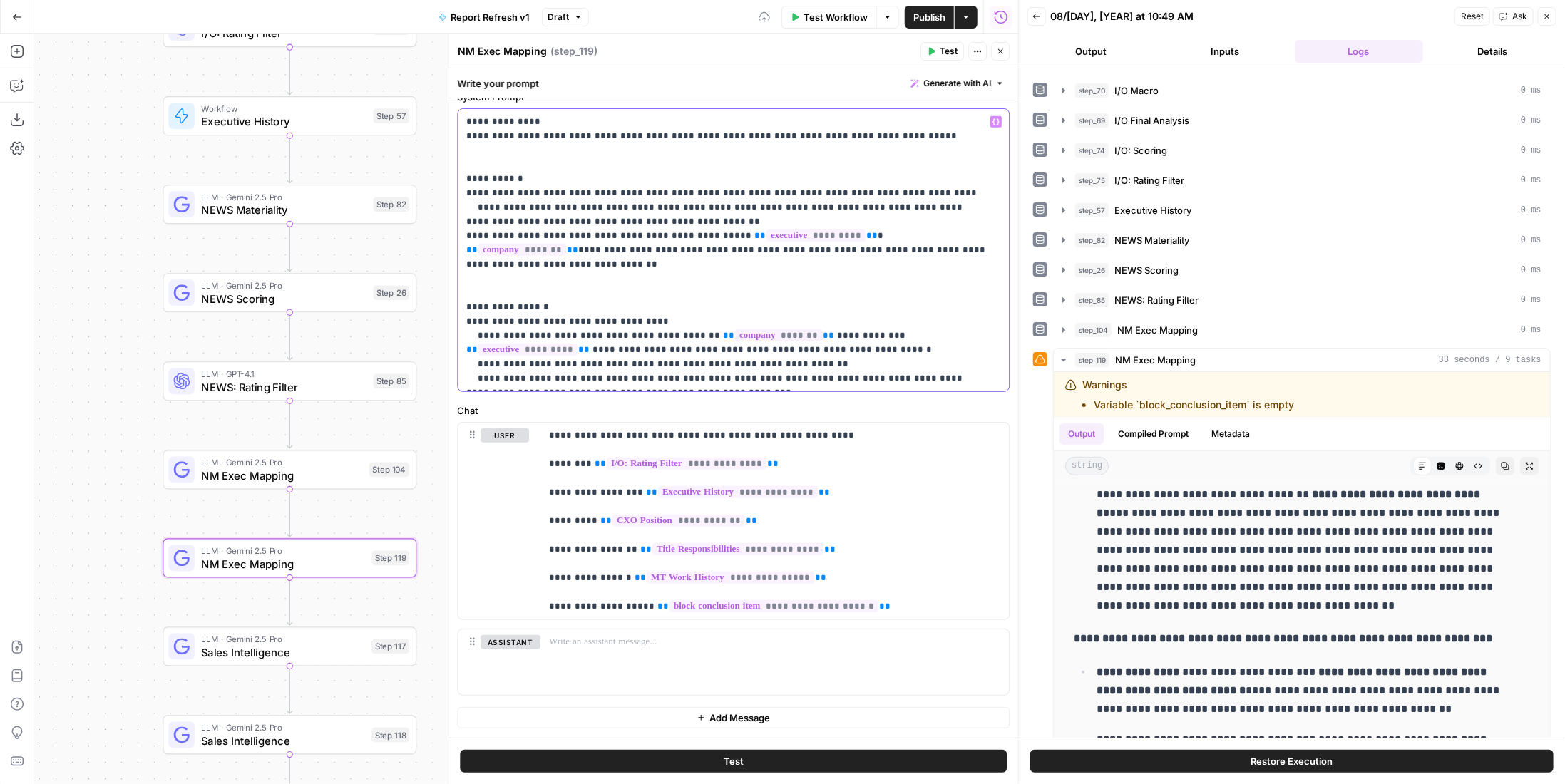 scroll, scrollTop: 470, scrollLeft: 0, axis: vertical 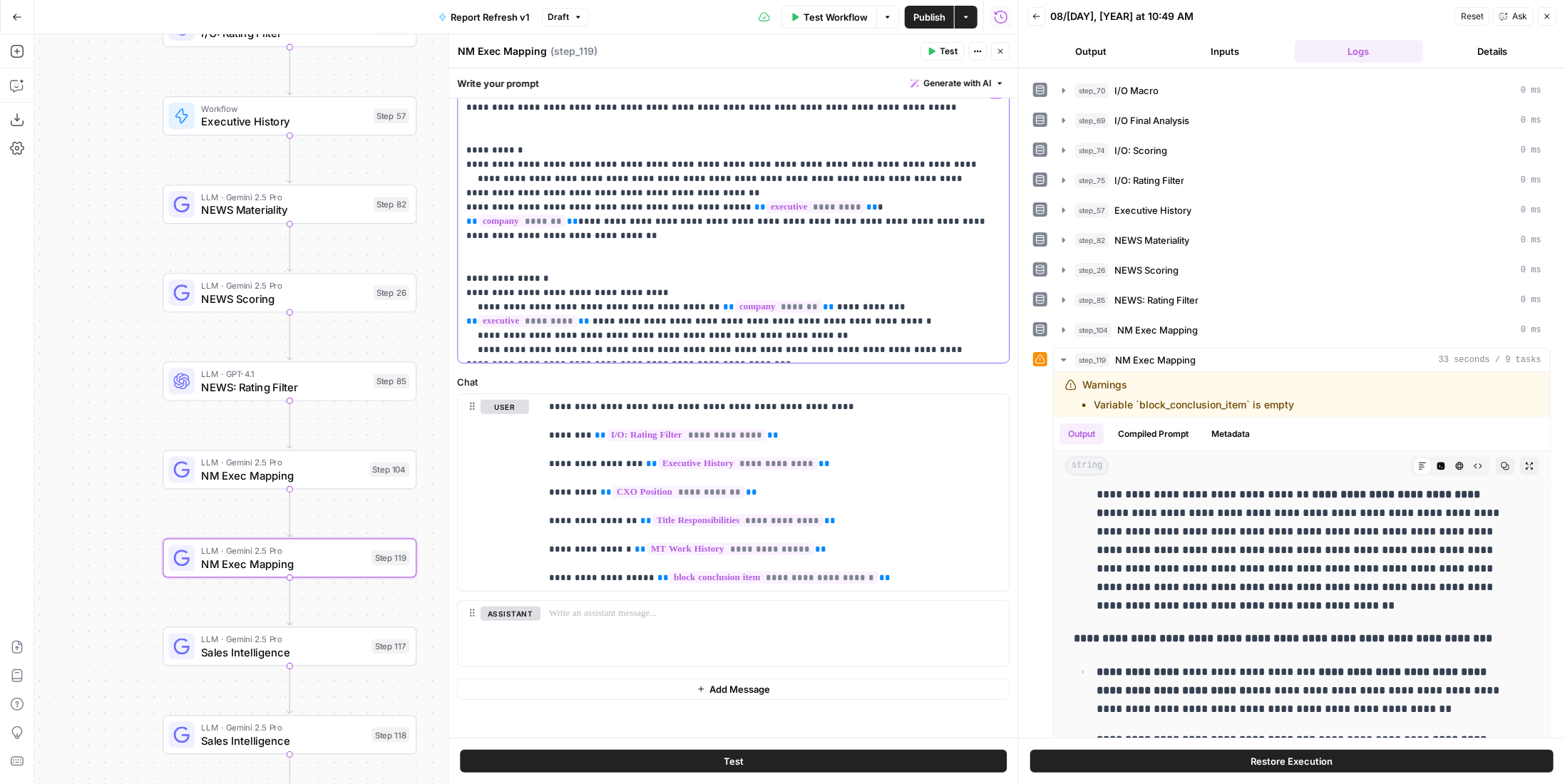 click on "**********" at bounding box center [728, 222] 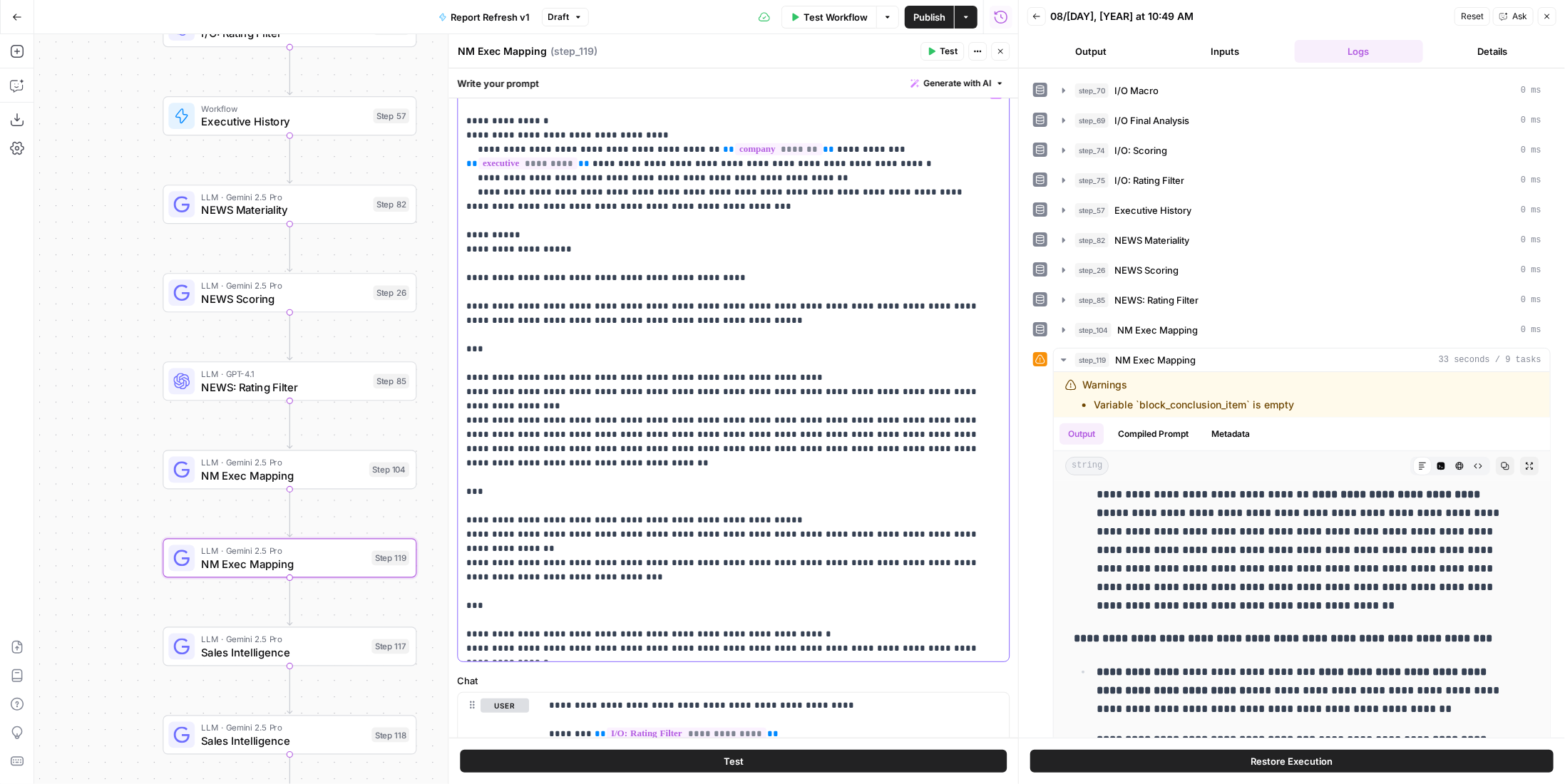 scroll, scrollTop: 182, scrollLeft: 0, axis: vertical 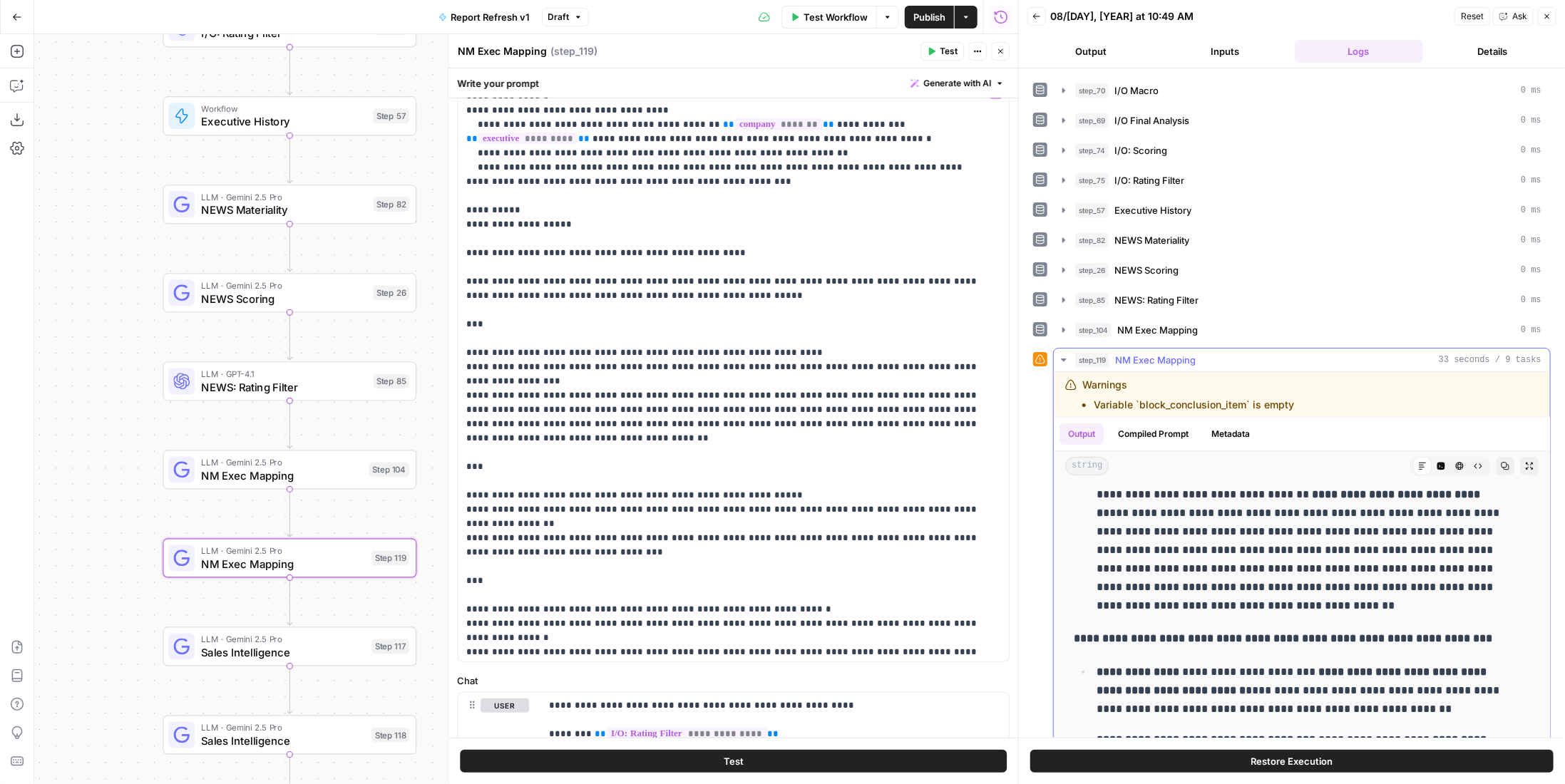 drag, startPoint x: 1323, startPoint y: 599, endPoint x: 1323, endPoint y: 582, distance: 17 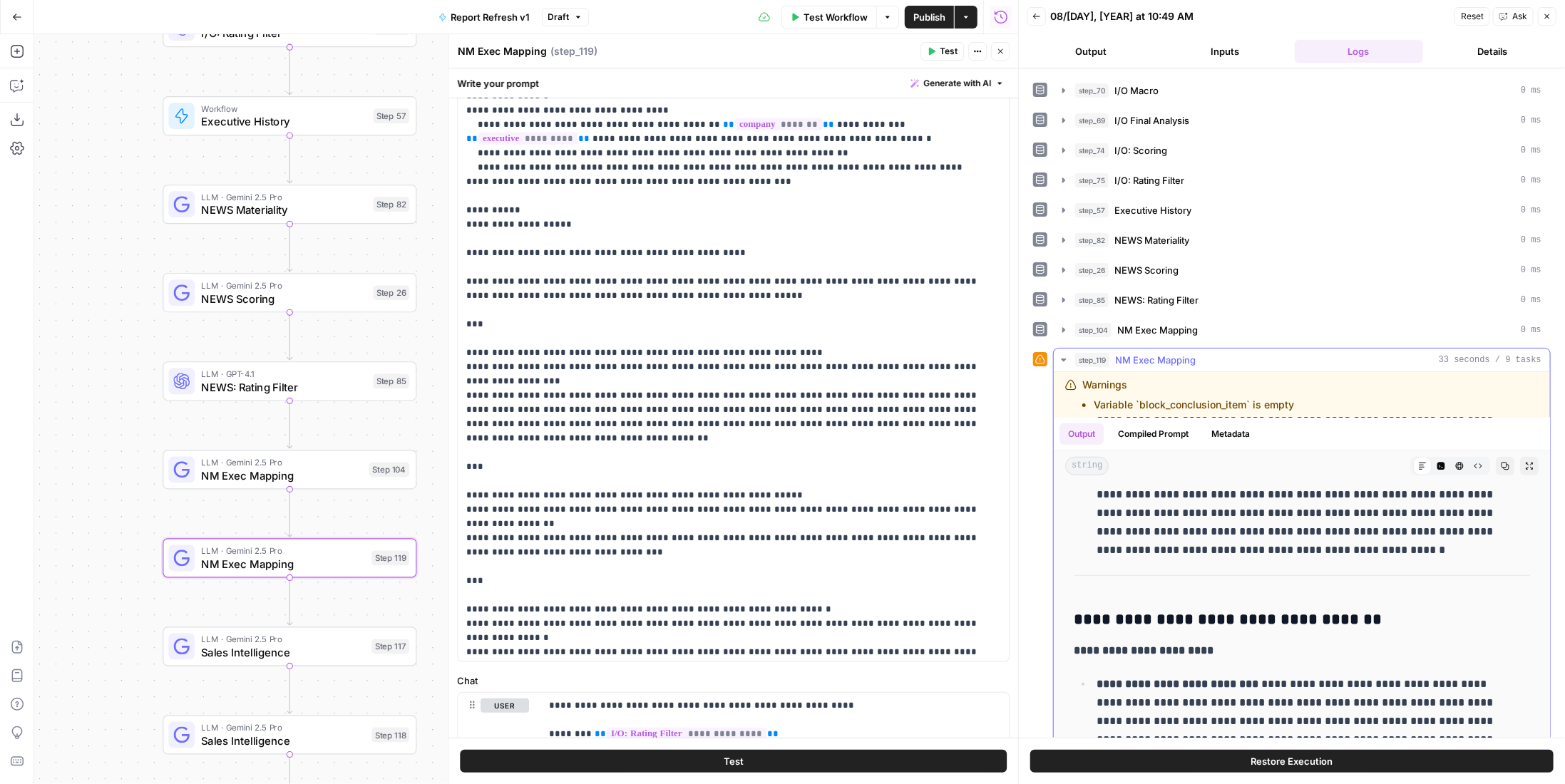 scroll, scrollTop: 1069, scrollLeft: 0, axis: vertical 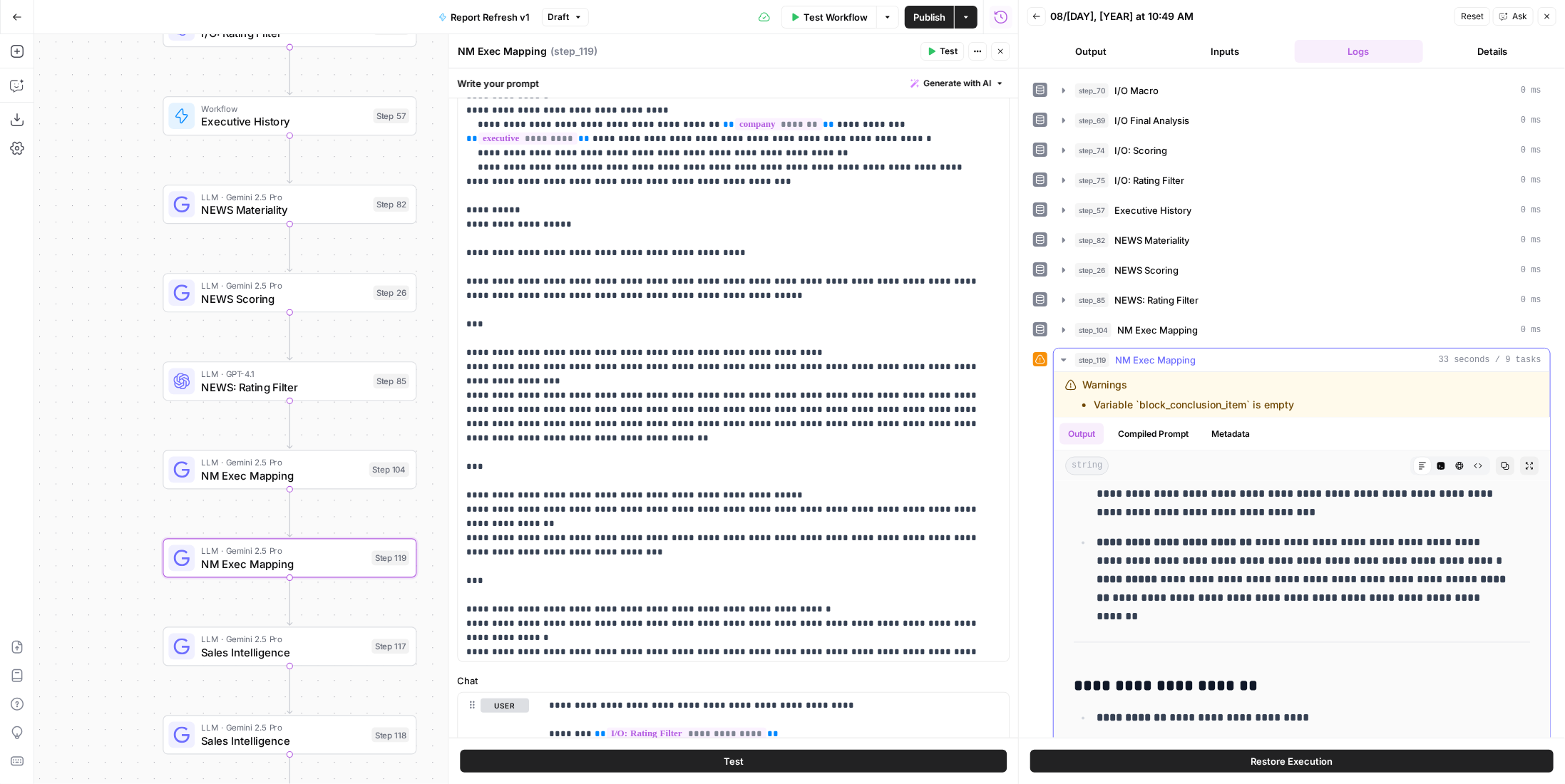 drag, startPoint x: 1076, startPoint y: 537, endPoint x: 1425, endPoint y: 596, distance: 353.95197 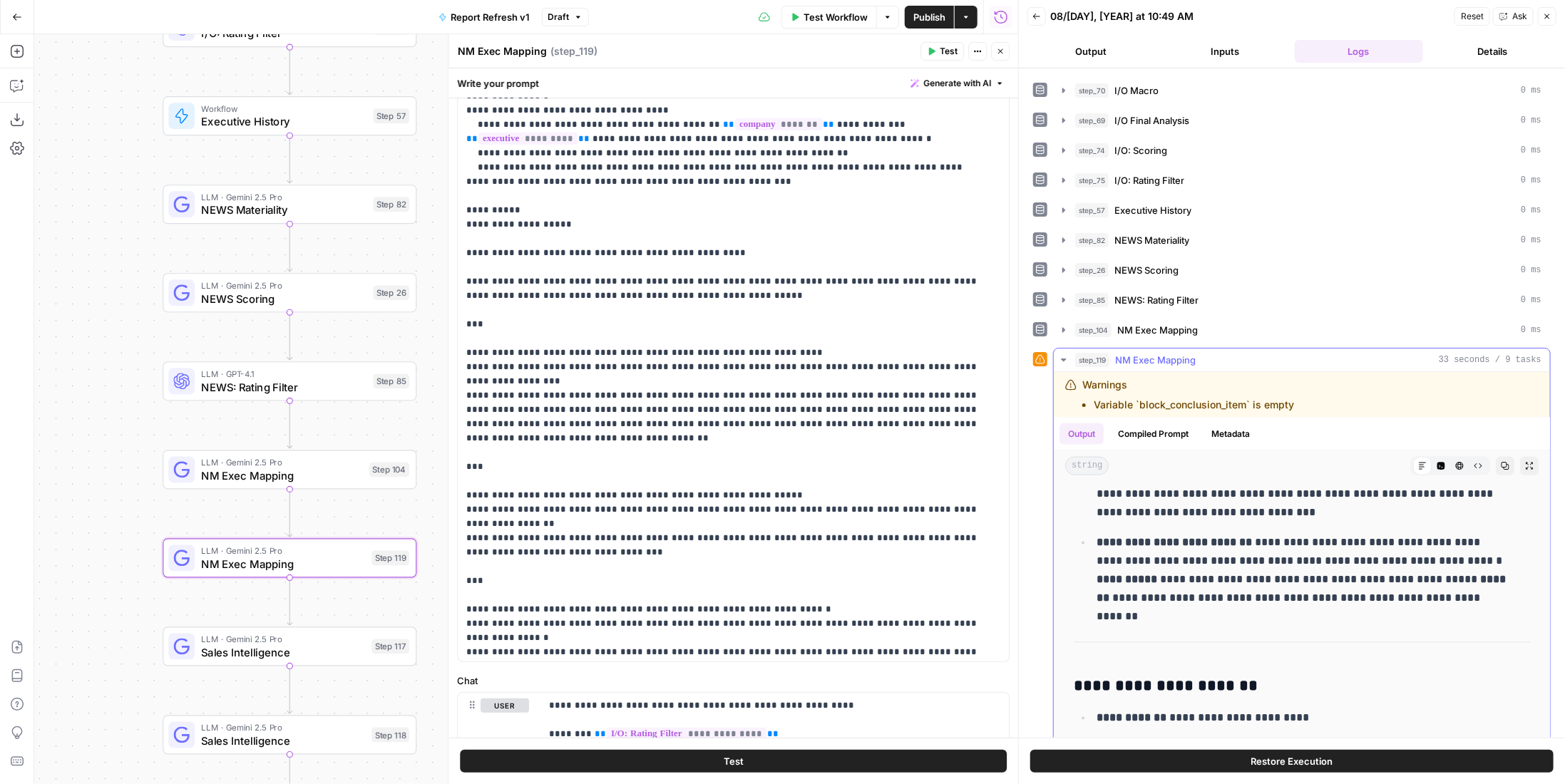 click on "**********" at bounding box center (1302, -149) 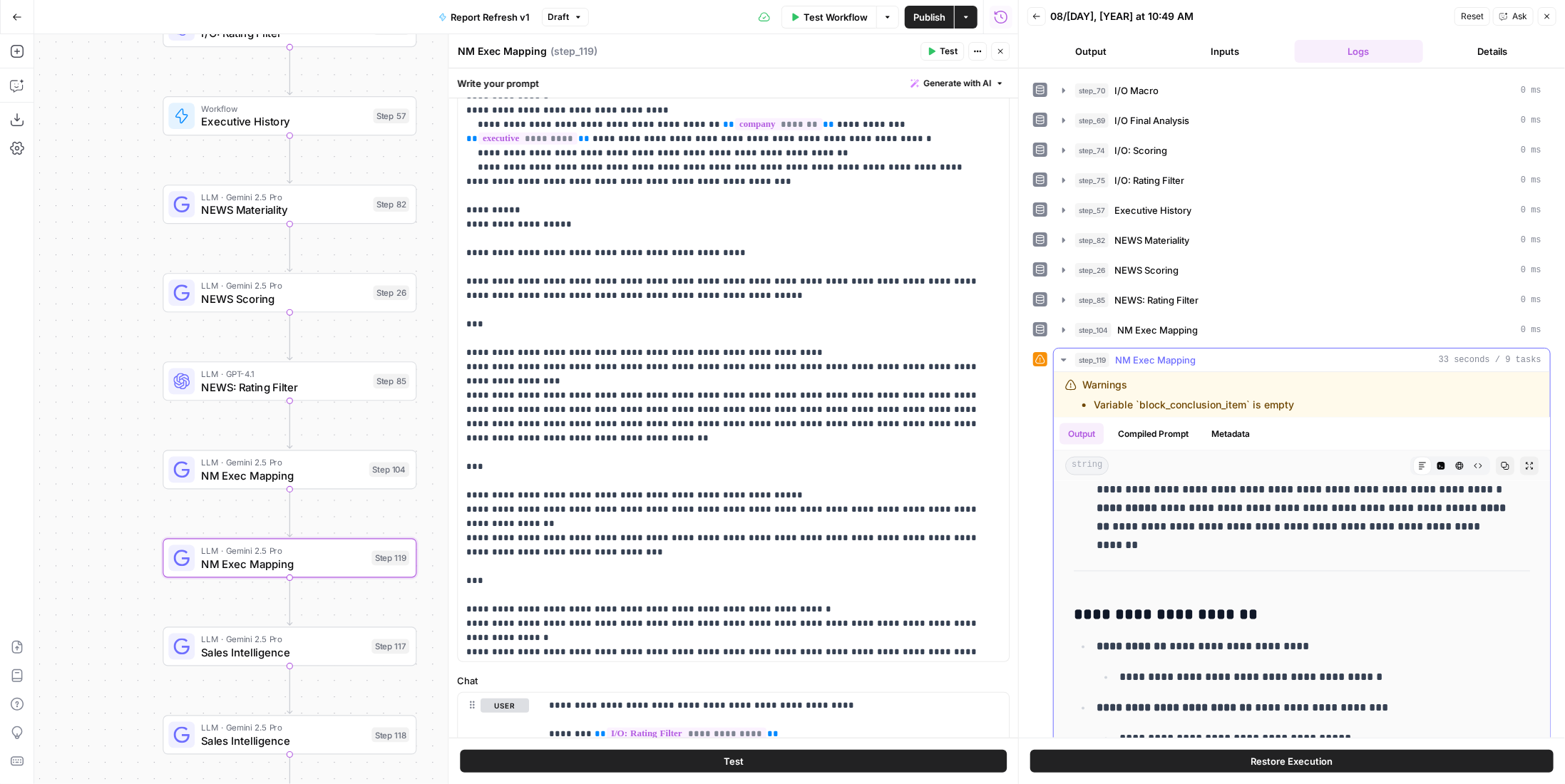scroll, scrollTop: 1869, scrollLeft: 0, axis: vertical 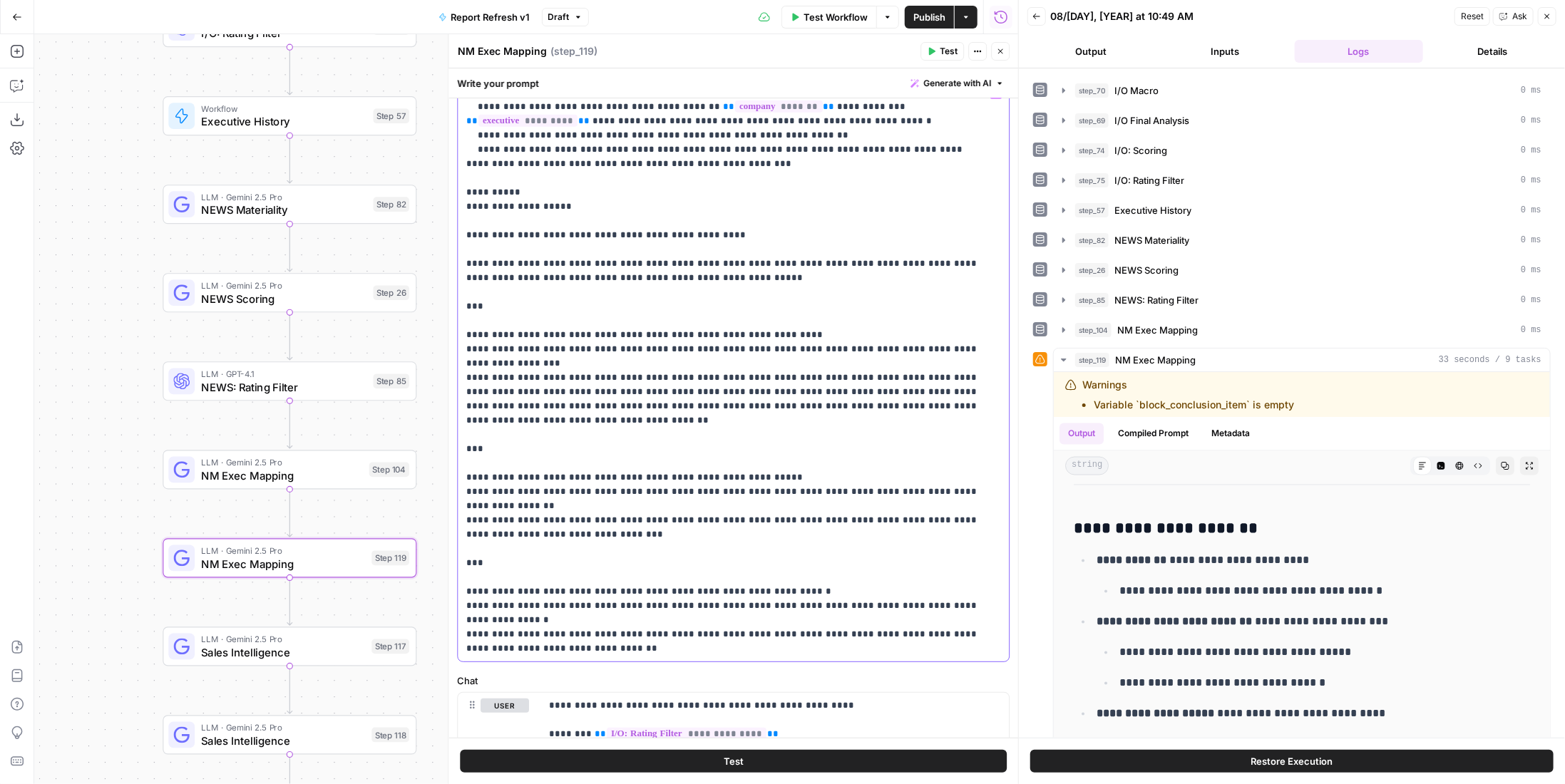click on "**********" at bounding box center (723, 271) 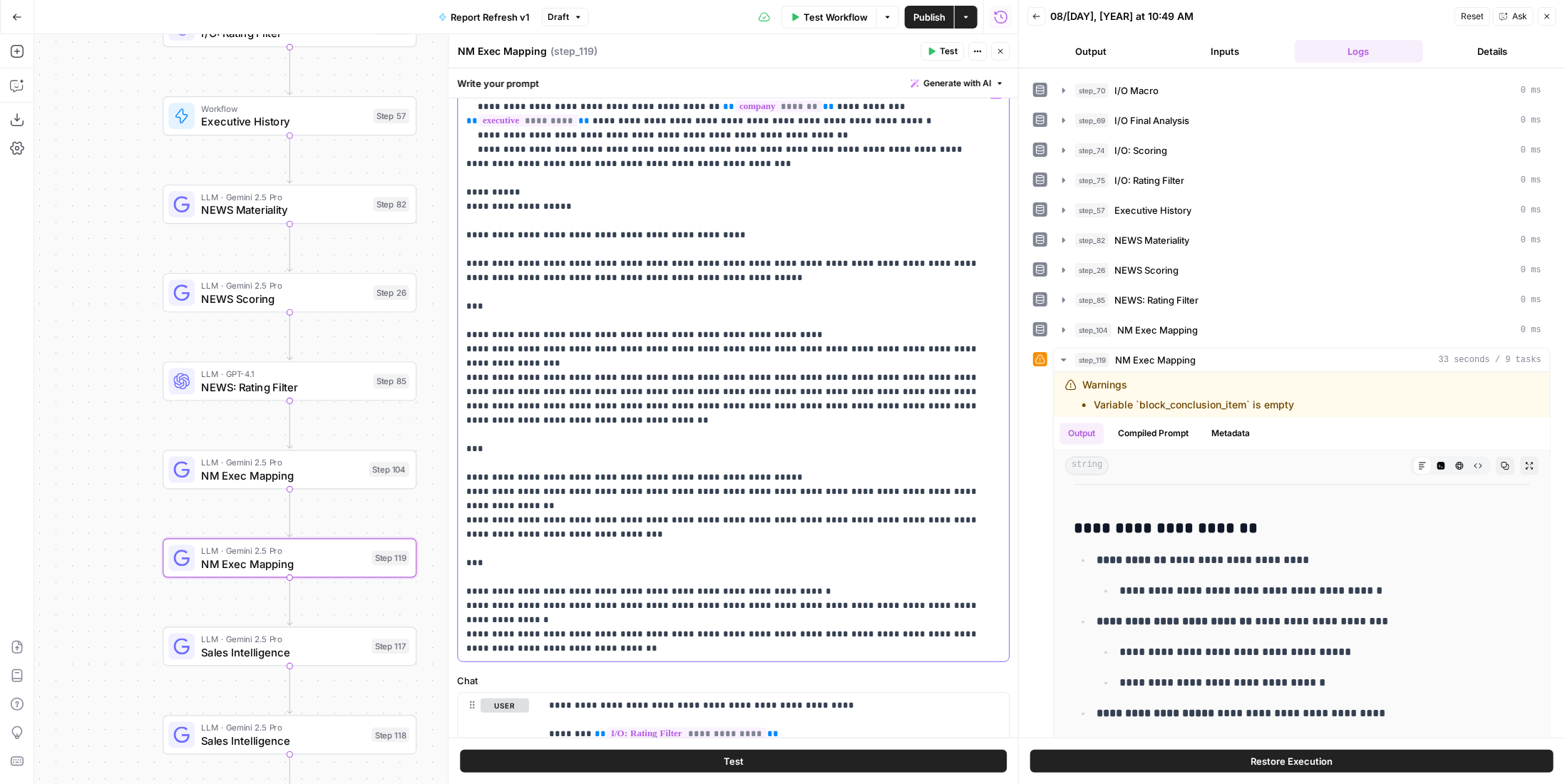 scroll, scrollTop: 471, scrollLeft: 0, axis: vertical 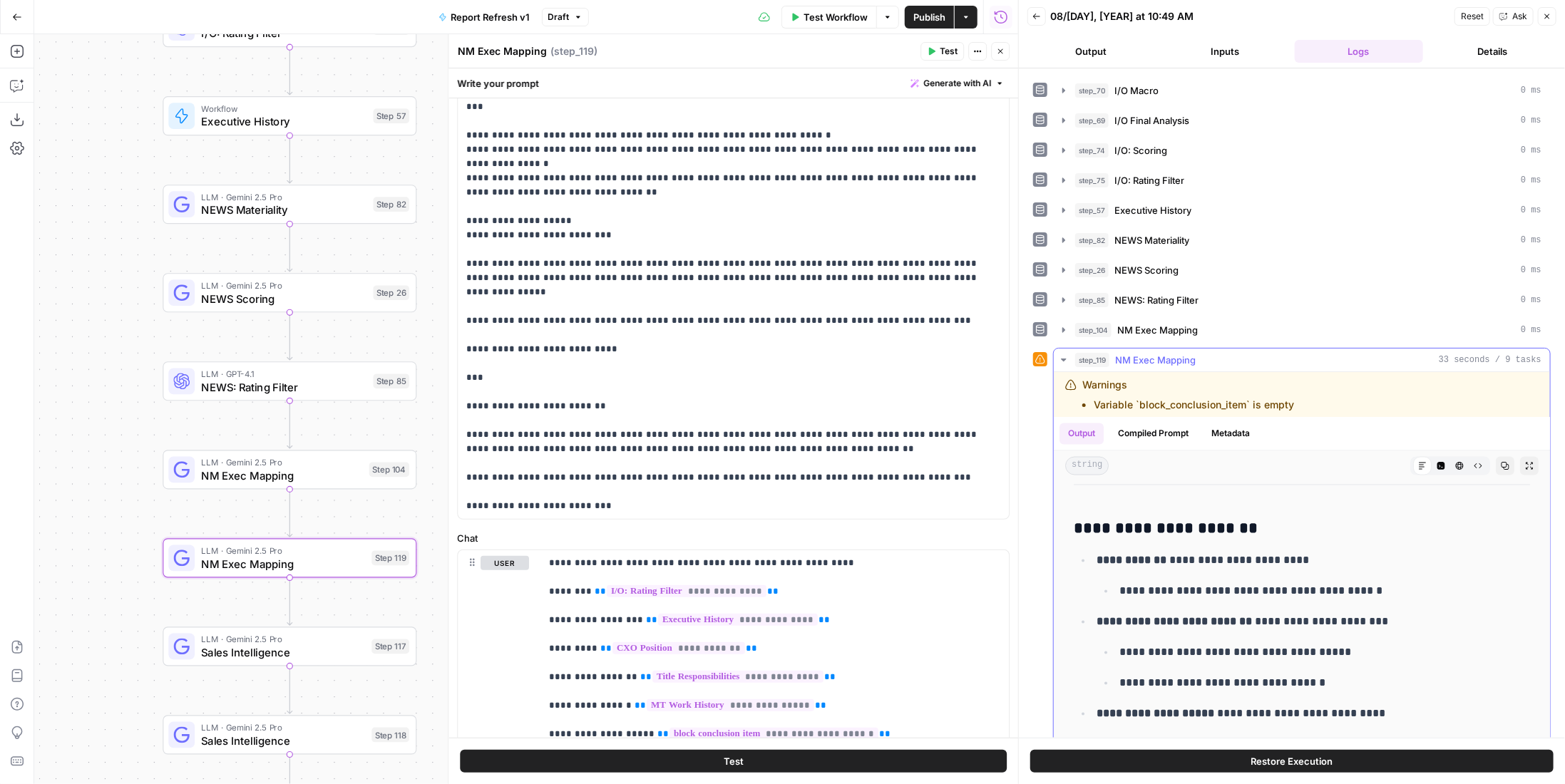 drag, startPoint x: 1073, startPoint y: 515, endPoint x: 1092, endPoint y: 517, distance: 19.104973 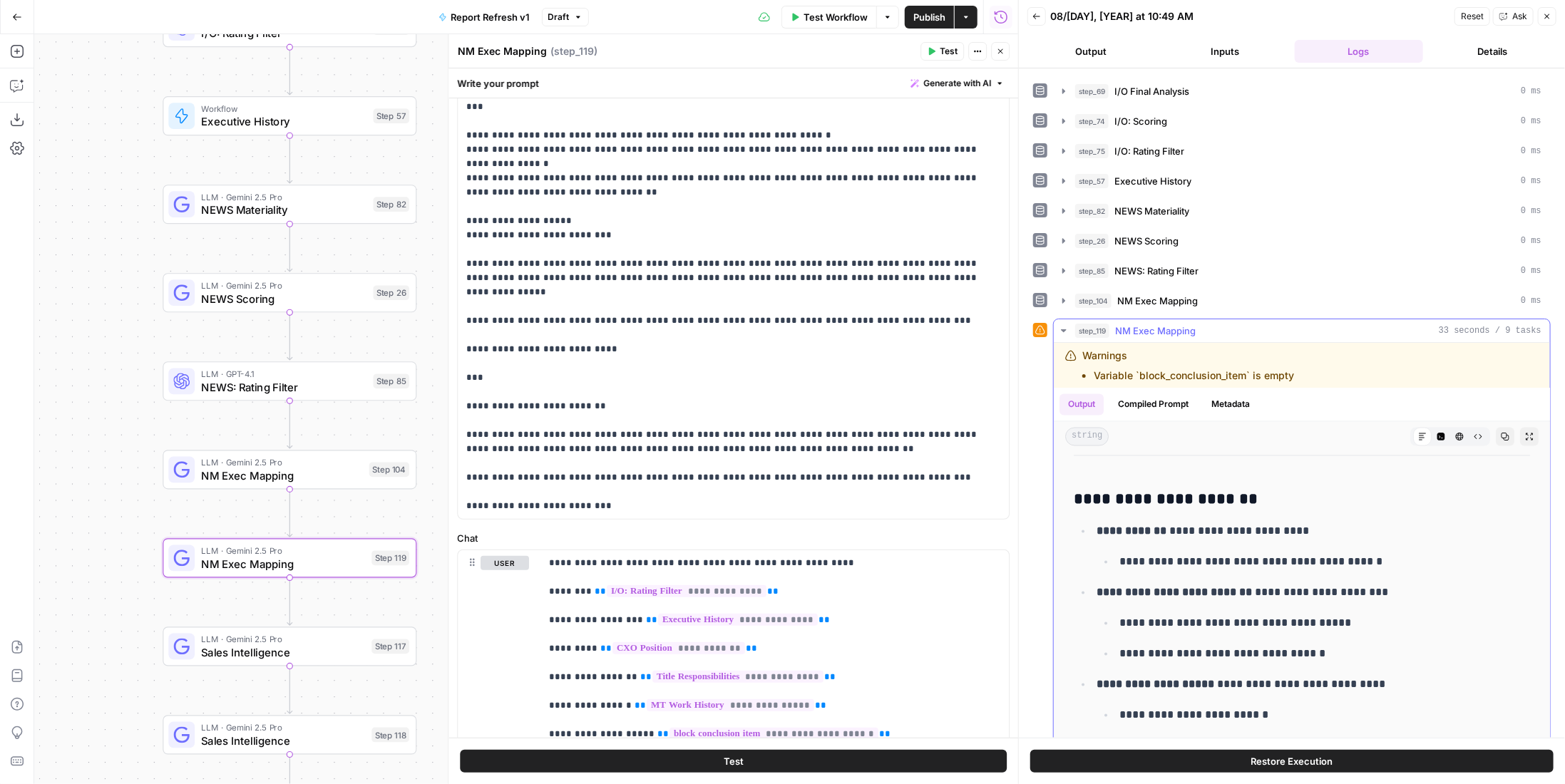drag, startPoint x: 1139, startPoint y: 515, endPoint x: 1406, endPoint y: 712, distance: 331.81019 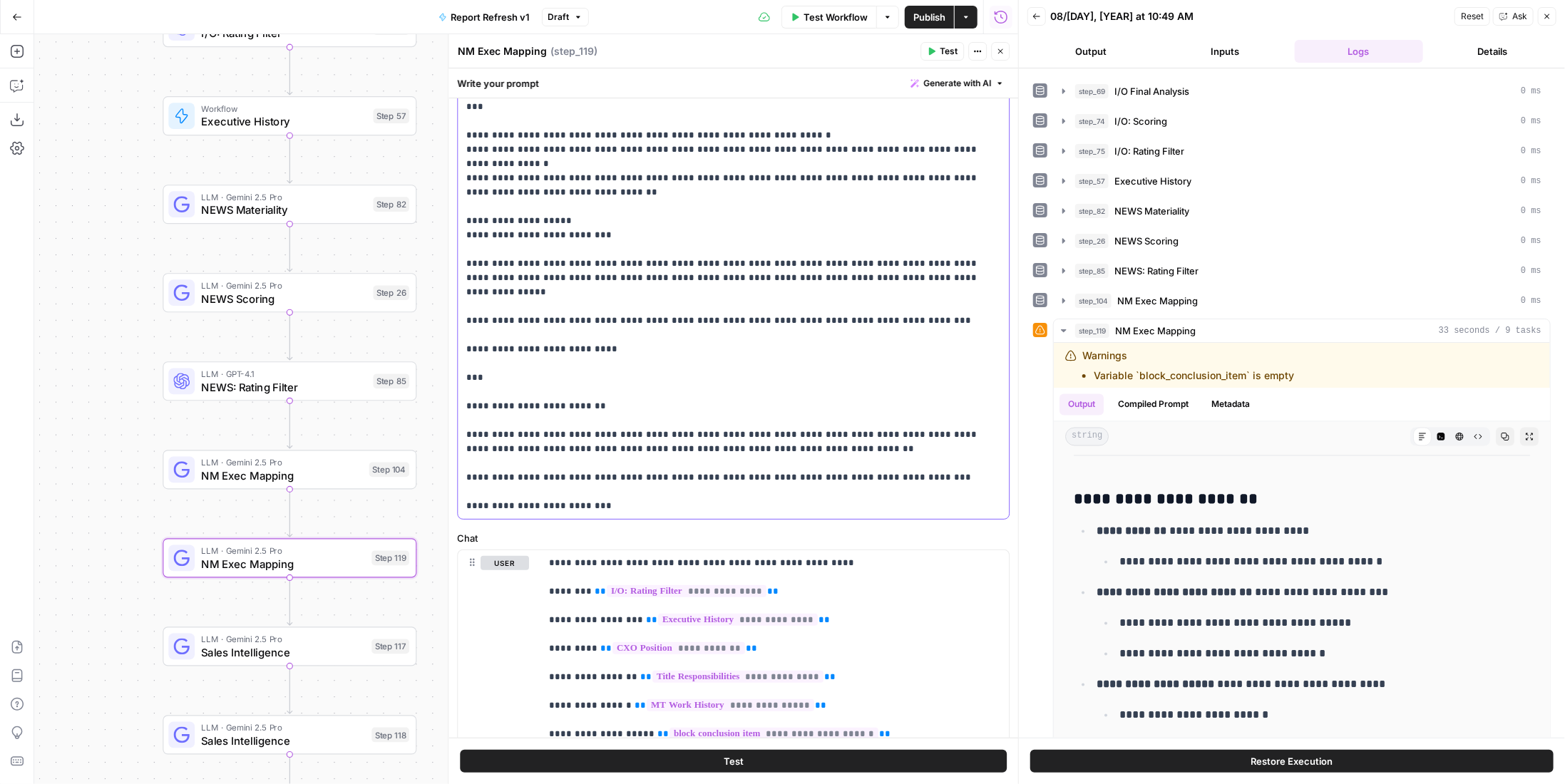 click on "**********" at bounding box center [723, -29] 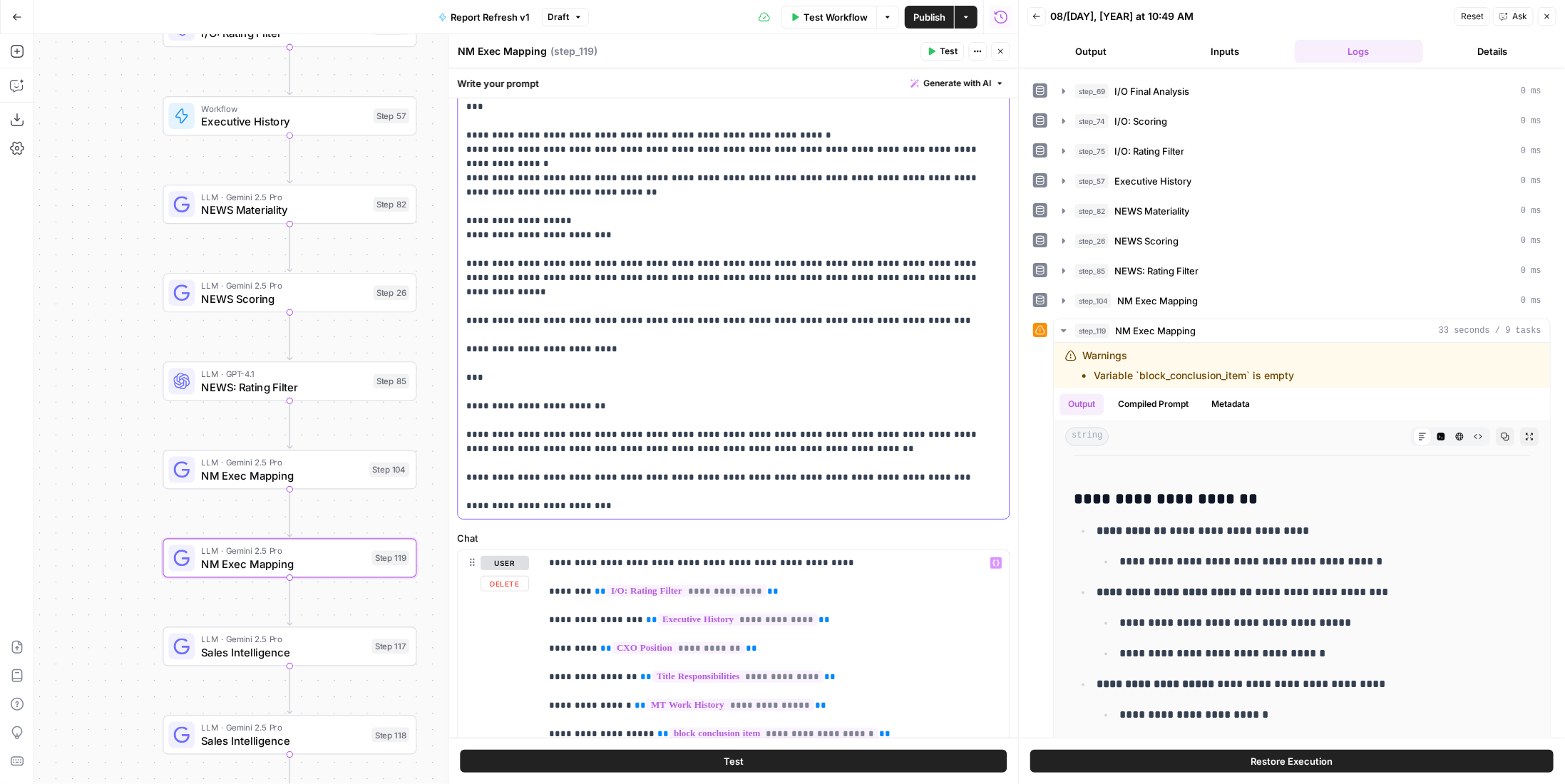 click on "**********" at bounding box center (723, -29) 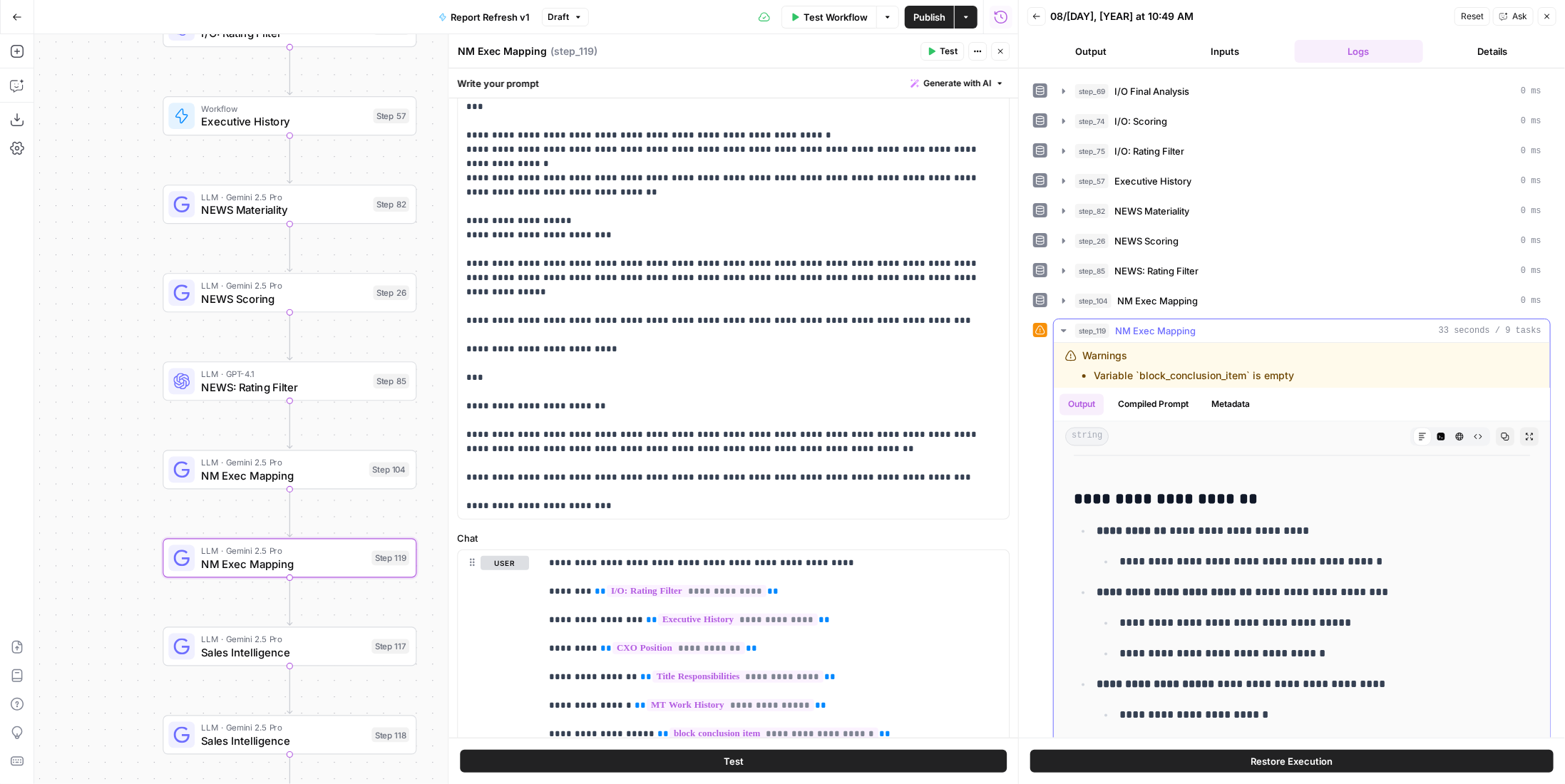 click 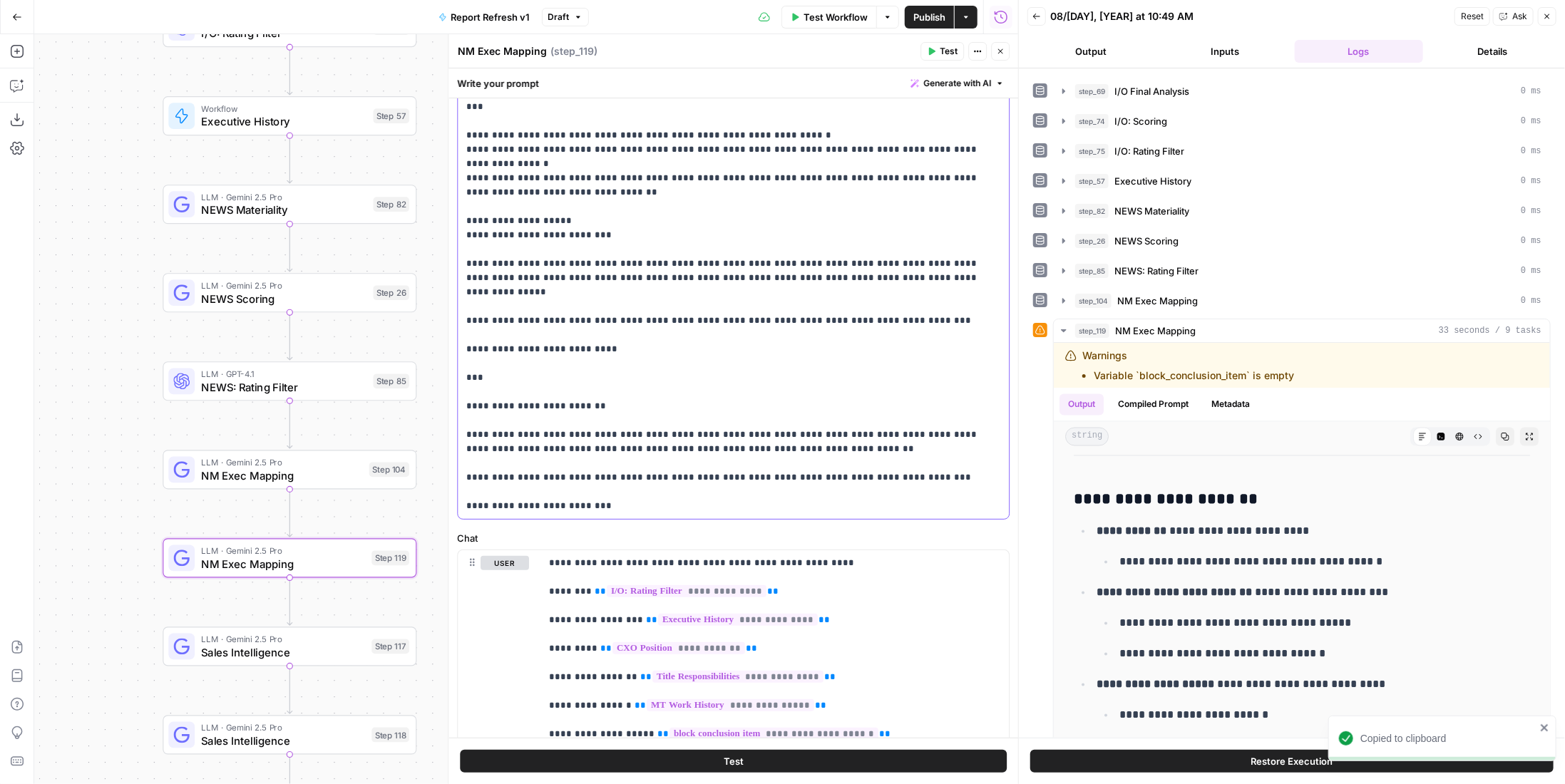 click on "**********" at bounding box center [723, -29] 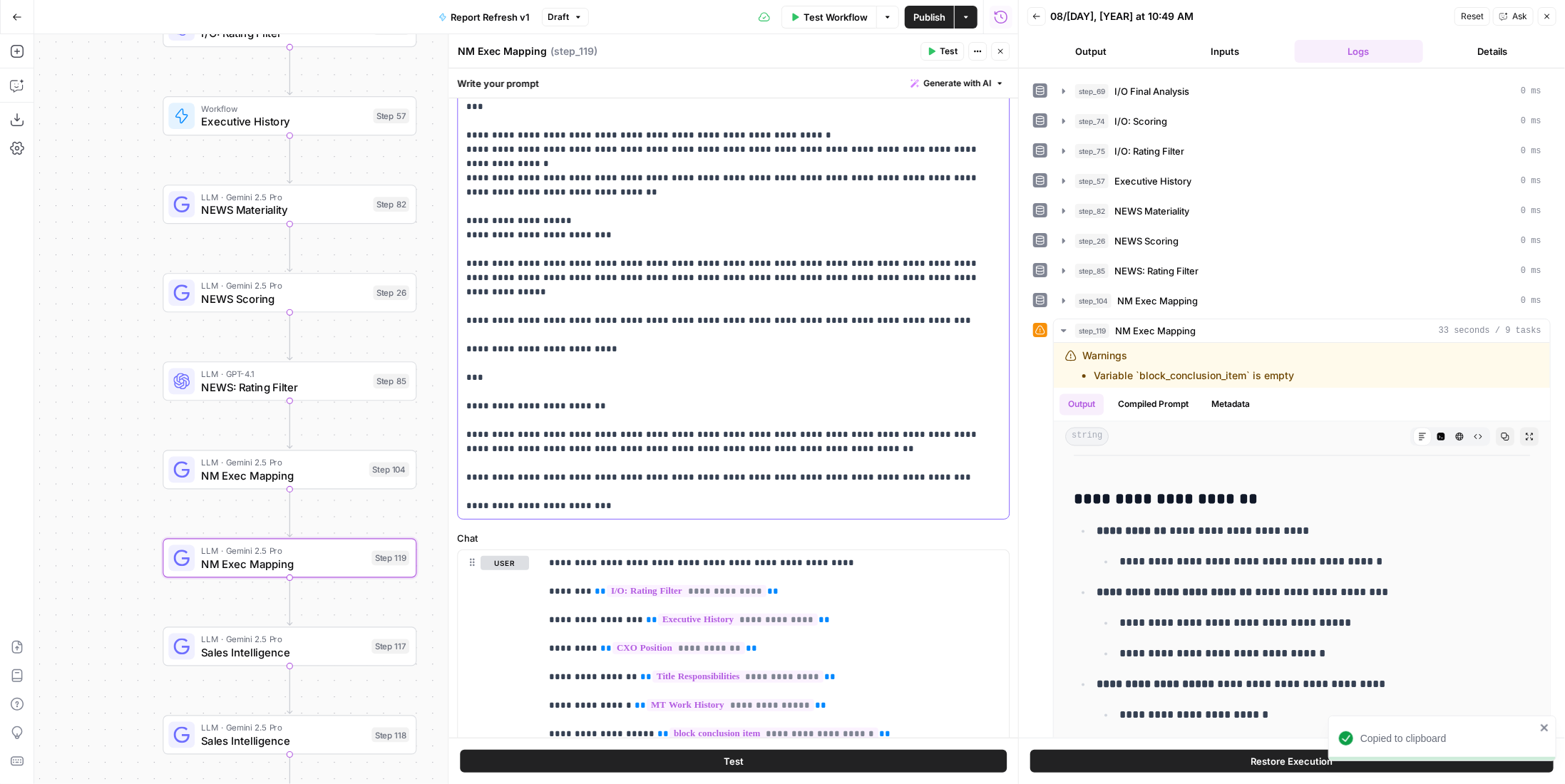 scroll, scrollTop: 685, scrollLeft: 0, axis: vertical 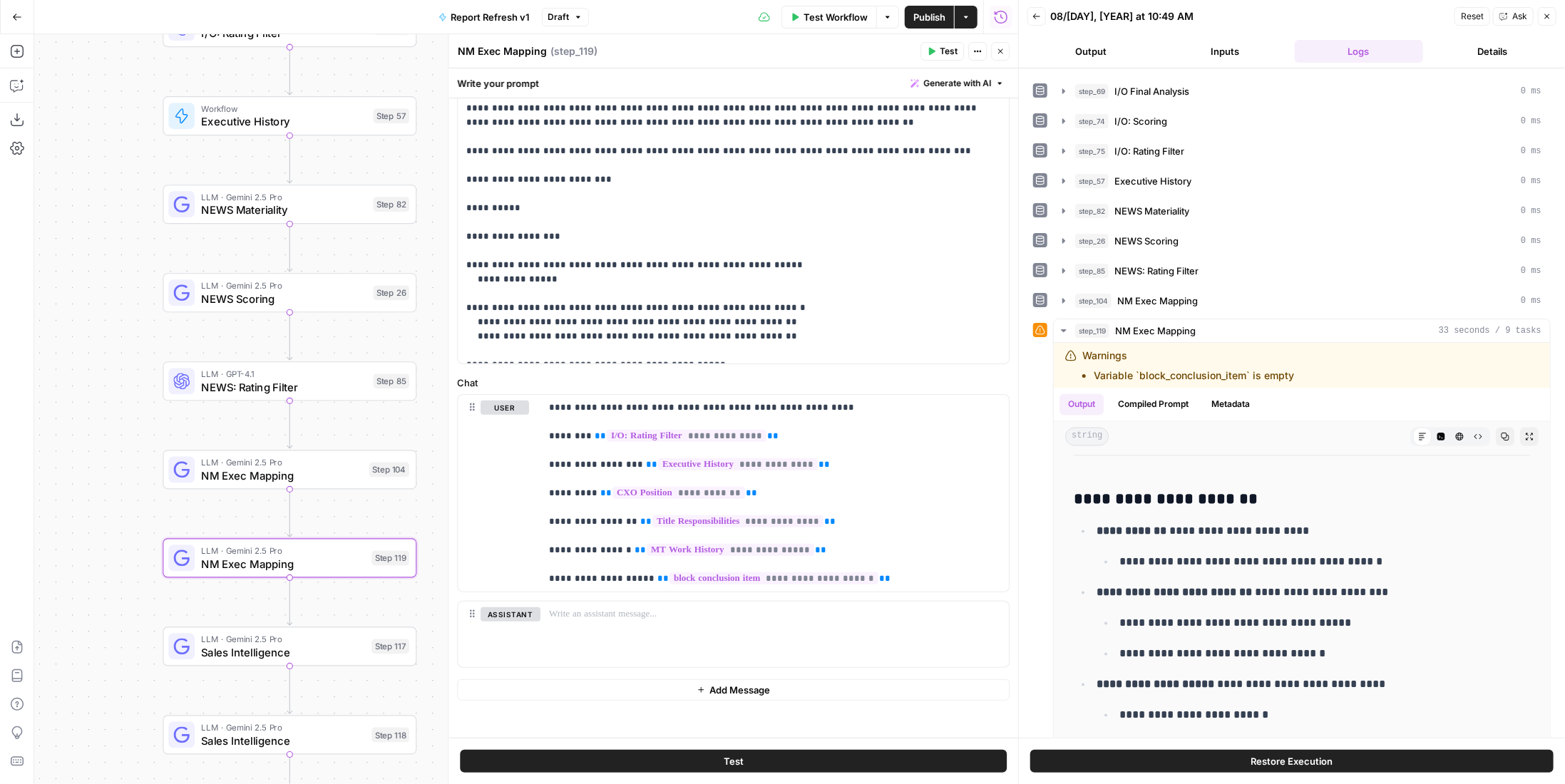 click on "Test" at bounding box center [733, 761] 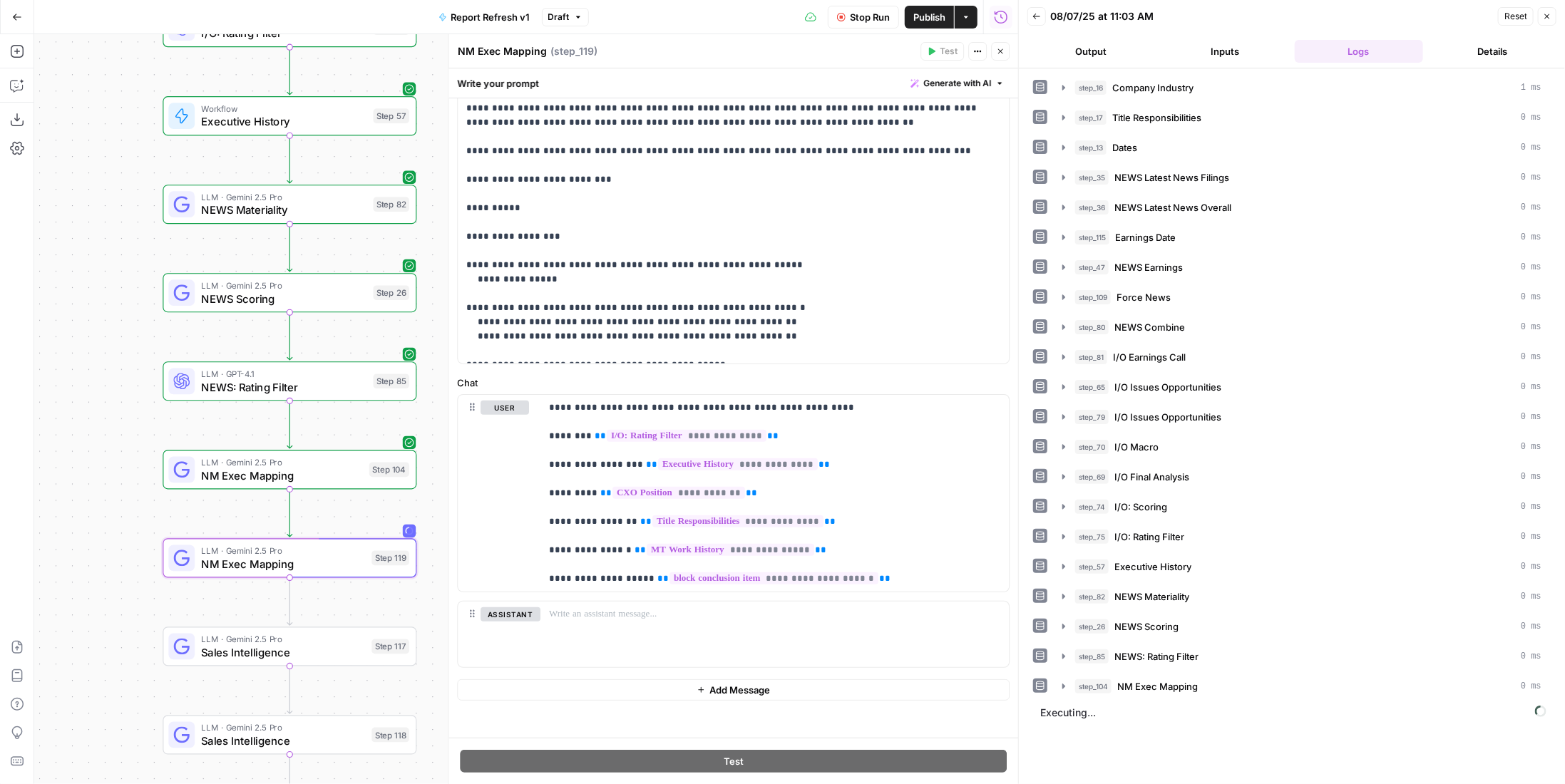 click on "NM Exec Mapping" at bounding box center (502, 51) 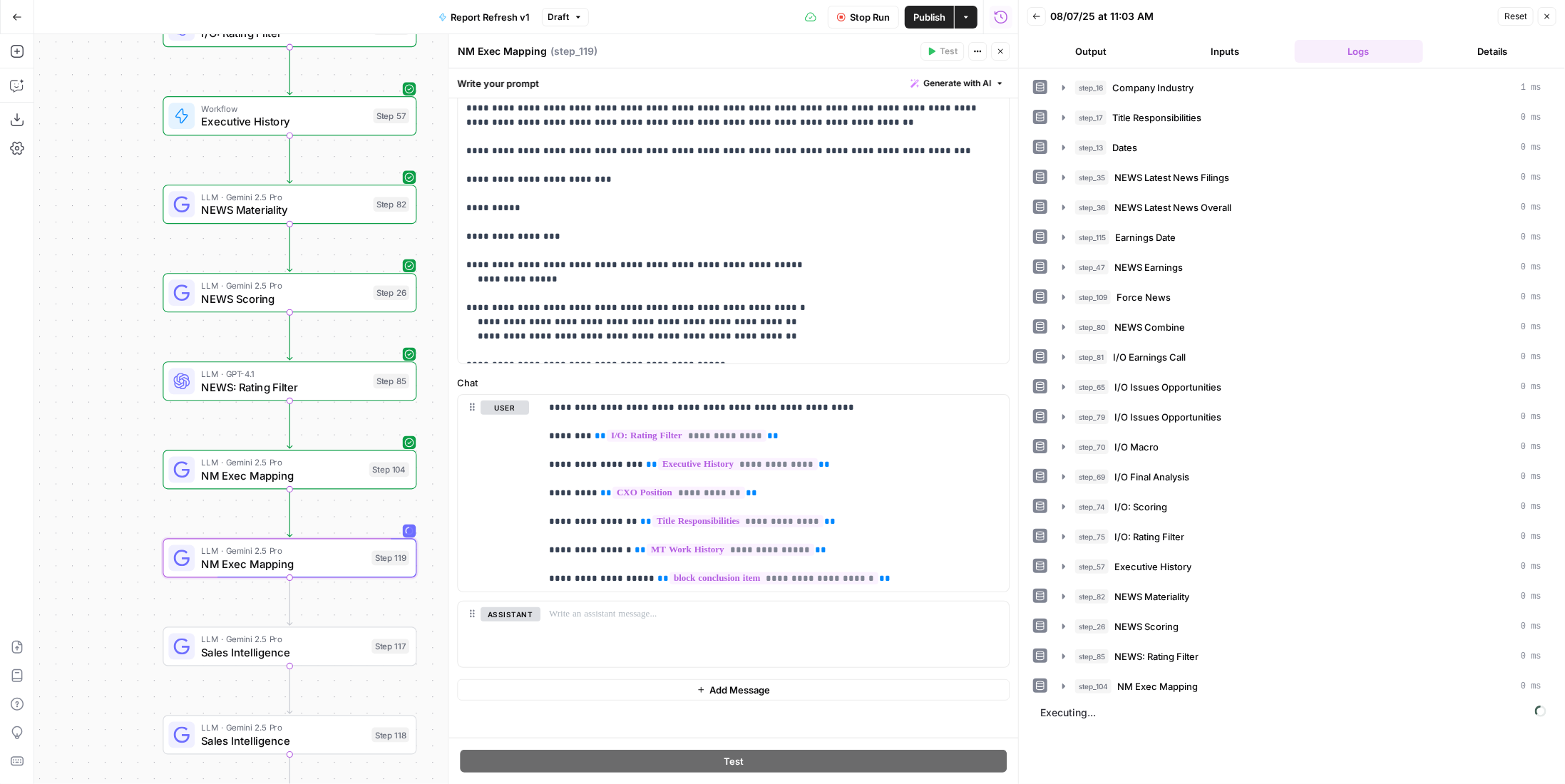 click on "NM Exec Mapping" at bounding box center [502, 51] 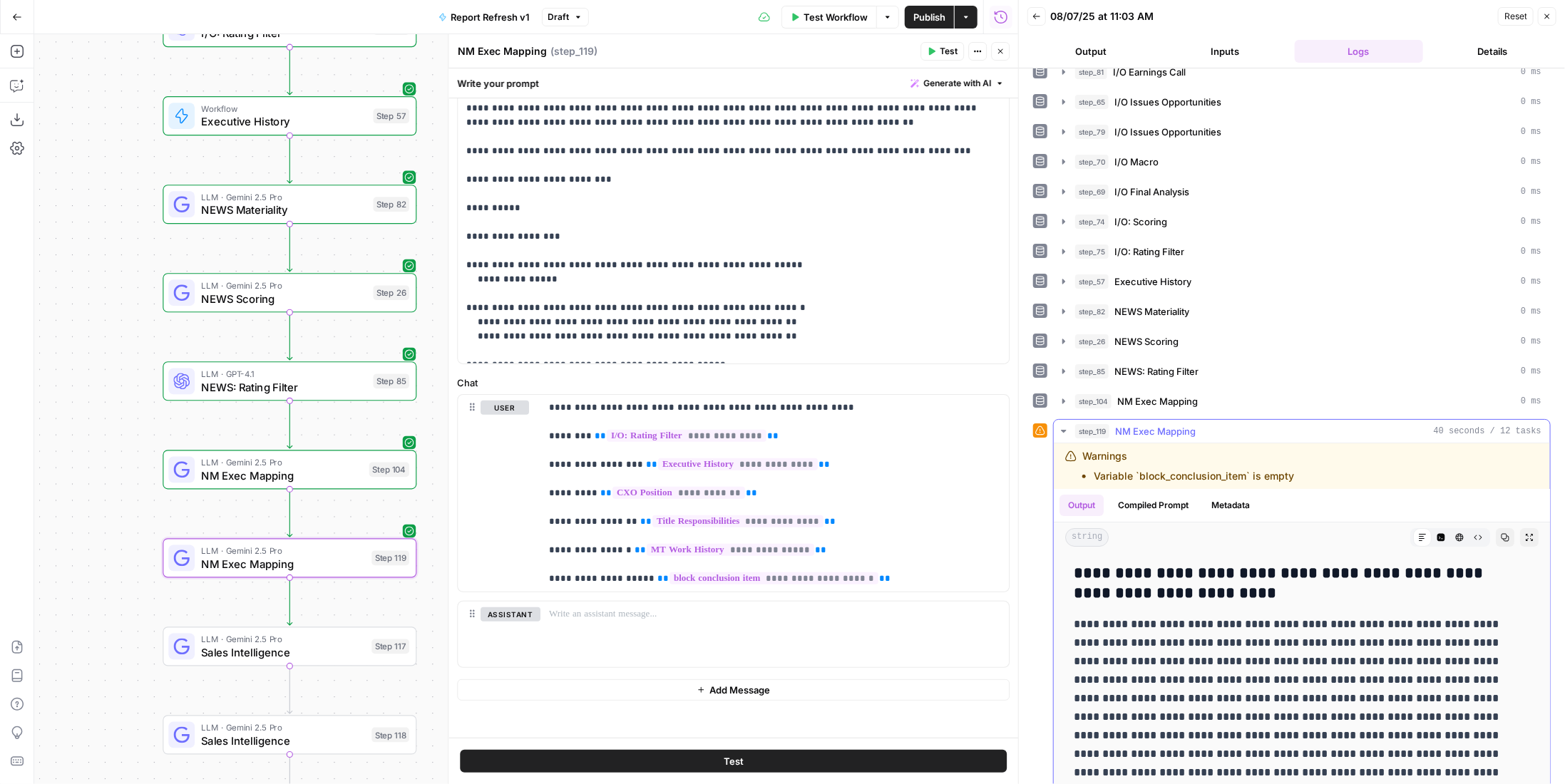 scroll, scrollTop: 339, scrollLeft: 0, axis: vertical 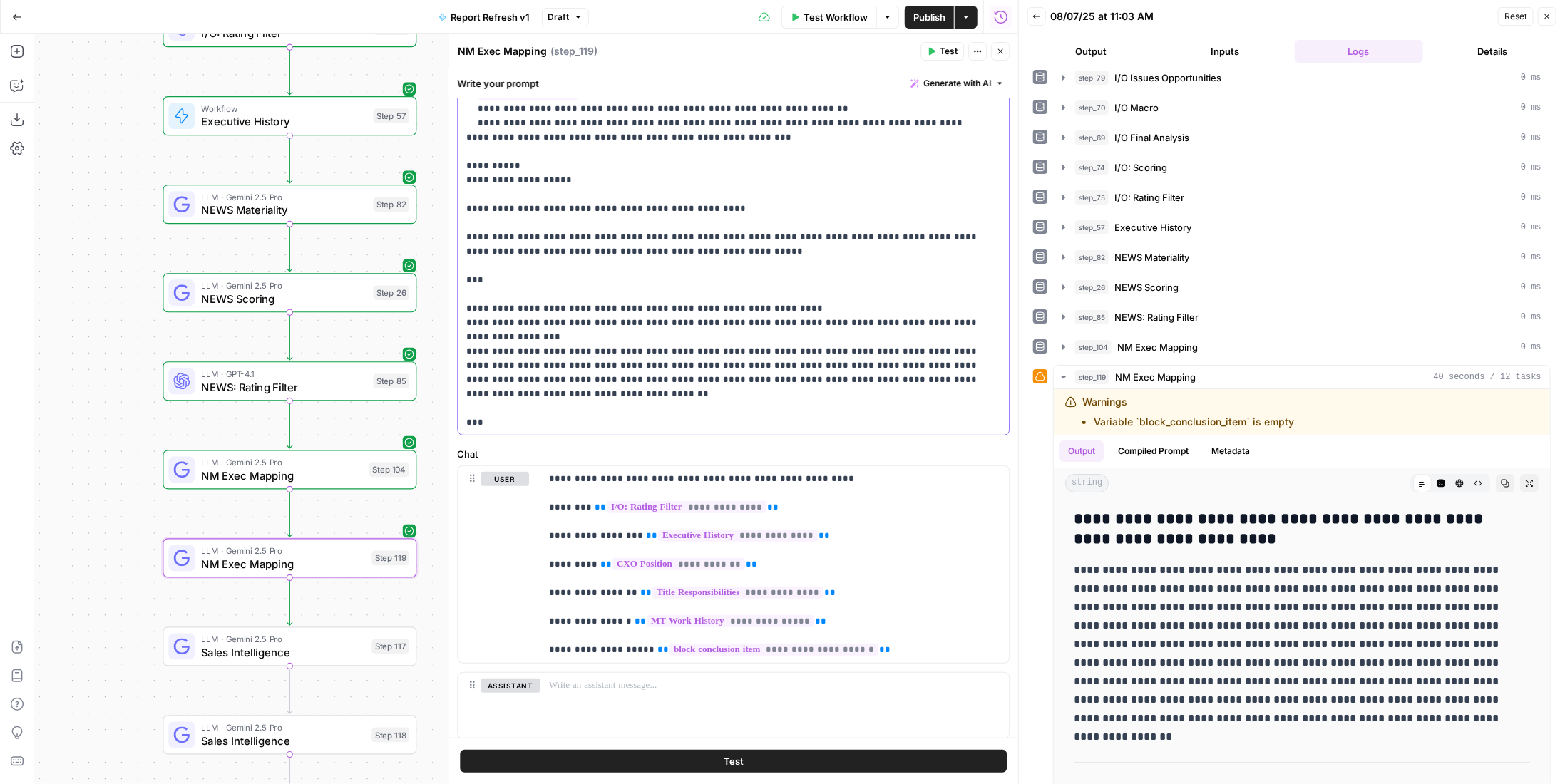 click on "**********" at bounding box center (723, 487) 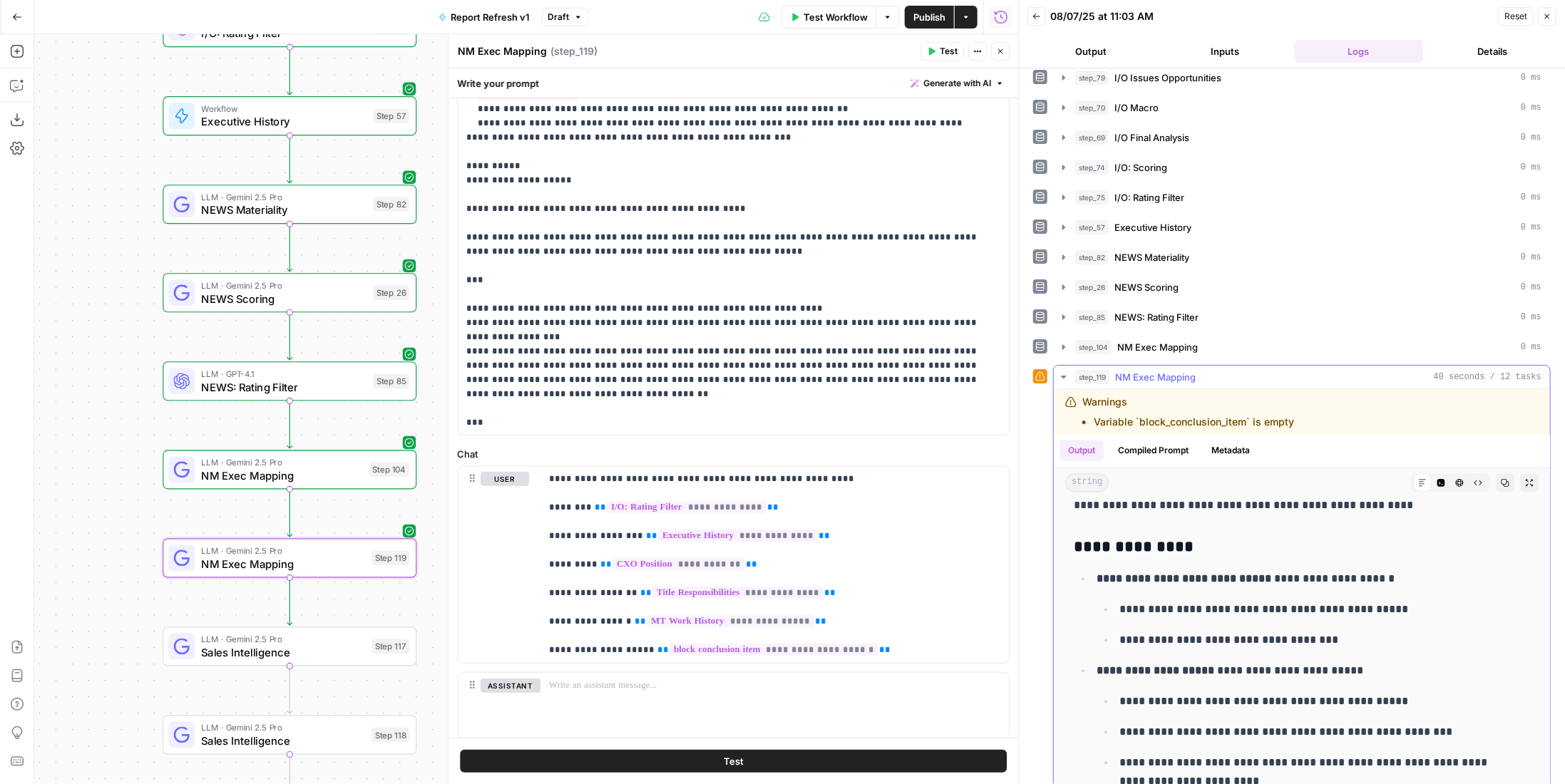 scroll, scrollTop: 2175, scrollLeft: 0, axis: vertical 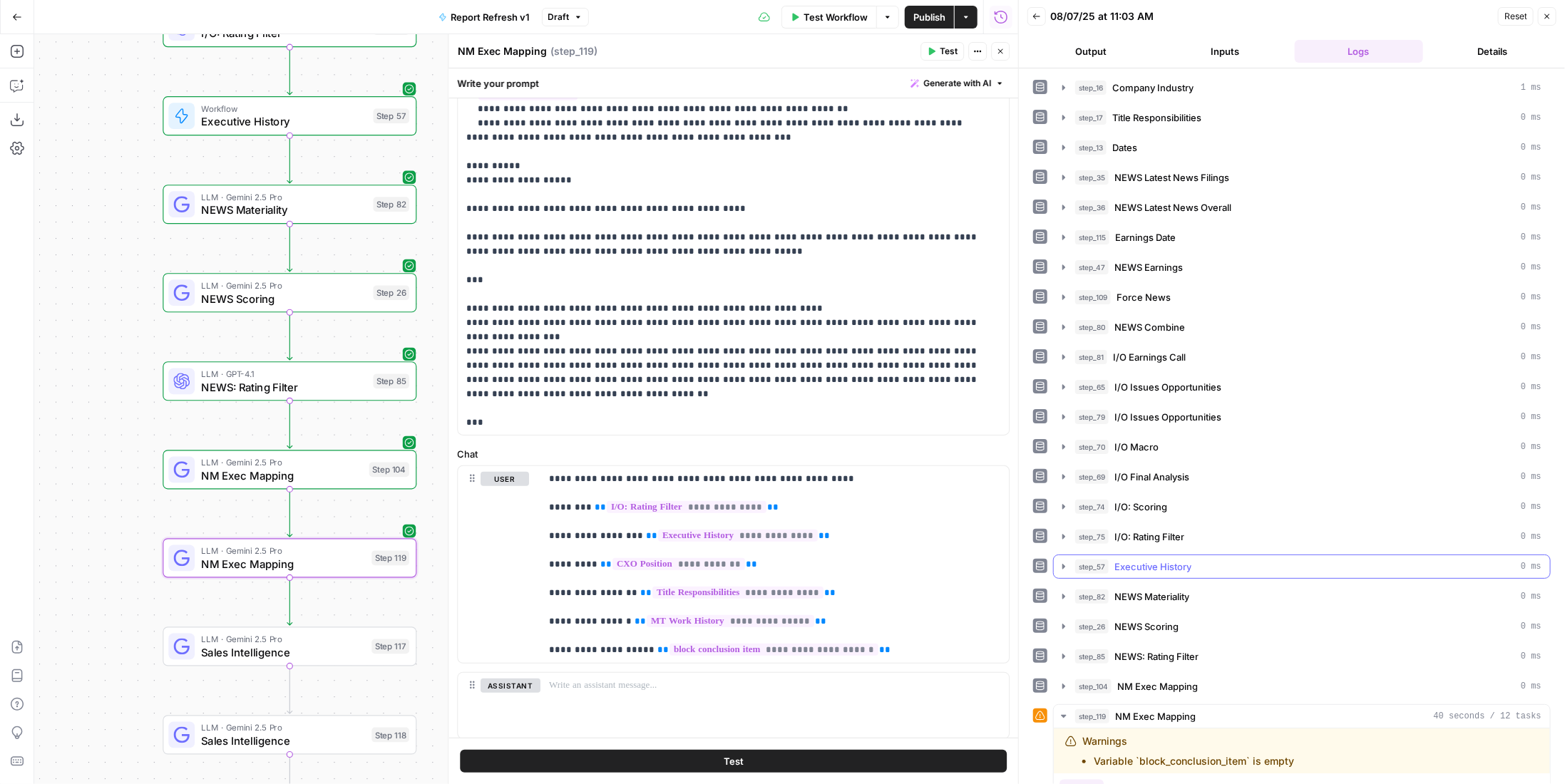 click on "step_57 Executive History 0 ms" at bounding box center (1302, 567) 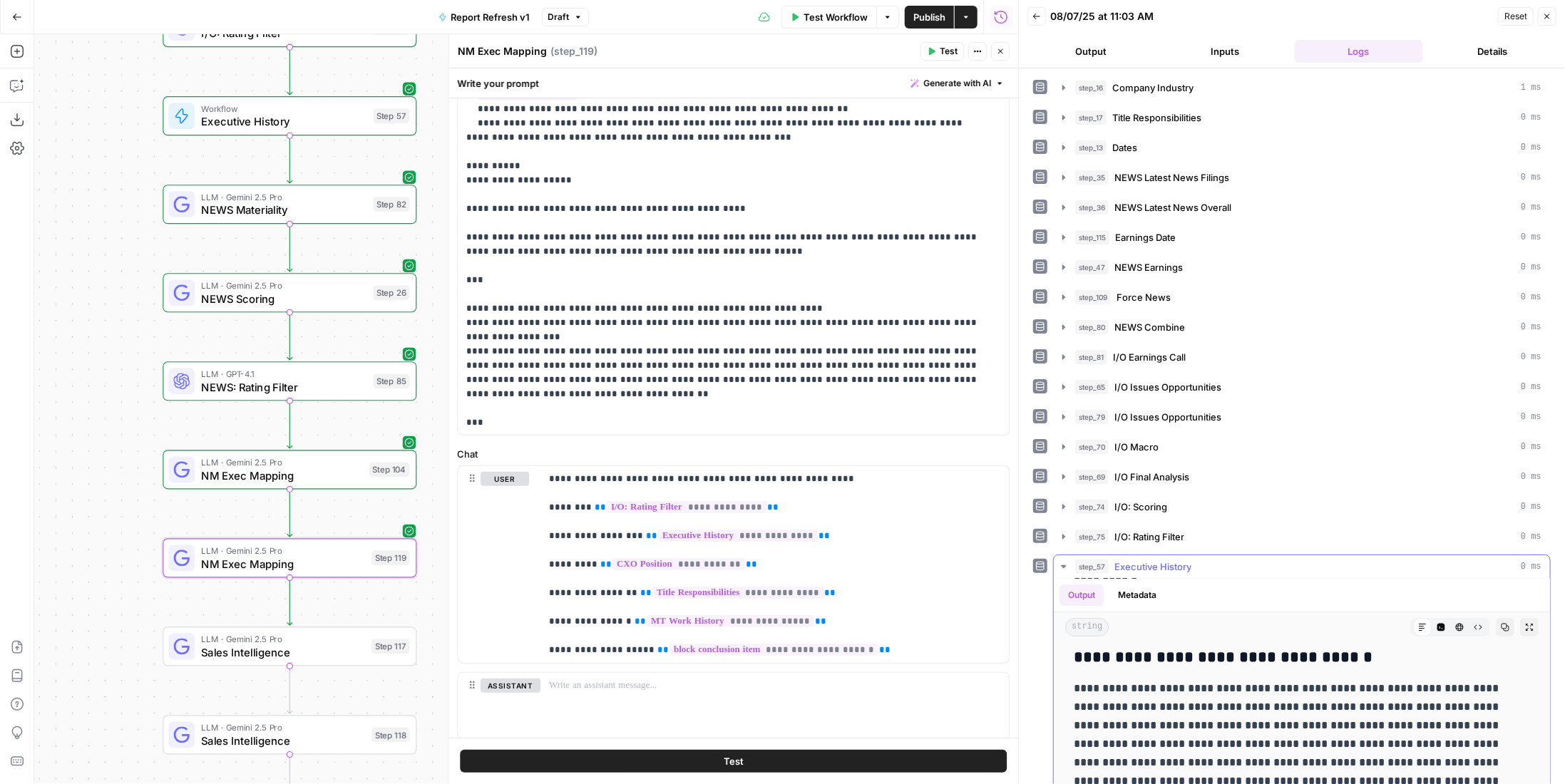 scroll, scrollTop: 0, scrollLeft: 0, axis: both 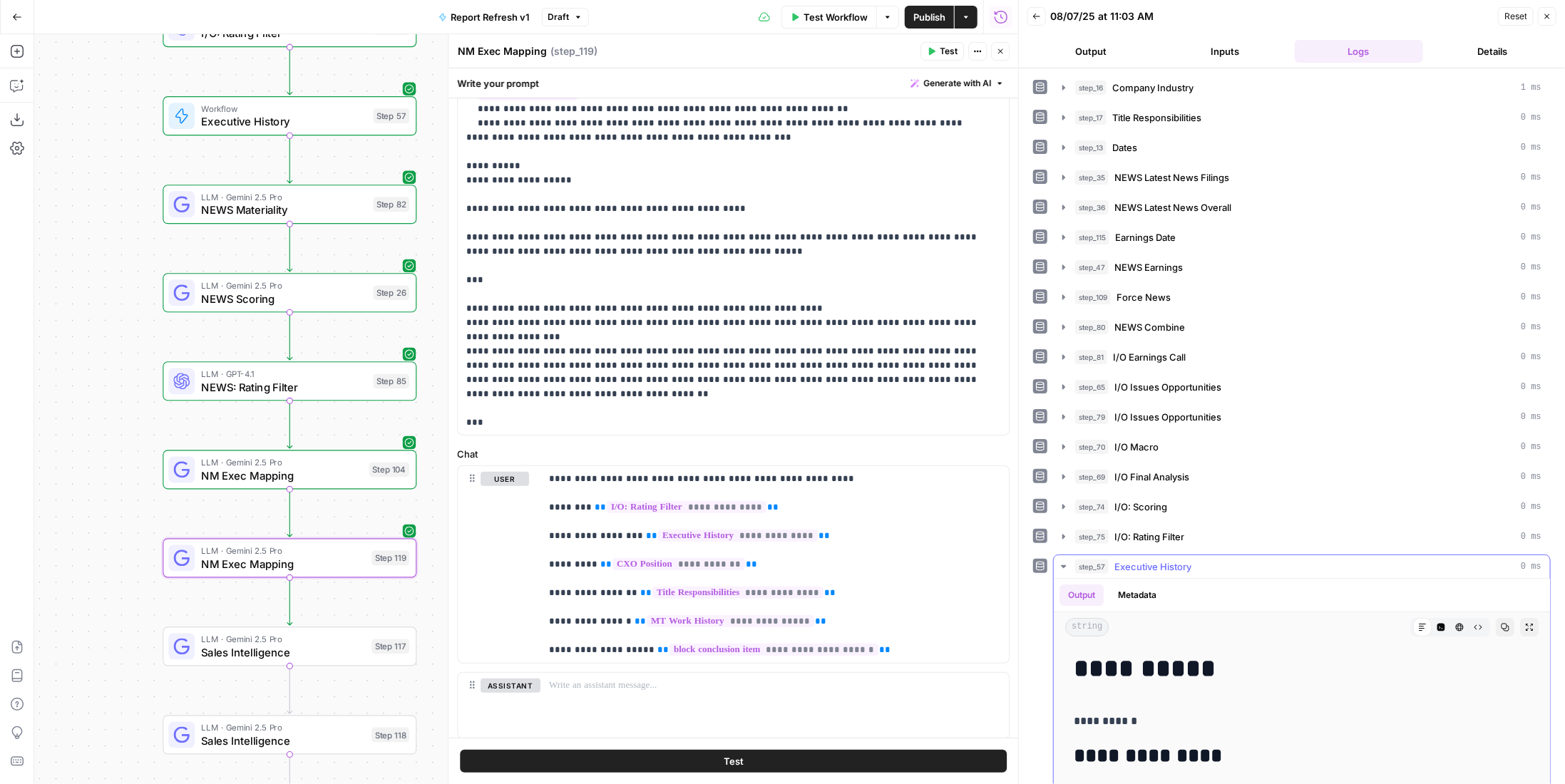 click on "step_57 Executive History 0 ms" at bounding box center [1302, 567] 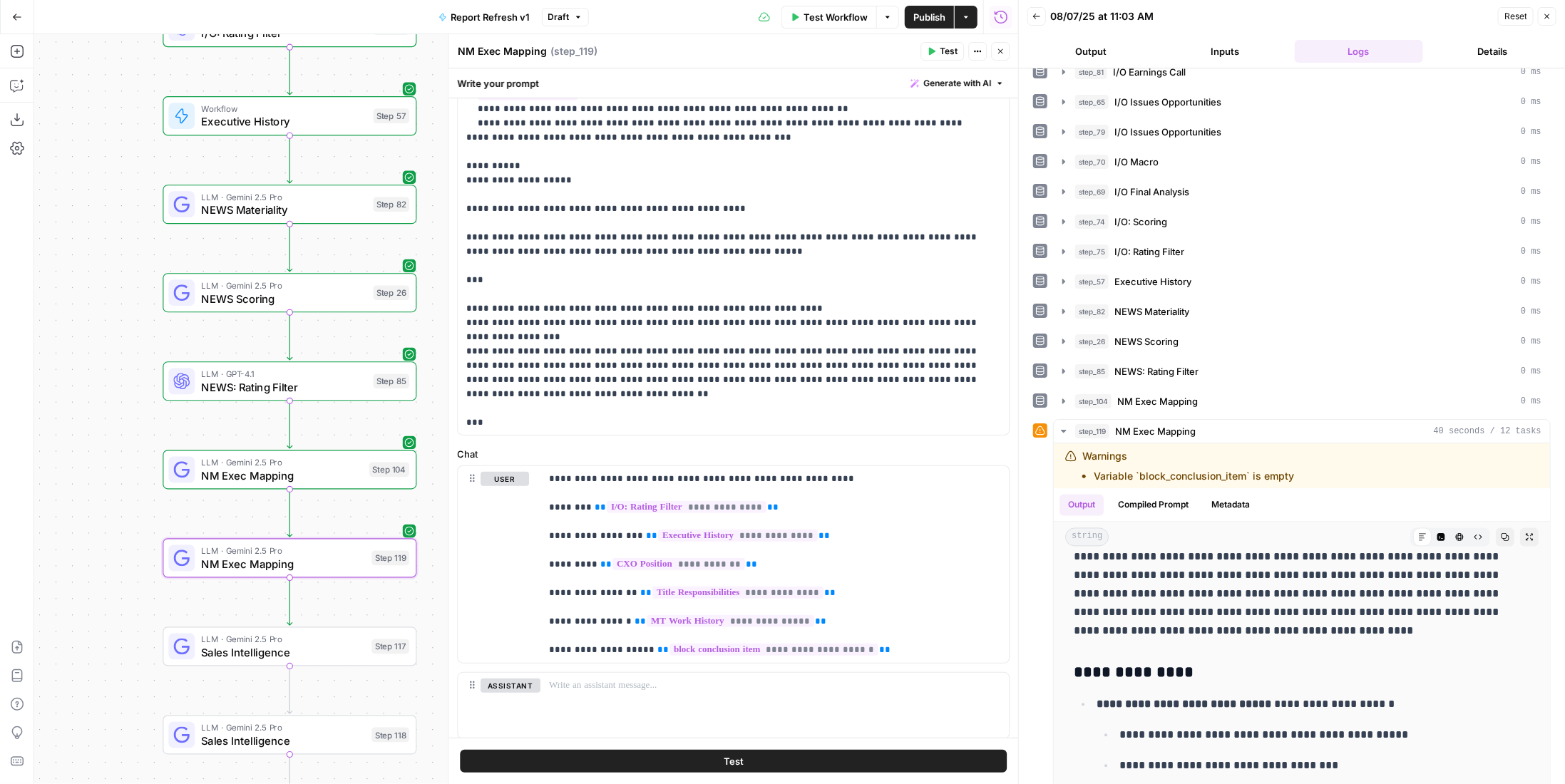 scroll, scrollTop: 339, scrollLeft: 0, axis: vertical 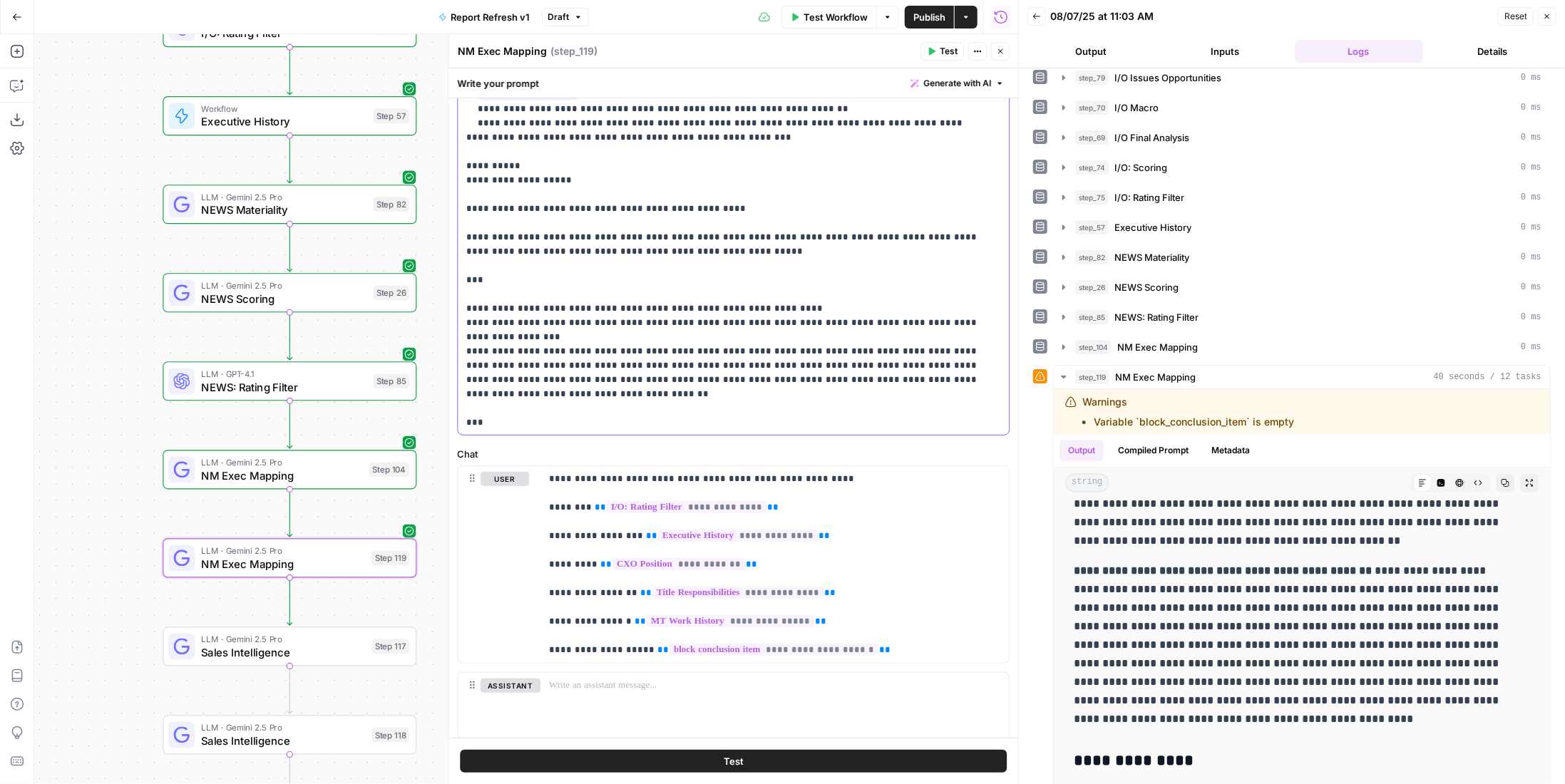 drag, startPoint x: 464, startPoint y: 192, endPoint x: 995, endPoint y: 359, distance: 556.64172 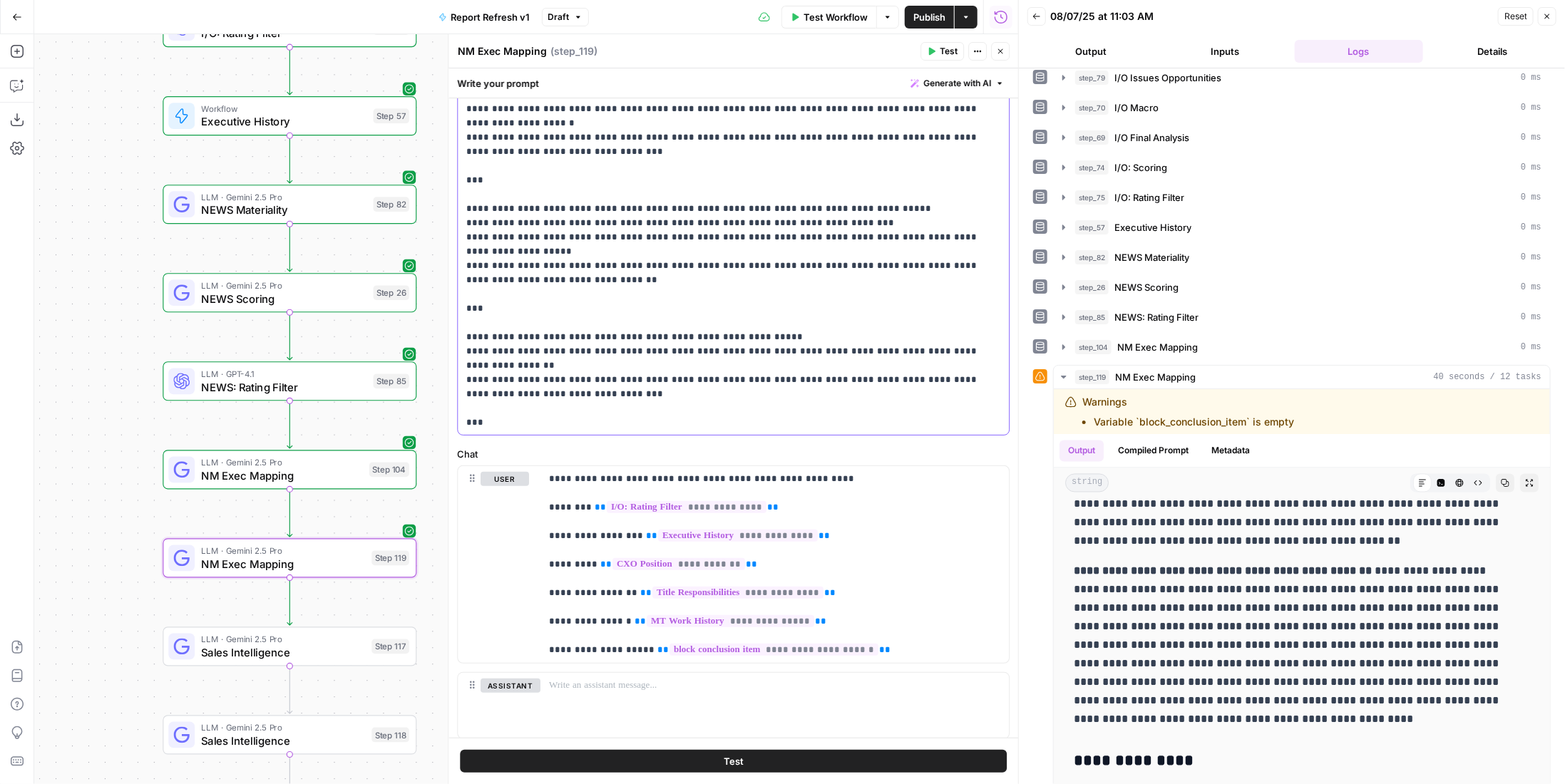 scroll, scrollTop: 356, scrollLeft: 0, axis: vertical 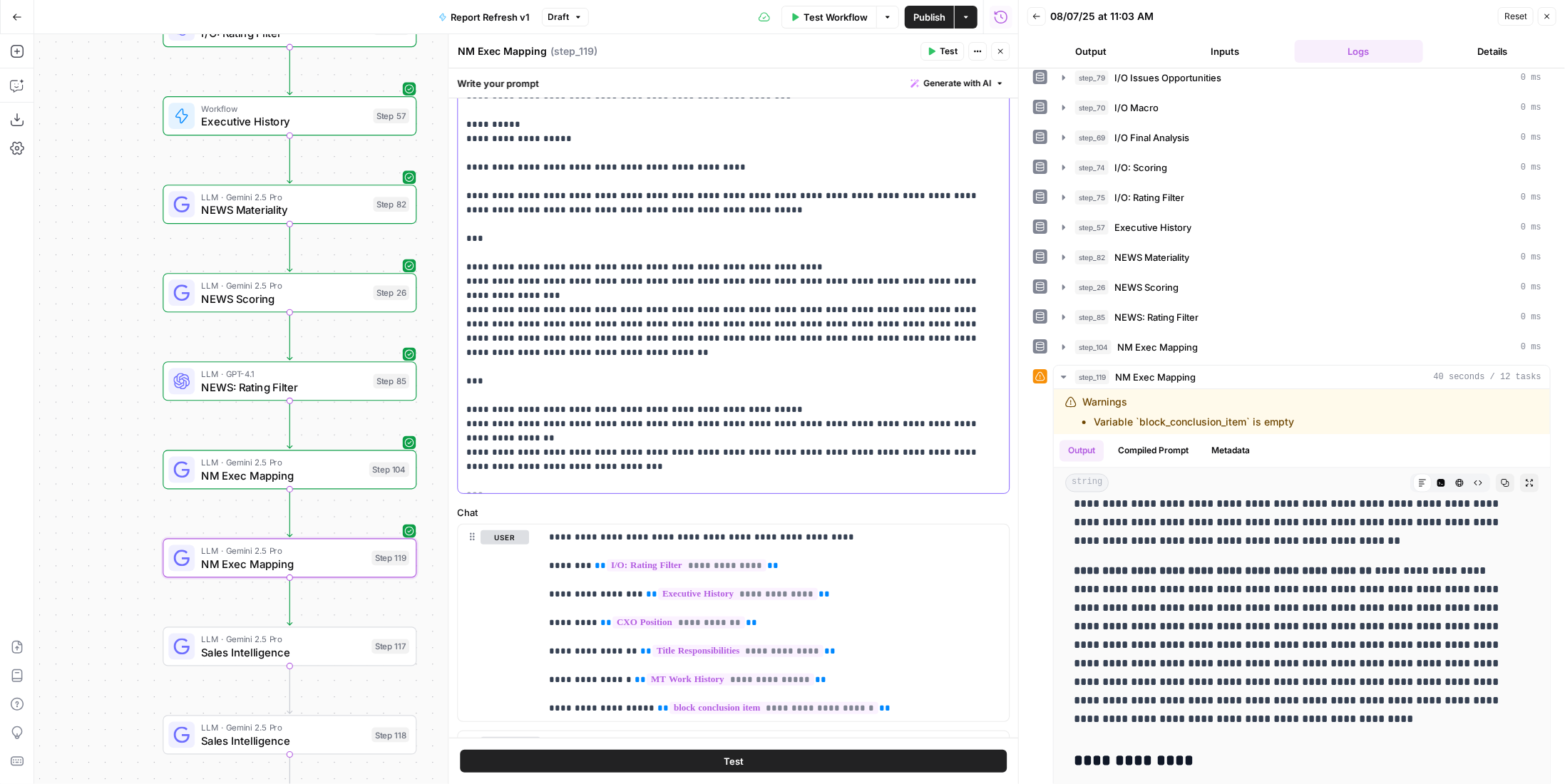 click on "**********" at bounding box center [723, 445] 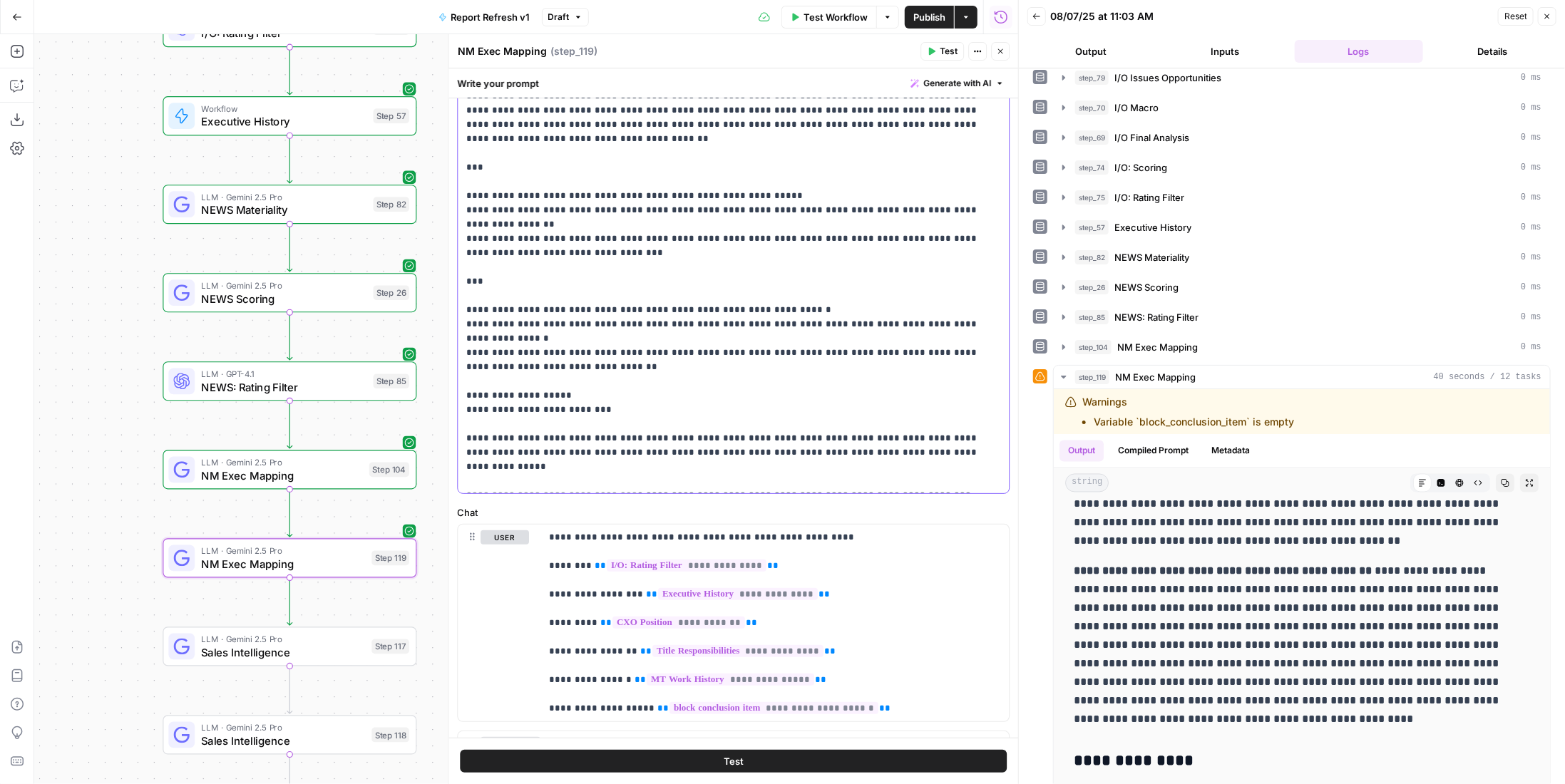 scroll, scrollTop: 385, scrollLeft: 0, axis: vertical 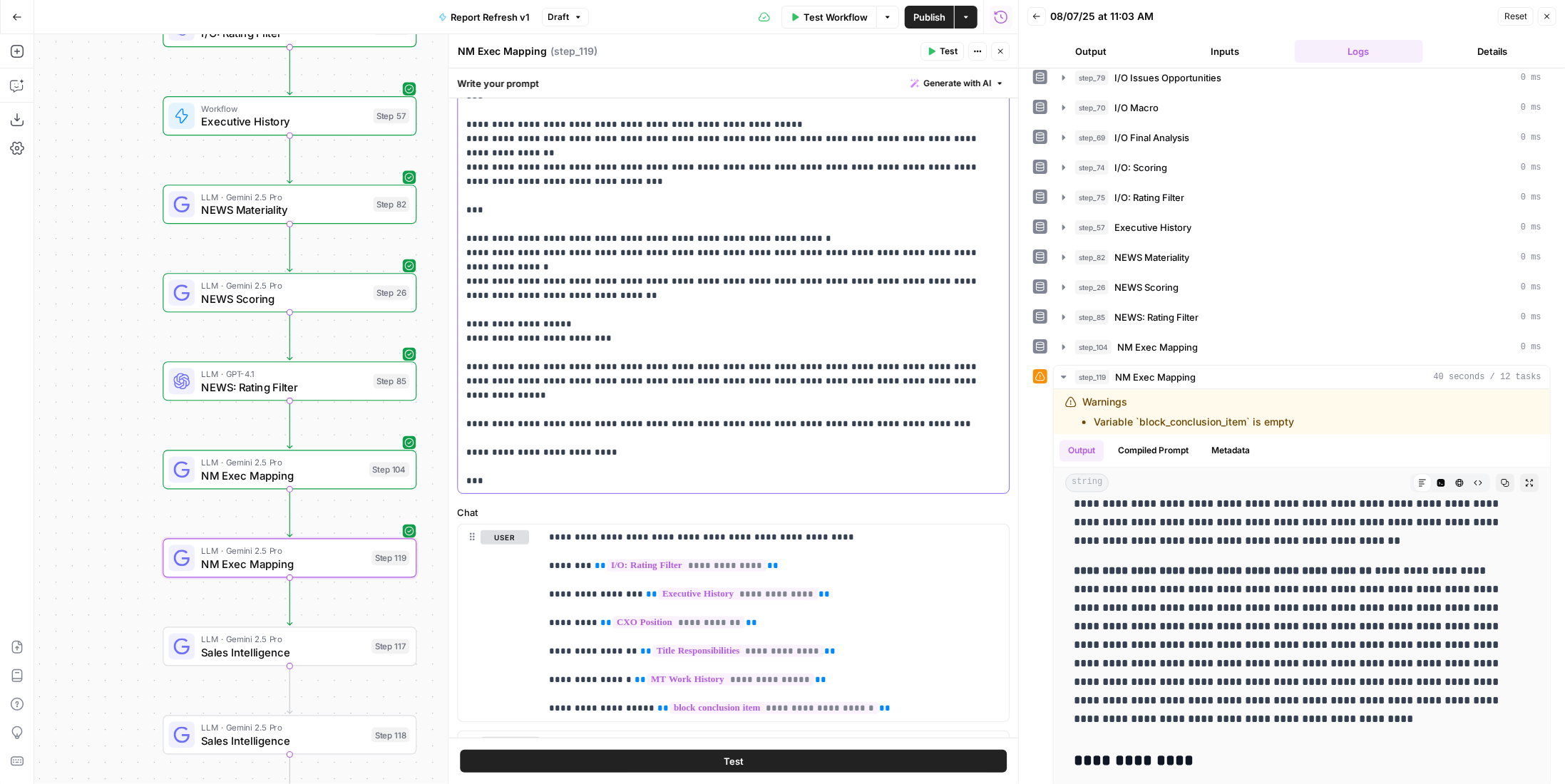 drag, startPoint x: 468, startPoint y: 147, endPoint x: 826, endPoint y: 267, distance: 377.57648 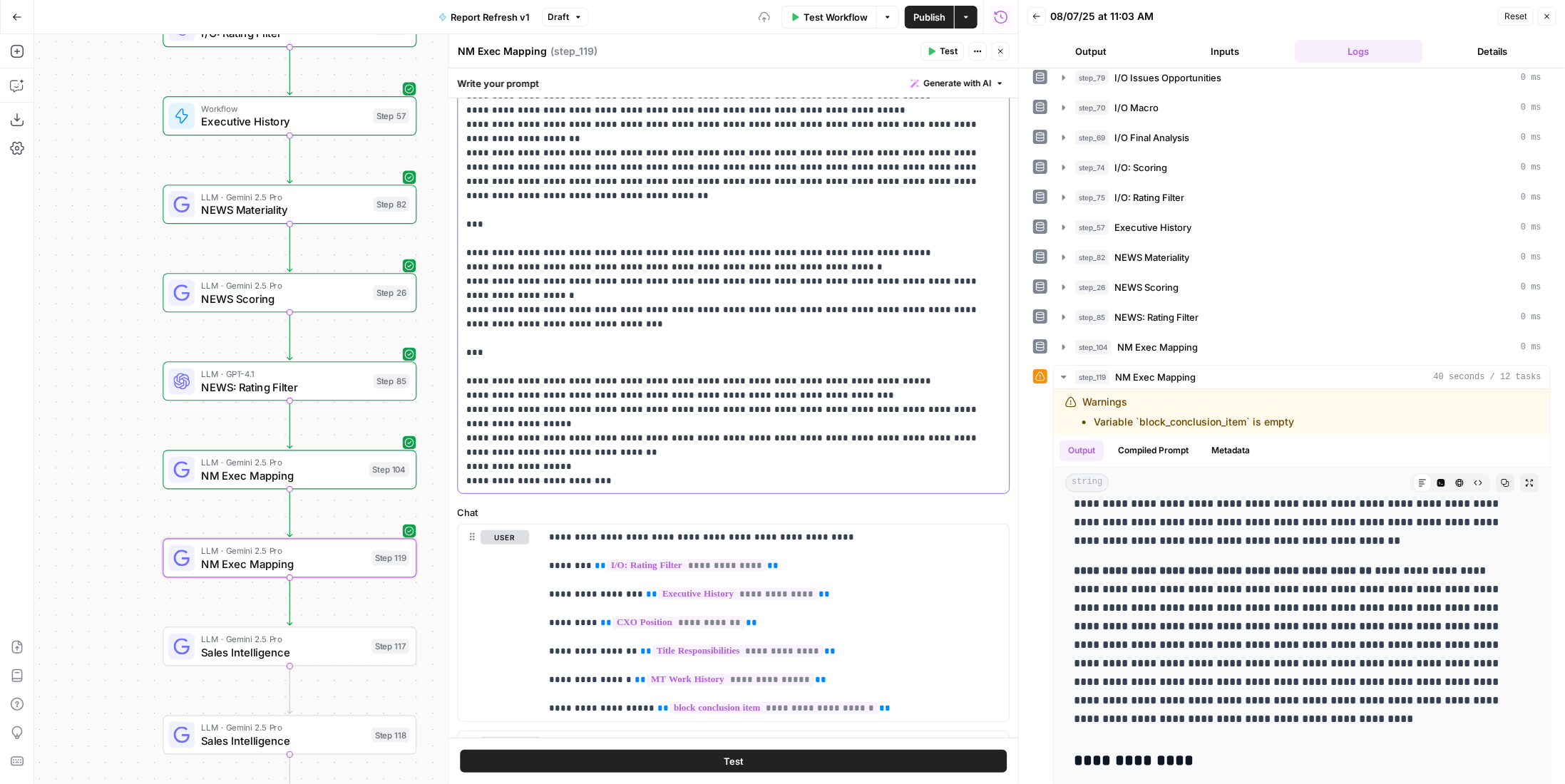 scroll, scrollTop: 0, scrollLeft: 0, axis: both 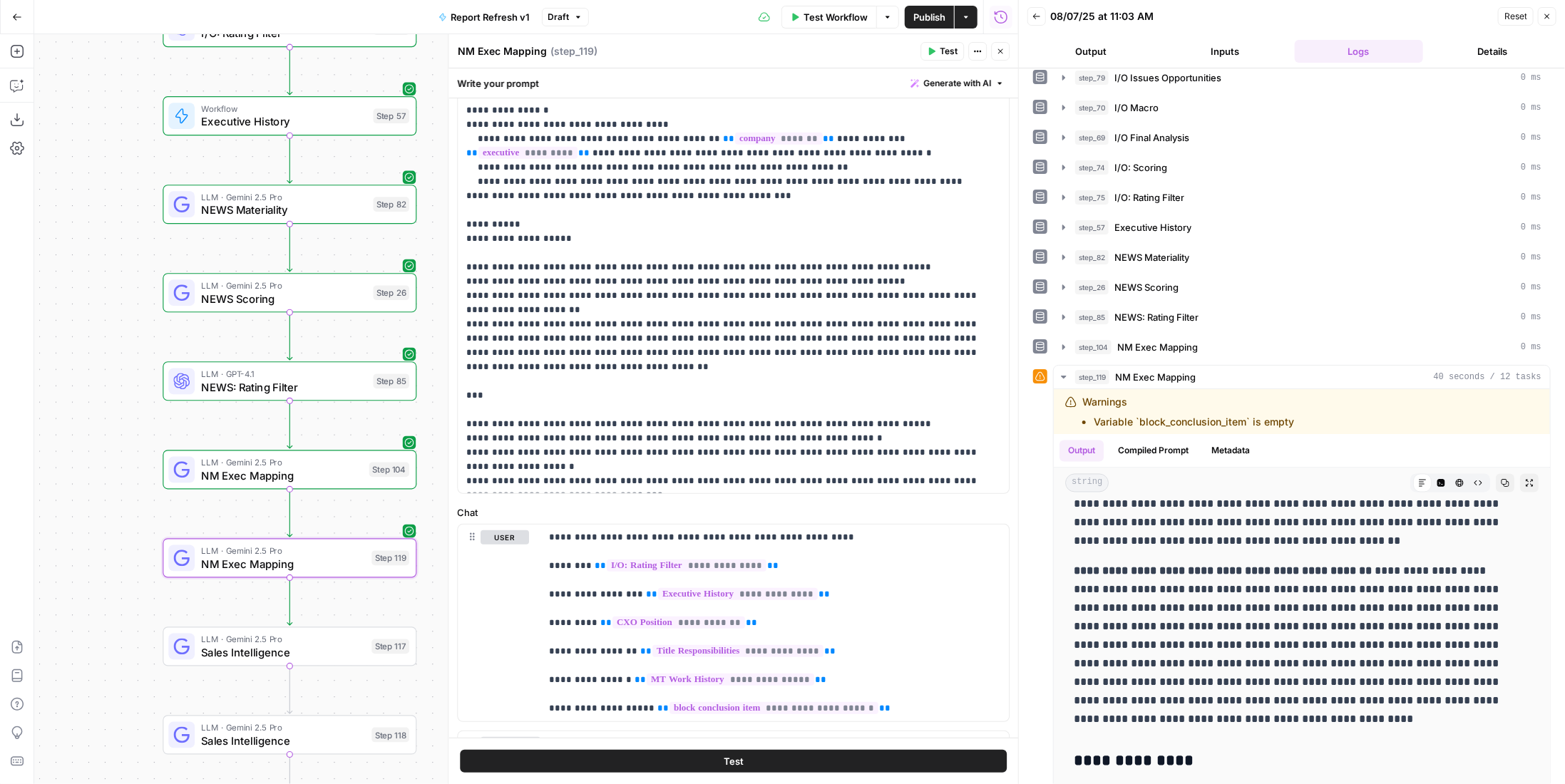 click on "Publish" at bounding box center [929, 17] 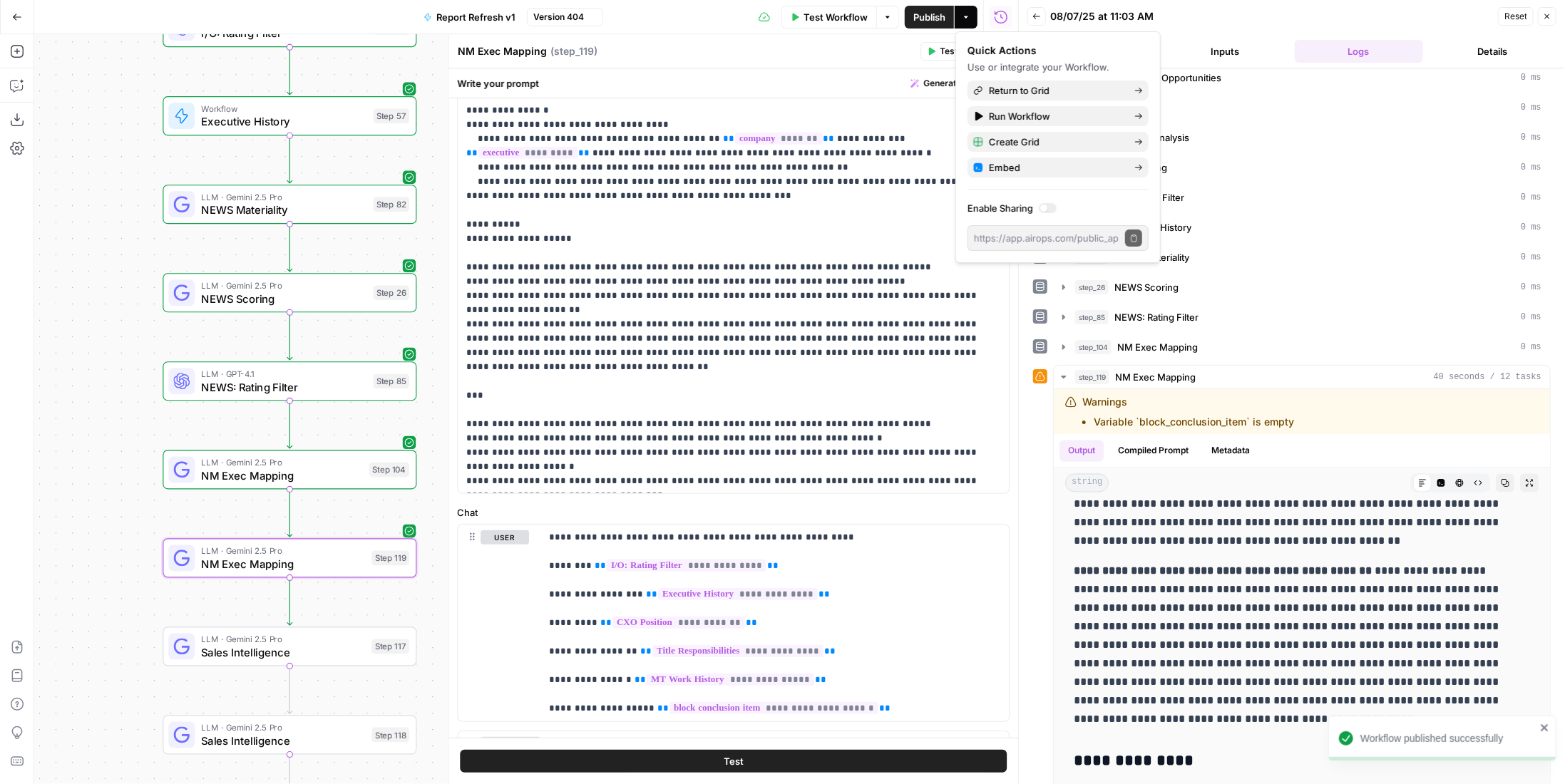 click on "Test Workflow" at bounding box center [836, 17] 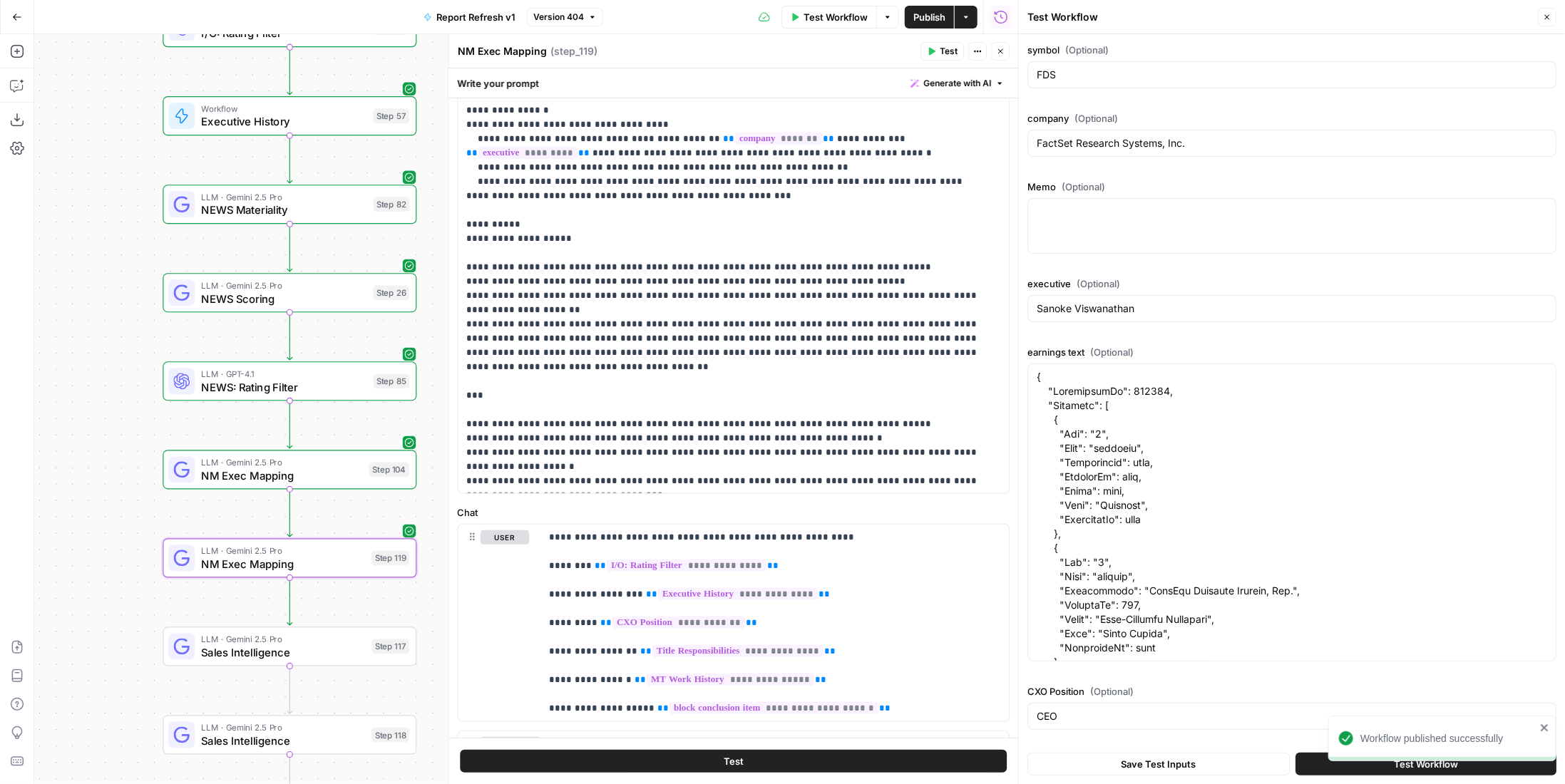 click on "Test Workflow" at bounding box center [1426, 764] 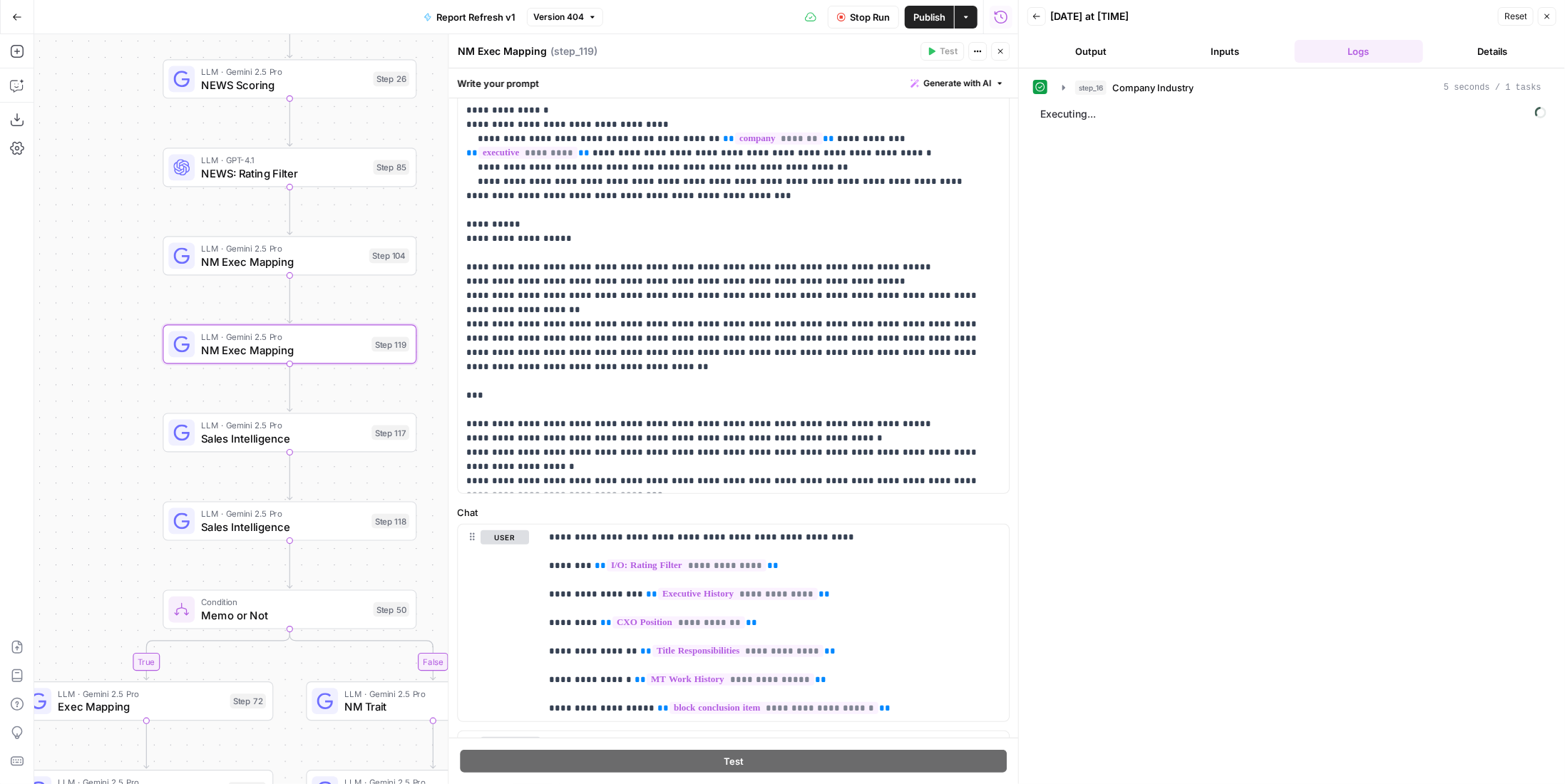 click on "Stop Run" at bounding box center (863, 17) 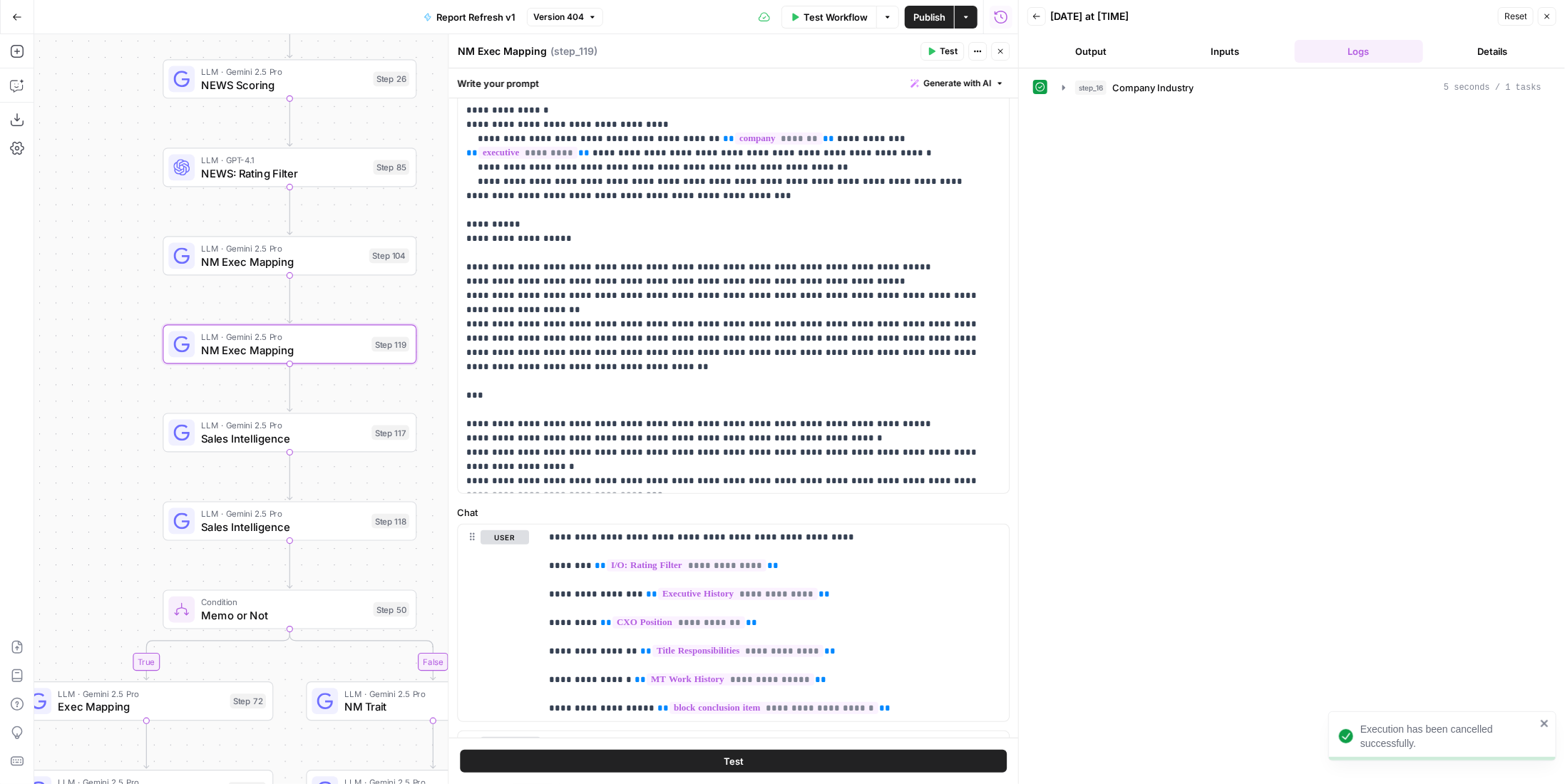 click on "Inputs" at bounding box center [1226, 51] 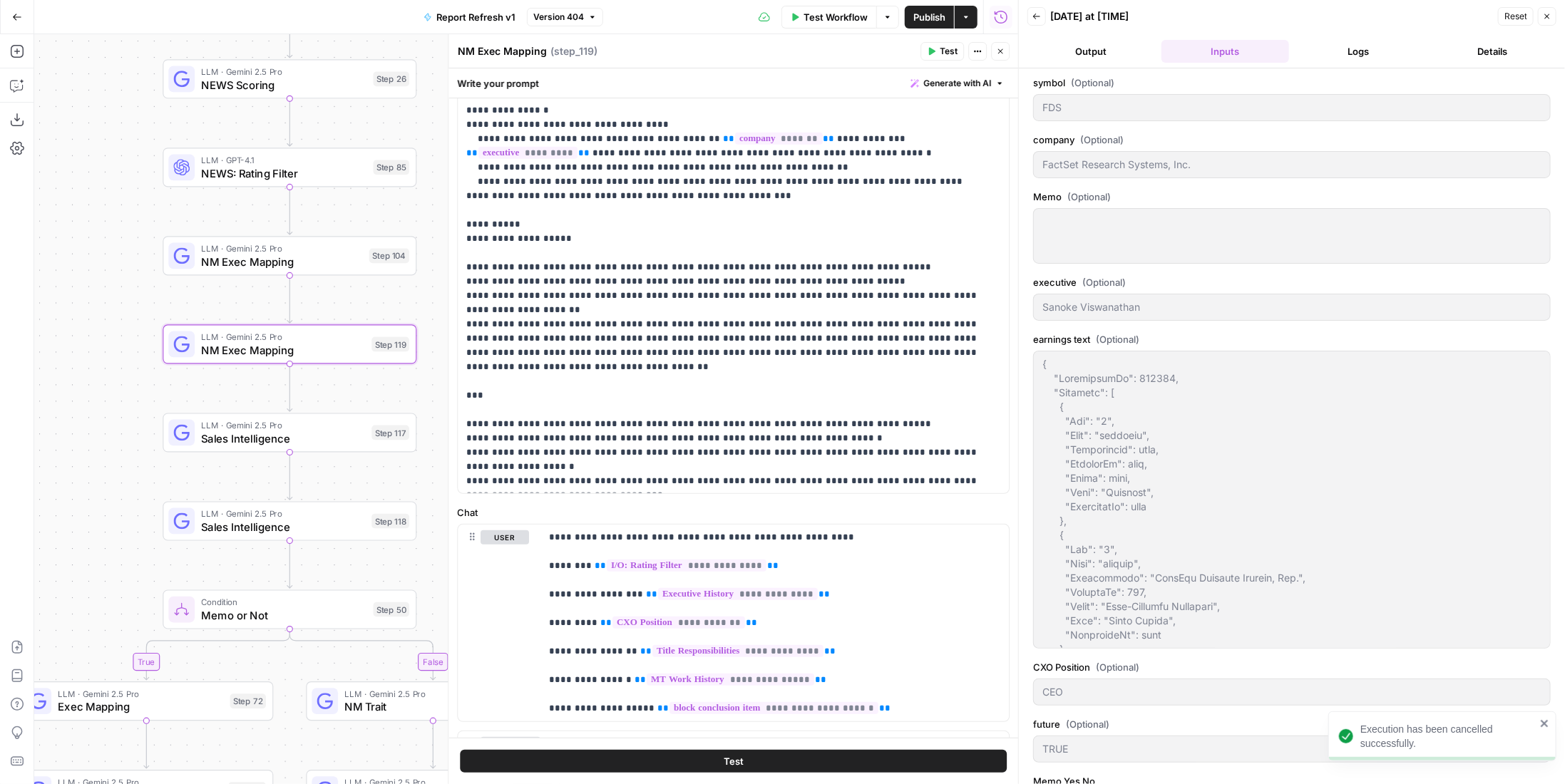click on "Logs" at bounding box center [1359, 51] 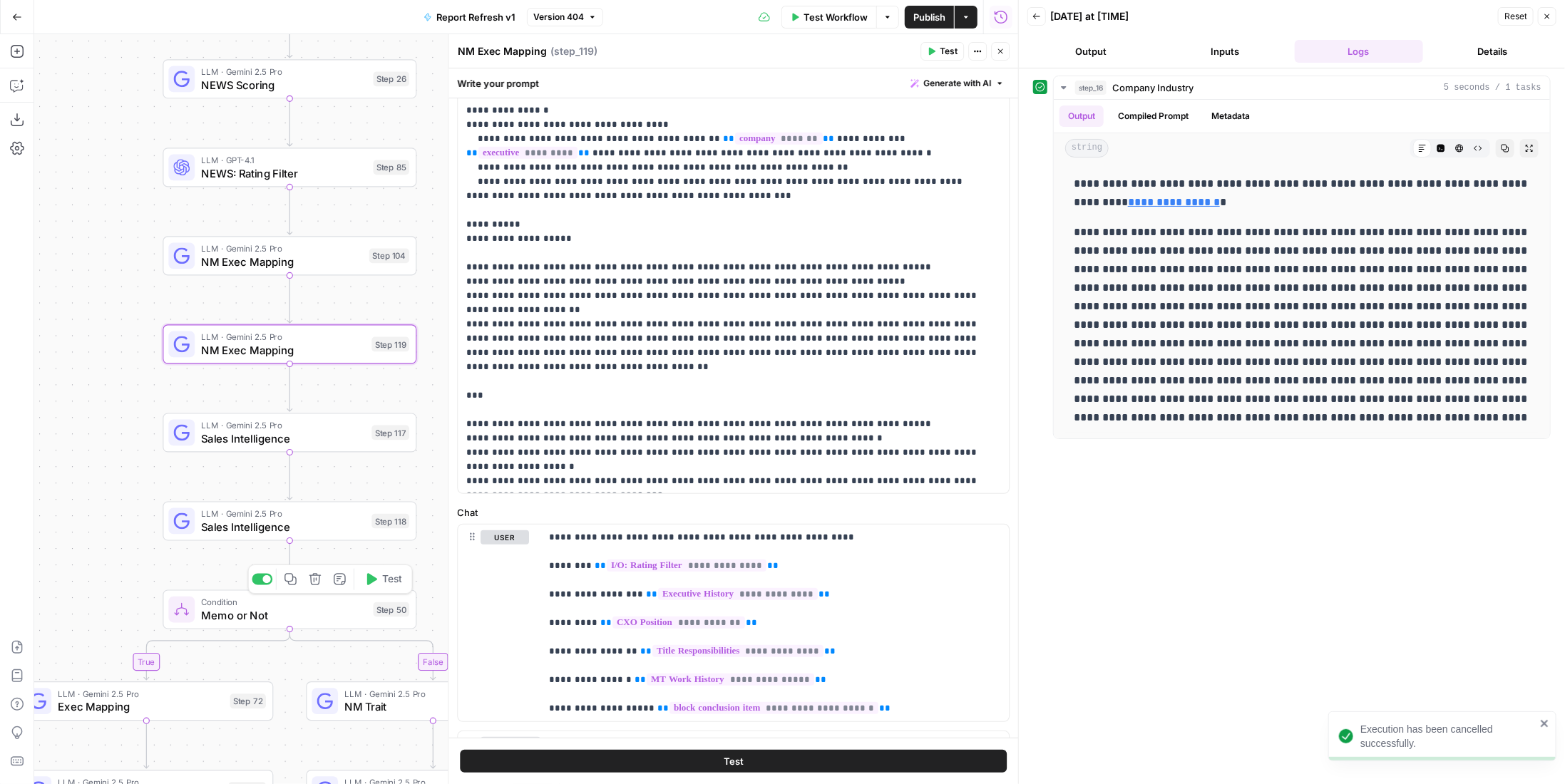 click at bounding box center (266, 579) 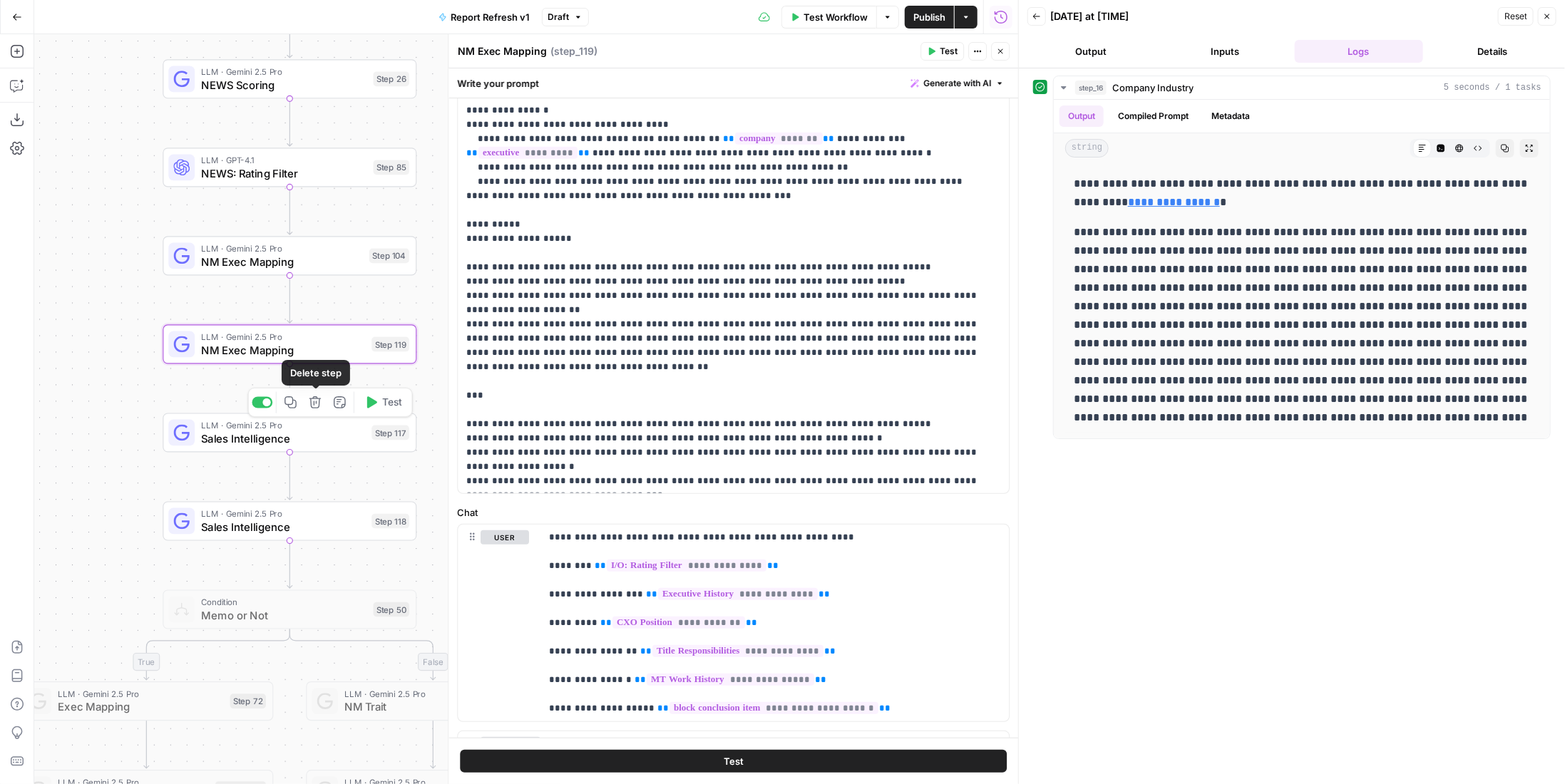 click at bounding box center [262, 403] 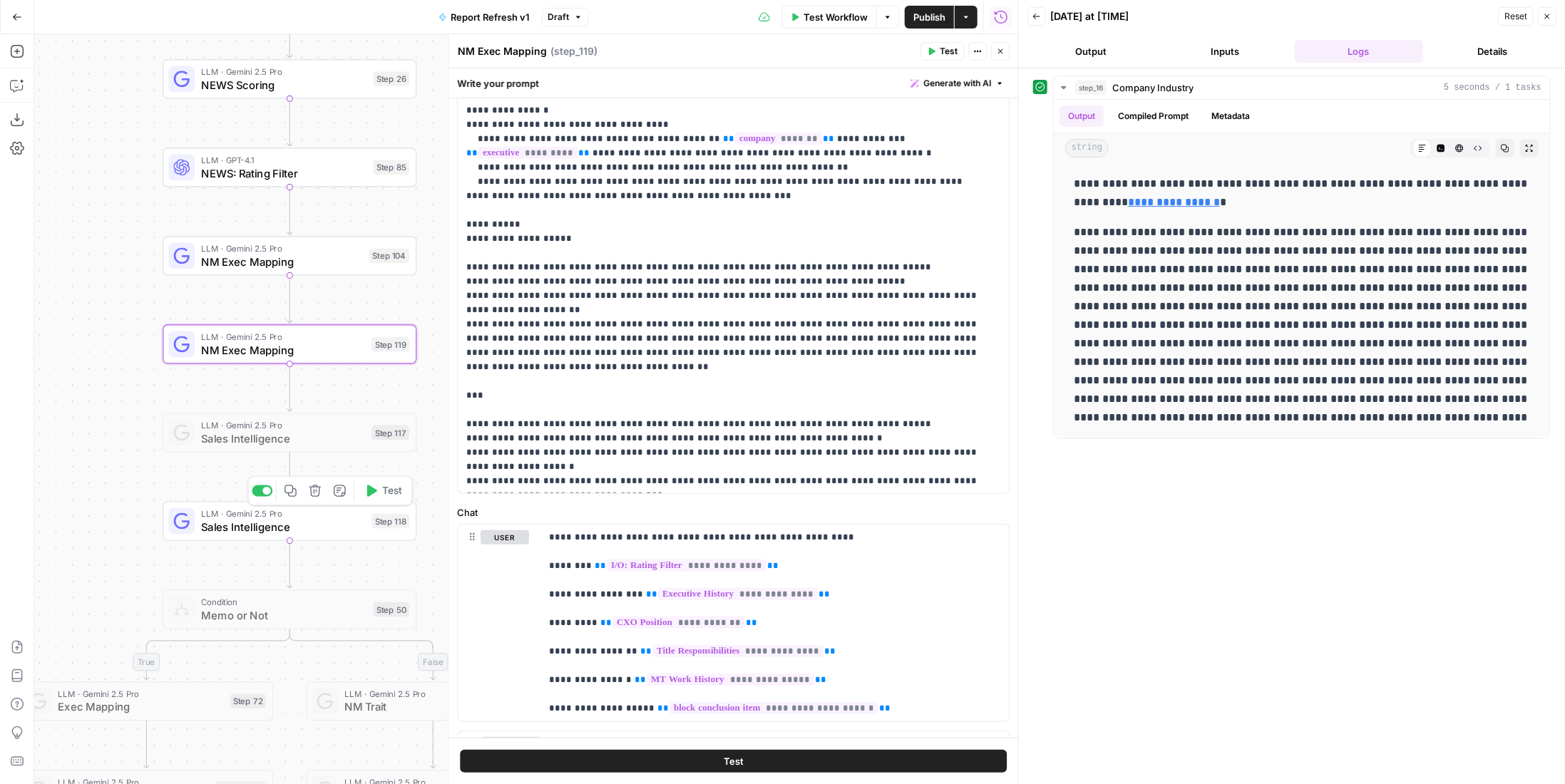 click at bounding box center [266, 490] 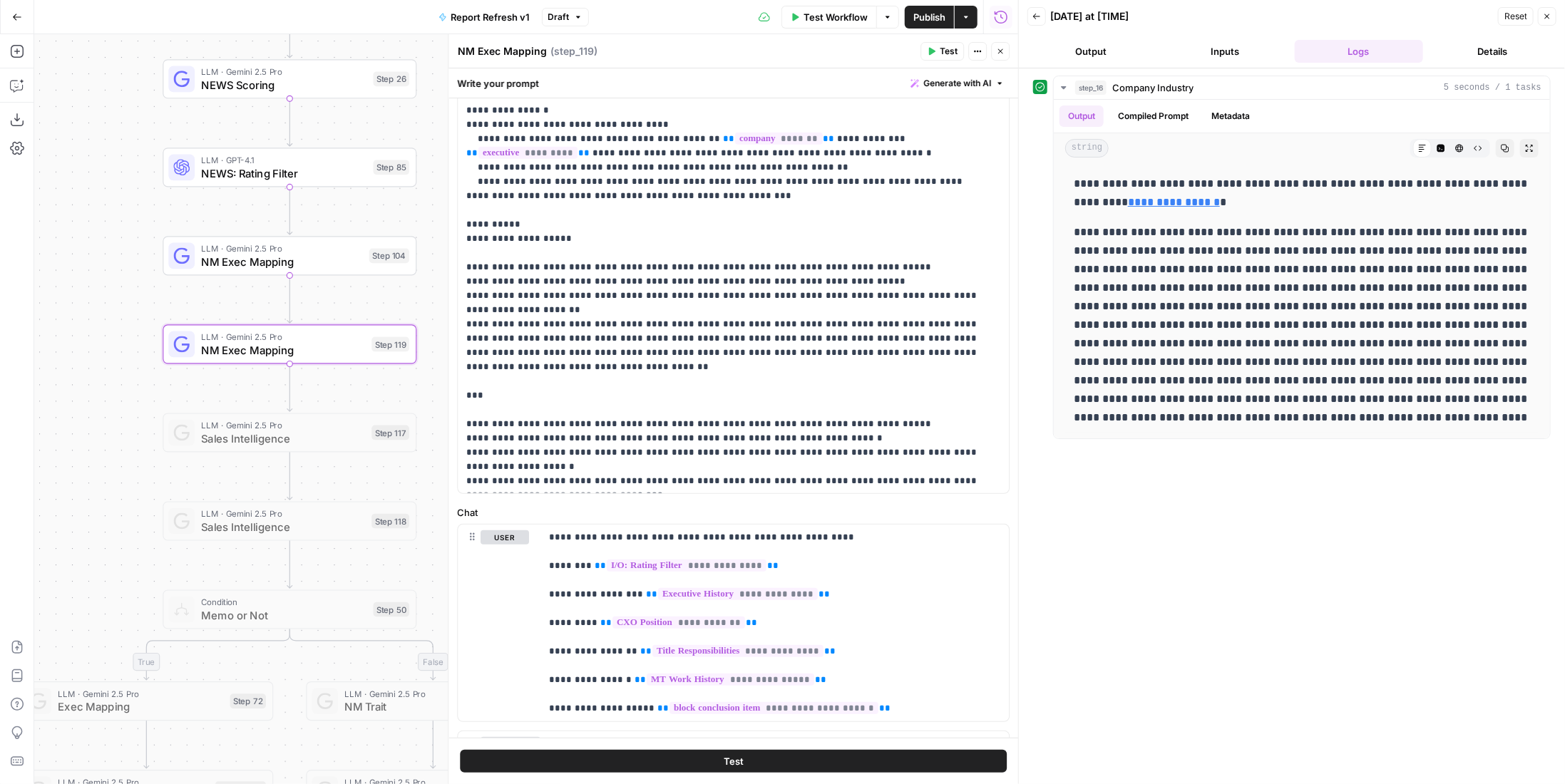 click on "NM Exec Mapping" at bounding box center (502, 51) 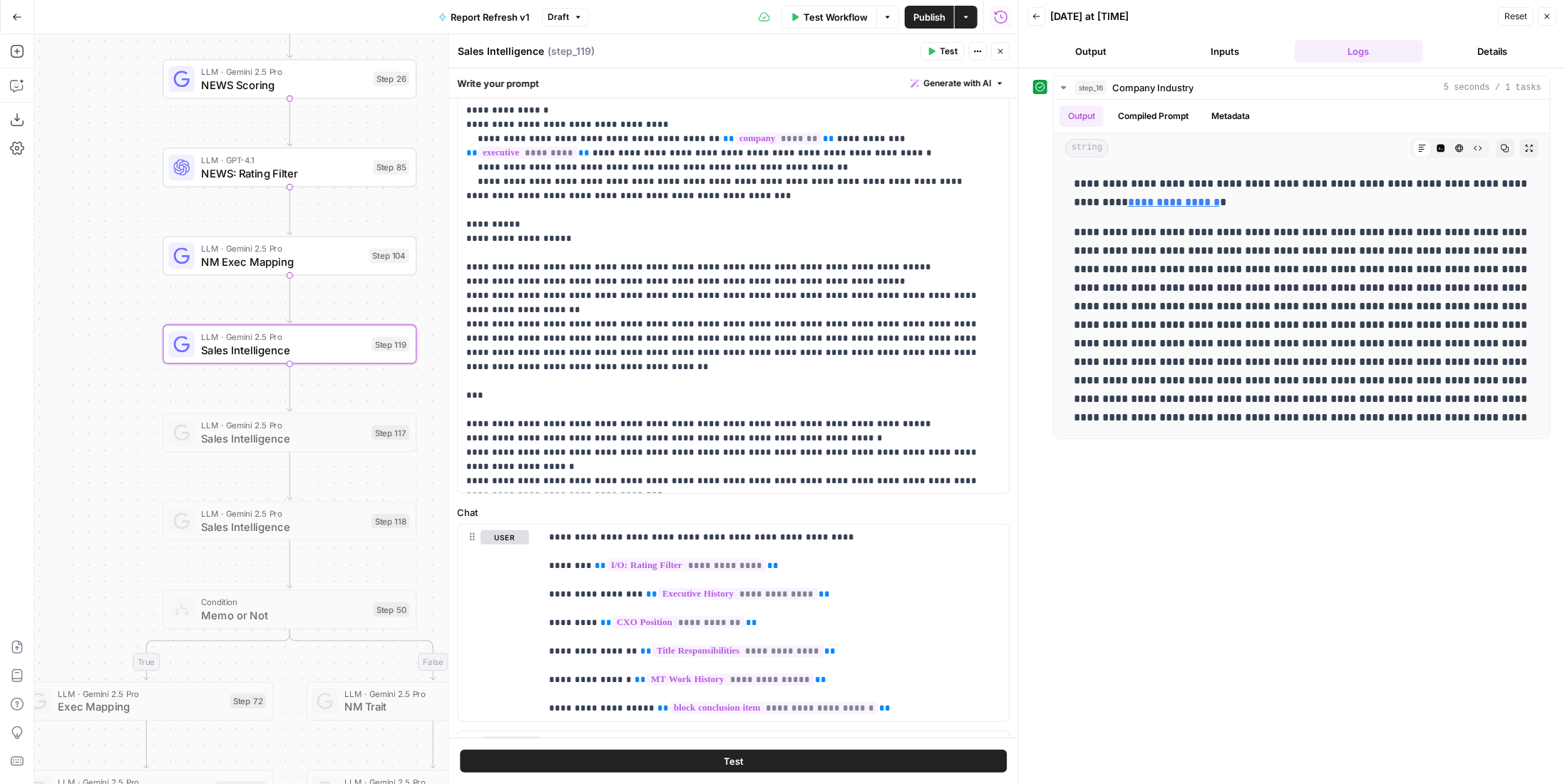 type on "Sales Intelligence" 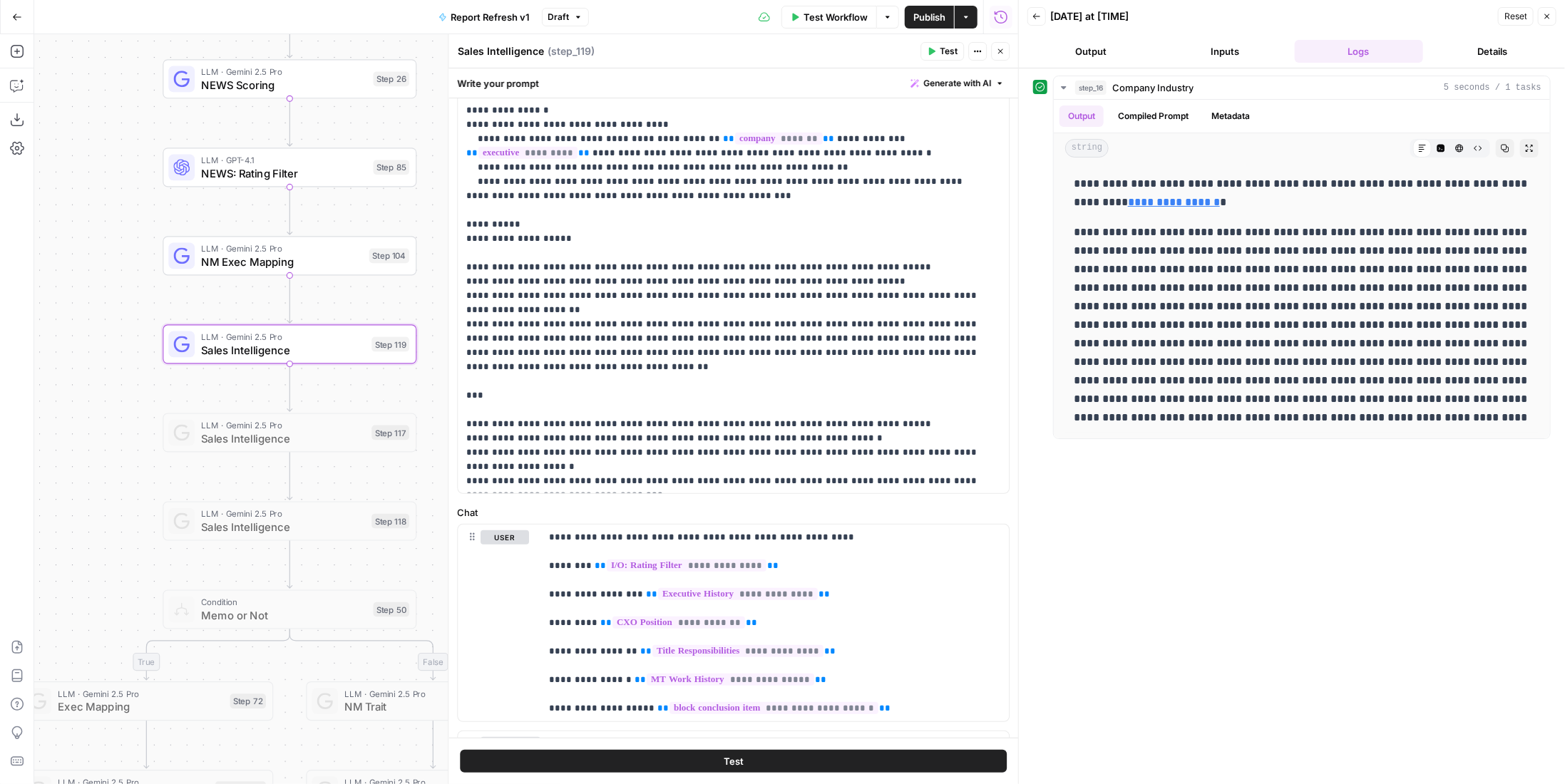 click on "Test Workflow" at bounding box center (829, 17) 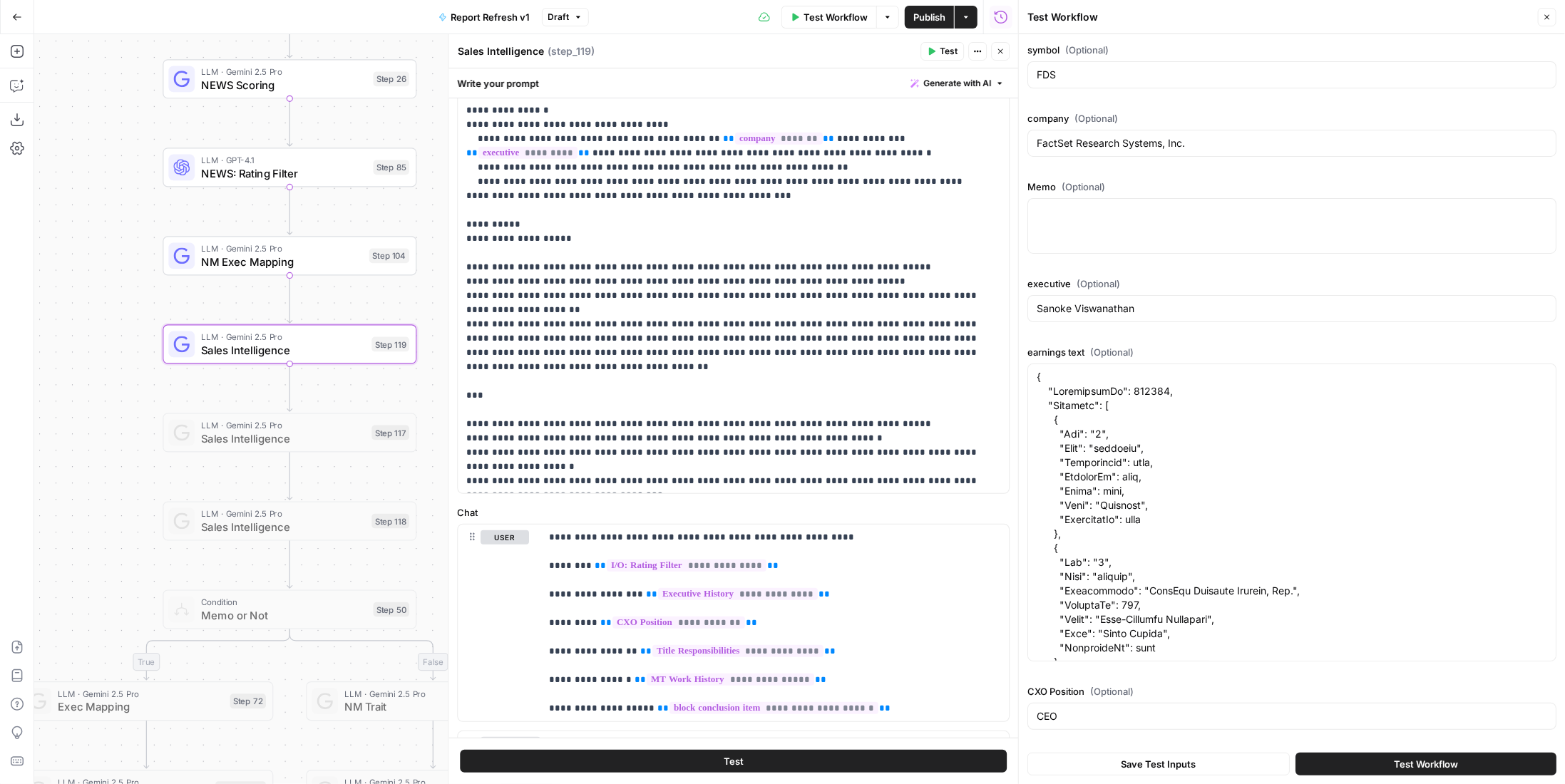 click on "Test Workflow" at bounding box center (1426, 764) 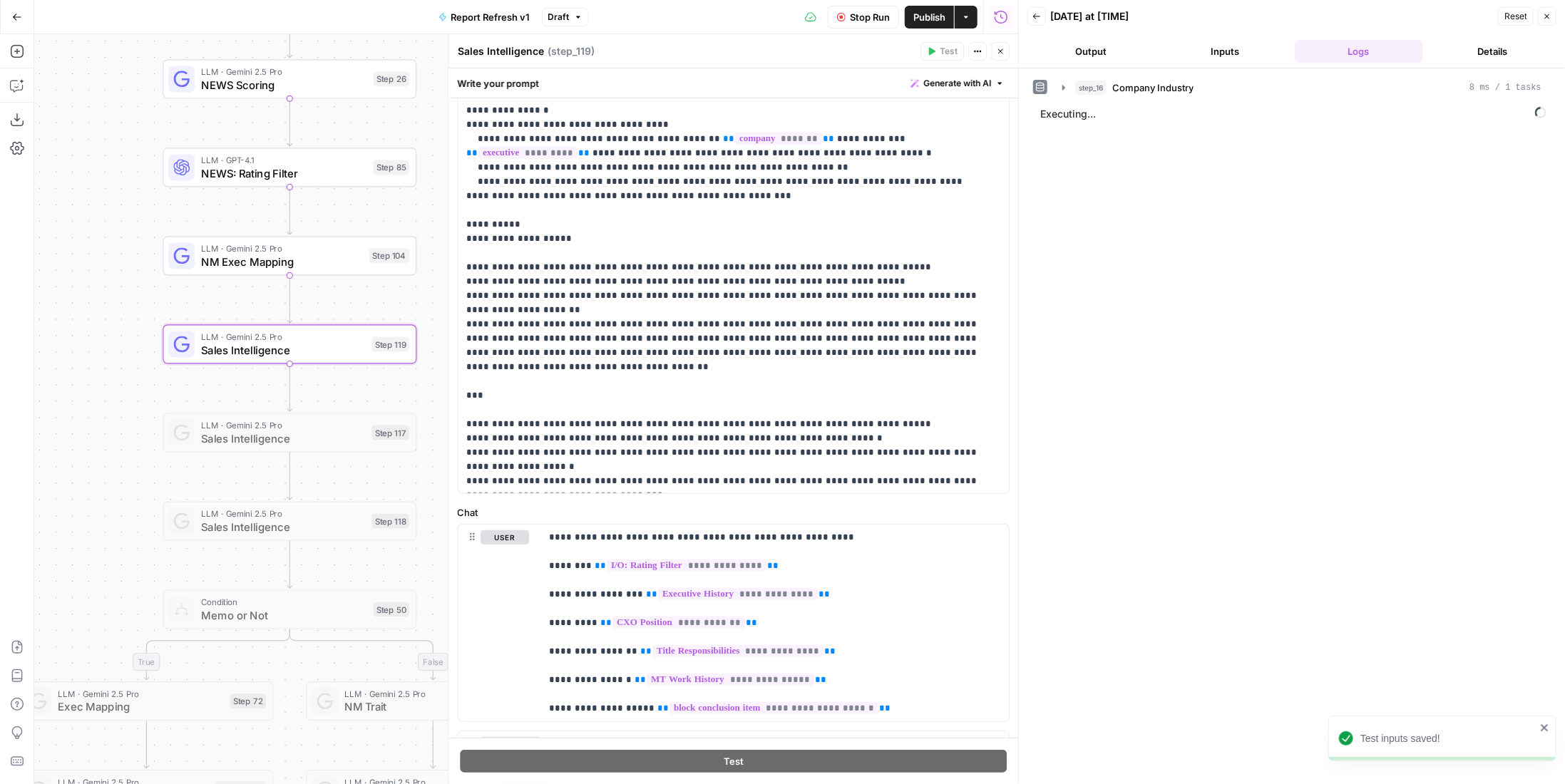 click on "Publish" at bounding box center (929, 17) 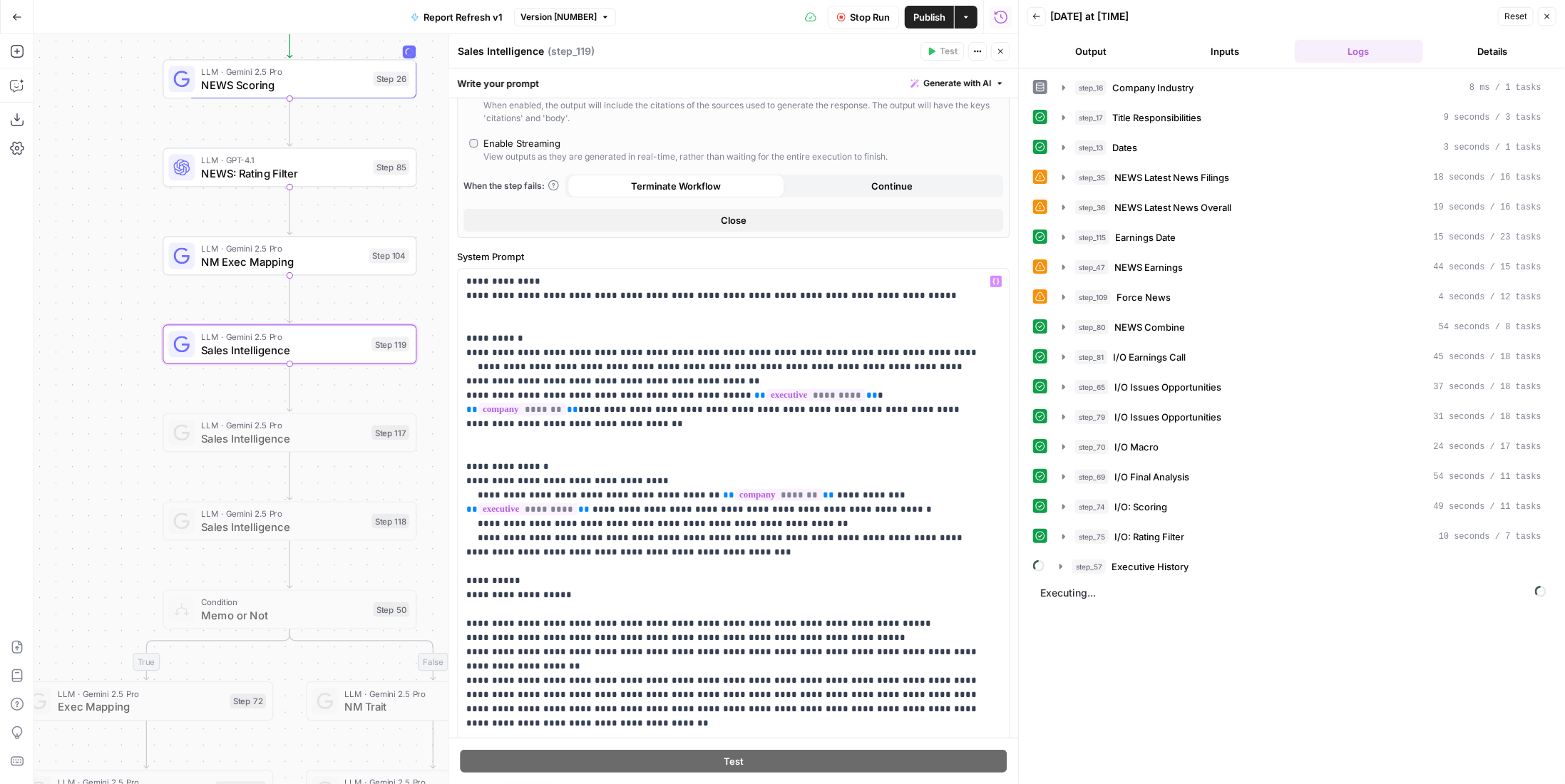 scroll, scrollTop: 0, scrollLeft: 0, axis: both 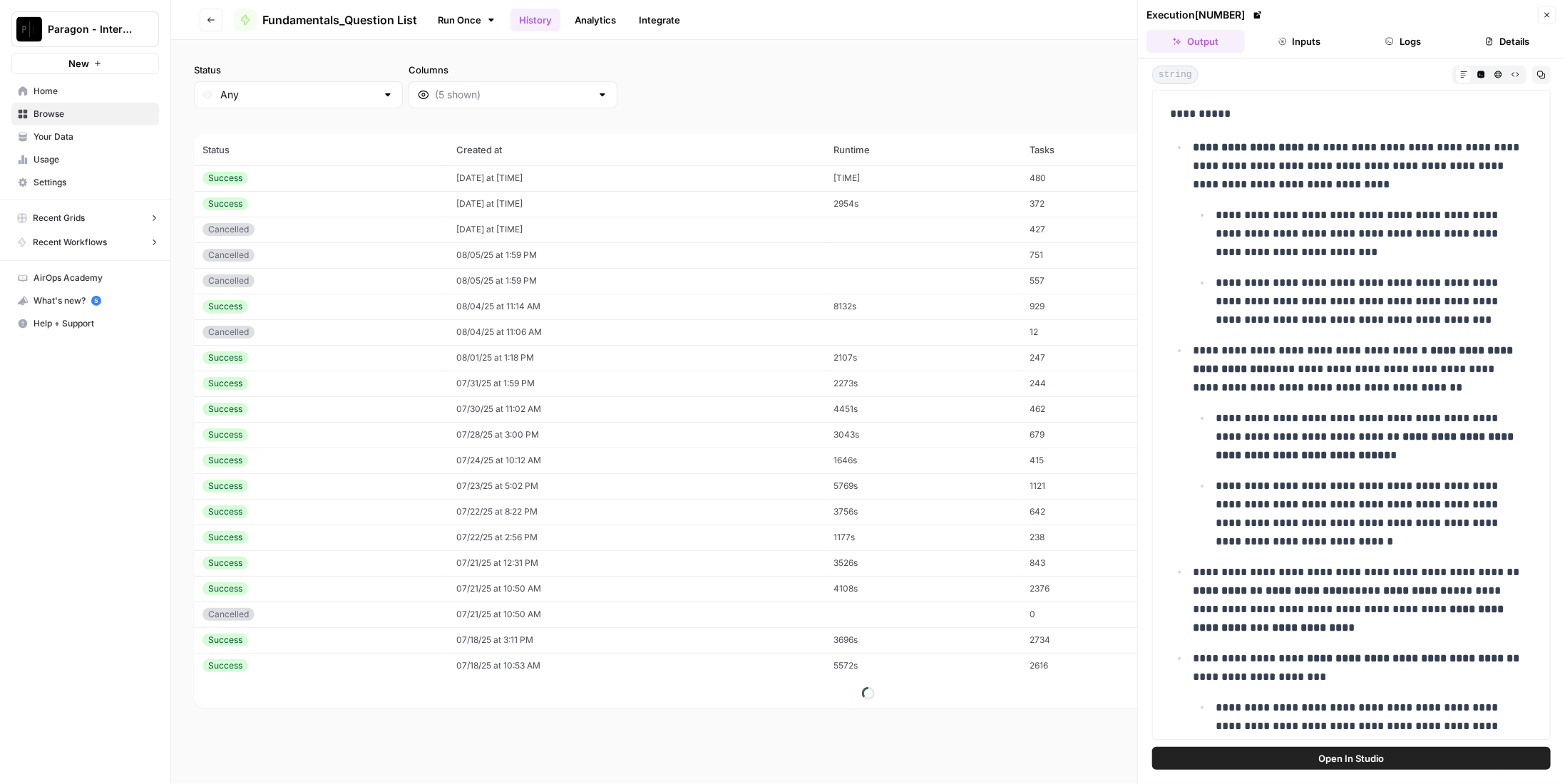 click on "**********" at bounding box center (1358, 166) 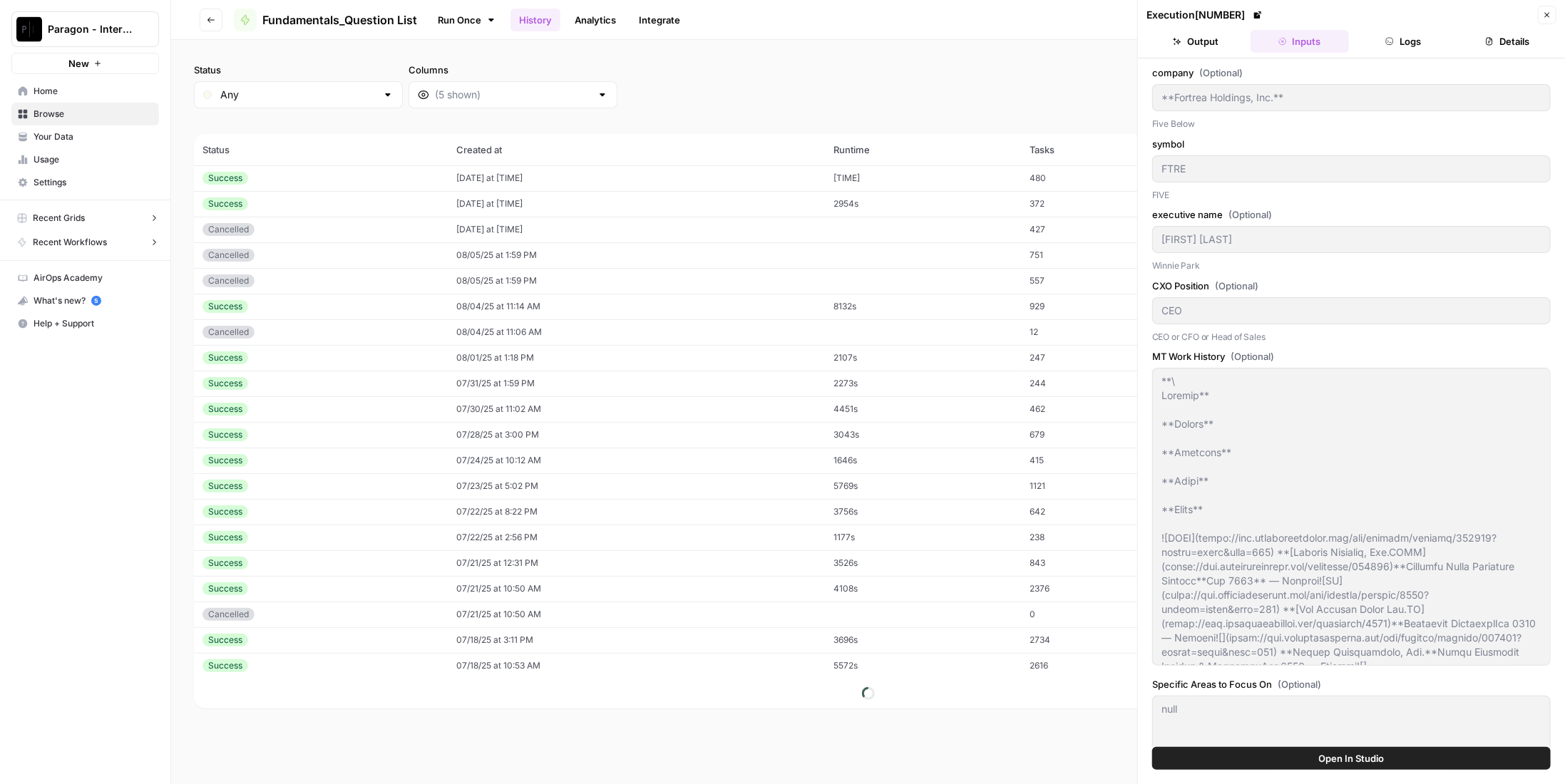 drag, startPoint x: 1442, startPoint y: 43, endPoint x: 1504, endPoint y: 36, distance: 62.39391 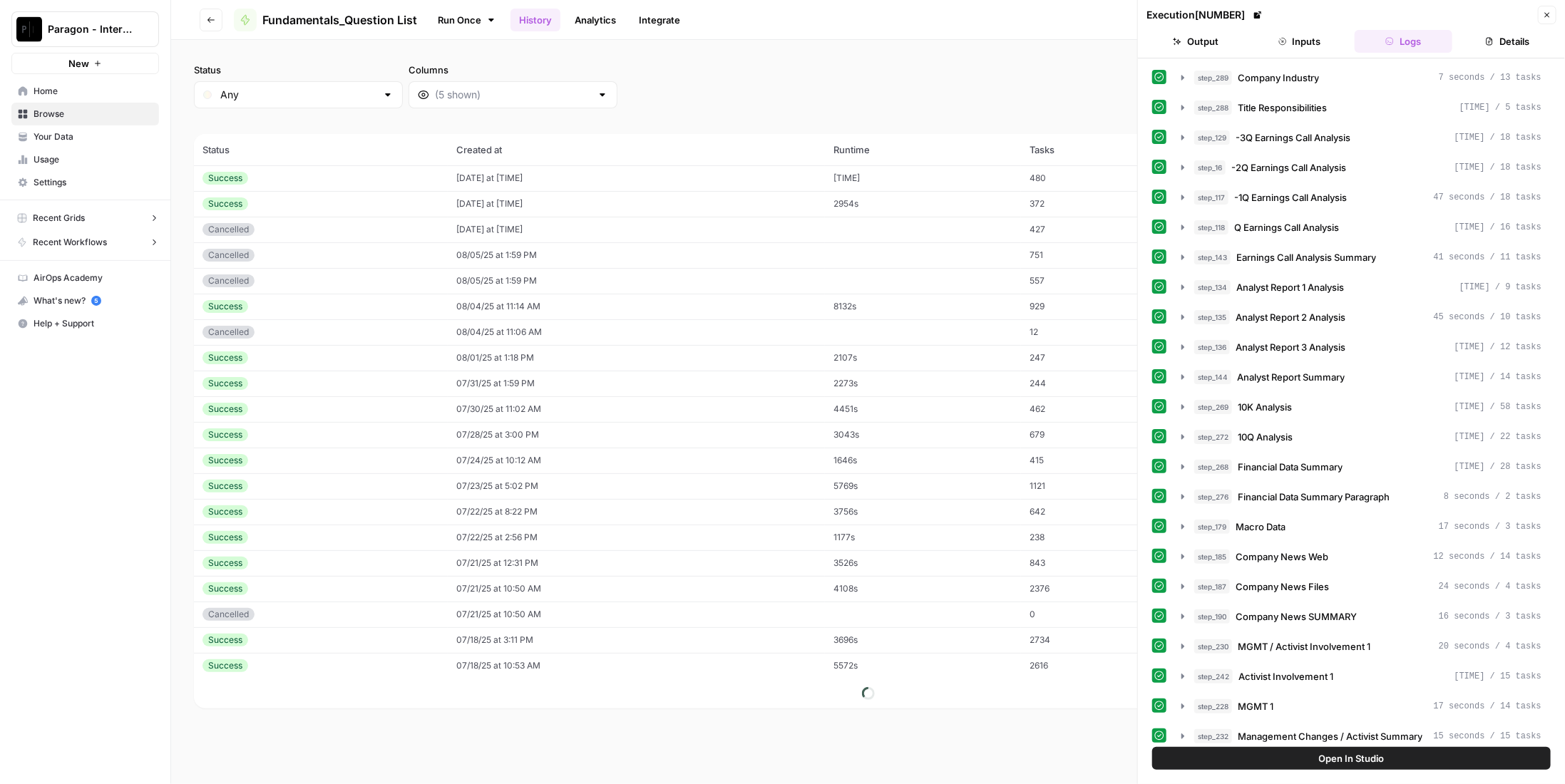 click on "Details" at bounding box center [1507, 41] 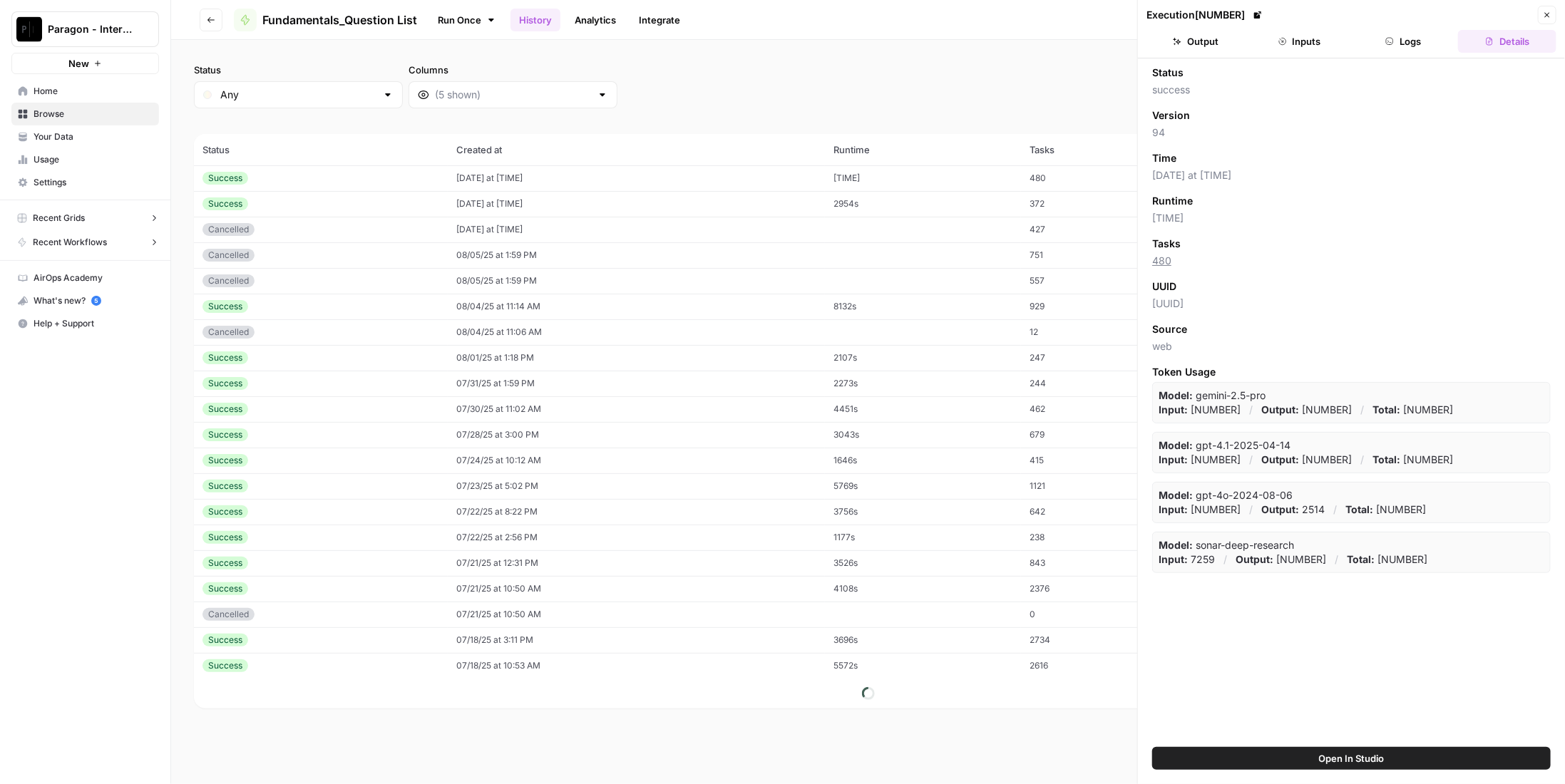 click on "Logs" at bounding box center [1404, 41] 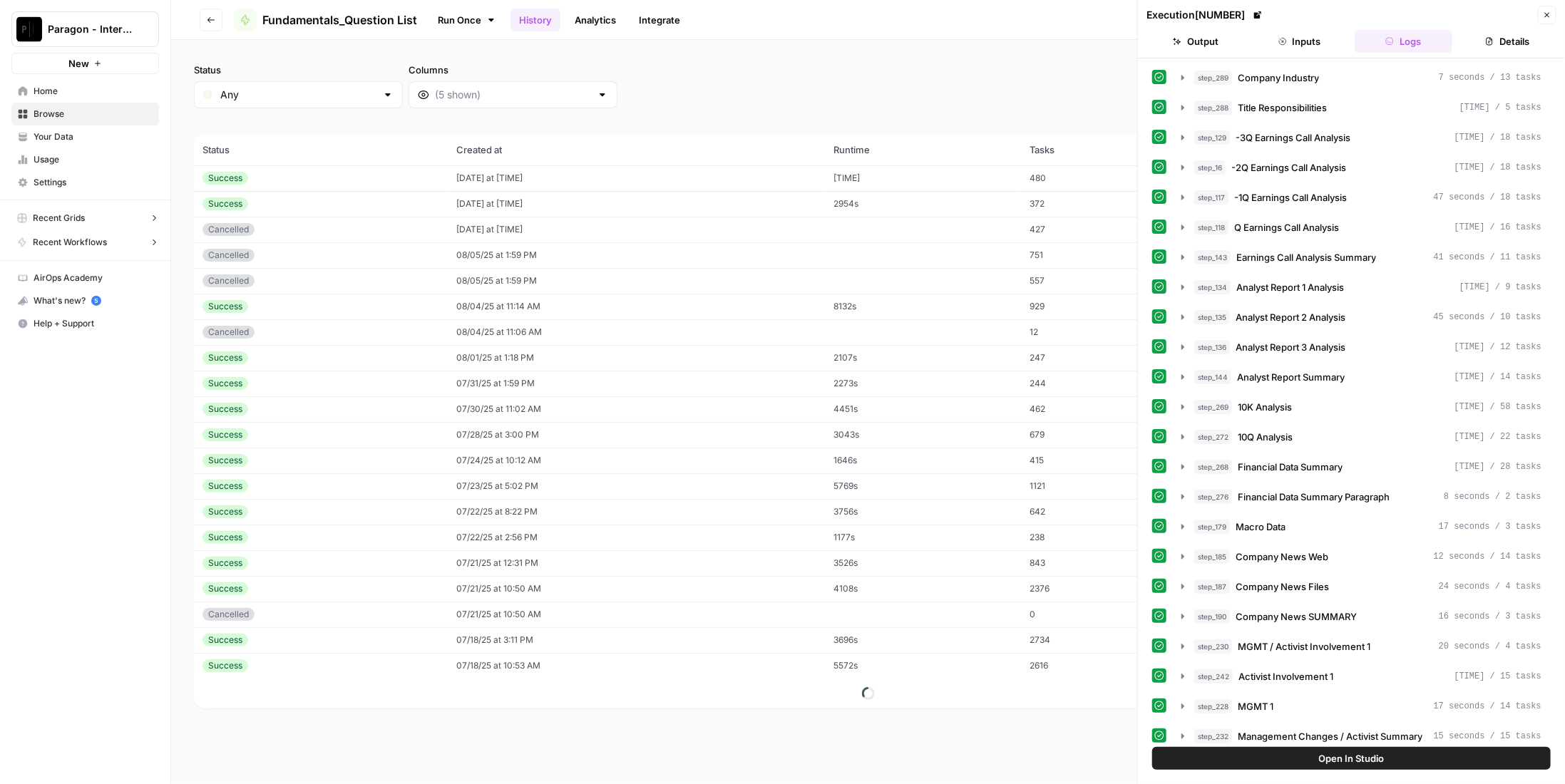 click on "Inputs" at bounding box center (1300, 41) 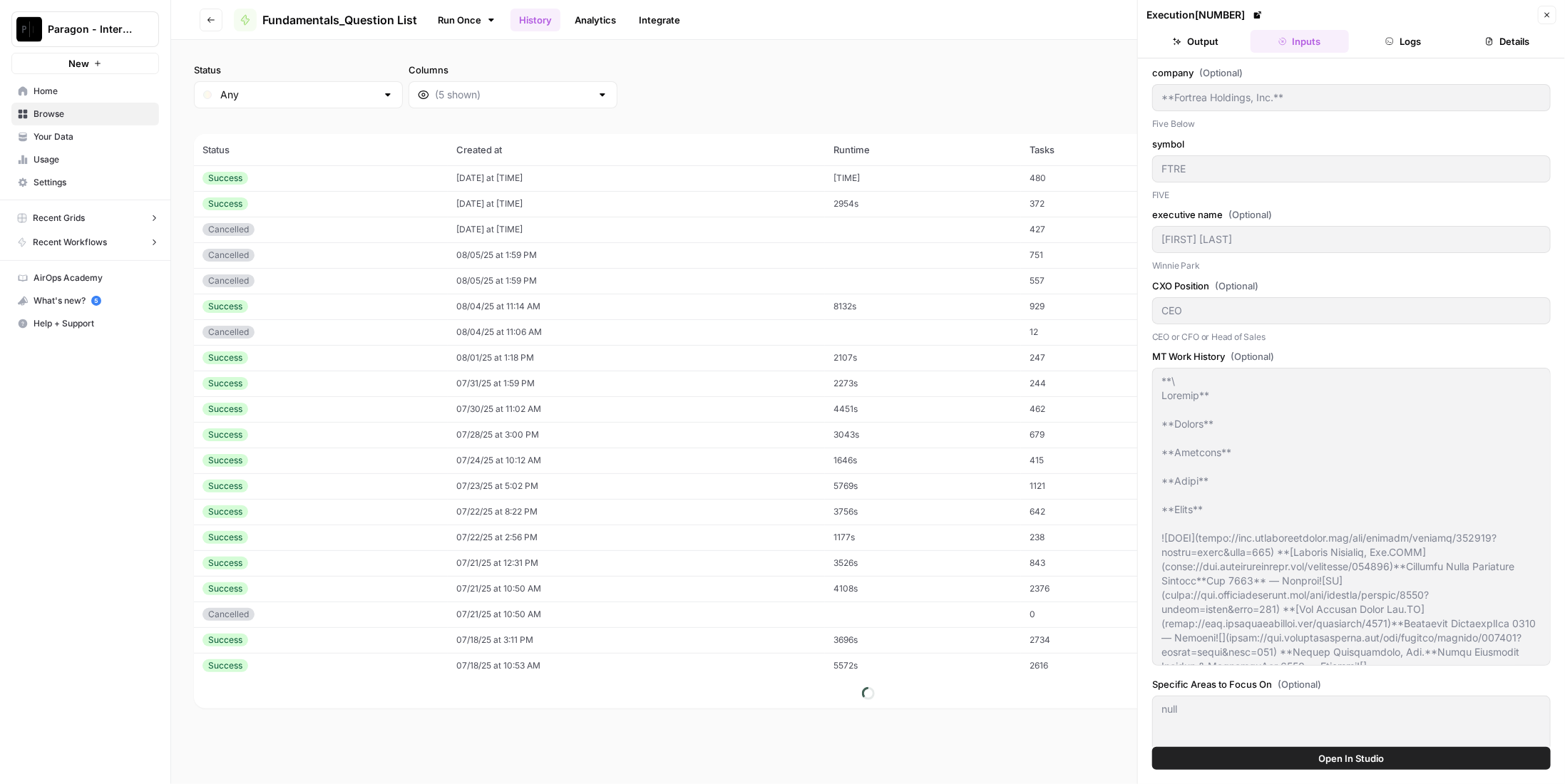 click on "Output" at bounding box center [1196, 41] 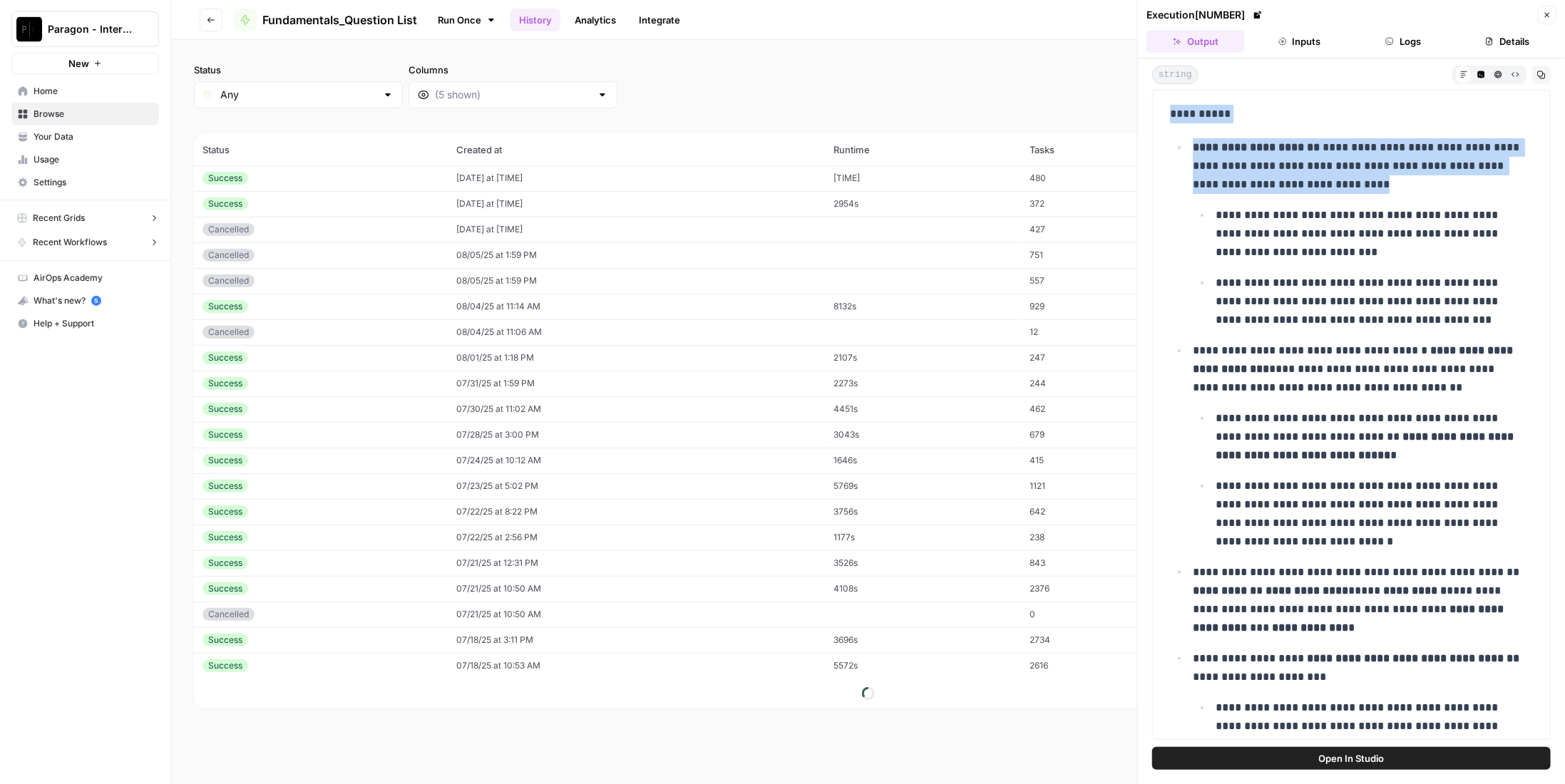 drag, startPoint x: 1167, startPoint y: 106, endPoint x: 1435, endPoint y: 185, distance: 279.40115 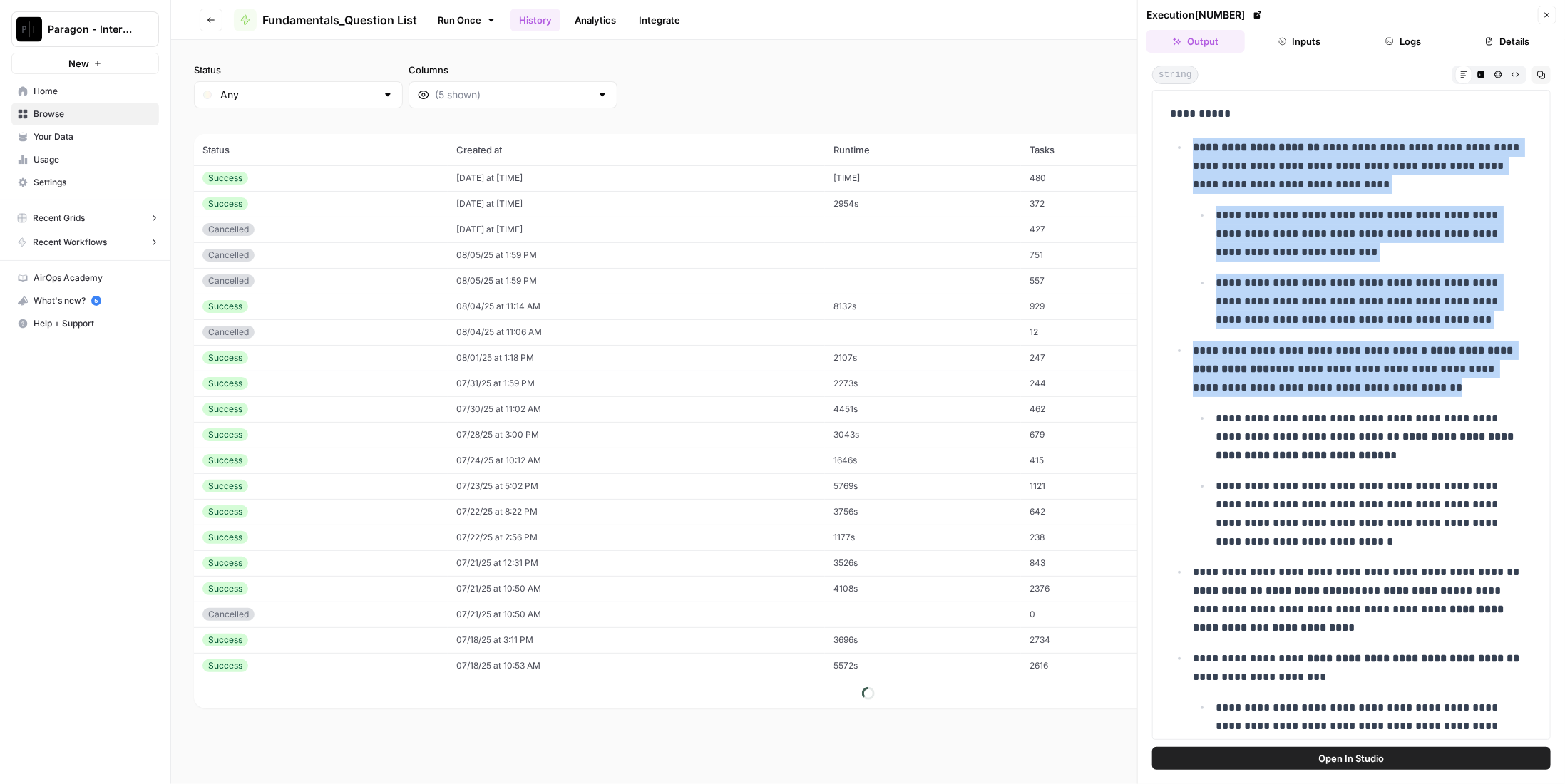 drag, startPoint x: 1370, startPoint y: 367, endPoint x: 1191, endPoint y: 150, distance: 281.30055 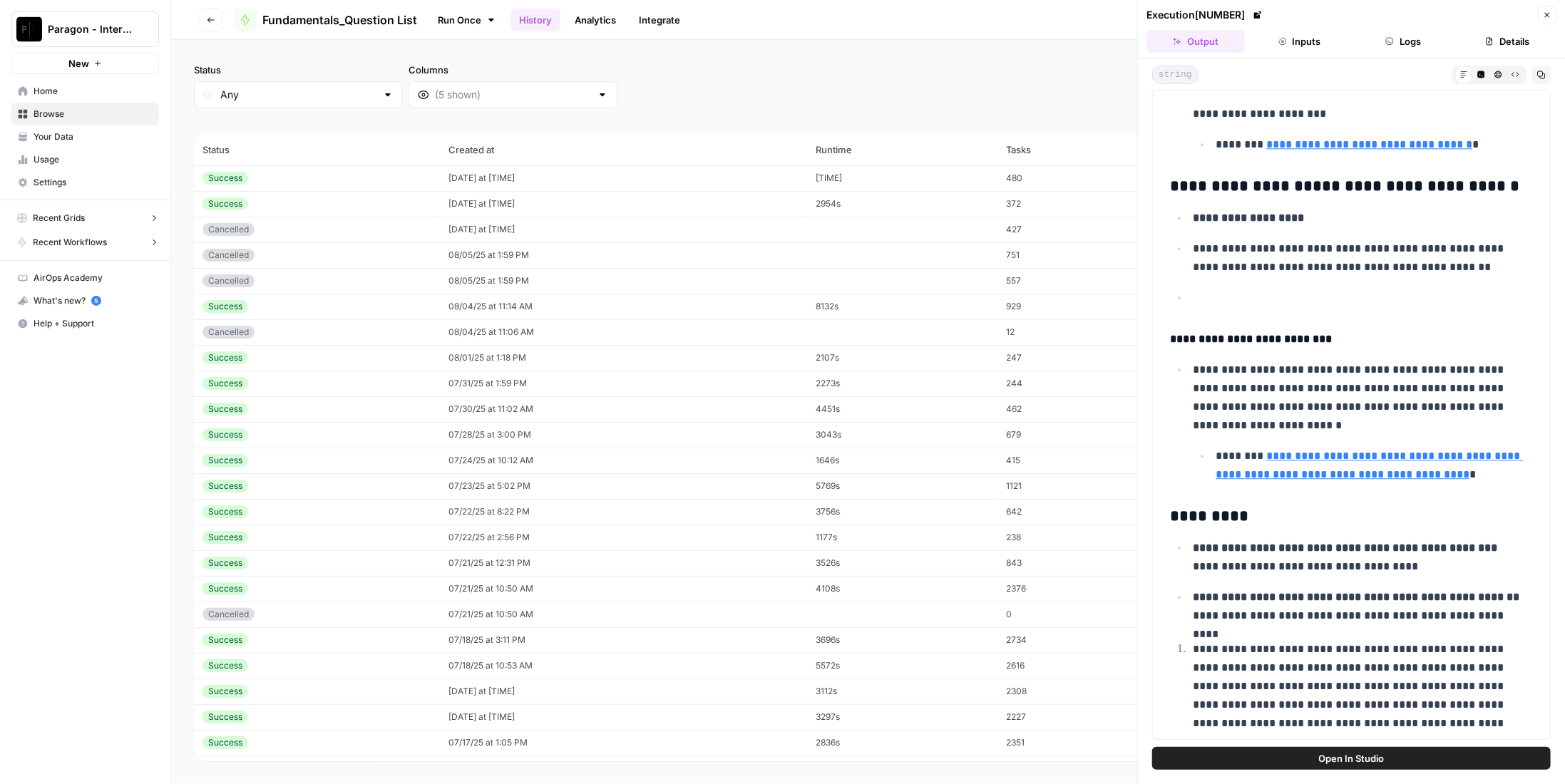 scroll, scrollTop: 6452, scrollLeft: 0, axis: vertical 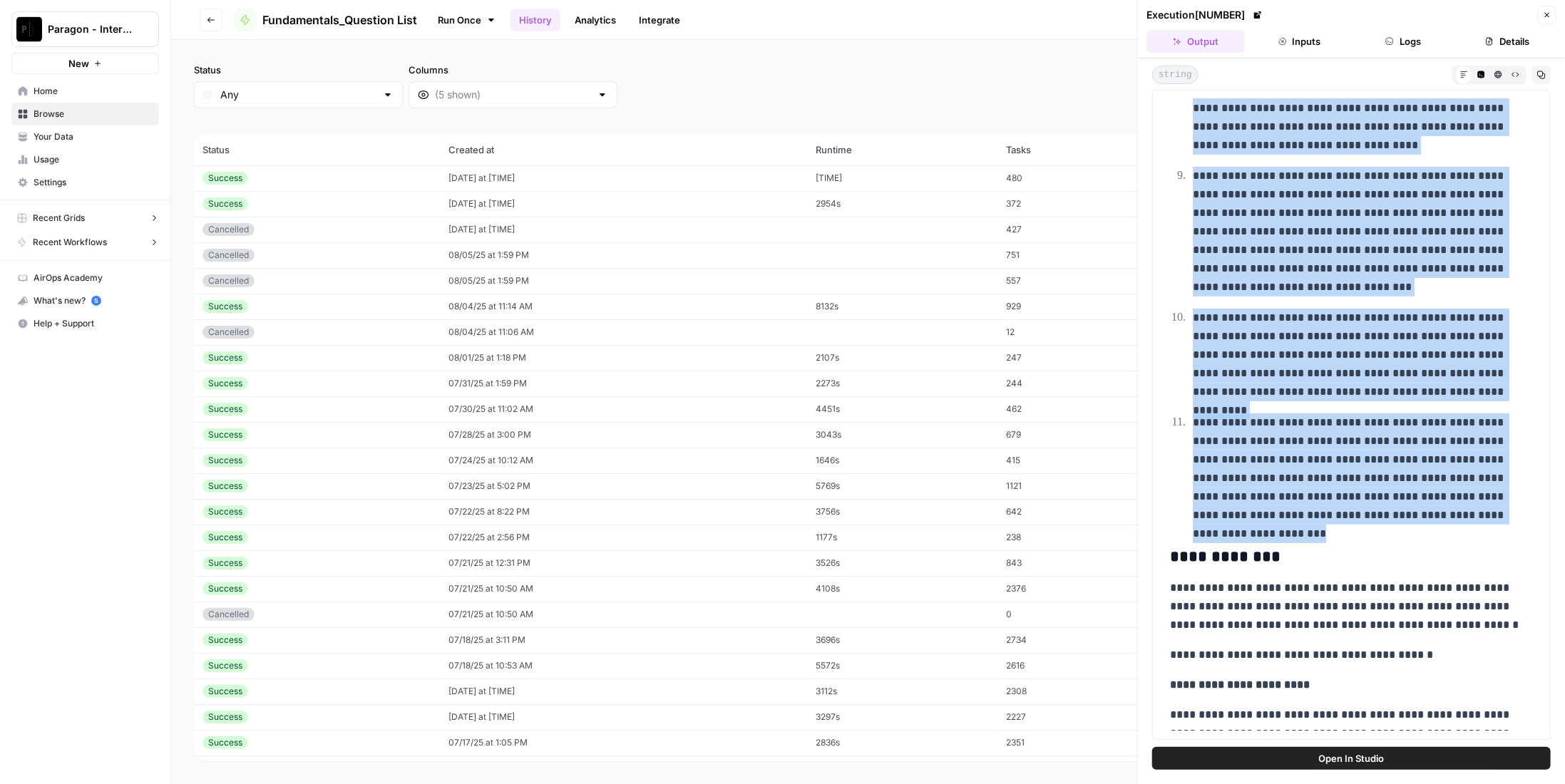 drag, startPoint x: 1189, startPoint y: 175, endPoint x: 1523, endPoint y: 520, distance: 480.19 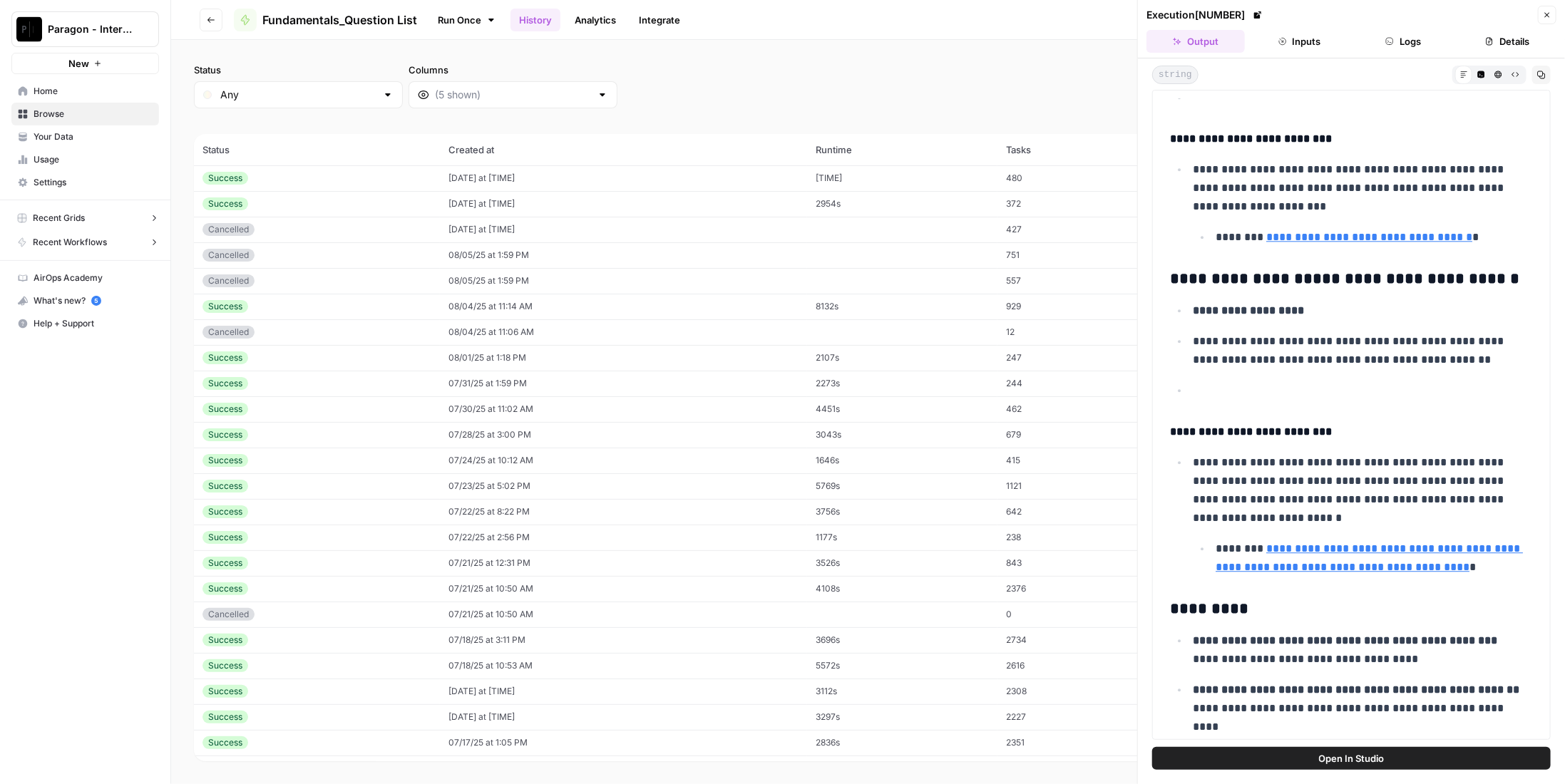scroll, scrollTop: 6381, scrollLeft: 0, axis: vertical 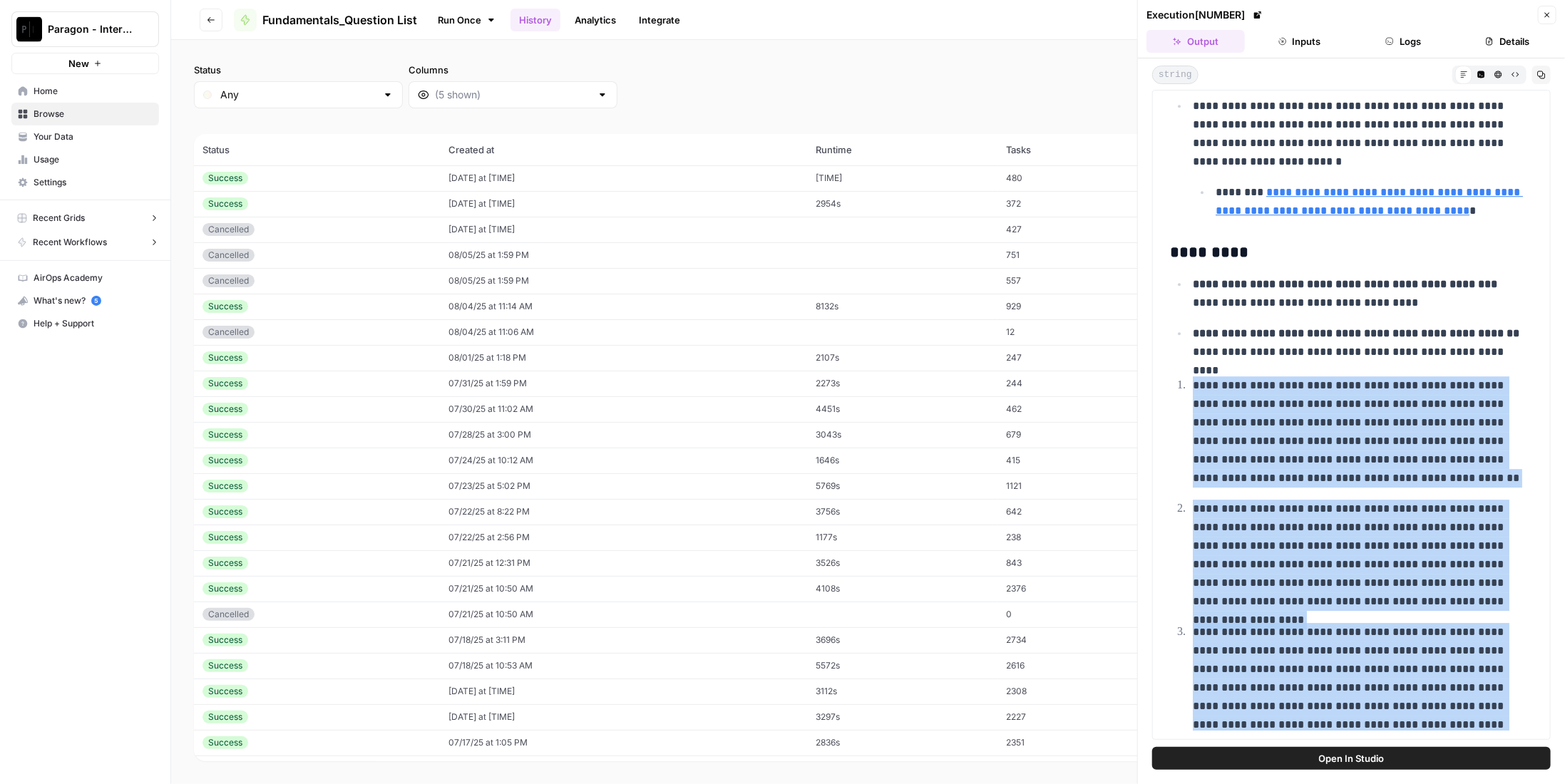 copy on "**********" 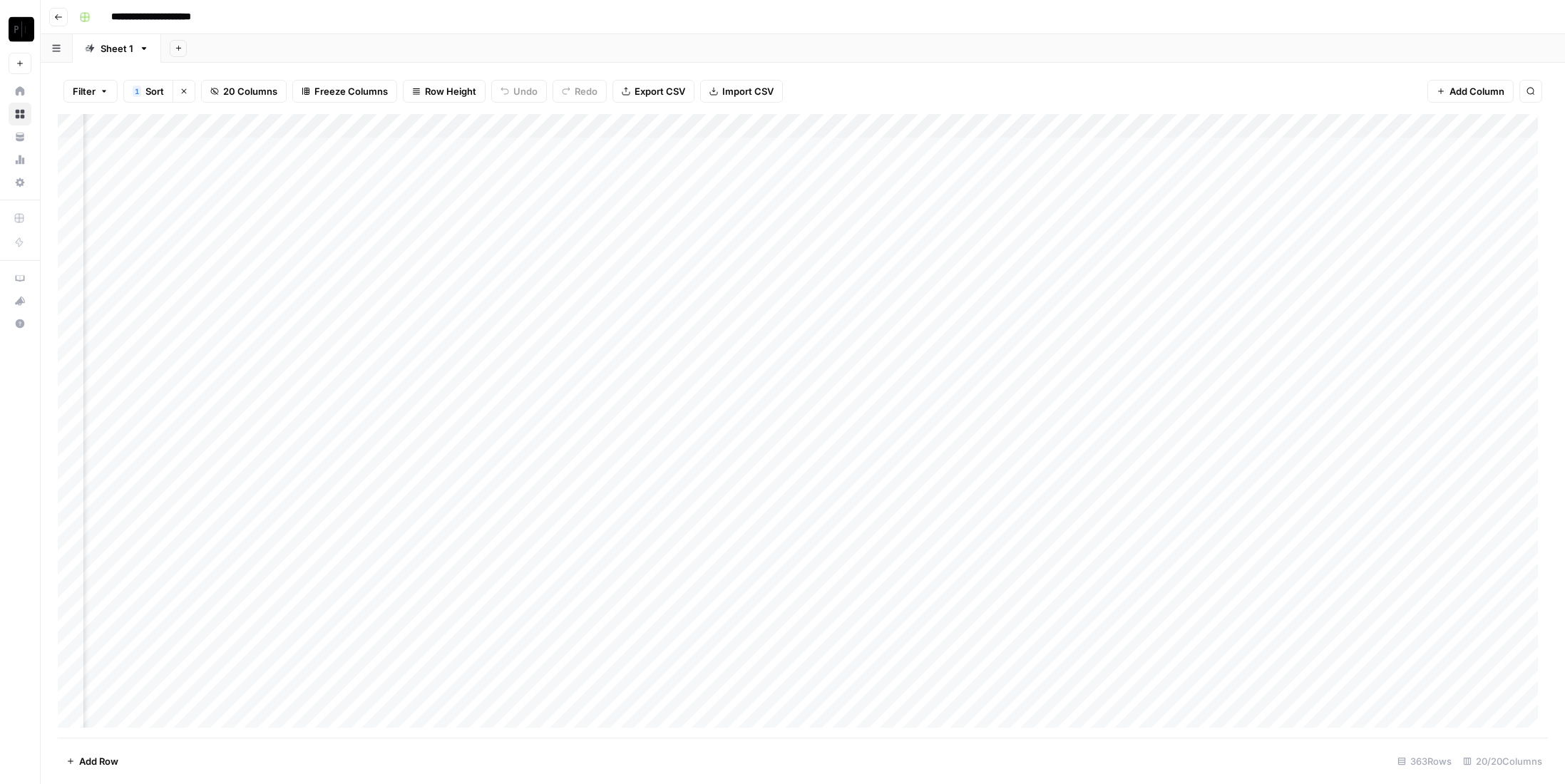 scroll, scrollTop: 0, scrollLeft: 0, axis: both 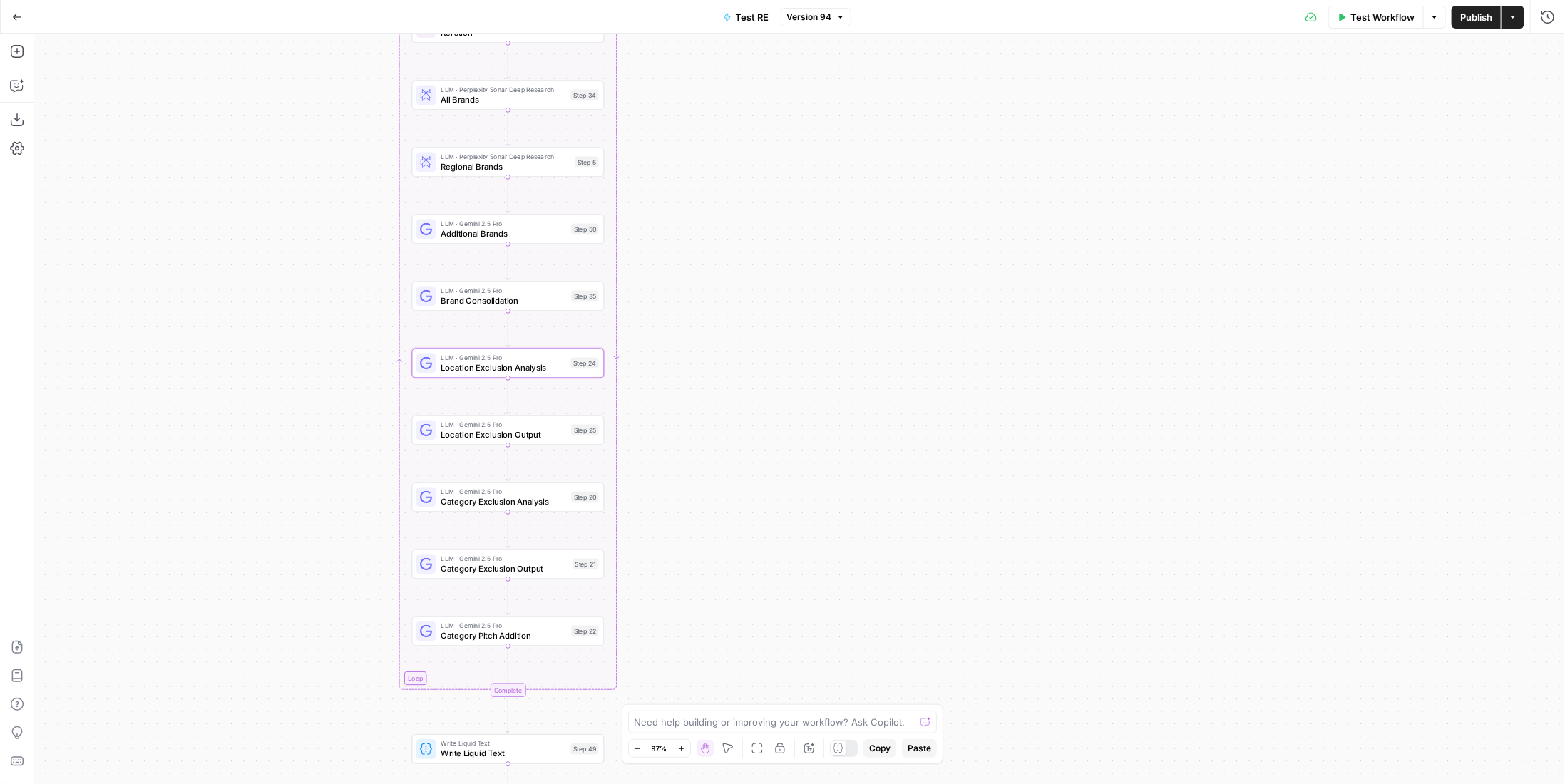 drag, startPoint x: 605, startPoint y: 339, endPoint x: 706, endPoint y: 253, distance: 132.65368 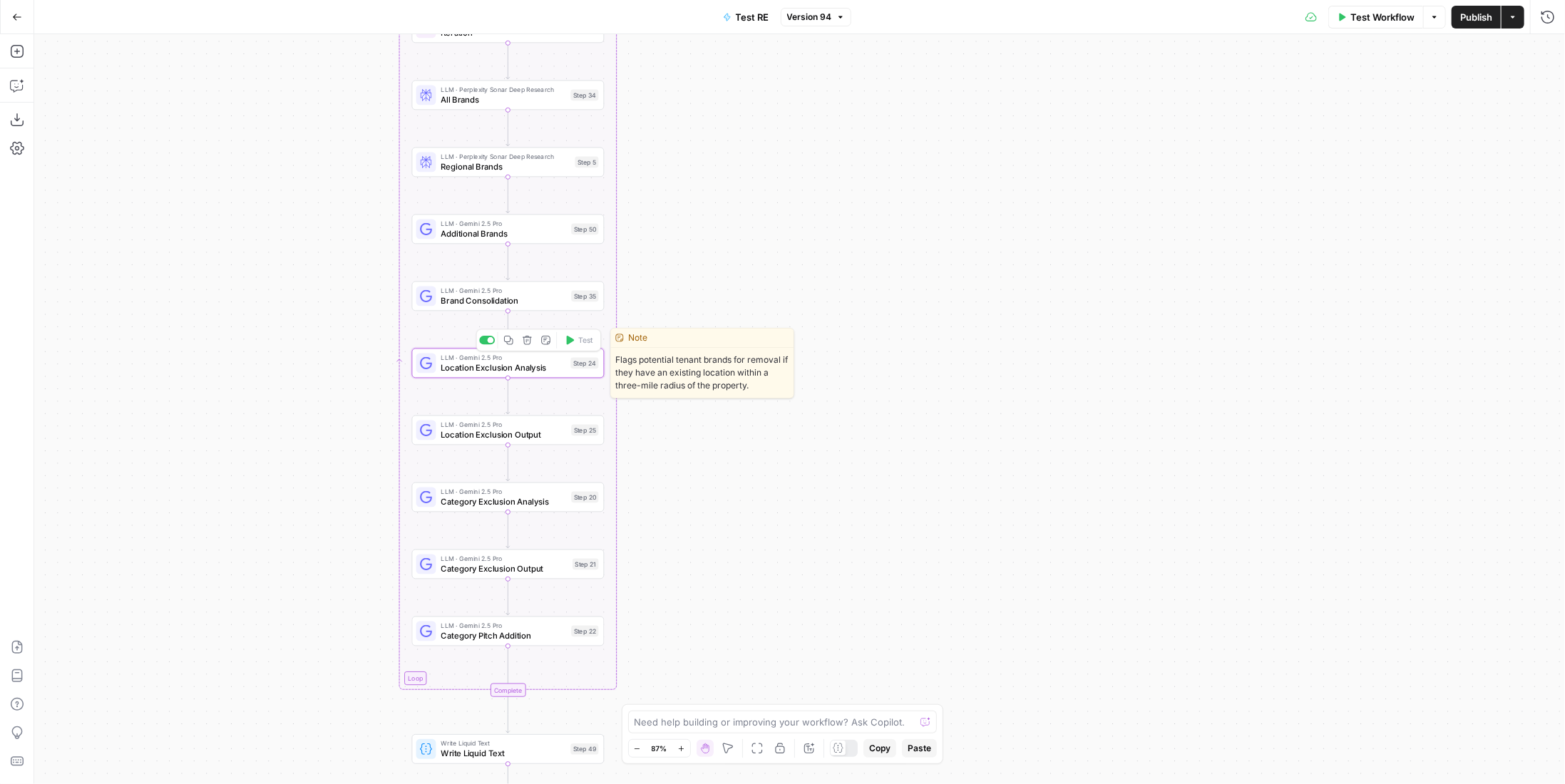 click on "LLM · Gemini 2.5 Pro" at bounding box center (503, 358) 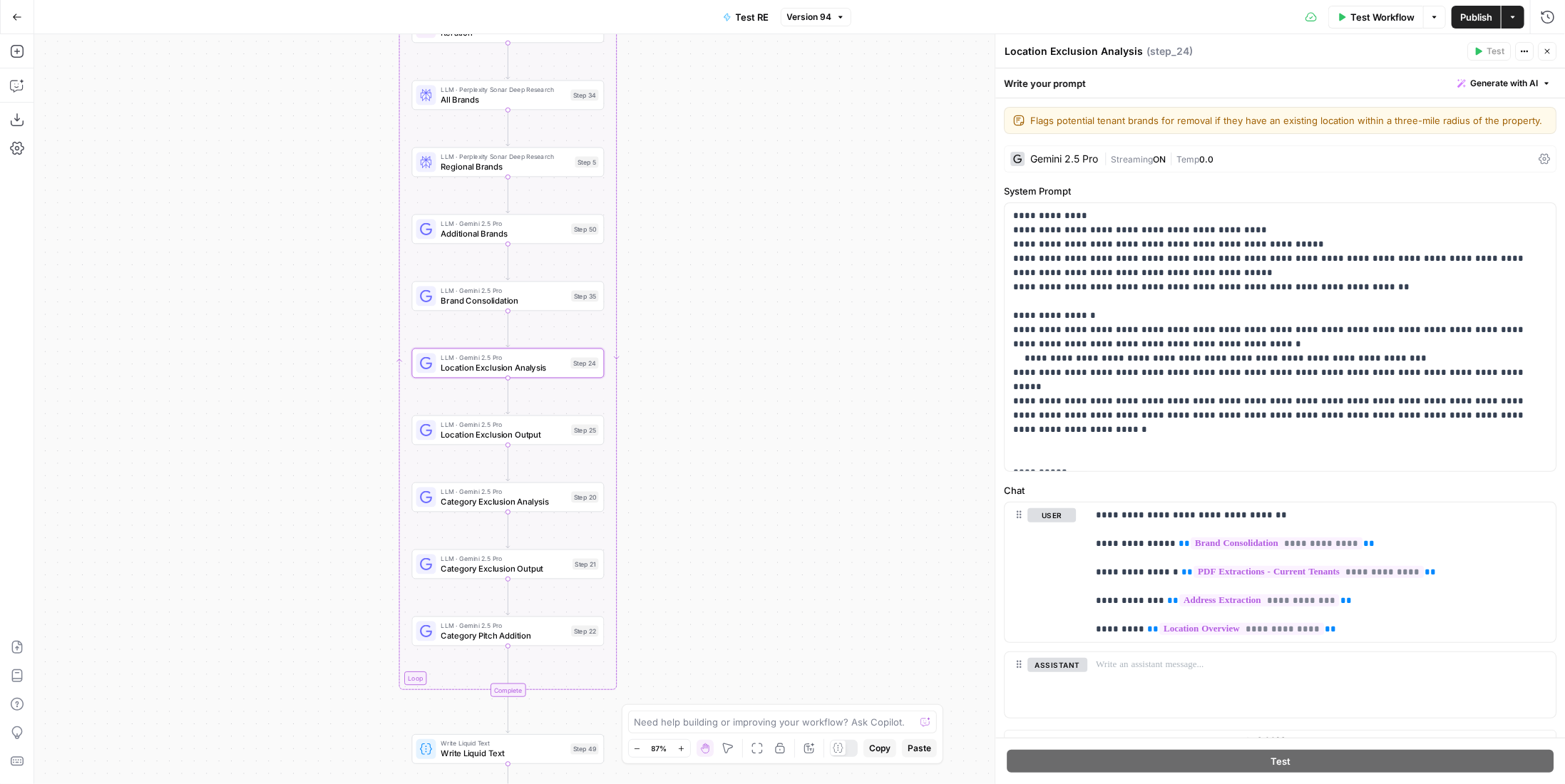 click on "Streaming" at bounding box center (1132, 159) 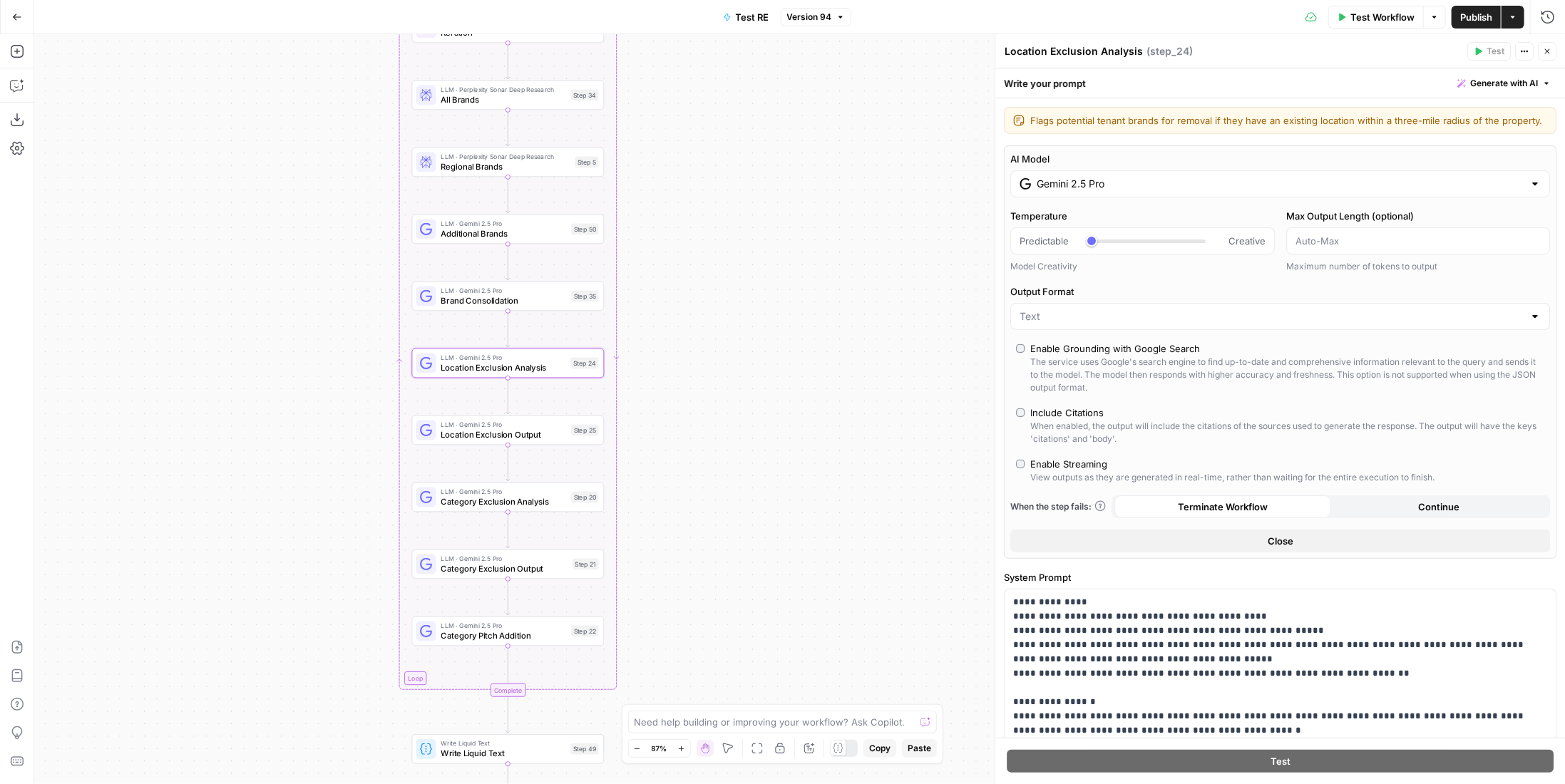 click 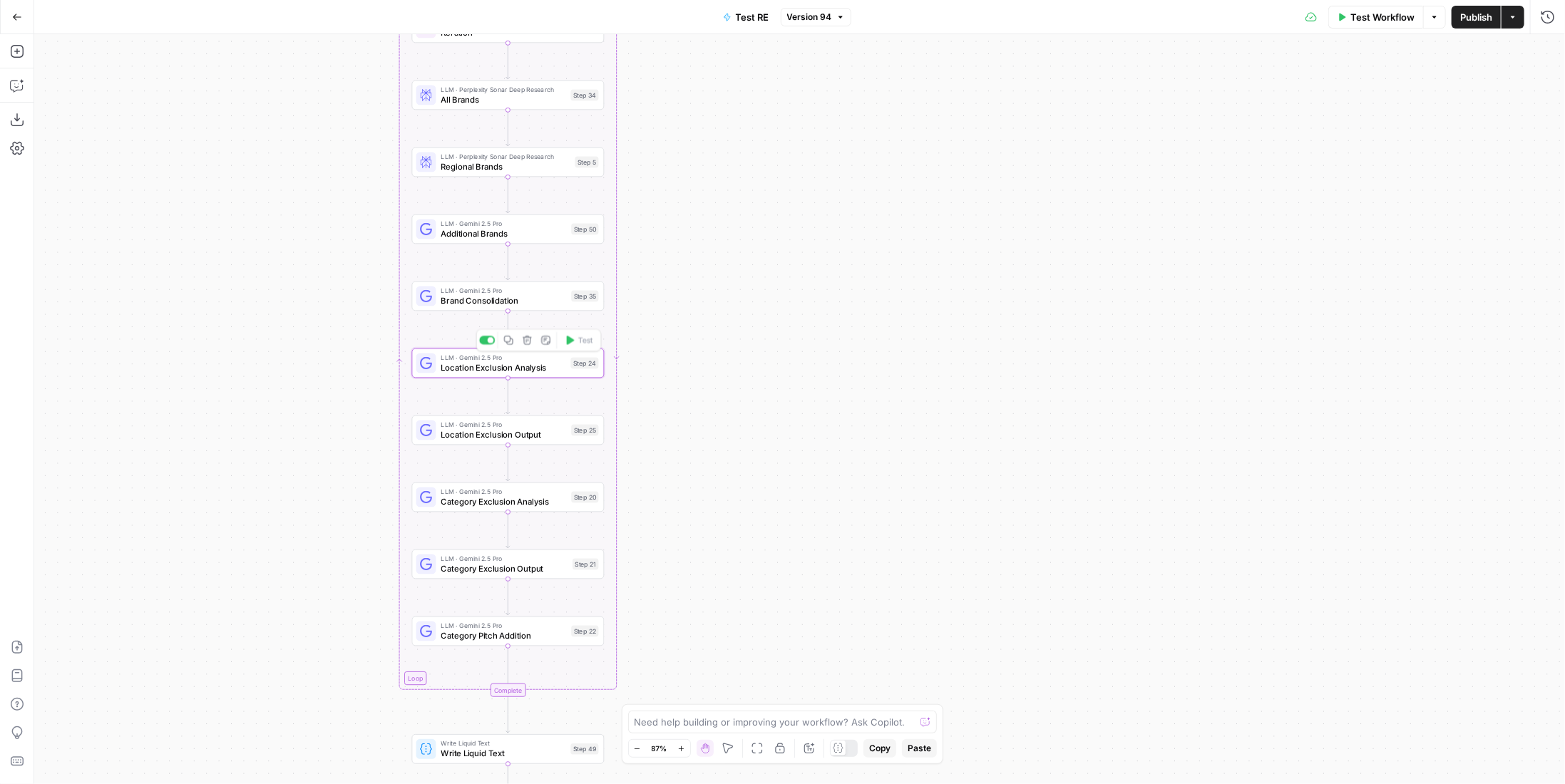 click on "LLM · Gemini 2.5 Pro" at bounding box center [503, 358] 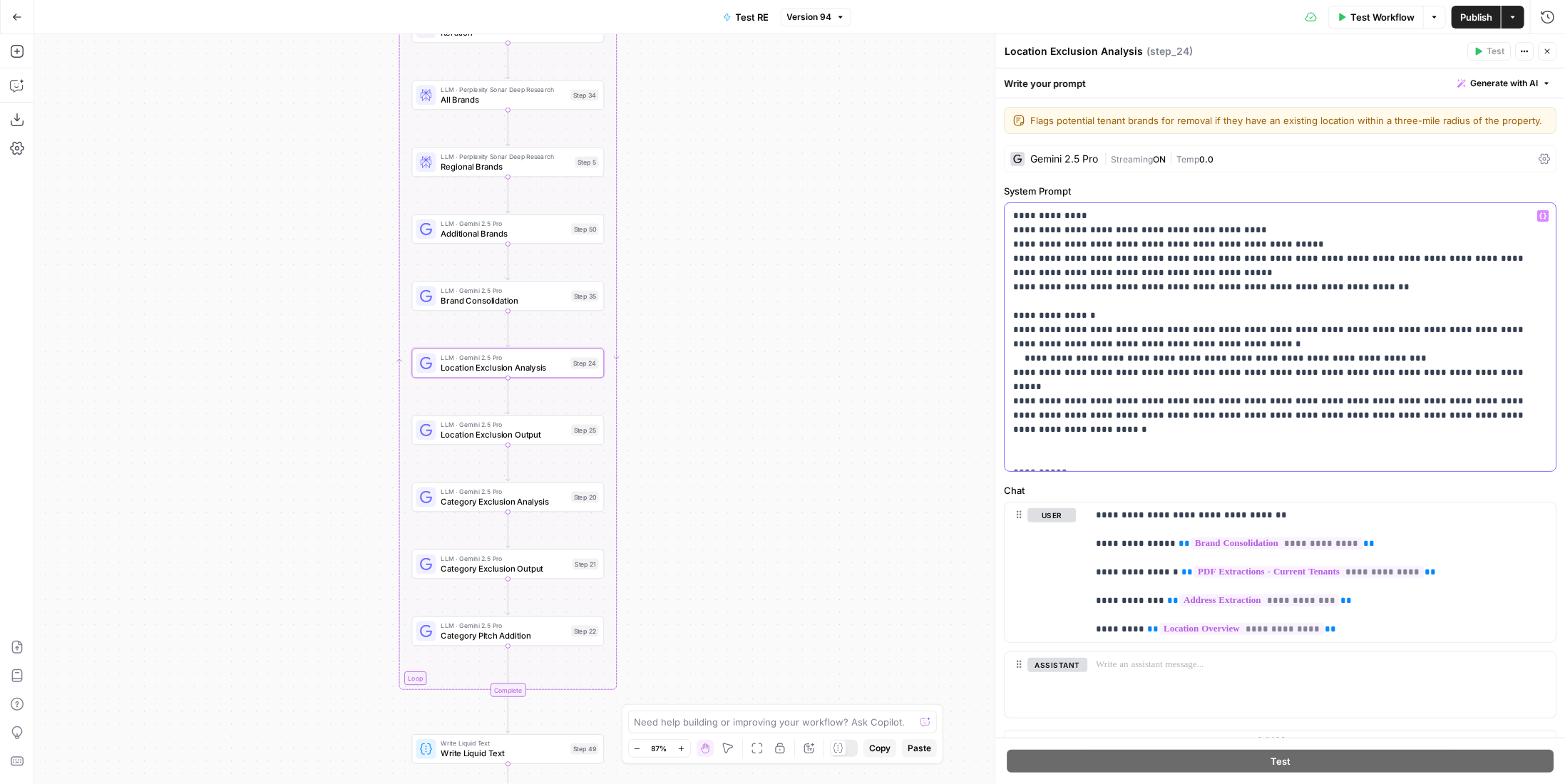 click on "**********" at bounding box center [1275, 337] 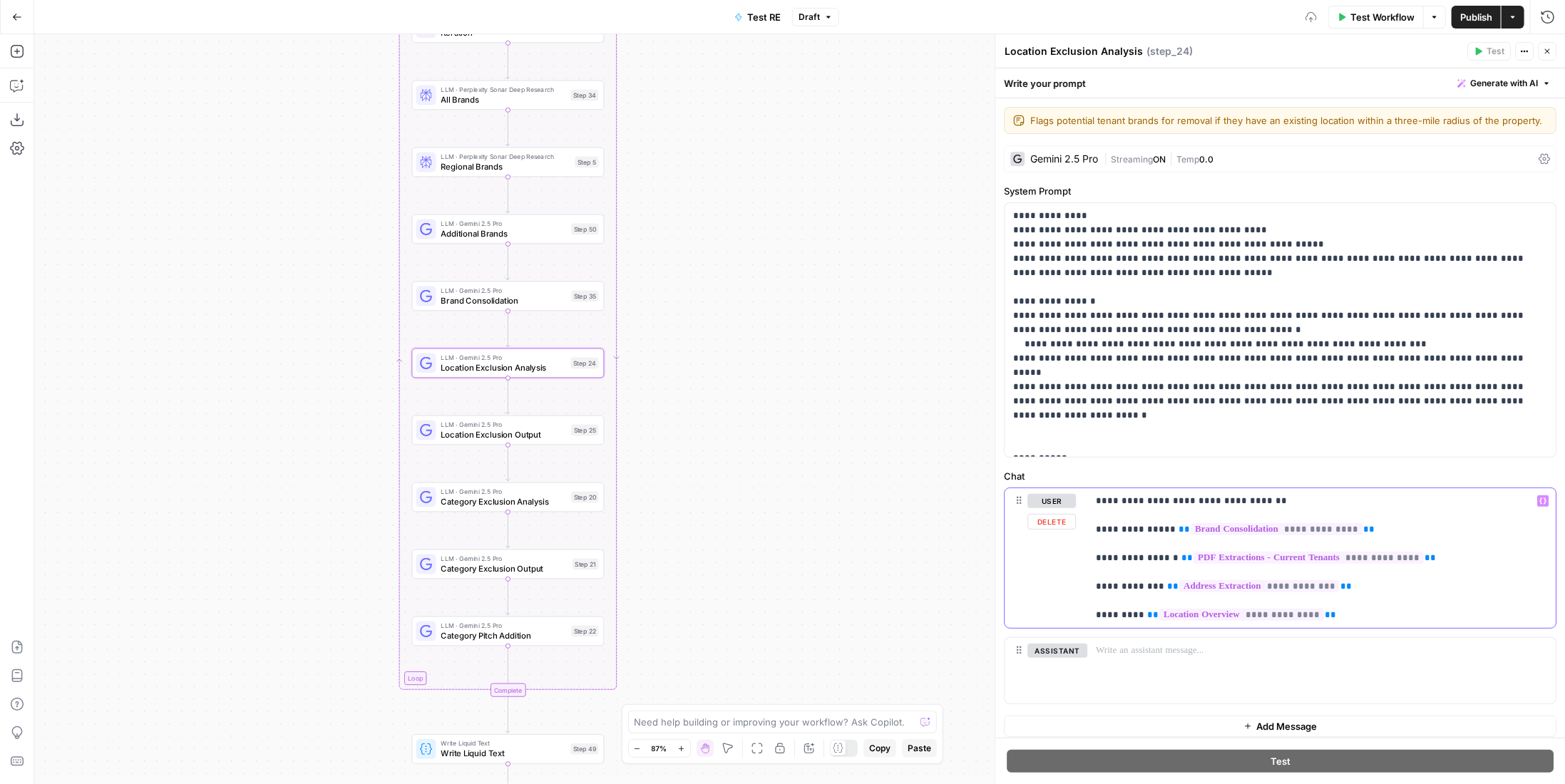 click on "**********" at bounding box center (1316, 558) 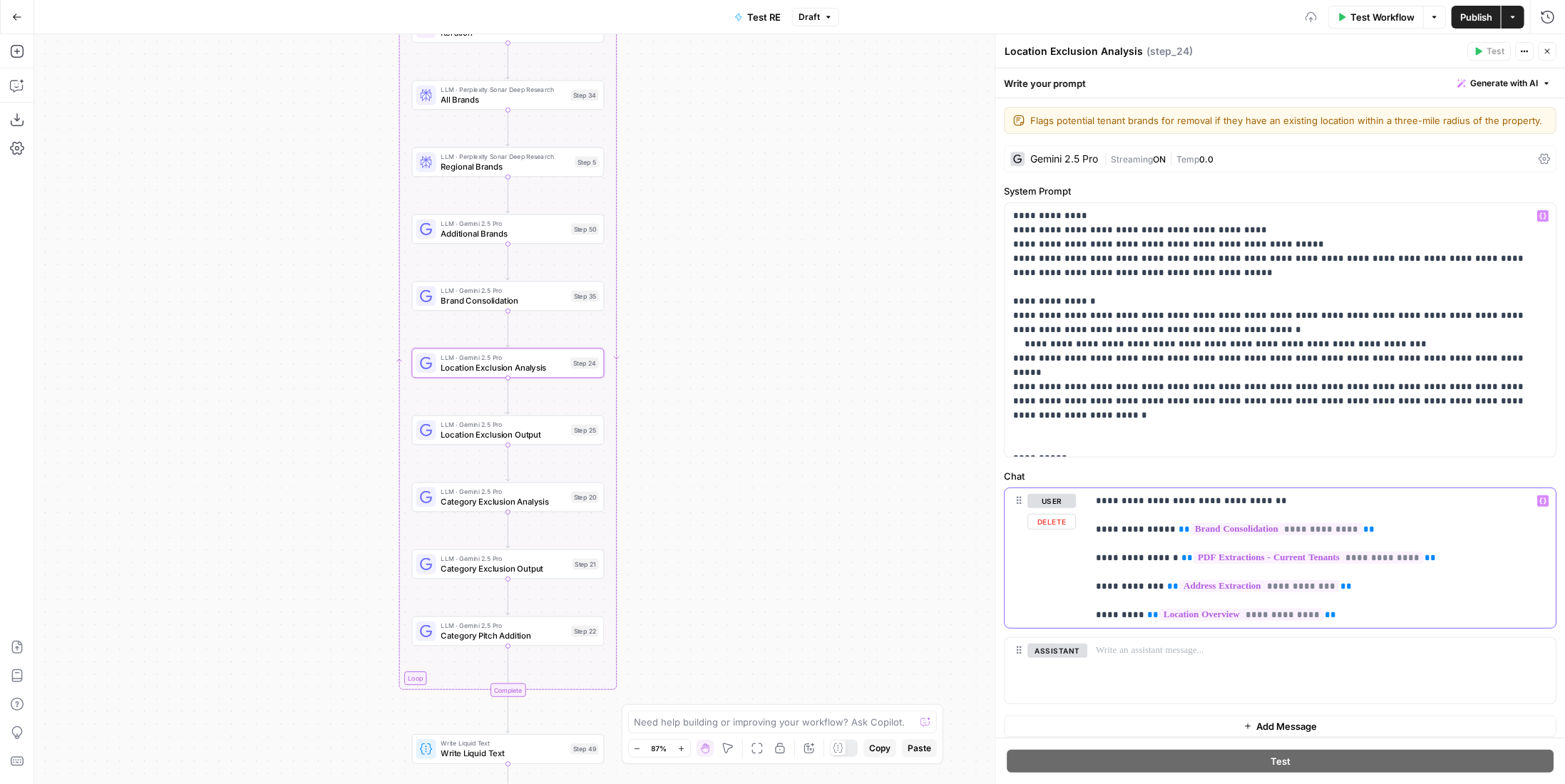 click on "**********" at bounding box center [1316, 558] 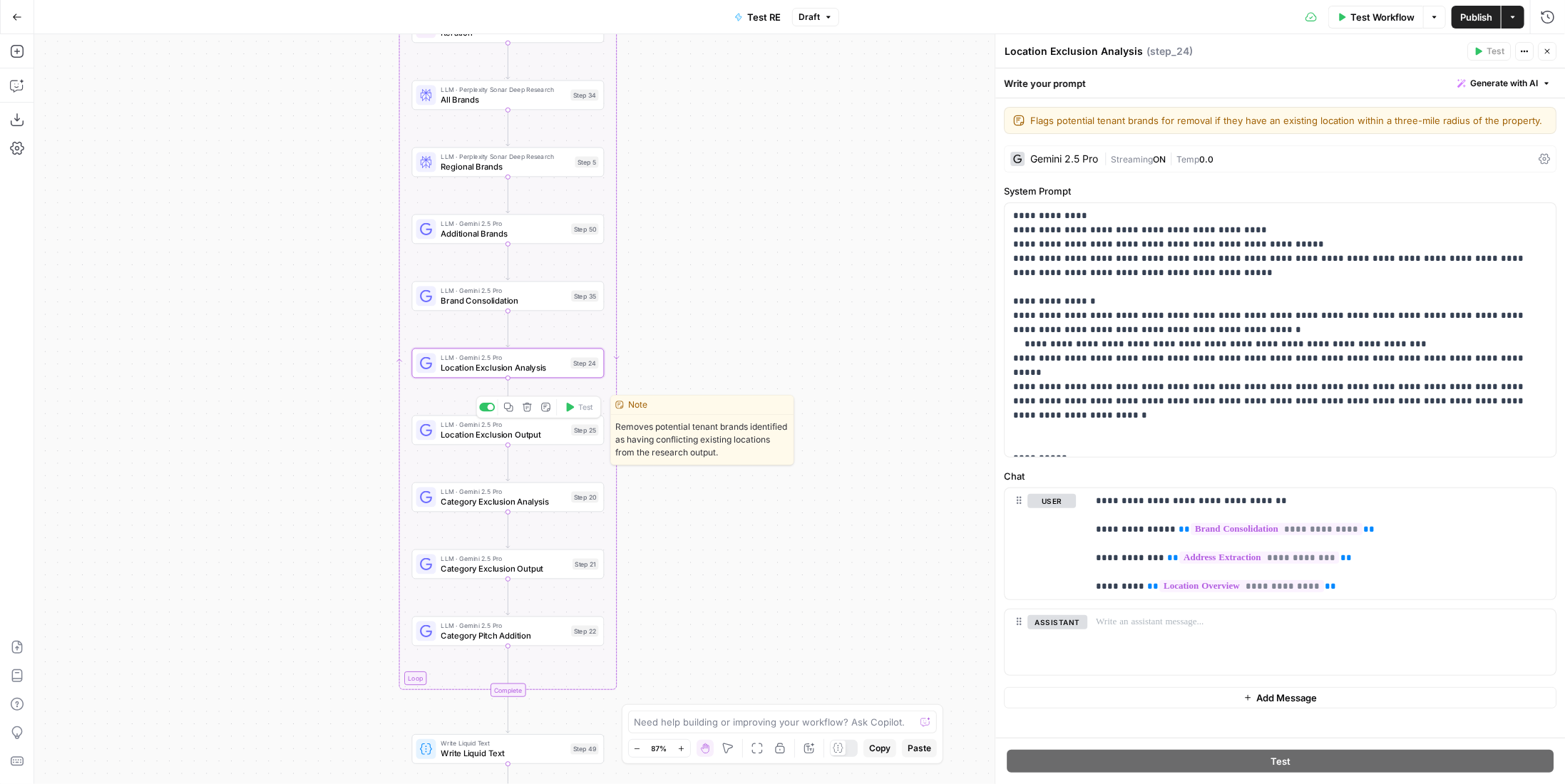 click on "Location Exclusion Output" at bounding box center [503, 434] 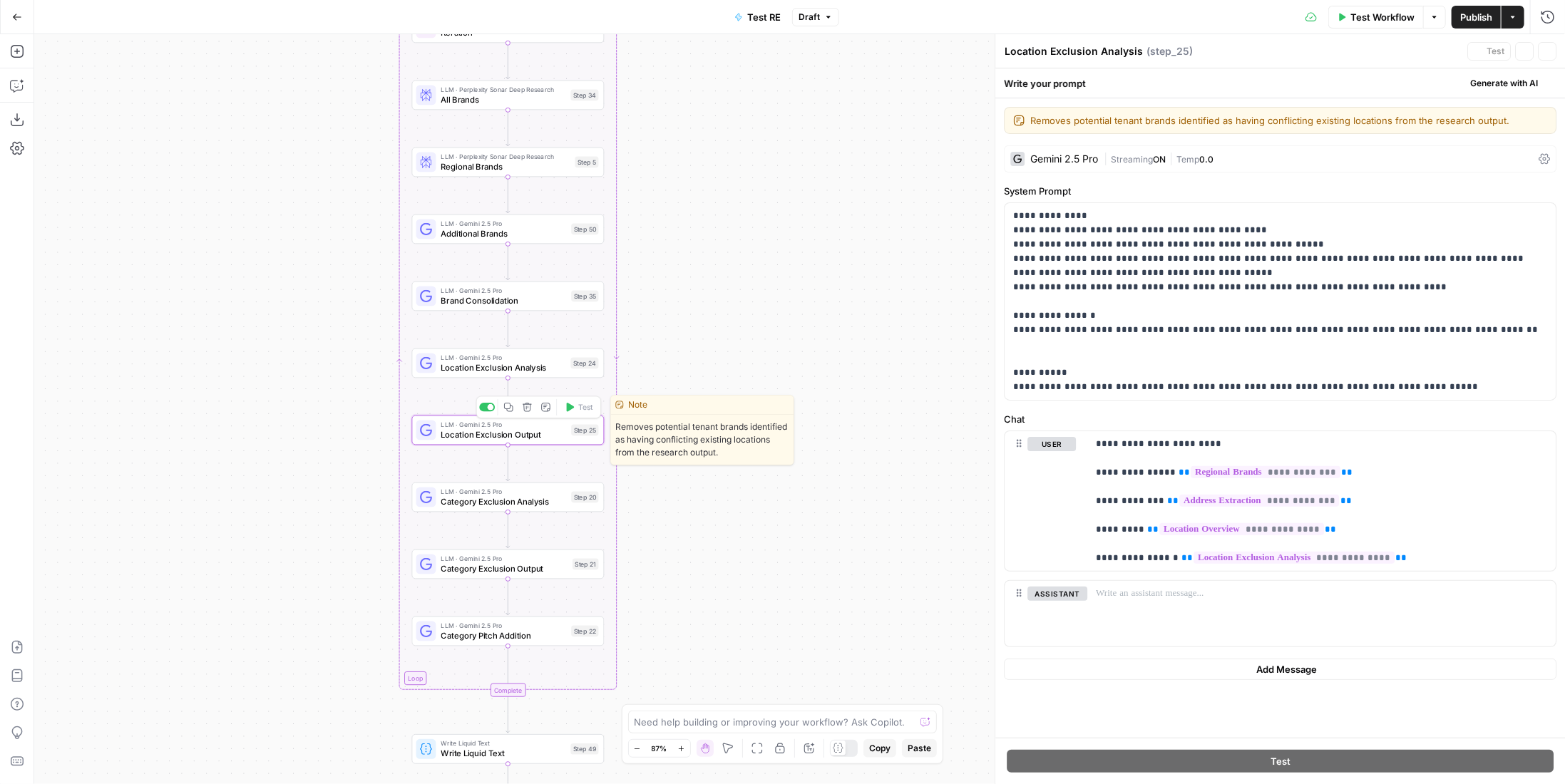 type on "Location Exclusion Output" 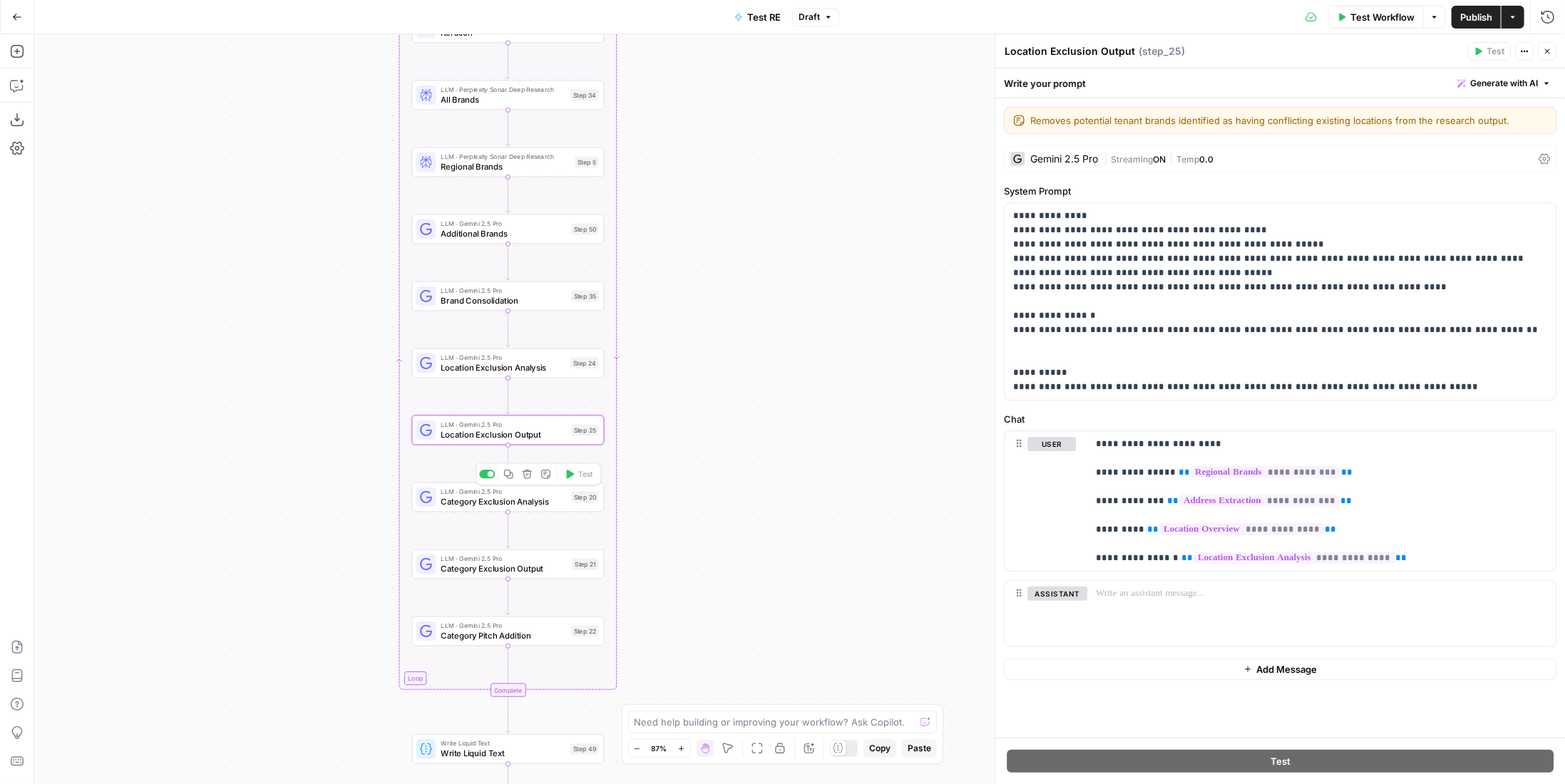 click on "|   Streaming  ON   |   Temp  0.0" at bounding box center (1318, 159) 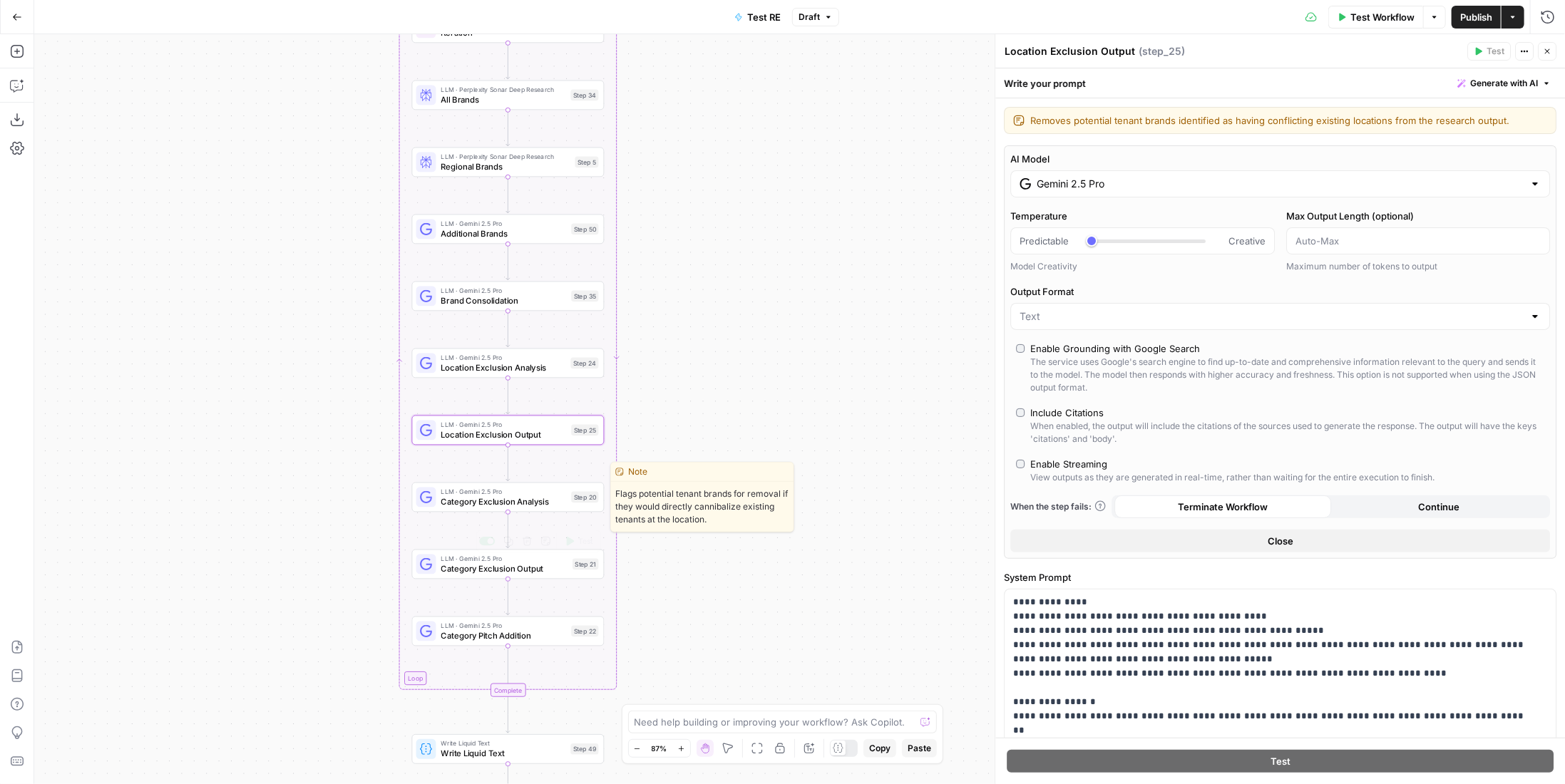 click on "Category Exclusion Analysis" at bounding box center [503, 501] 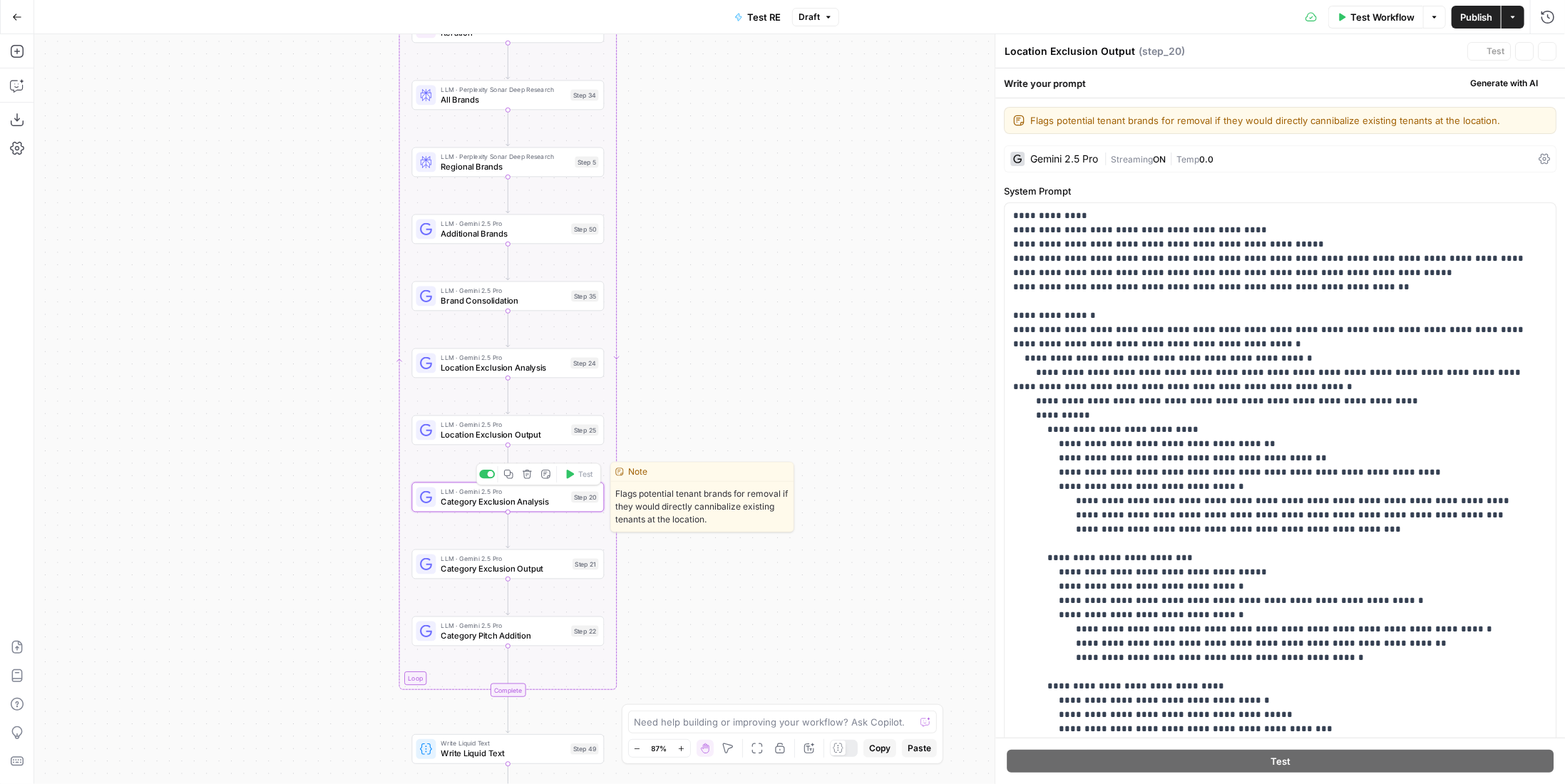 type on "Category Exclusion Analysis" 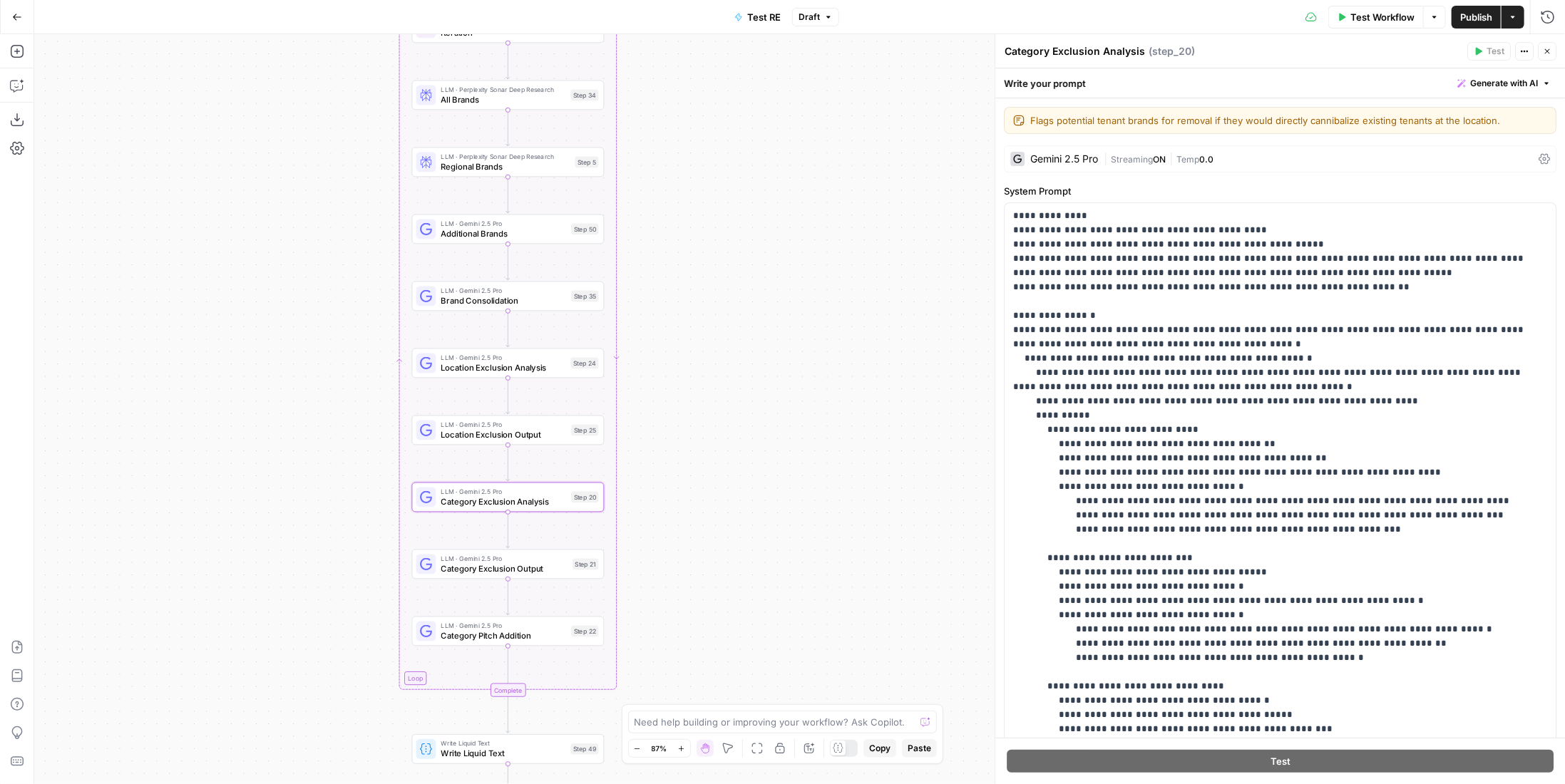 scroll, scrollTop: 257, scrollLeft: 0, axis: vertical 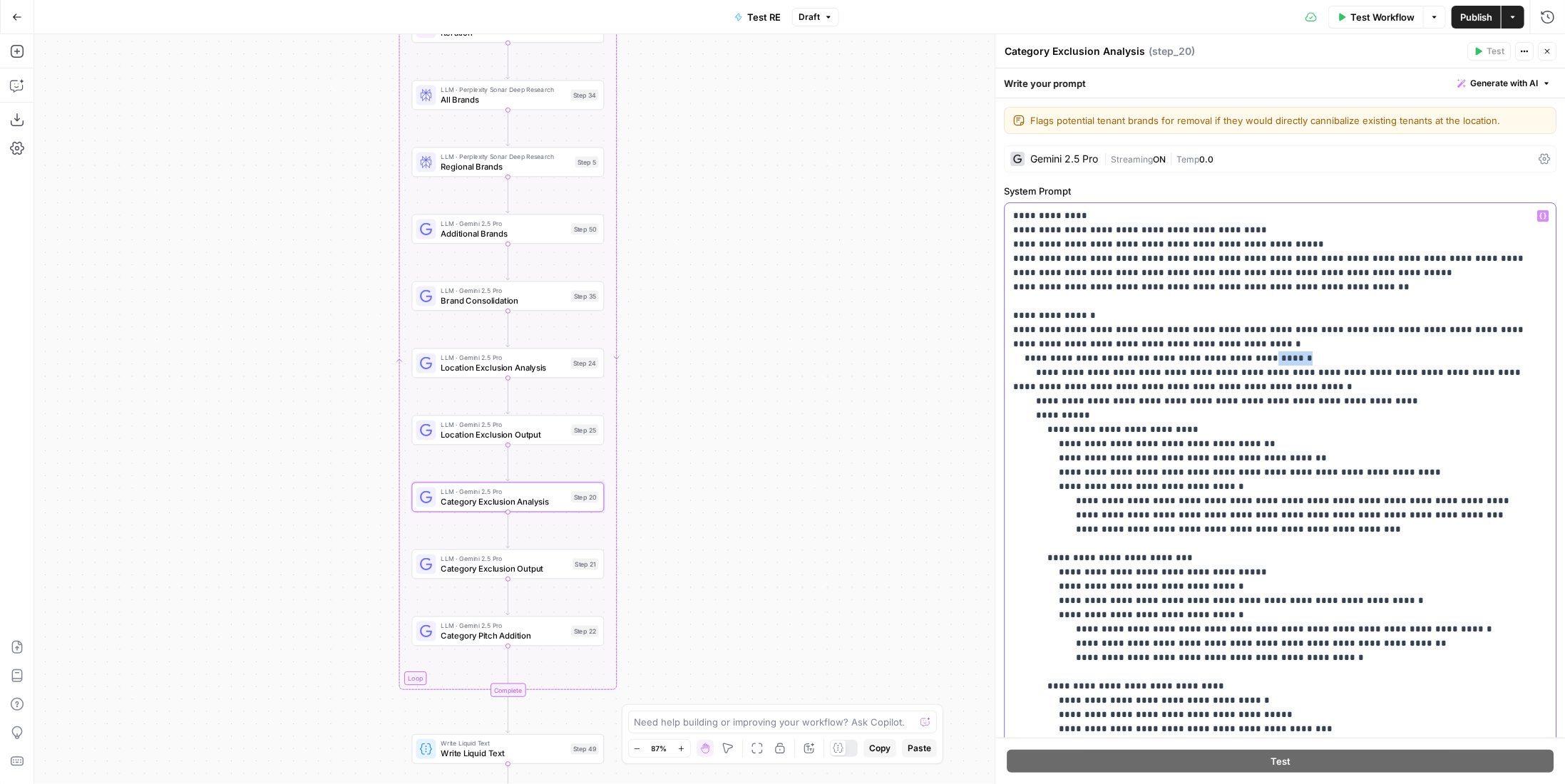 drag, startPoint x: 1262, startPoint y: 354, endPoint x: 1226, endPoint y: 359, distance: 36.34556 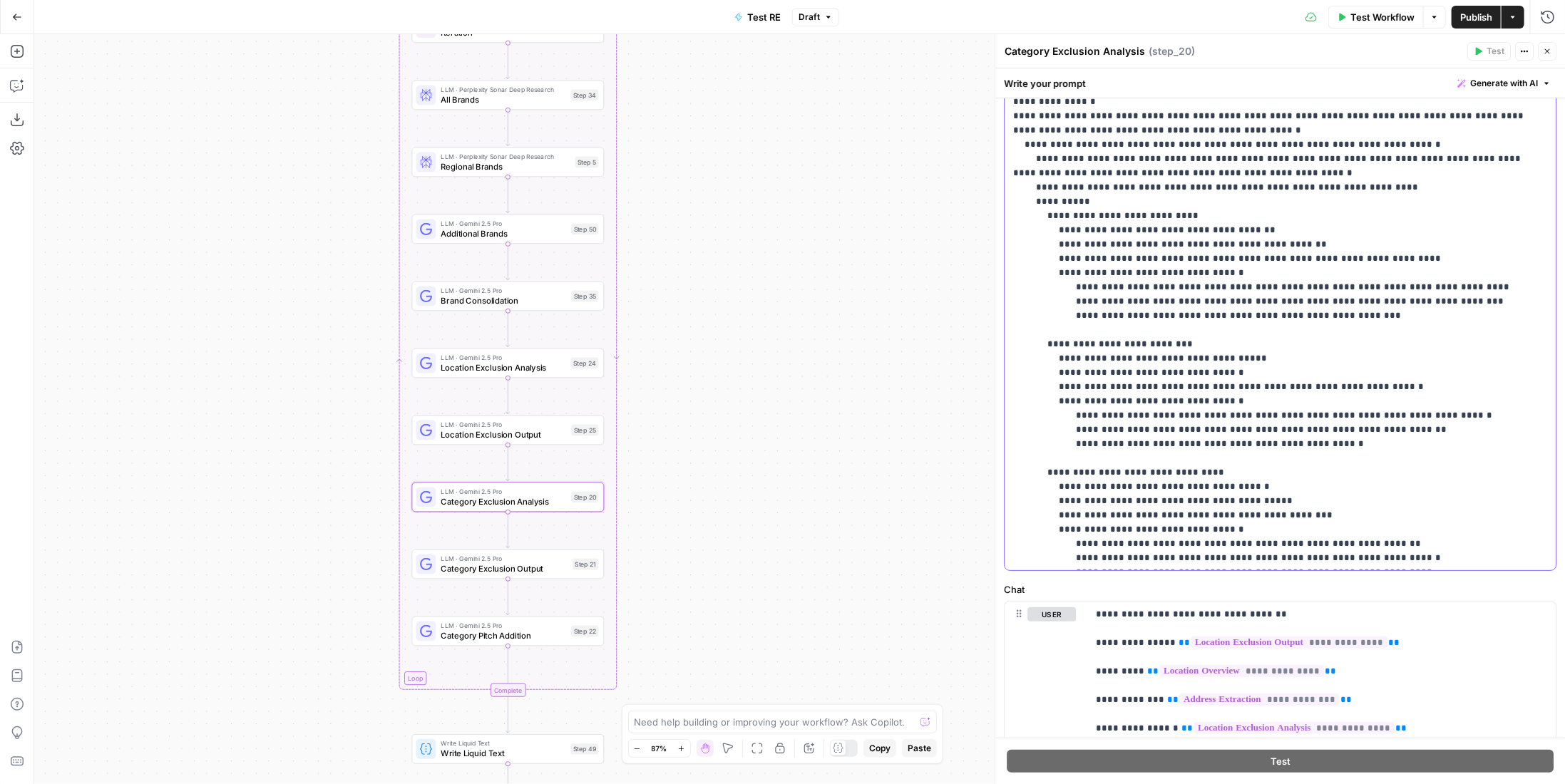 scroll, scrollTop: 0, scrollLeft: 0, axis: both 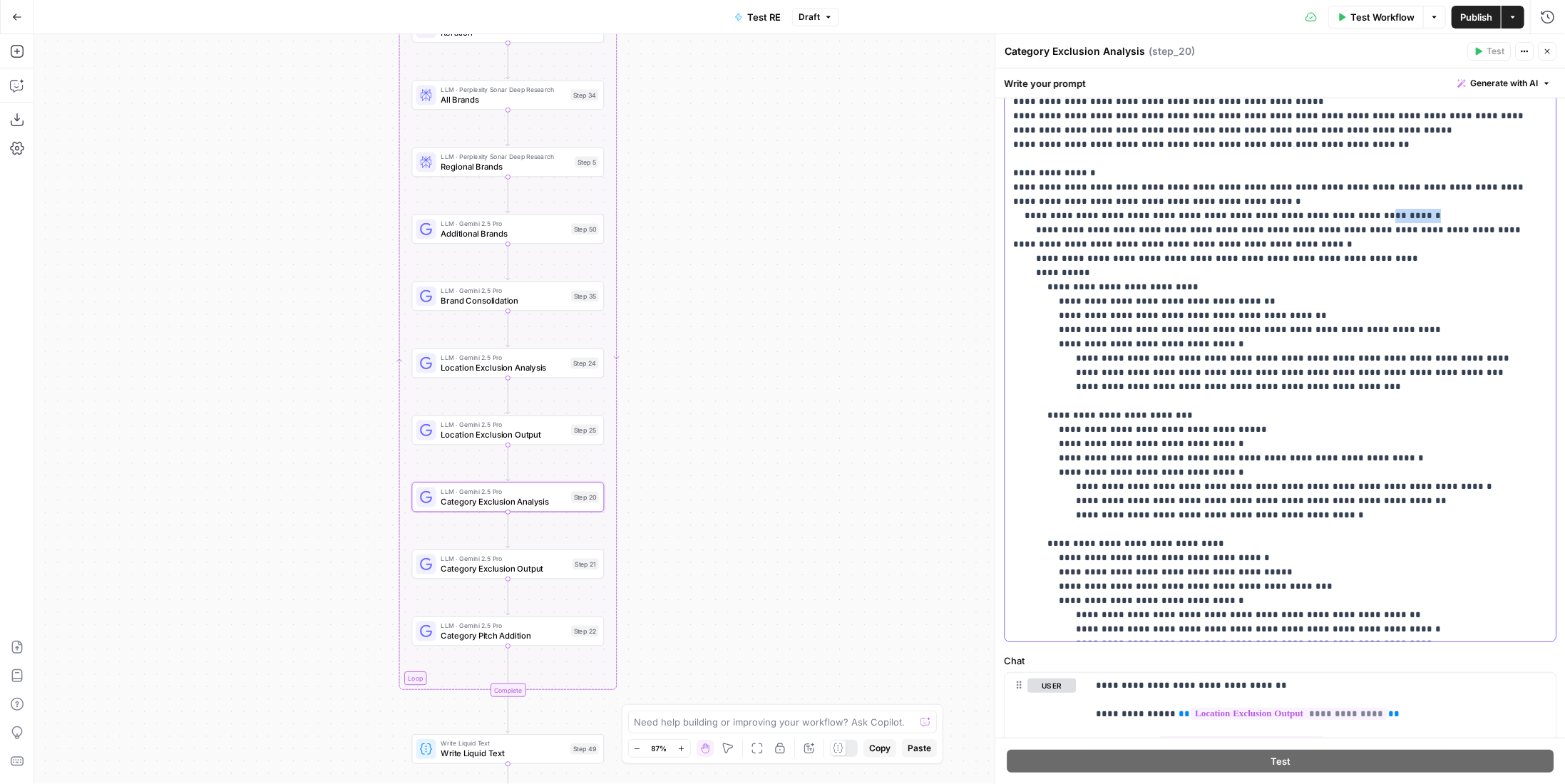 drag, startPoint x: 1373, startPoint y: 219, endPoint x: 1323, endPoint y: 216, distance: 50.08992 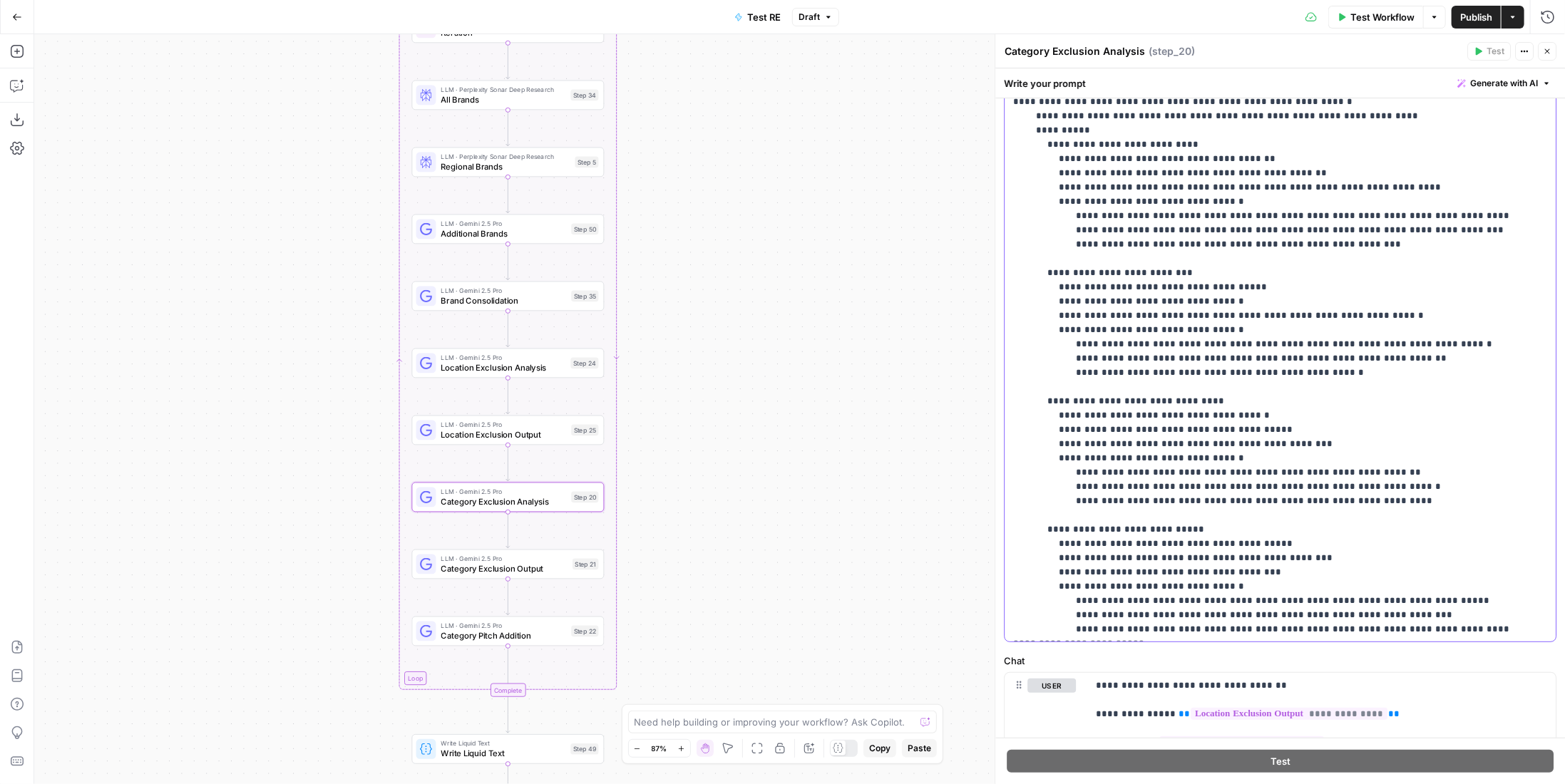 scroll, scrollTop: 257, scrollLeft: 0, axis: vertical 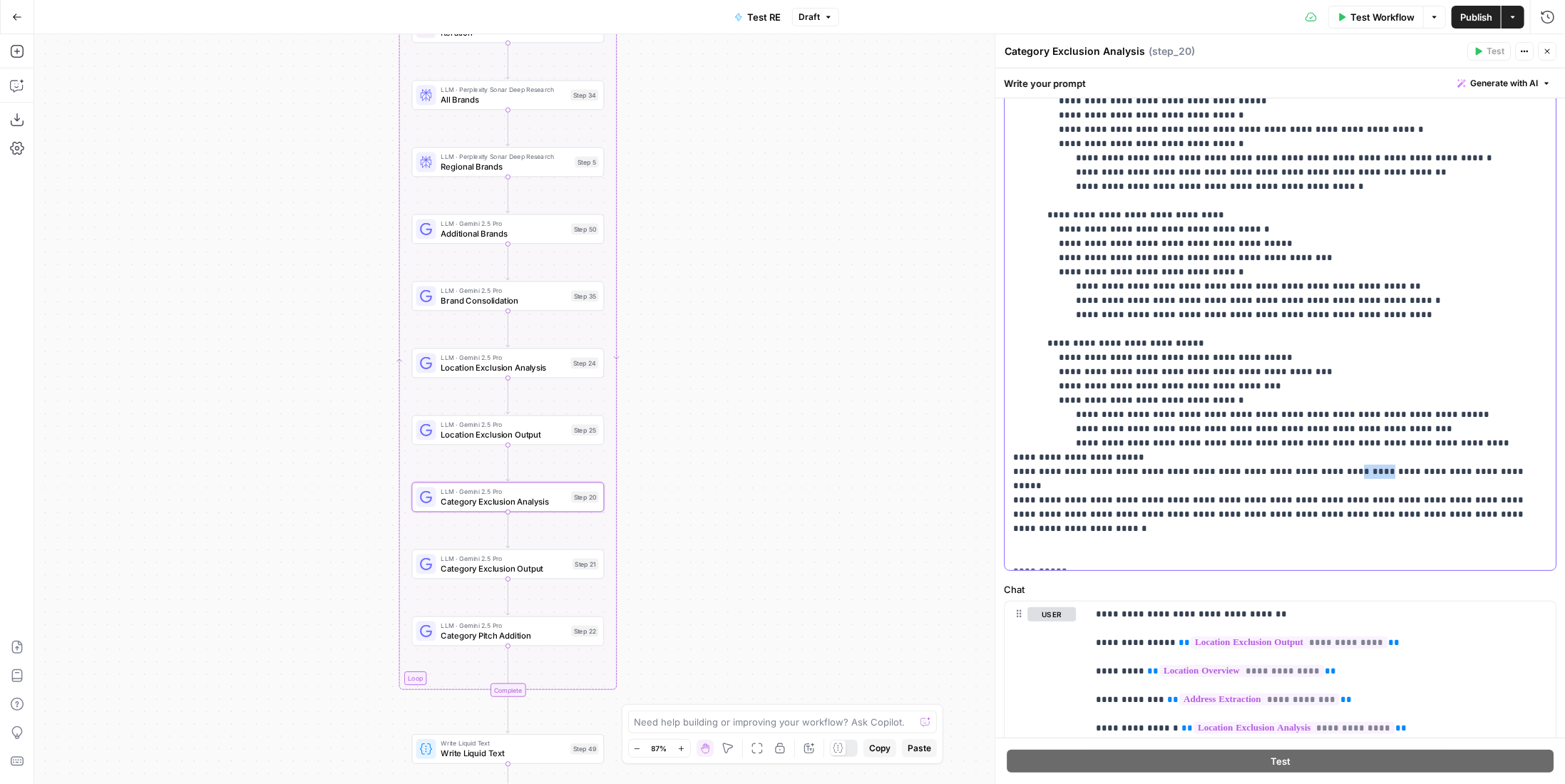 drag, startPoint x: 1310, startPoint y: 471, endPoint x: 1338, endPoint y: 467, distance: 28.28427 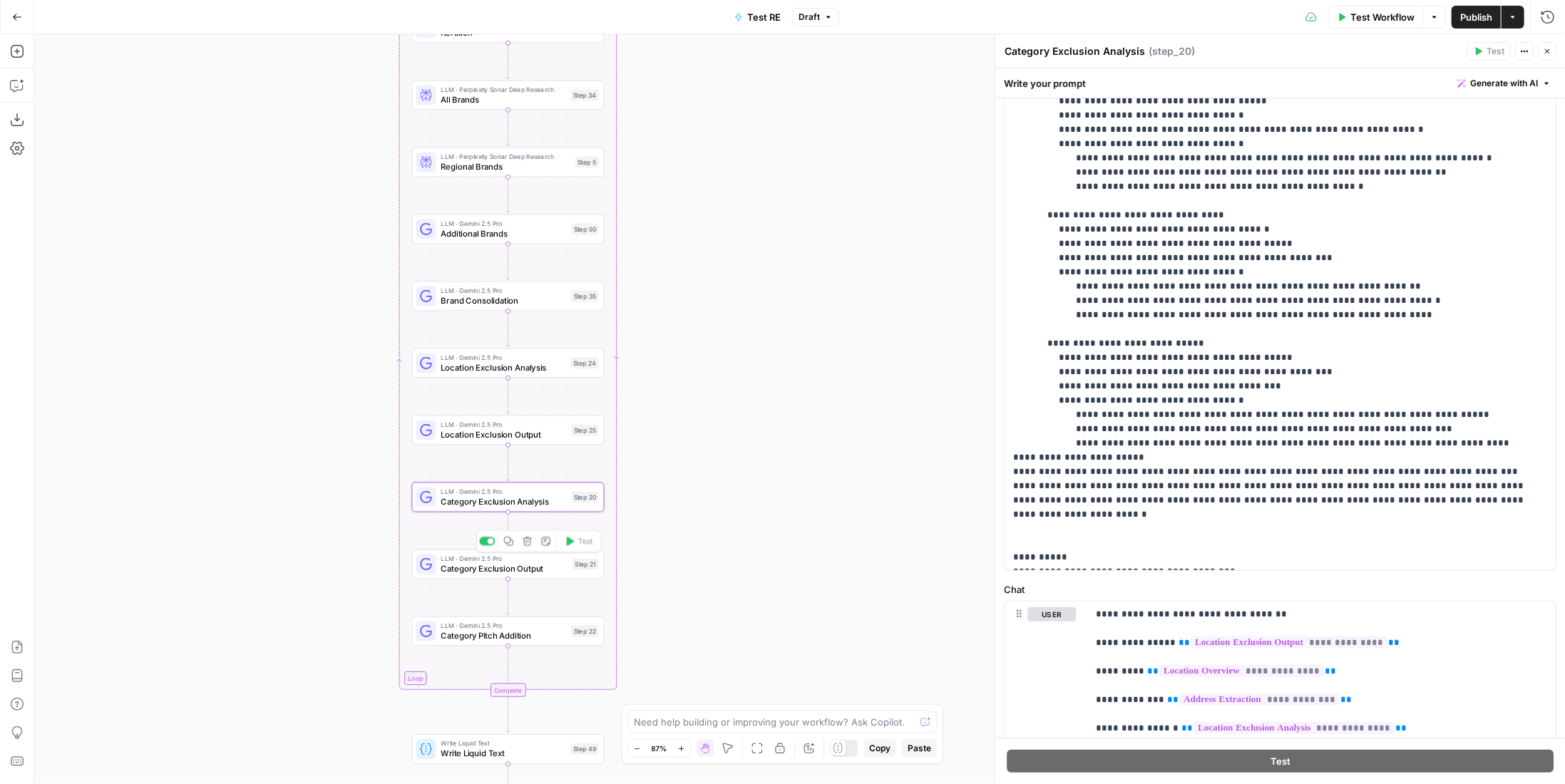 click on "Category Exclusion Output" at bounding box center [504, 568] 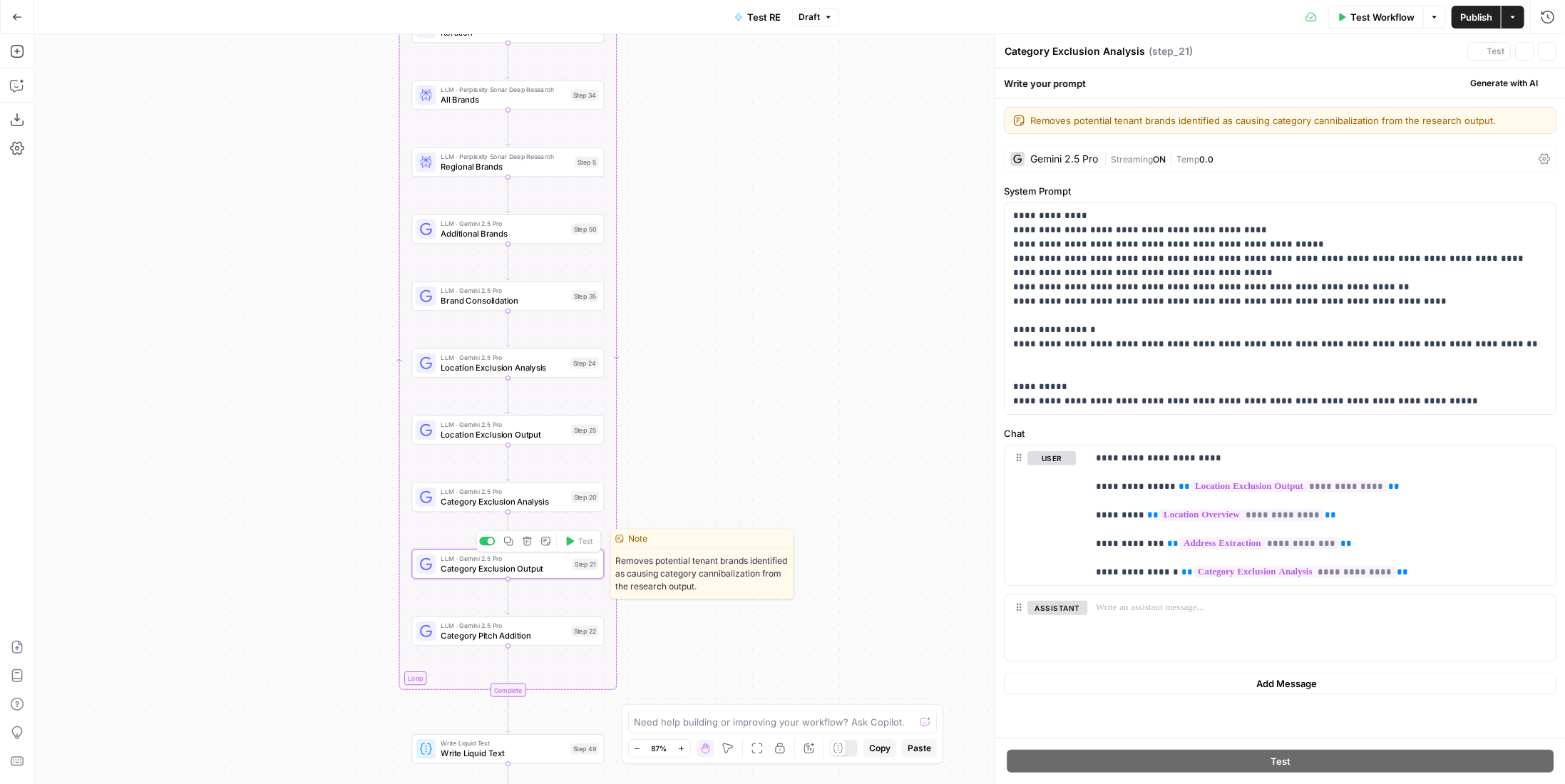 type on "Category Exclusion Output" 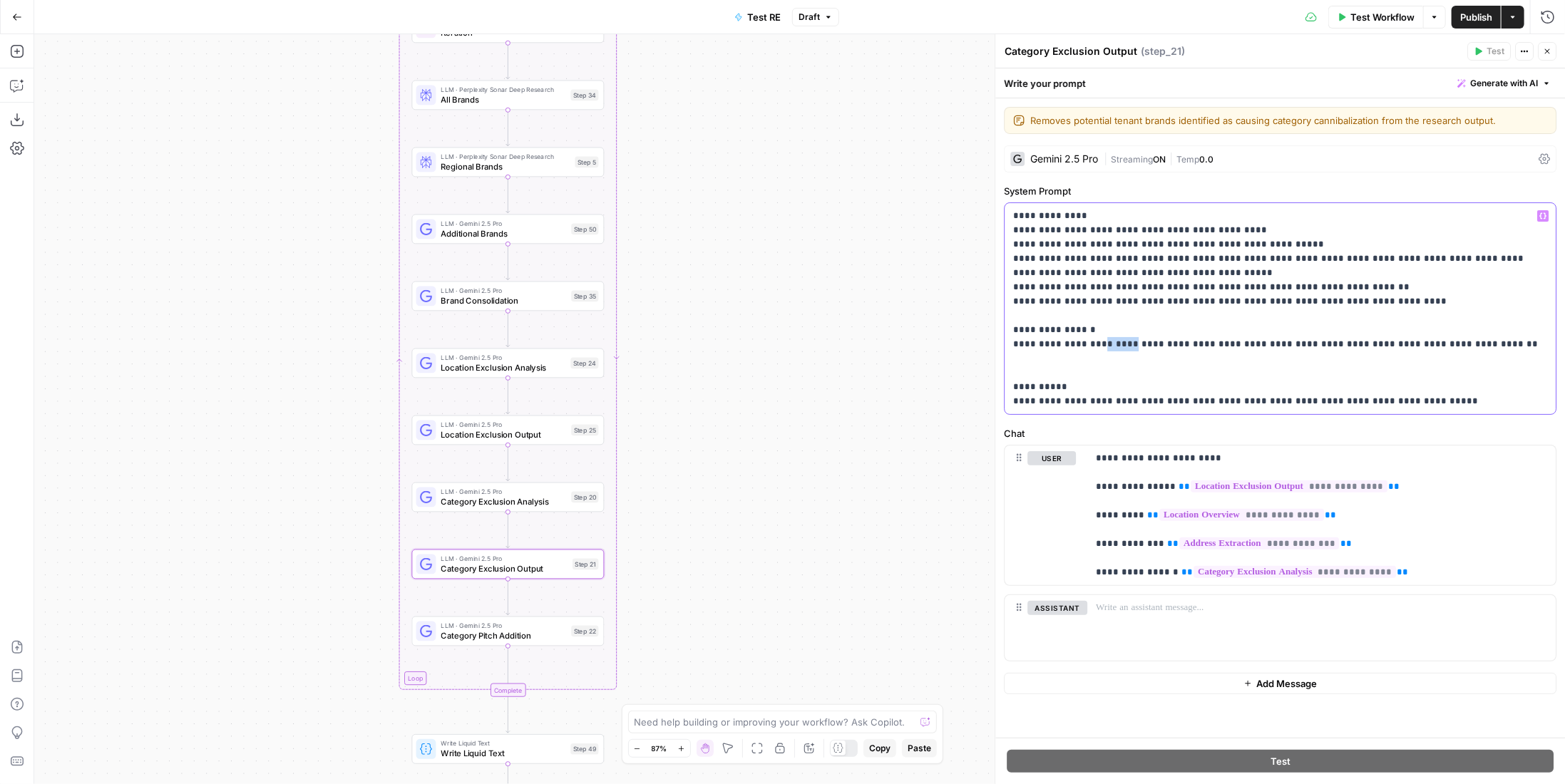 drag, startPoint x: 1099, startPoint y: 344, endPoint x: 1117, endPoint y: 342, distance: 18.11077 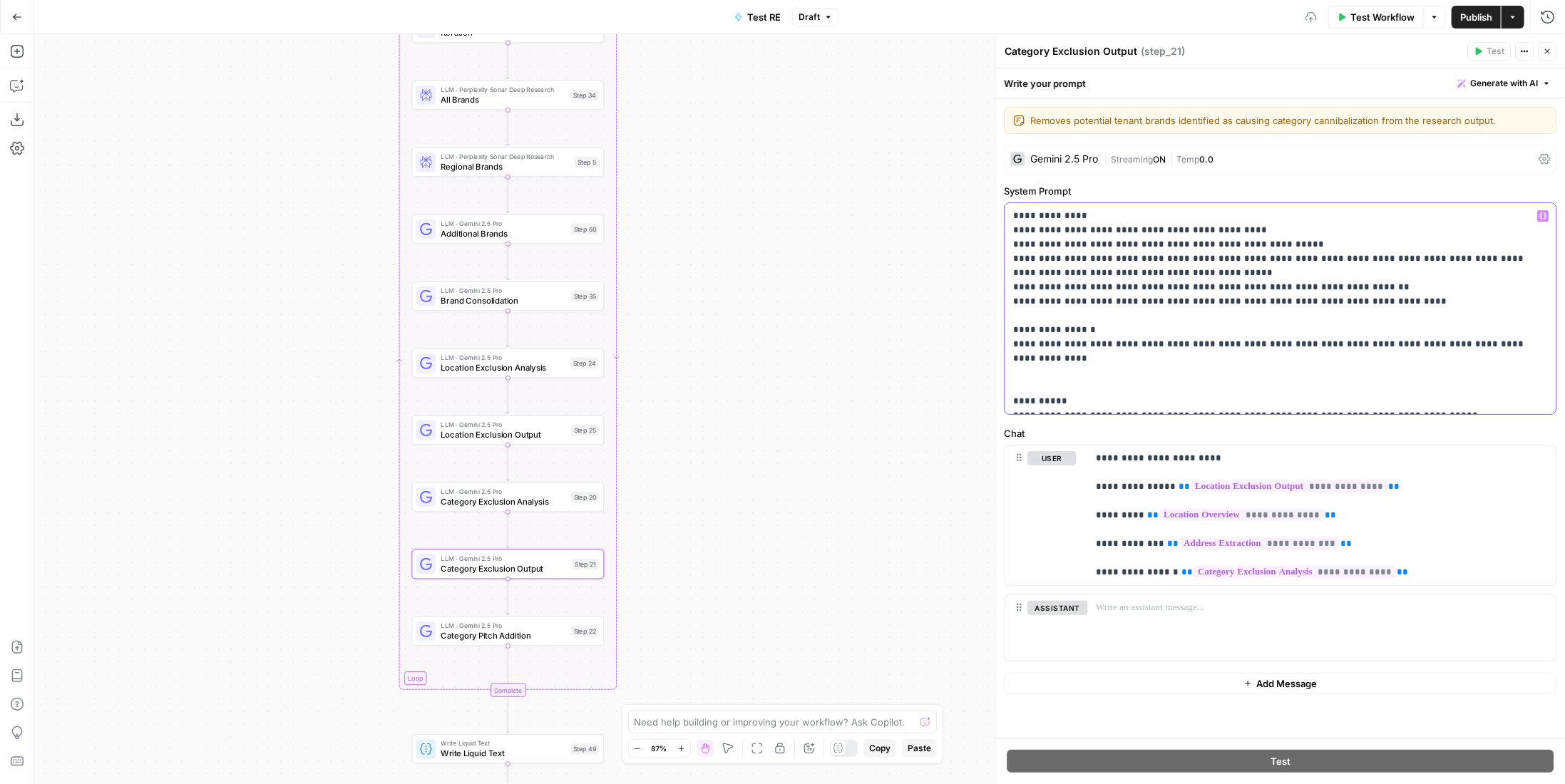 click on "**********" at bounding box center (1281, 309) 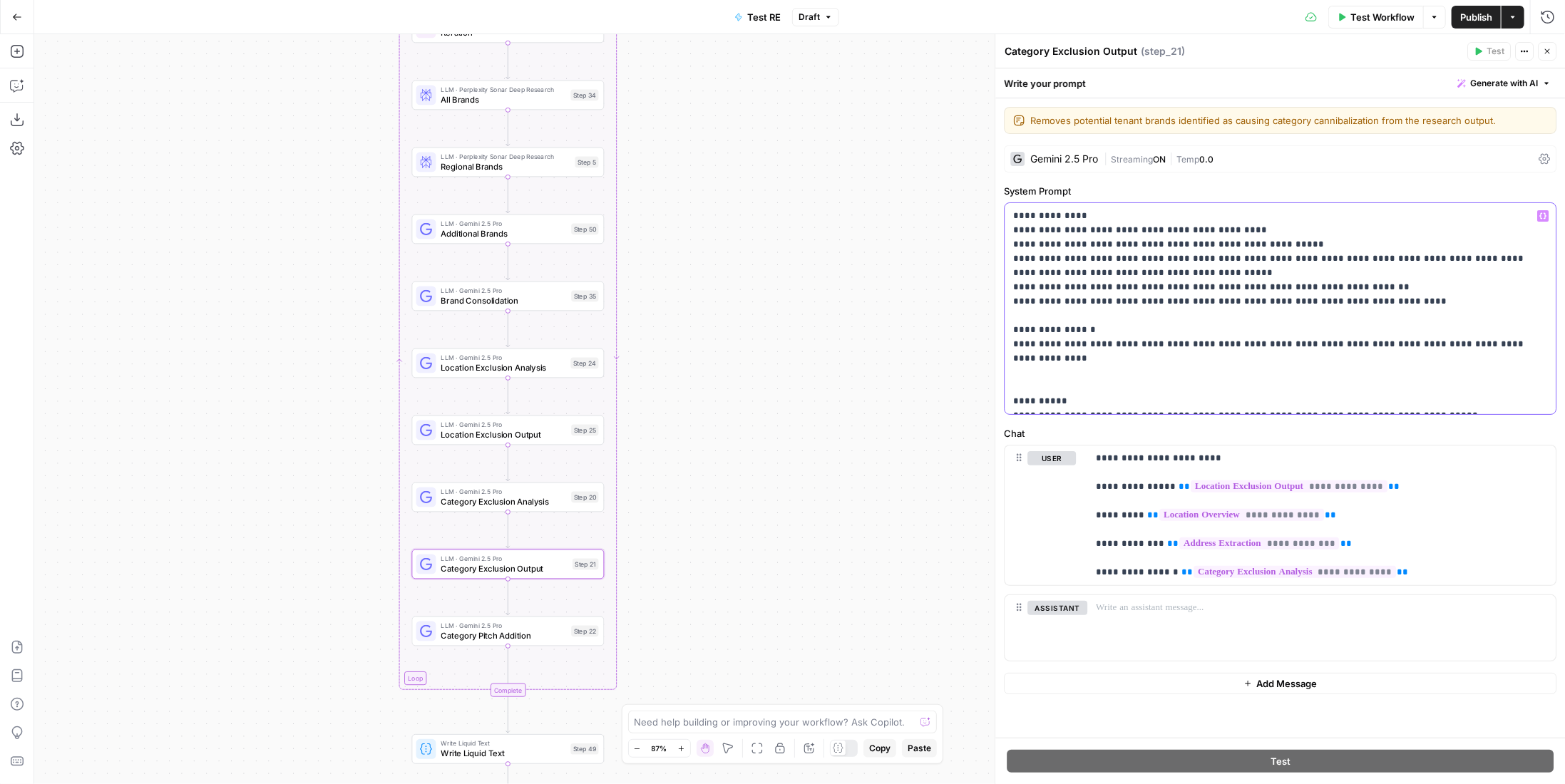 click on "**********" at bounding box center (1281, 309) 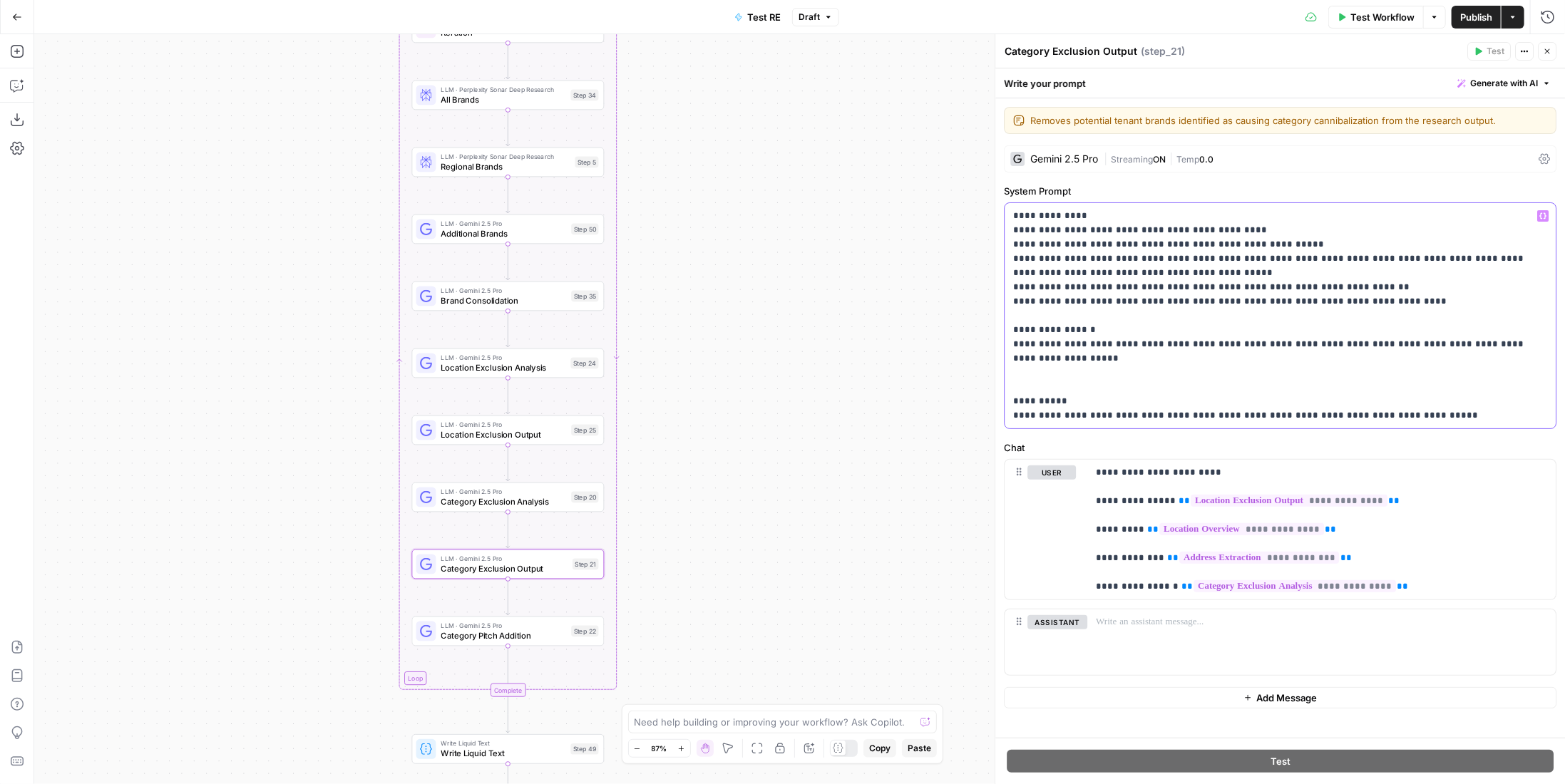 click on "**********" at bounding box center [1275, 316] 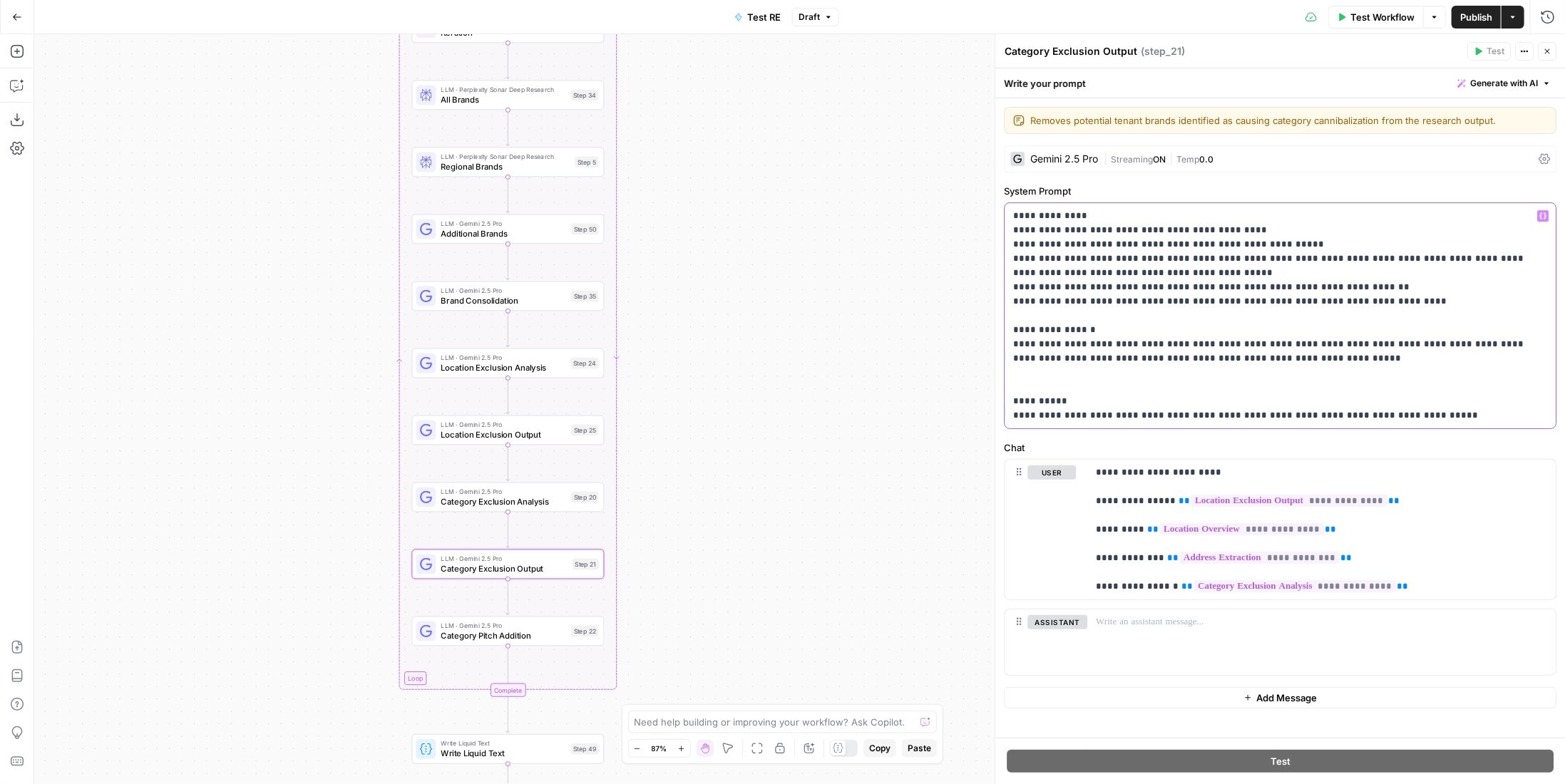 click on "**********" at bounding box center (1275, 316) 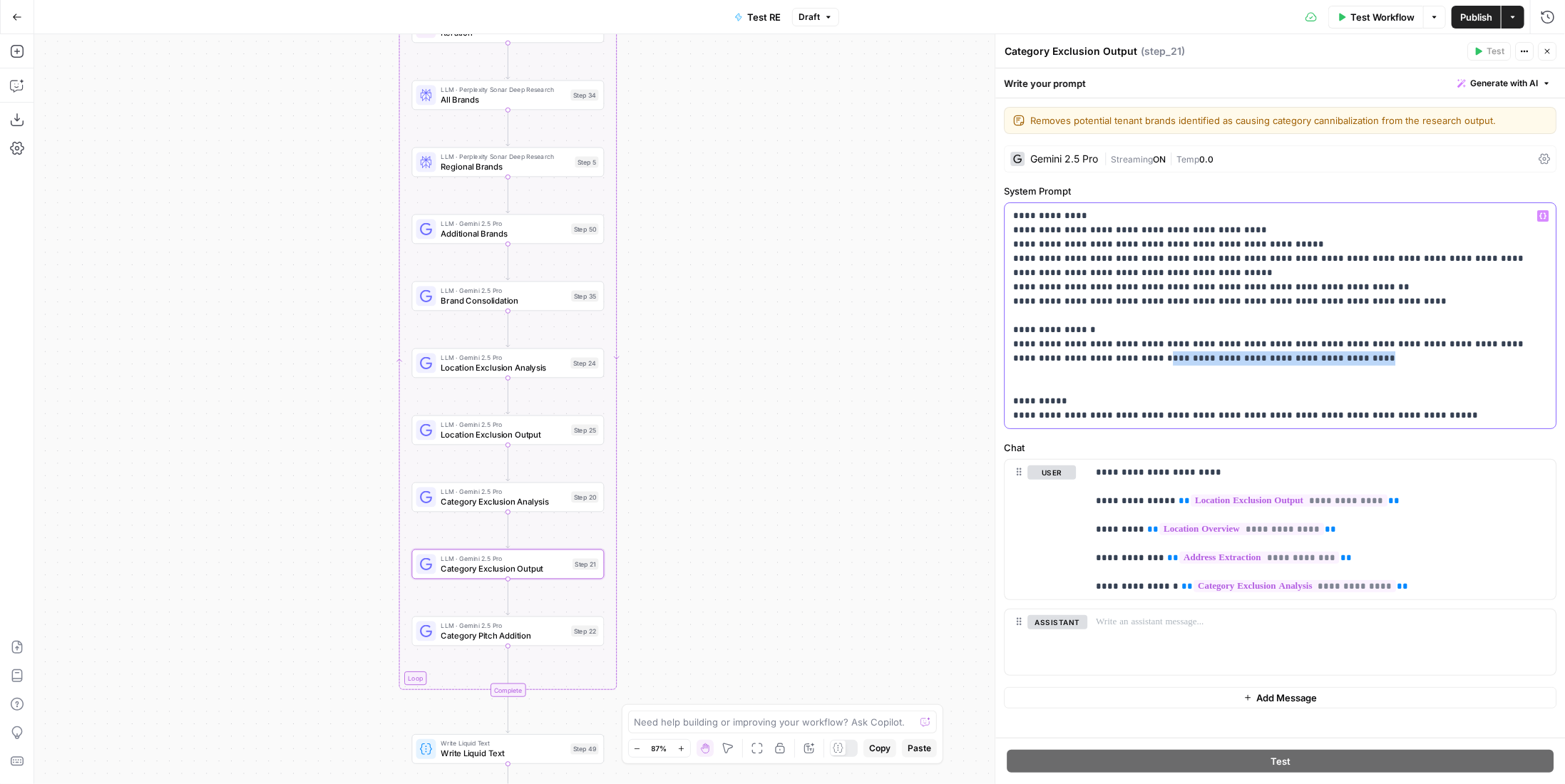 drag, startPoint x: 1318, startPoint y: 360, endPoint x: 1092, endPoint y: 353, distance: 226.1084 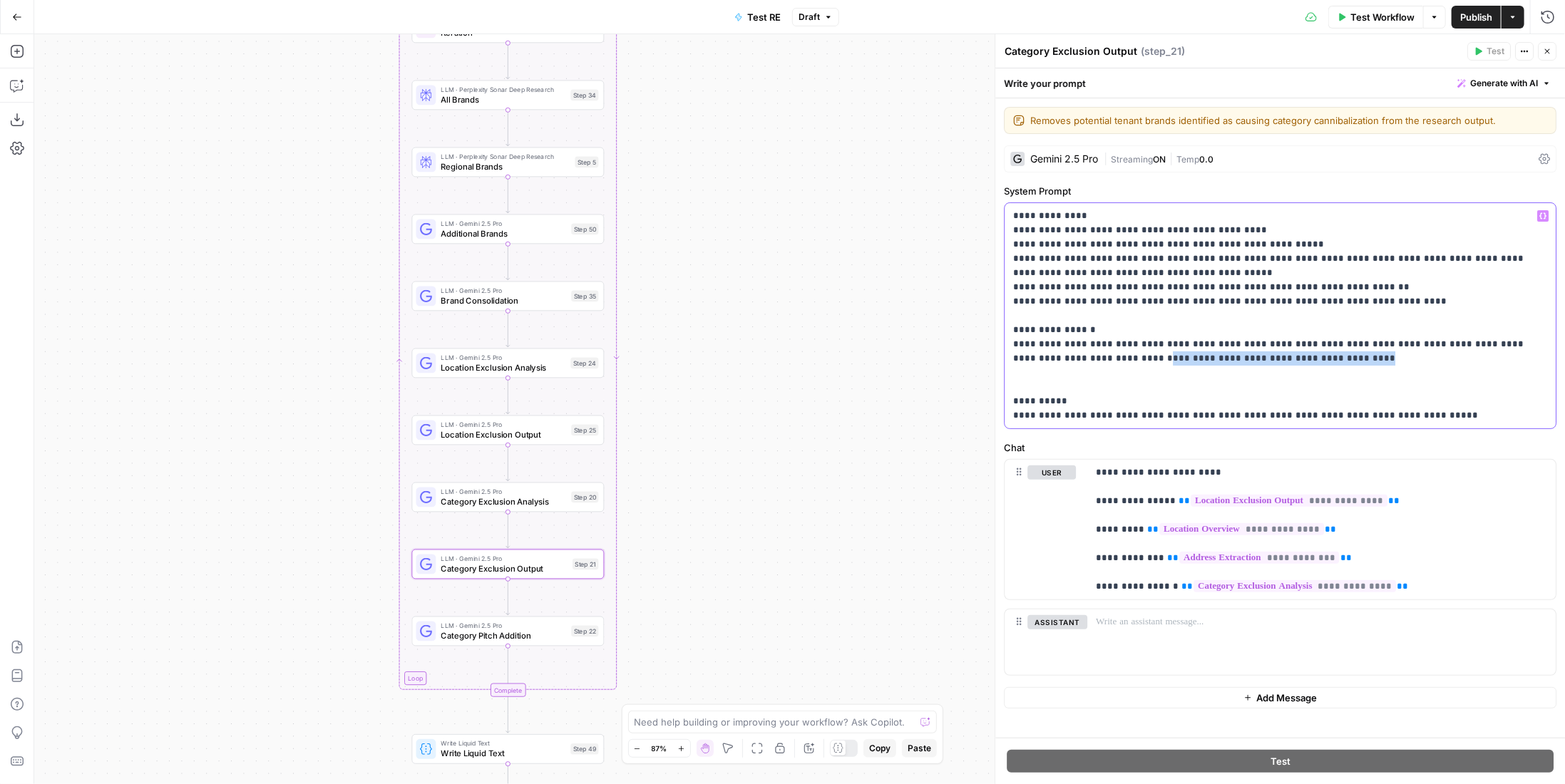 click on "**********" at bounding box center (1275, 316) 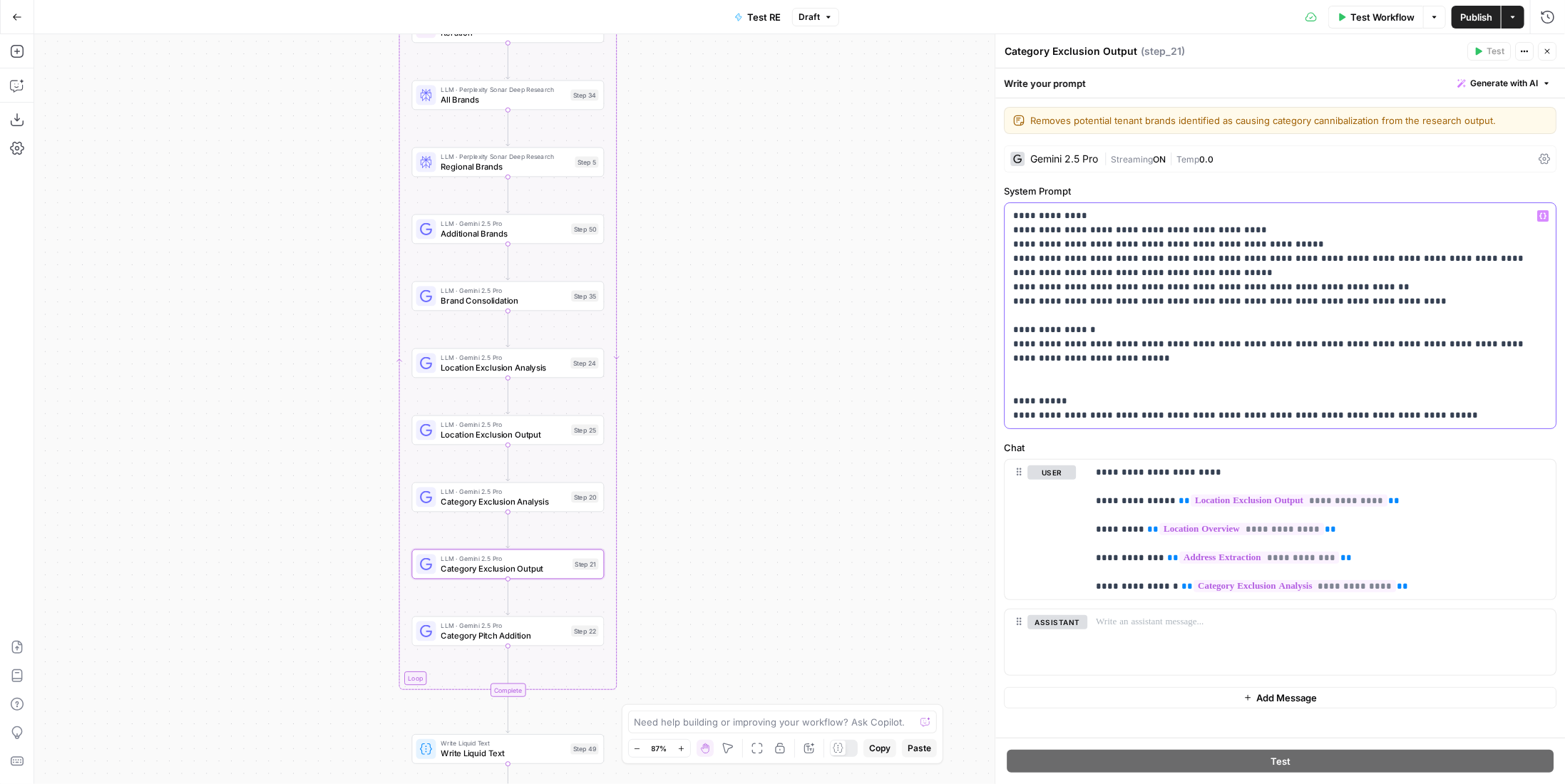 click on "**********" at bounding box center [1275, 316] 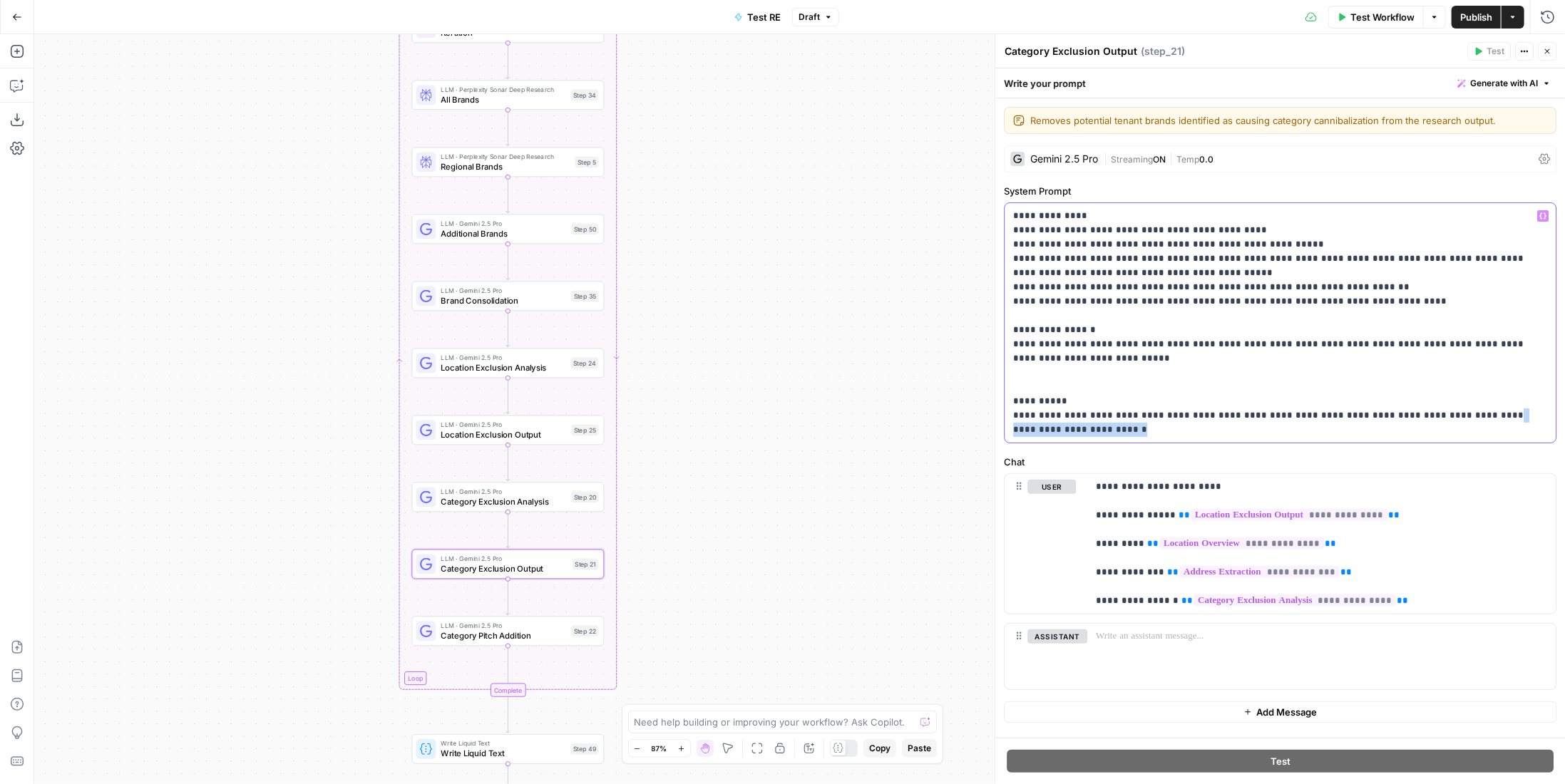 drag, startPoint x: 1448, startPoint y: 418, endPoint x: 1511, endPoint y: 456, distance: 73.5731 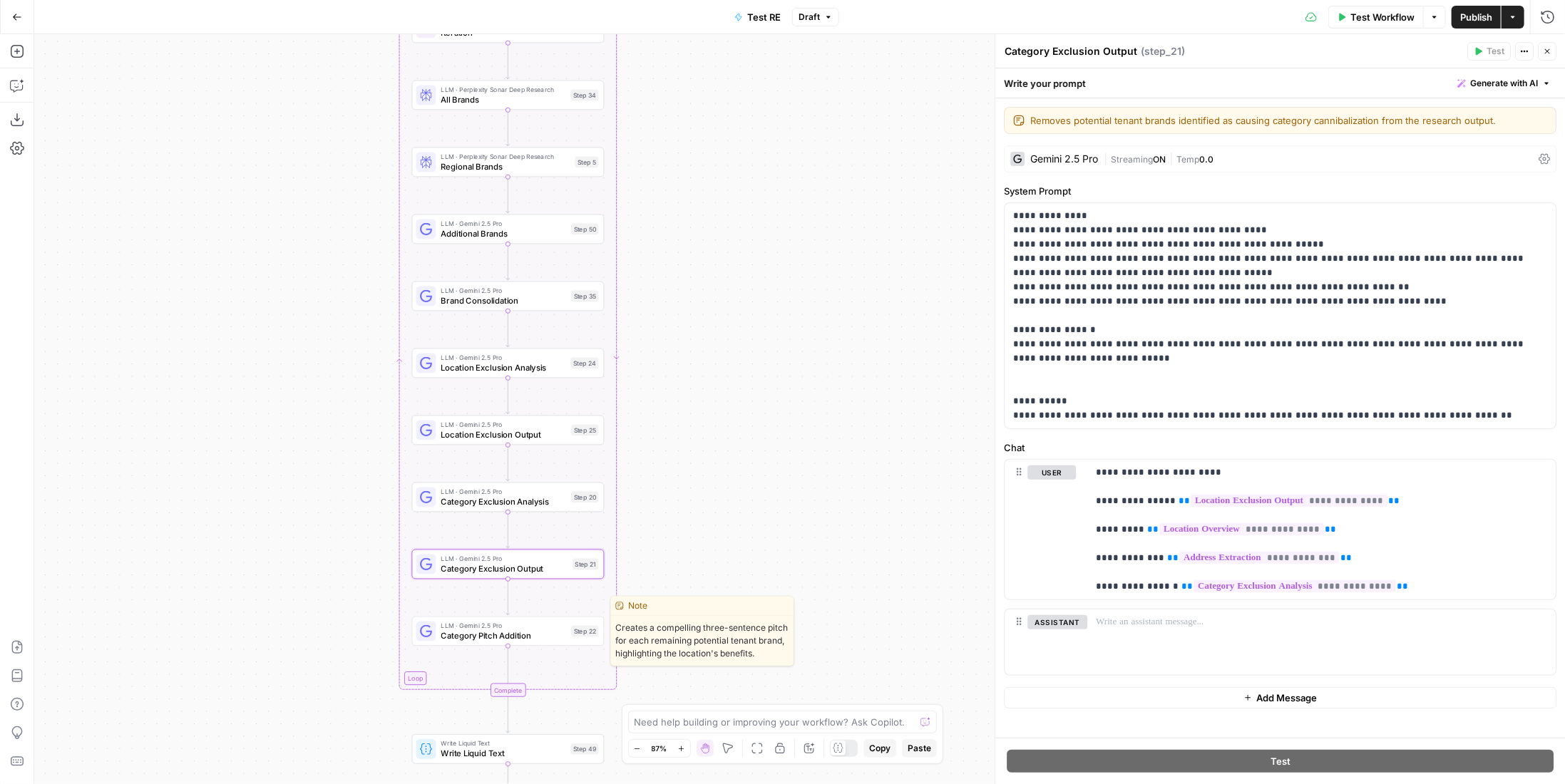 click on "Category Pitch Addition" at bounding box center (503, 635) 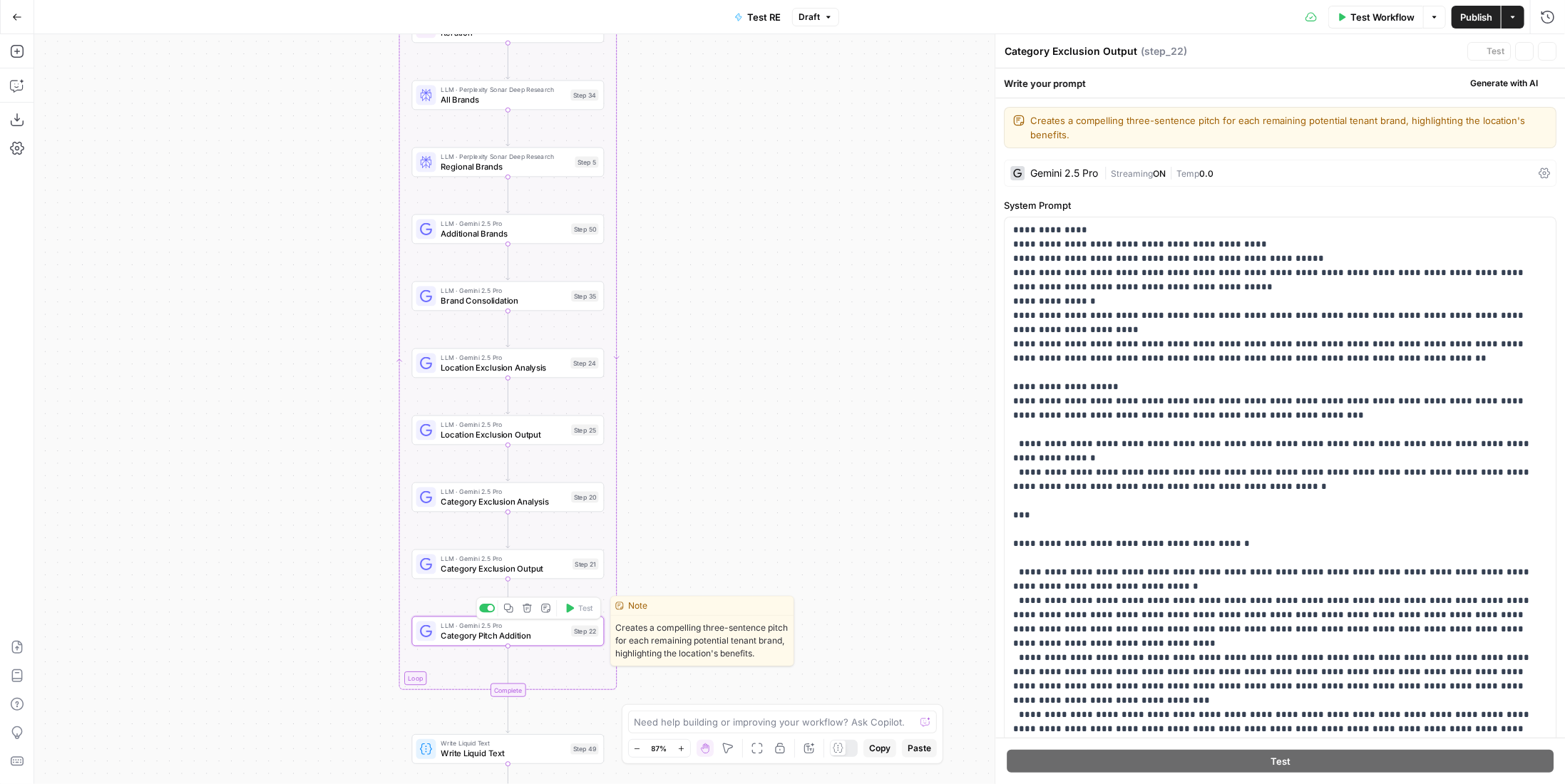 type on "Category Pitch Addition" 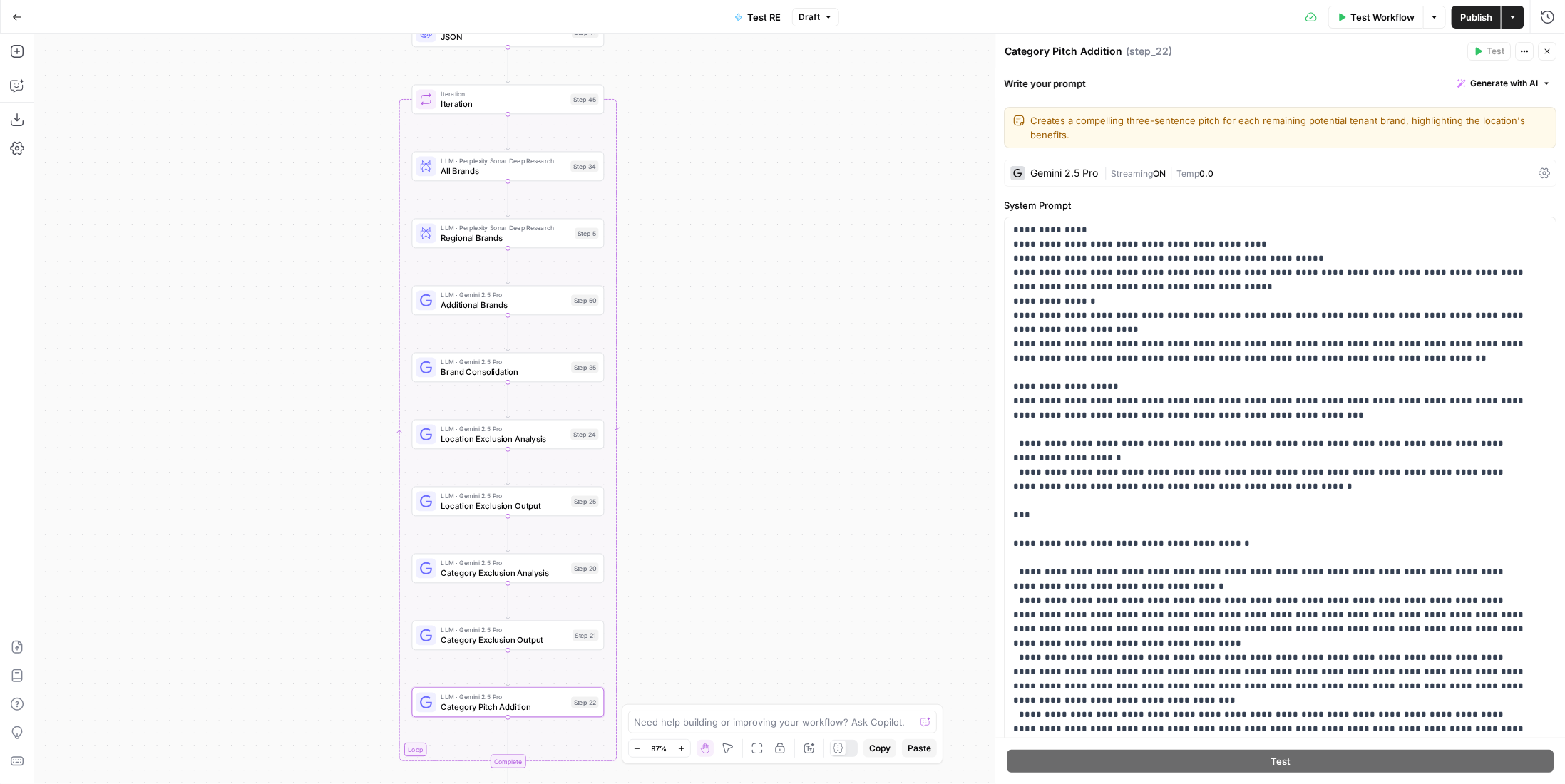 click on "Publish" at bounding box center [1476, 17] 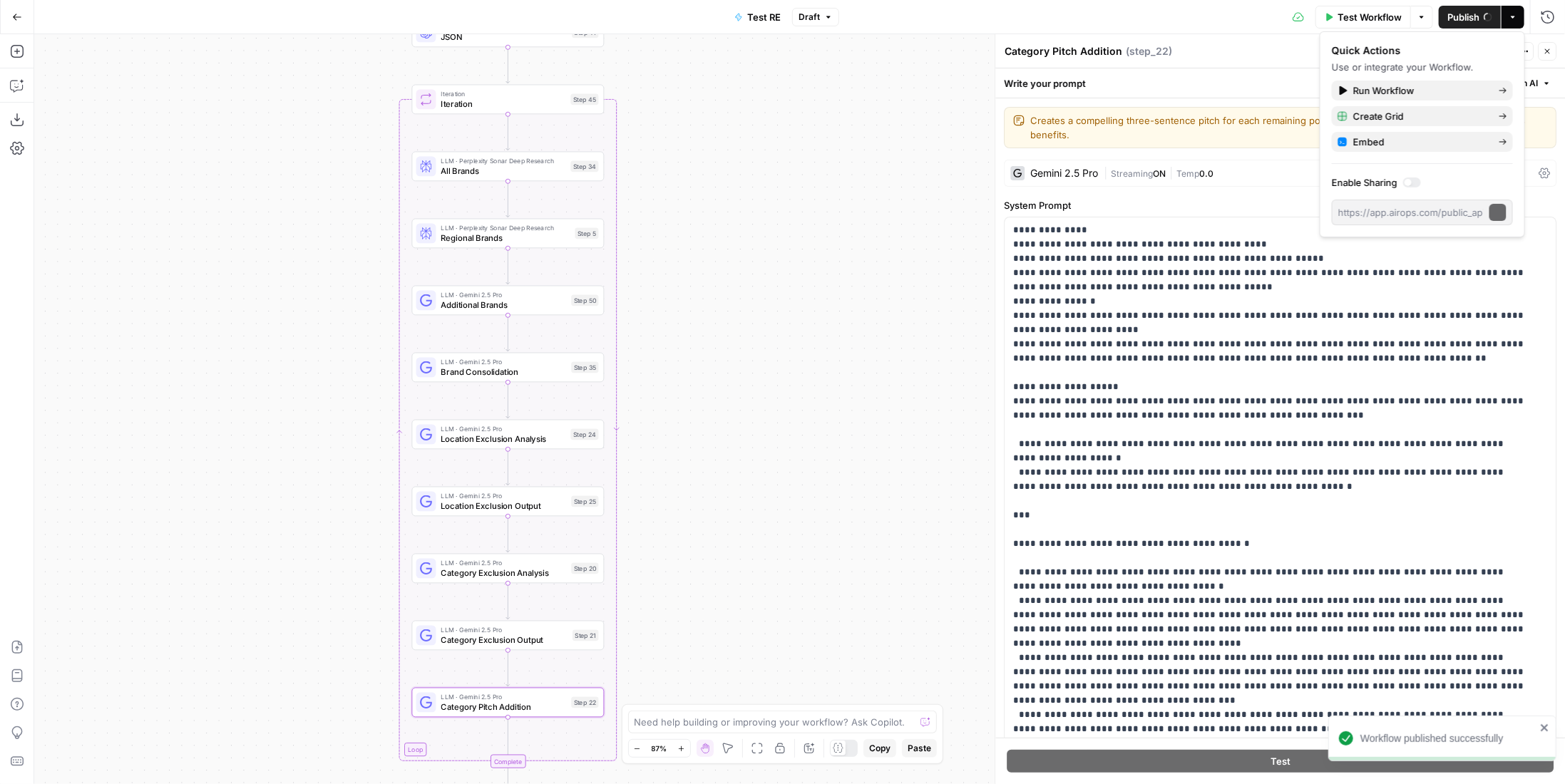 click on "Test Workflow" at bounding box center [1370, 17] 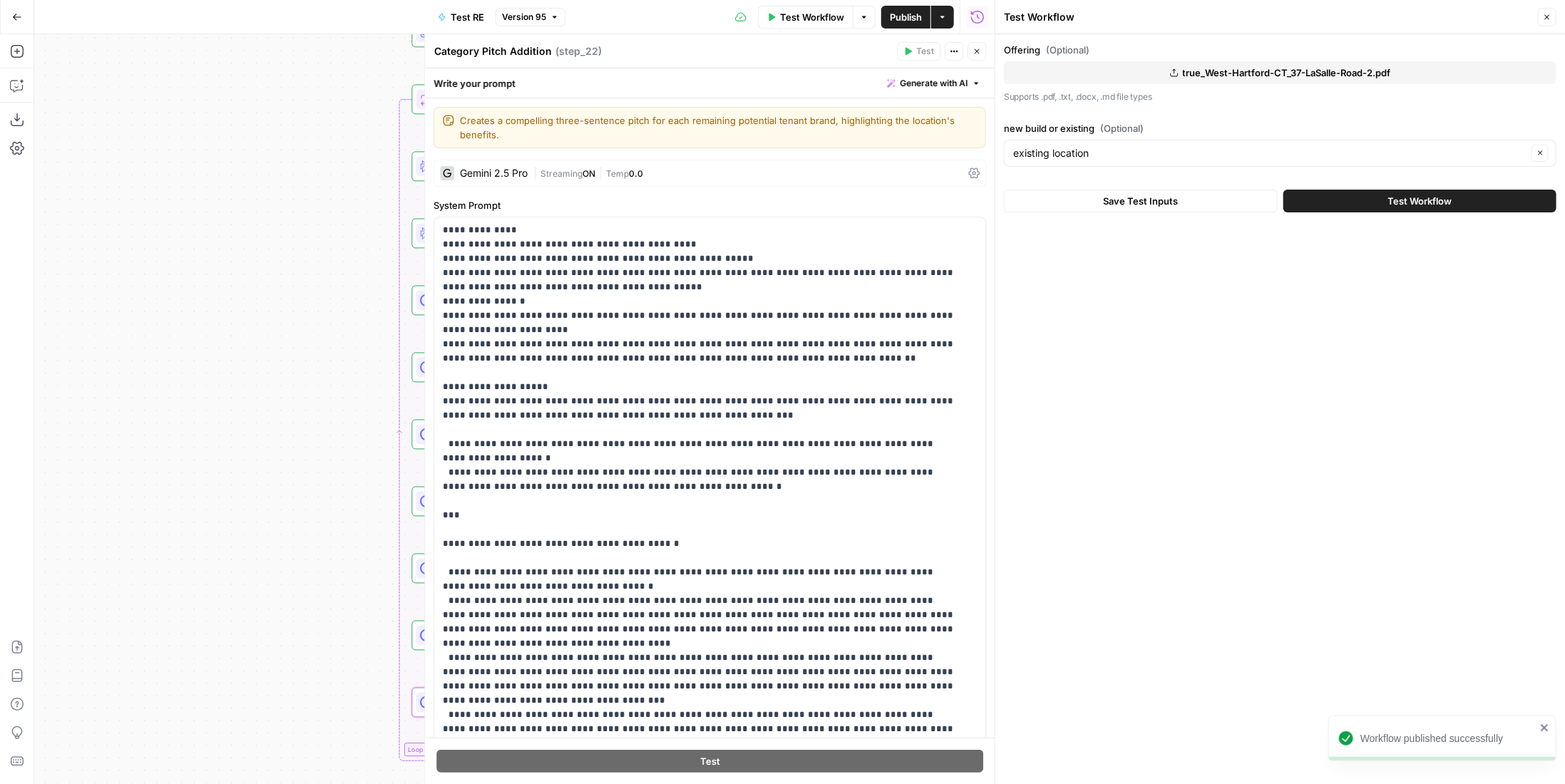click on "Test Workflow" at bounding box center [1420, 201] 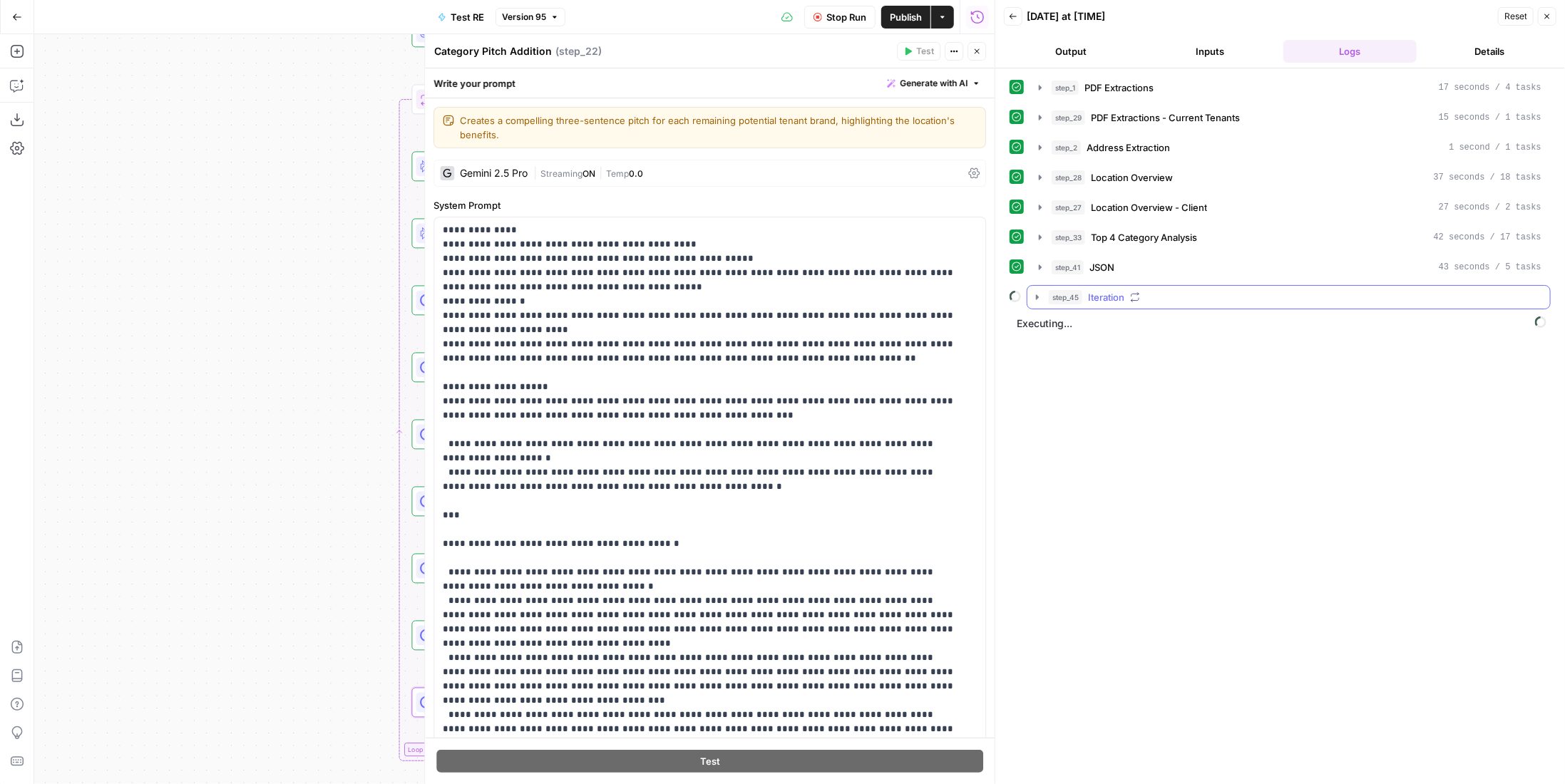 click on "Iteration" at bounding box center [1106, 297] 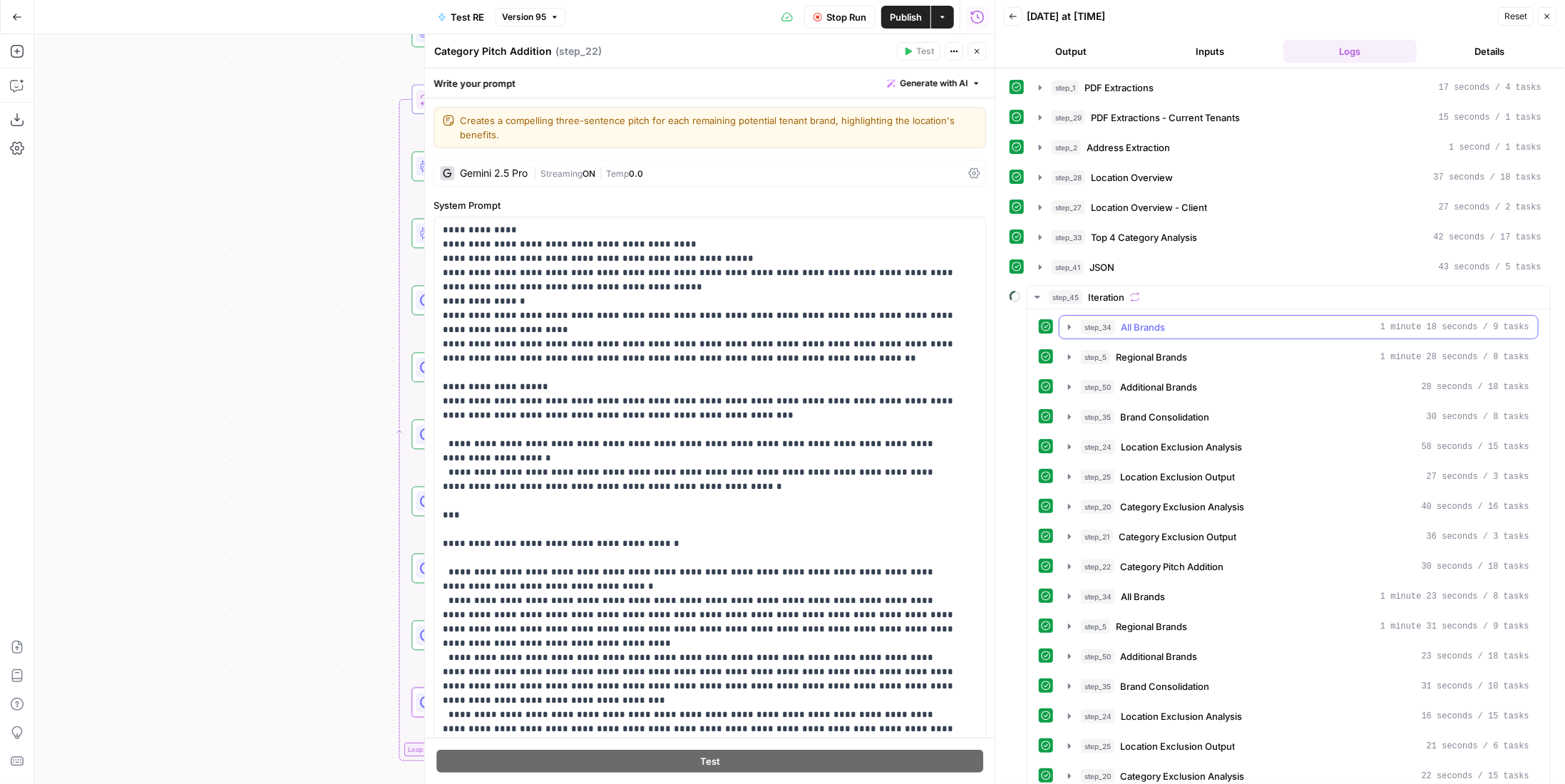 click on "All Brands" at bounding box center [1143, 327] 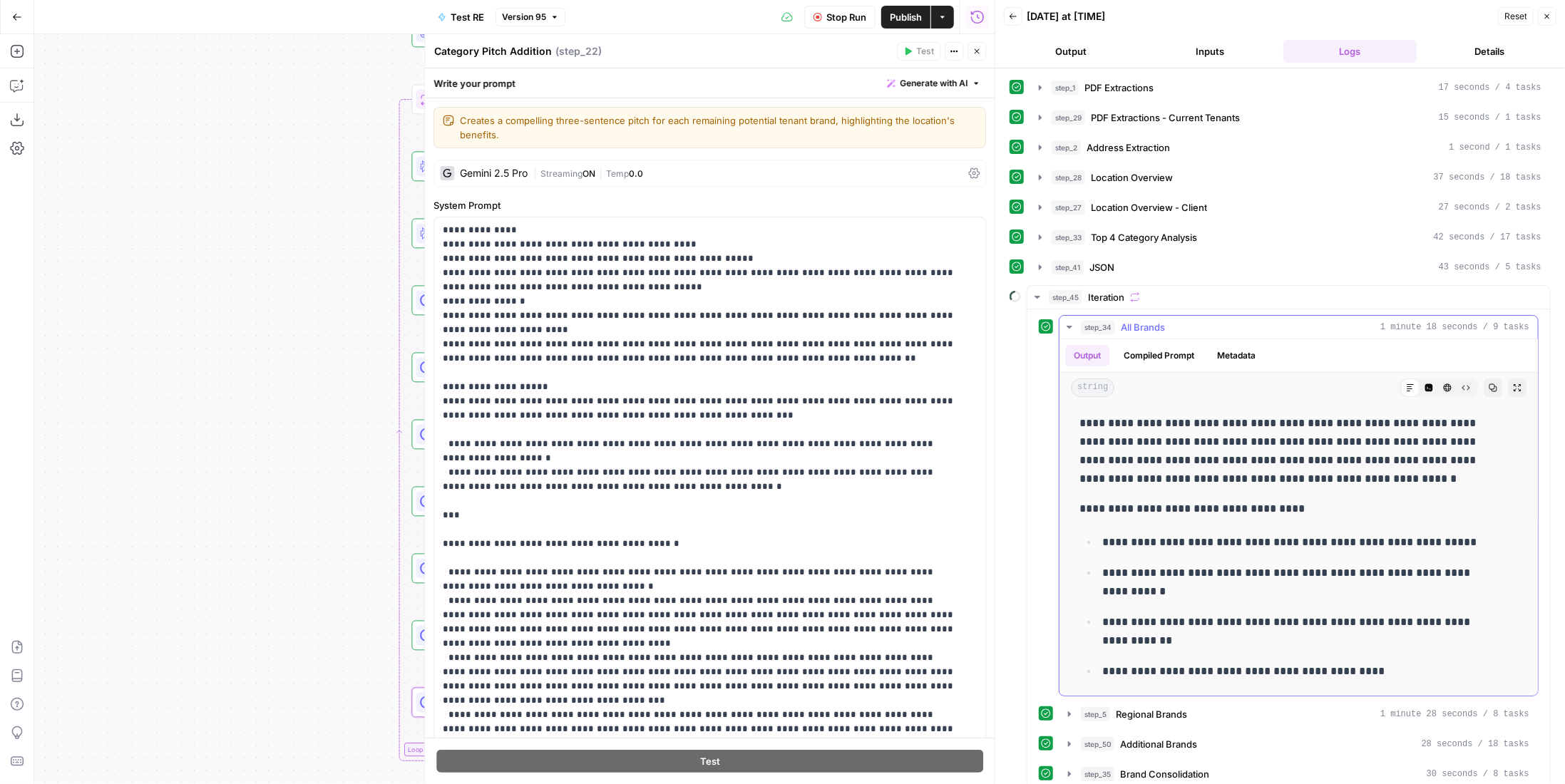 click on "All Brands" at bounding box center (1143, 327) 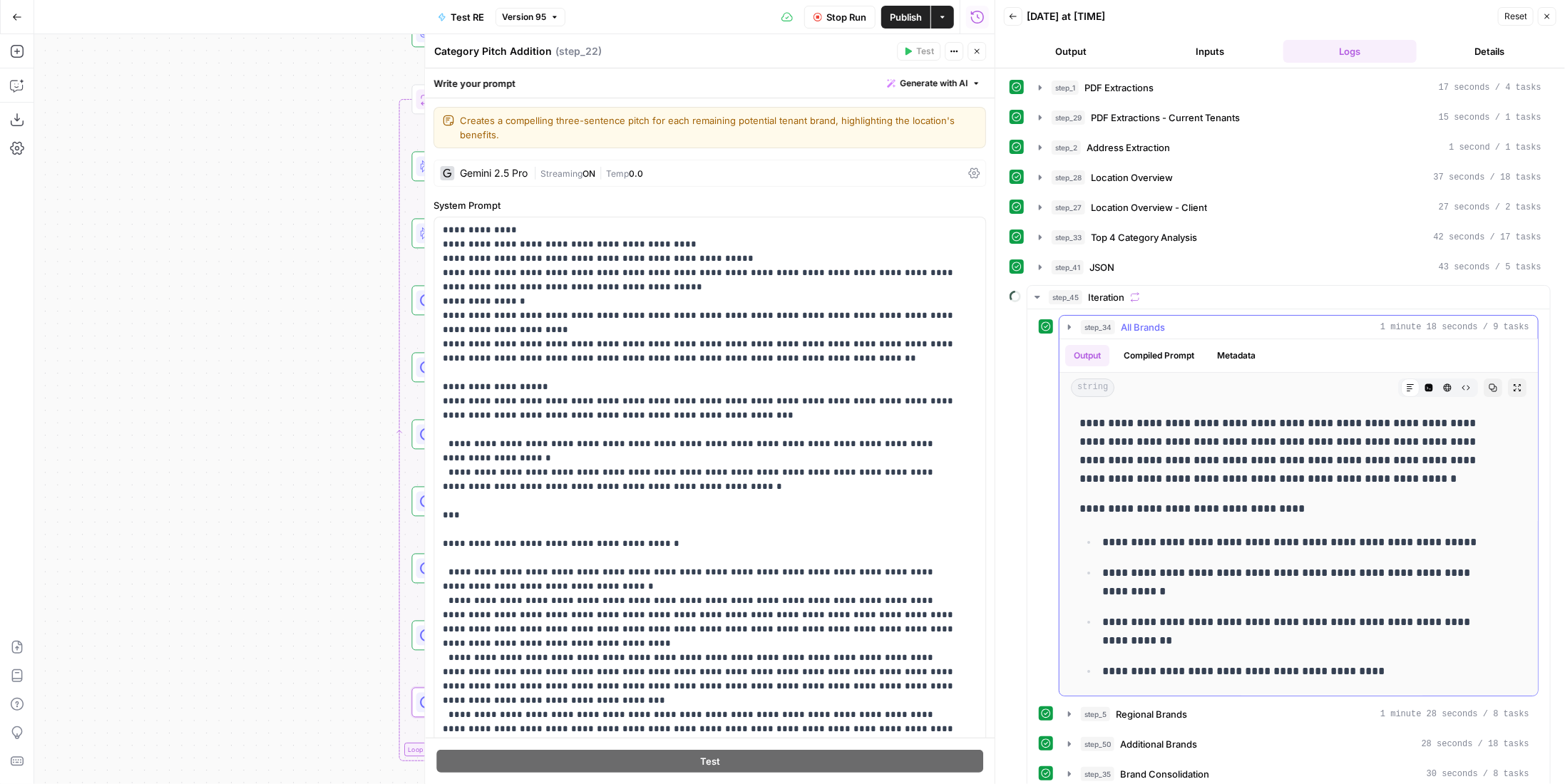 click on "step_5 Regional Brands 1 minute 28 seconds / 8 tasks" at bounding box center (1298, 714) 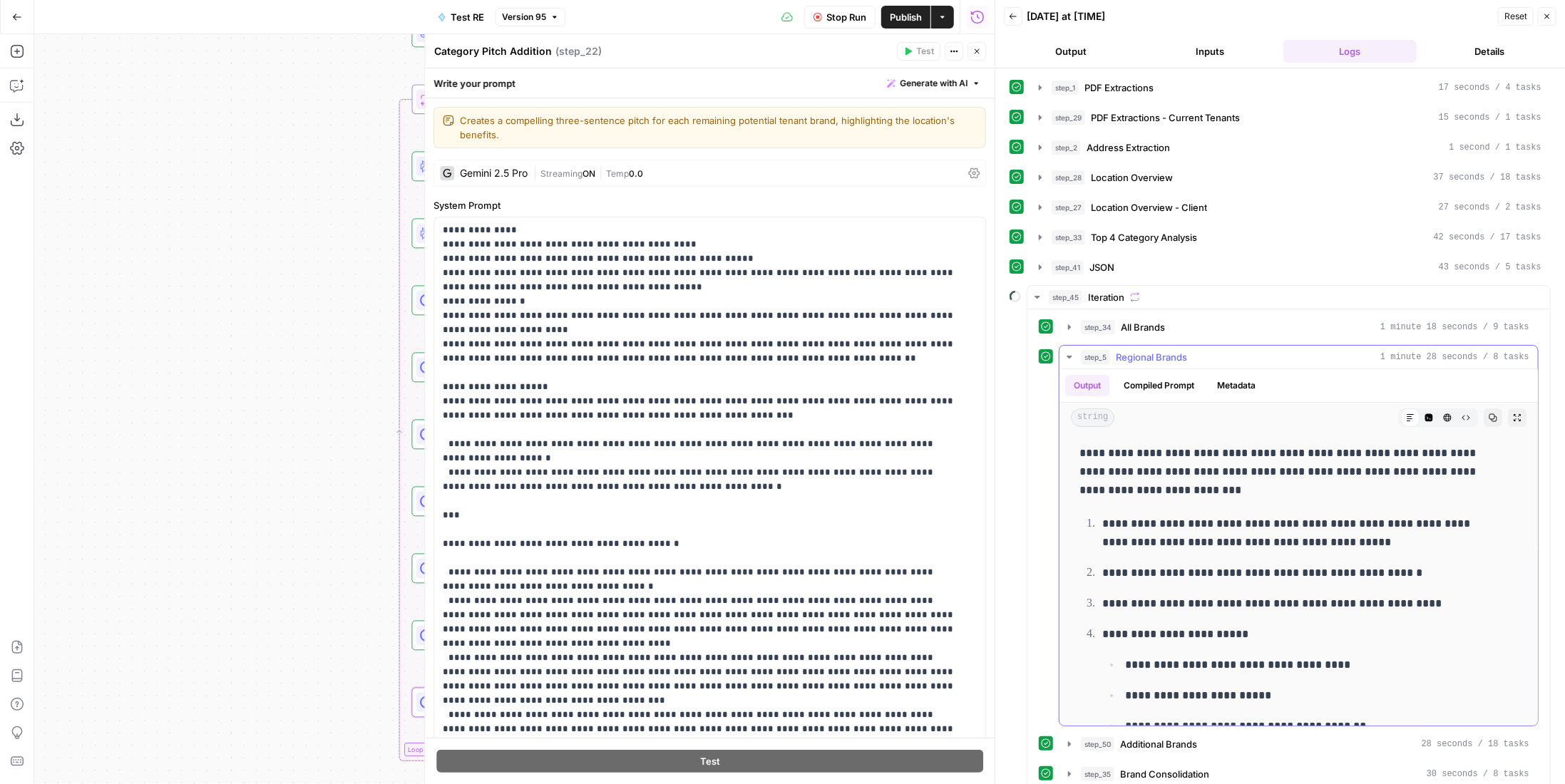 click on "step_5 Regional Brands 1 minute 28 seconds / 8 tasks" at bounding box center [1298, 357] 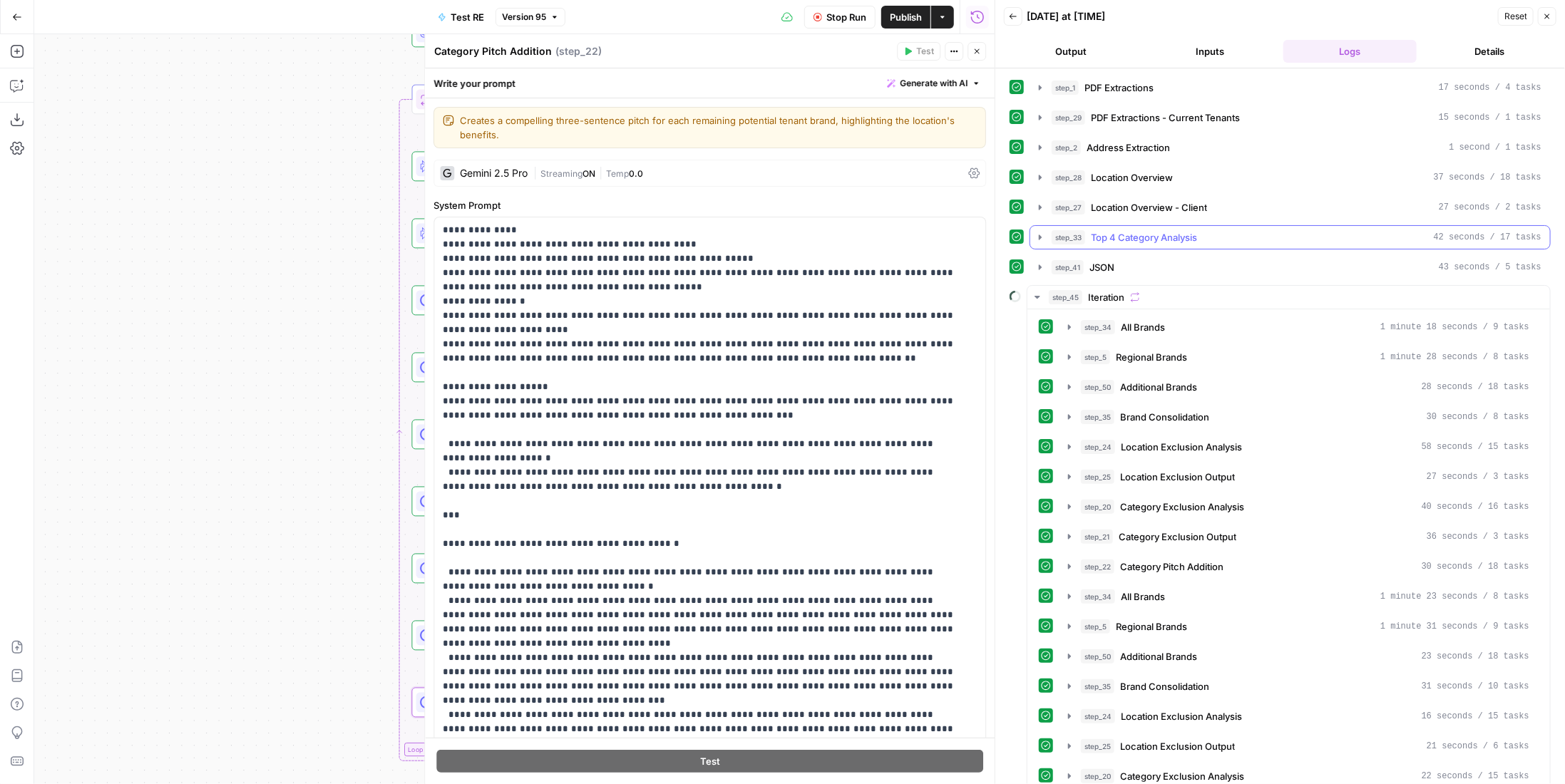 click on "Top 4 Category Analysis" at bounding box center [1144, 237] 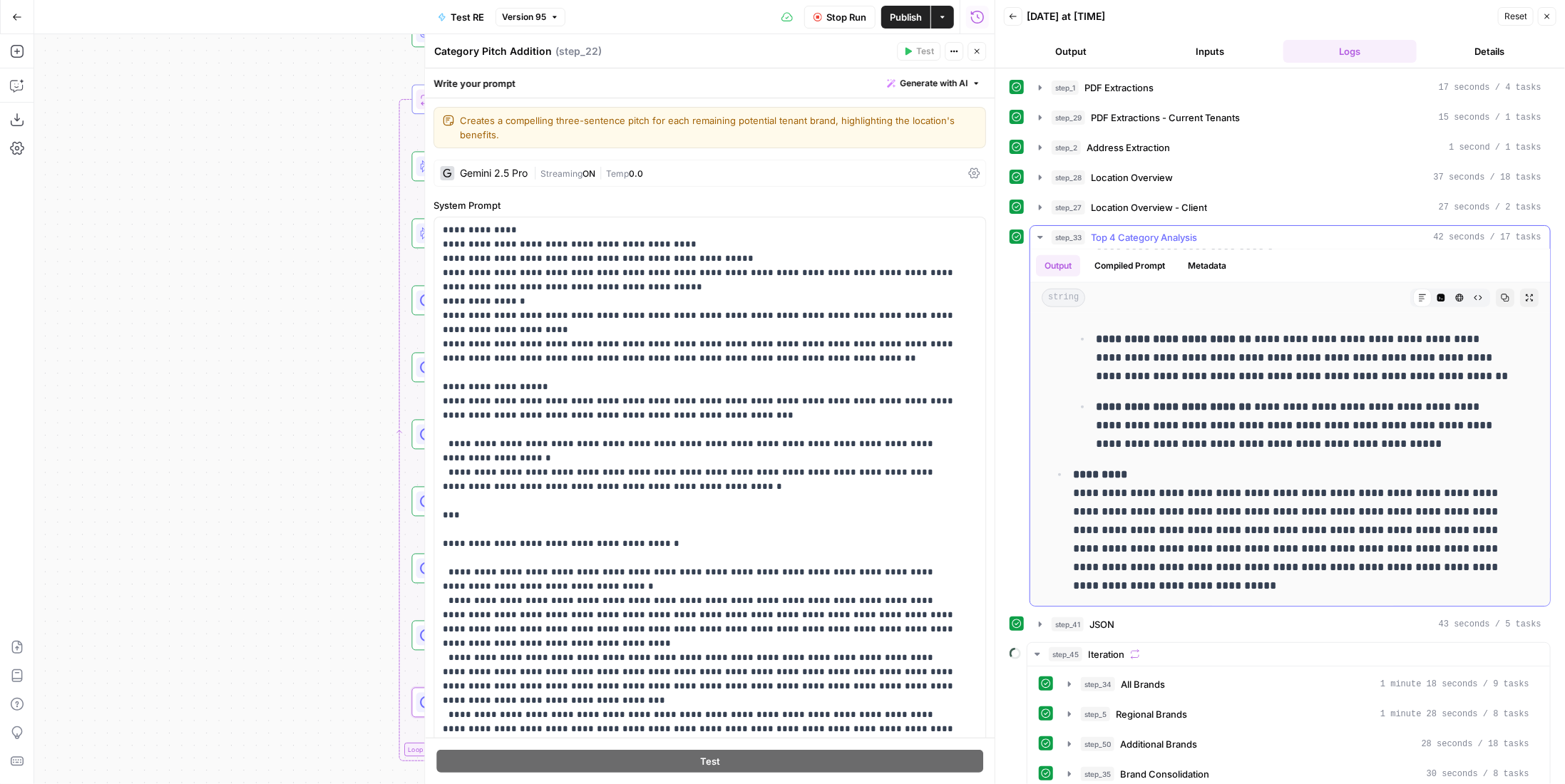 scroll, scrollTop: 1425, scrollLeft: 0, axis: vertical 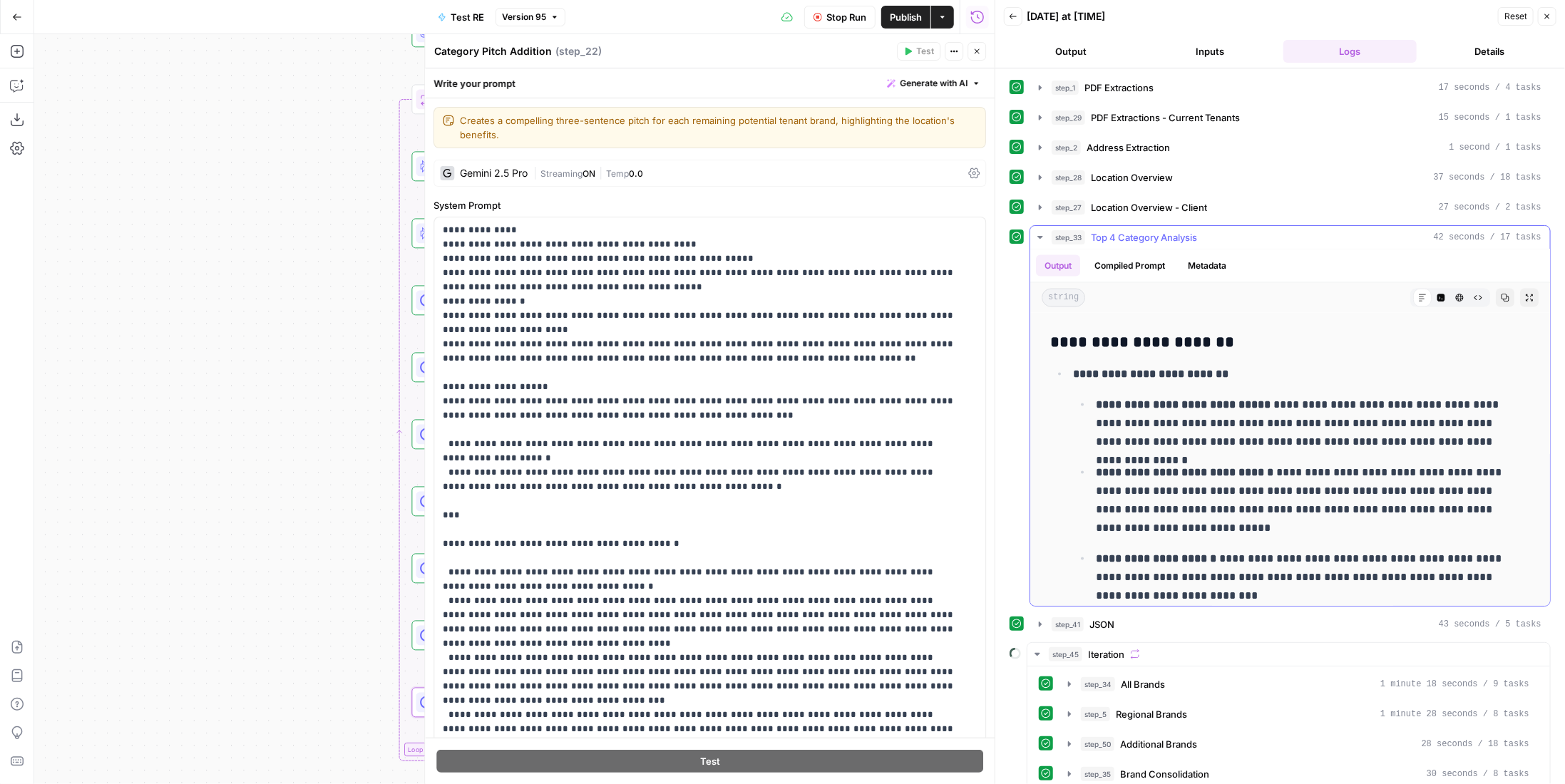 click on "Top 4 Category Analysis" at bounding box center (1144, 237) 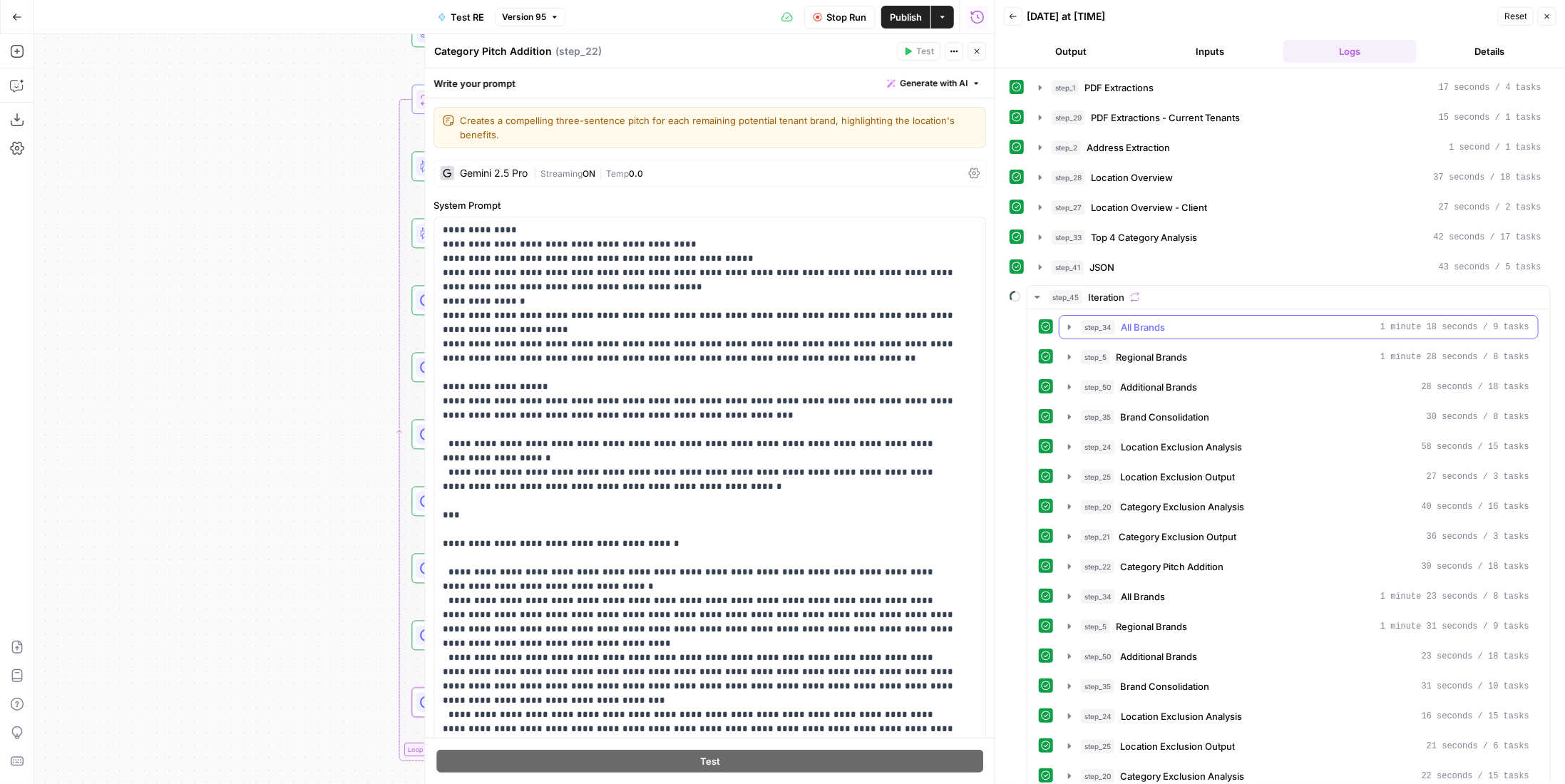 click on "step_34 All Brands 1 minute 18 seconds / 9 tasks" at bounding box center (1305, 327) 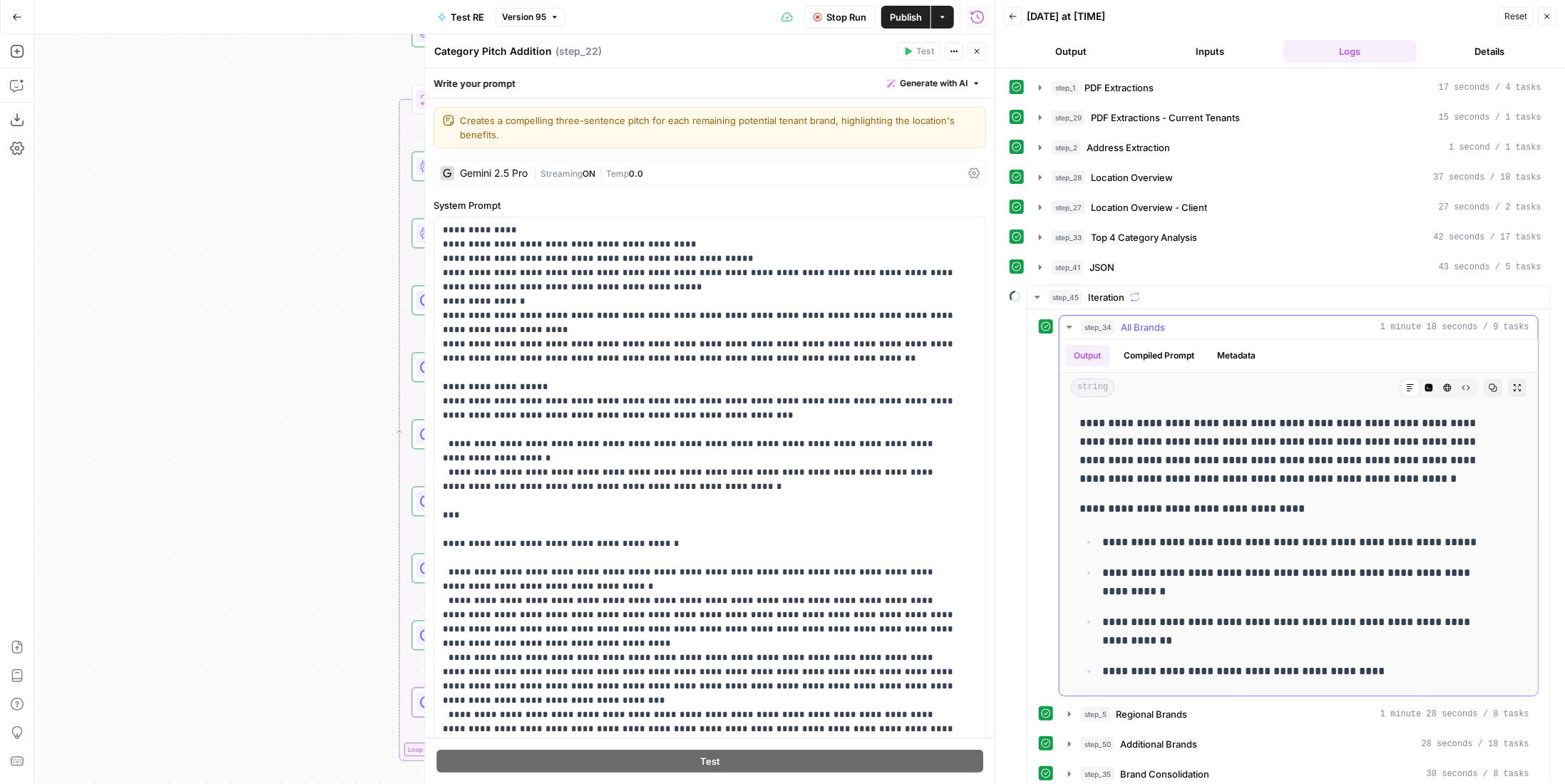 click on "step_34 All Brands 1 minute 18 seconds / 9 tasks" at bounding box center (1305, 327) 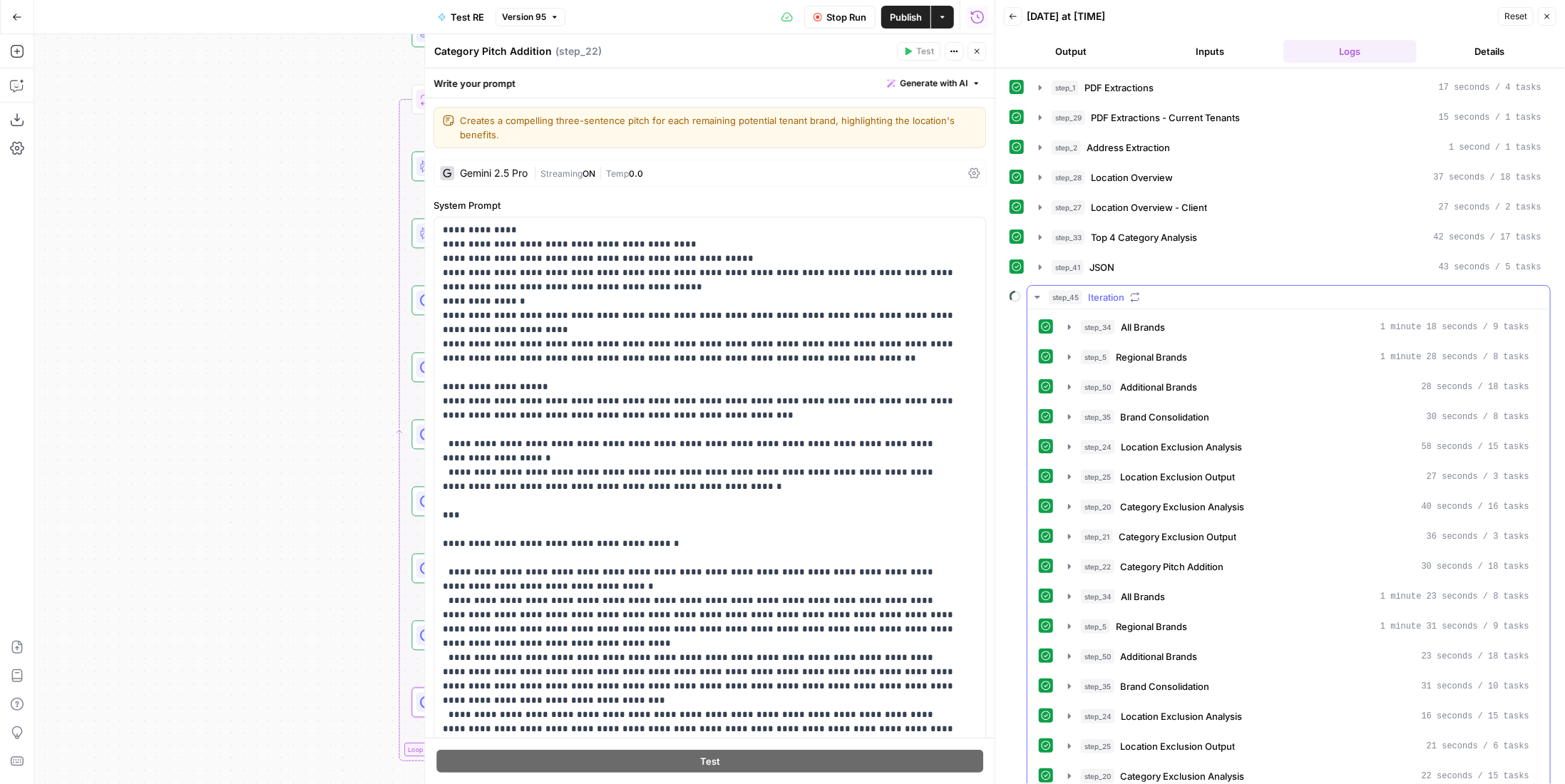 click on "Regional Brands" at bounding box center [1151, 357] 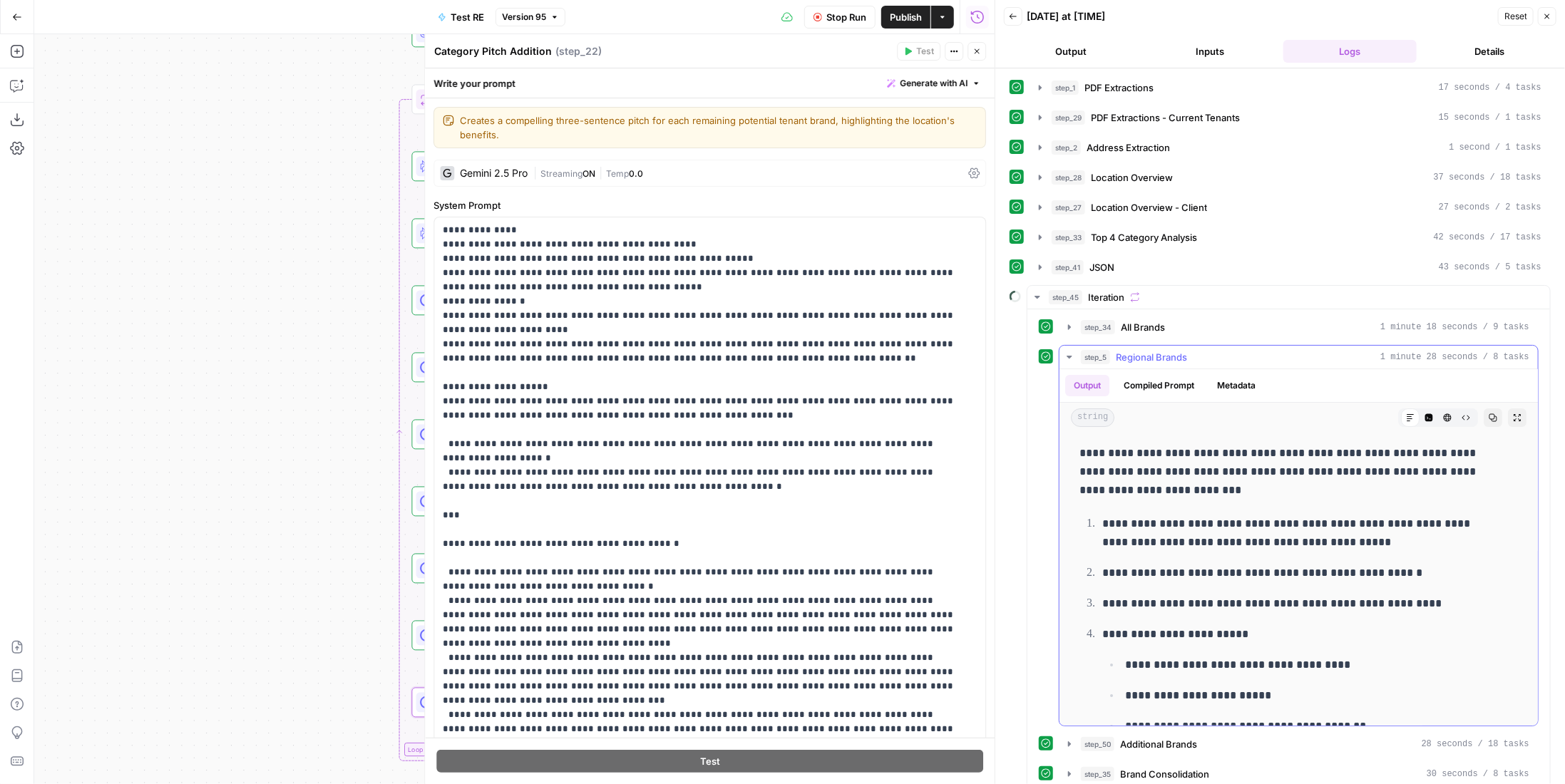 click on "Regional Brands" at bounding box center (1151, 357) 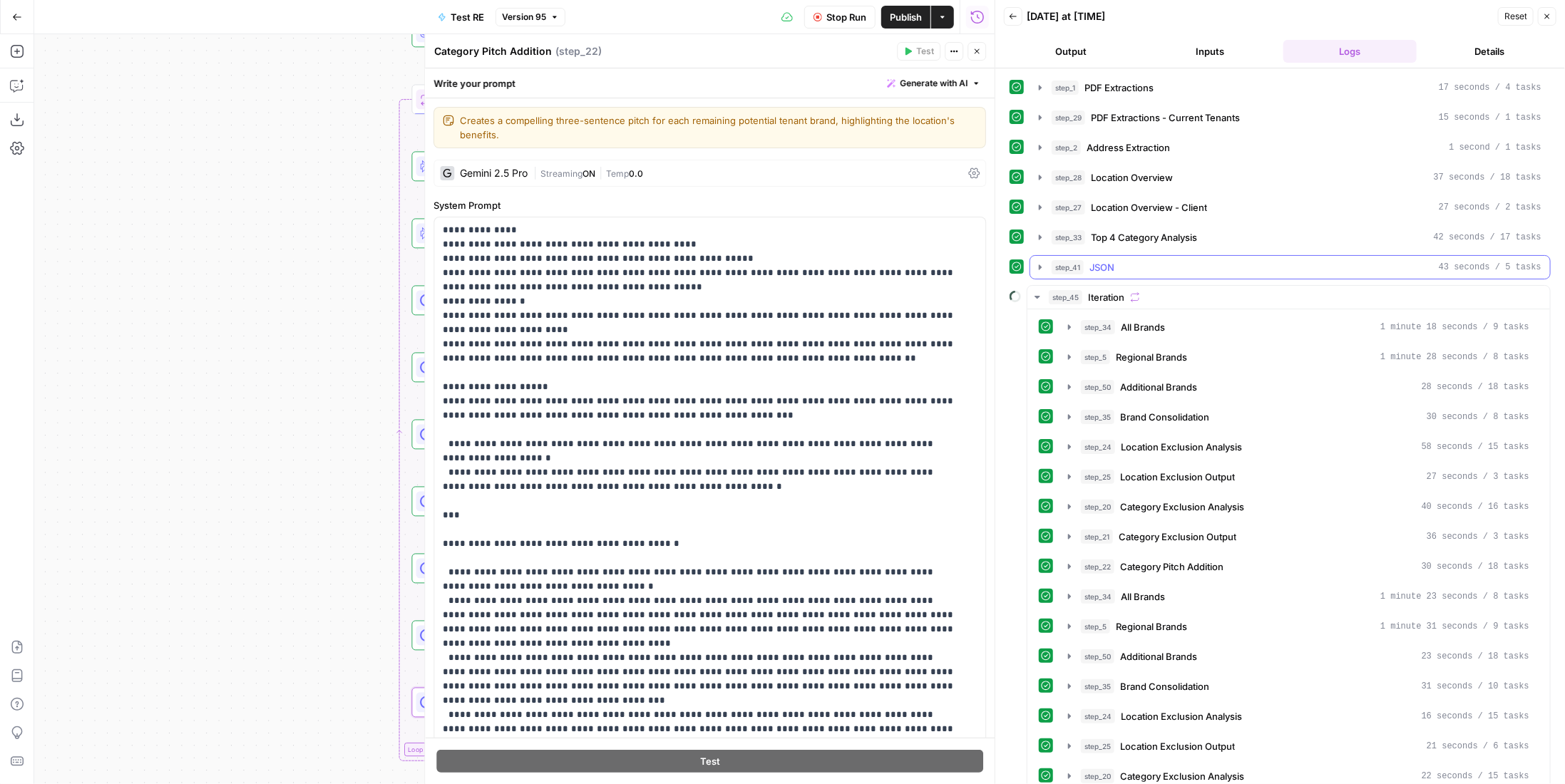 click on "step_41 JSON 43 seconds / 5 tasks" at bounding box center (1296, 267) 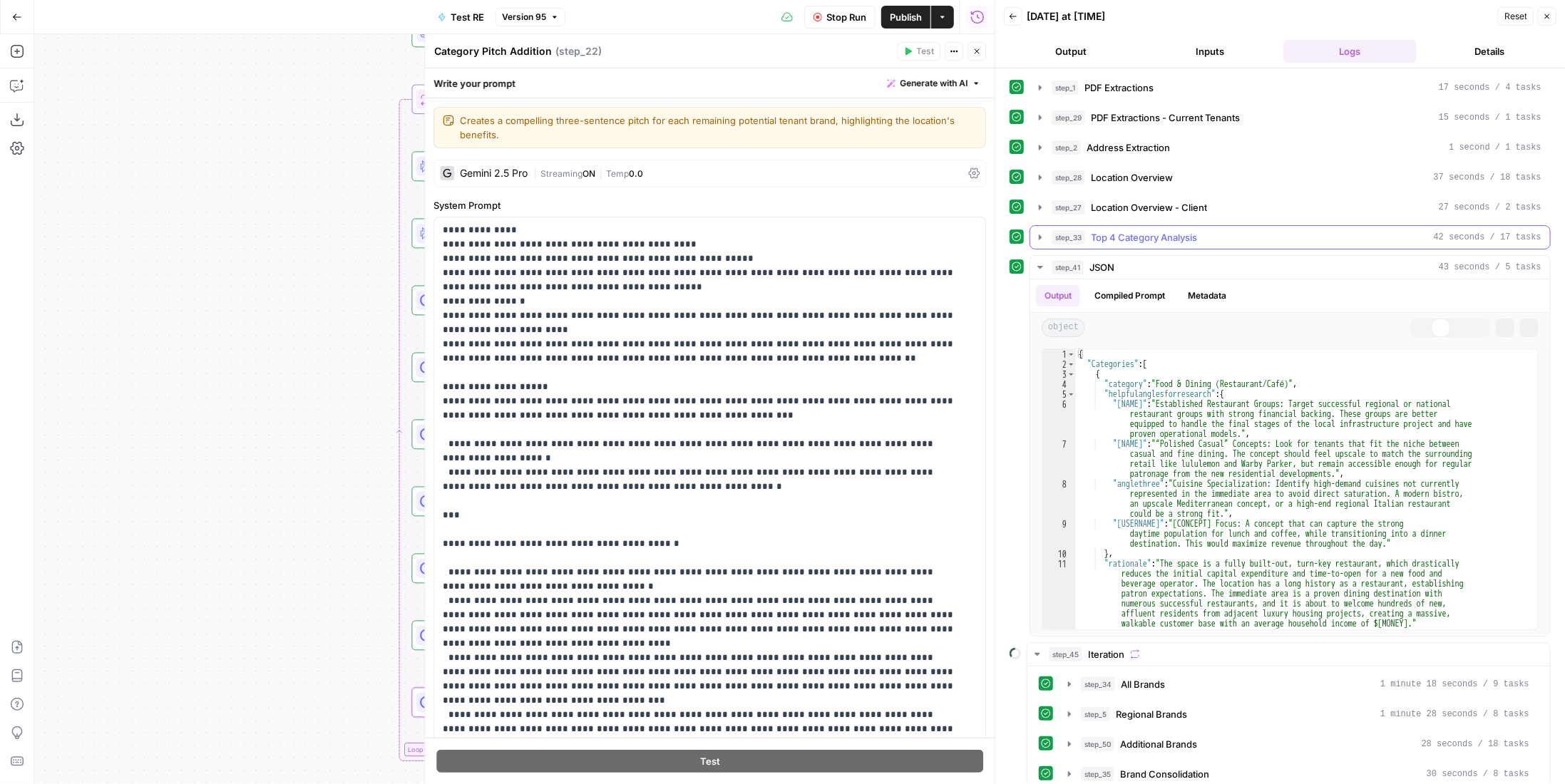 click on "Top 4 Category Analysis" at bounding box center (1144, 237) 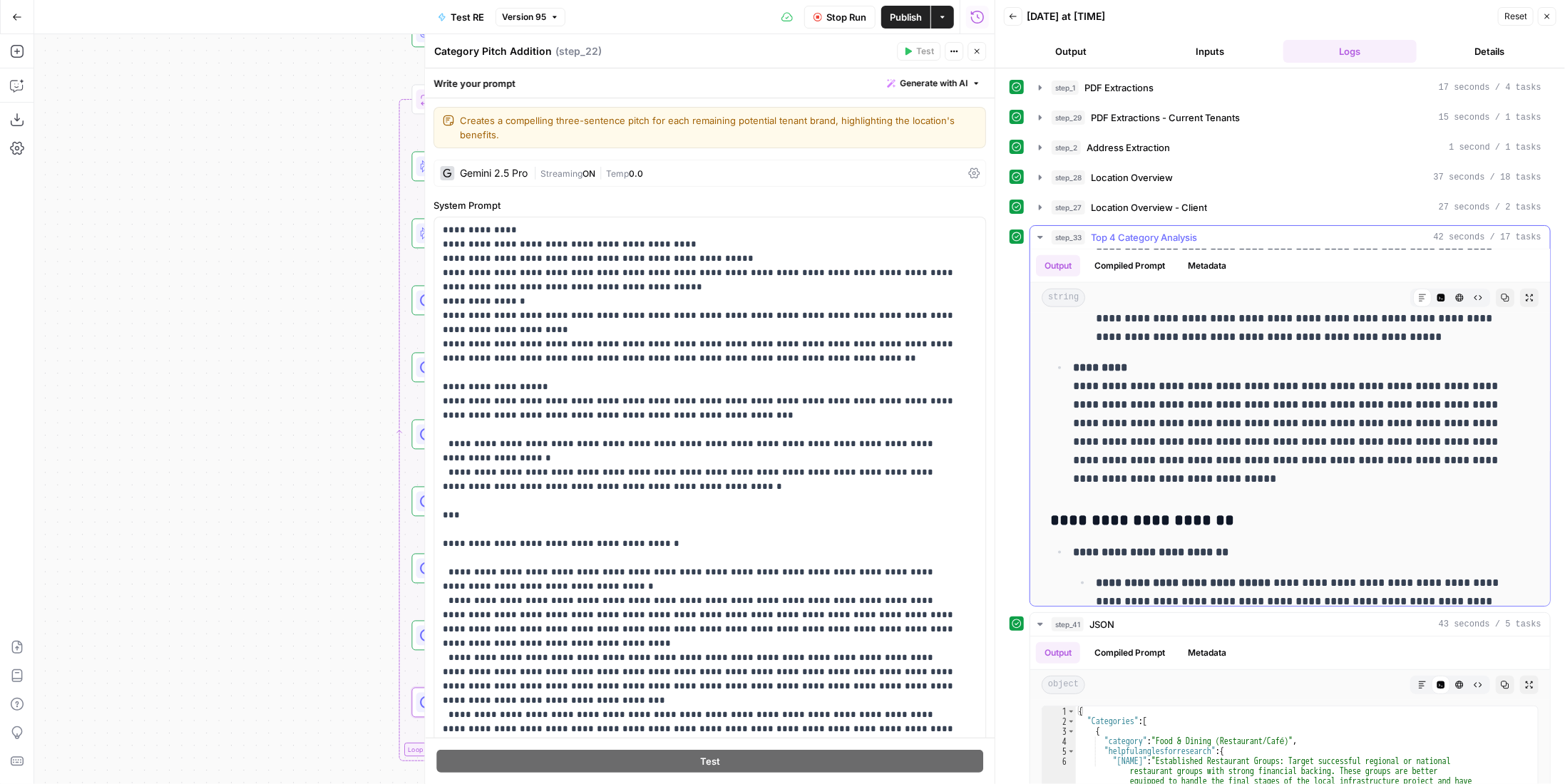 scroll, scrollTop: 1604, scrollLeft: 0, axis: vertical 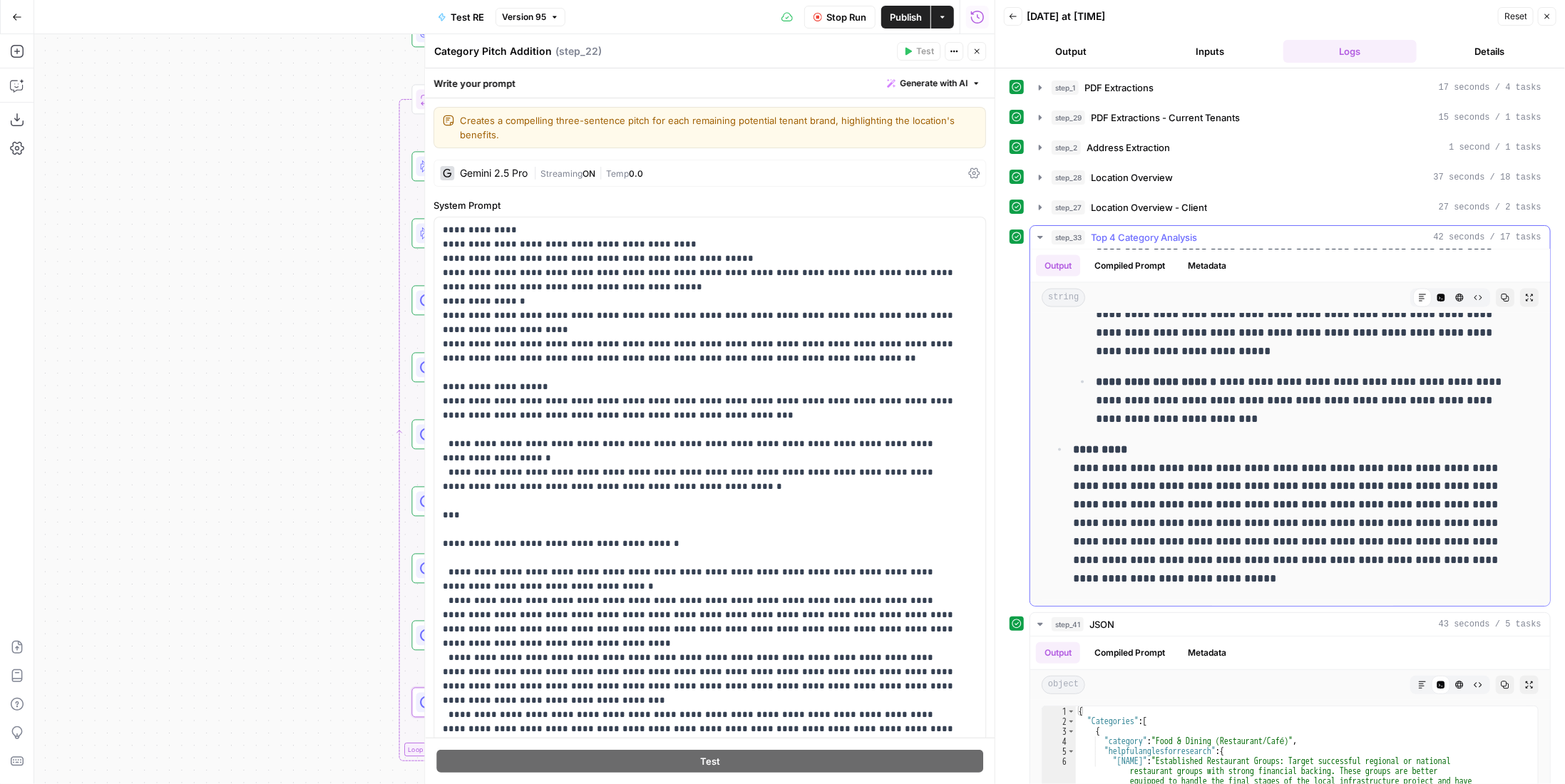 click on "Top 4 Category Analysis" at bounding box center [1144, 237] 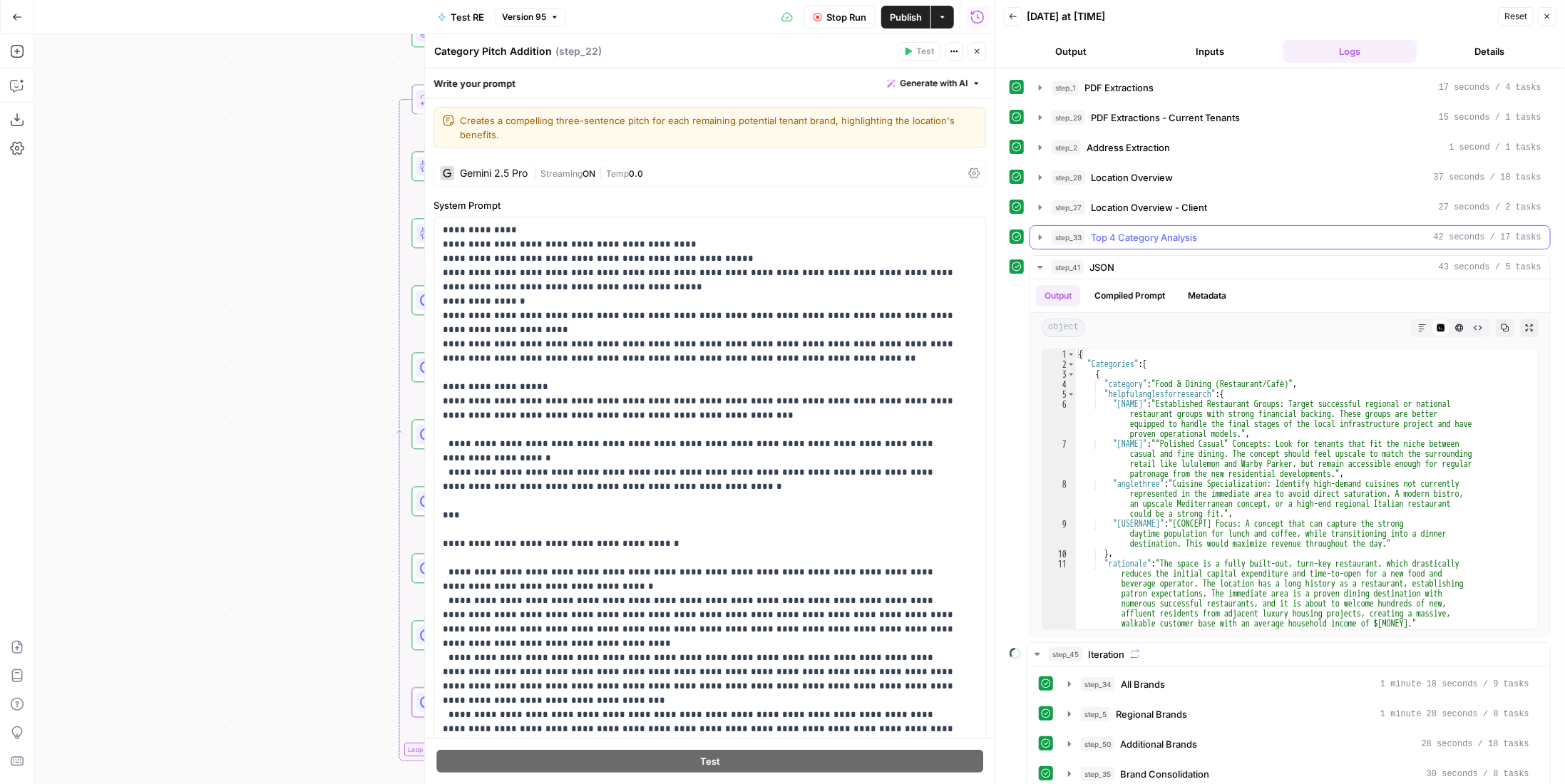 click on "Top 4 Category Analysis" at bounding box center (1144, 237) 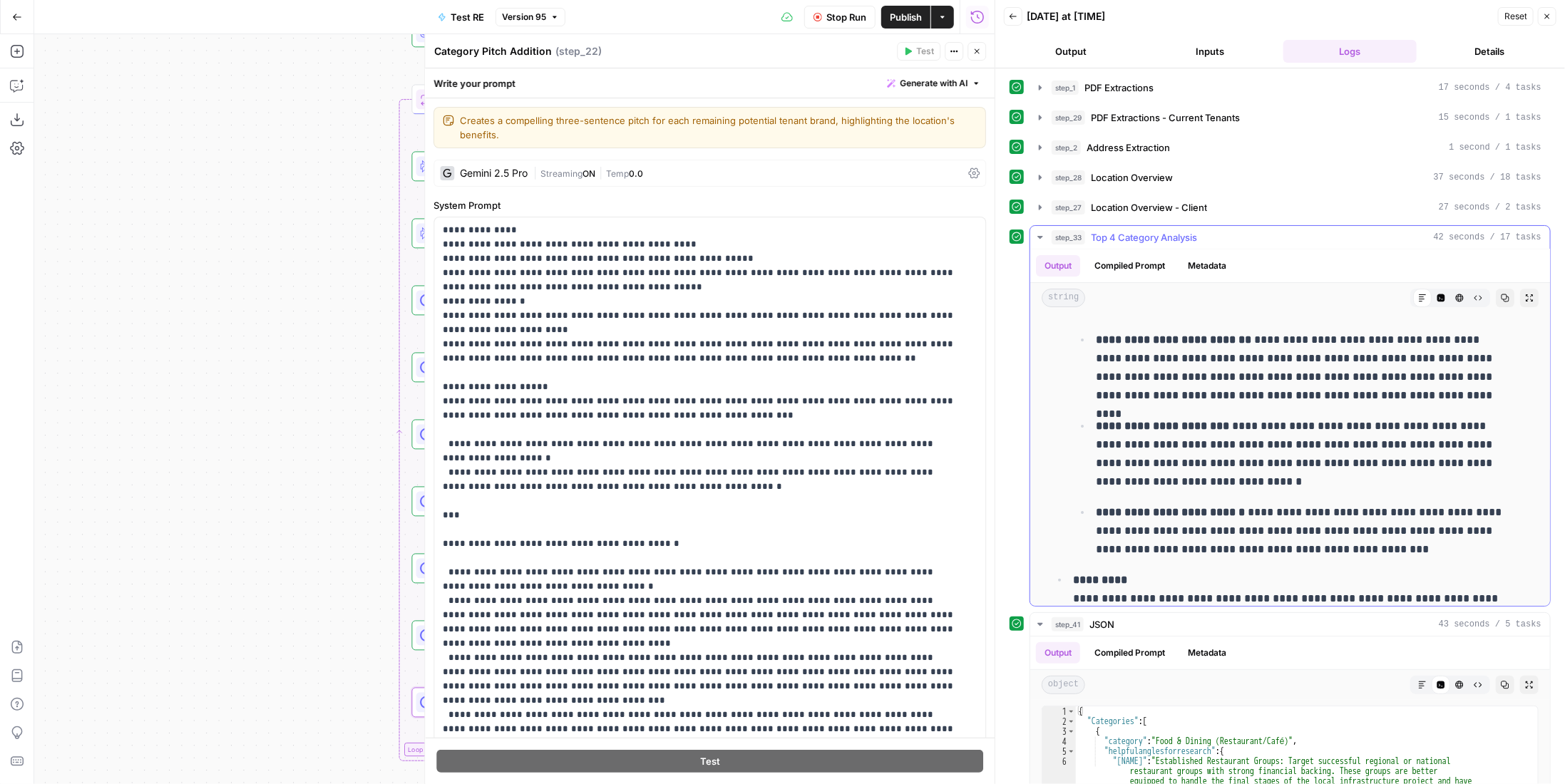 scroll, scrollTop: 285, scrollLeft: 0, axis: vertical 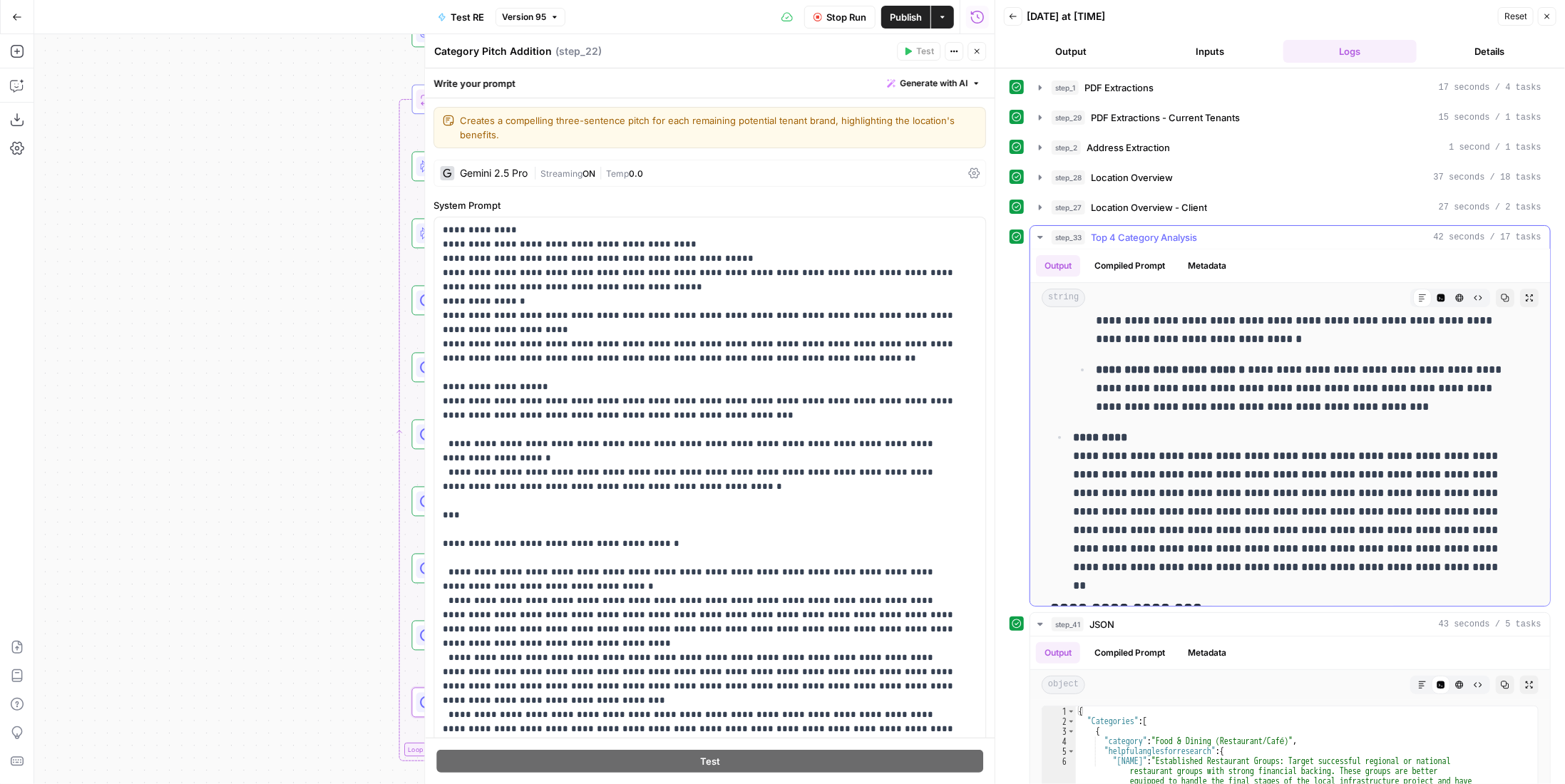 click on "Top 4 Category Analysis" at bounding box center [1144, 237] 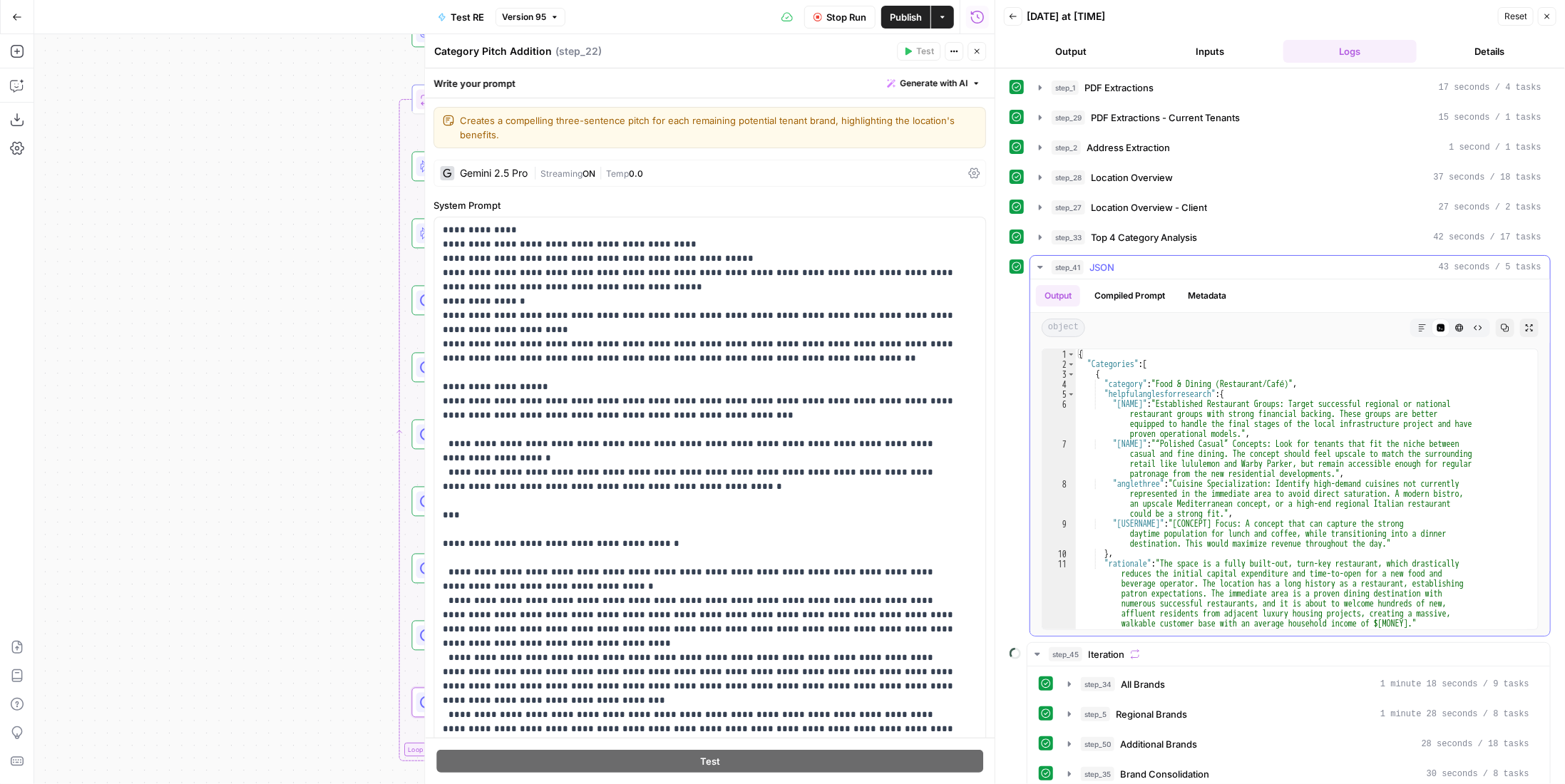 click on "step_41 JSON 43 seconds / 5 tasks" at bounding box center [1296, 267] 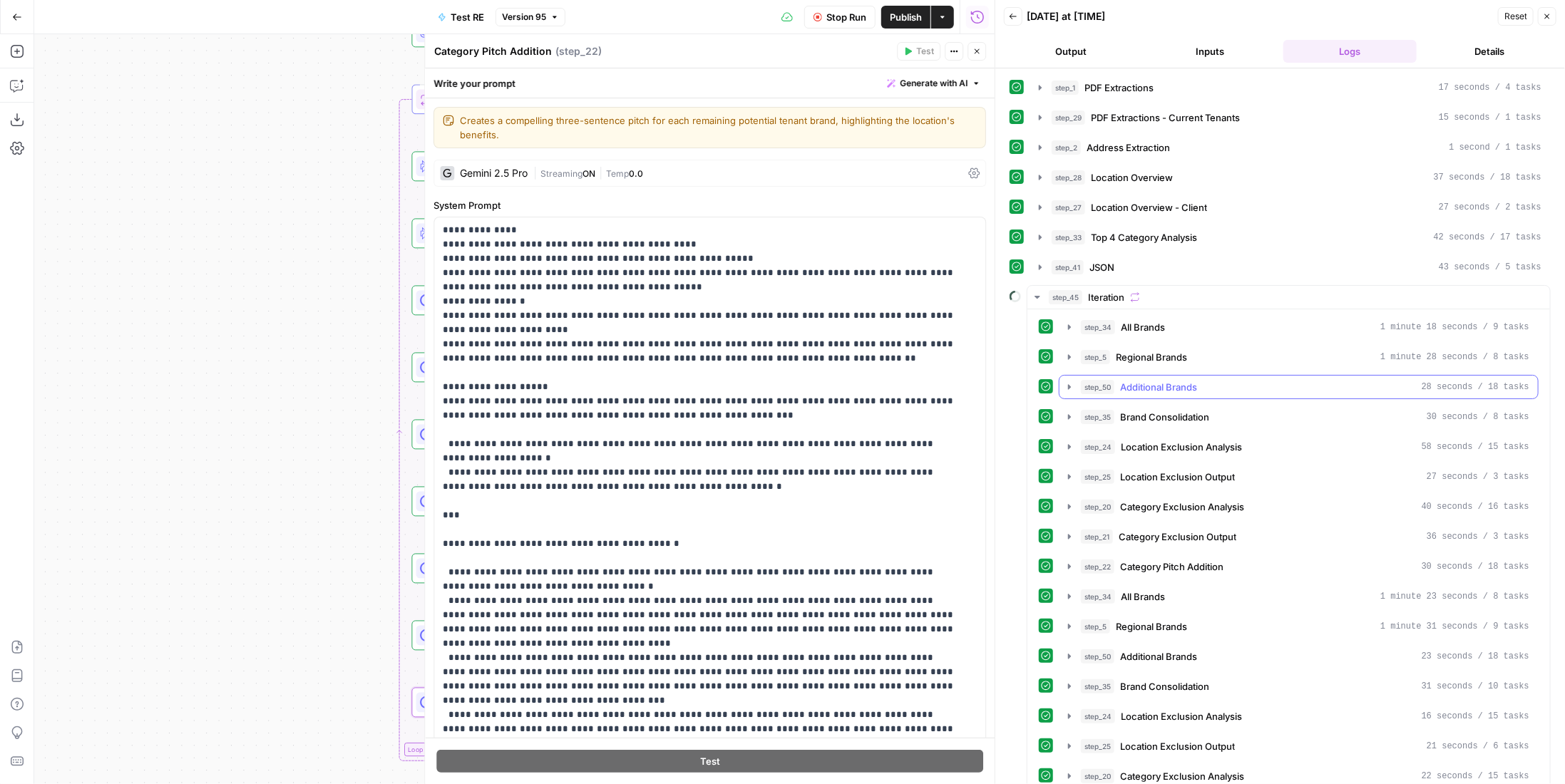 click on "step_50 Additional Brands 28 seconds / 18 tasks" at bounding box center [1298, 387] 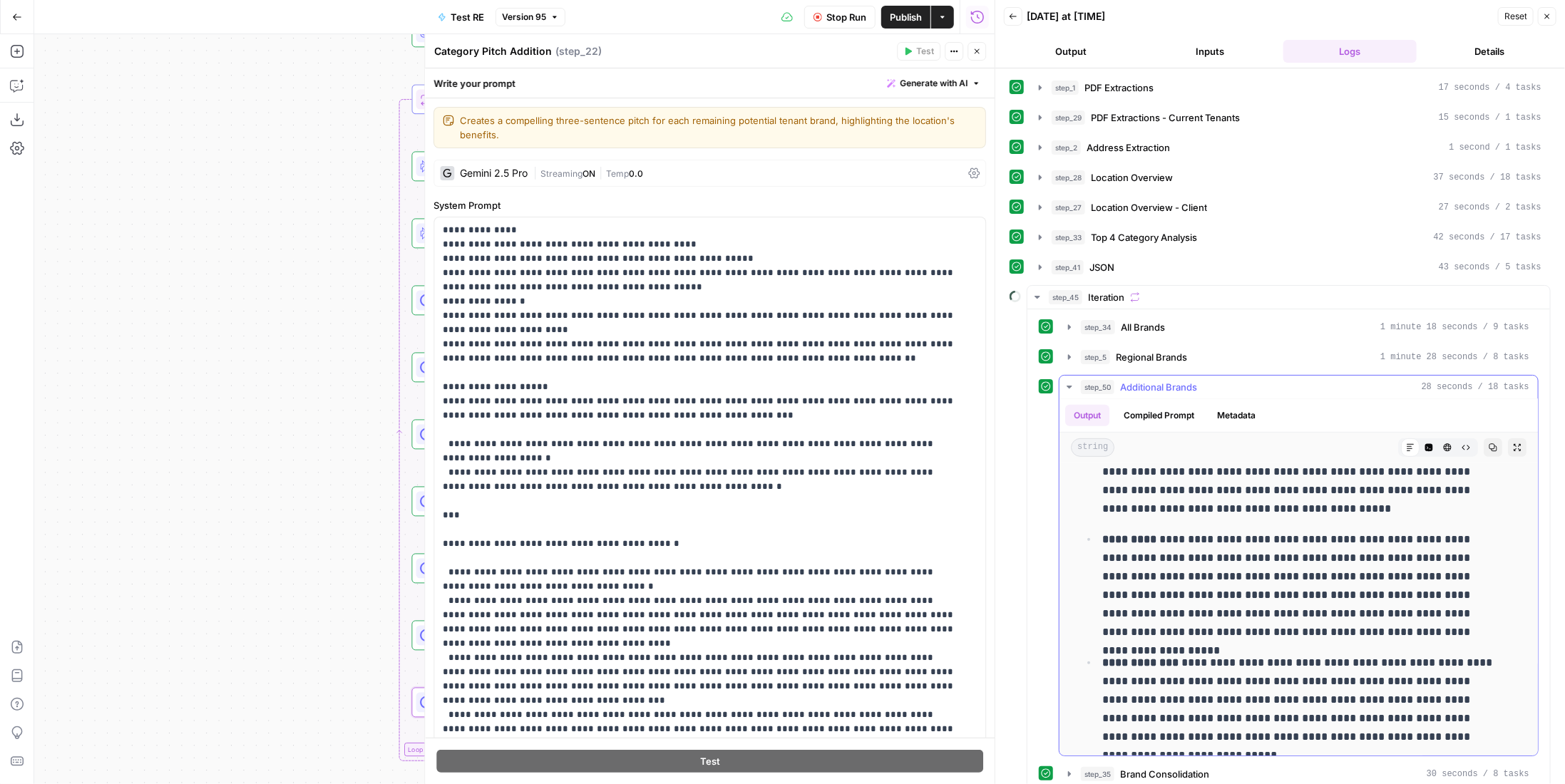 scroll, scrollTop: 773, scrollLeft: 0, axis: vertical 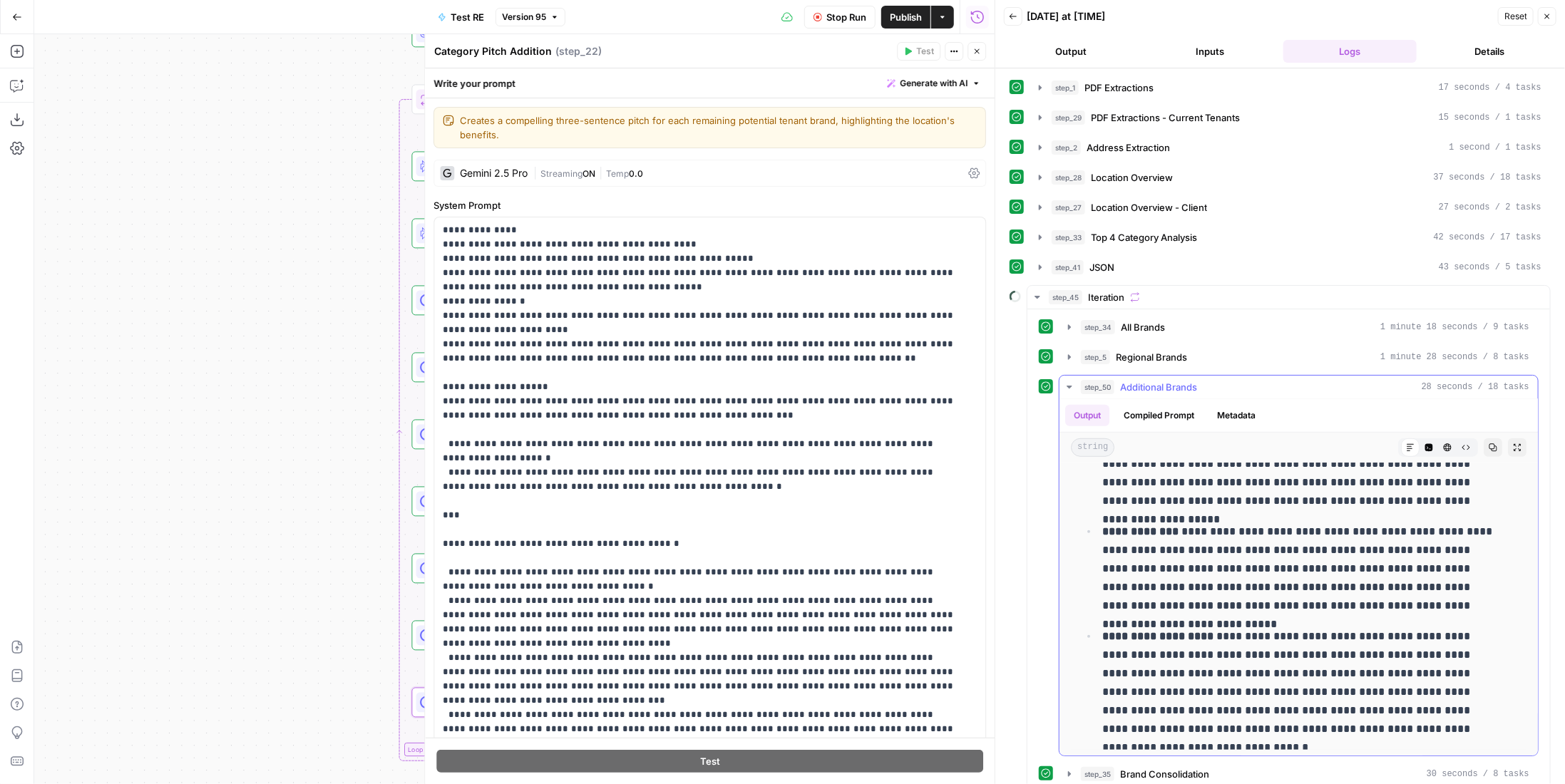 click on "Additional Brands" at bounding box center (1159, 387) 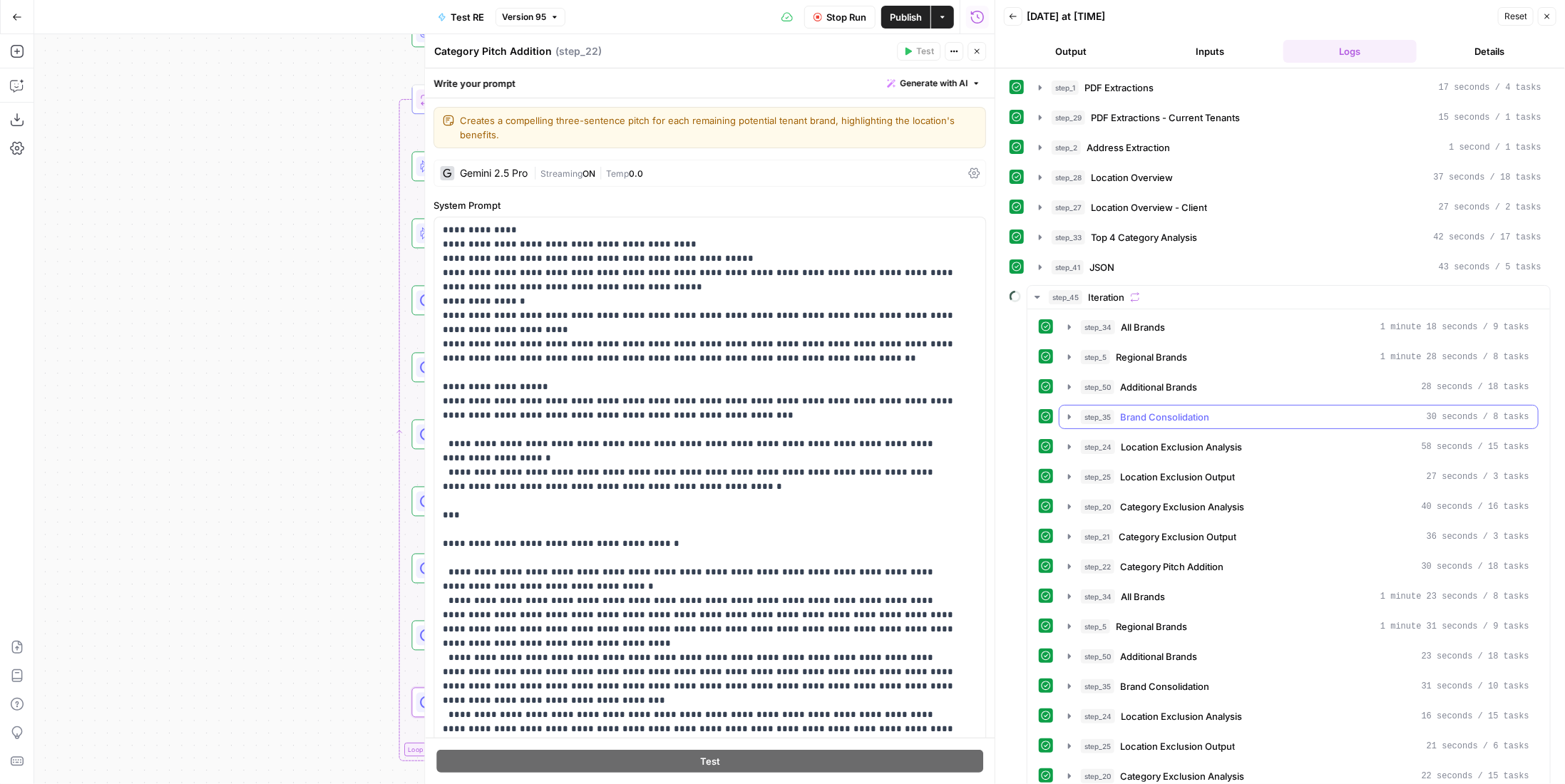 click on "Brand Consolidation" at bounding box center (1164, 417) 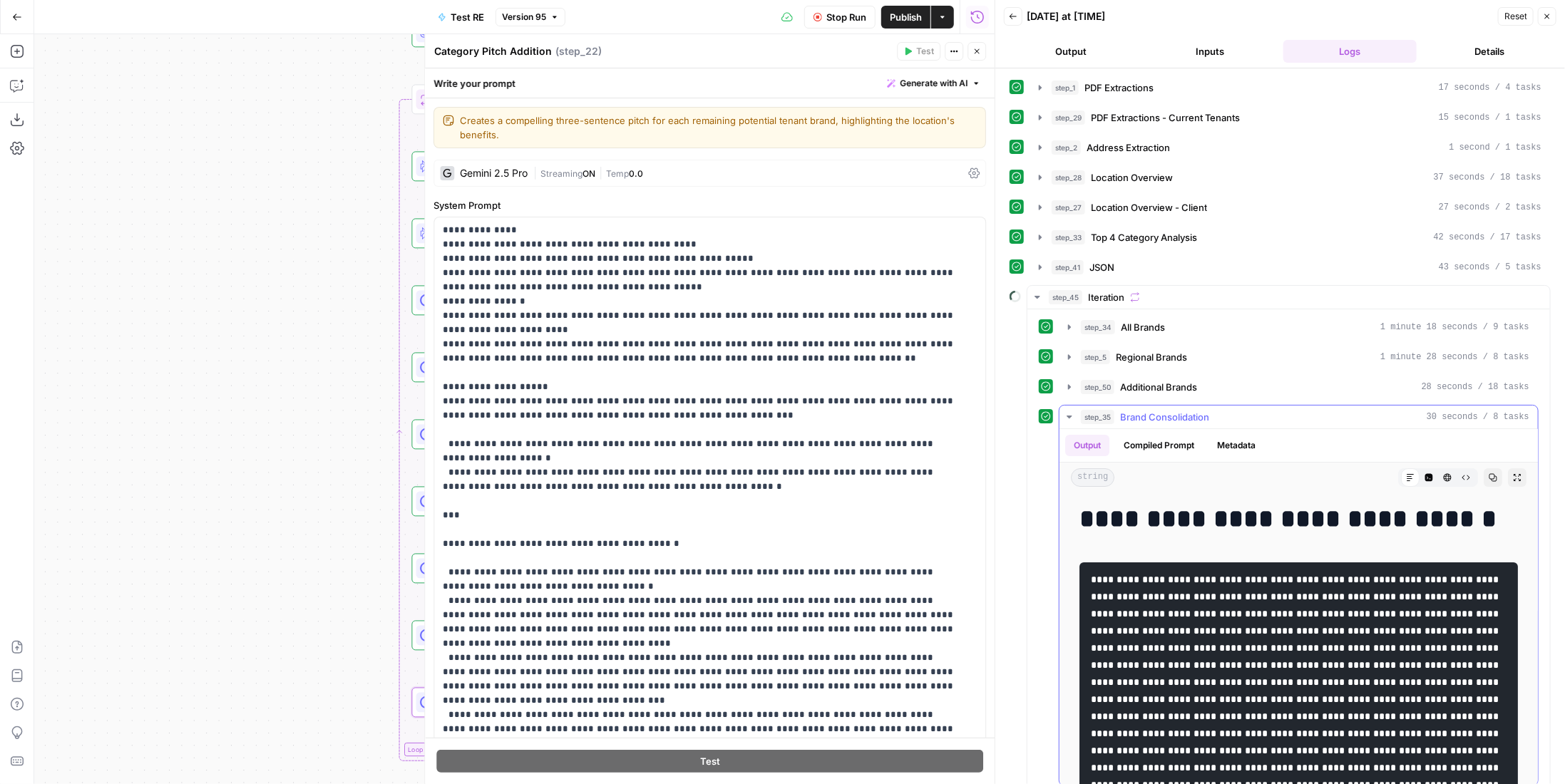 click on "Brand Consolidation" at bounding box center [1164, 417] 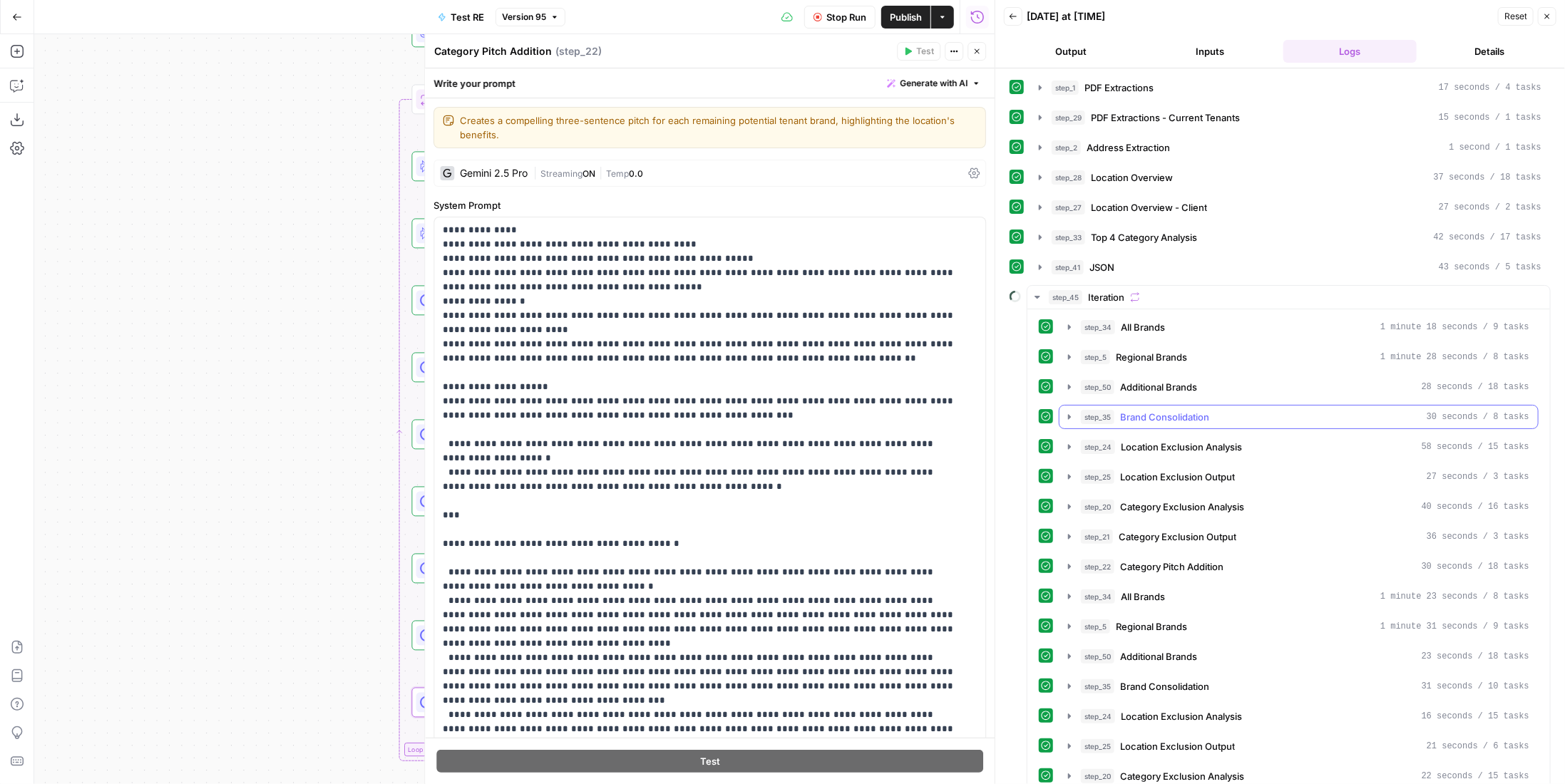 click on "Brand Consolidation" at bounding box center (1164, 417) 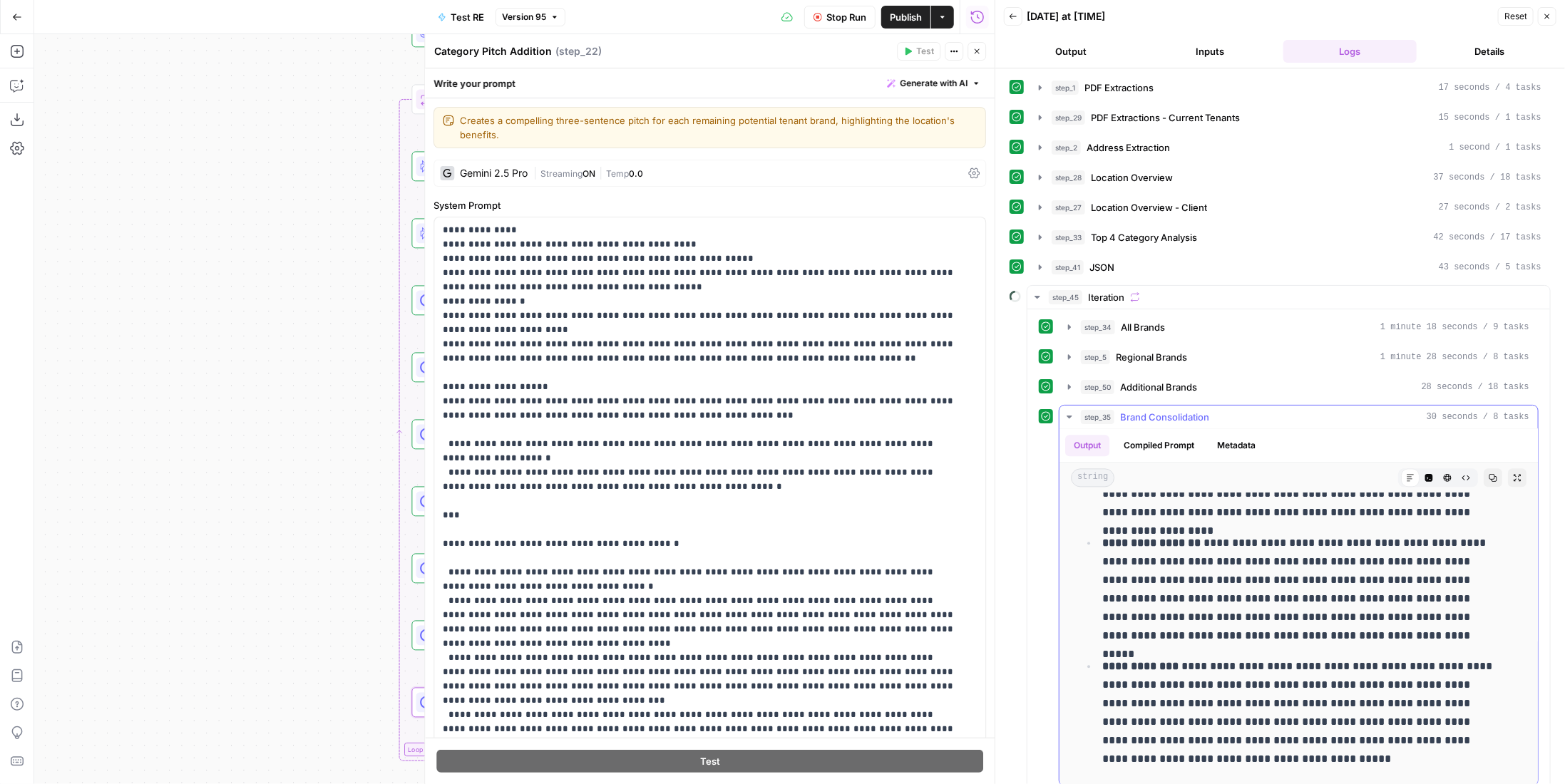 scroll, scrollTop: 2376, scrollLeft: 0, axis: vertical 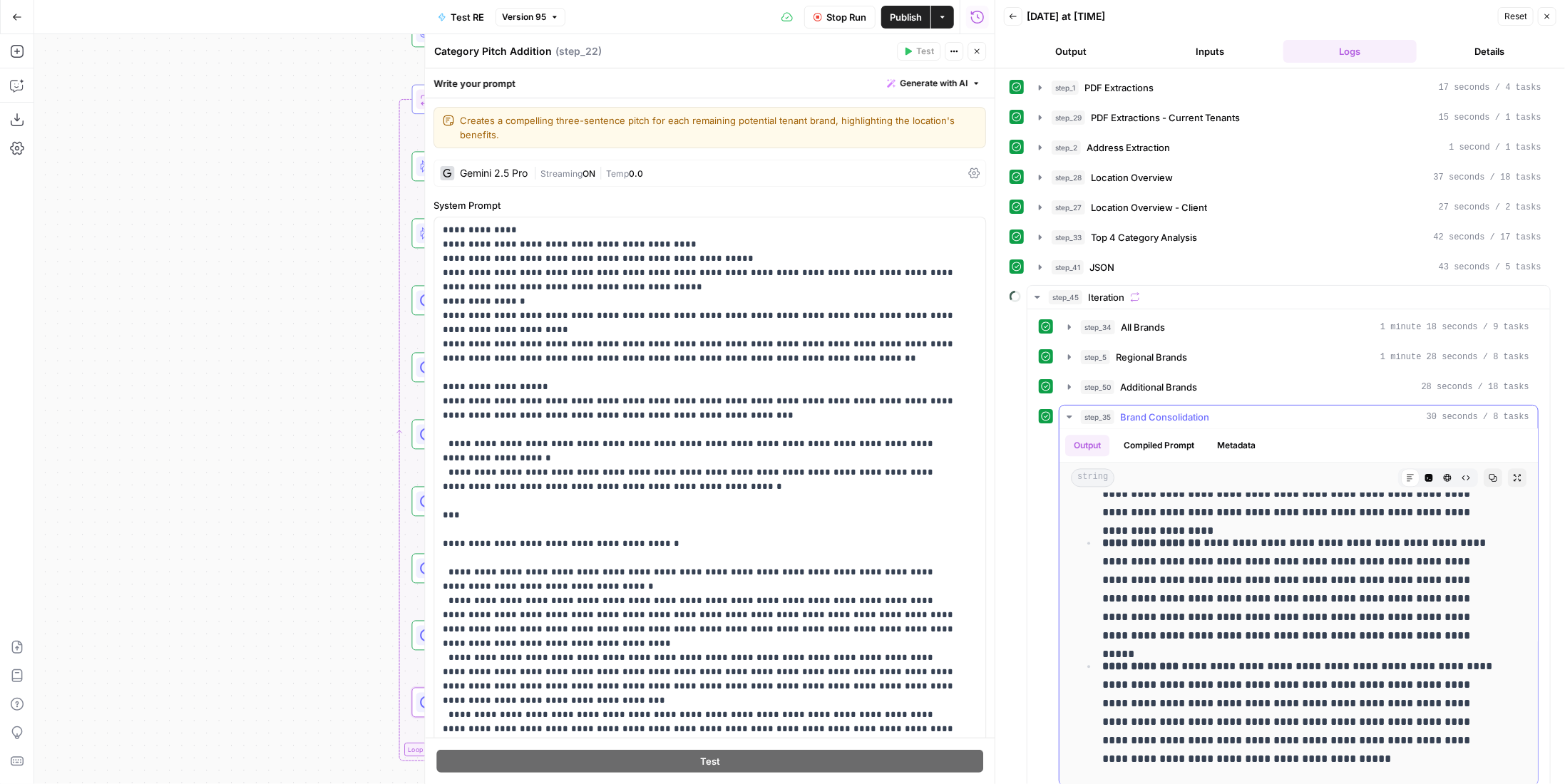 click on "Brand Consolidation" at bounding box center (1164, 417) 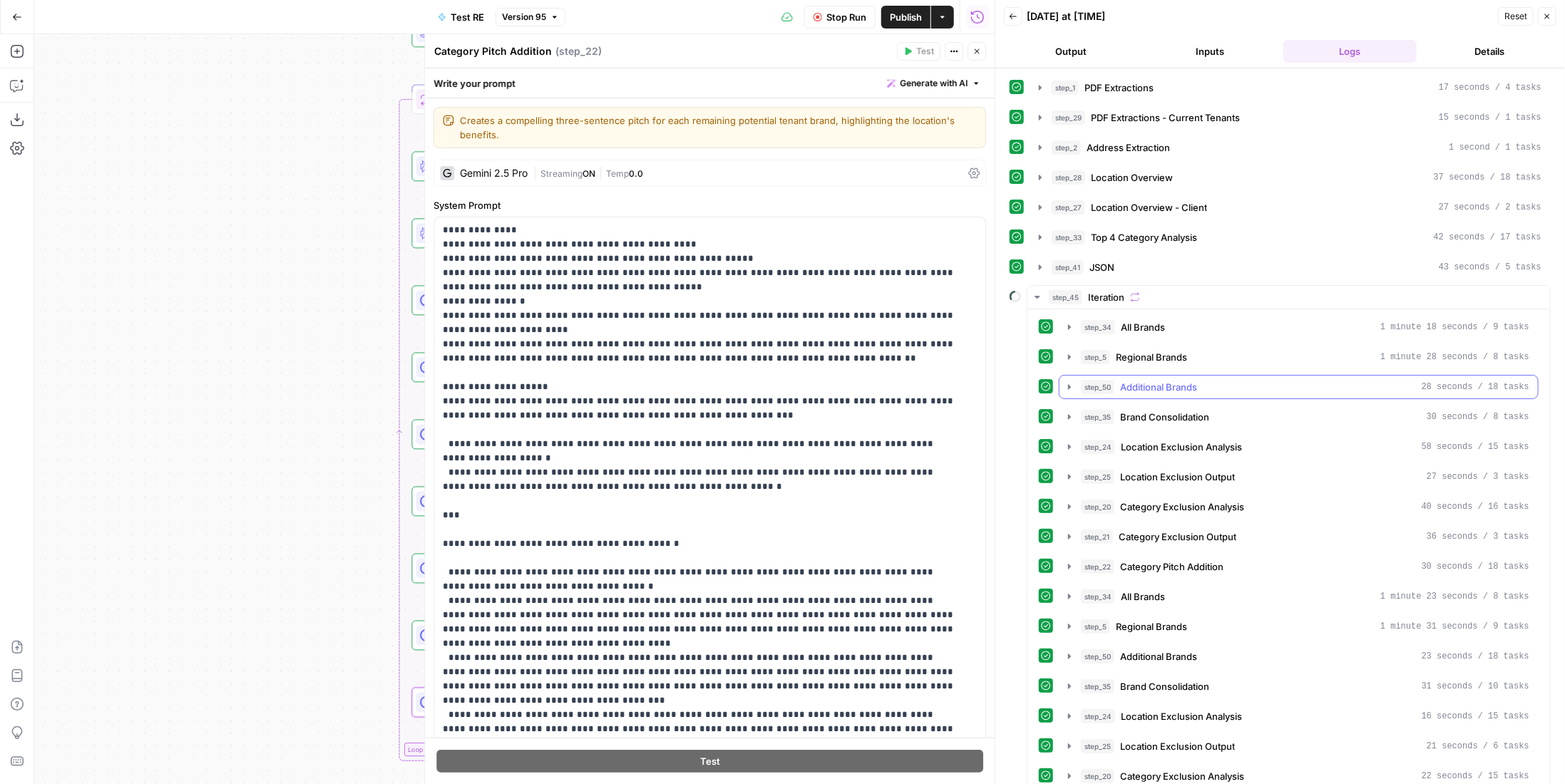 click on "step_50 Additional Brands 28 seconds / 18 tasks" at bounding box center [1298, 387] 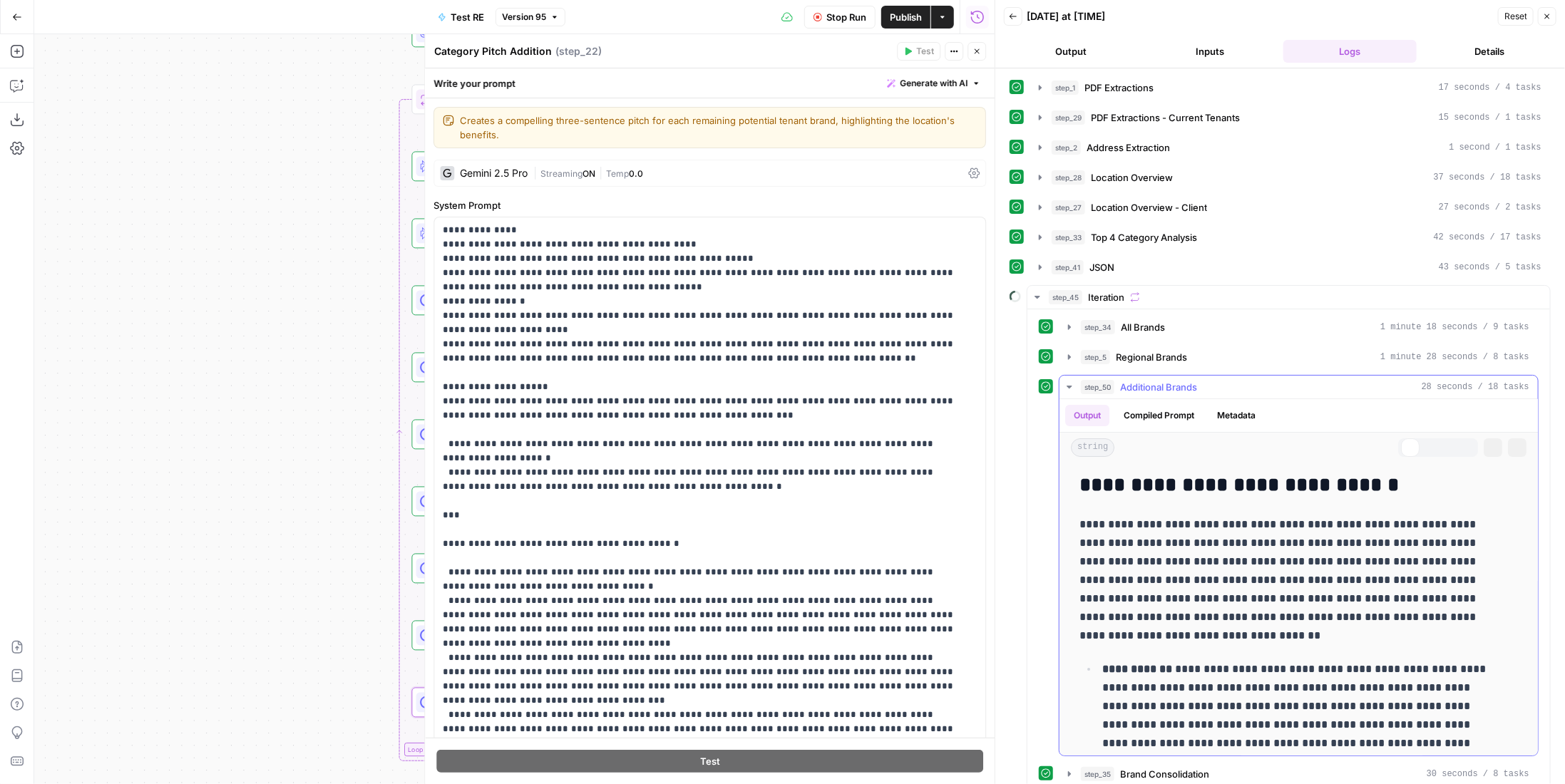 click on "Regional Brands" at bounding box center (1151, 357) 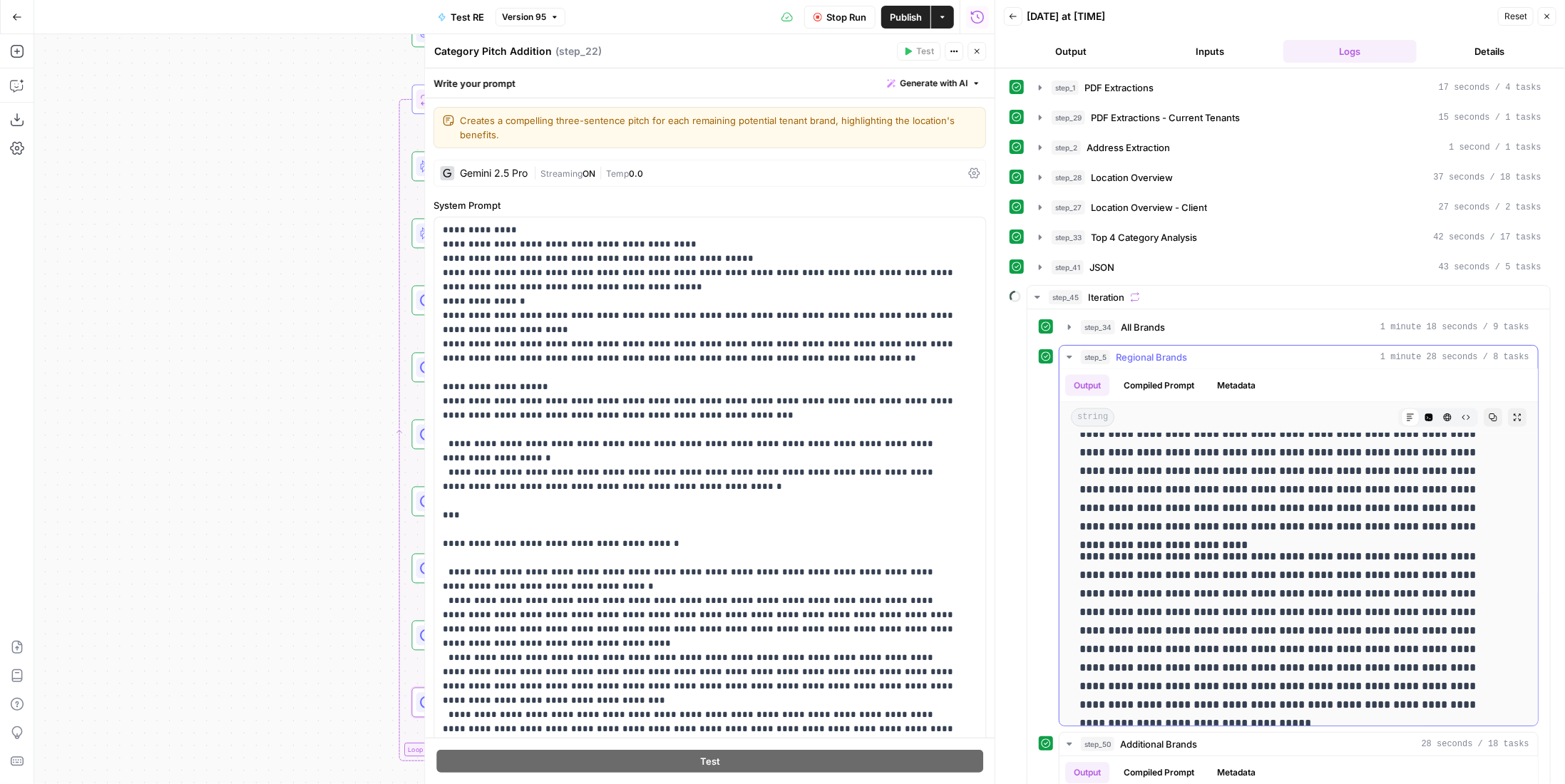 scroll, scrollTop: 2053, scrollLeft: 0, axis: vertical 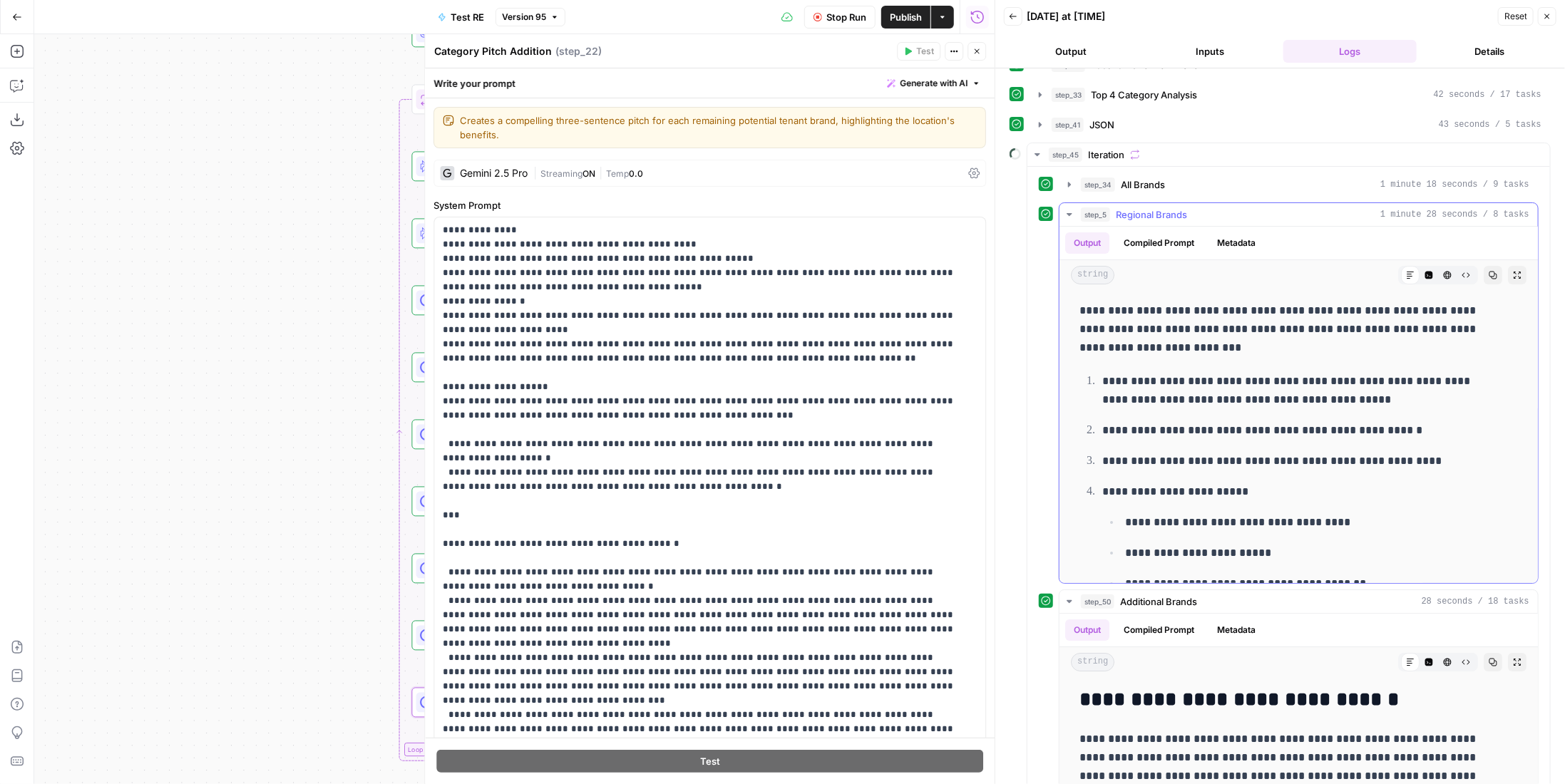 click on "Regional Brands" at bounding box center (1151, 215) 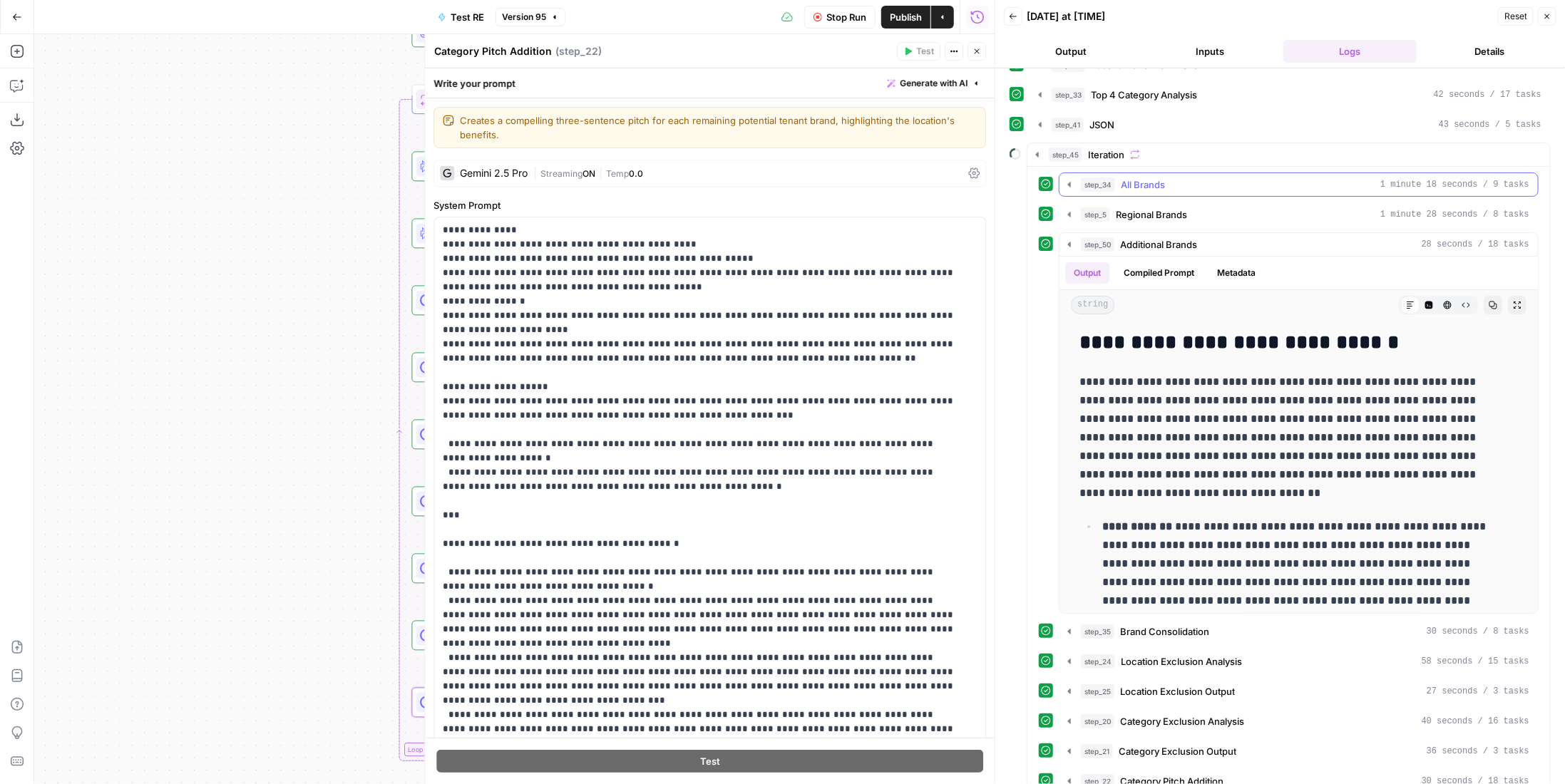 click on "step_34 All Brands 1 minute 18 seconds / 9 tasks" at bounding box center (1298, 185) 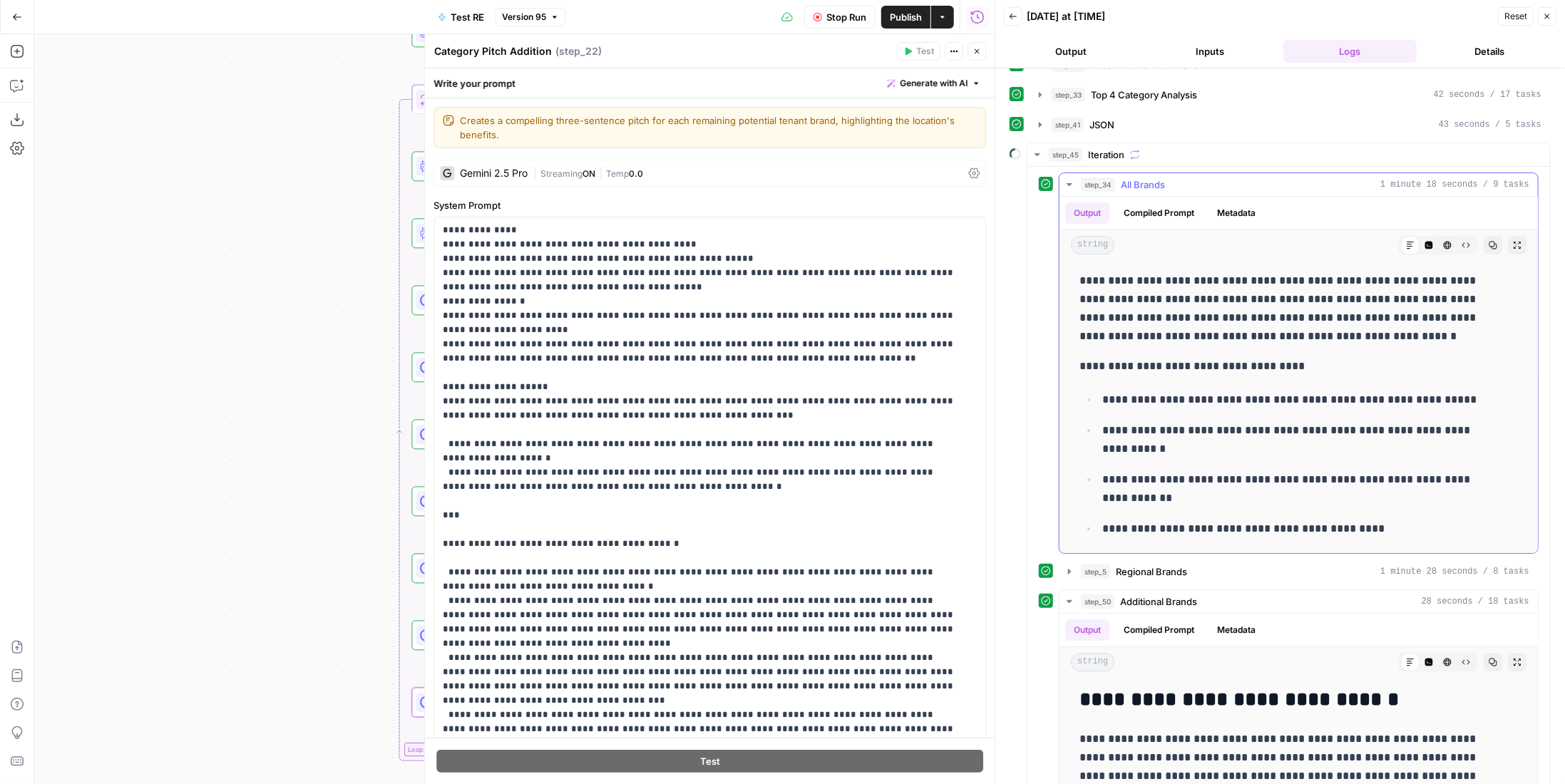 click on "All Brands" at bounding box center (1143, 185) 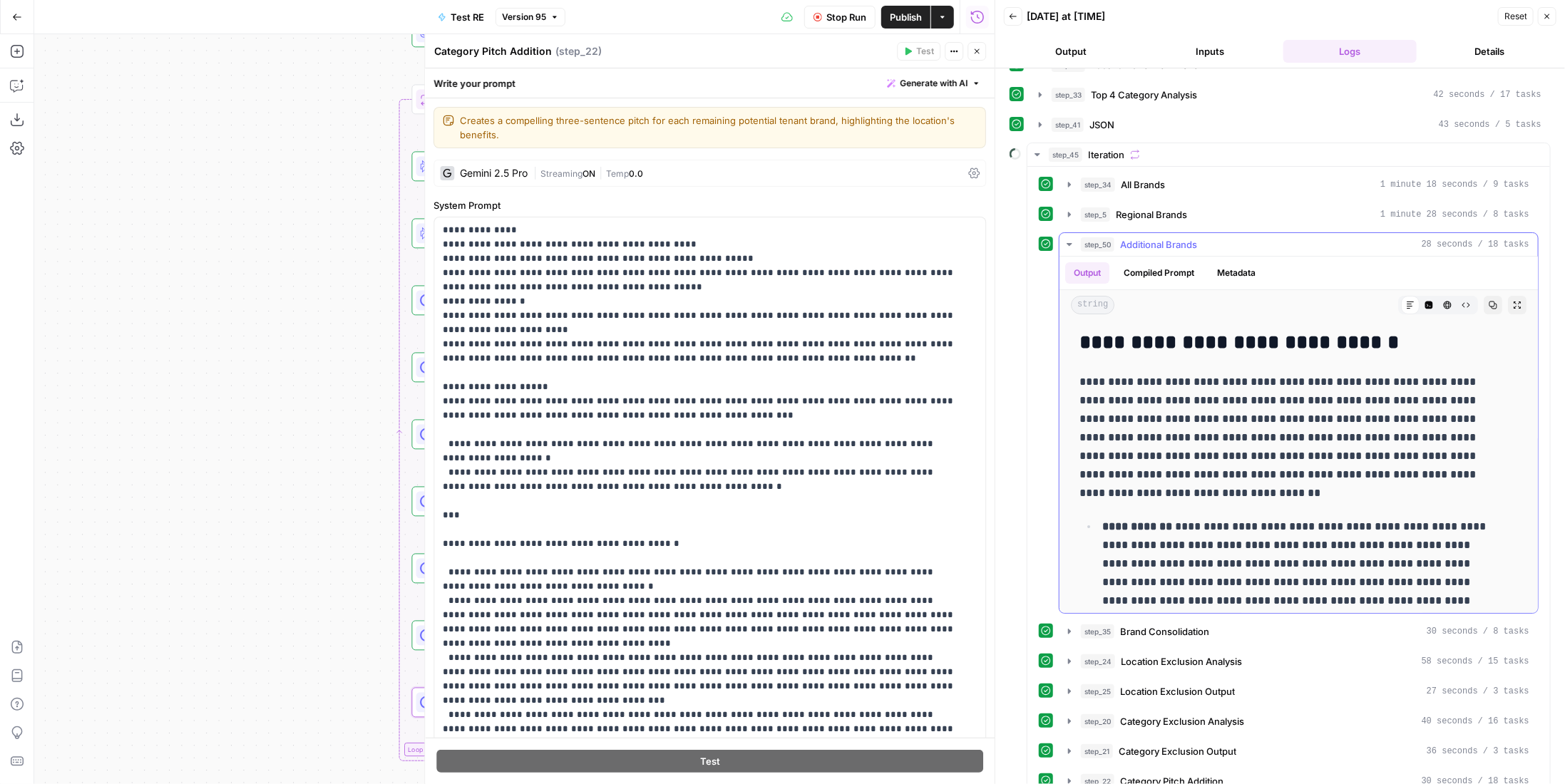 click on "Additional Brands" at bounding box center (1159, 244) 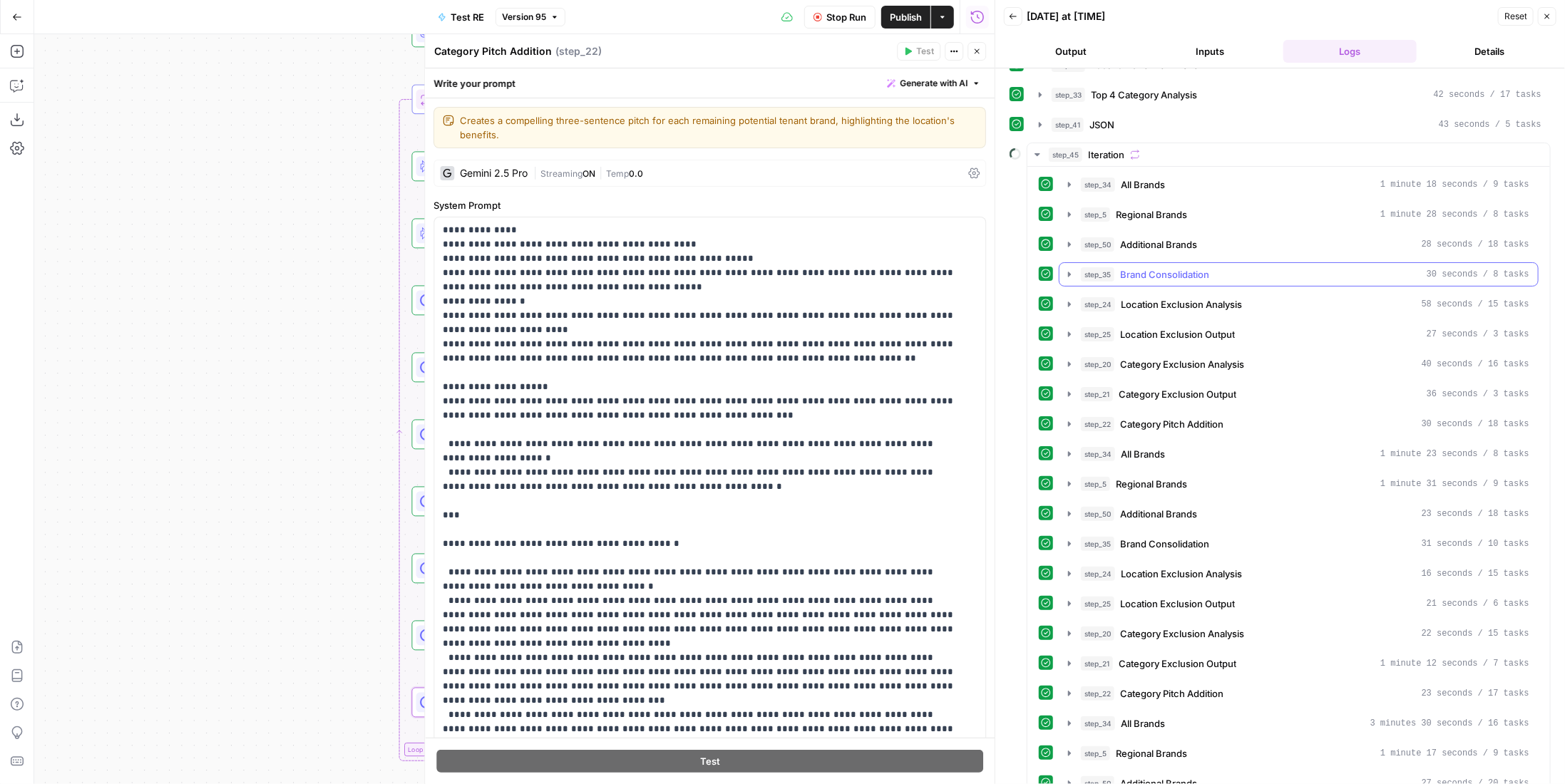click on "Brand Consolidation" at bounding box center (1164, 274) 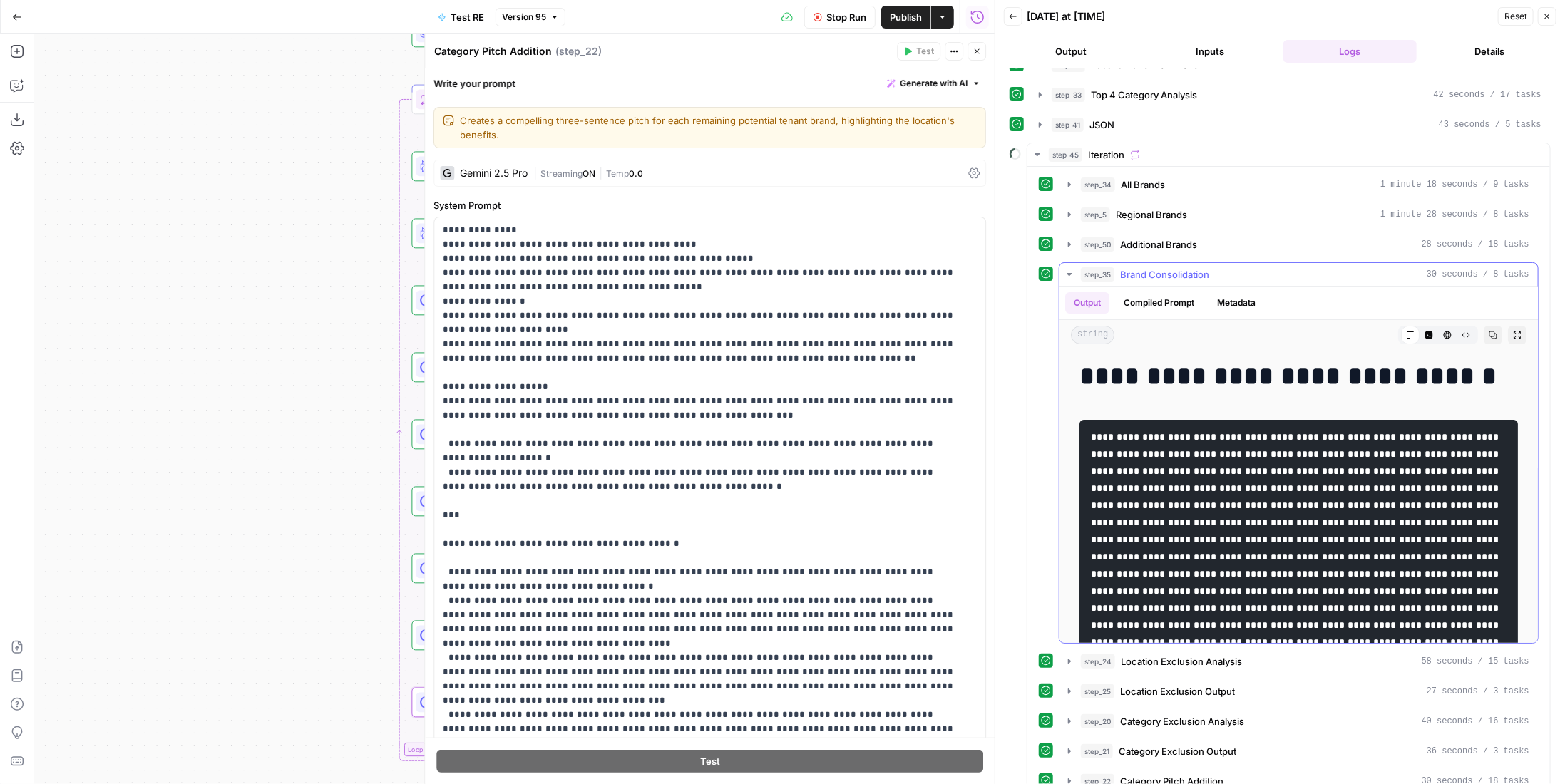 click on "Brand Consolidation" at bounding box center (1164, 274) 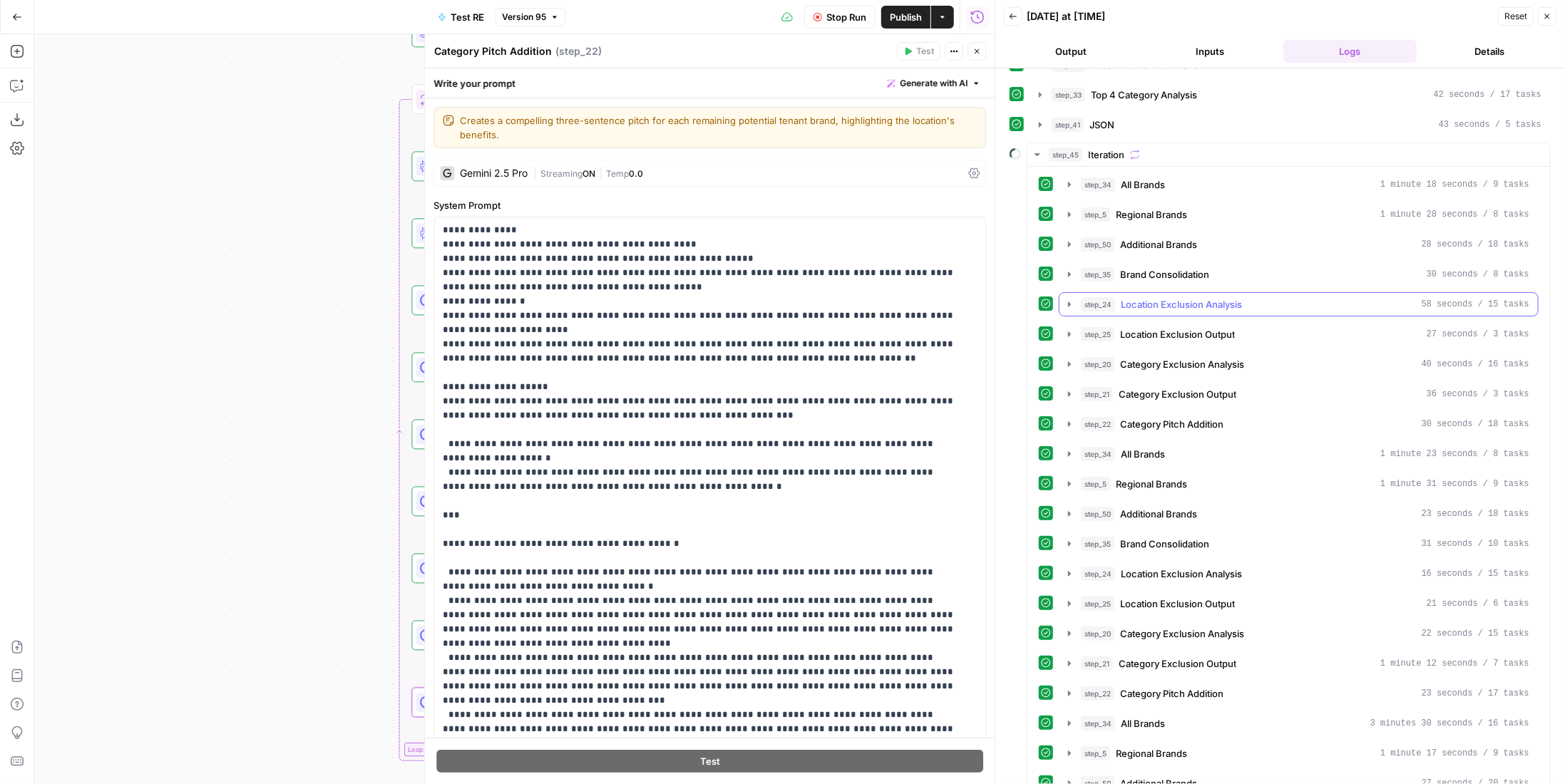 click on "Location Exclusion Analysis" at bounding box center [1181, 304] 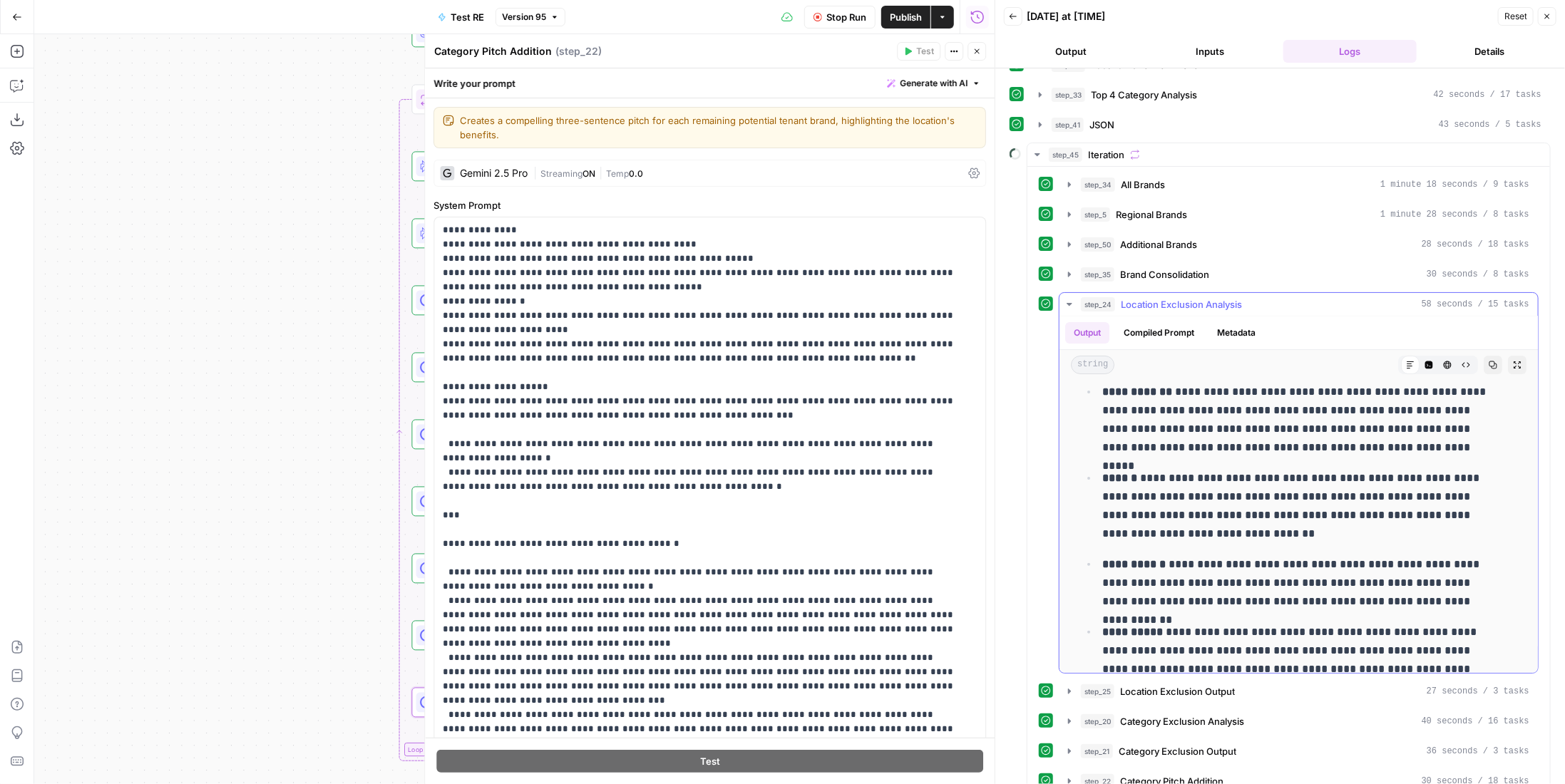 scroll, scrollTop: 255, scrollLeft: 0, axis: vertical 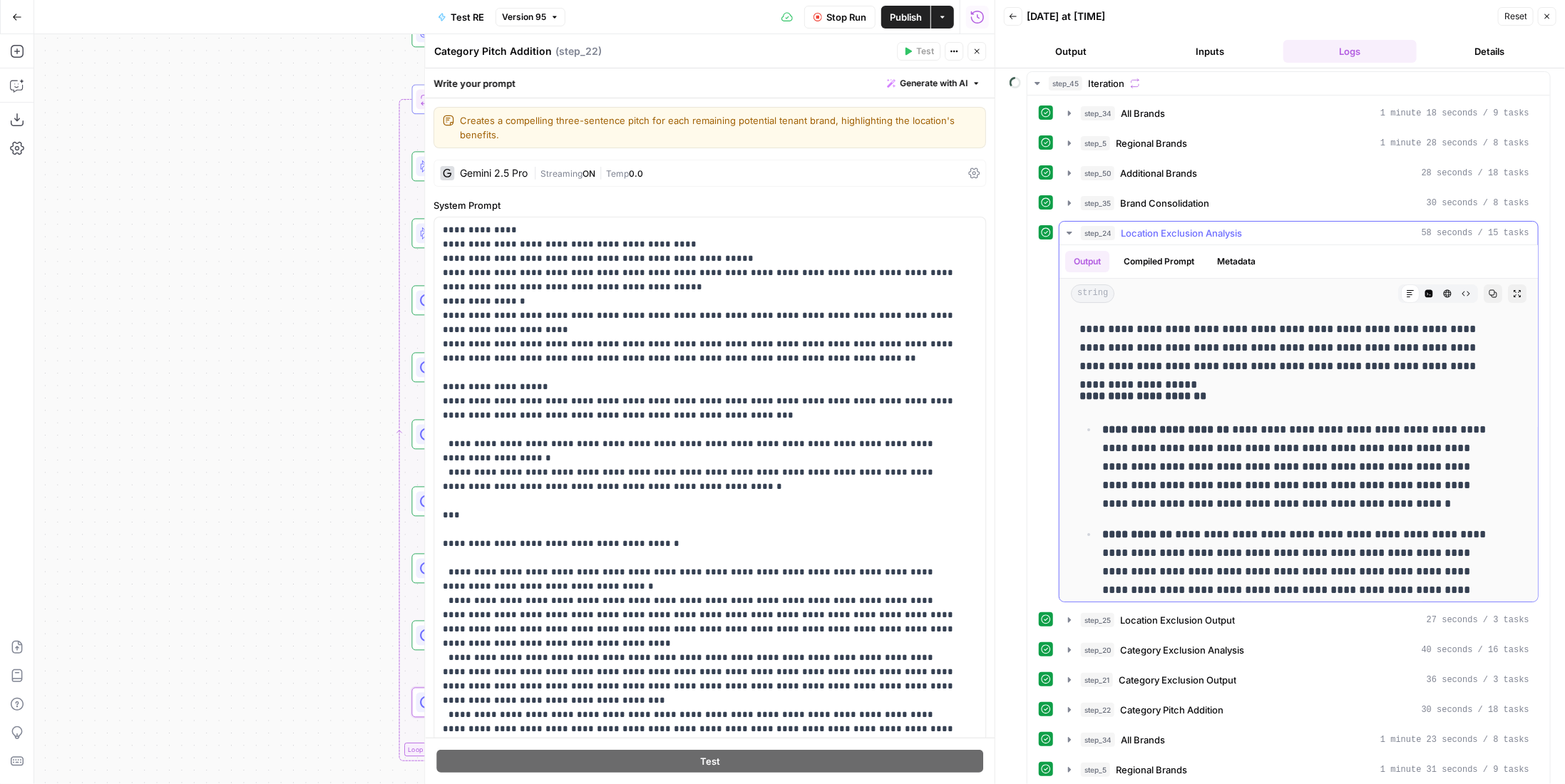 click on "Location Exclusion Analysis" at bounding box center (1181, 233) 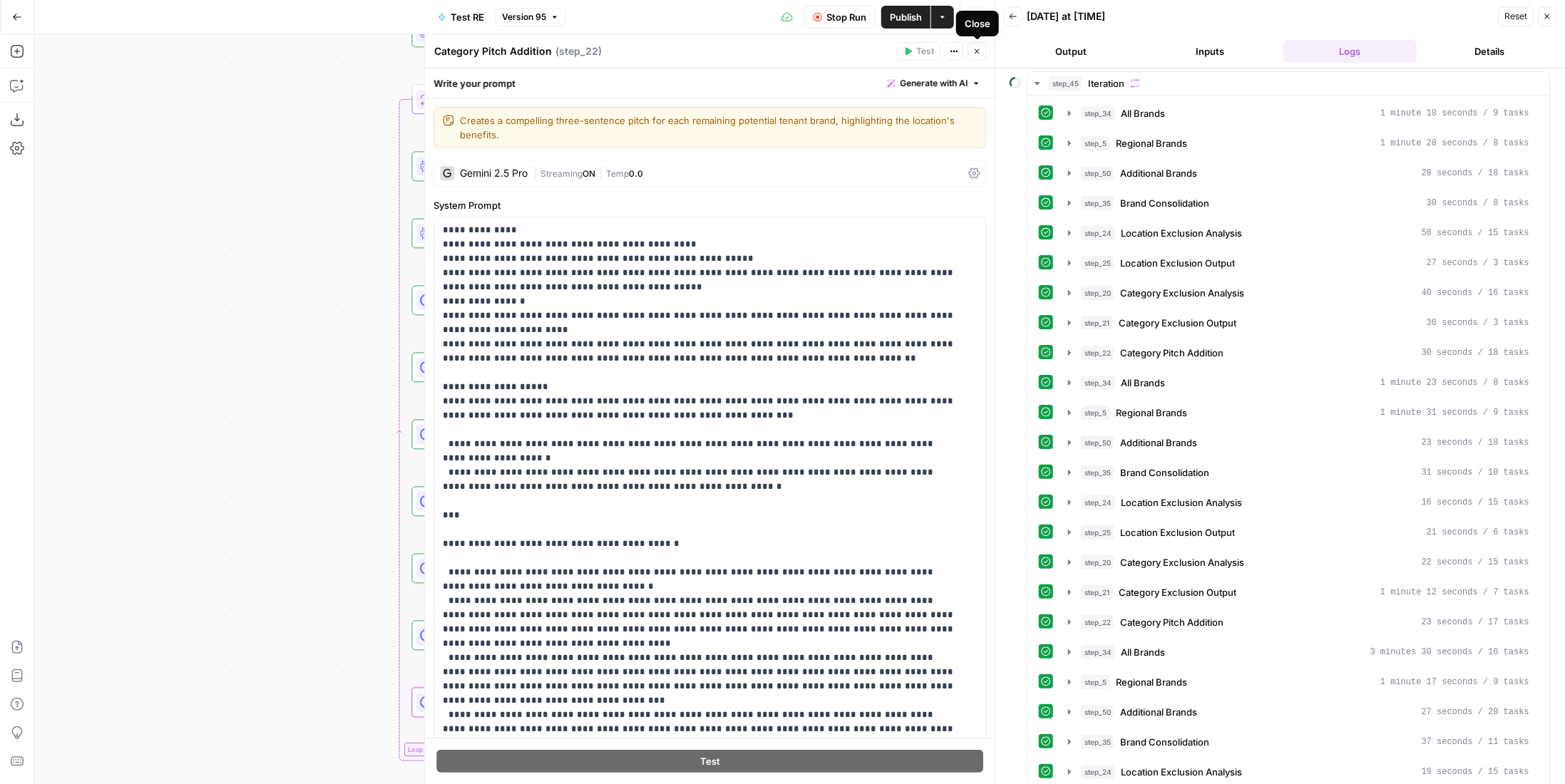 click on "Close" at bounding box center [977, 51] 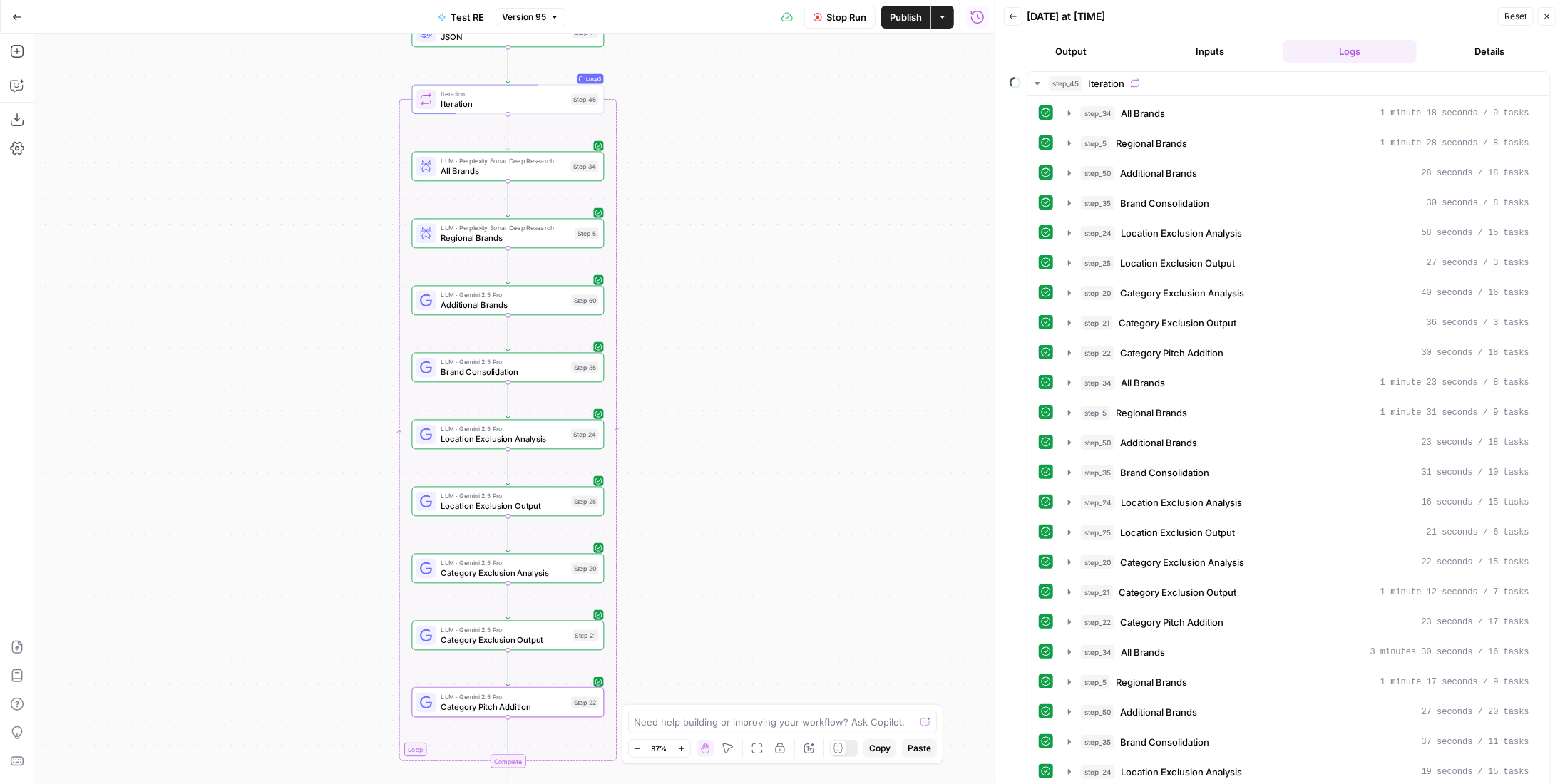 click on "Stop Run" at bounding box center [846, 17] 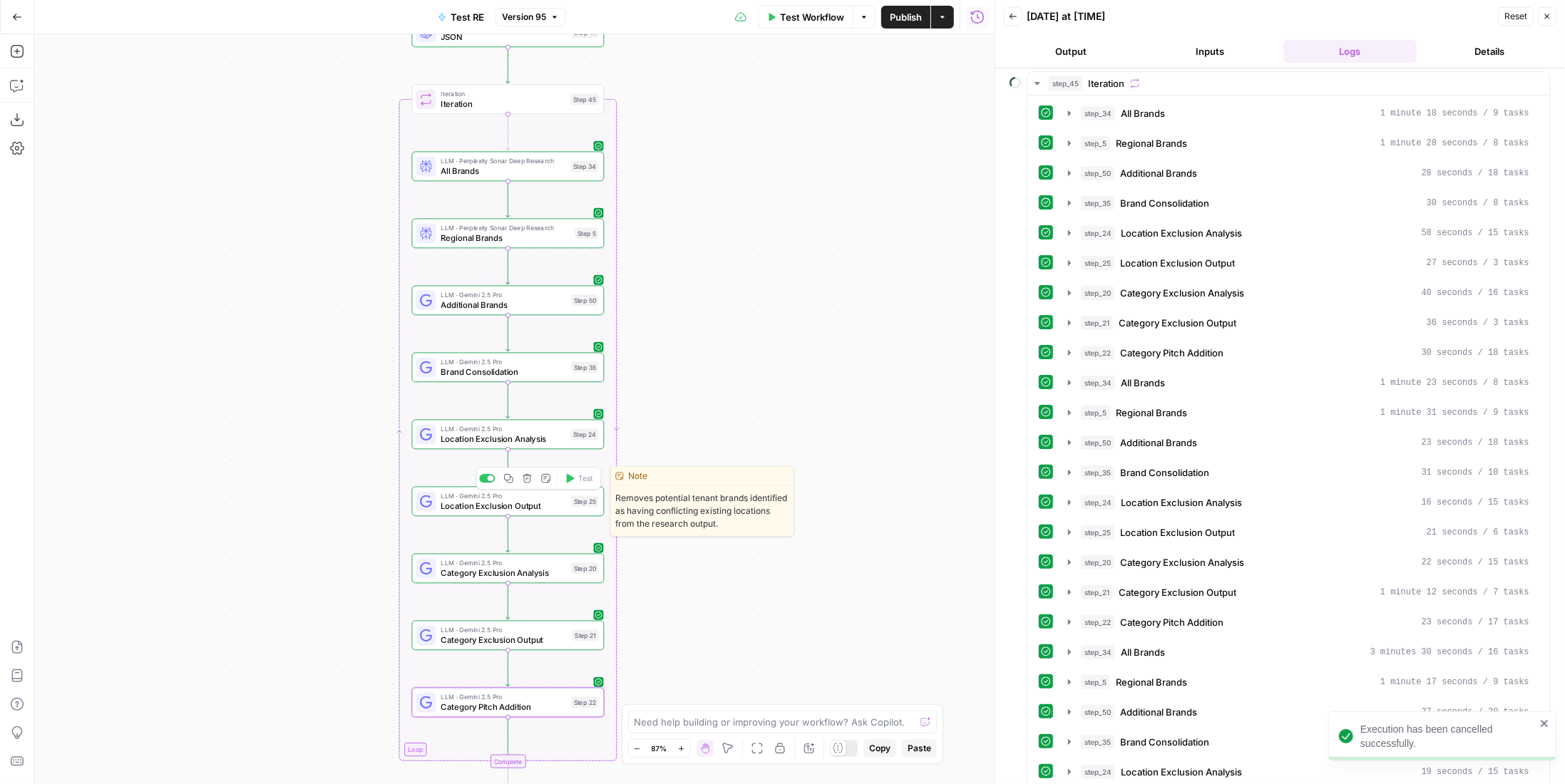 click on "Location Exclusion Output" at bounding box center [503, 505] 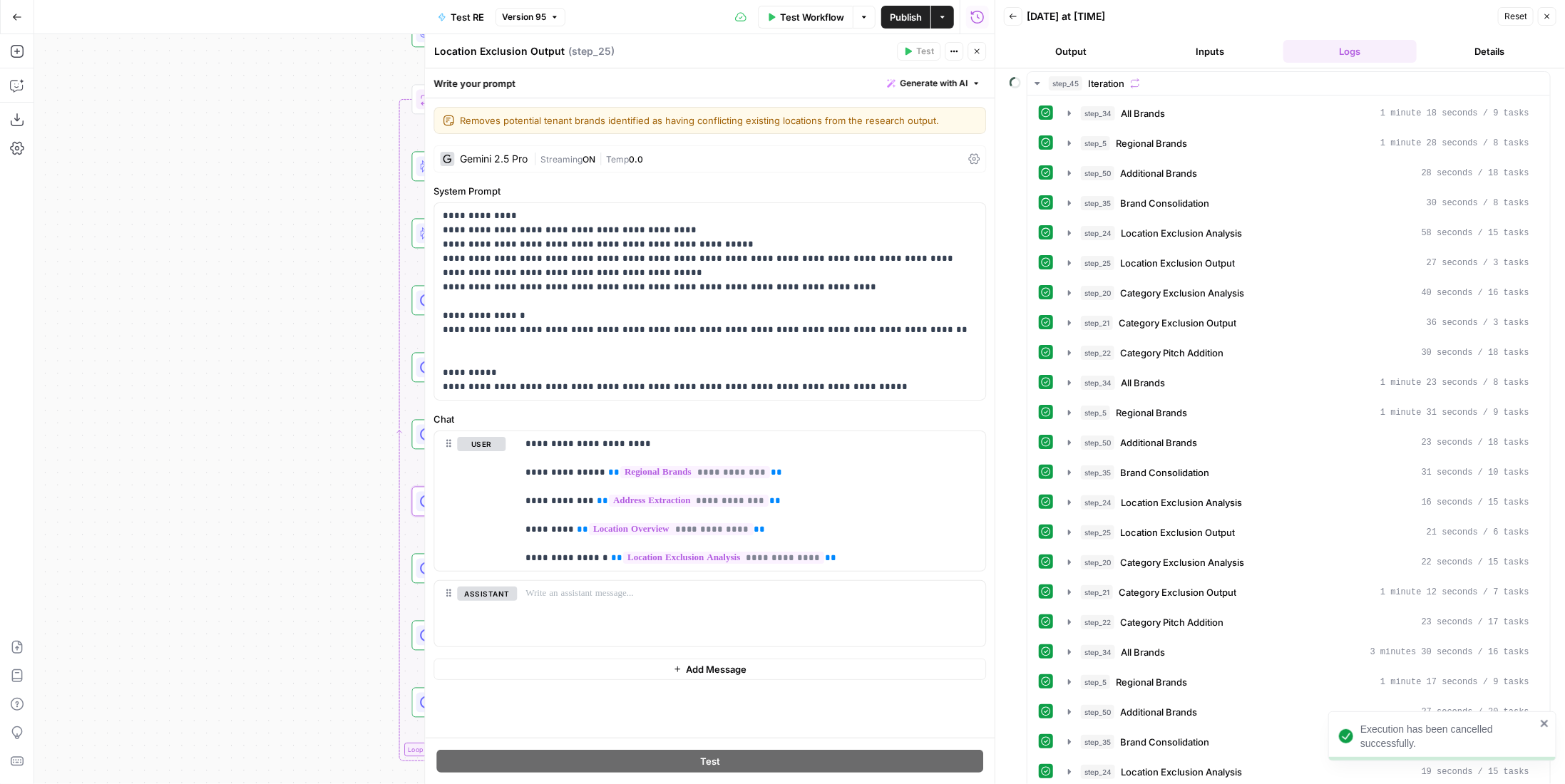 click 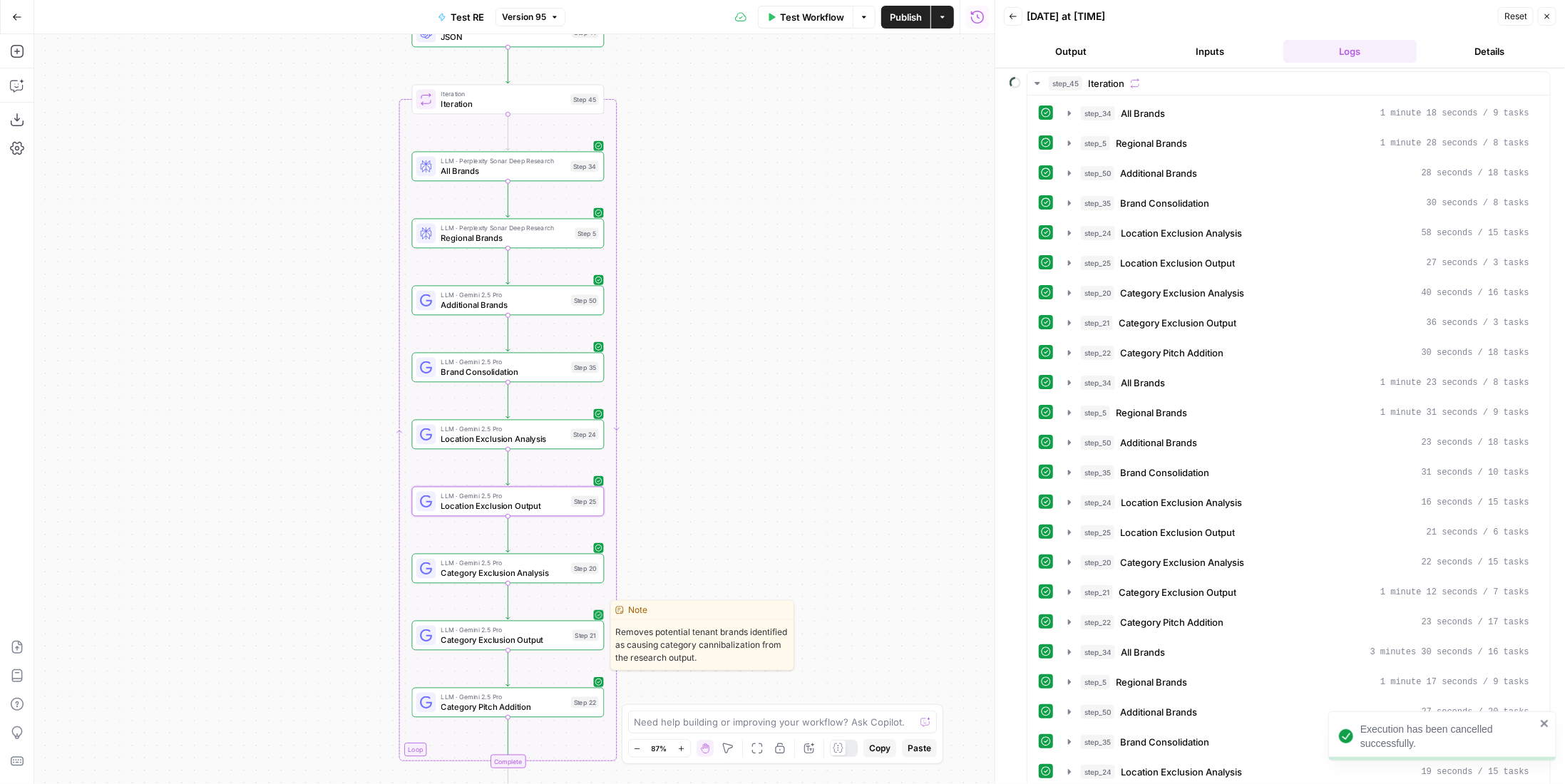 click on "LLM · Gemini 2.5 Pro" at bounding box center [504, 630] 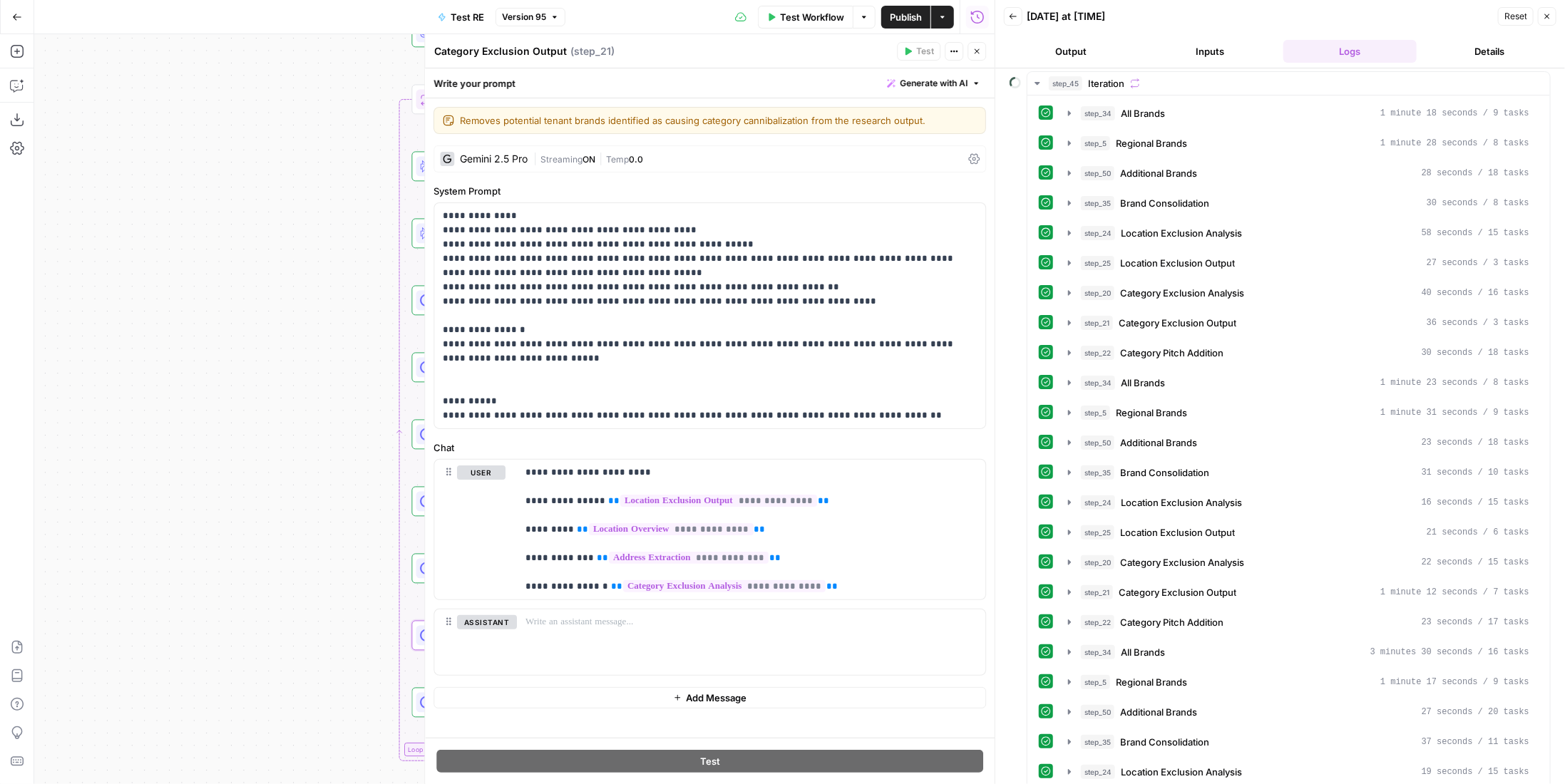 click 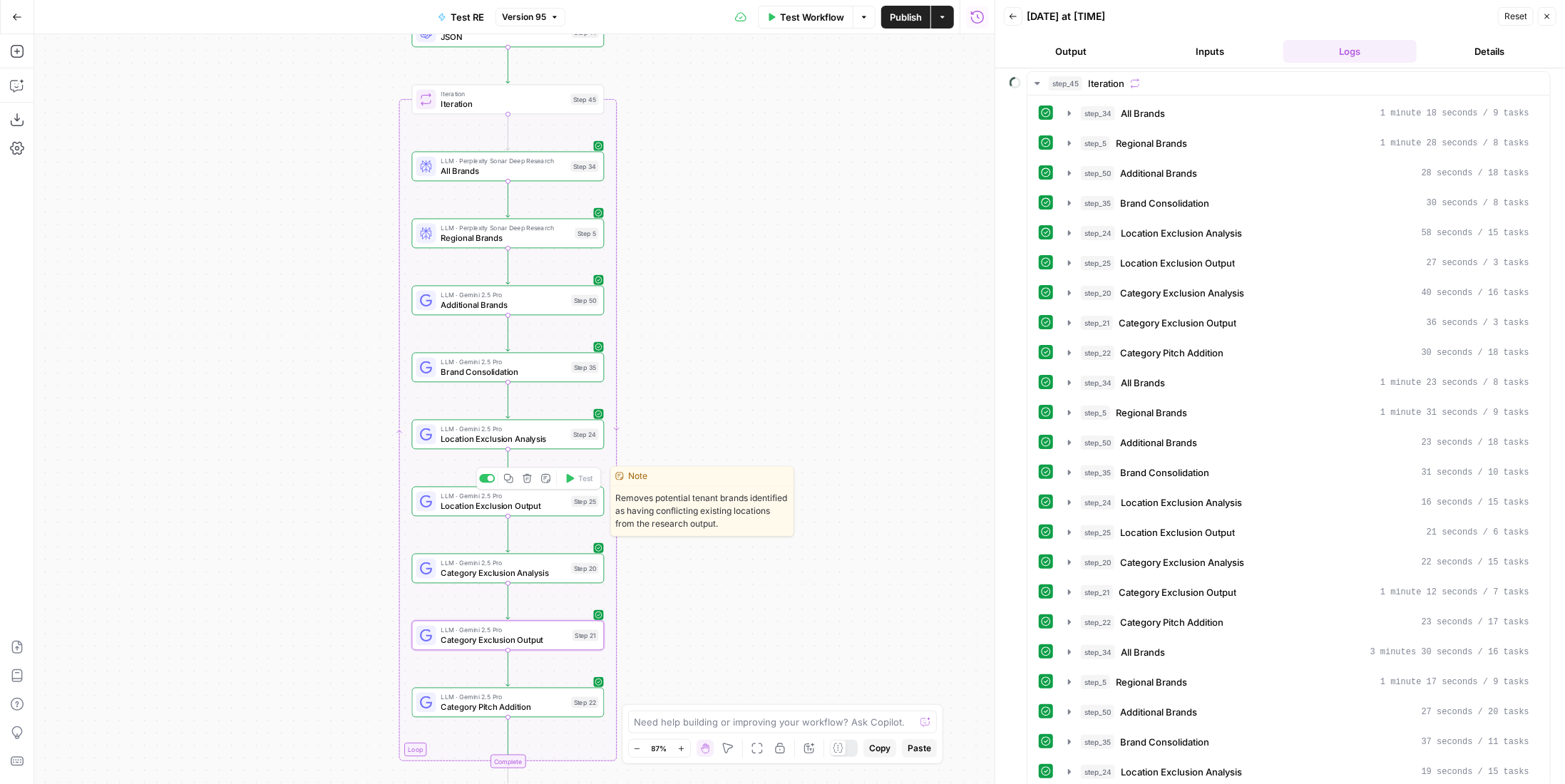 click on "Location Exclusion Output" at bounding box center (503, 505) 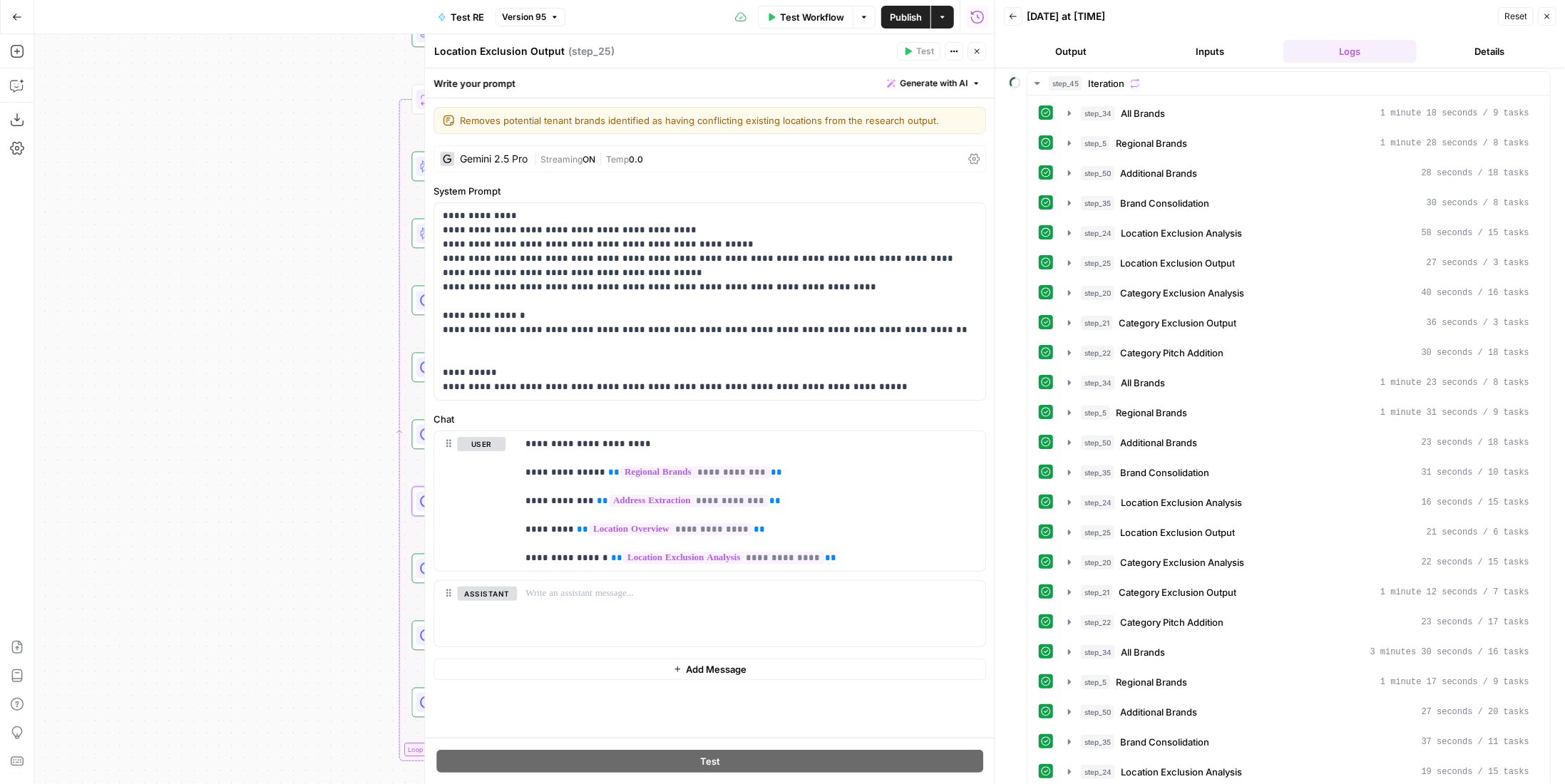 click on "Close" at bounding box center [977, 51] 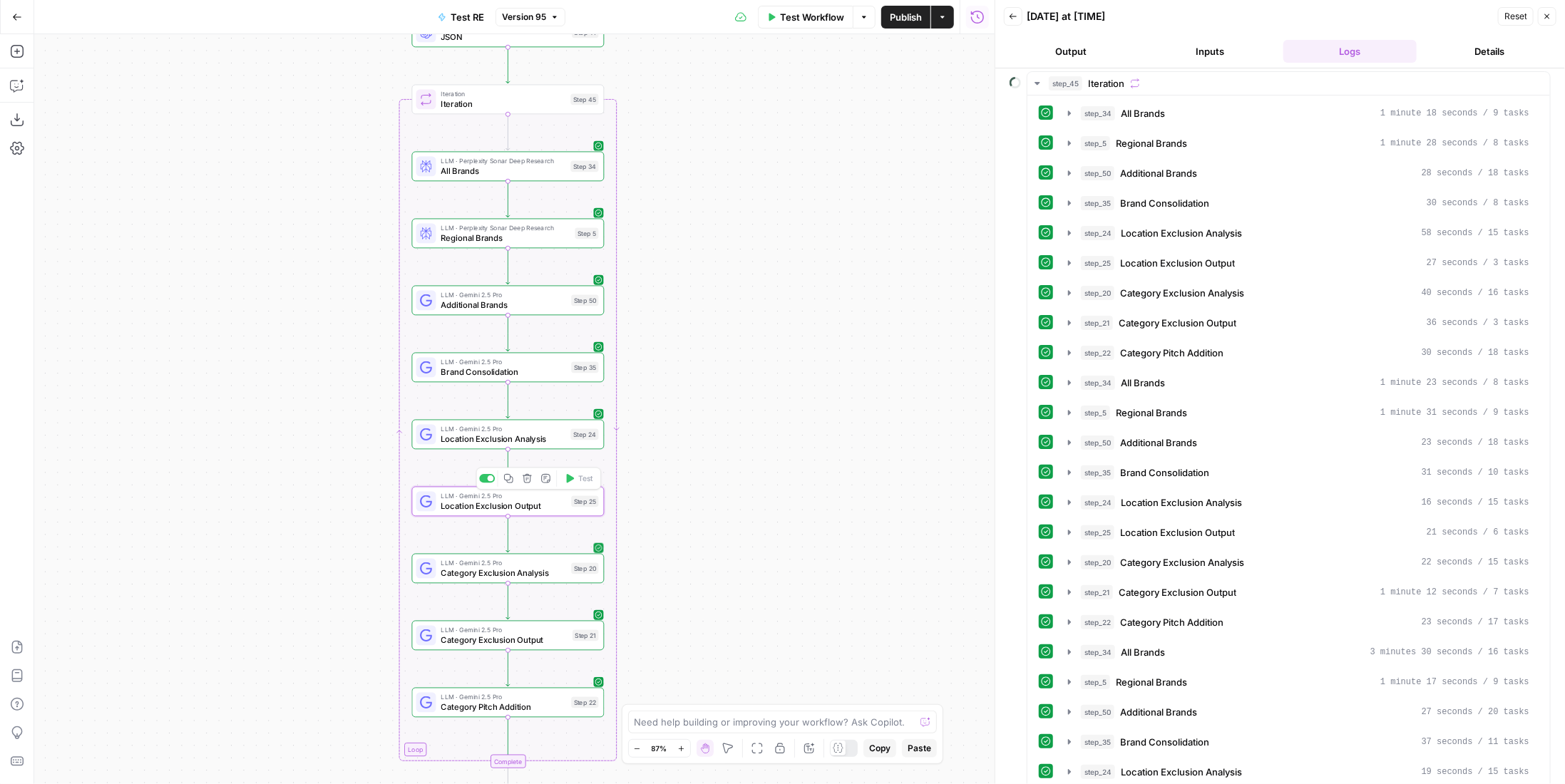 click on "Category Exclusion Analysis" at bounding box center (503, 572) 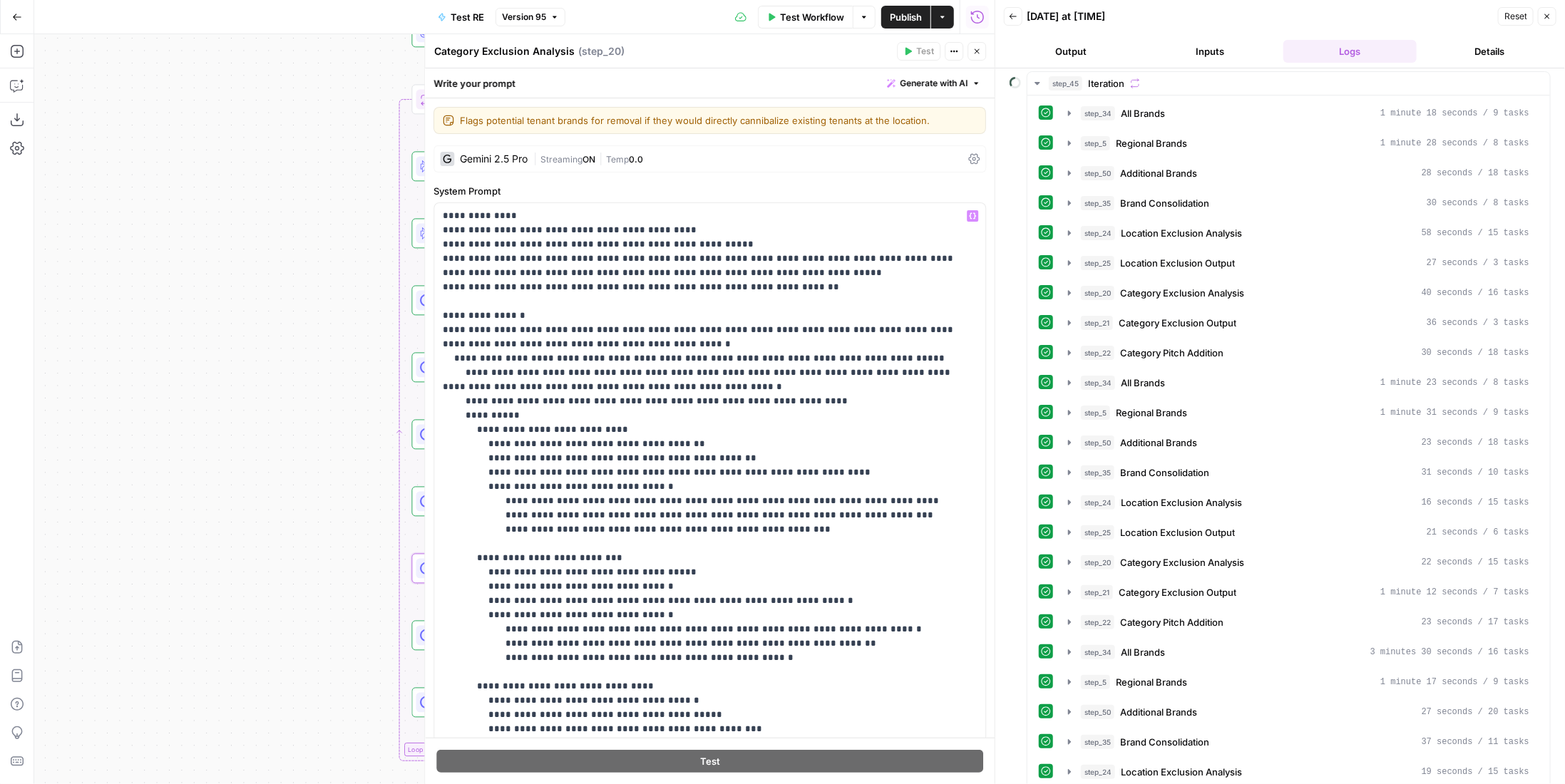 scroll, scrollTop: 257, scrollLeft: 0, axis: vertical 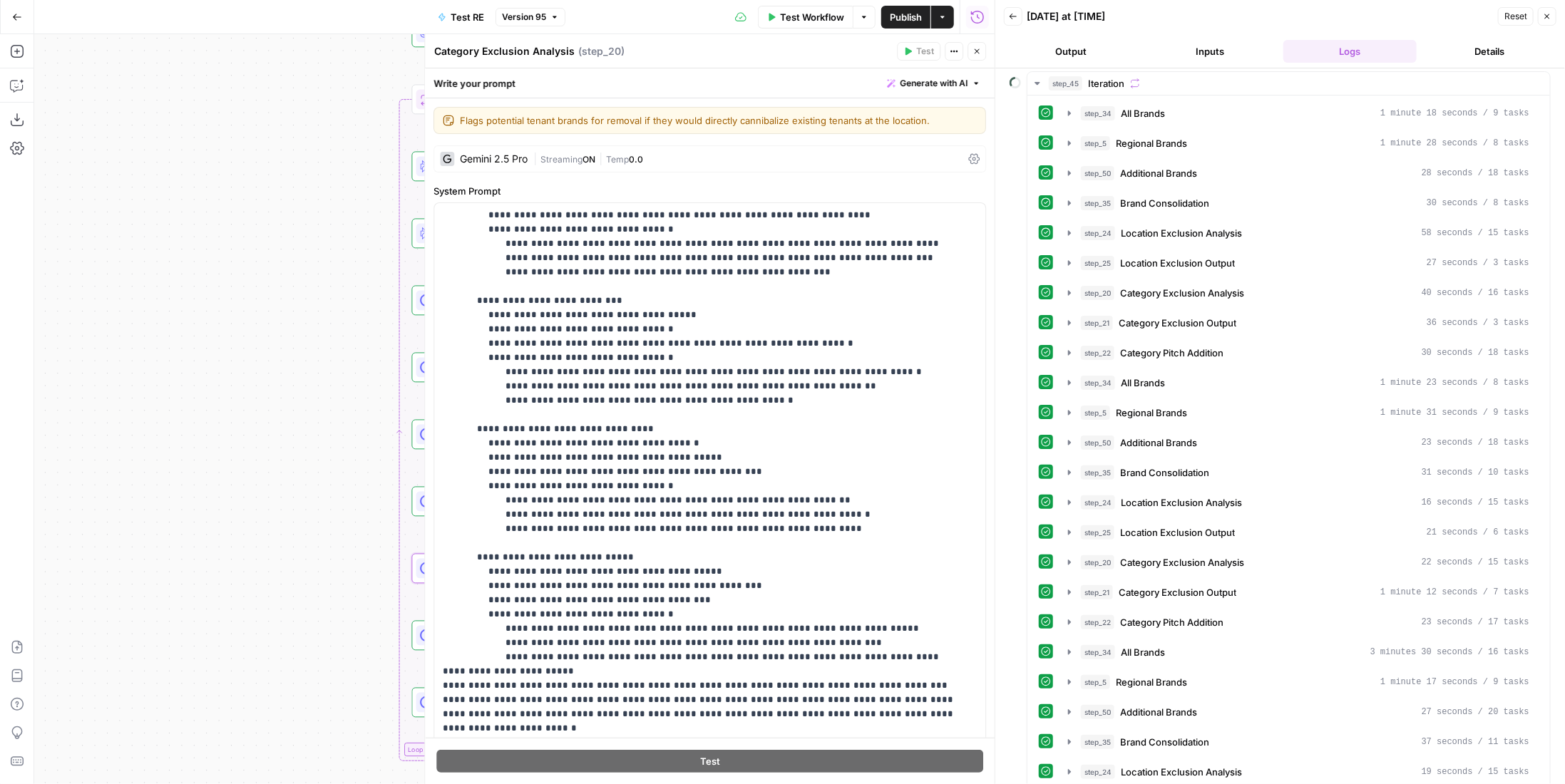 click on "Category Exclusion Analysis Category Exclusion Analysis  ( step_20 ) Test Actions Close" at bounding box center [709, 51] 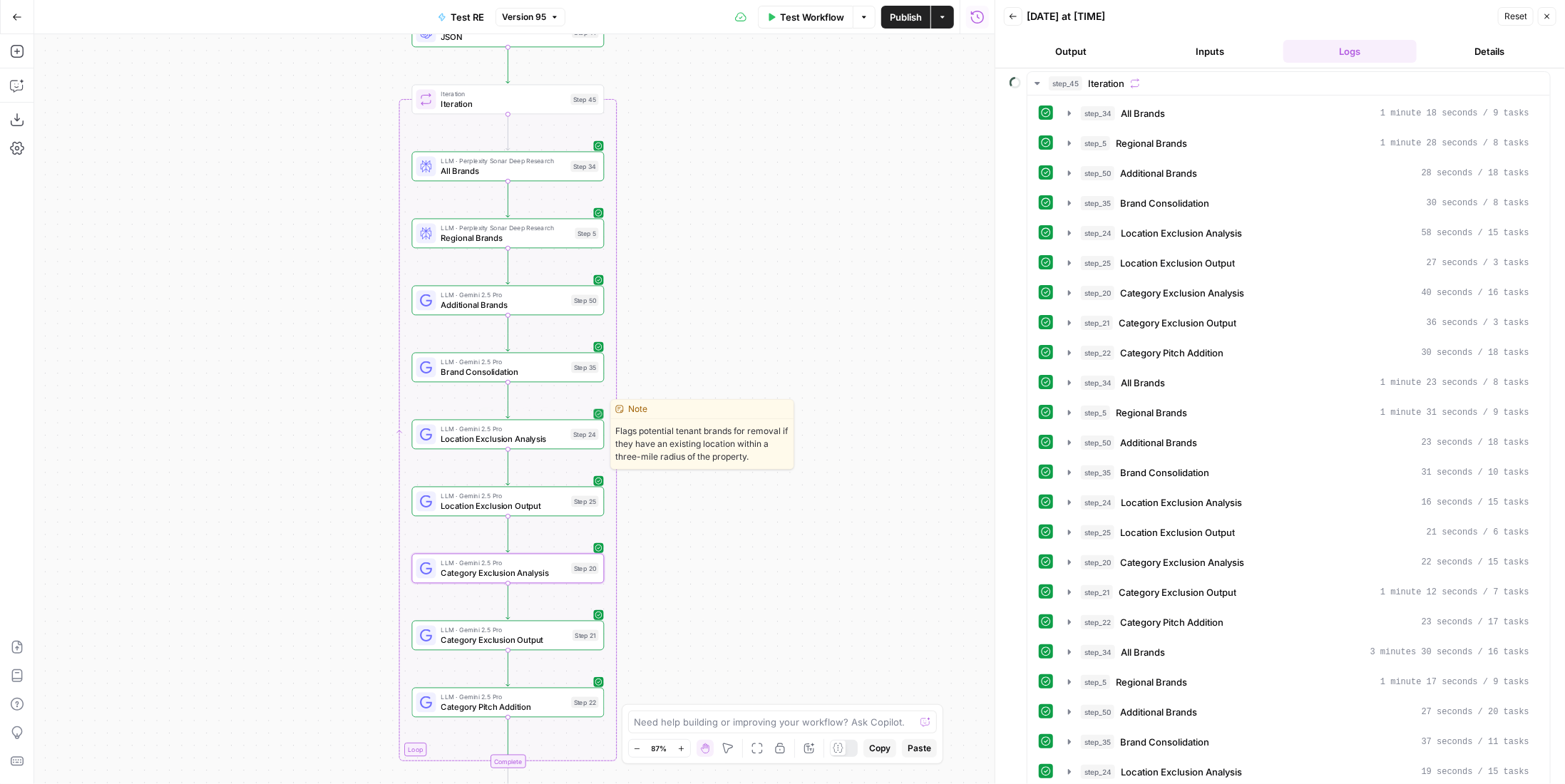 click on "Location Exclusion Analysis" at bounding box center [503, 438] 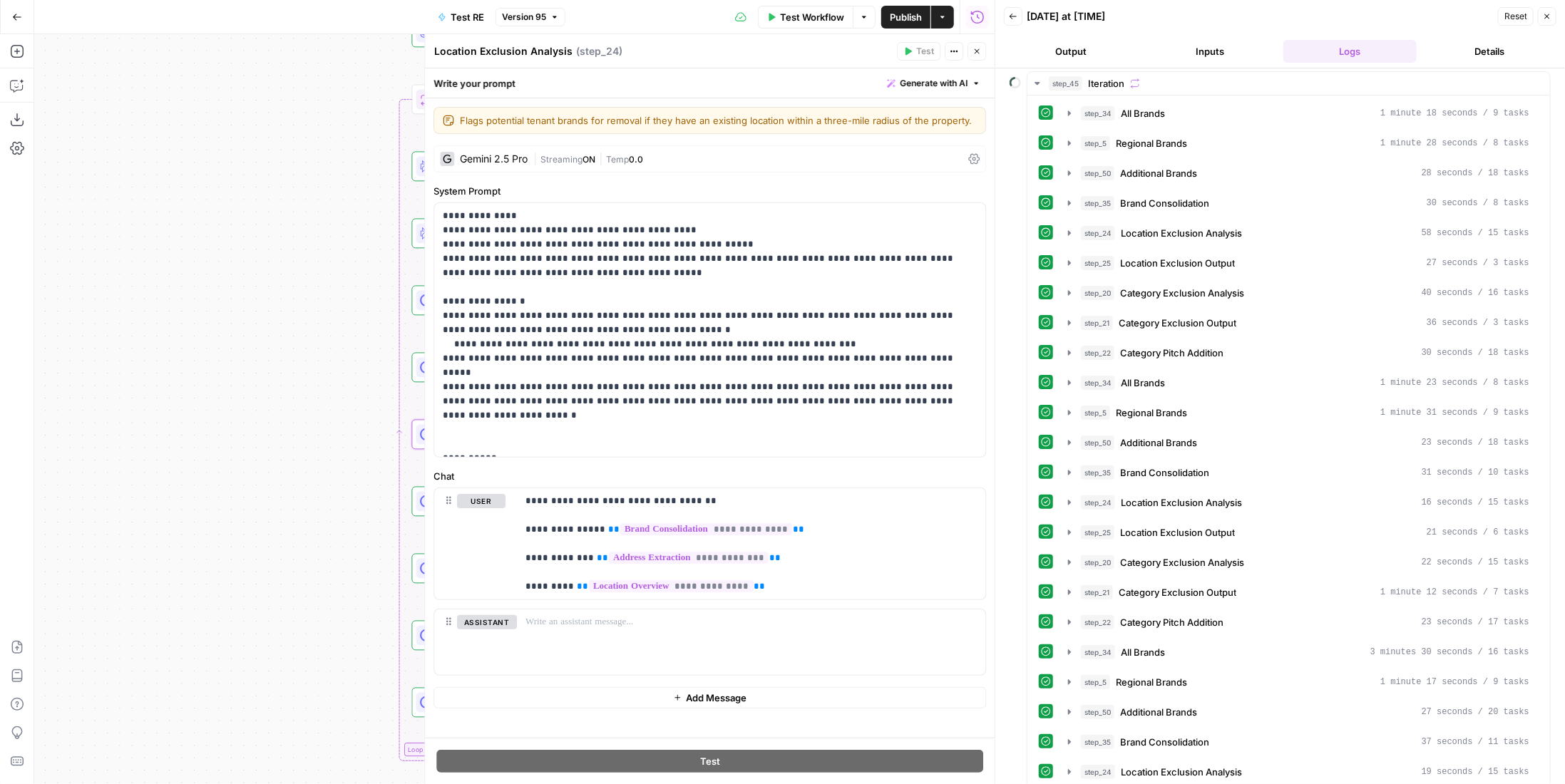 click on "Test Actions Close" at bounding box center [941, 51] 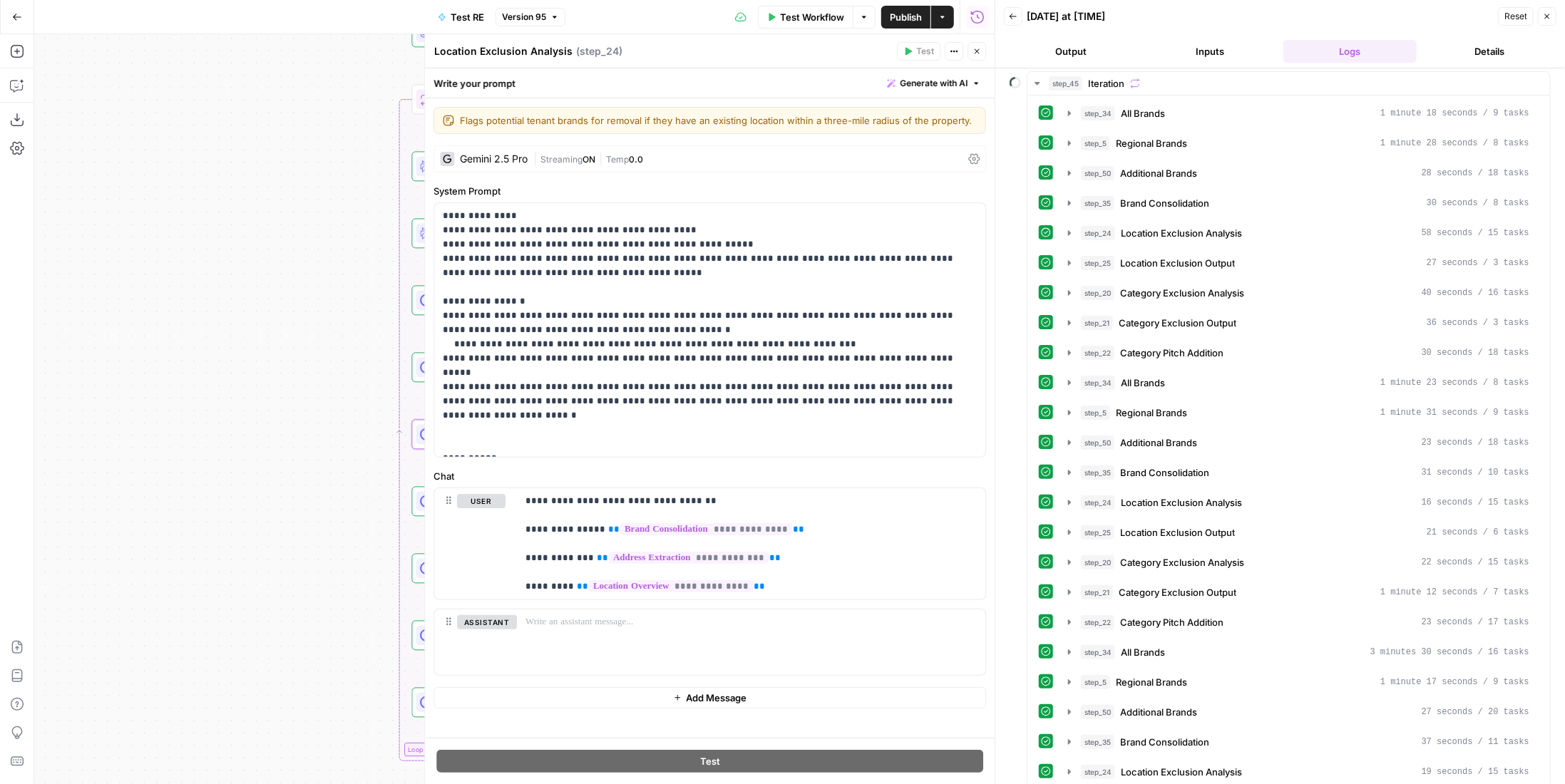 click on "Close" at bounding box center [977, 51] 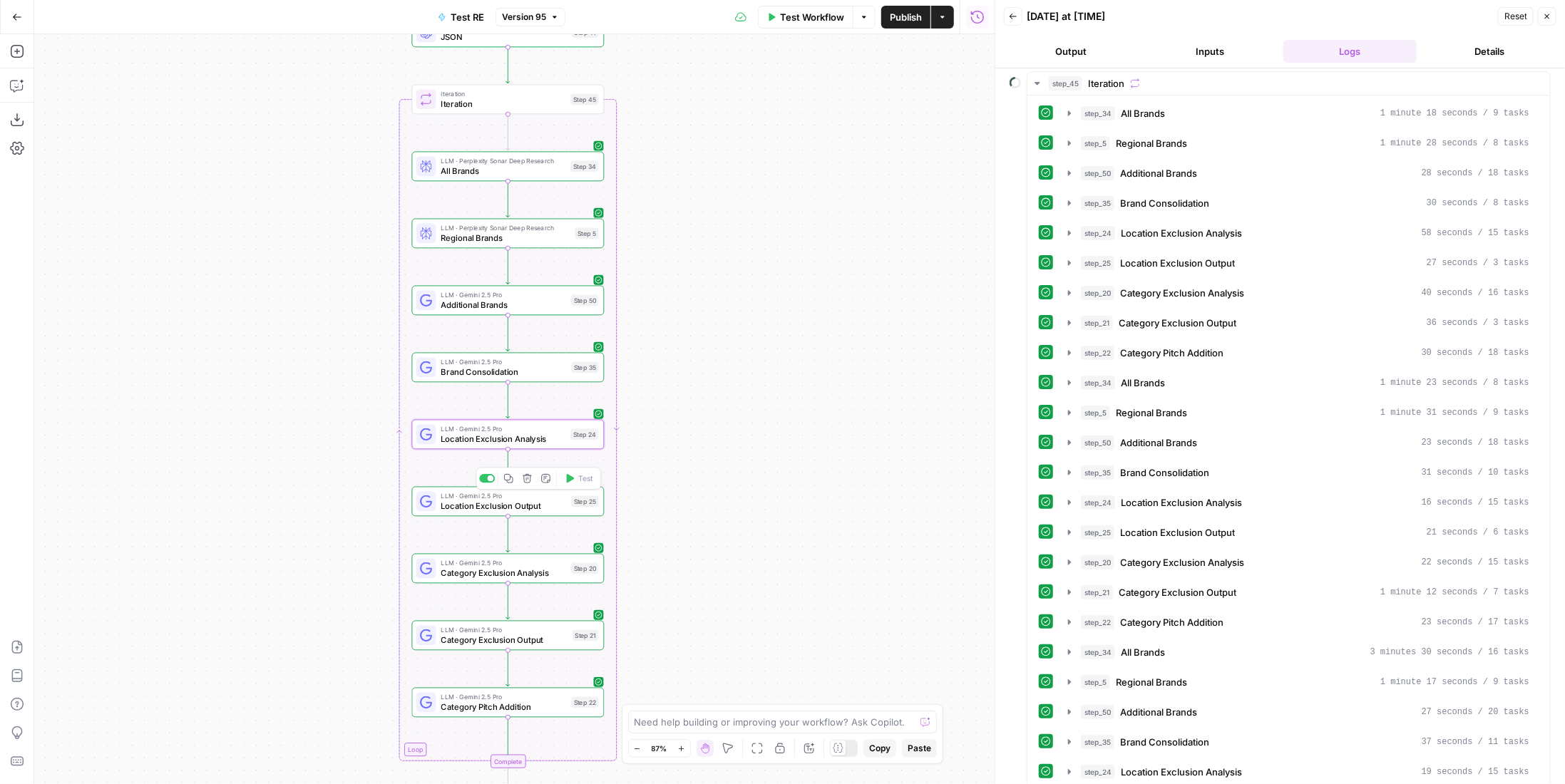click on "Workflow Set Inputs Inputs LLM · Gemini 2.5 Pro PDF Extractions Step 1 LLM · Gemini 2.5 Pro PDF Extractions - Current Tenants Step 29 LLM · GPT-4.1 Address Extraction Step 2 LLM · Gemini 2.5 Pro Location Overview Step 28 LLM · Gemini 2.5 Pro Location Overview - Client Step 27 LLM · Gemini 2.5 Pro Top 4 Category Analysis Step 33 LLM · O4 Mini JSON Step 41 Loop Iteration Iteration Step 45 LLM · Perplexity Sonar Deep Research All Brands Step 34 LLM · Perplexity Sonar Deep Research Regional Brands Step 5 LLM · Gemini 2.5 Pro Additional Brands Step 50 LLM · Gemini 2.5 Pro Brand Consolidation Step 35 LLM · Gemini 2.5 Pro Location Exclusion Analysis Step 24 LLM · Gemini 2.5 Pro Location Exclusion Output Step 25 Copy step Delete step Edit Note Test LLM · Gemini 2.5 Pro Category Exclusion Analysis Step 20 LLM · Gemini 2.5 Pro Category Exclusion Output Step 21 LLM · Gemini 2.5 Pro Category Pitch Addition Step 22 Complete Write Liquid Text Write Liquid Text Step 49 LLM · Gemini 2.5 Pro Step 36 Step 37" at bounding box center [514, 409] 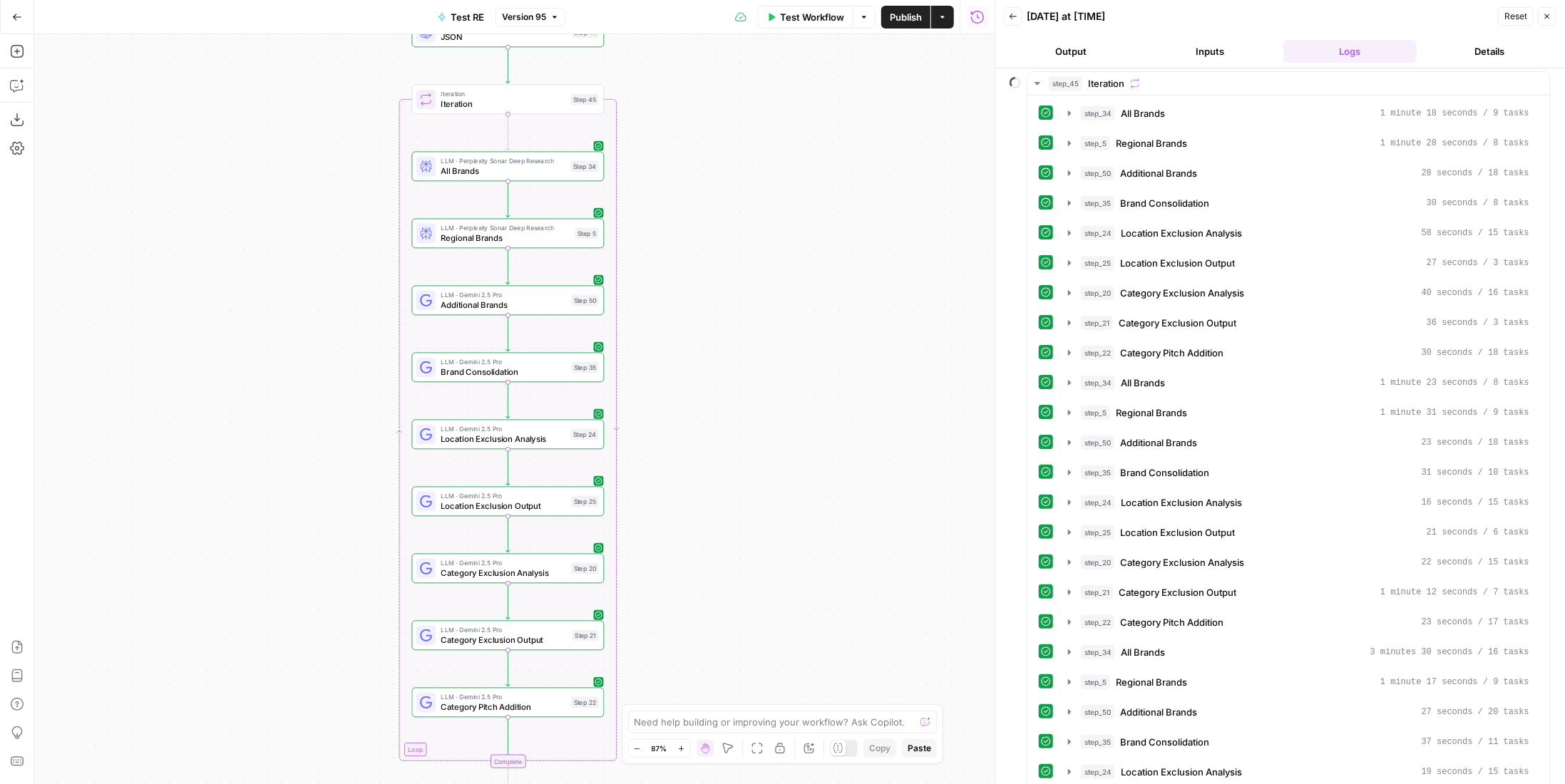 click on "Location Exclusion Analysis" at bounding box center (503, 438) 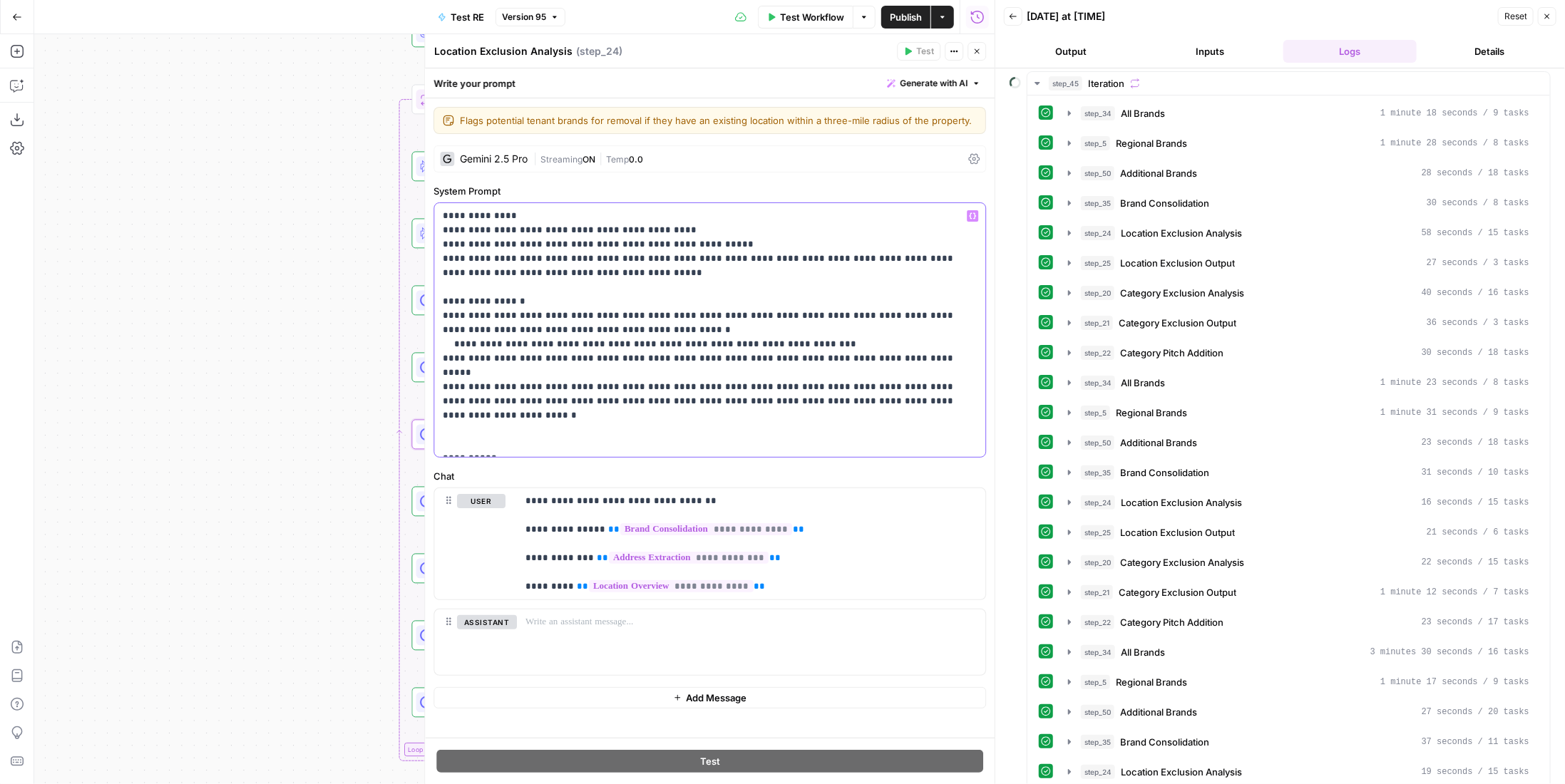 drag, startPoint x: 694, startPoint y: 358, endPoint x: 911, endPoint y: 356, distance: 217.00922 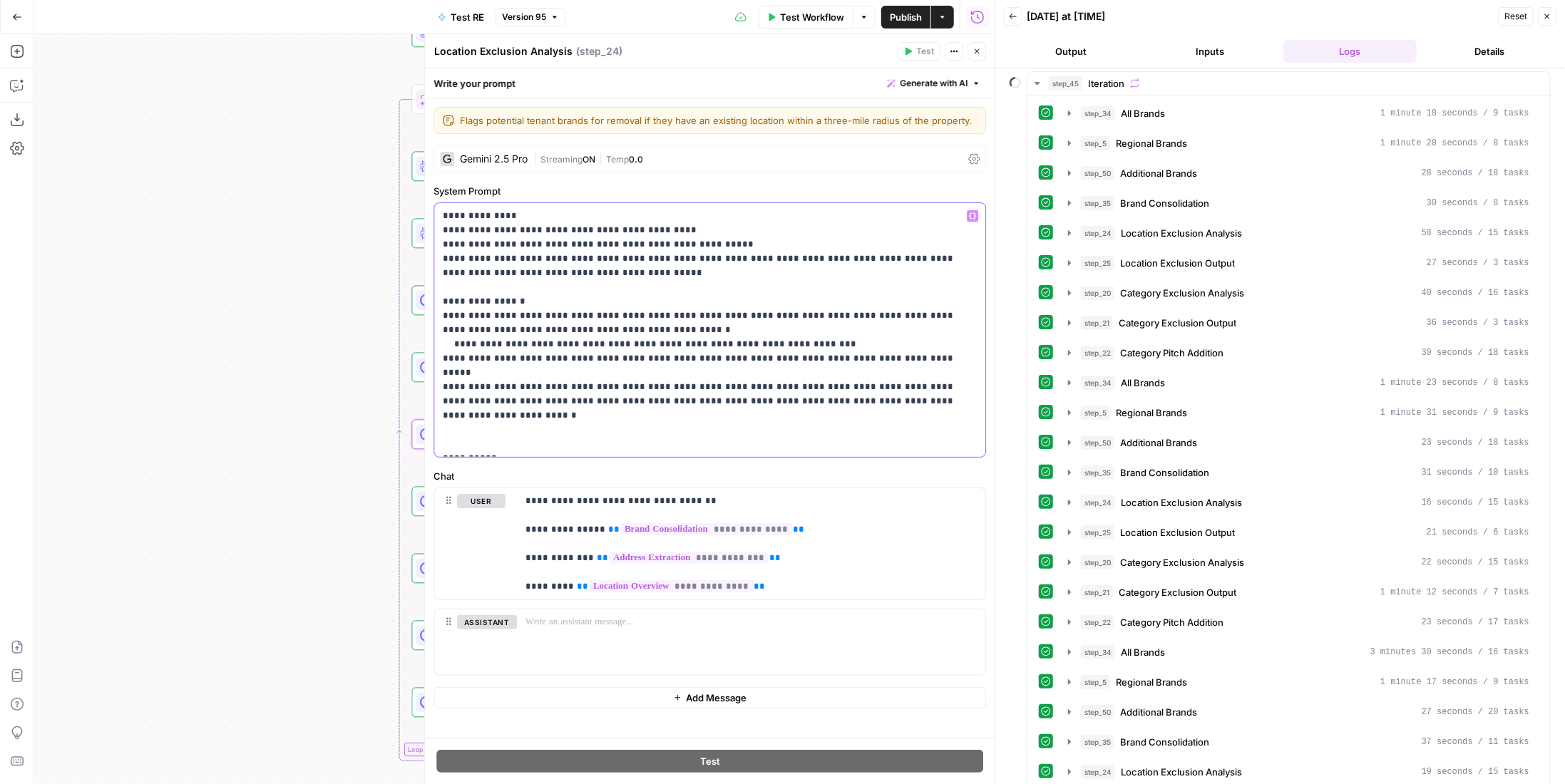 click on "**********" at bounding box center [704, 330] 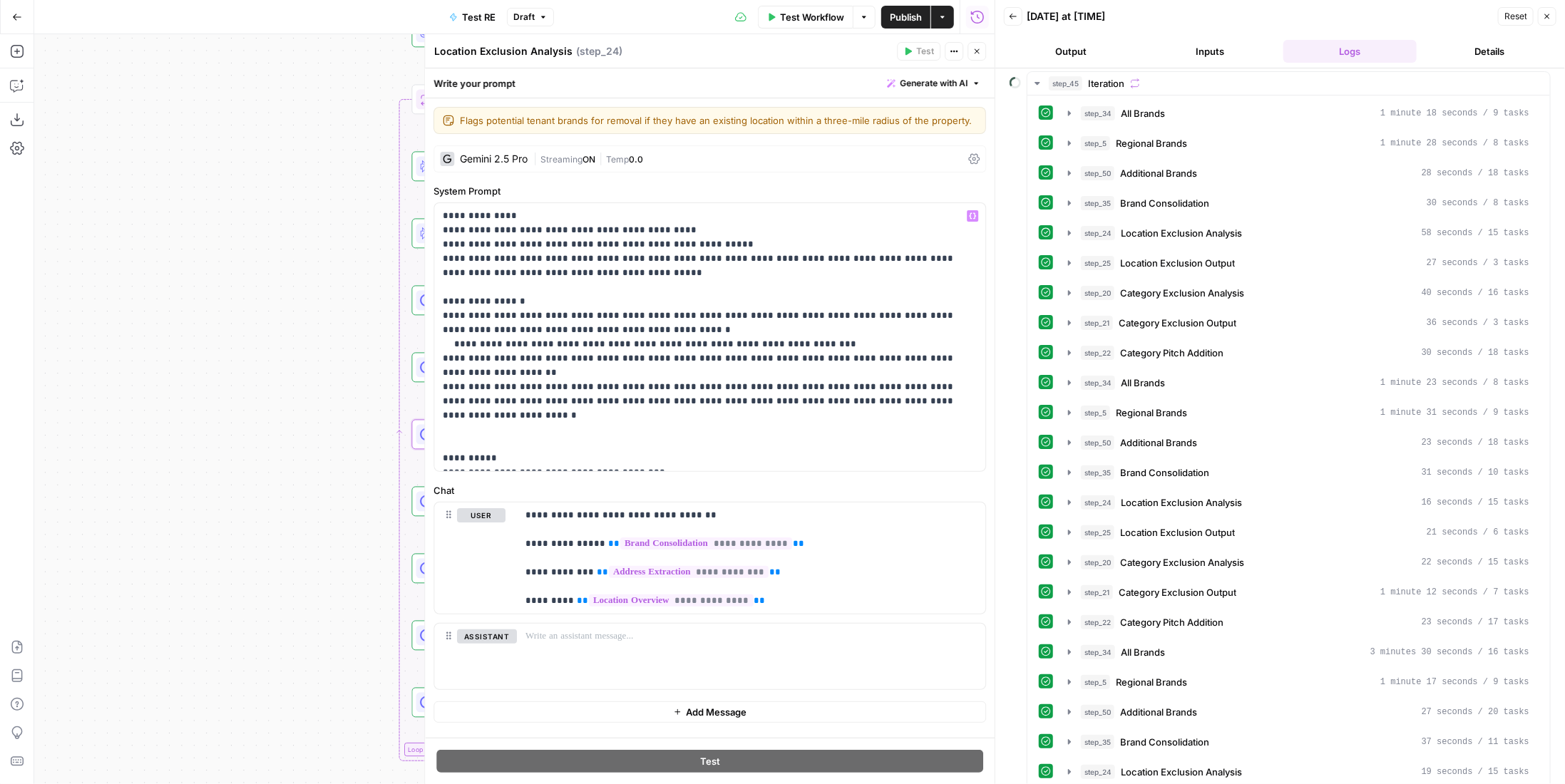 drag, startPoint x: 985, startPoint y: 62, endPoint x: 983, endPoint y: 55, distance: 7.28011 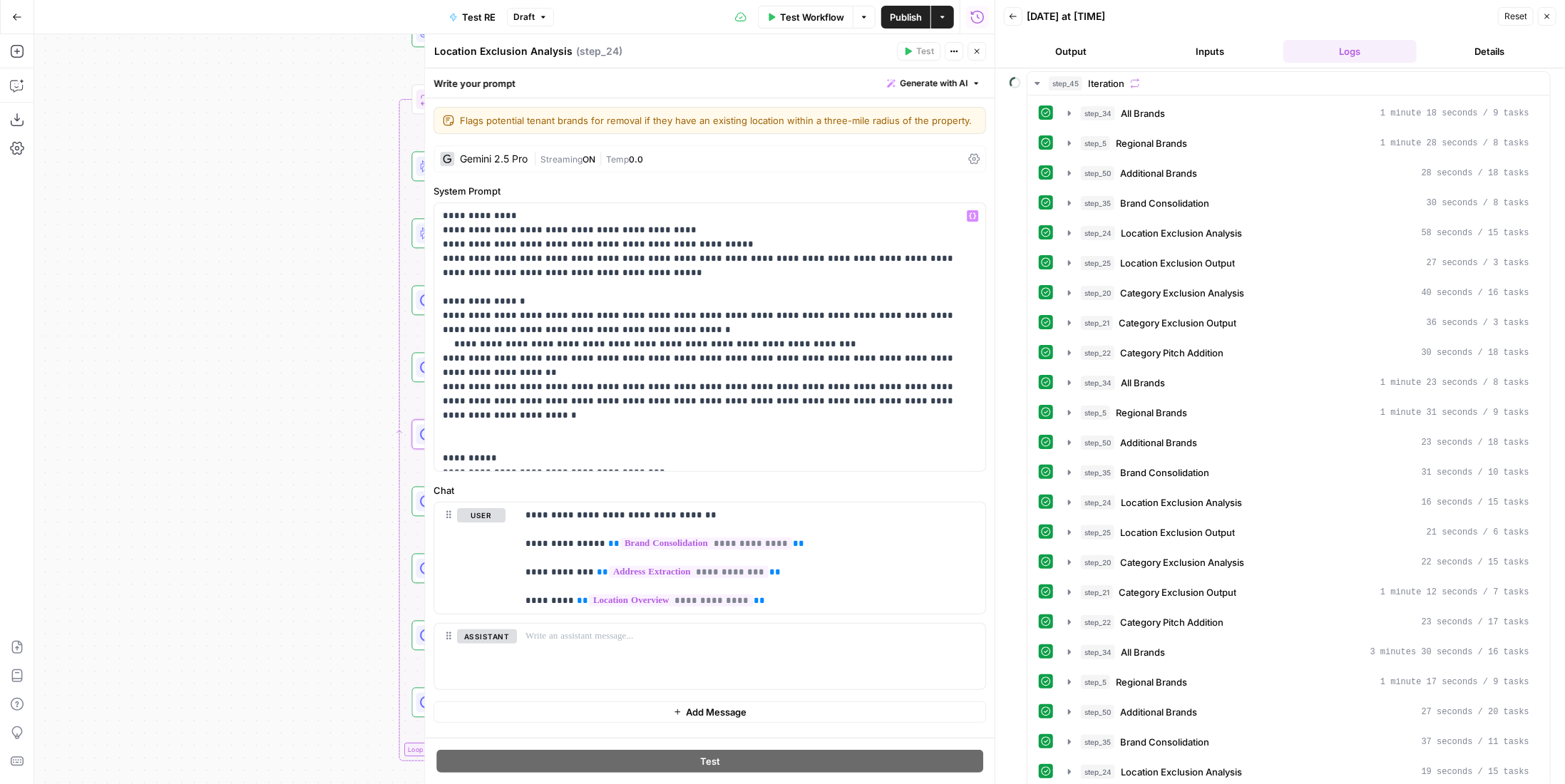 click on "Location Exclusion Analysis Location Exclusion Analysis  ( step_24 ) Test Actions Close" at bounding box center (709, 51) 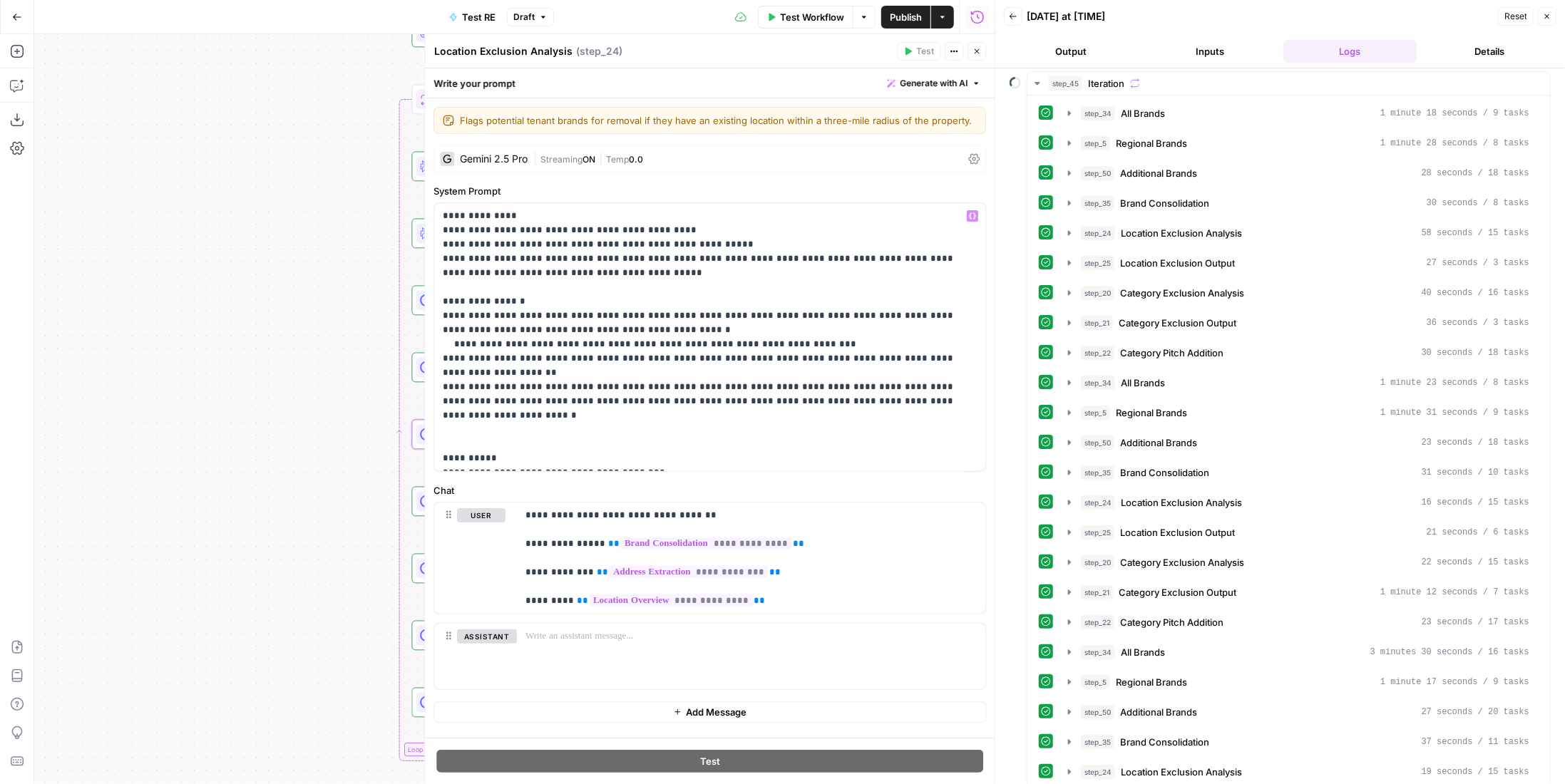click on "Close" at bounding box center [977, 51] 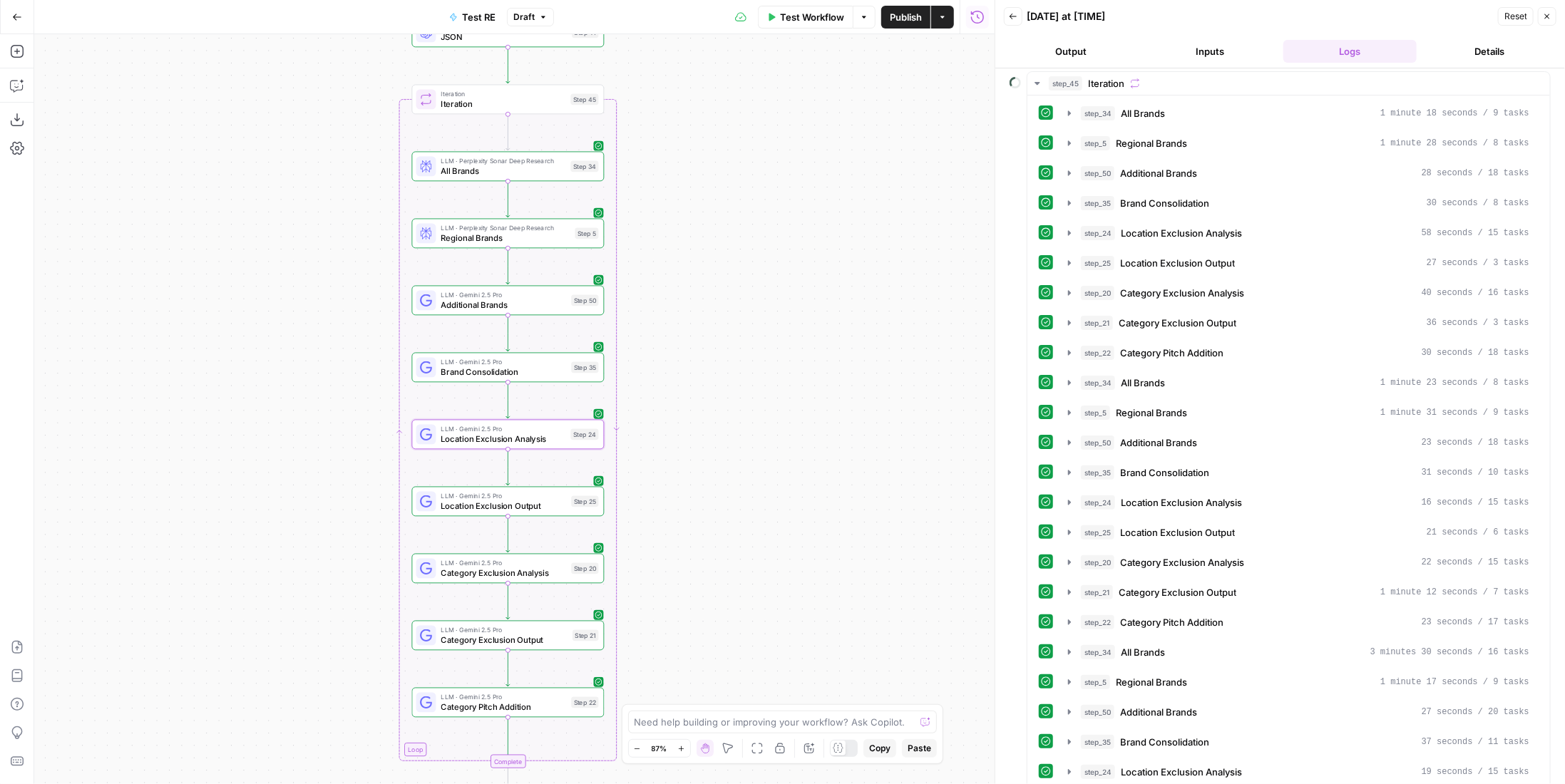 click on "LLM · Gemini 2.5 Pro Location Exclusion Output Step 25" at bounding box center [508, 502] 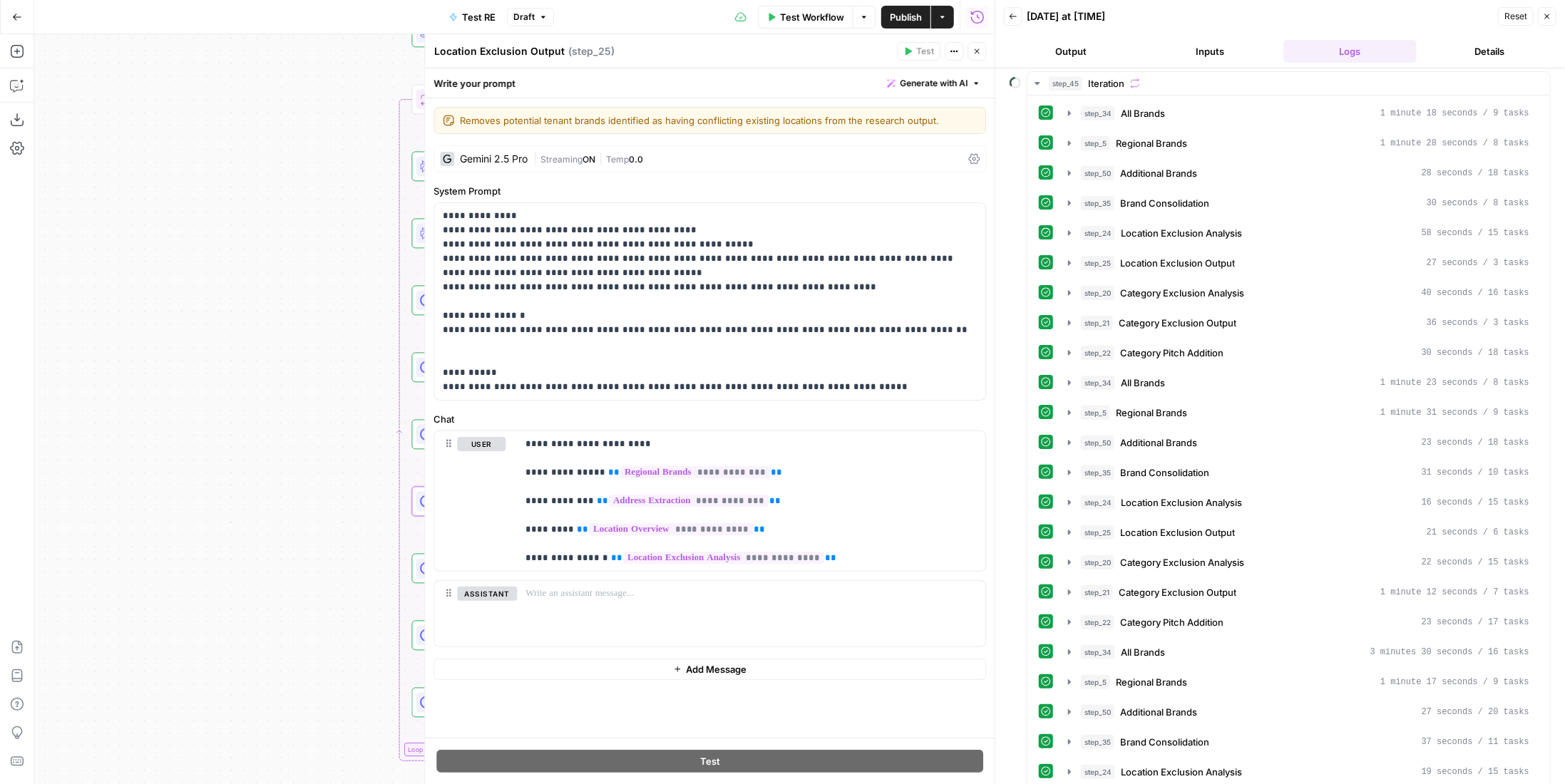 click 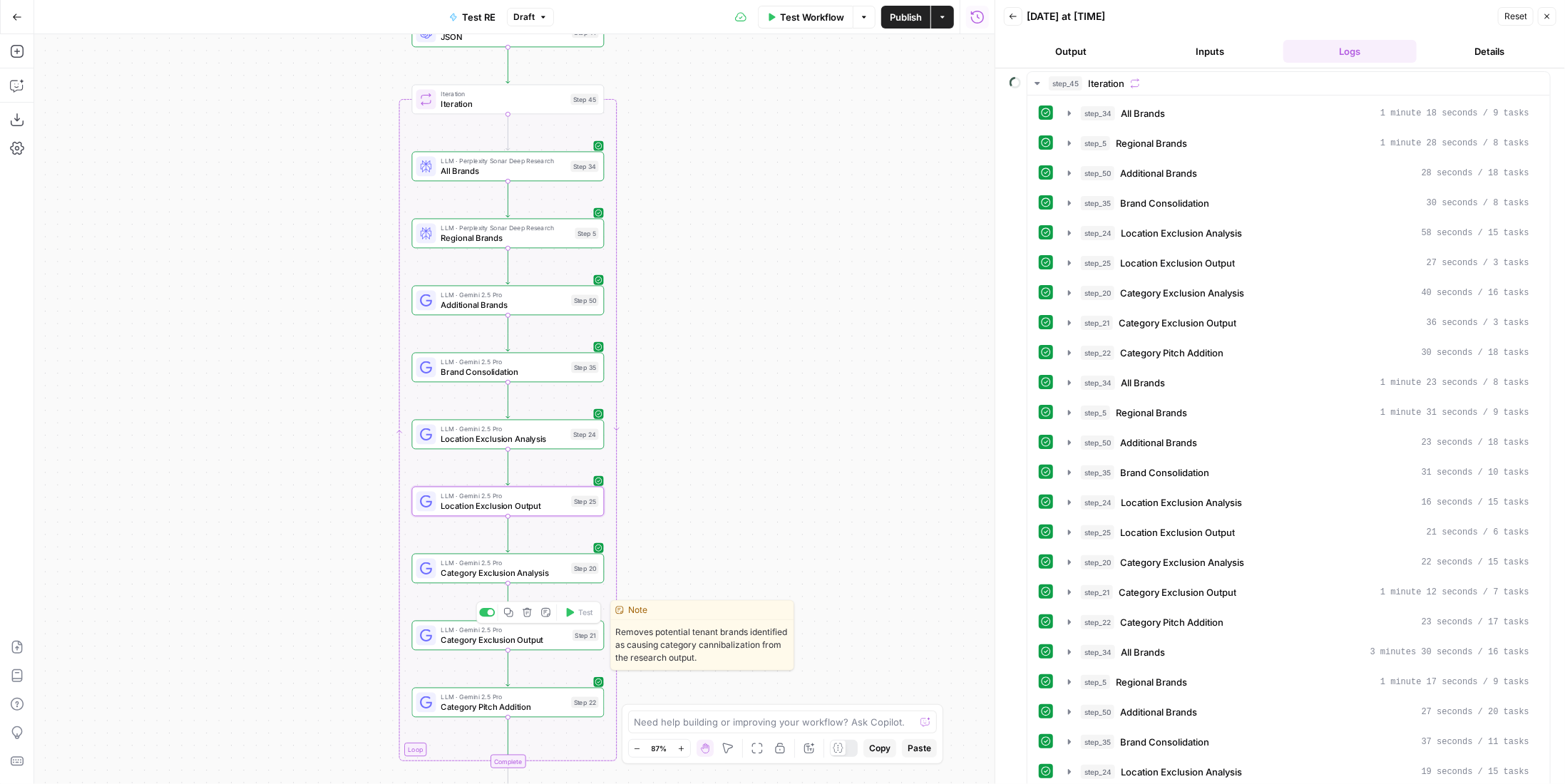 click on "Category Exclusion Output" at bounding box center [504, 639] 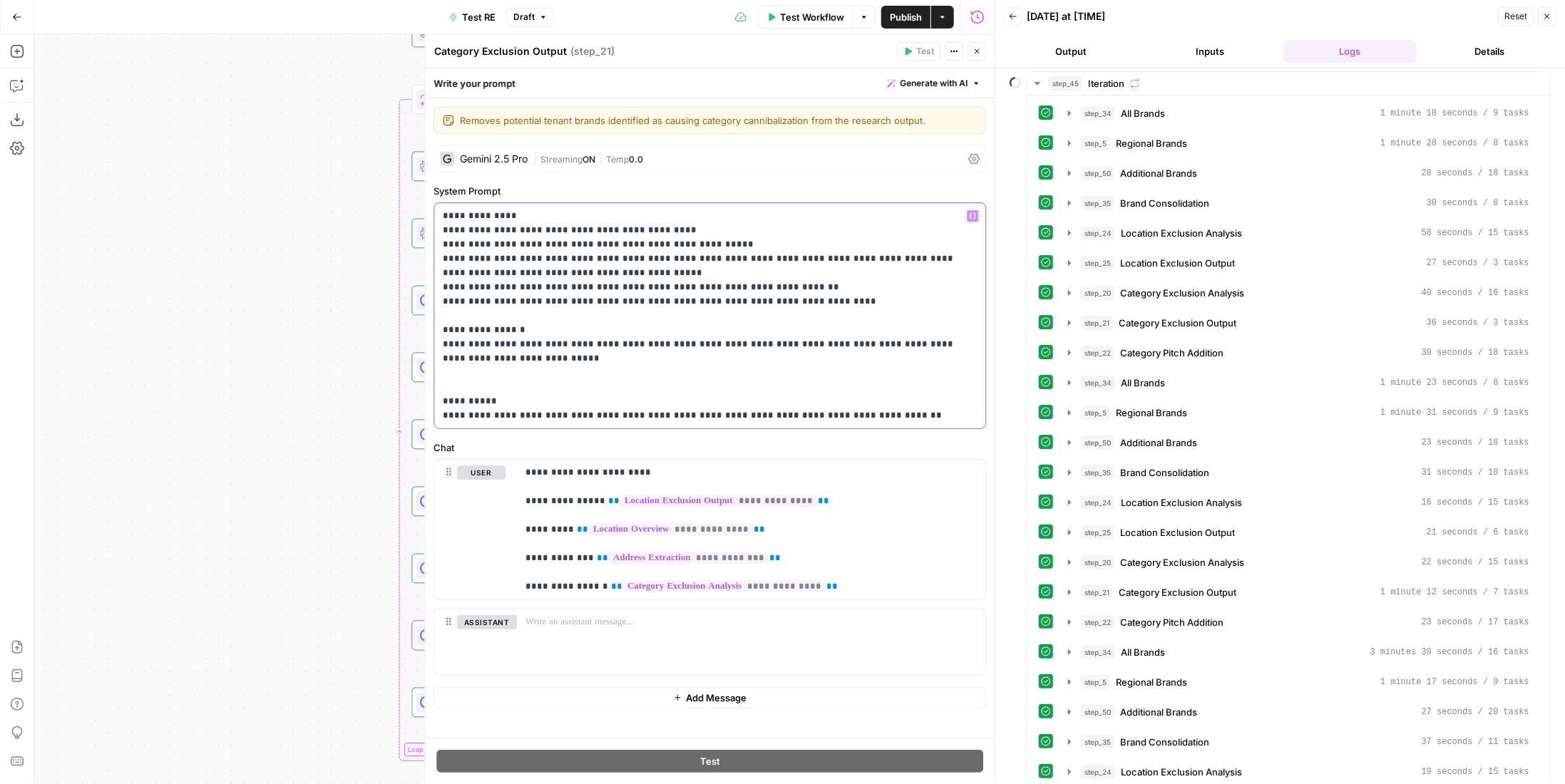 drag, startPoint x: 889, startPoint y: 412, endPoint x: 443, endPoint y: 326, distance: 454.21581 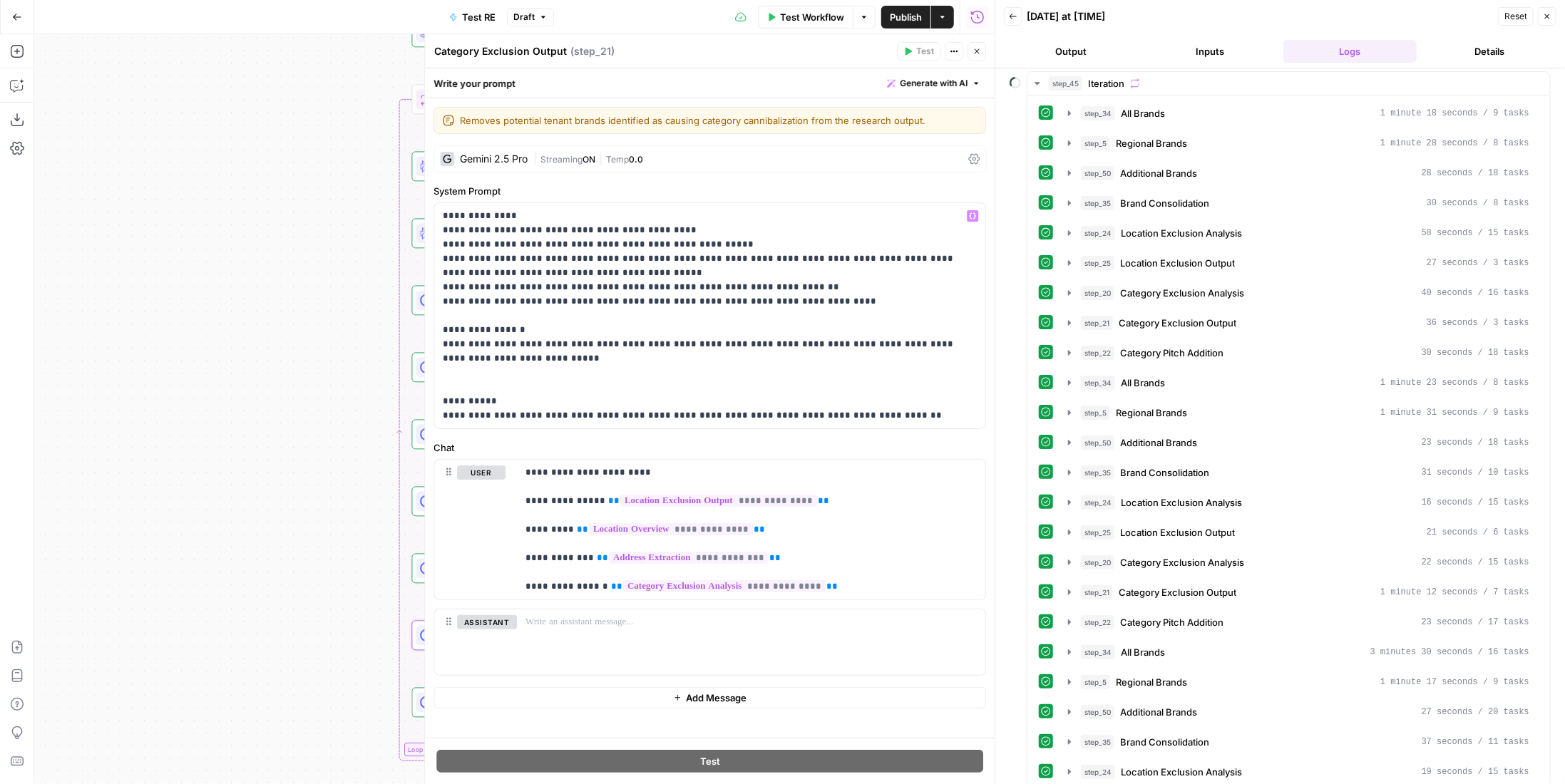 click 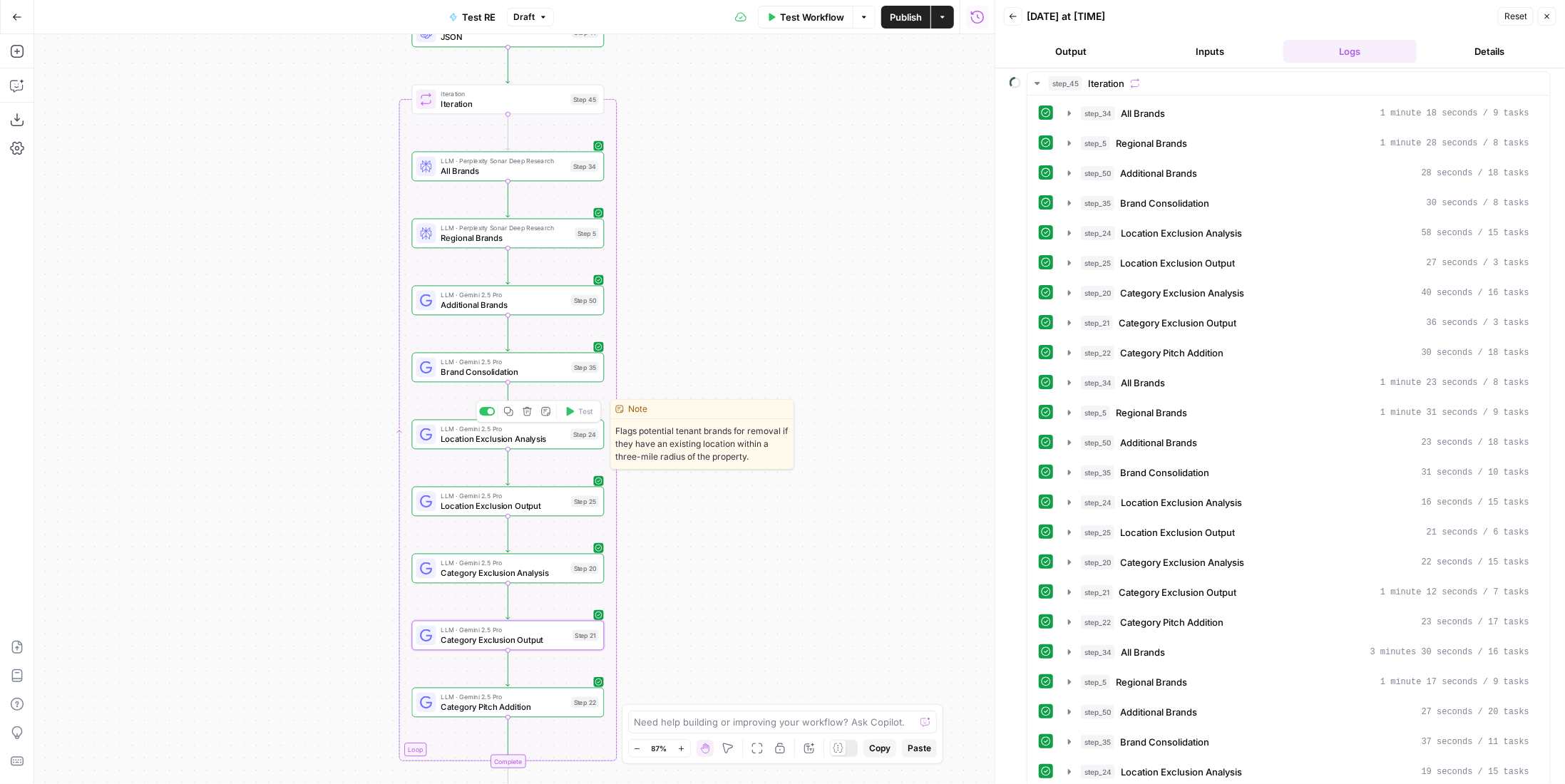 click on "Location Exclusion Analysis" at bounding box center (503, 438) 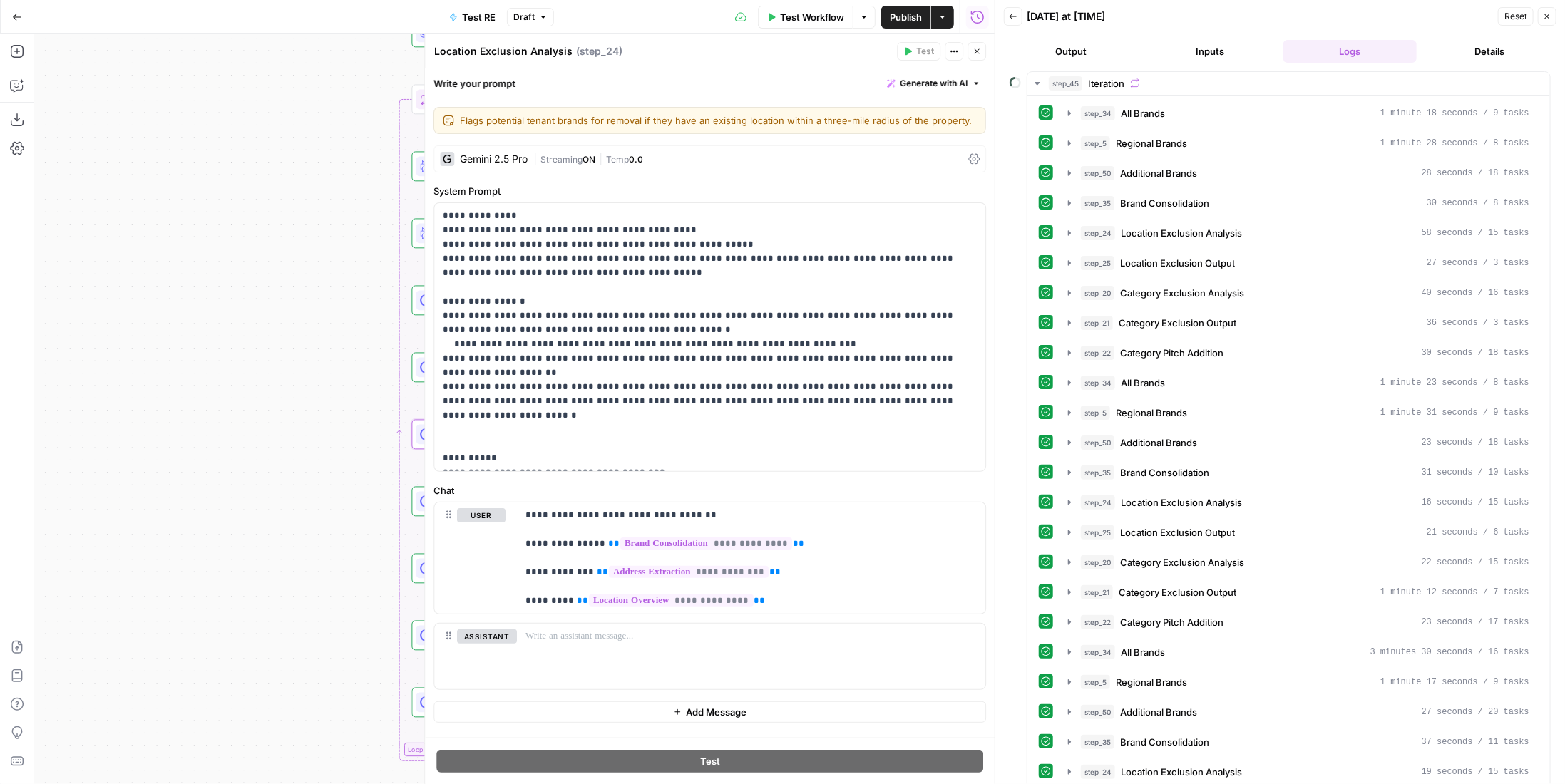 click 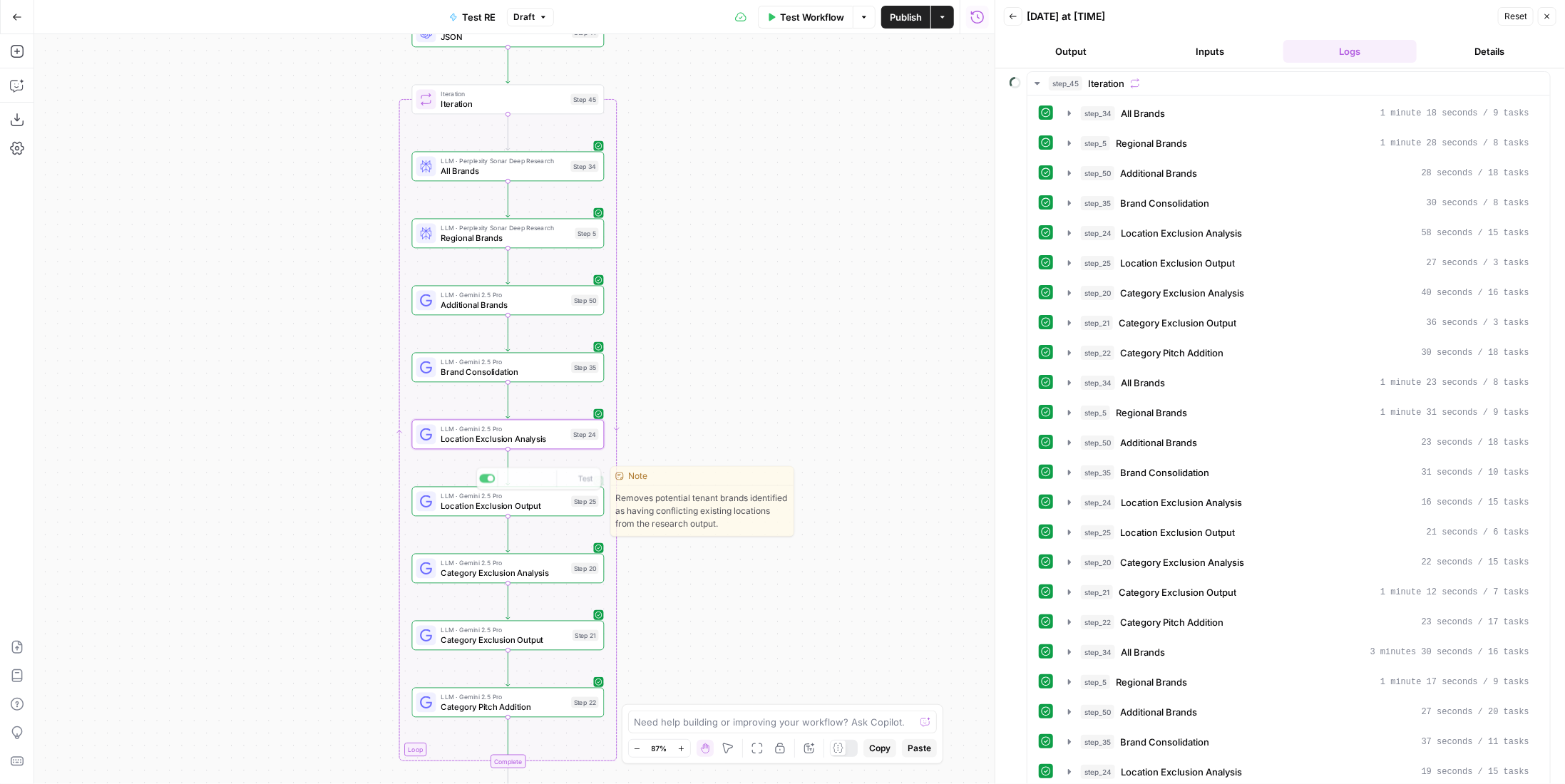 click on "LLM · Gemini 2.5 Pro Location Exclusion Output Step 25 Copy step Delete step Edit Note Test" at bounding box center (508, 502) 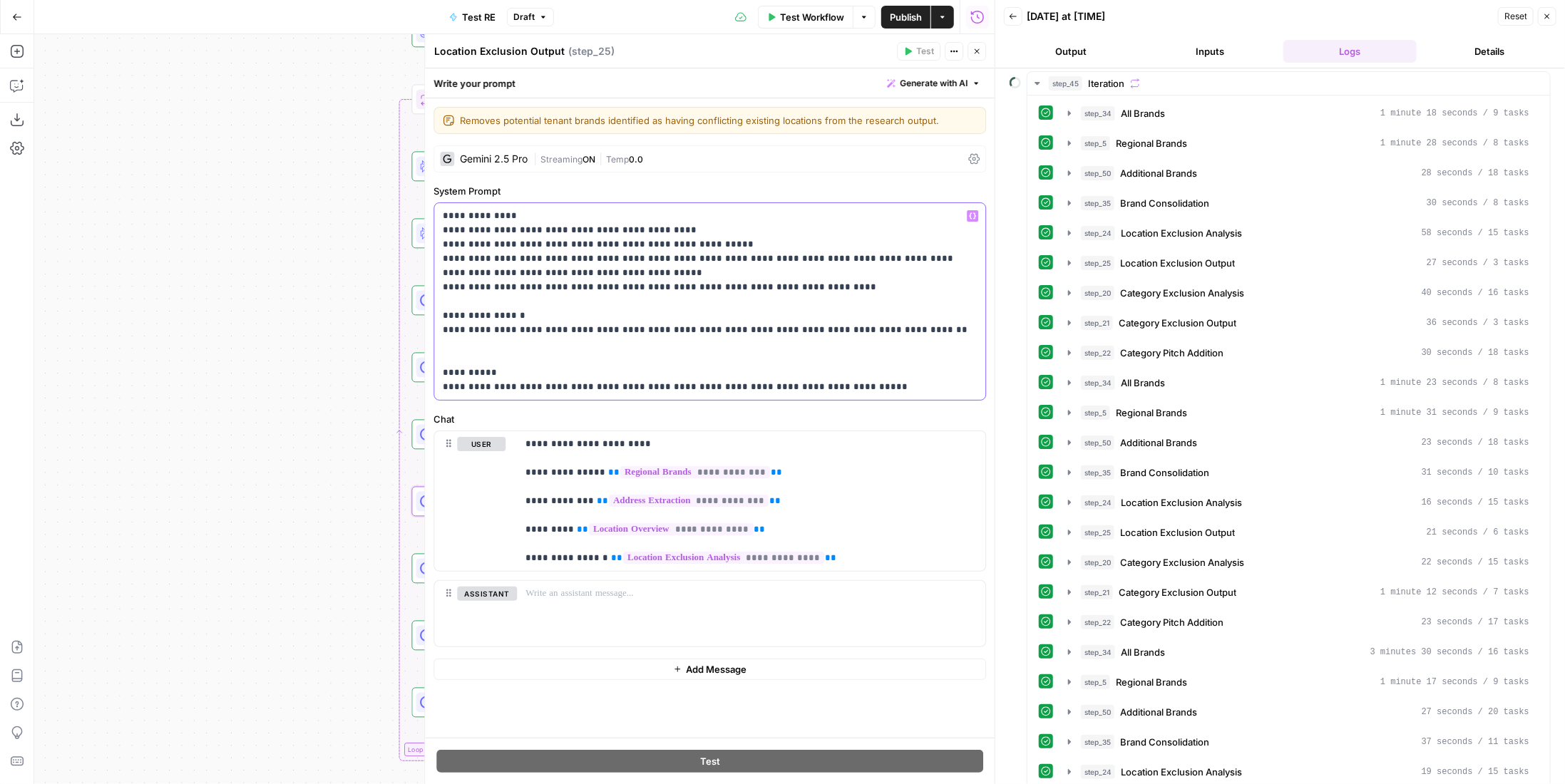 click on "**********" at bounding box center [710, 301] 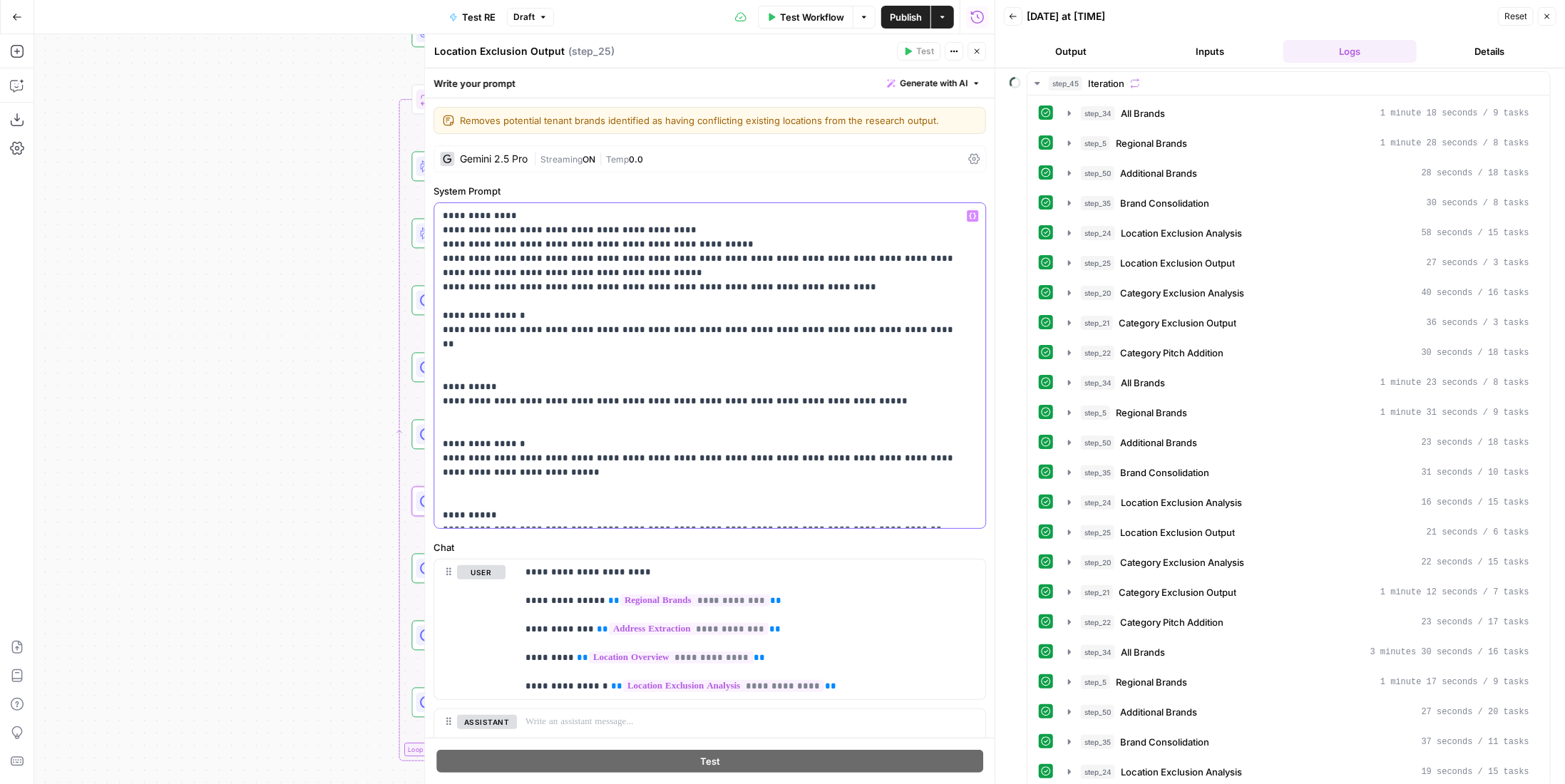 drag, startPoint x: 531, startPoint y: 458, endPoint x: 431, endPoint y: 440, distance: 101.60709 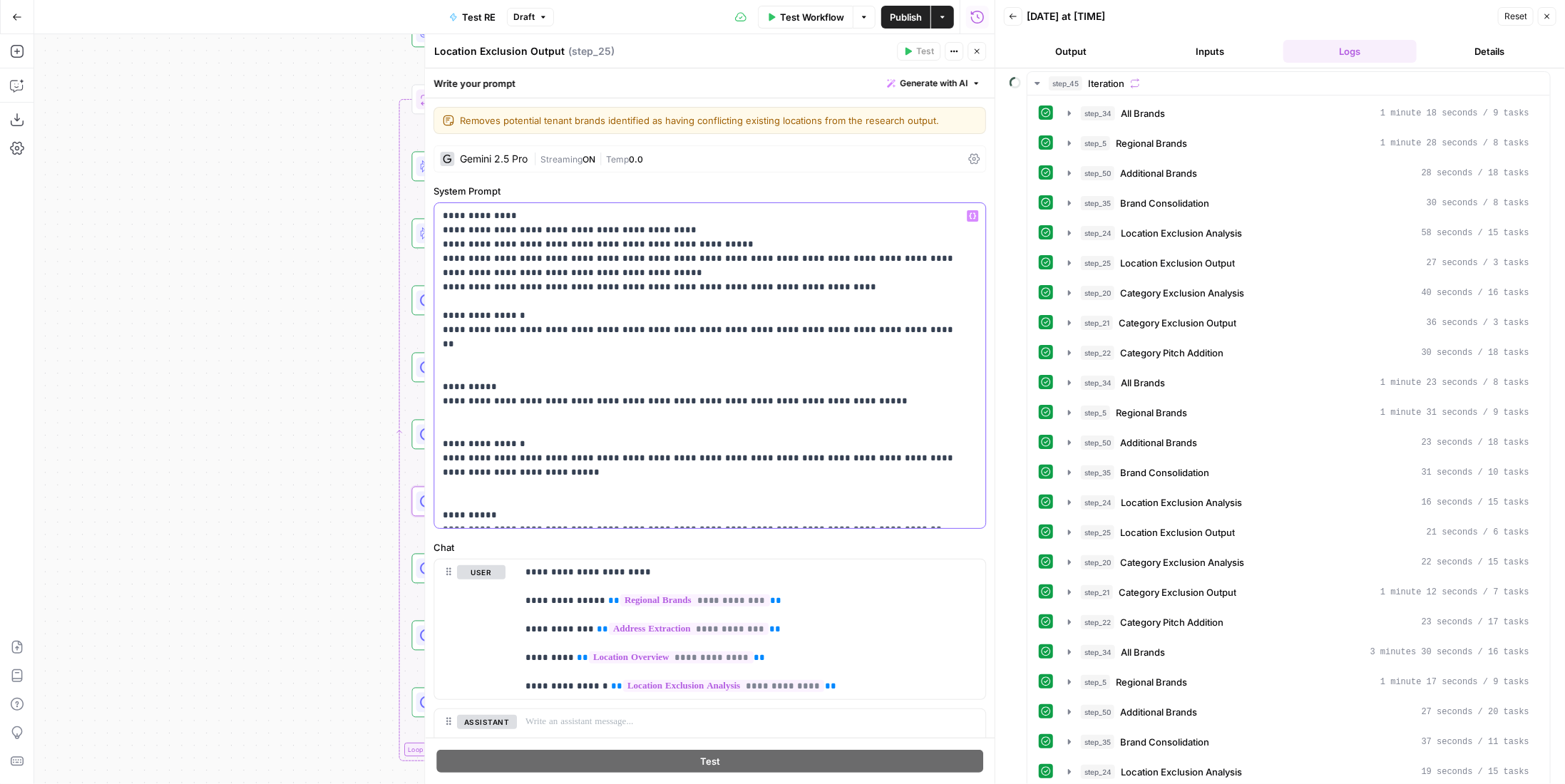 click on "**********" at bounding box center [709, 409] 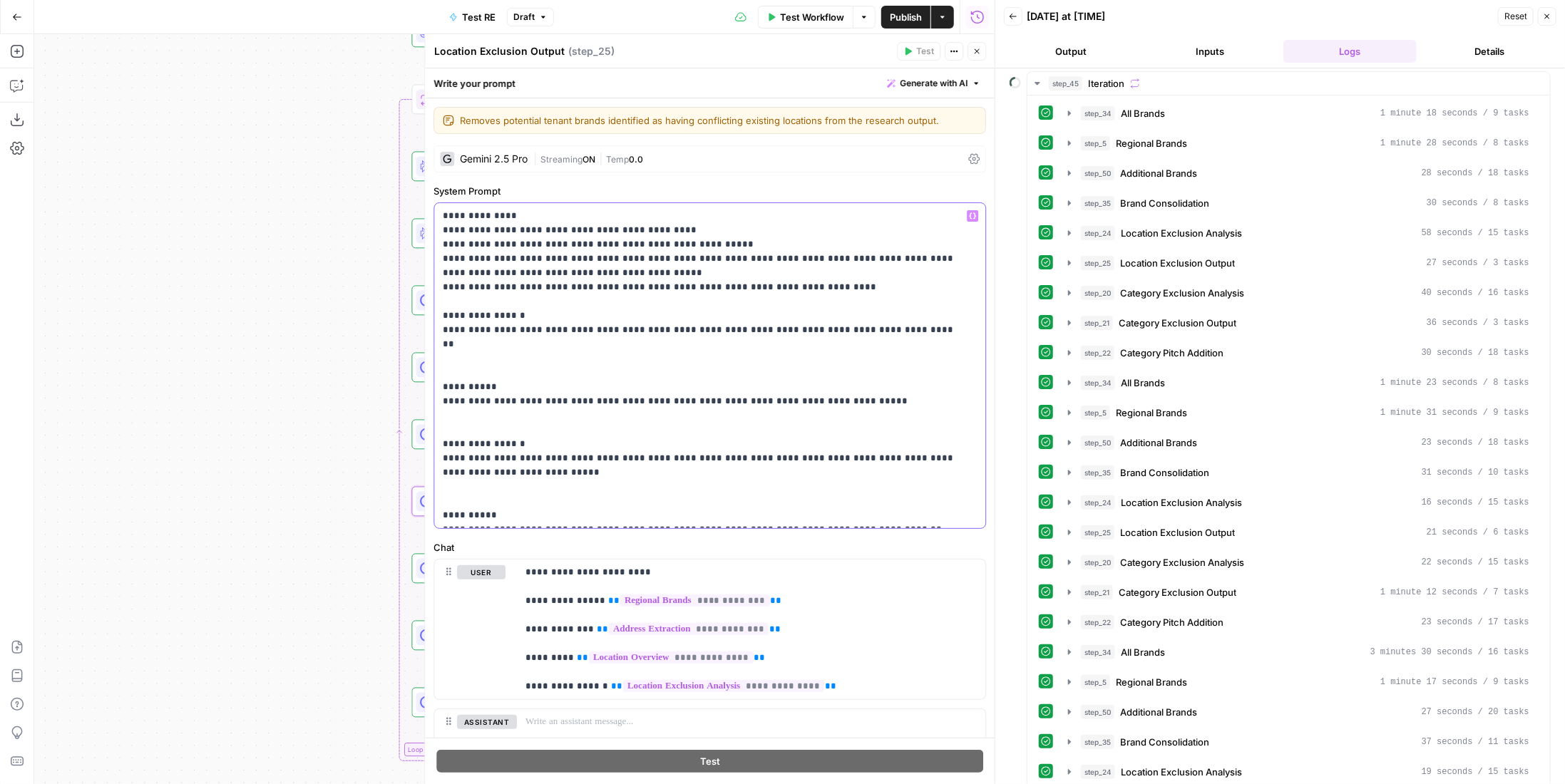 drag, startPoint x: 929, startPoint y: 329, endPoint x: 429, endPoint y: 324, distance: 500.025 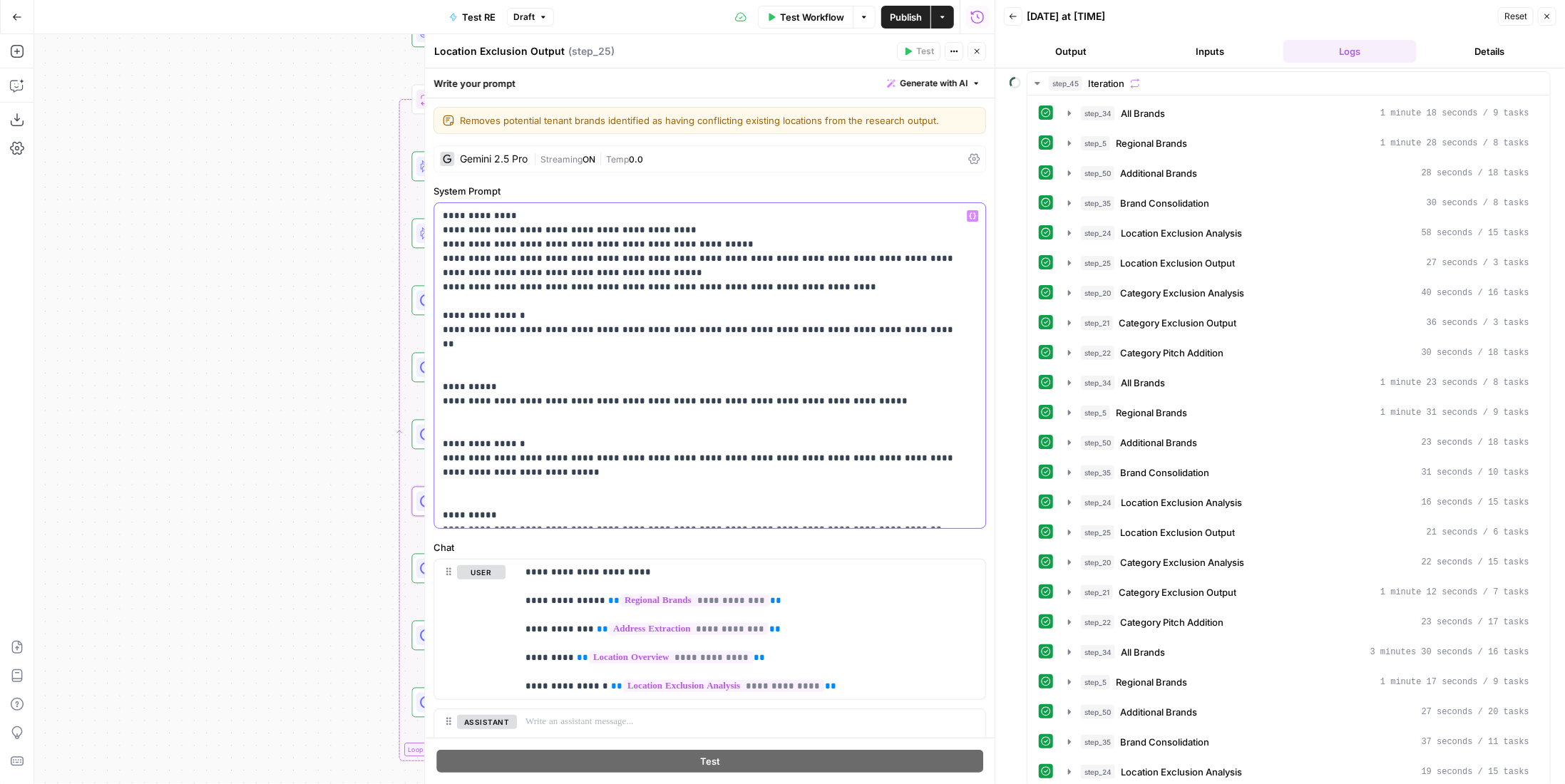 click on "**********" at bounding box center (709, 409) 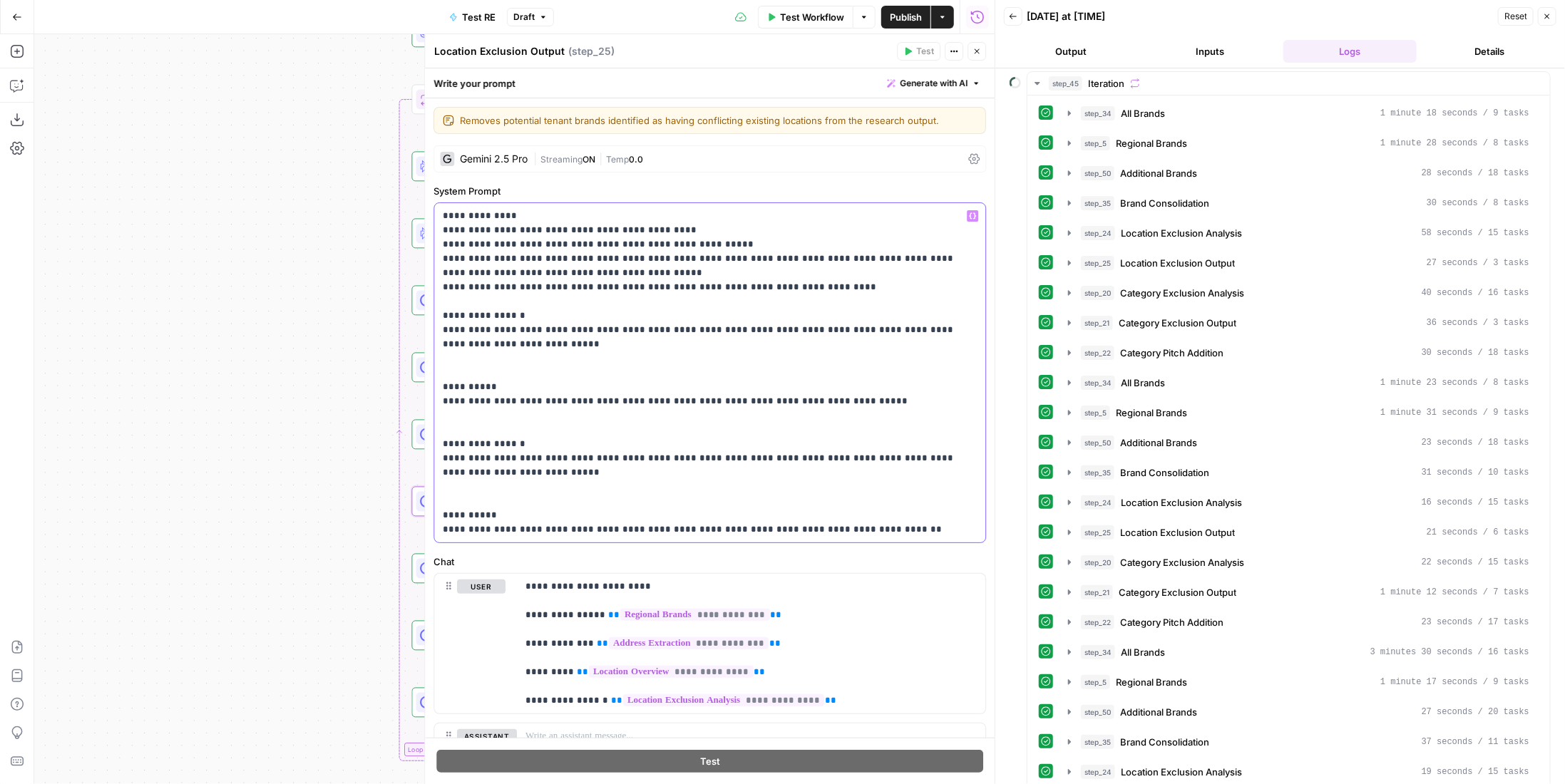 drag, startPoint x: 896, startPoint y: 532, endPoint x: 440, endPoint y: 512, distance: 456.43839 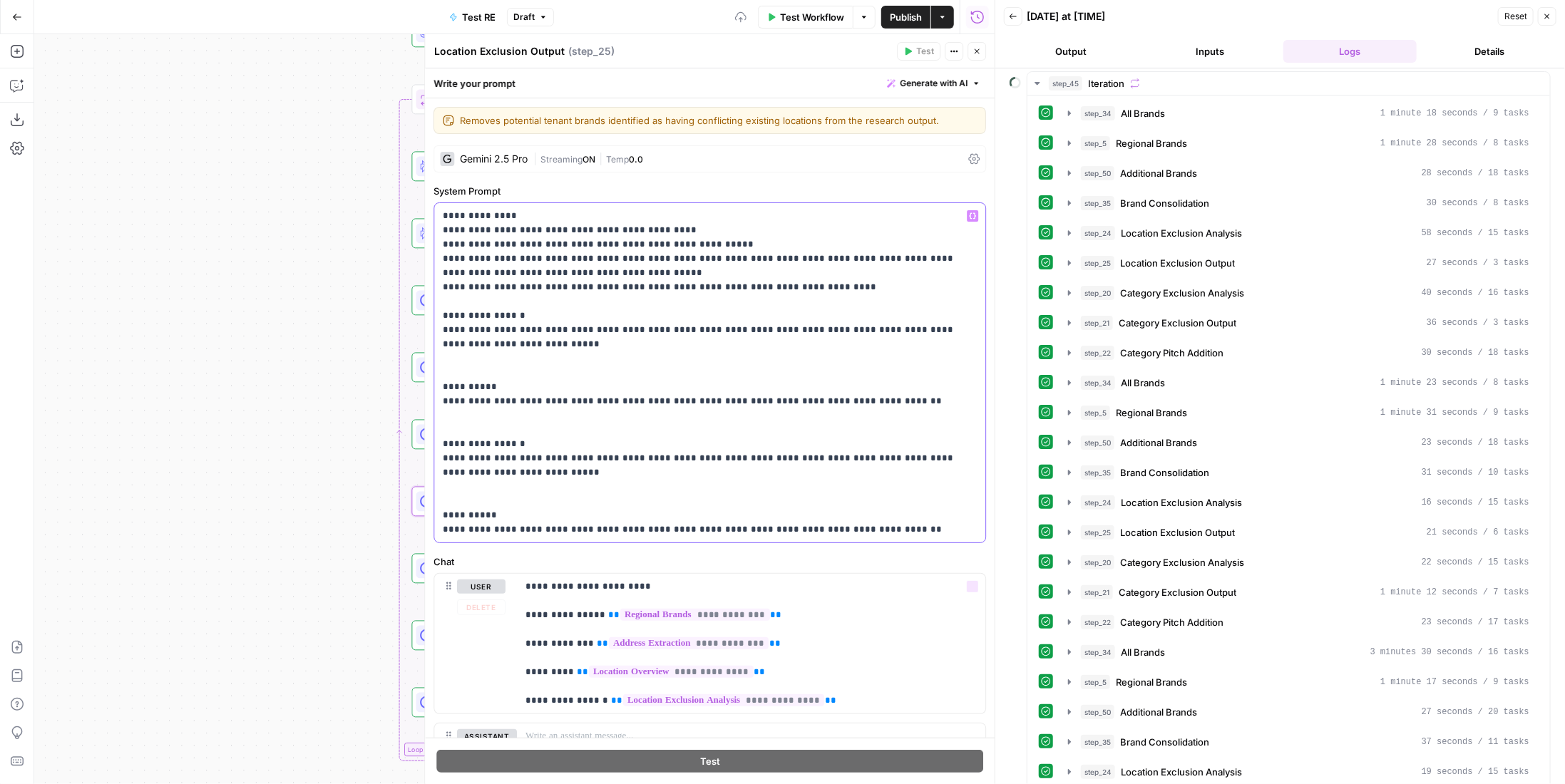 drag, startPoint x: 468, startPoint y: 425, endPoint x: 981, endPoint y: 638, distance: 555.462 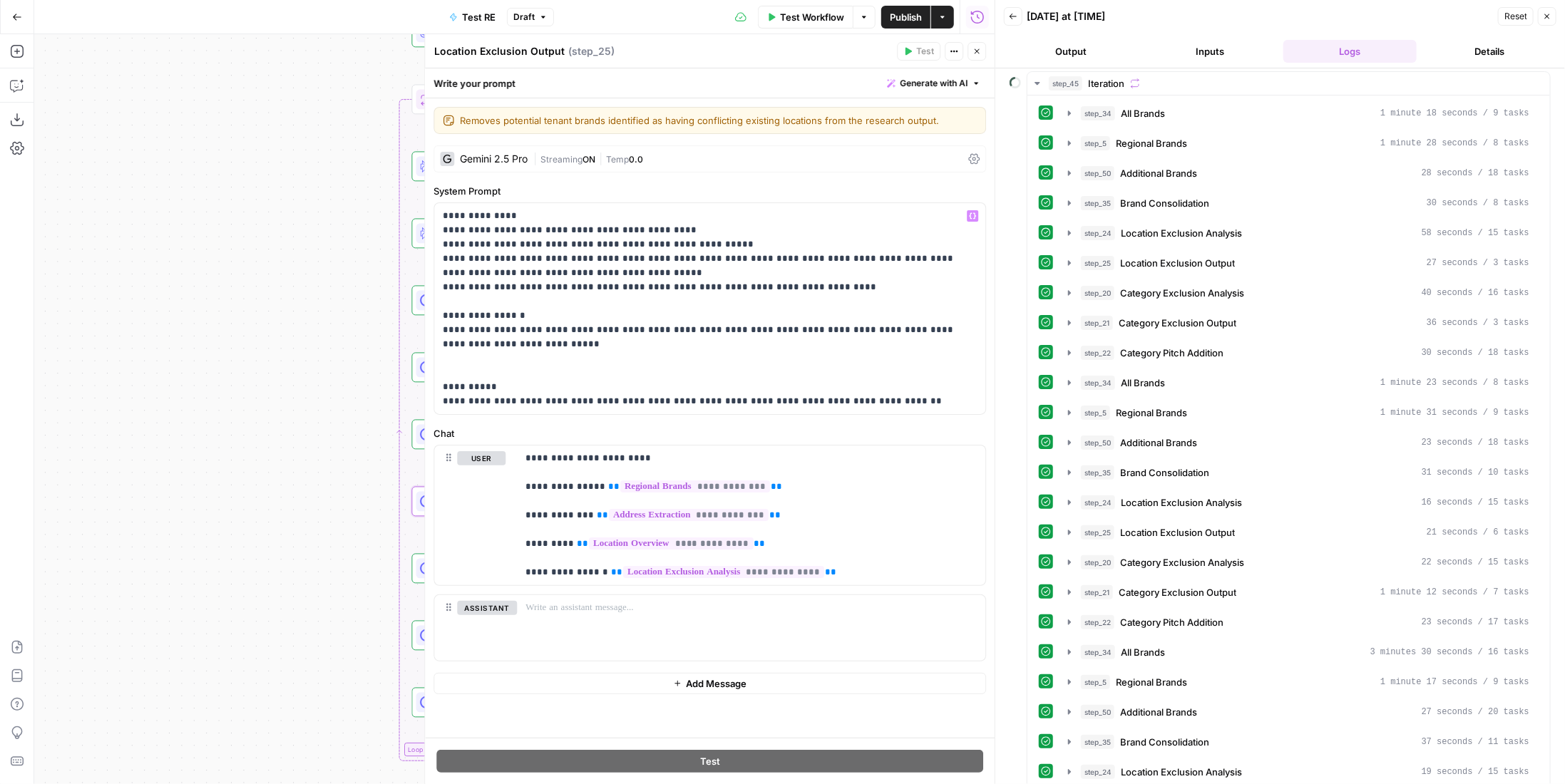 click on "Publish" at bounding box center [905, 17] 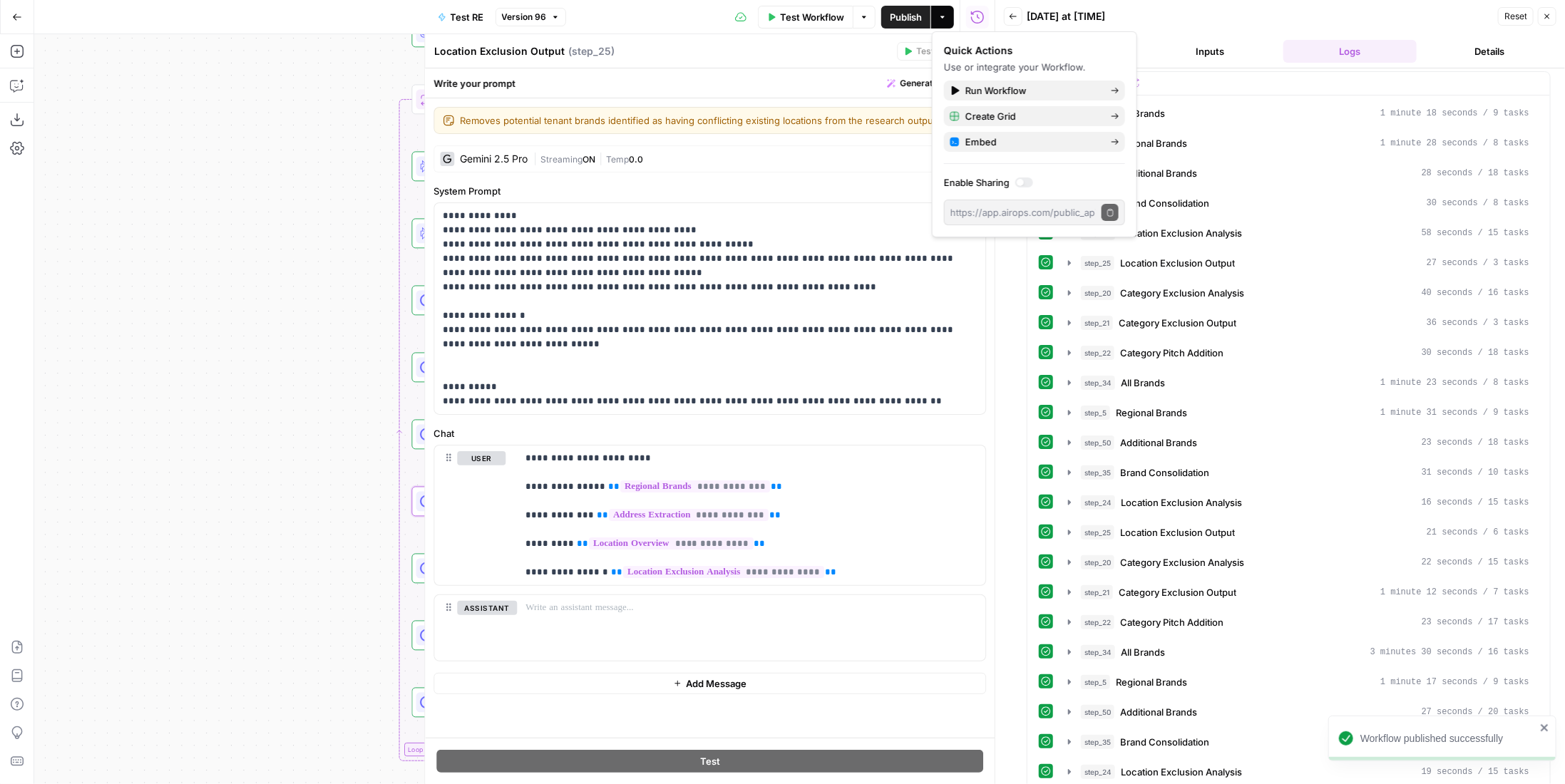 drag, startPoint x: 862, startPoint y: 49, endPoint x: 959, endPoint y: 48, distance: 97.00515 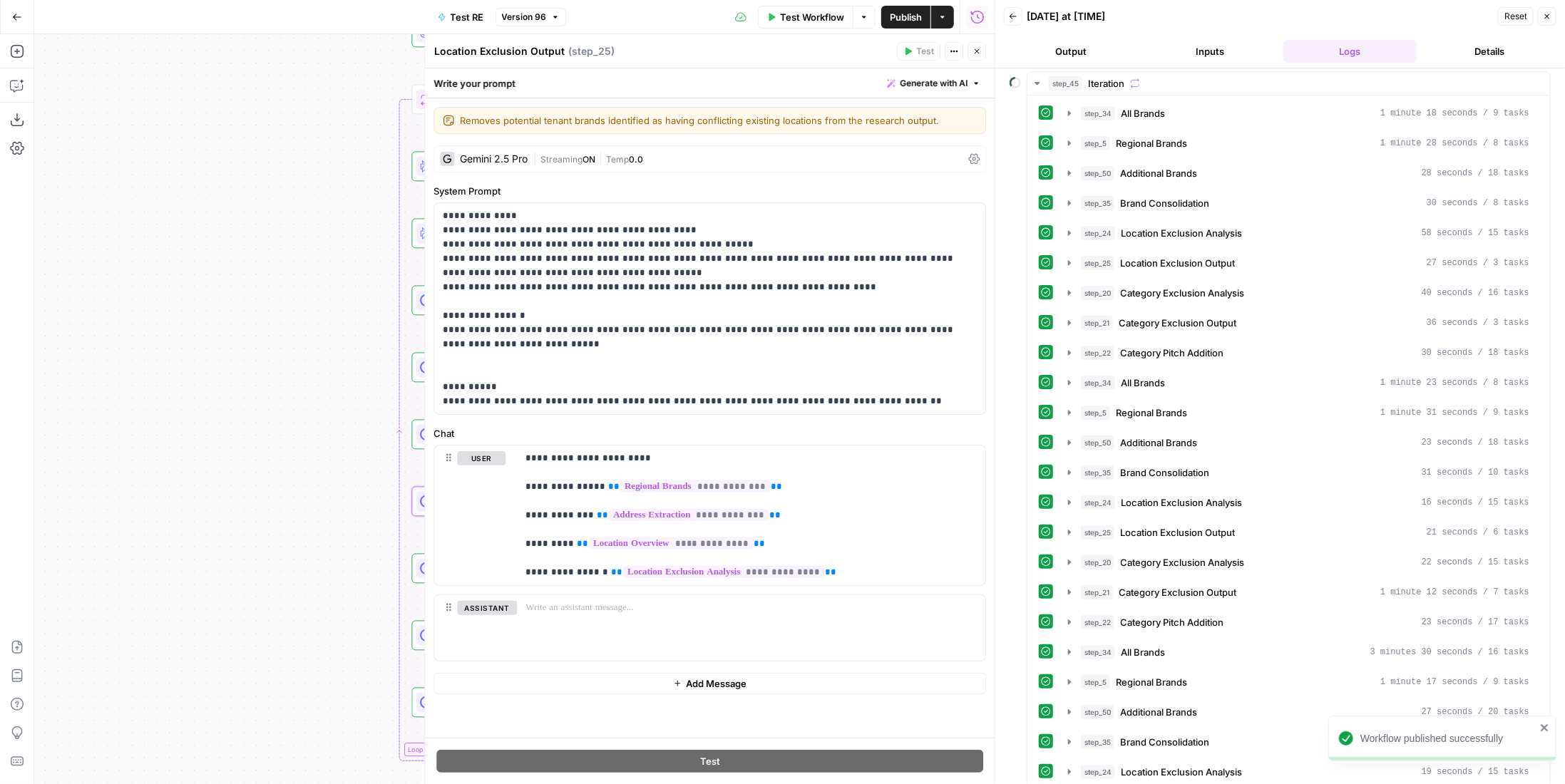 click 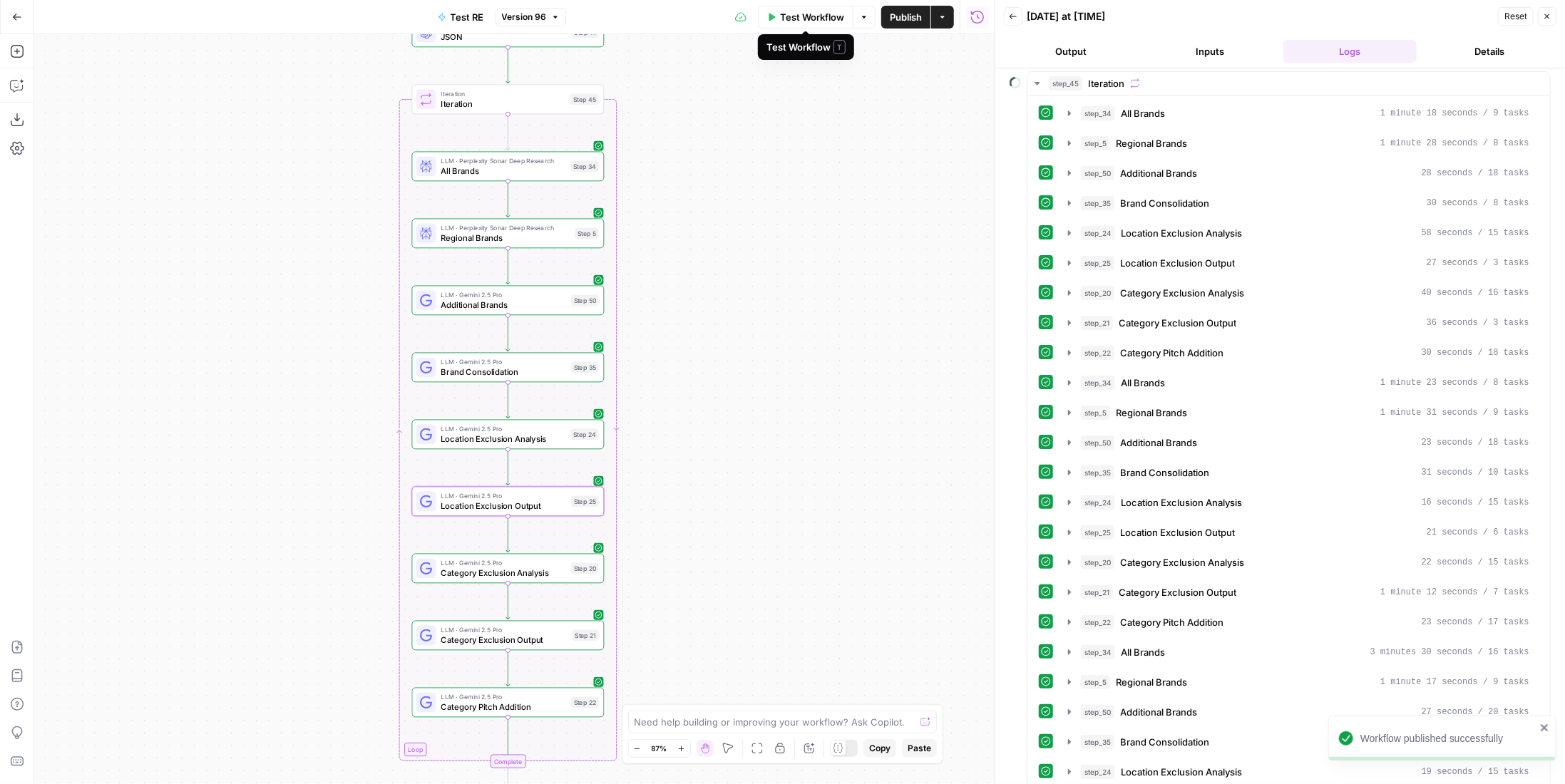 scroll, scrollTop: 71, scrollLeft: 0, axis: vertical 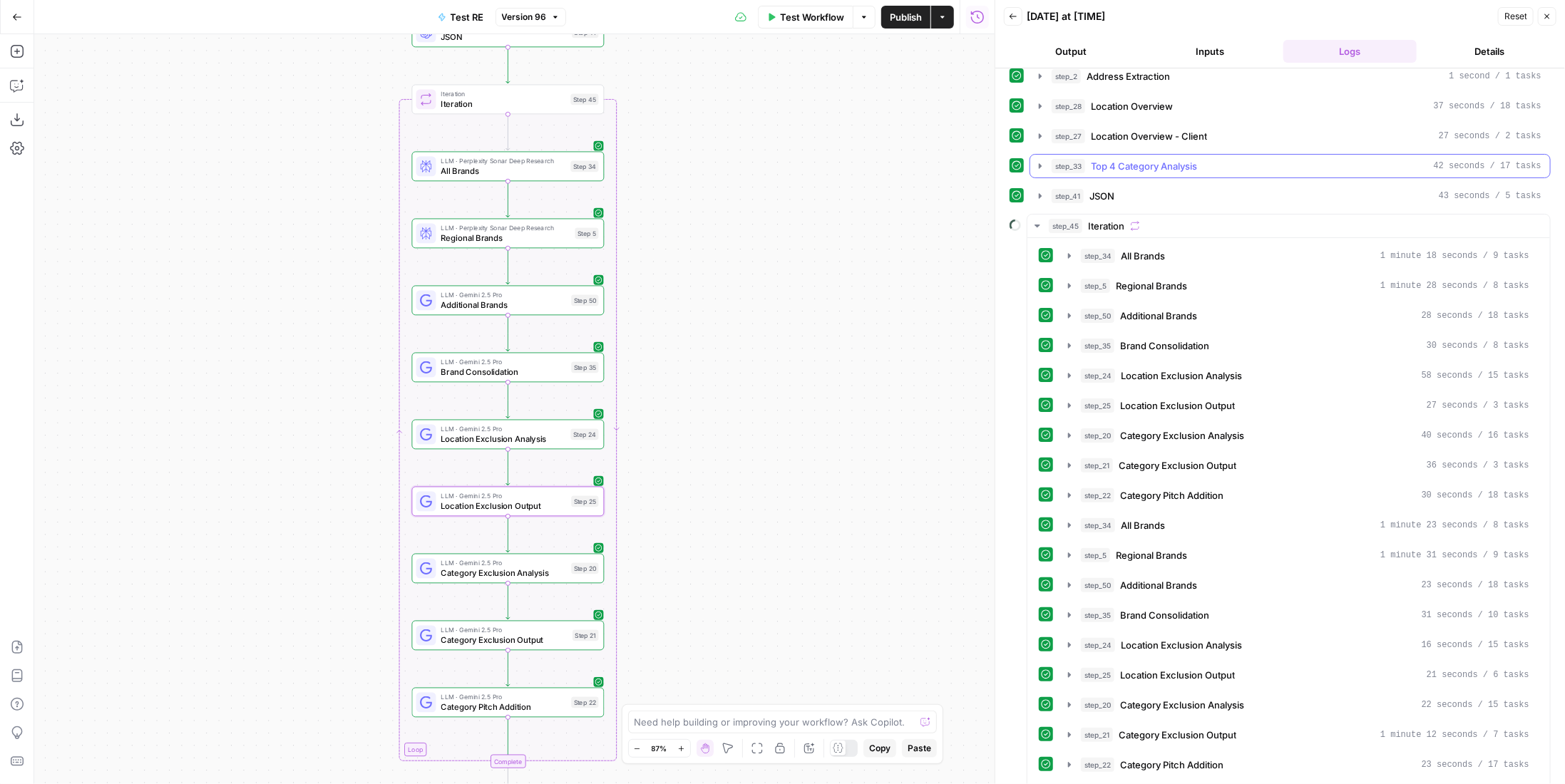 click on "step_33 Top 4 Category Analysis 42 seconds / 17 tasks" at bounding box center [1296, 166] 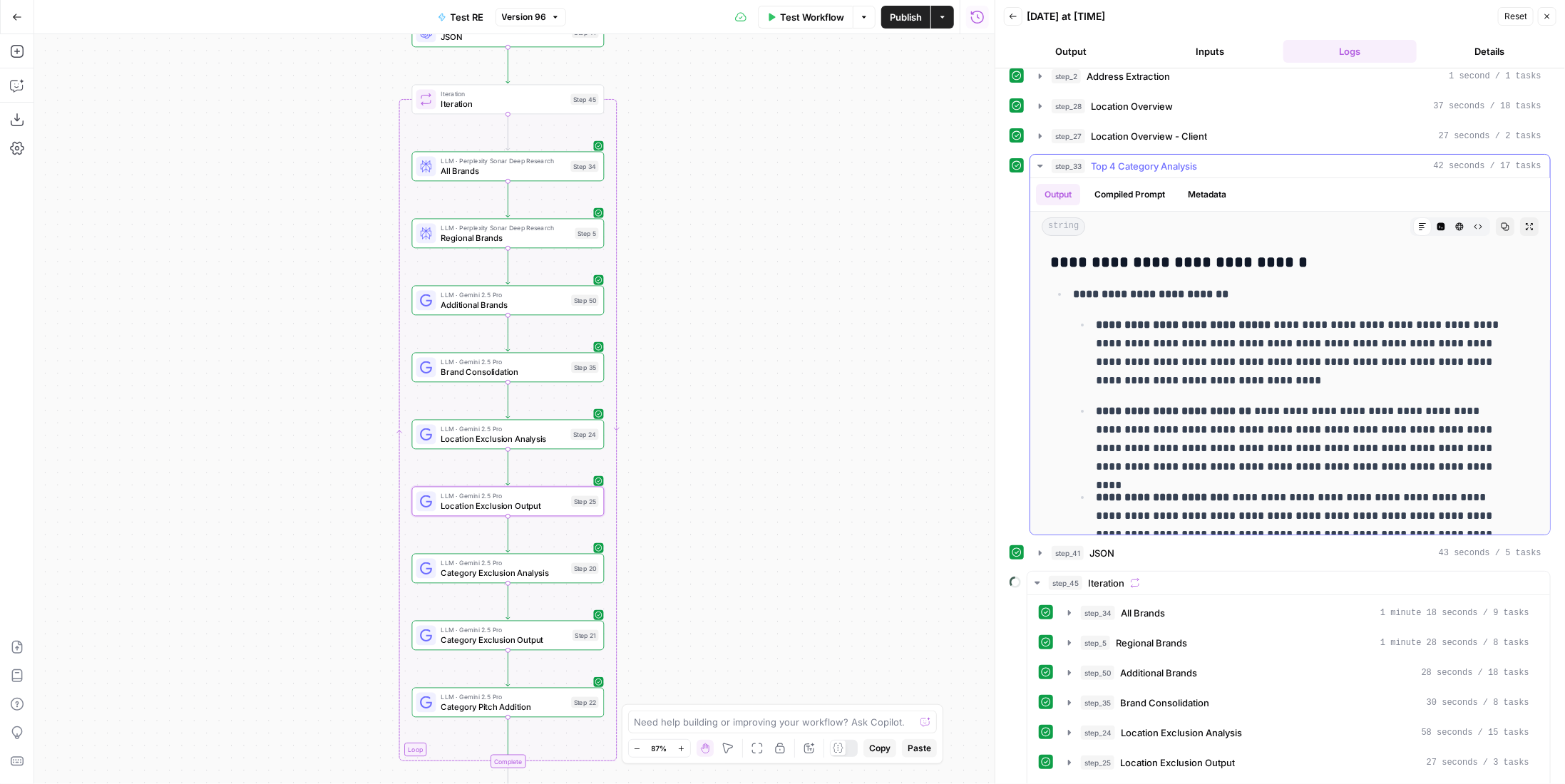click 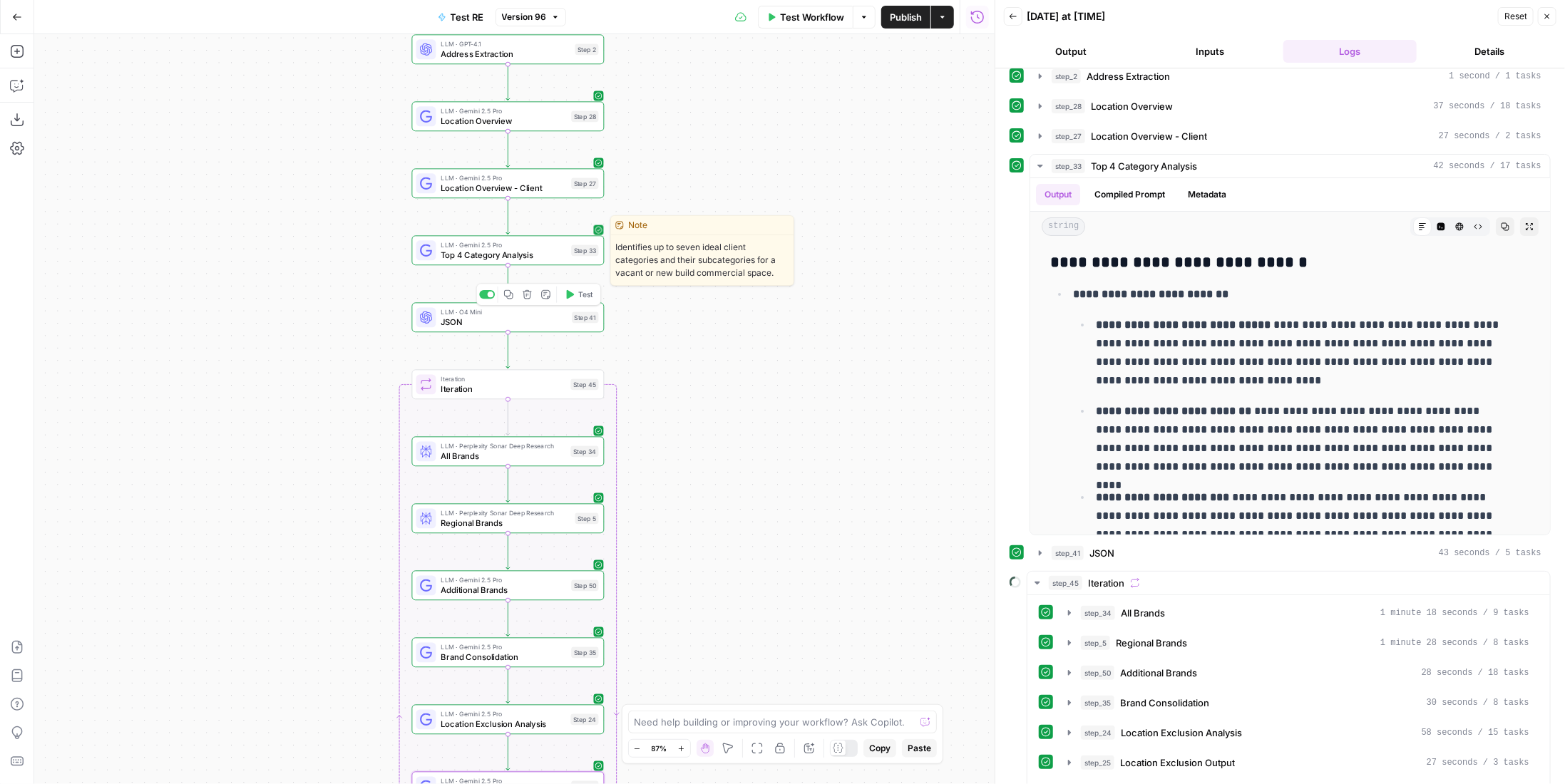 click on "Top 4 Category Analysis" at bounding box center (503, 254) 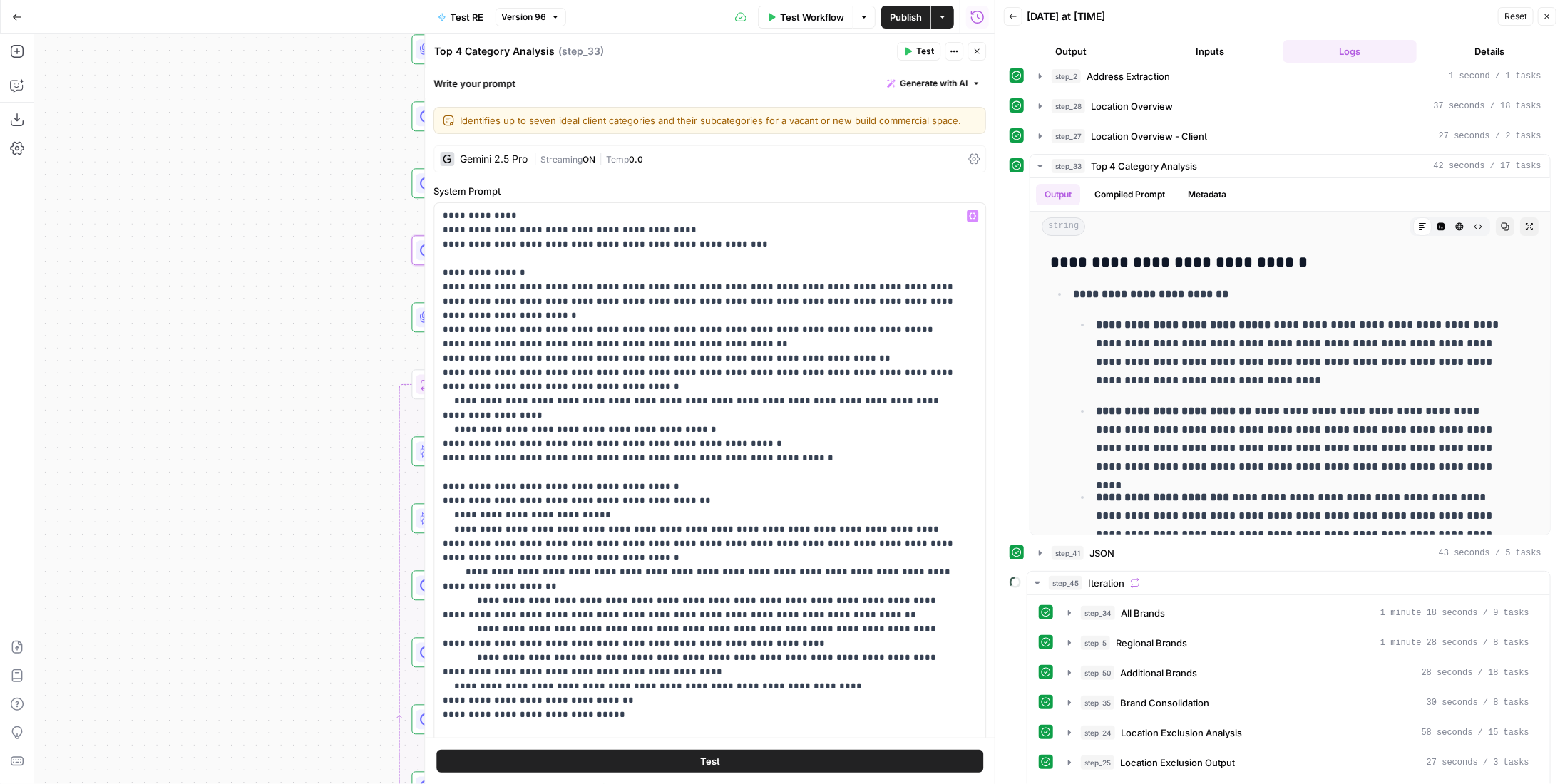 scroll, scrollTop: 1, scrollLeft: 0, axis: vertical 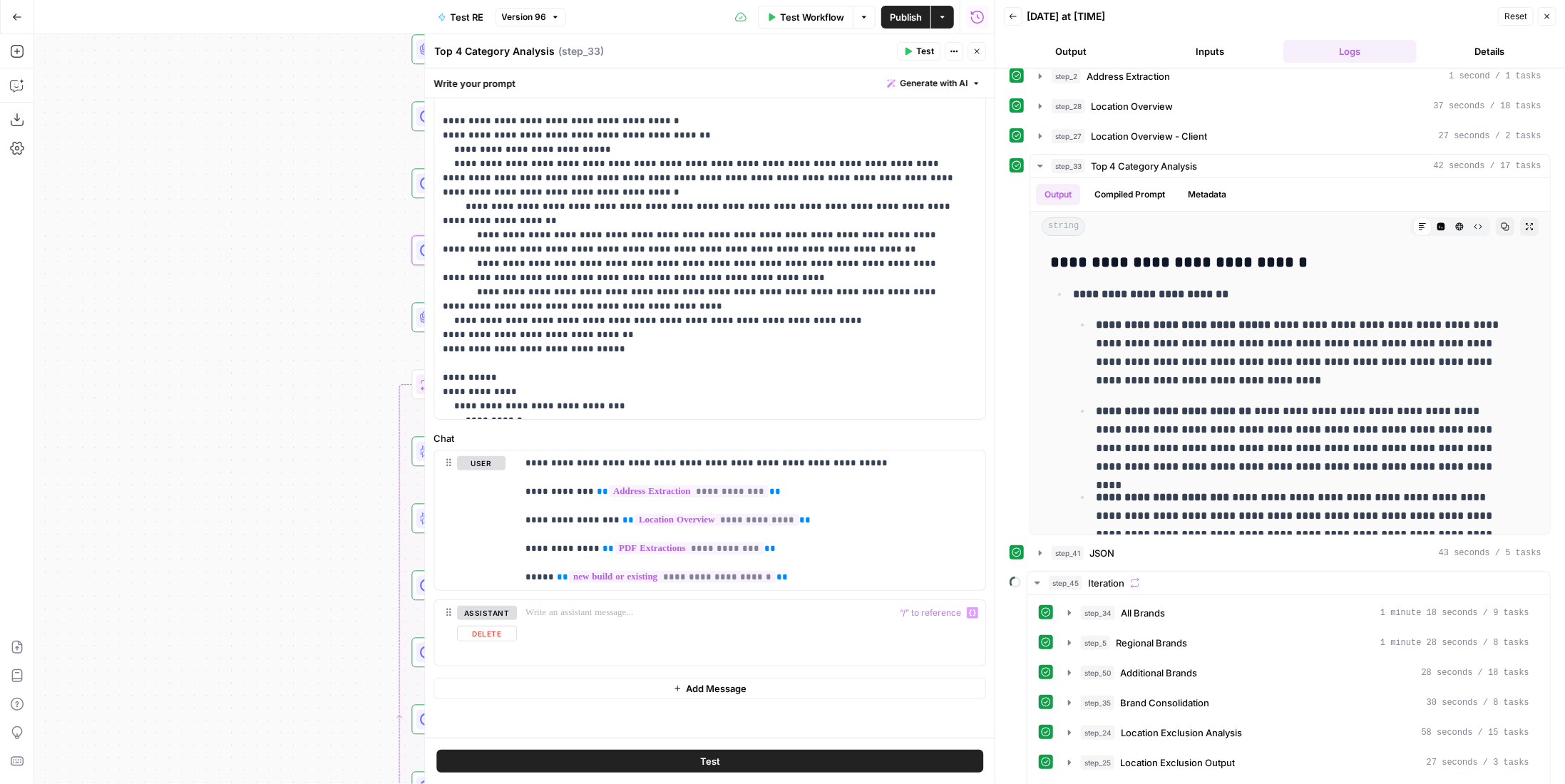 click on "**********" at bounding box center (709, 418) 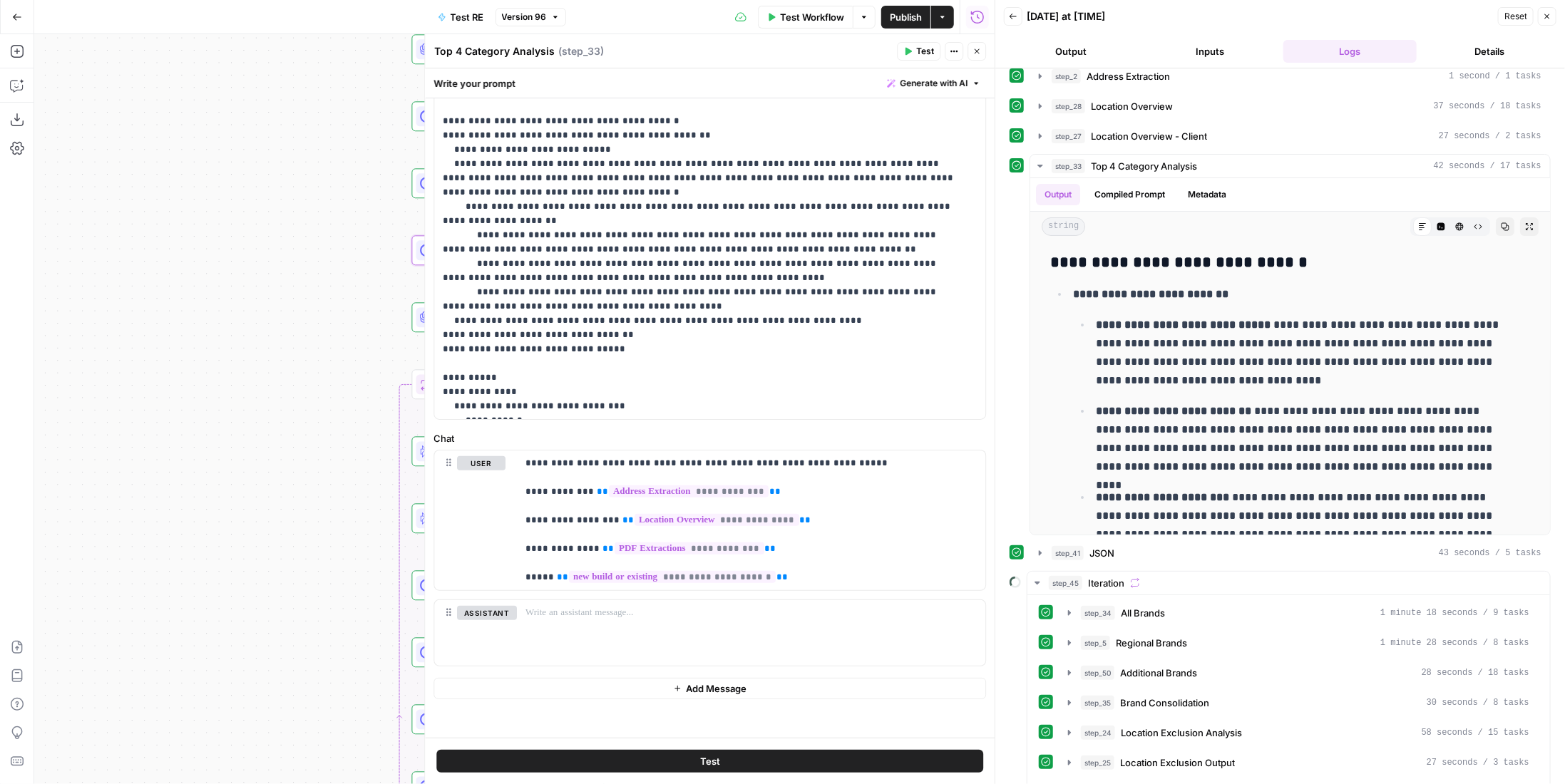 click 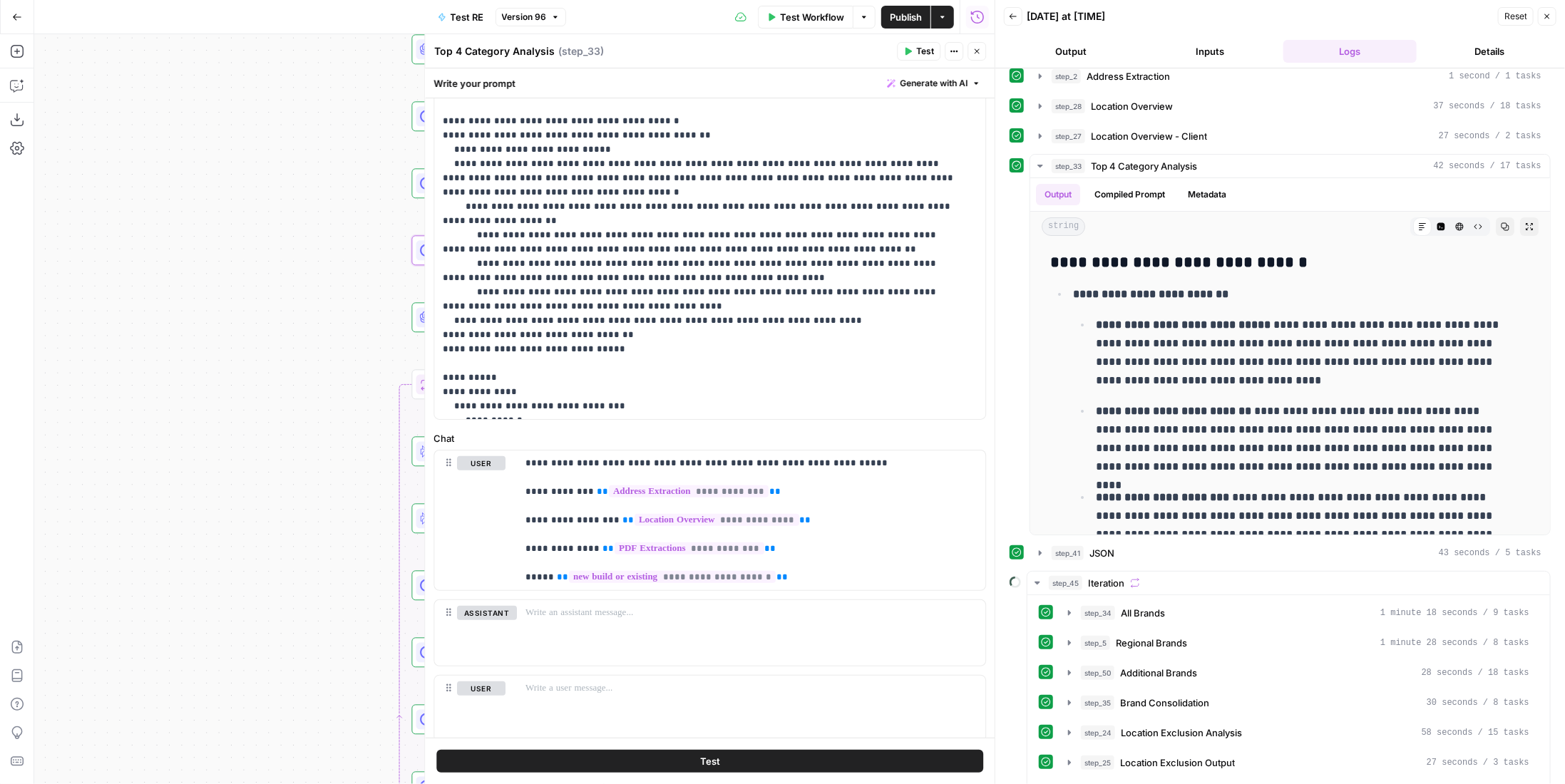 scroll, scrollTop: 452, scrollLeft: 0, axis: vertical 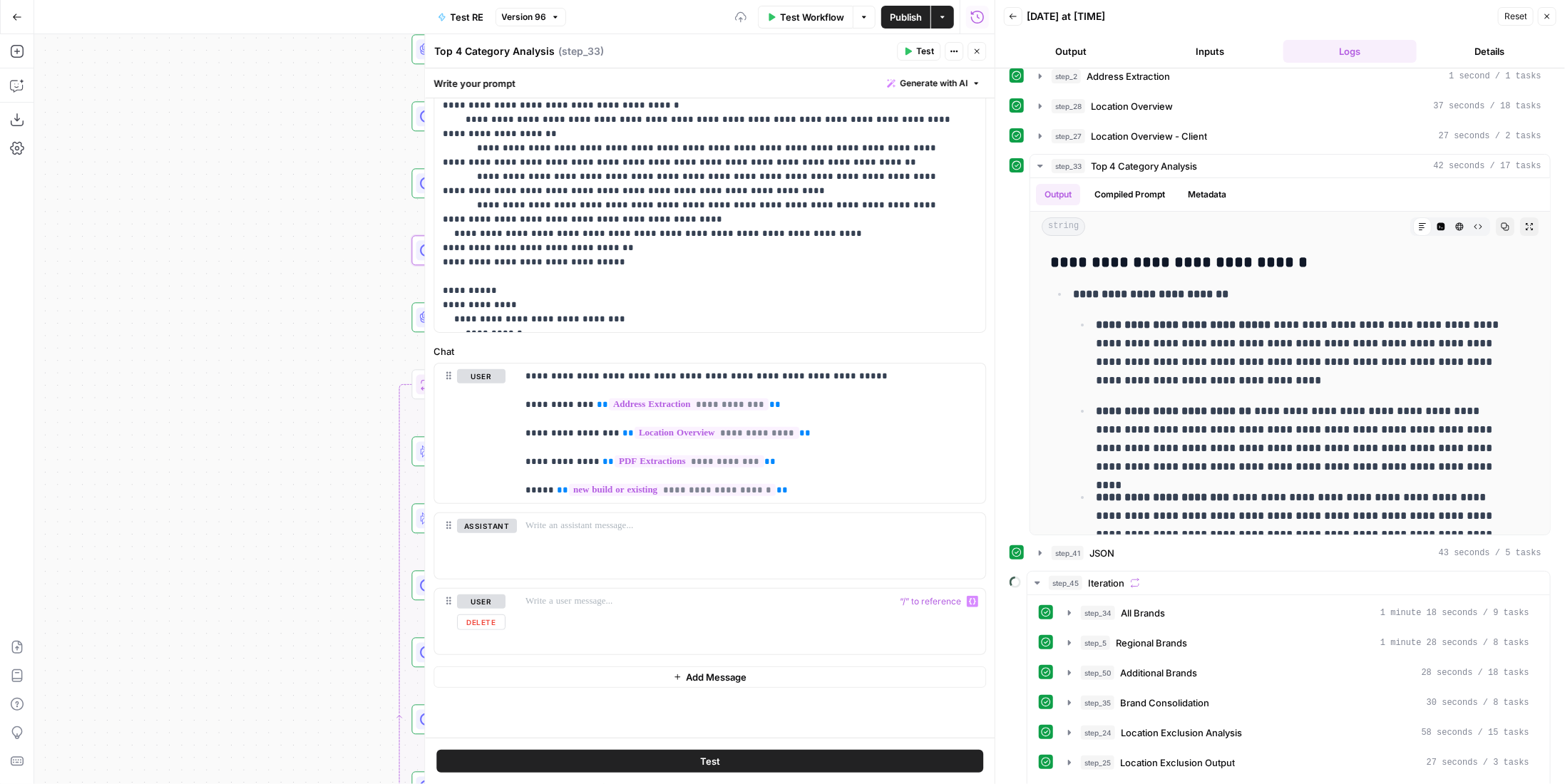 click on "Add Message" at bounding box center [709, 677] 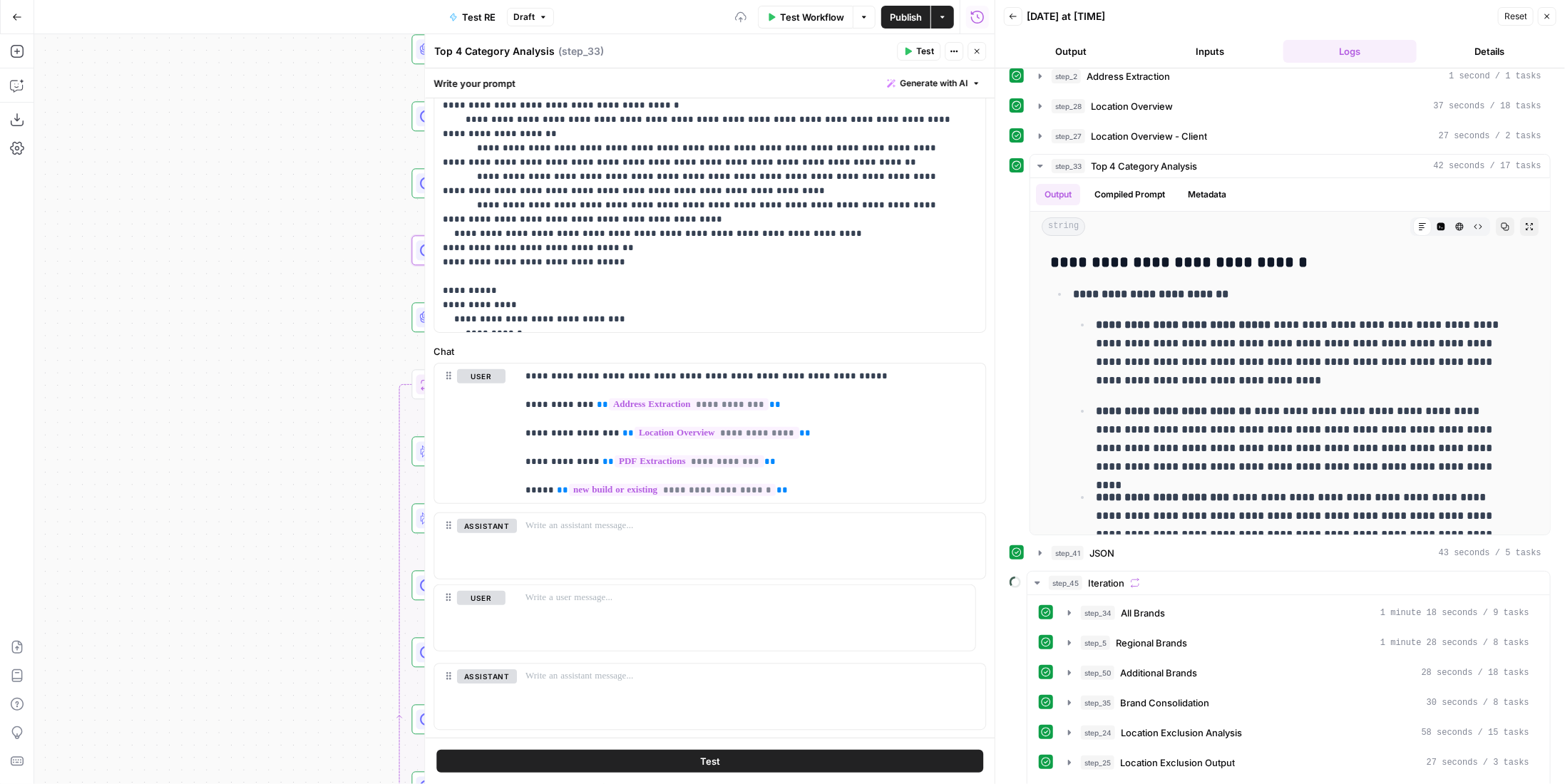 scroll, scrollTop: 454, scrollLeft: 0, axis: vertical 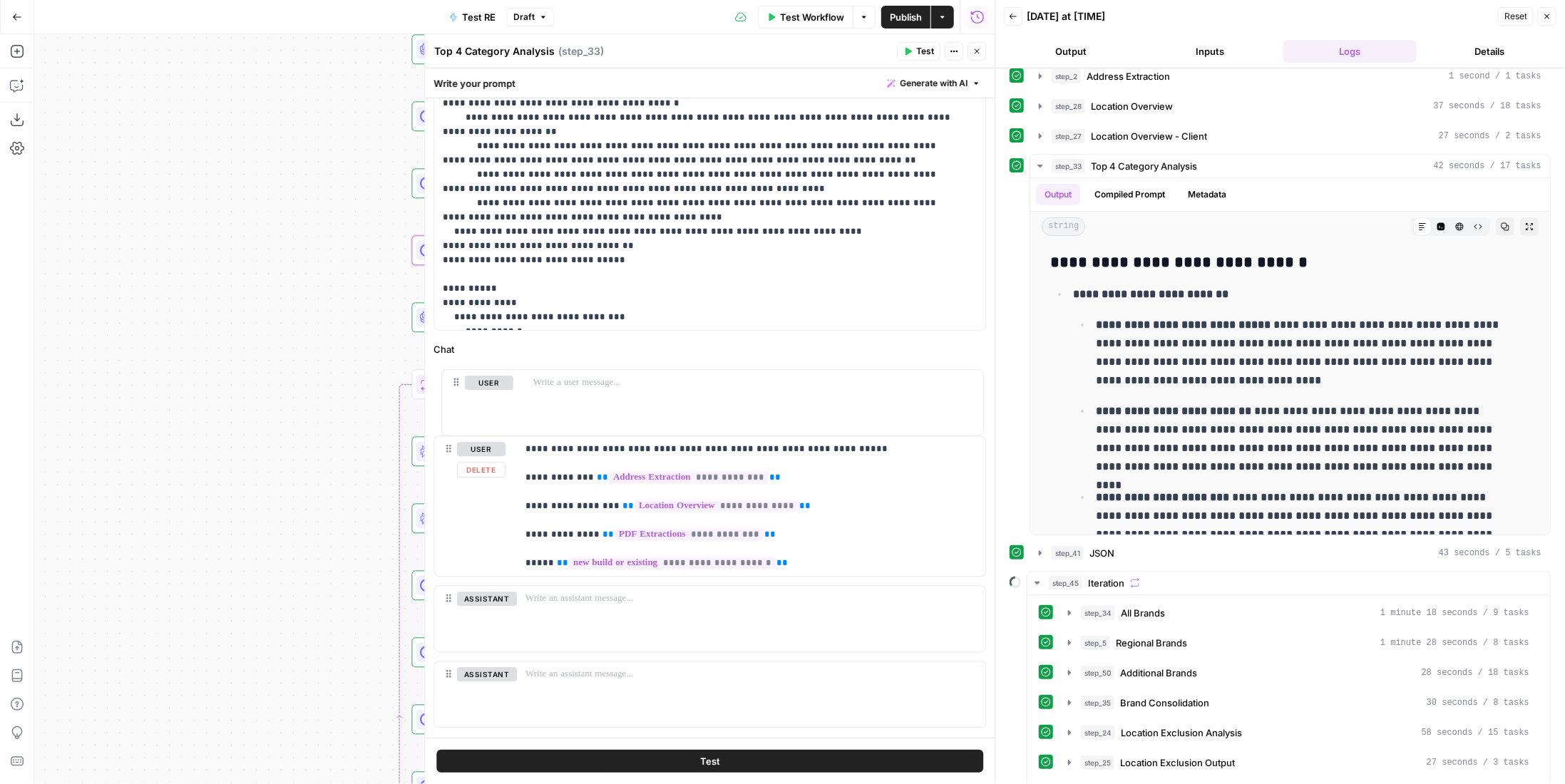 drag, startPoint x: 456, startPoint y: 563, endPoint x: 459, endPoint y: 371, distance: 192.02344 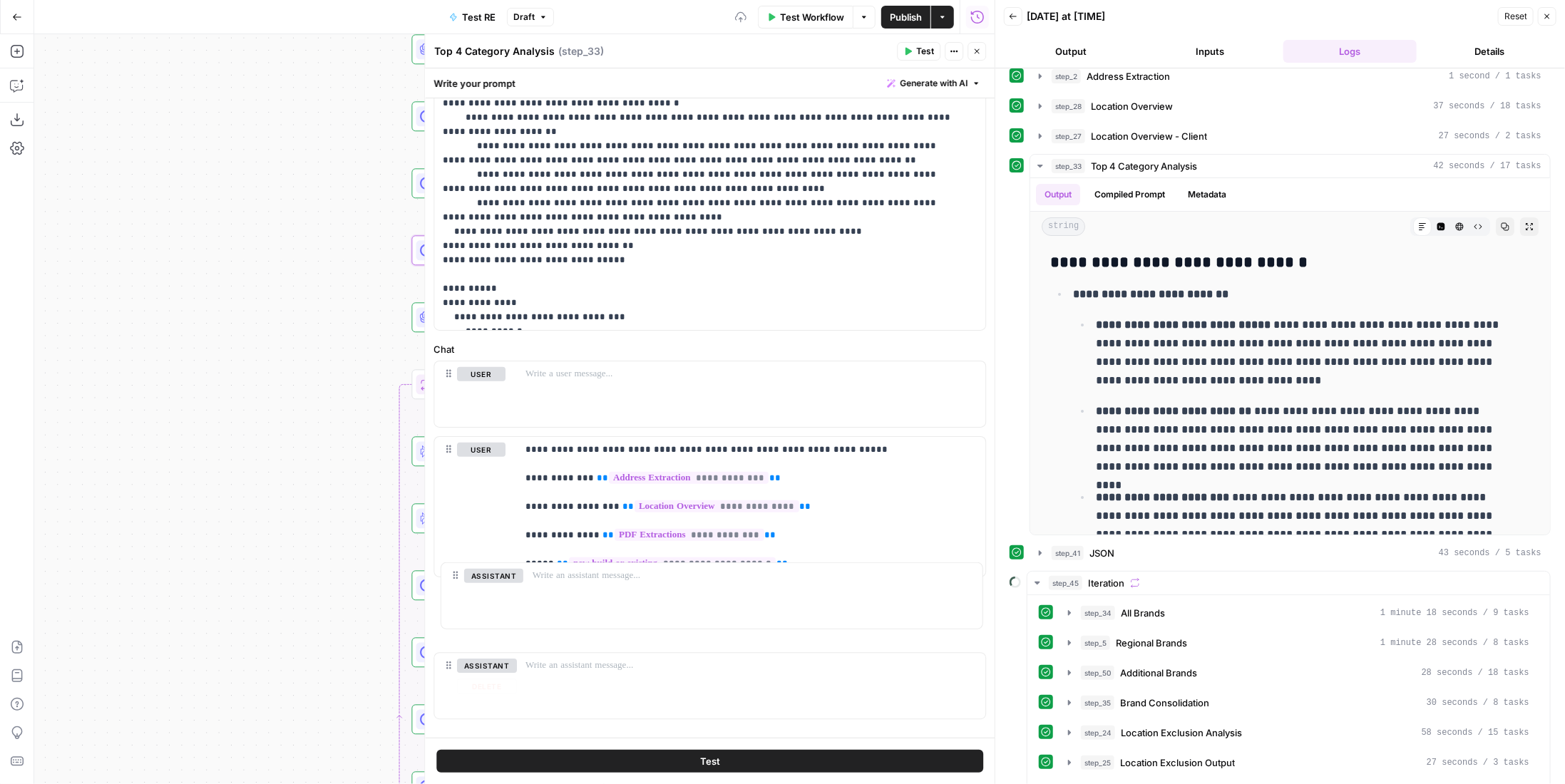 scroll, scrollTop: 458, scrollLeft: 0, axis: vertical 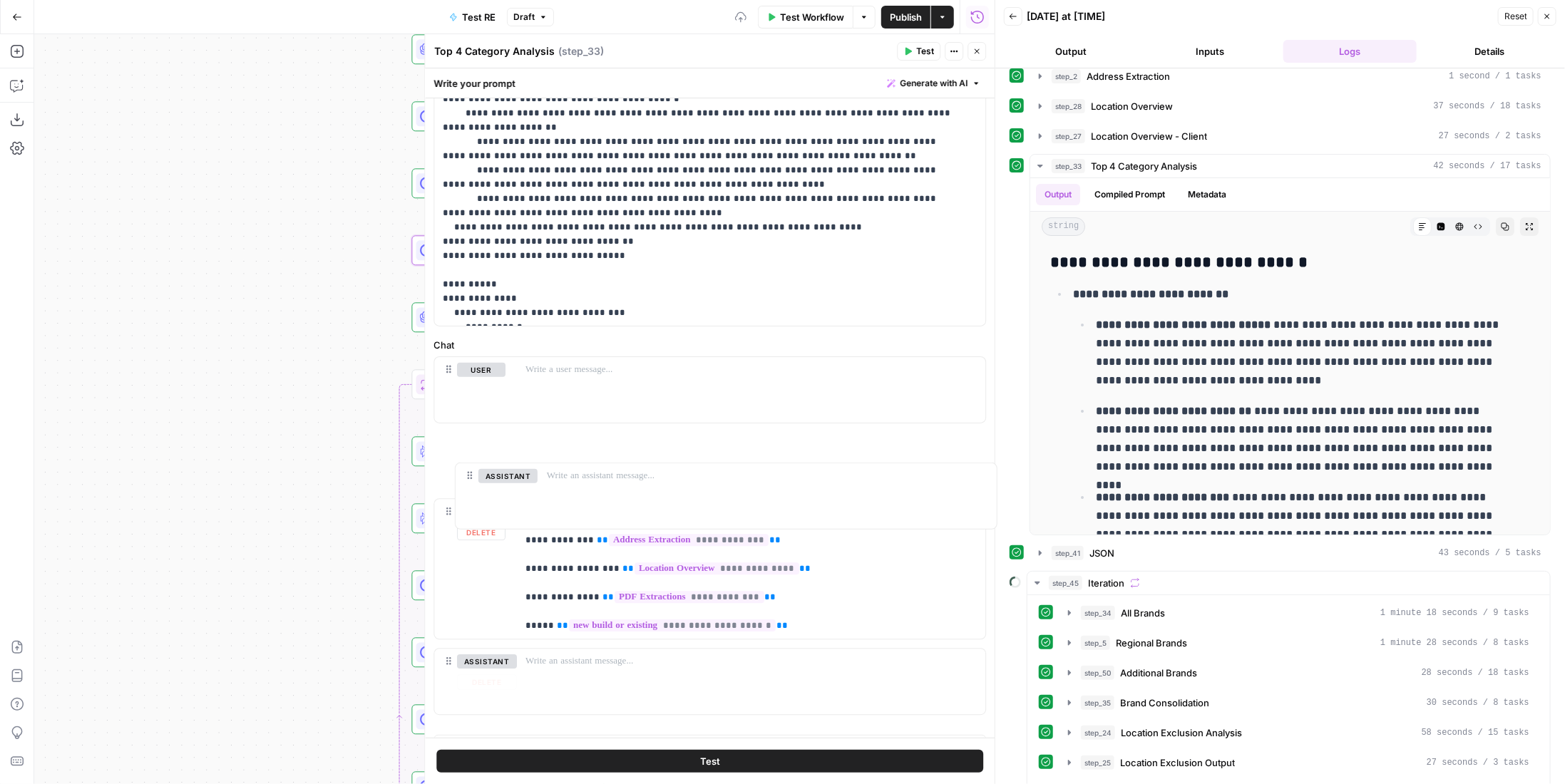 drag, startPoint x: 448, startPoint y: 612, endPoint x: 466, endPoint y: 445, distance: 167.96726 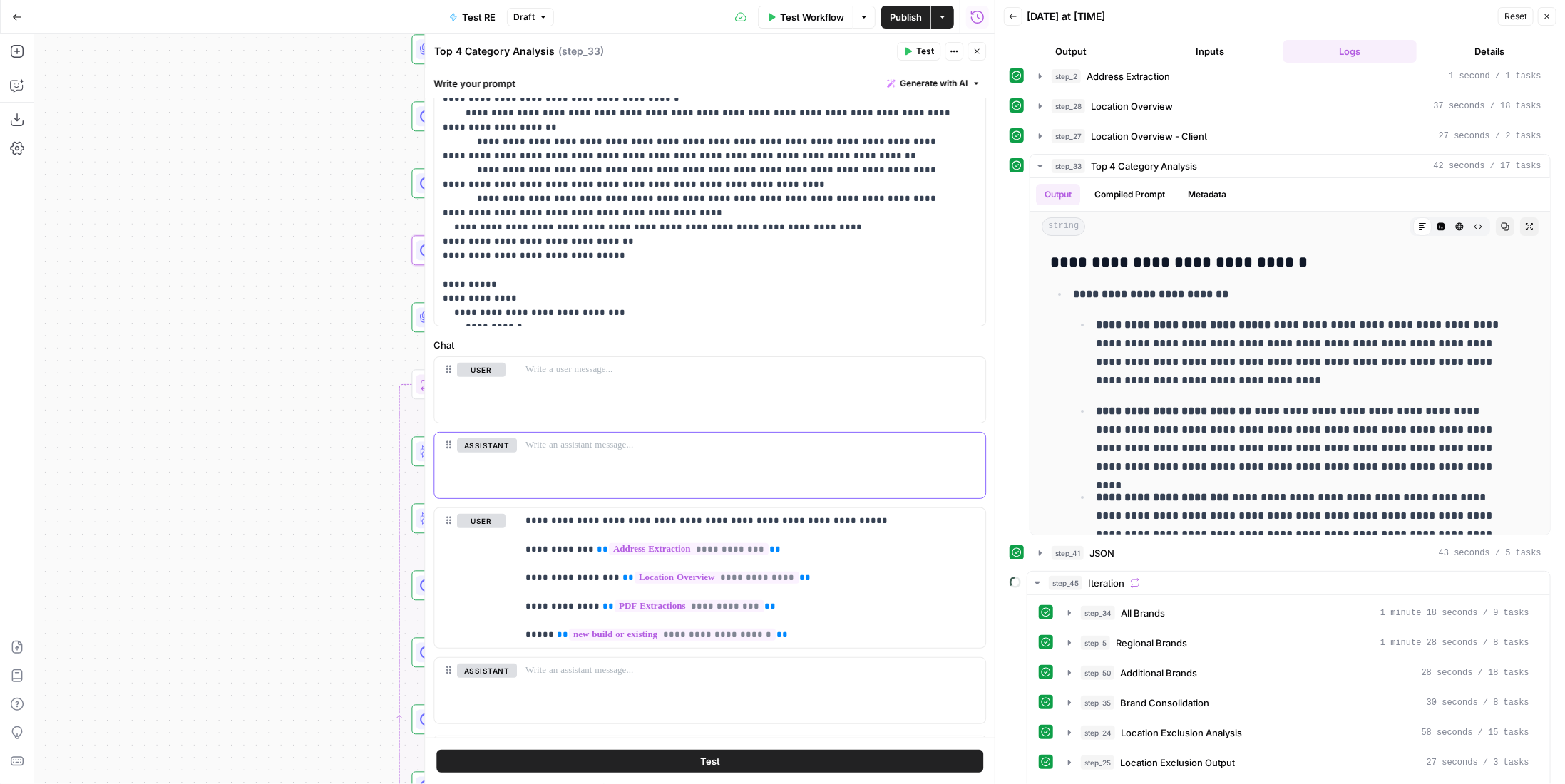 click at bounding box center (751, 445) 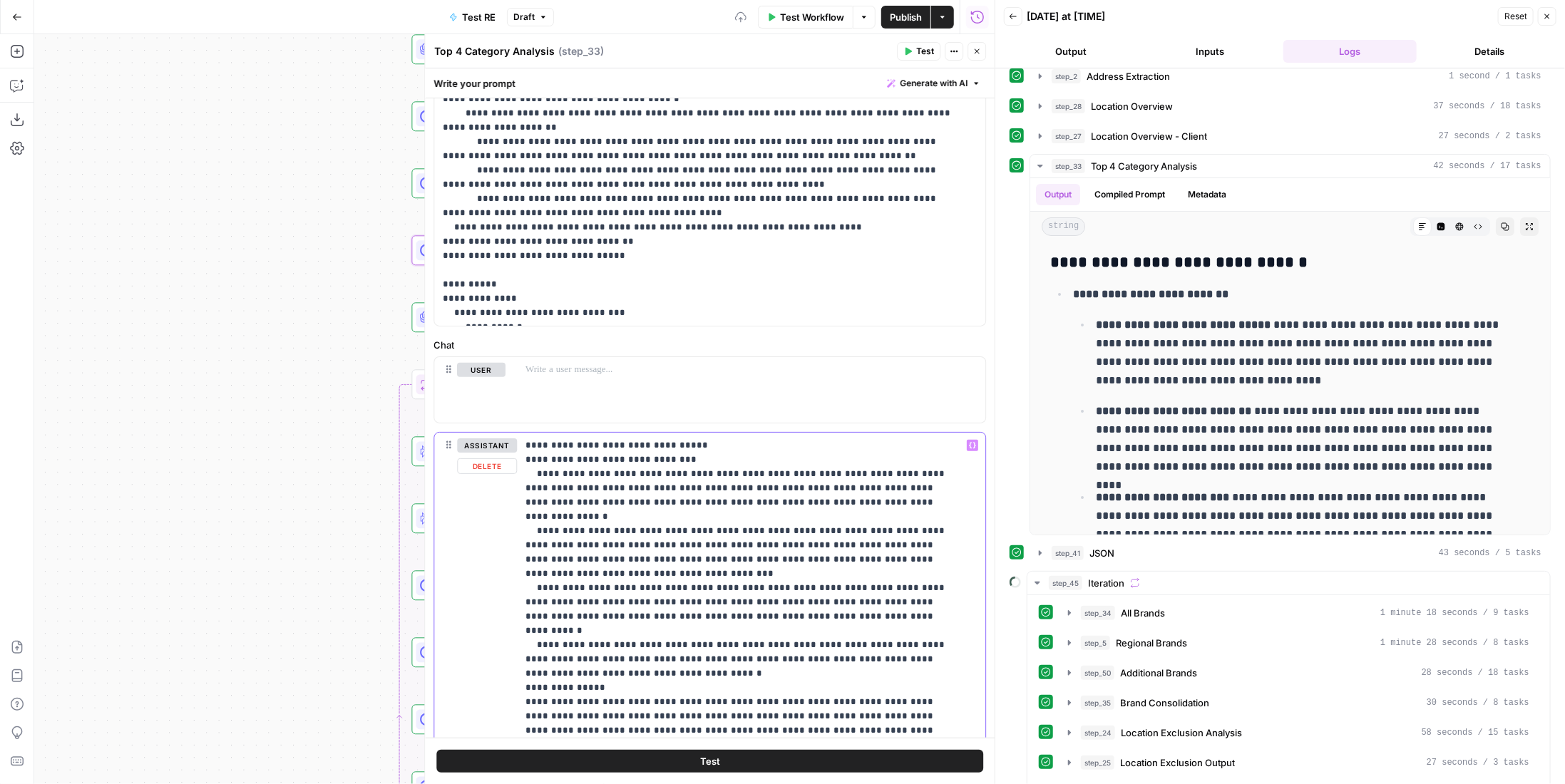 scroll, scrollTop: 143, scrollLeft: 0, axis: vertical 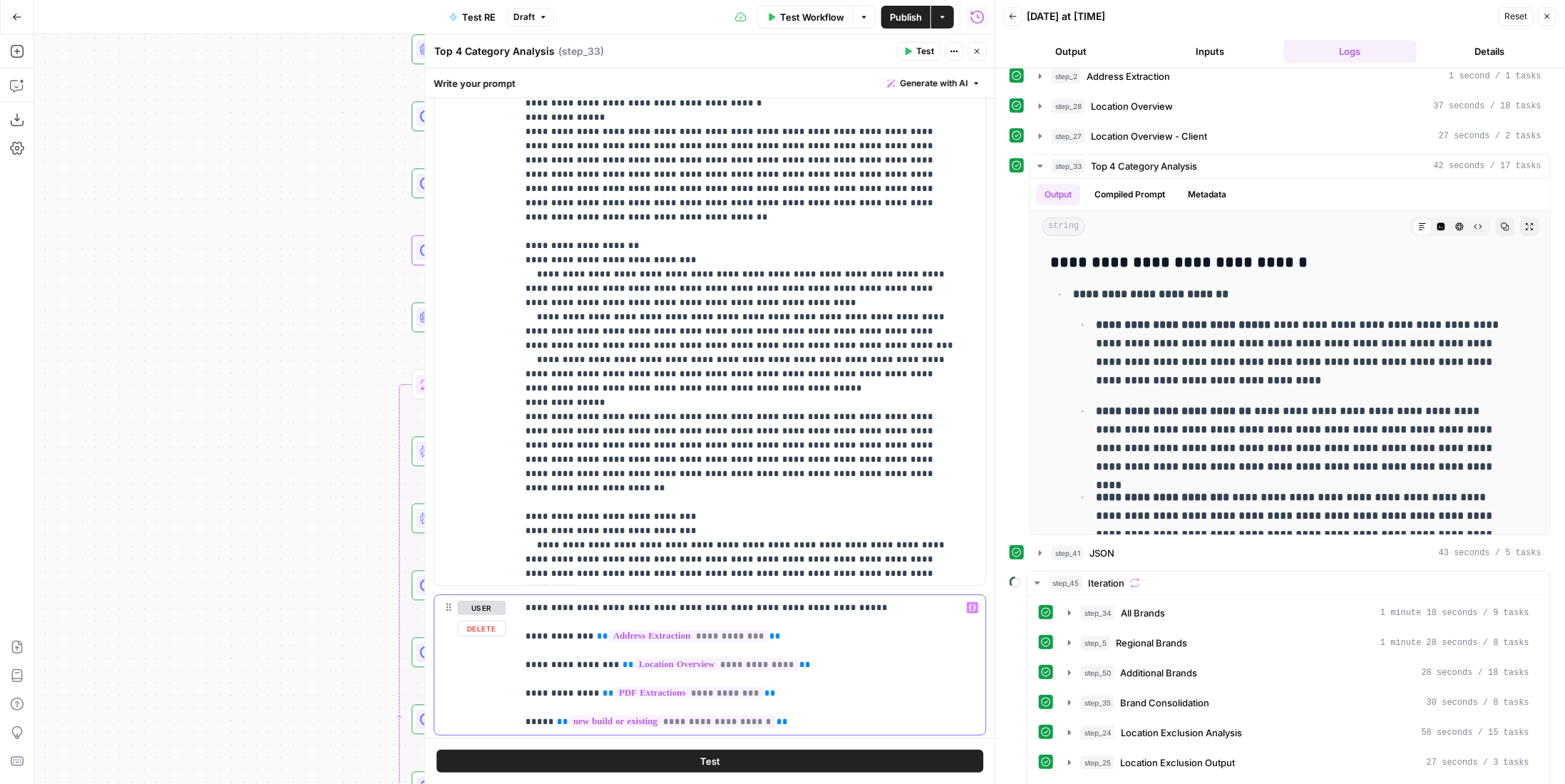 drag, startPoint x: 838, startPoint y: 609, endPoint x: 503, endPoint y: 602, distance: 335.07313 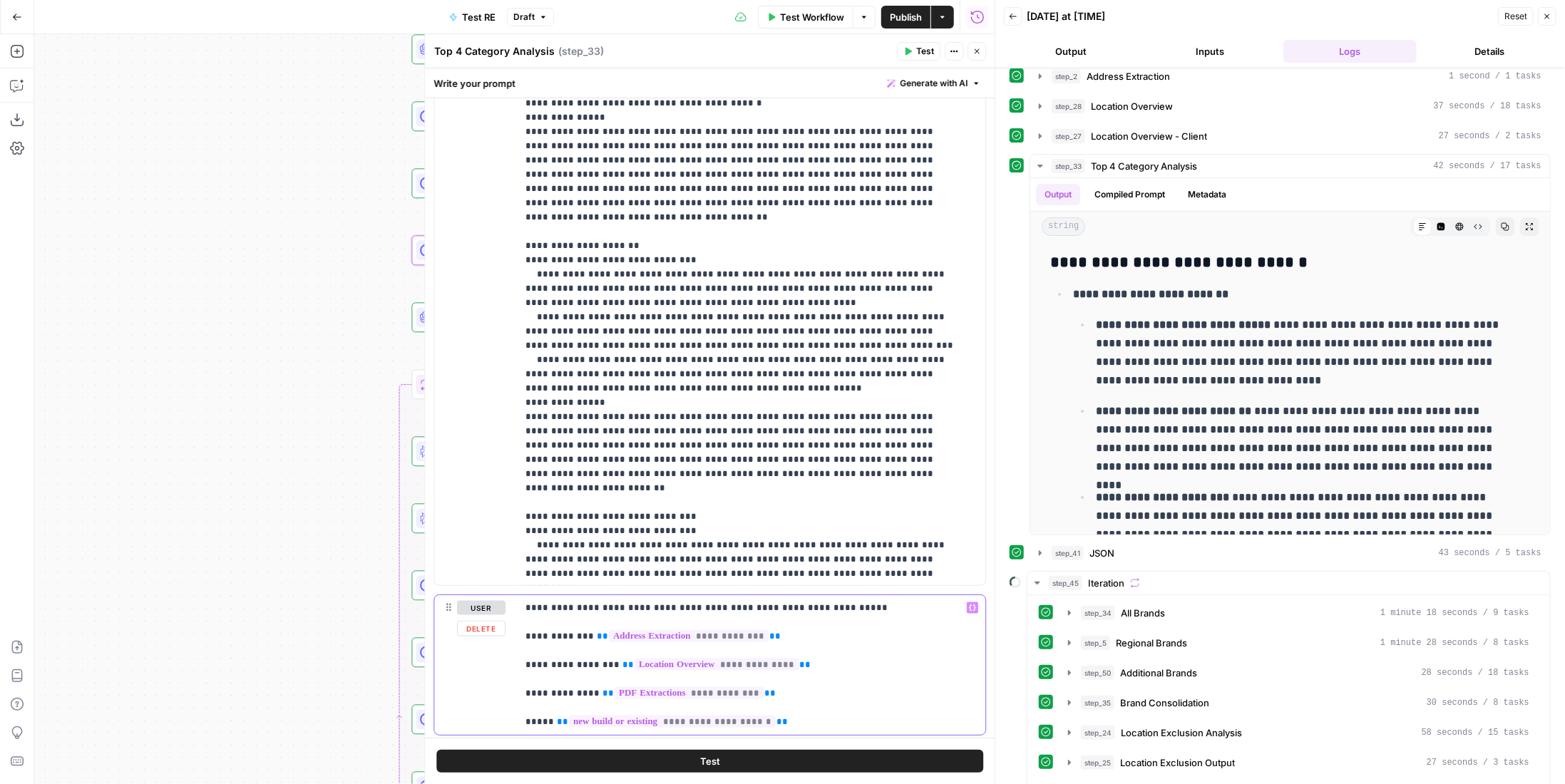 copy on "**********" 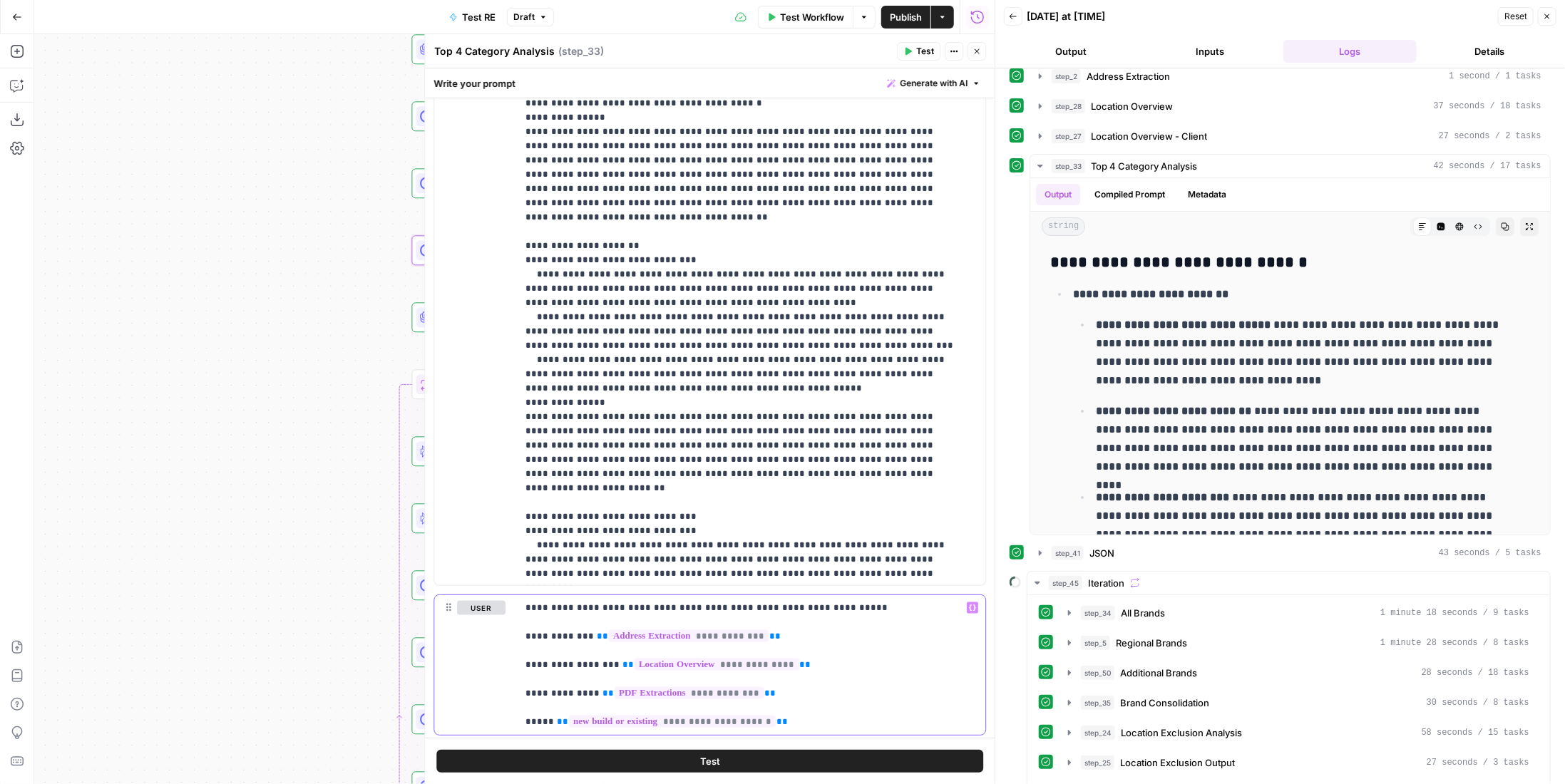 scroll, scrollTop: 0, scrollLeft: 0, axis: both 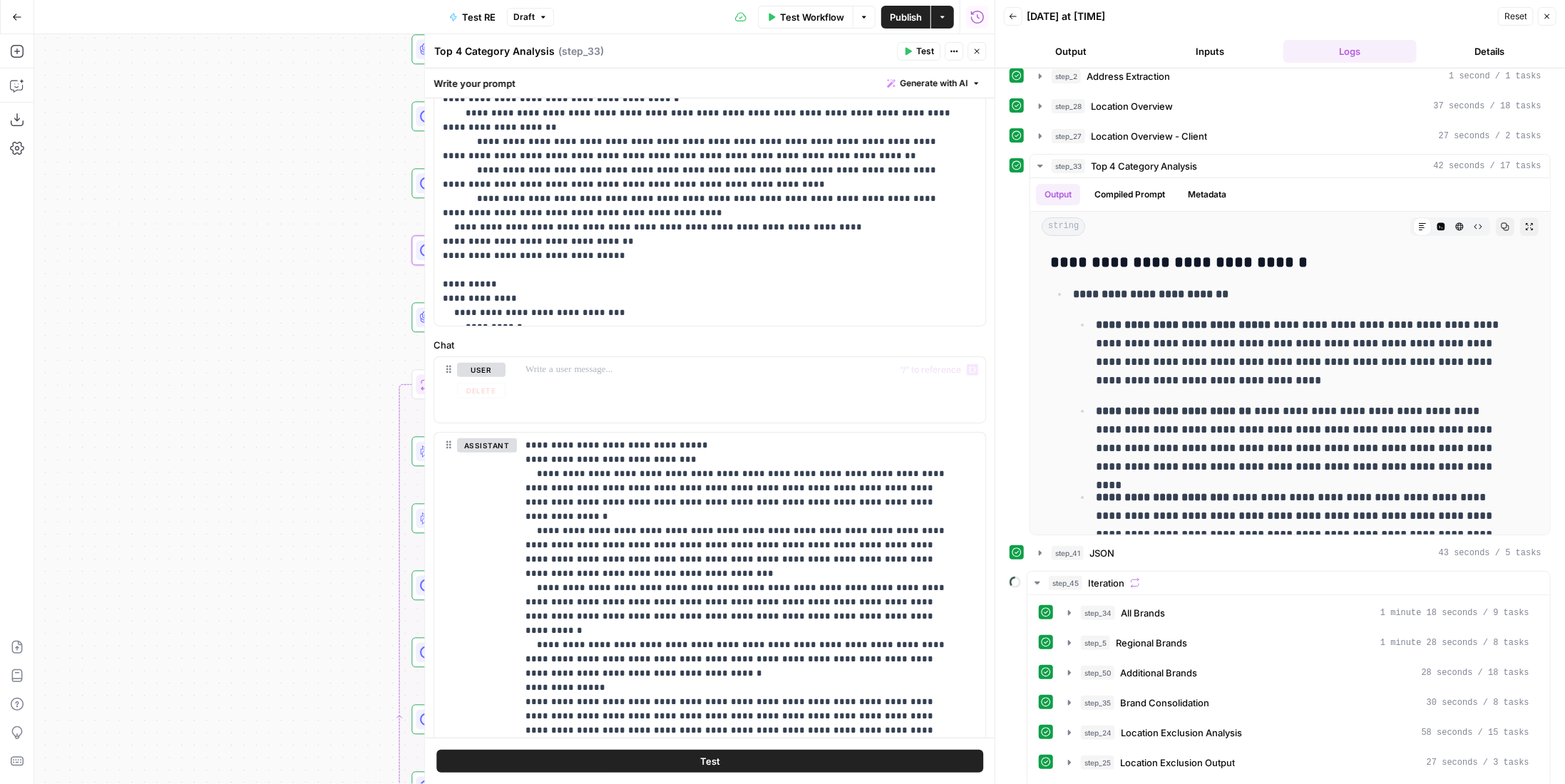drag, startPoint x: 599, startPoint y: 354, endPoint x: 611, endPoint y: 370, distance: 20 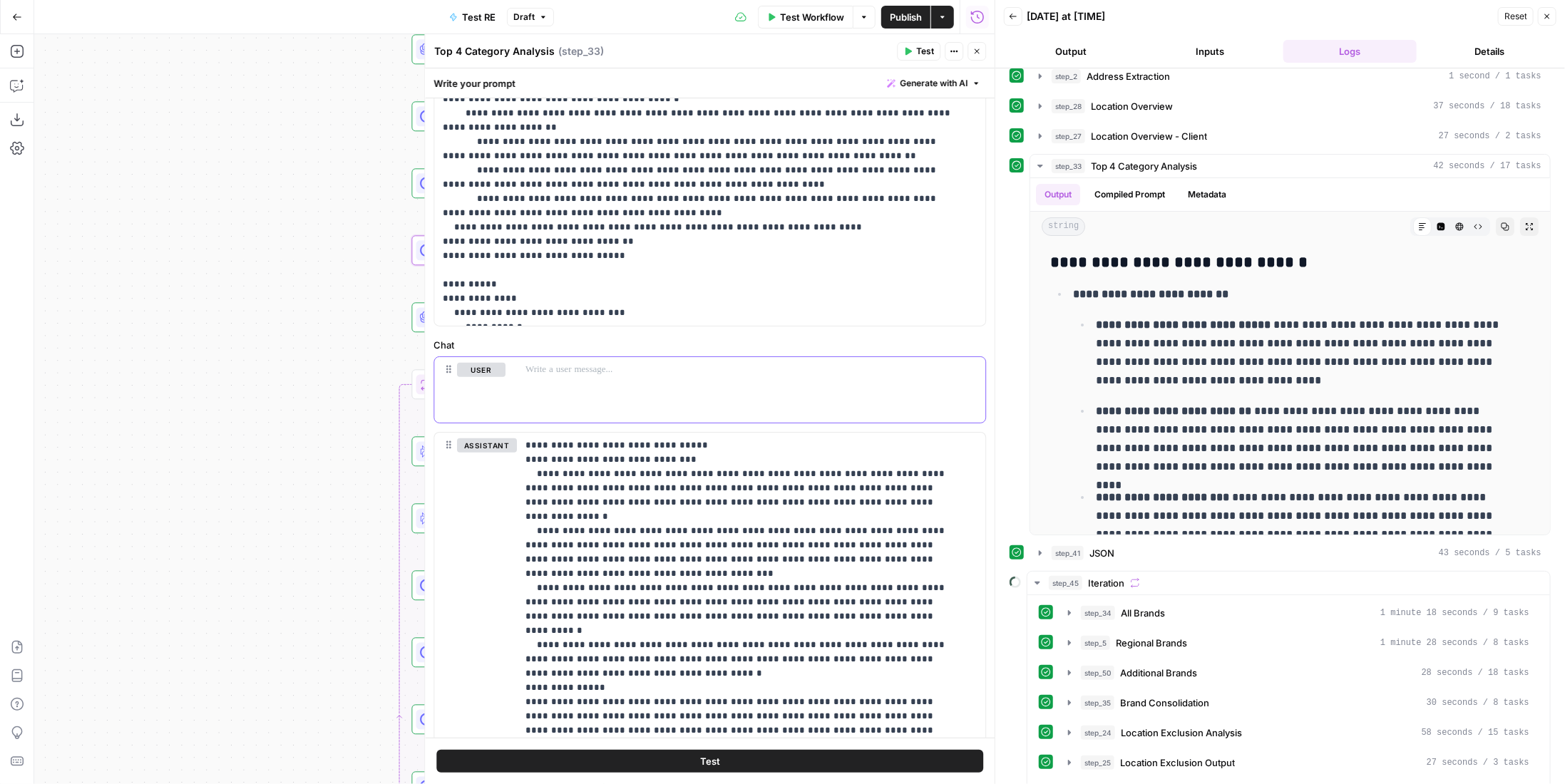 click at bounding box center (751, 370) 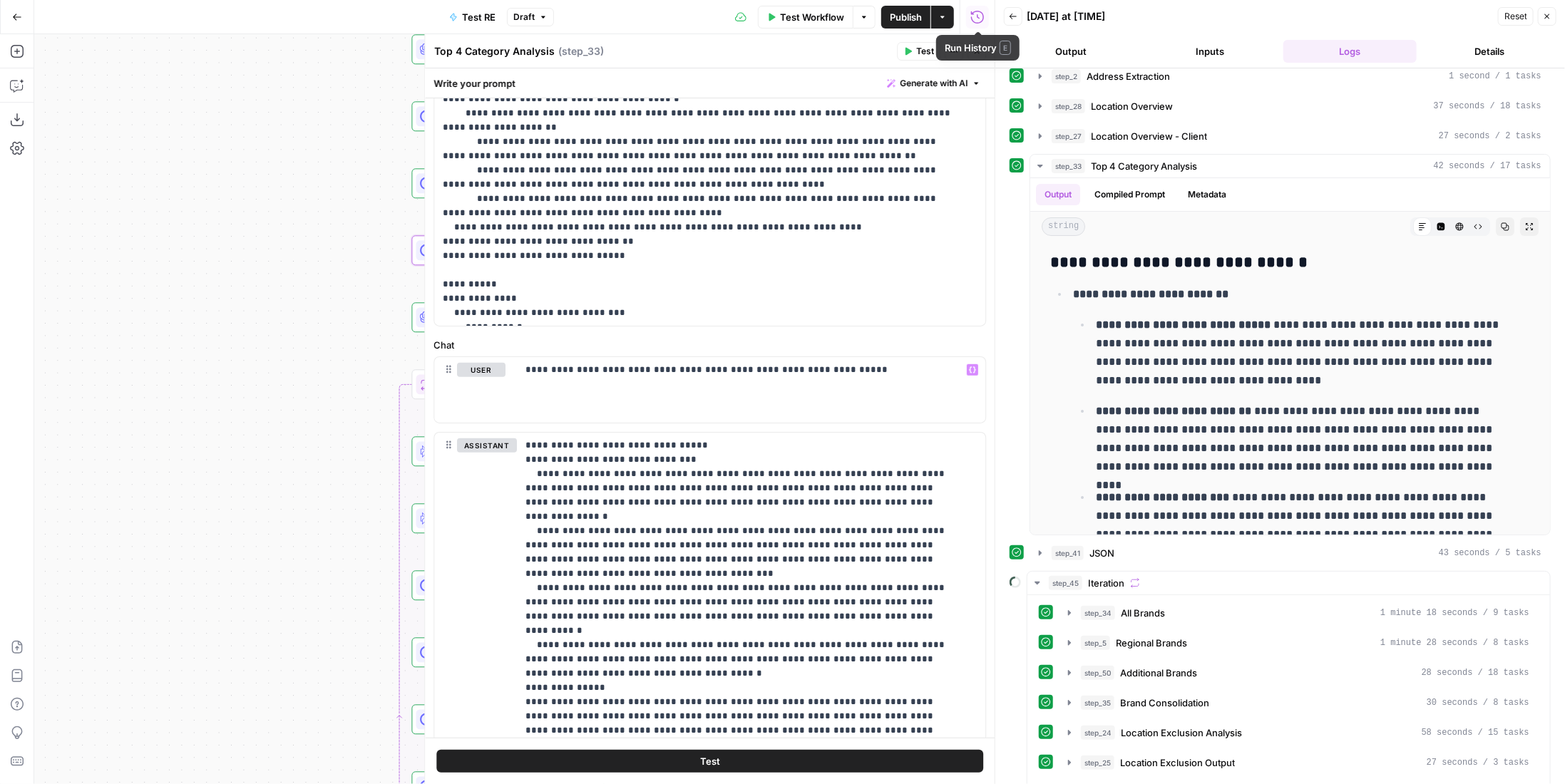 click on "Test Workflow" at bounding box center (812, 17) 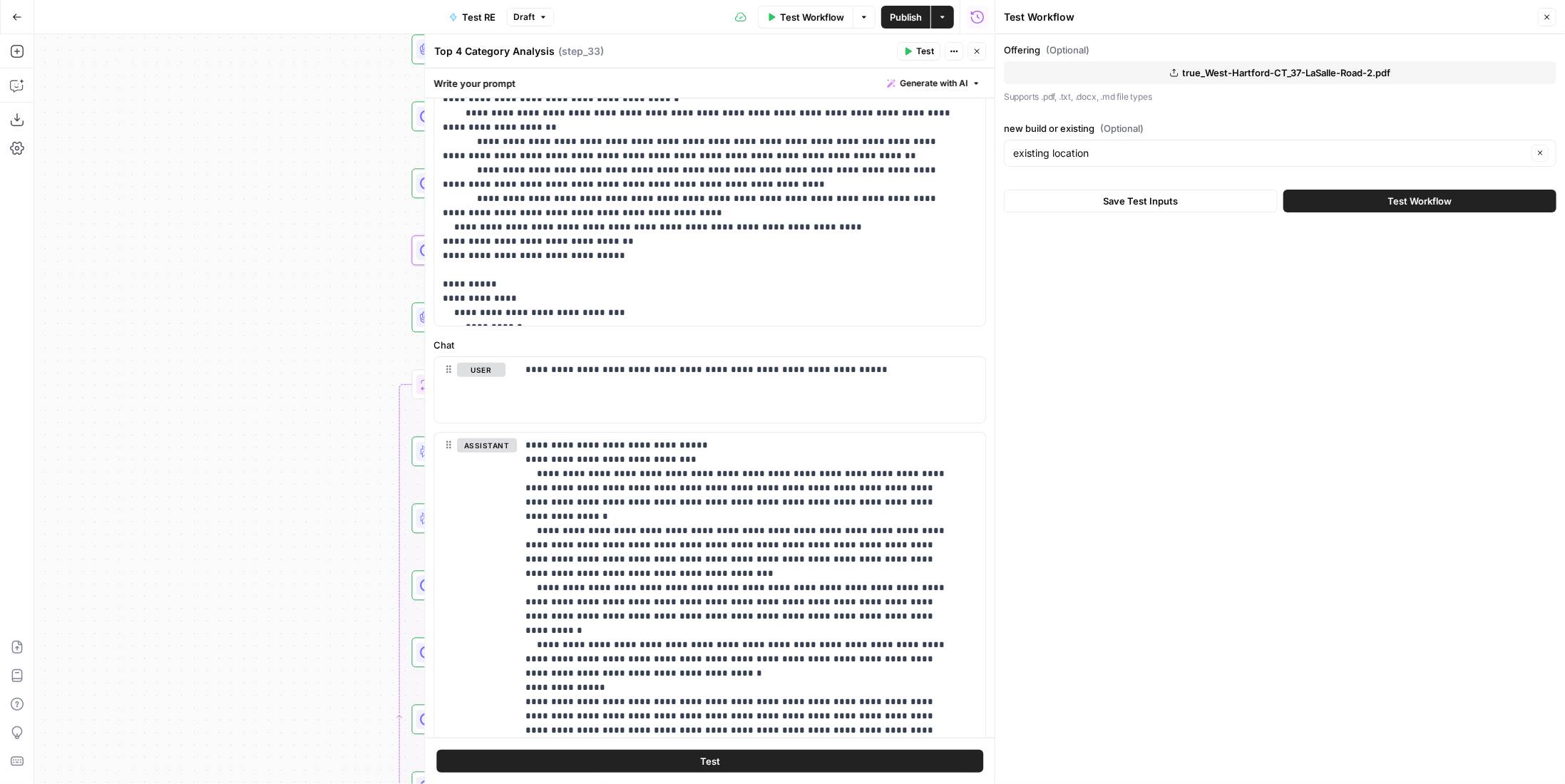 click on "true_West-Hartford-CT_37-LaSalle-Road-2.pdf" at bounding box center (1280, 73) 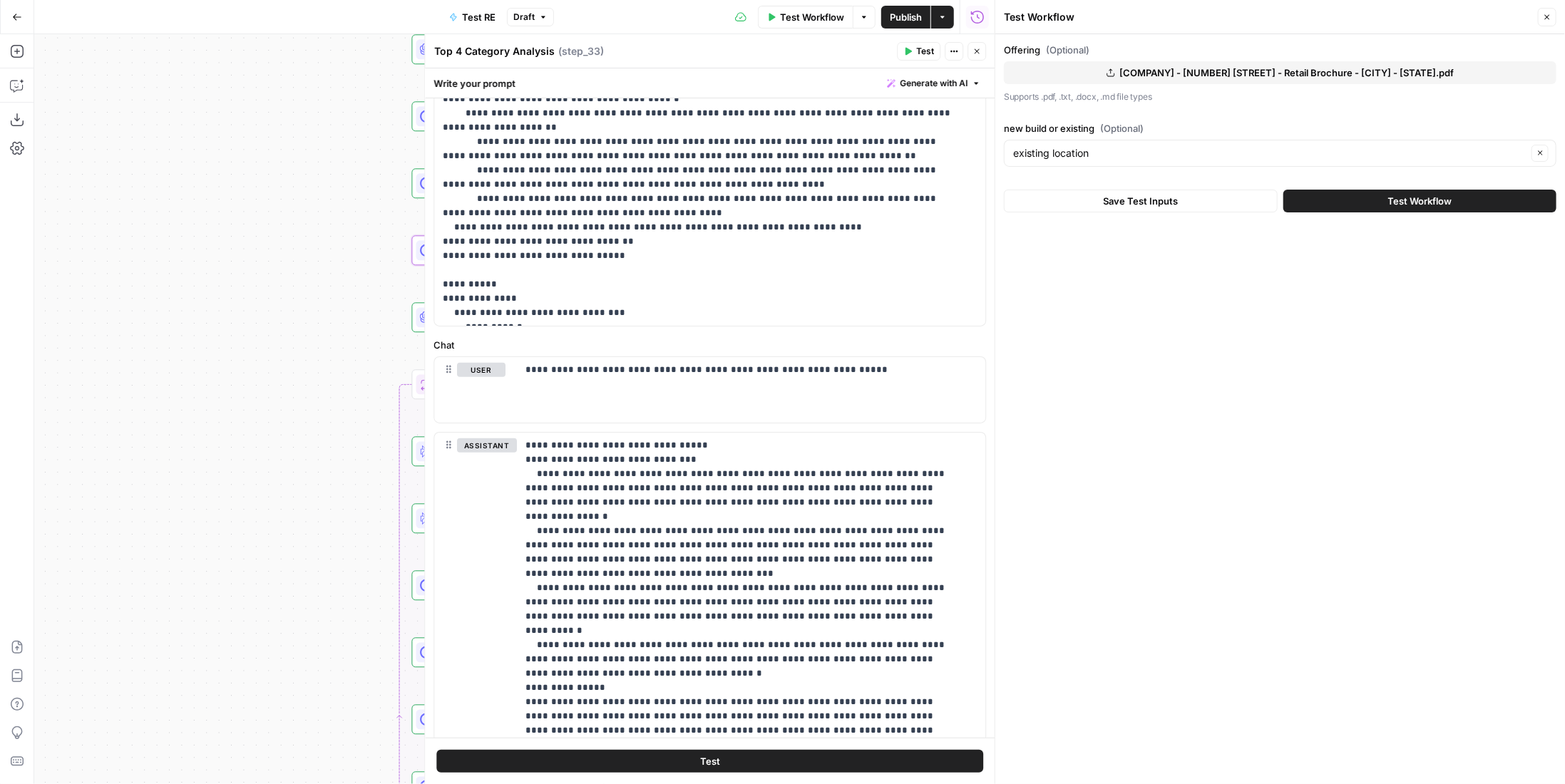 click on "Test Workflow" at bounding box center (1420, 201) 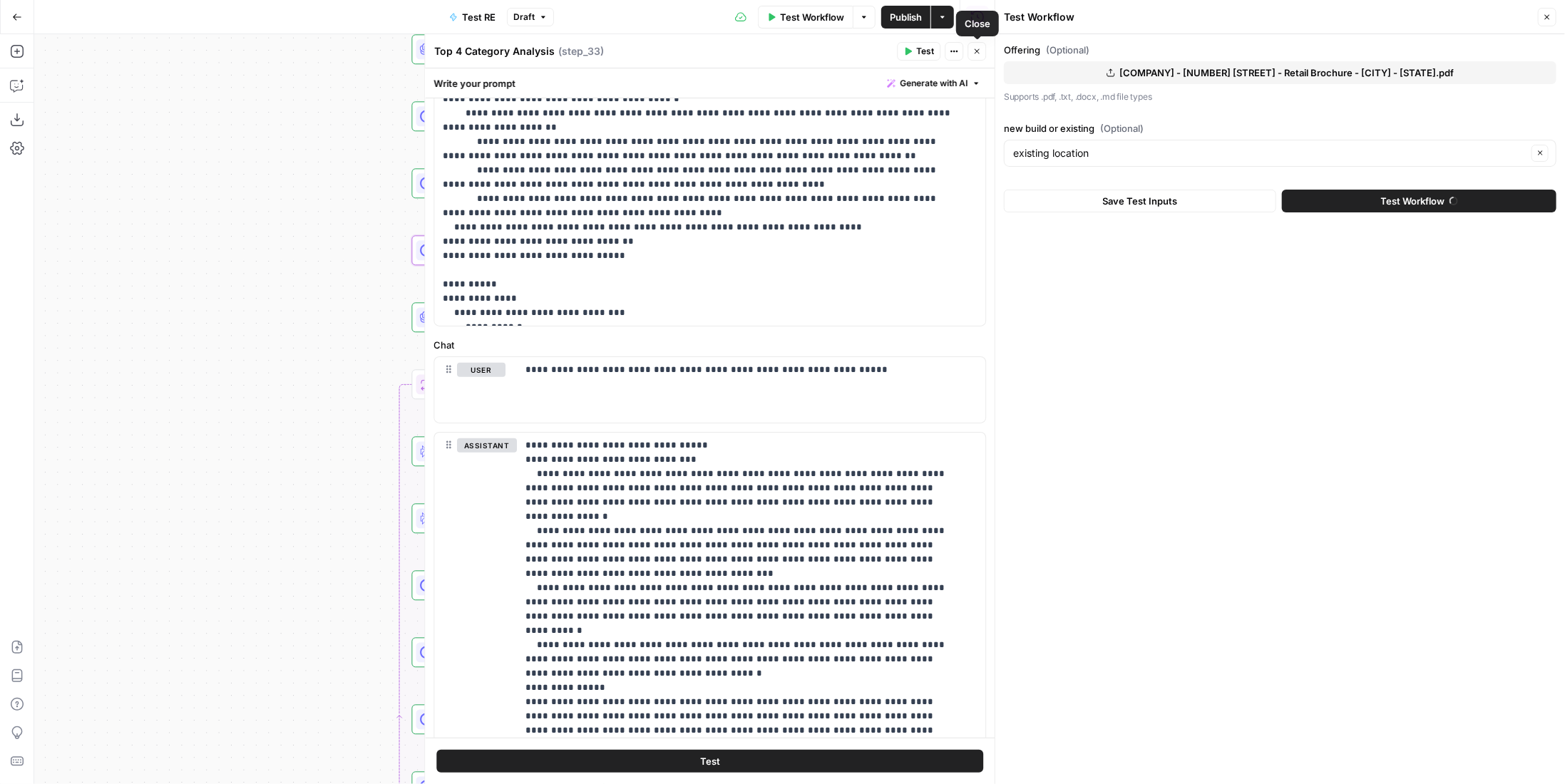 click on "Close" at bounding box center (977, 51) 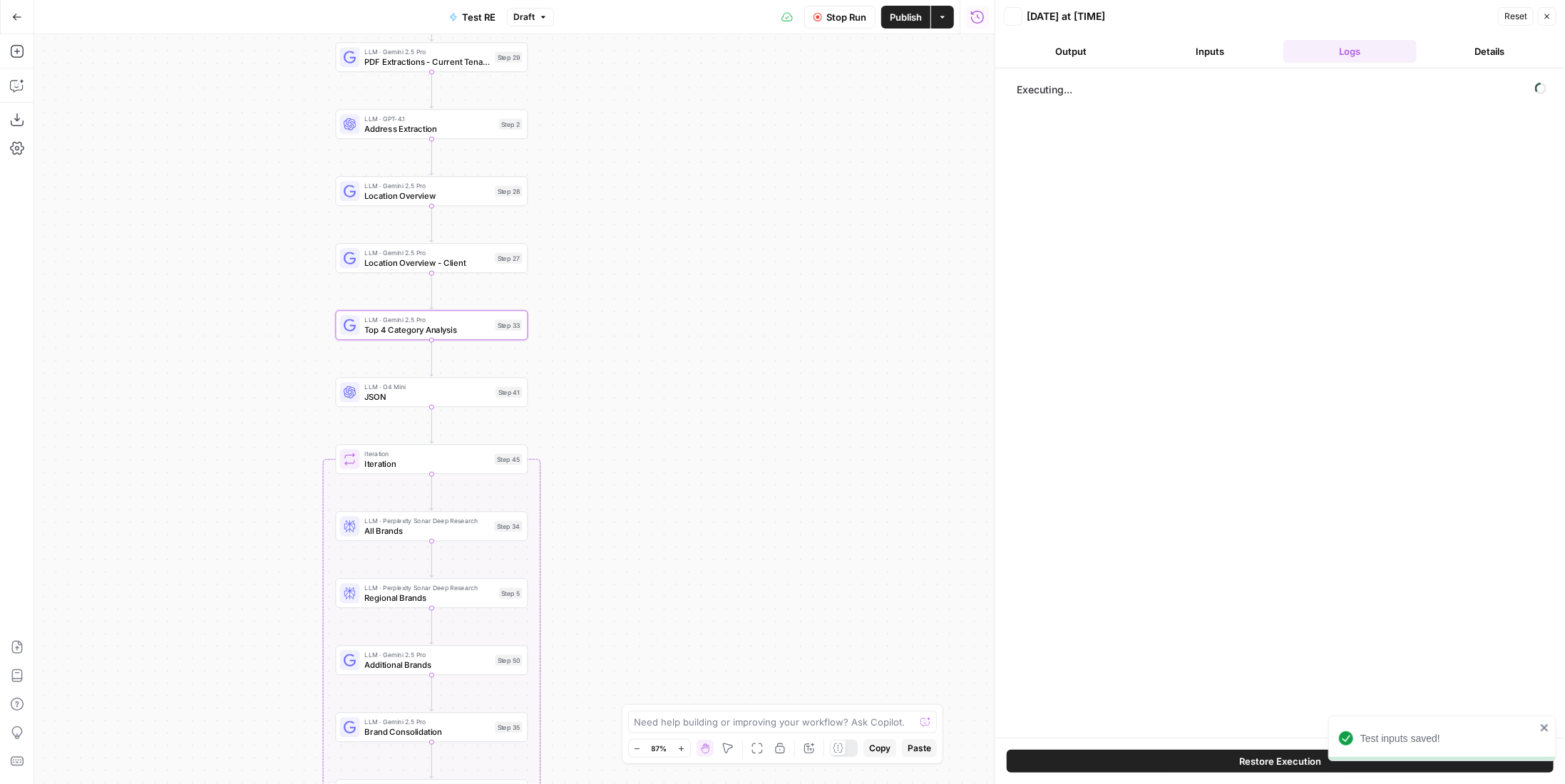 drag, startPoint x: 320, startPoint y: 256, endPoint x: 245, endPoint y: 331, distance: 106.066 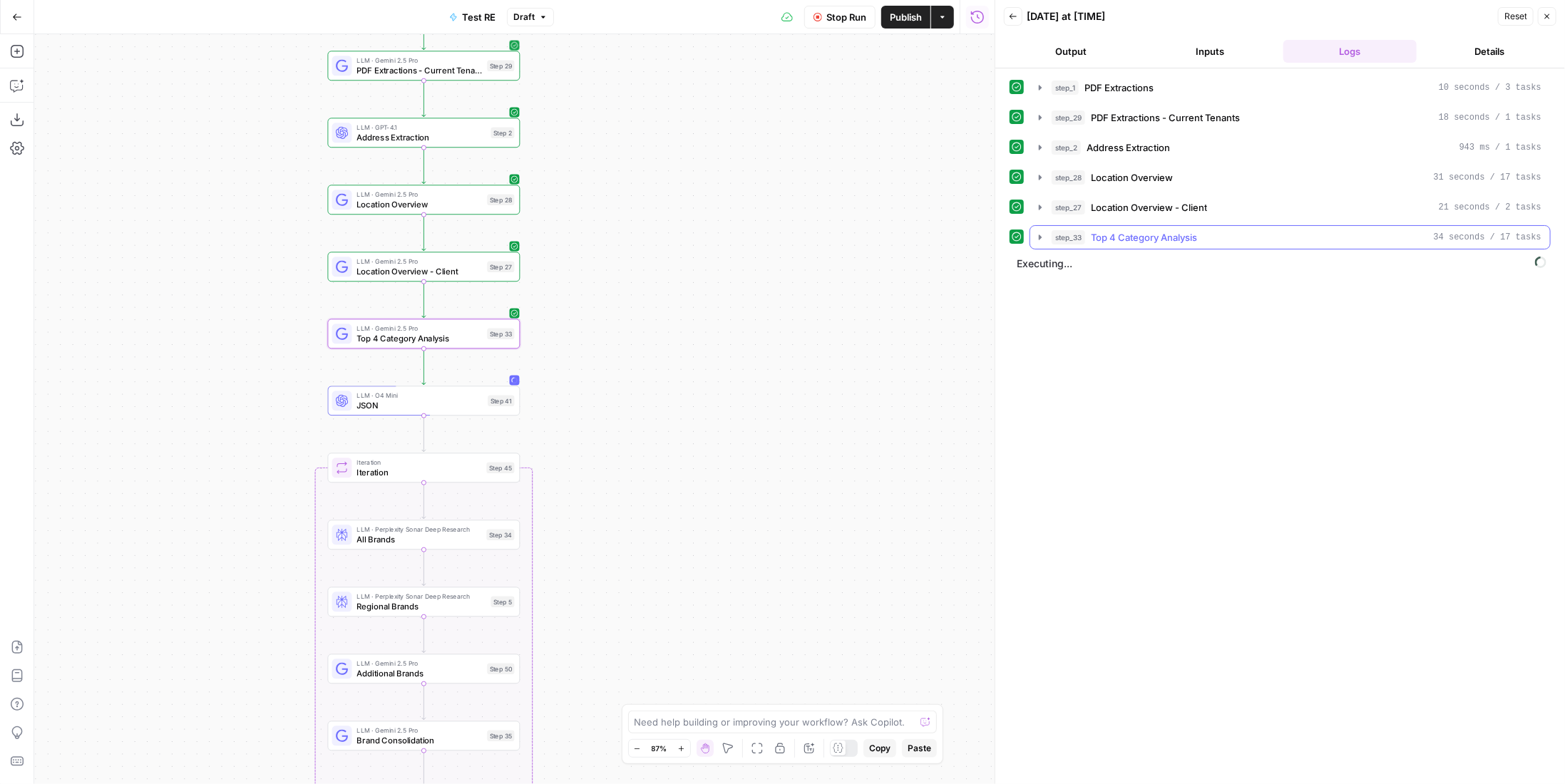 click on "Top 4 Category Analysis" at bounding box center [1144, 237] 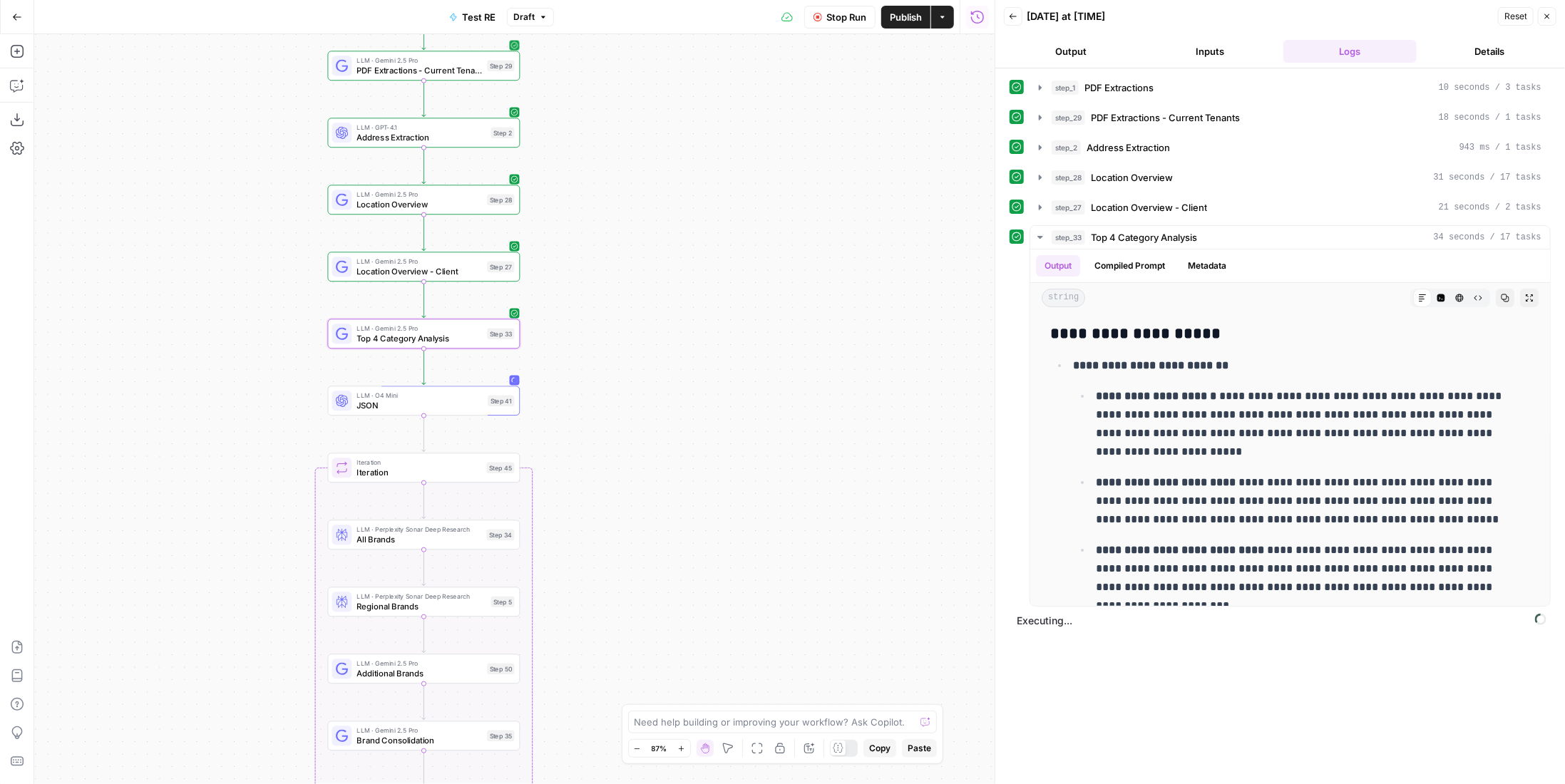 click on "Stop Run" at bounding box center (846, 17) 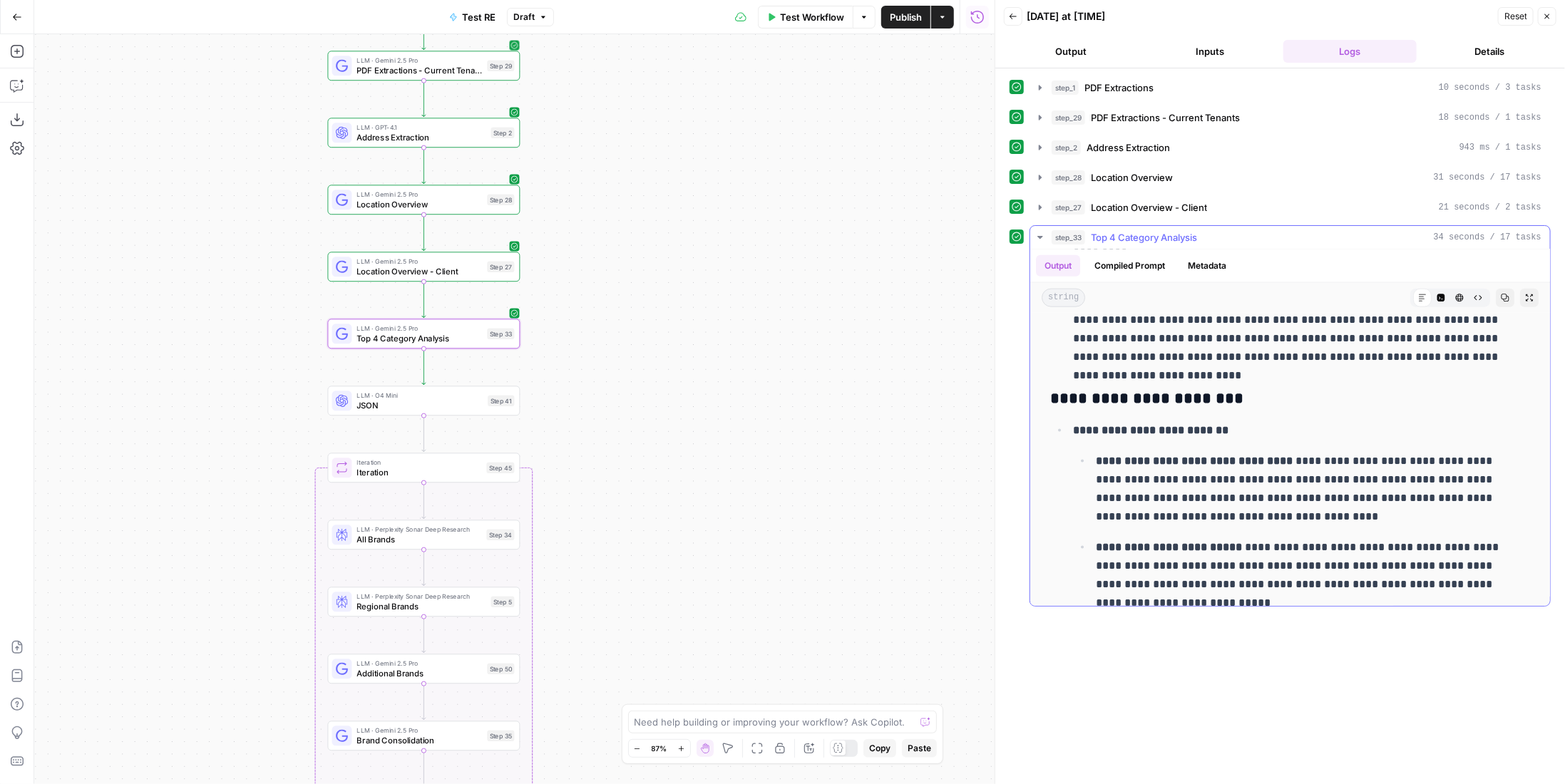 scroll, scrollTop: 1468, scrollLeft: 0, axis: vertical 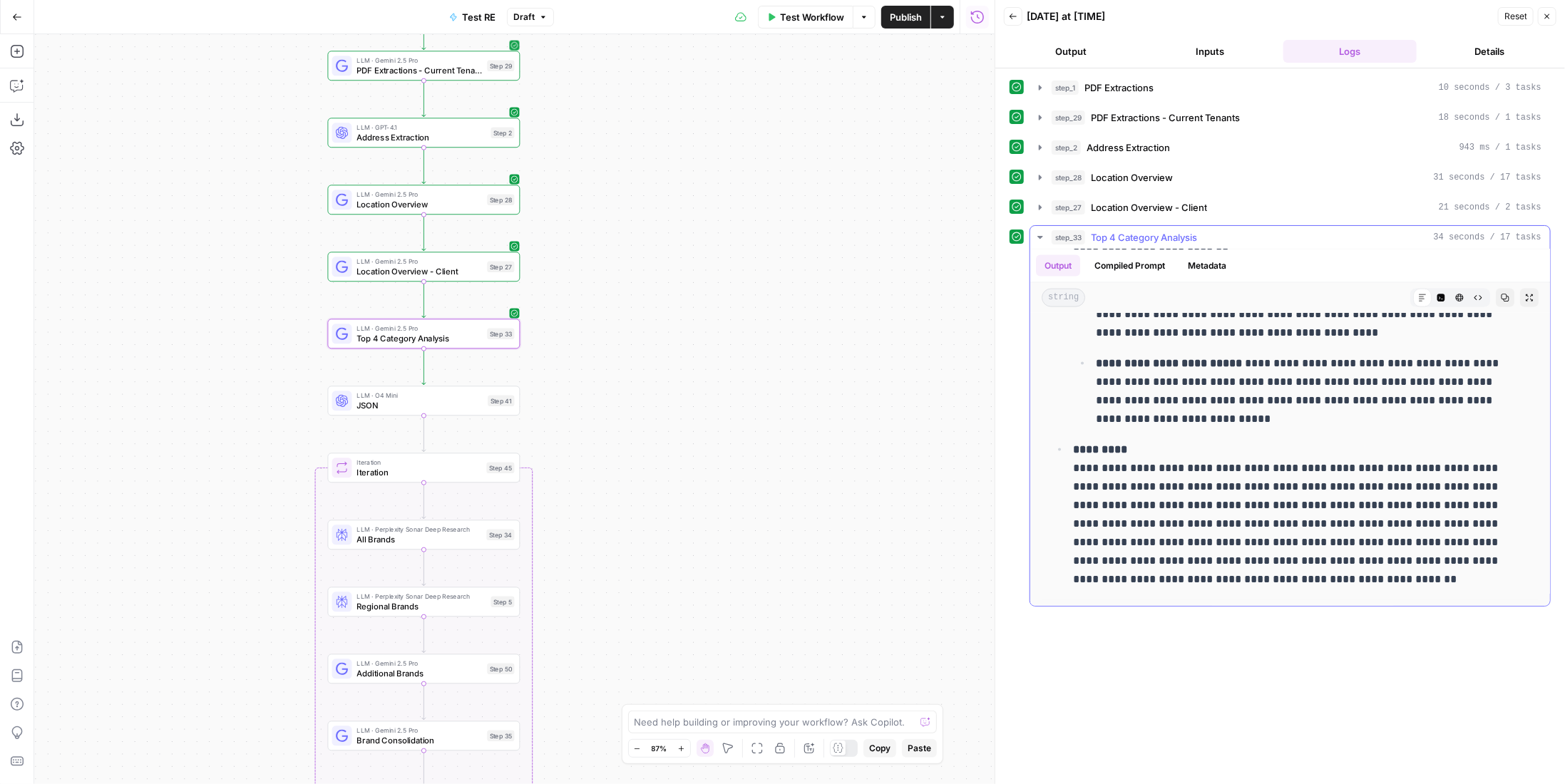 click 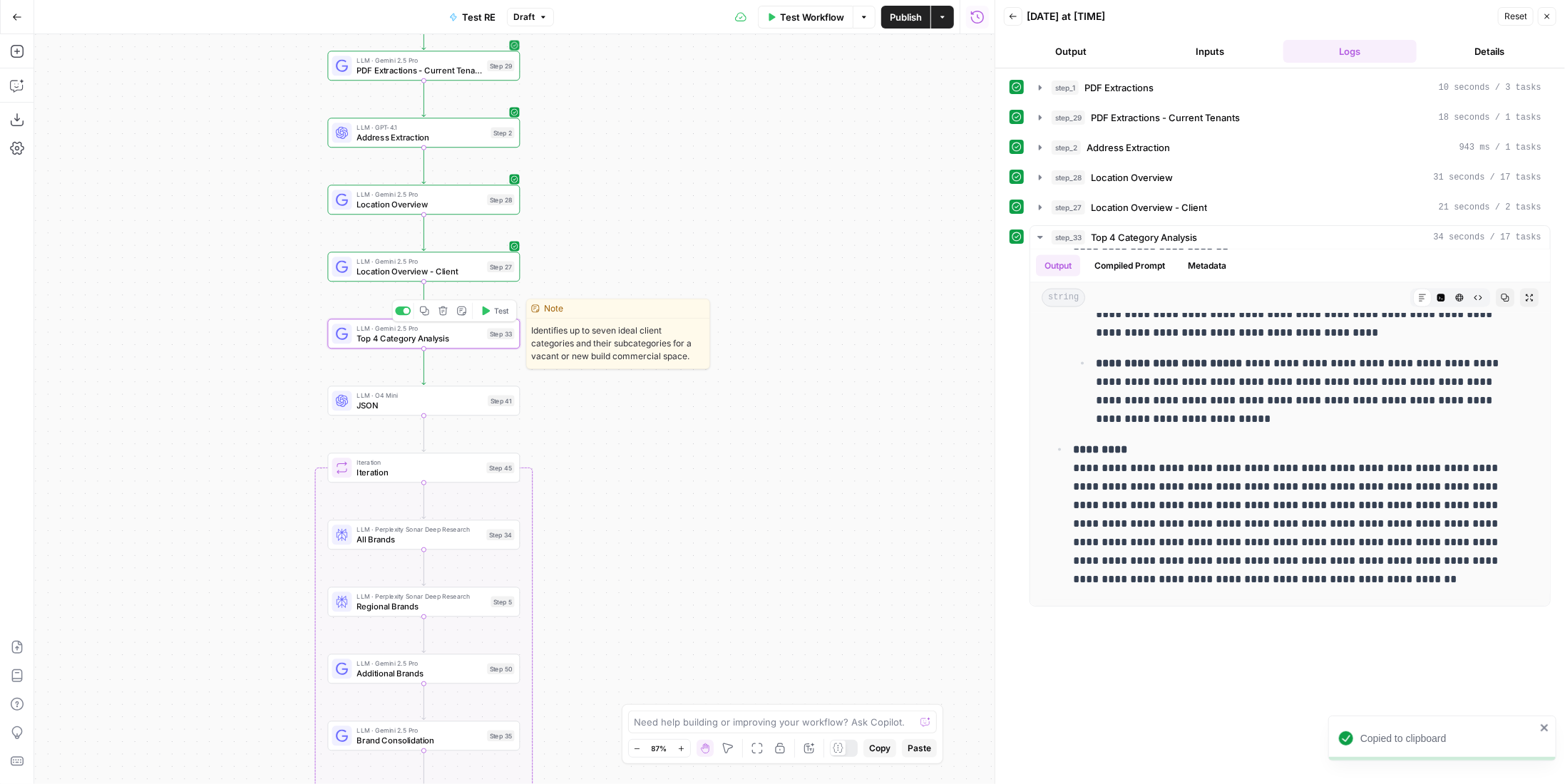 click on "Top 4 Category Analysis" at bounding box center (419, 338) 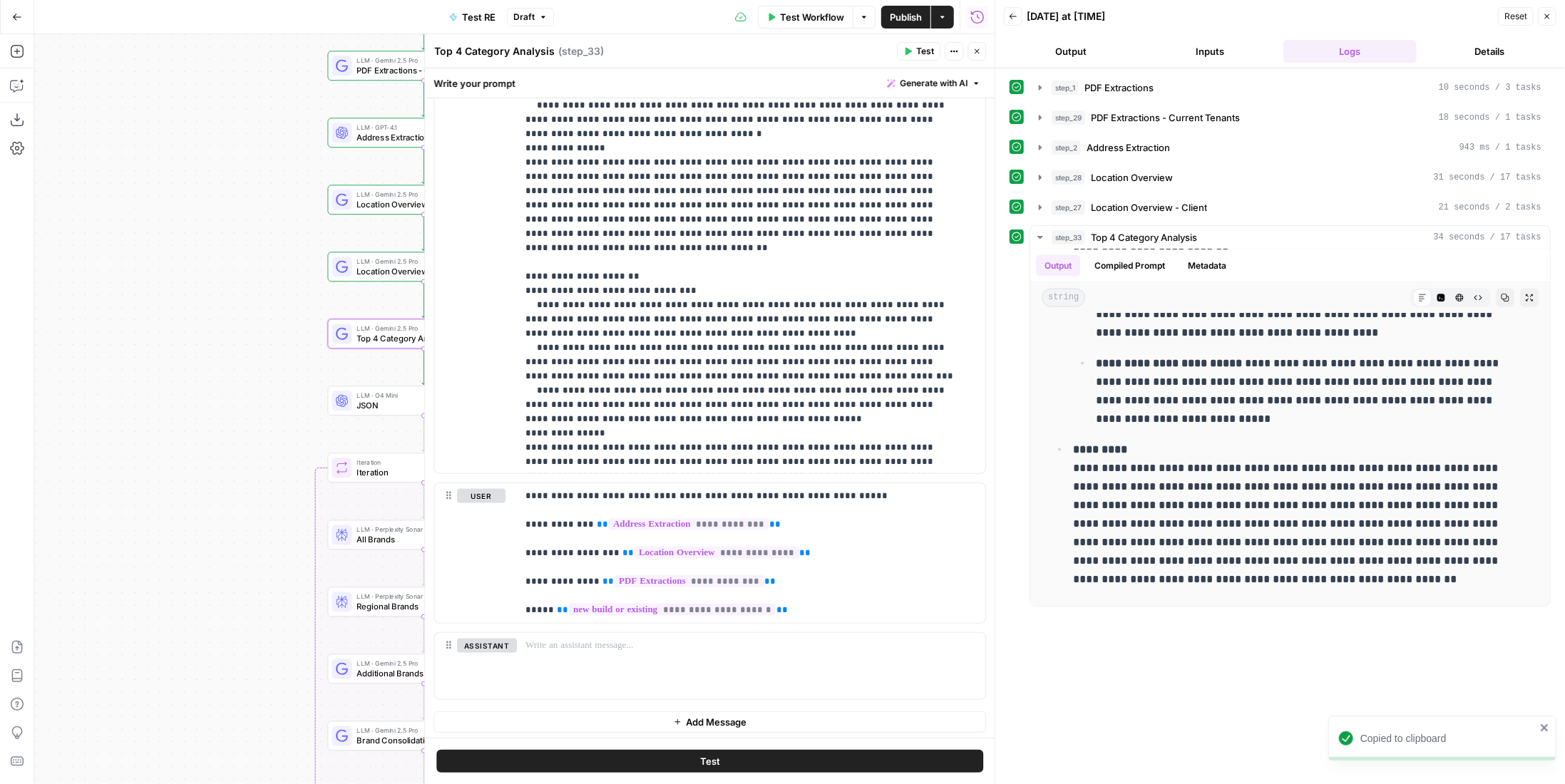 scroll, scrollTop: 1053, scrollLeft: 0, axis: vertical 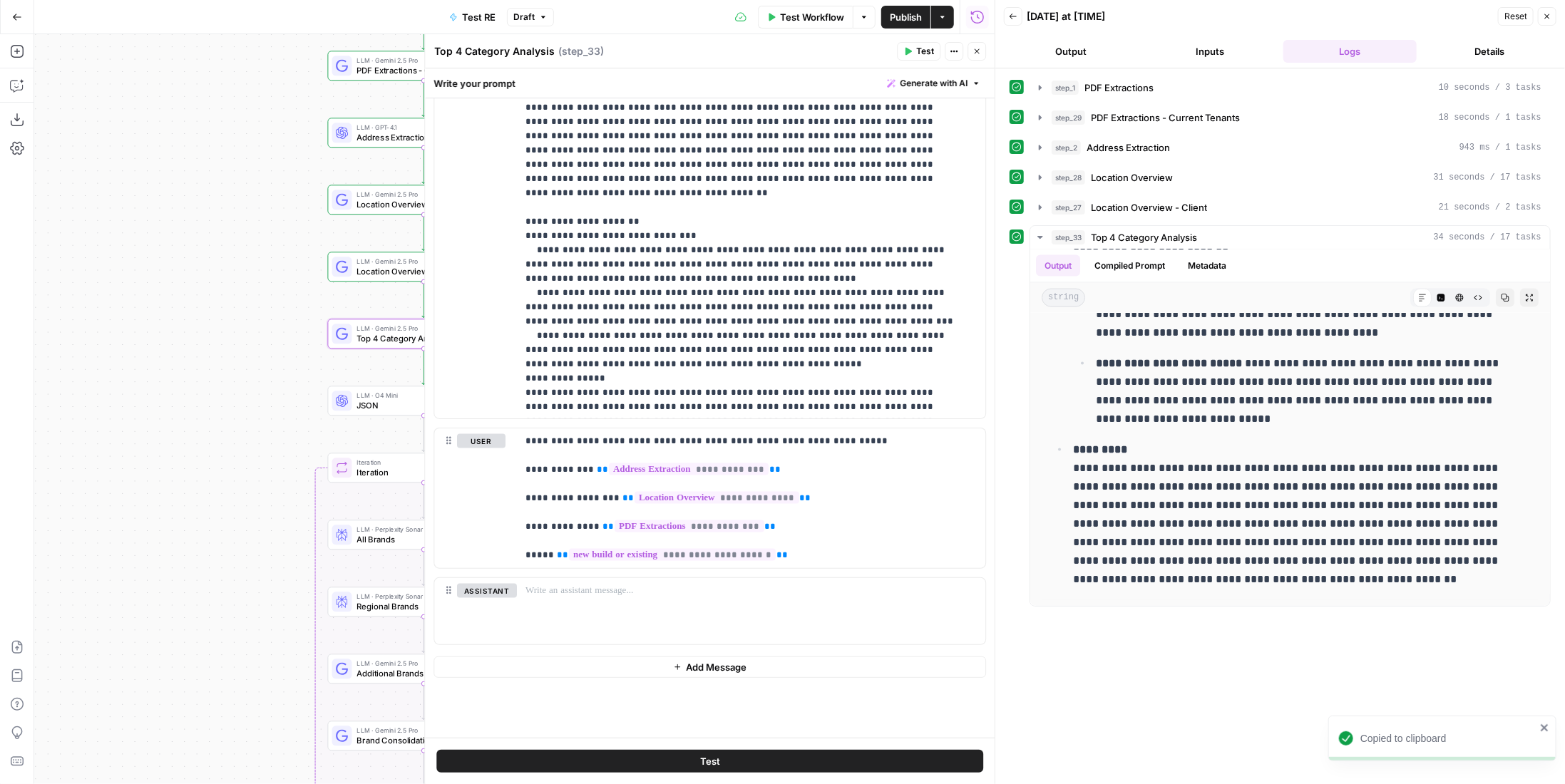 click on "Add Message" at bounding box center (709, 667) 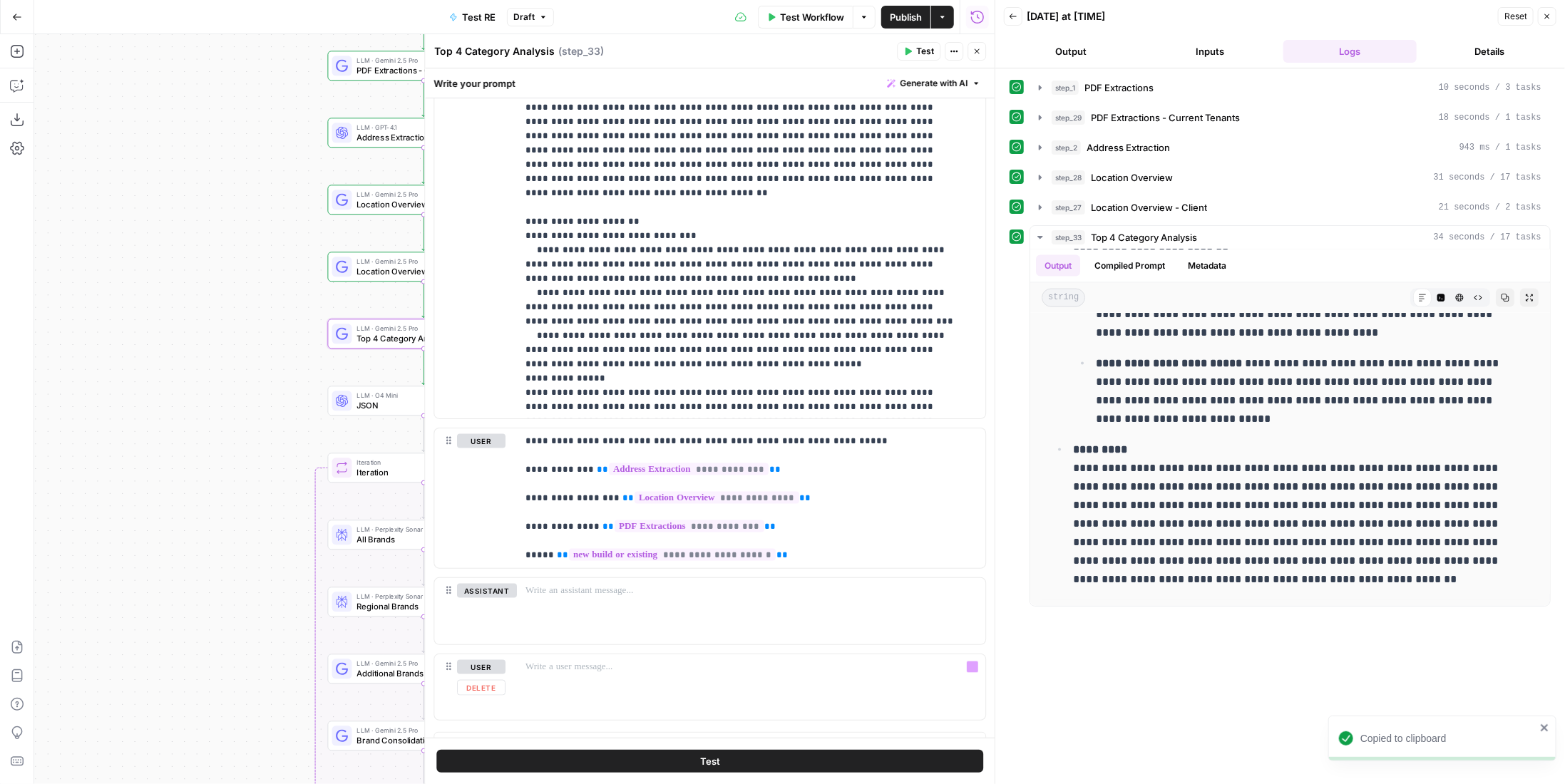 scroll, scrollTop: 1140, scrollLeft: 0, axis: vertical 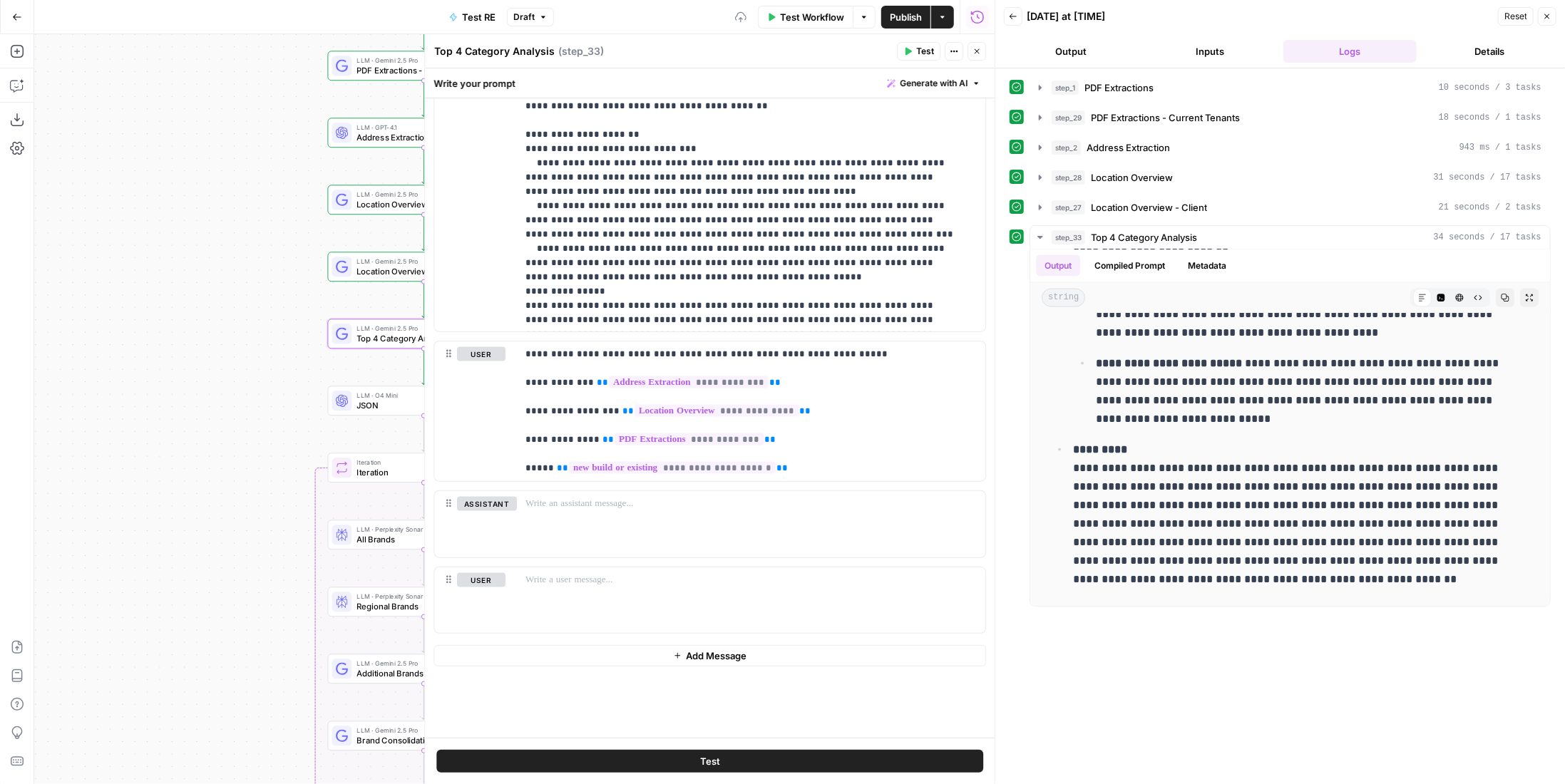 click on "Add Message" at bounding box center [716, 656] 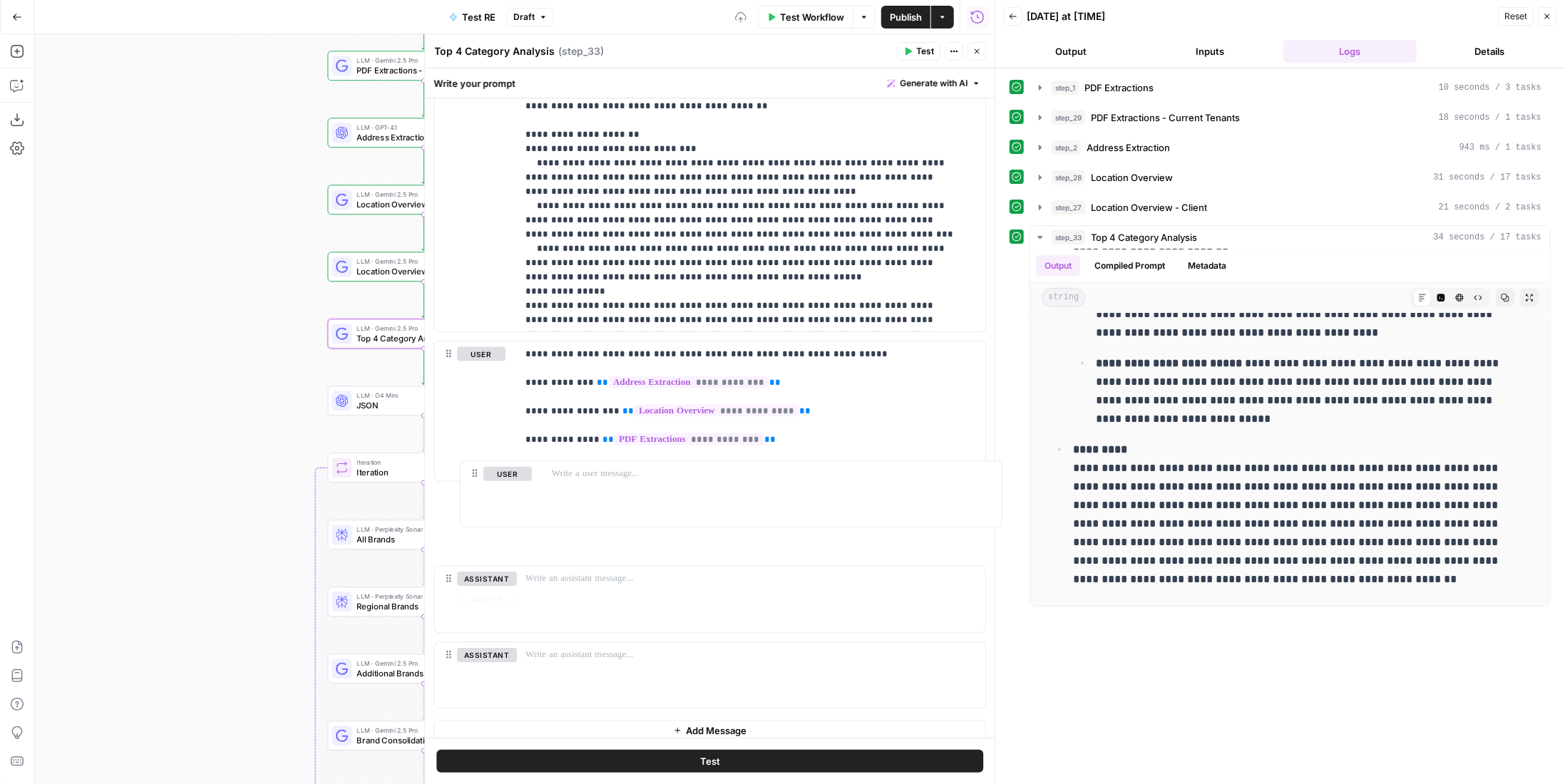 scroll, scrollTop: 1141, scrollLeft: 0, axis: vertical 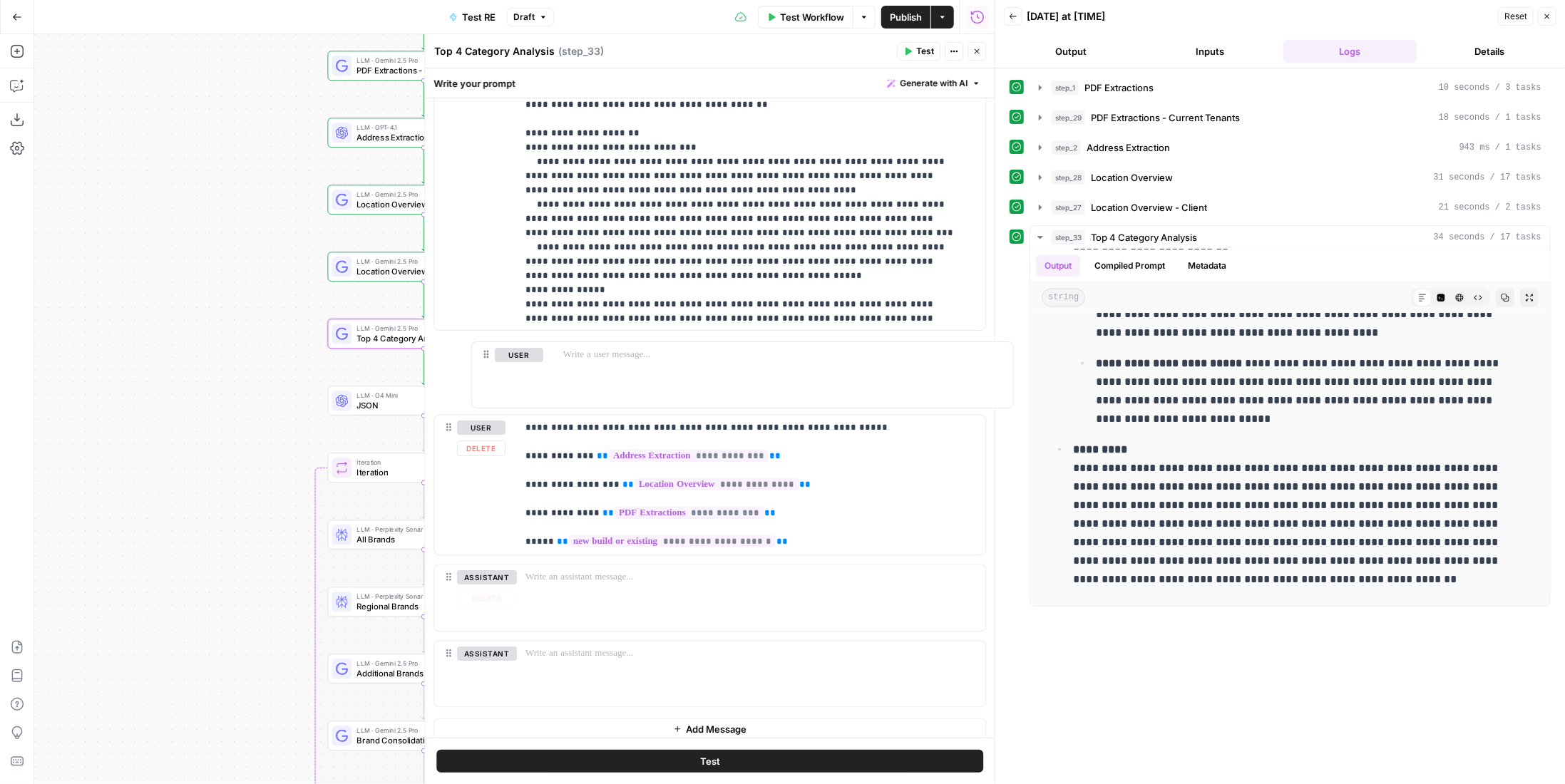 drag, startPoint x: 440, startPoint y: 578, endPoint x: 472, endPoint y: 416, distance: 165.13025 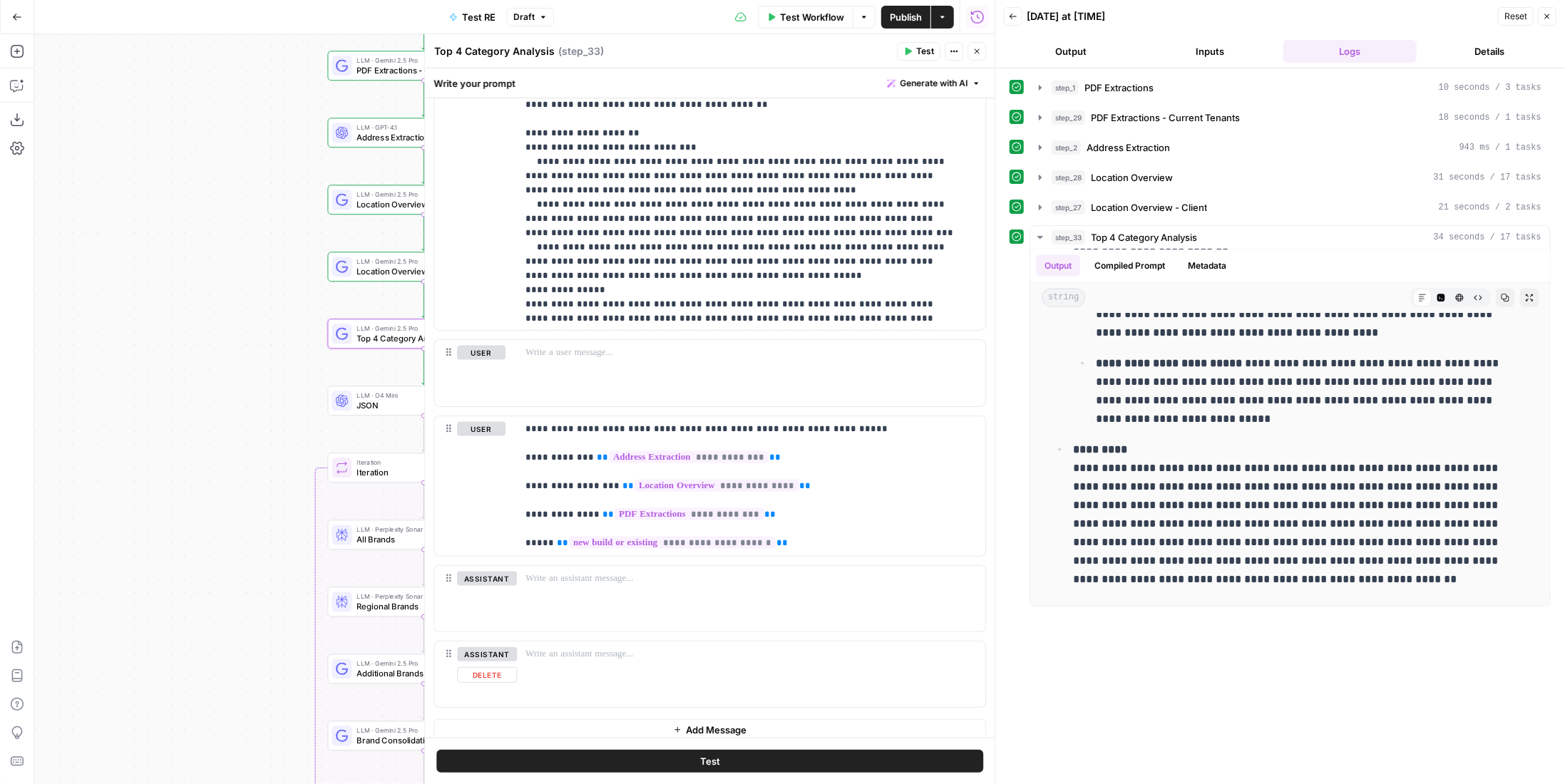 scroll, scrollTop: 1145, scrollLeft: 0, axis: vertical 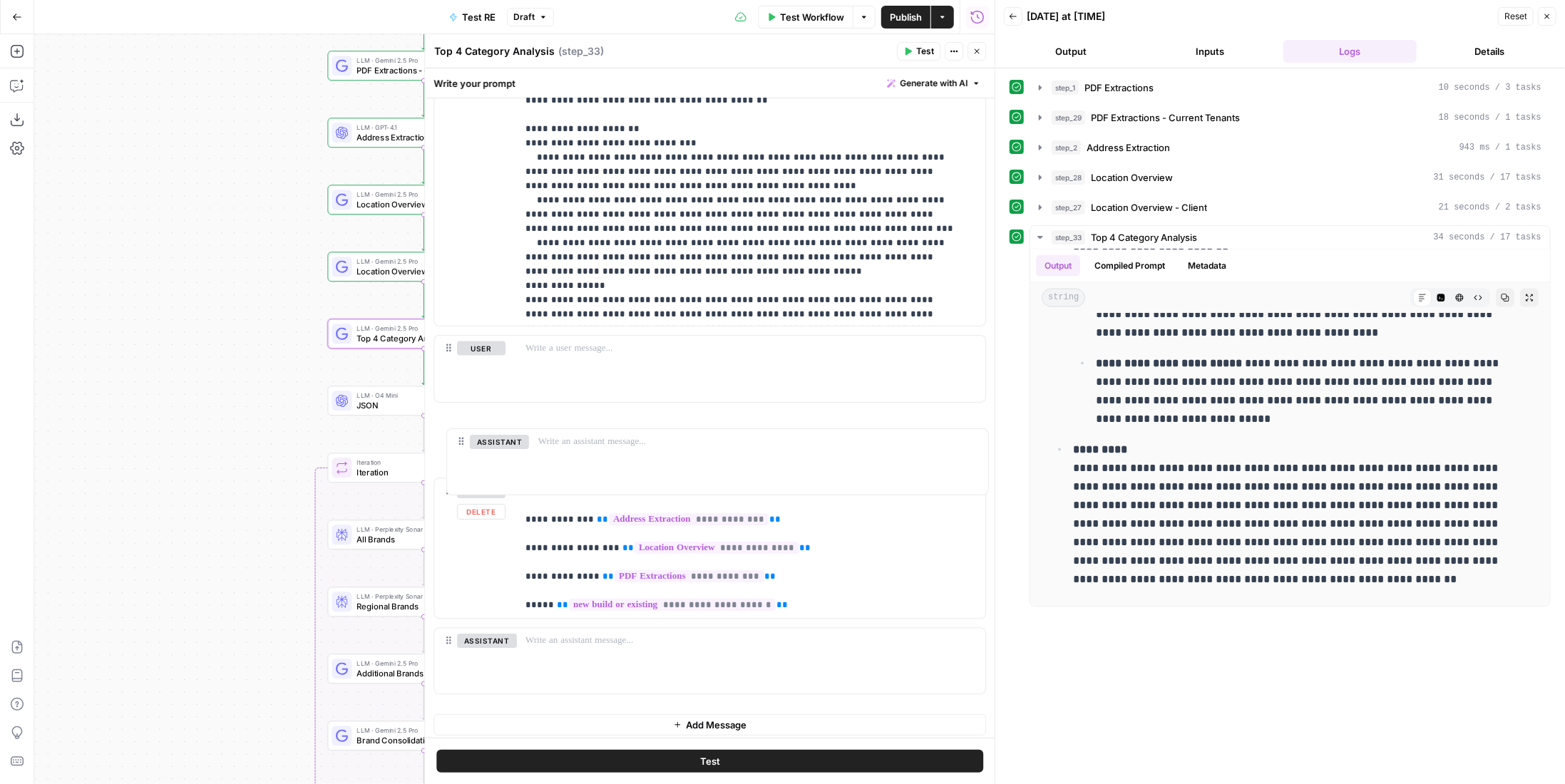 drag, startPoint x: 450, startPoint y: 647, endPoint x: 461, endPoint y: 433, distance: 214.28252 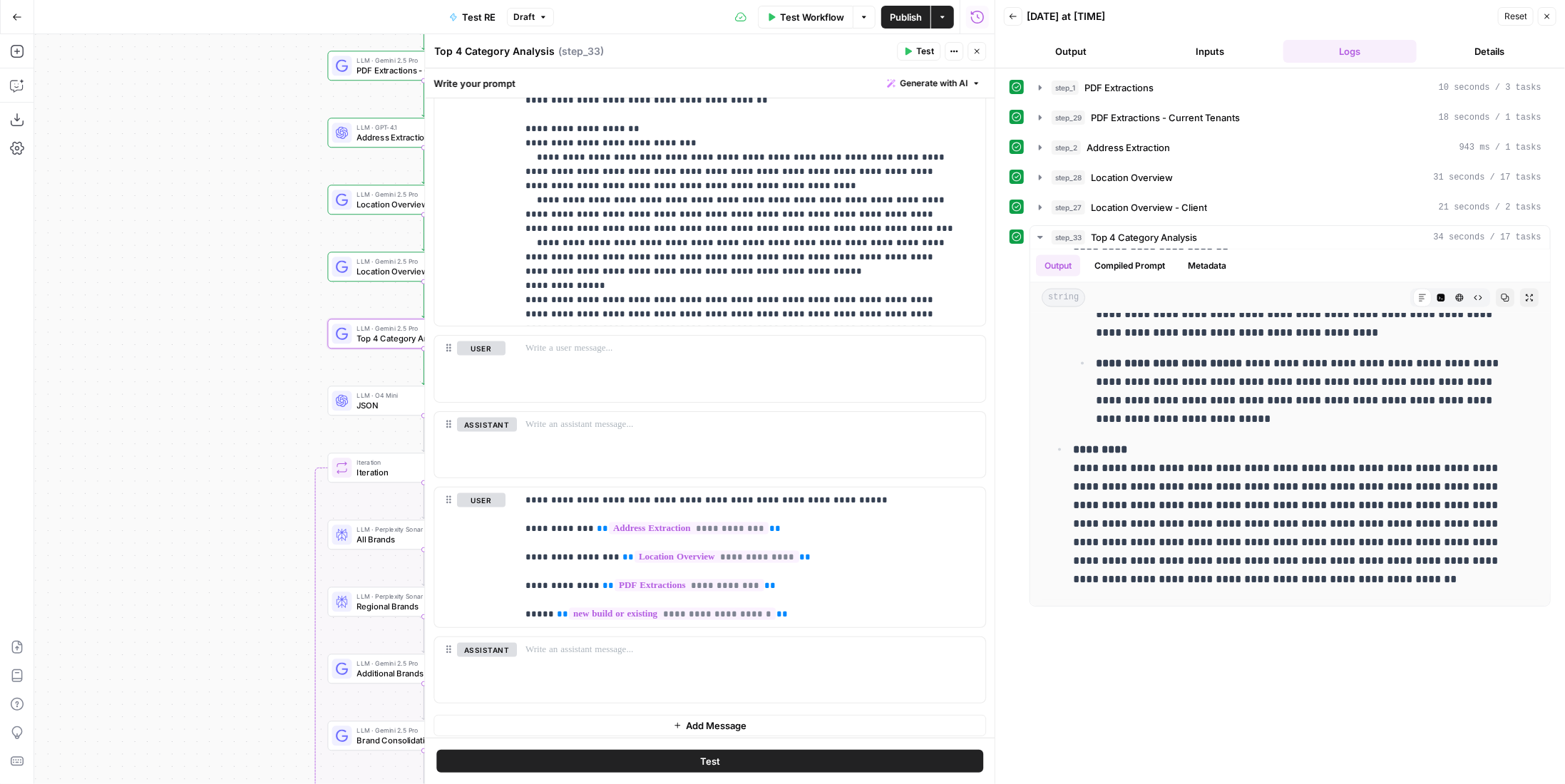 click at bounding box center [751, 445] 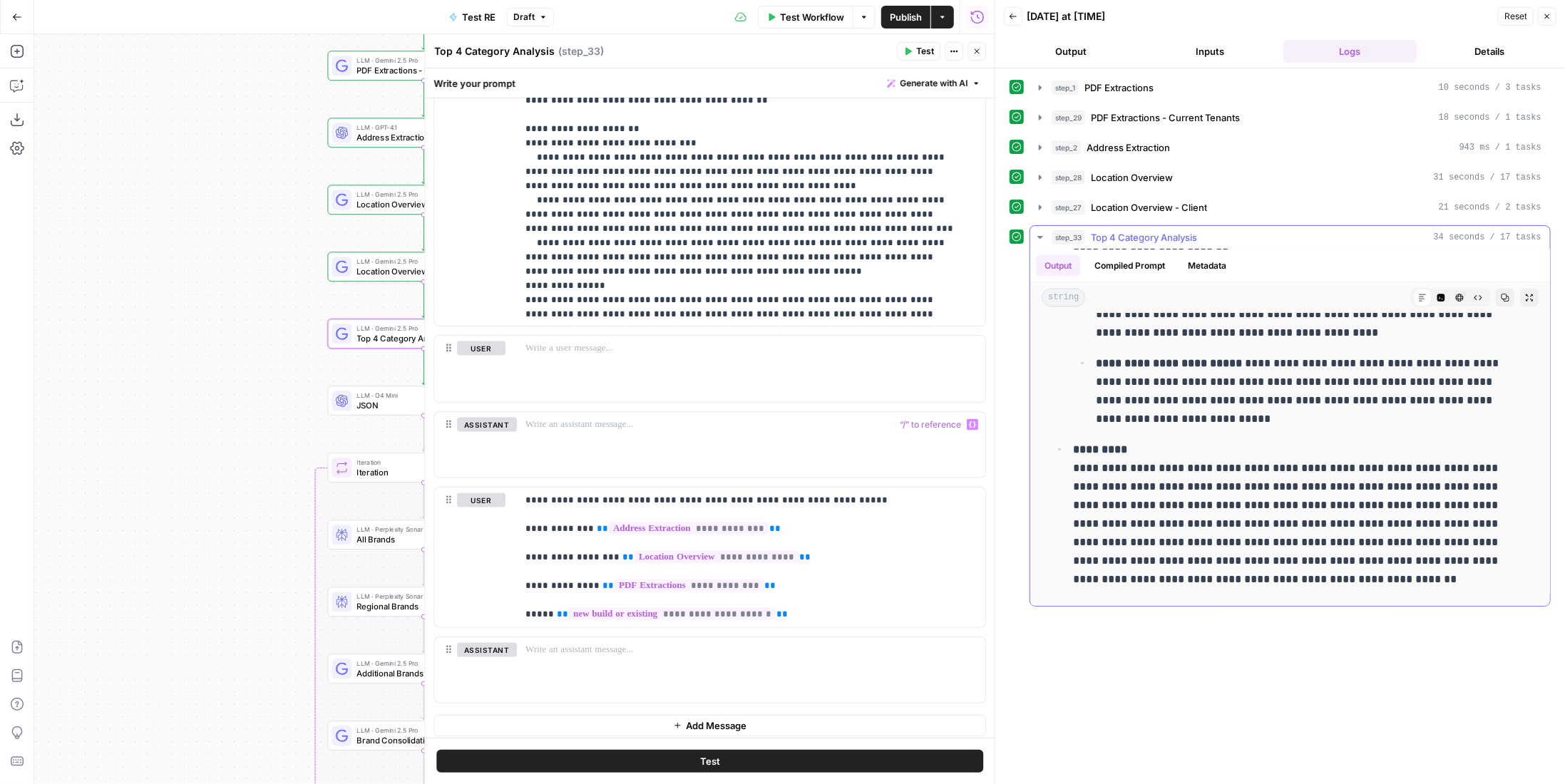 click 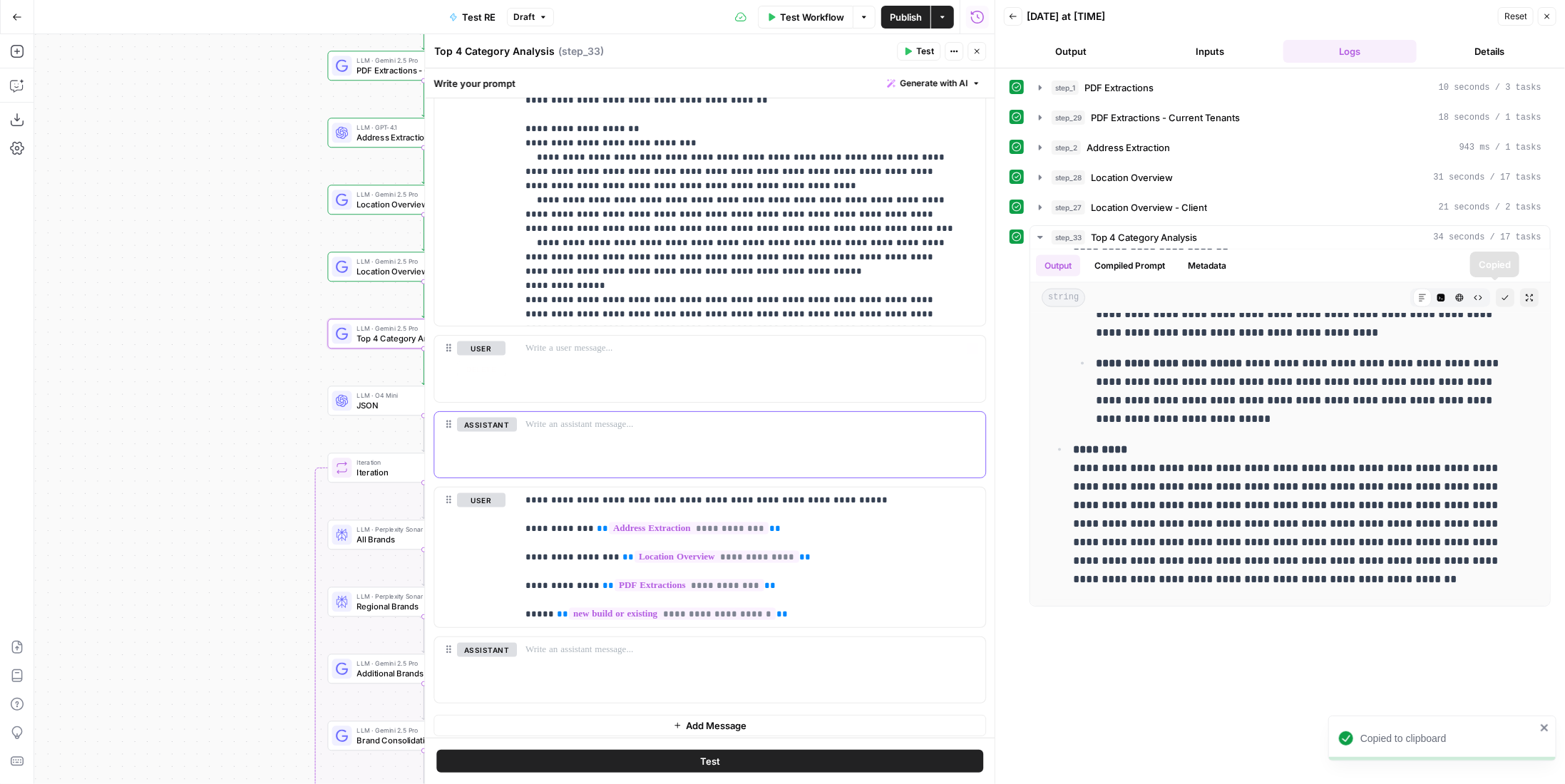 click at bounding box center (751, 425) 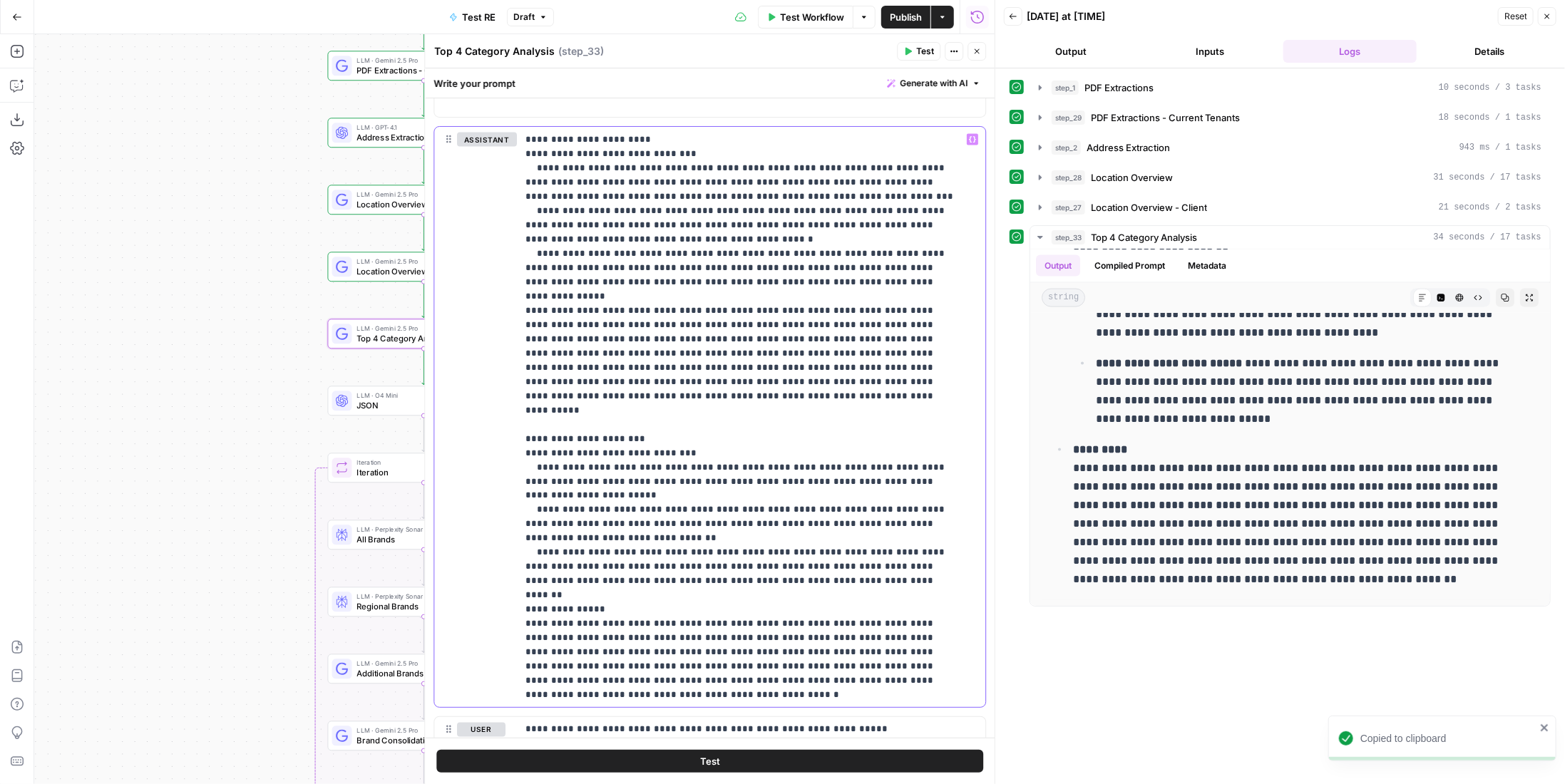 scroll, scrollTop: 1644, scrollLeft: 0, axis: vertical 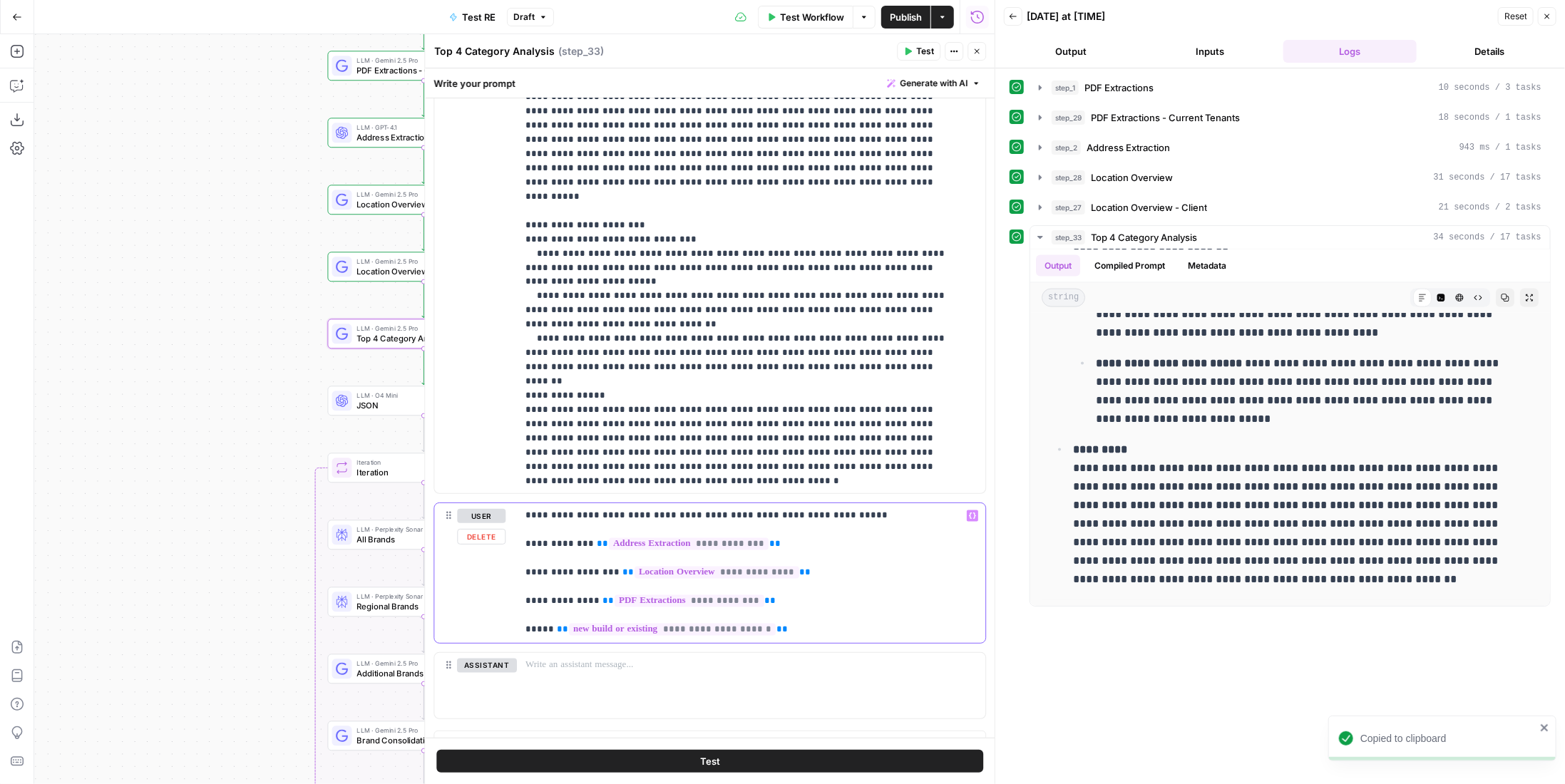 click on "**********" at bounding box center (746, 573) 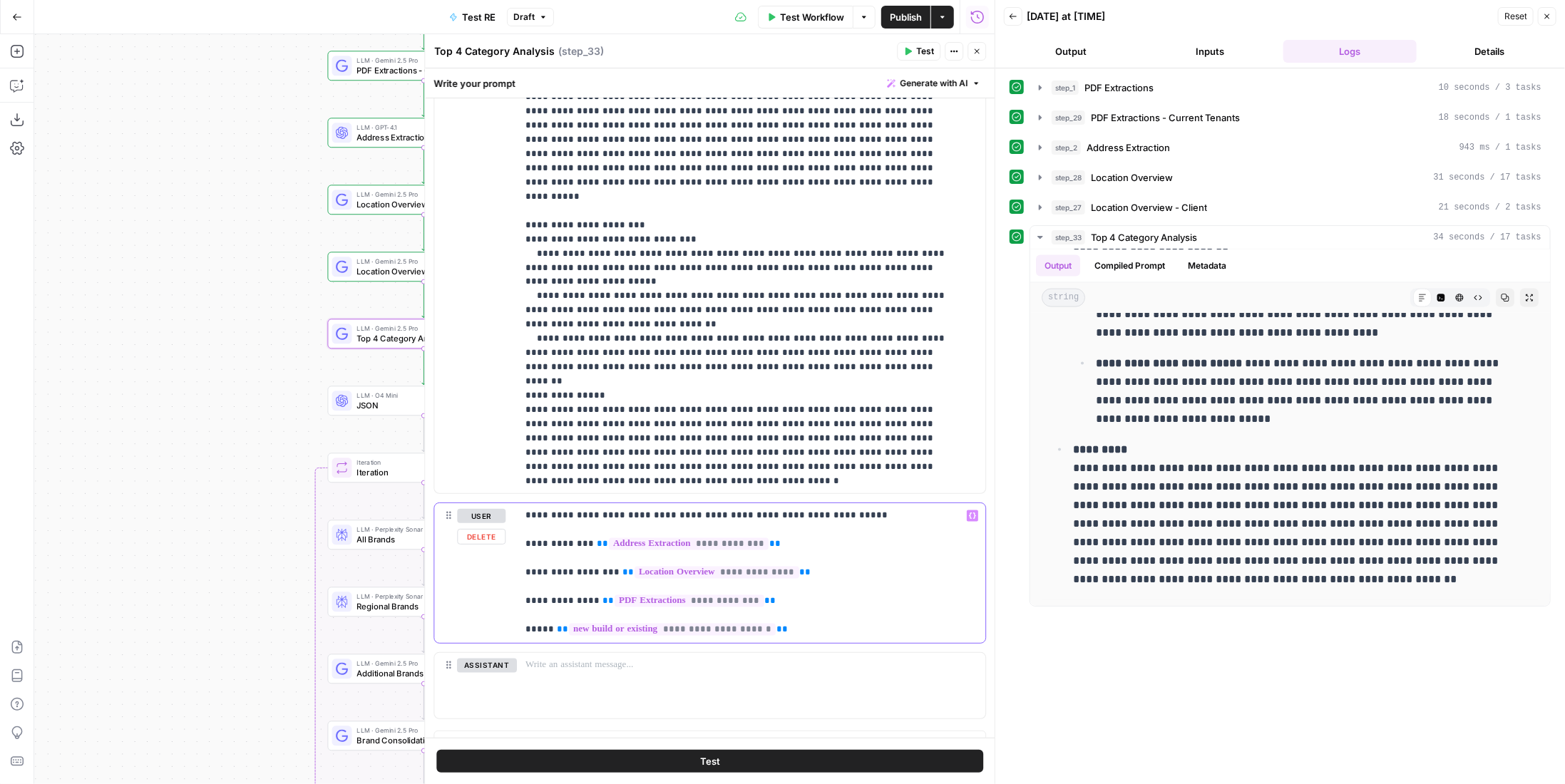 drag, startPoint x: 530, startPoint y: 509, endPoint x: 844, endPoint y: 520, distance: 314.19262 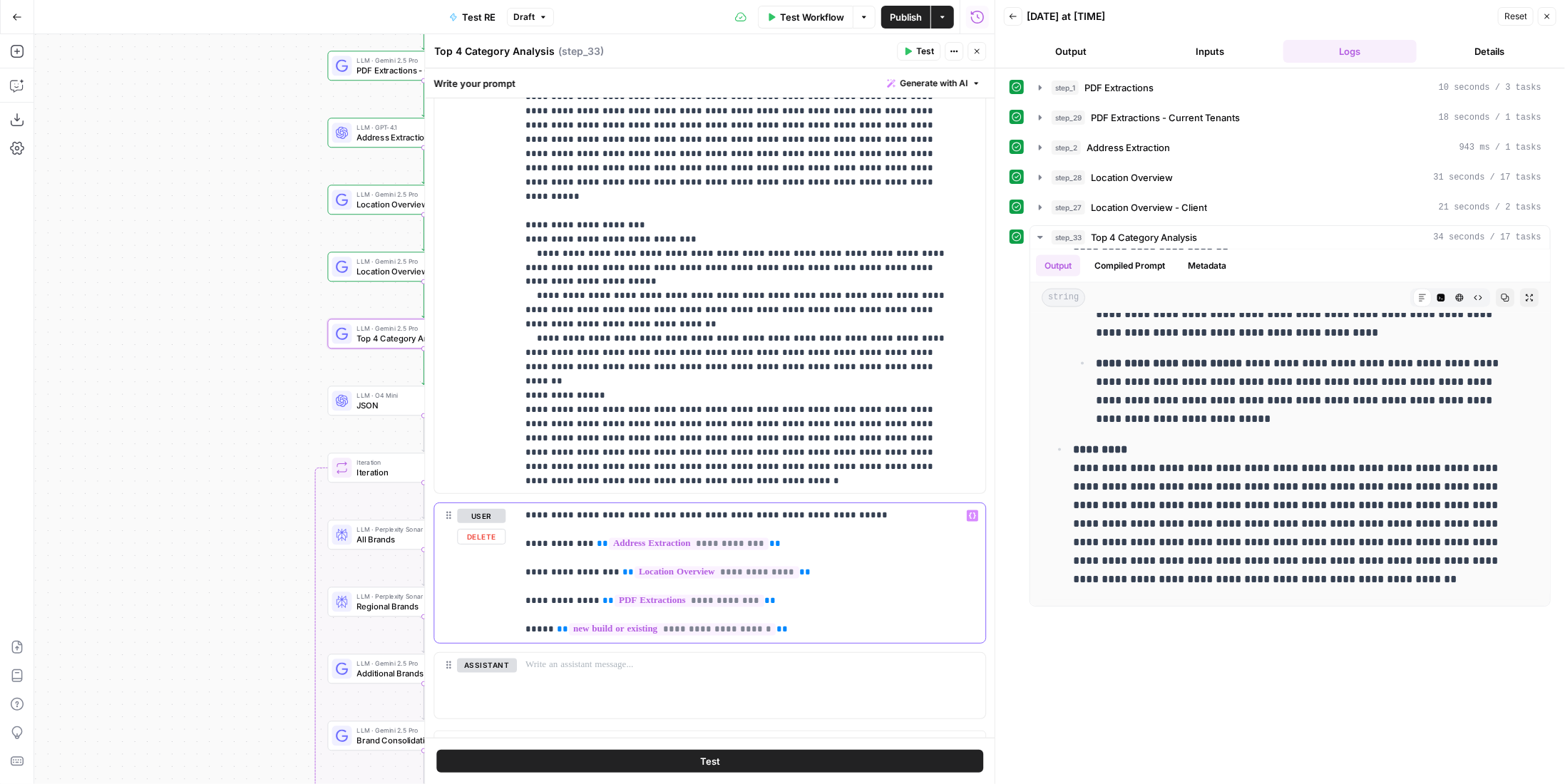 click on "**********" at bounding box center [746, 573] 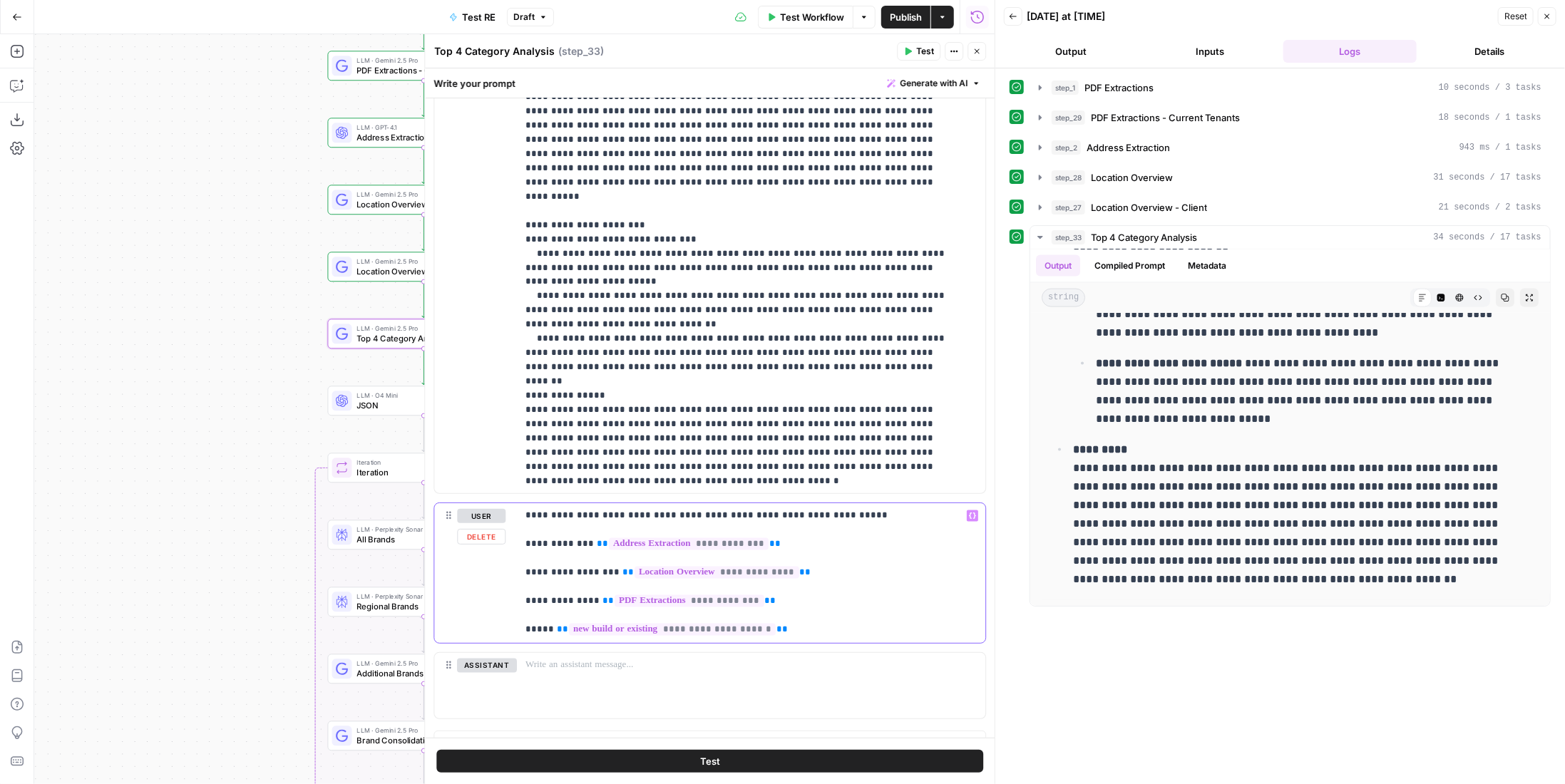 drag, startPoint x: 858, startPoint y: 508, endPoint x: 486, endPoint y: 502, distance: 372.0484 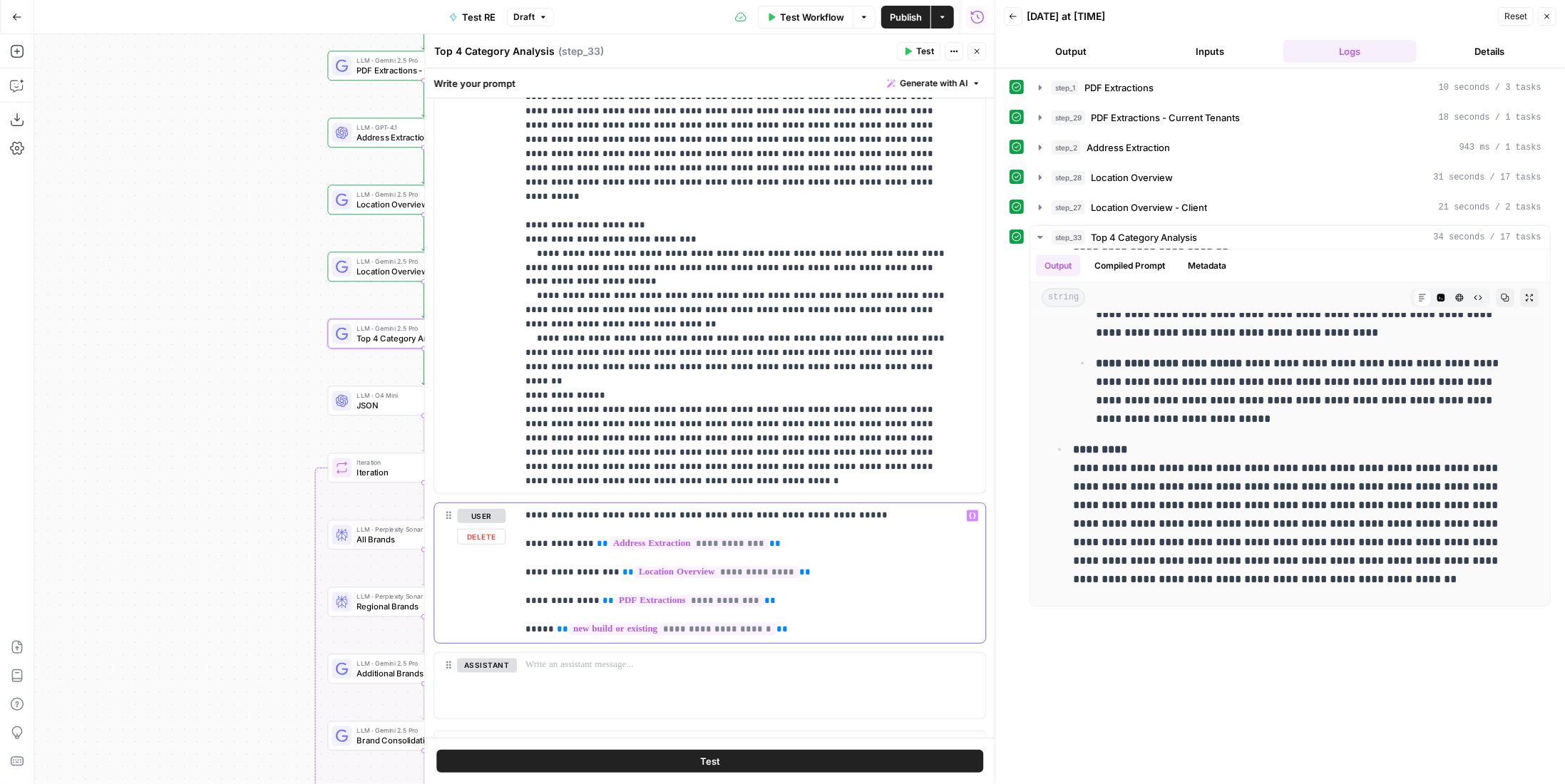 click on "**********" at bounding box center [709, 573] 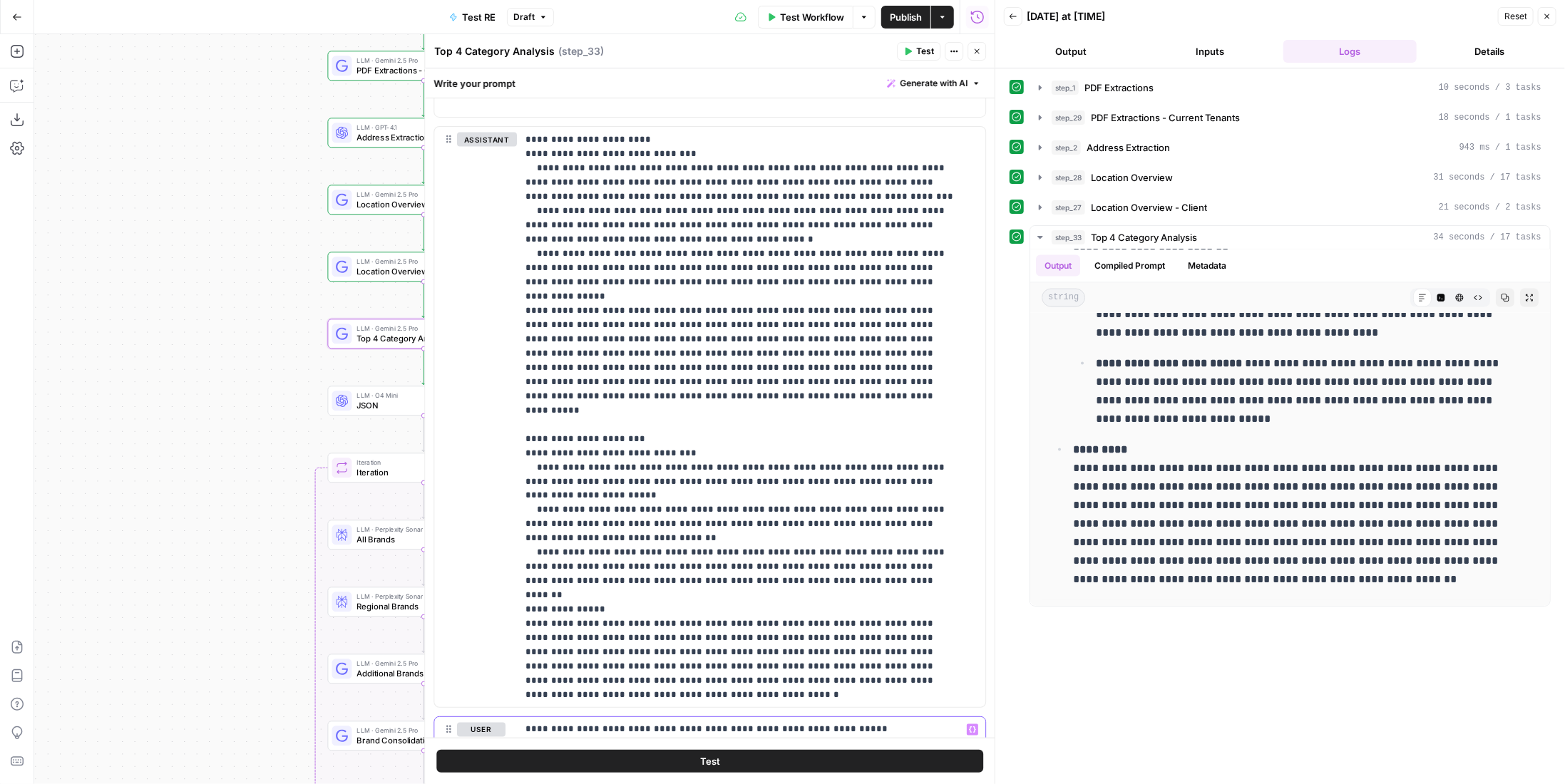 scroll, scrollTop: 1074, scrollLeft: 0, axis: vertical 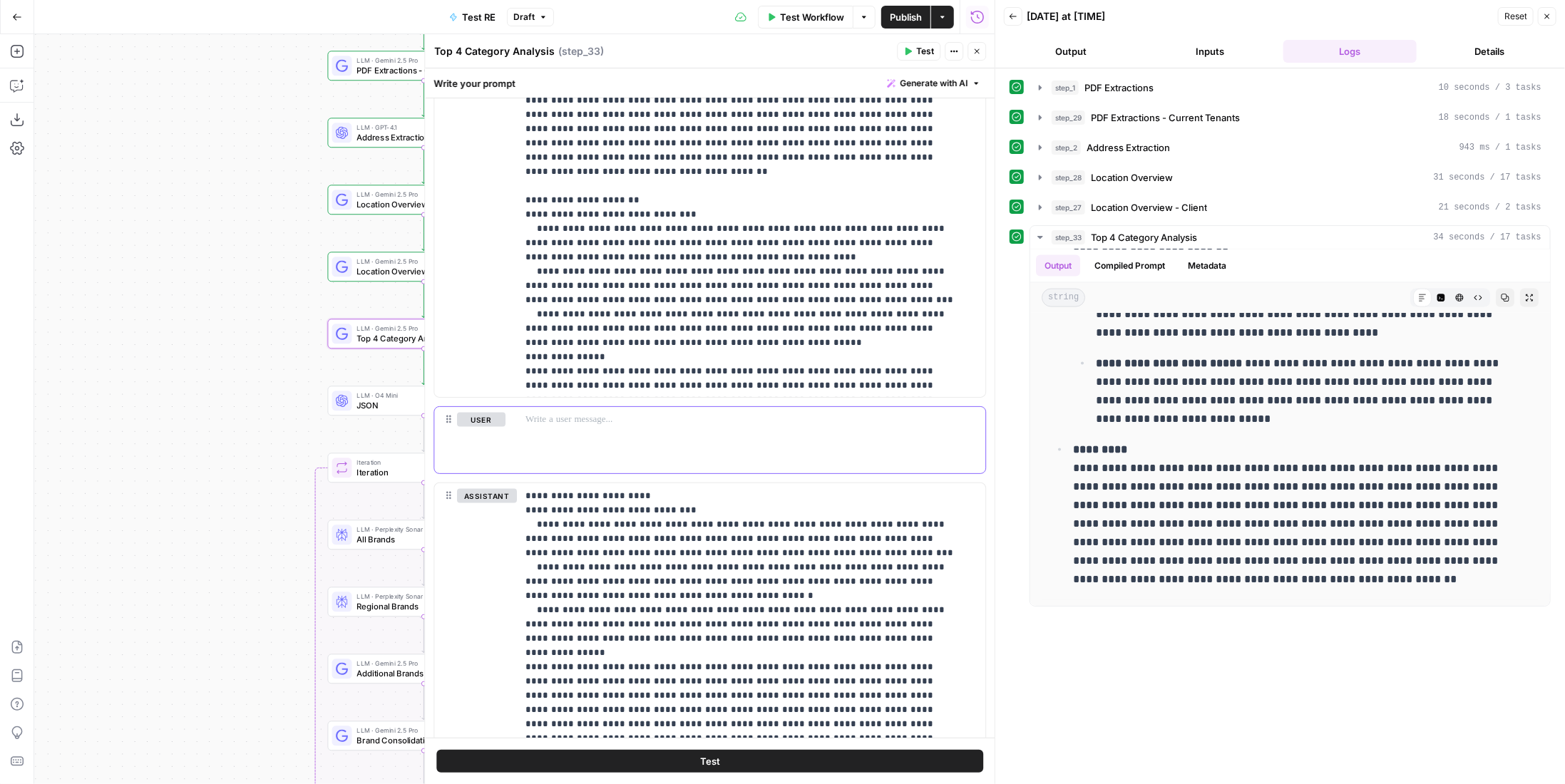 click at bounding box center (751, 420) 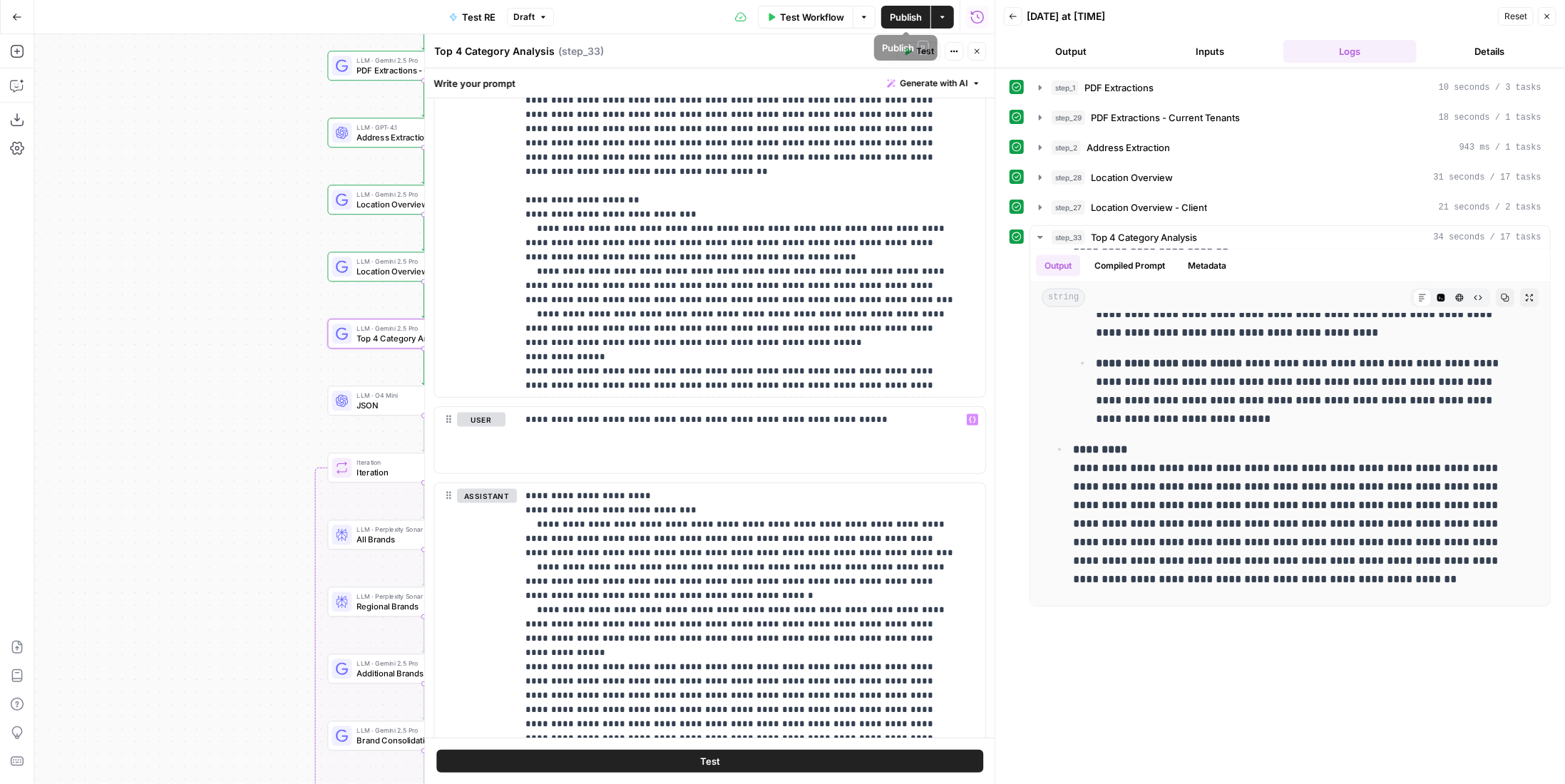 click on "Publish" at bounding box center [905, 17] 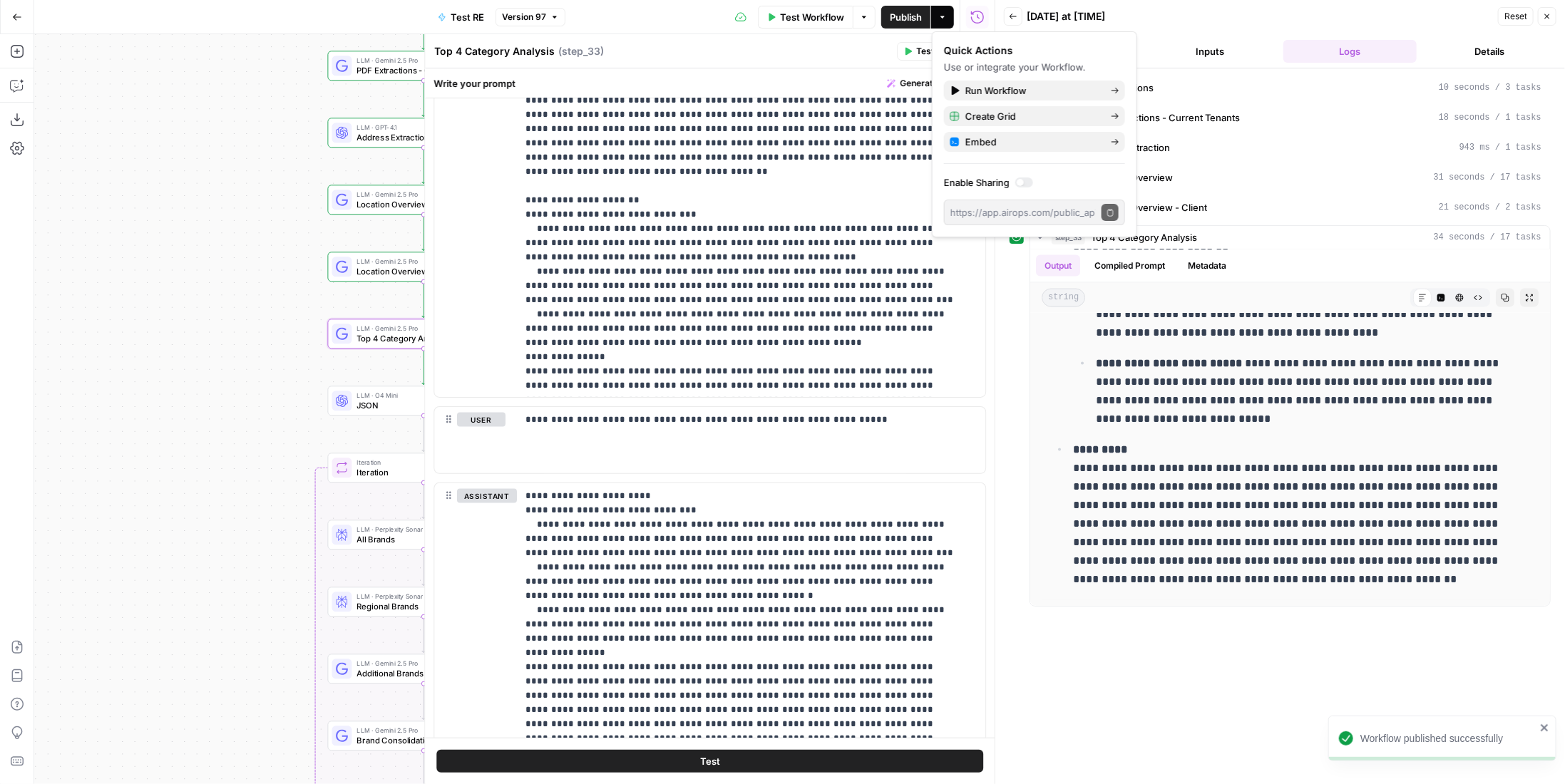 click on "Back" at bounding box center [1013, 16] 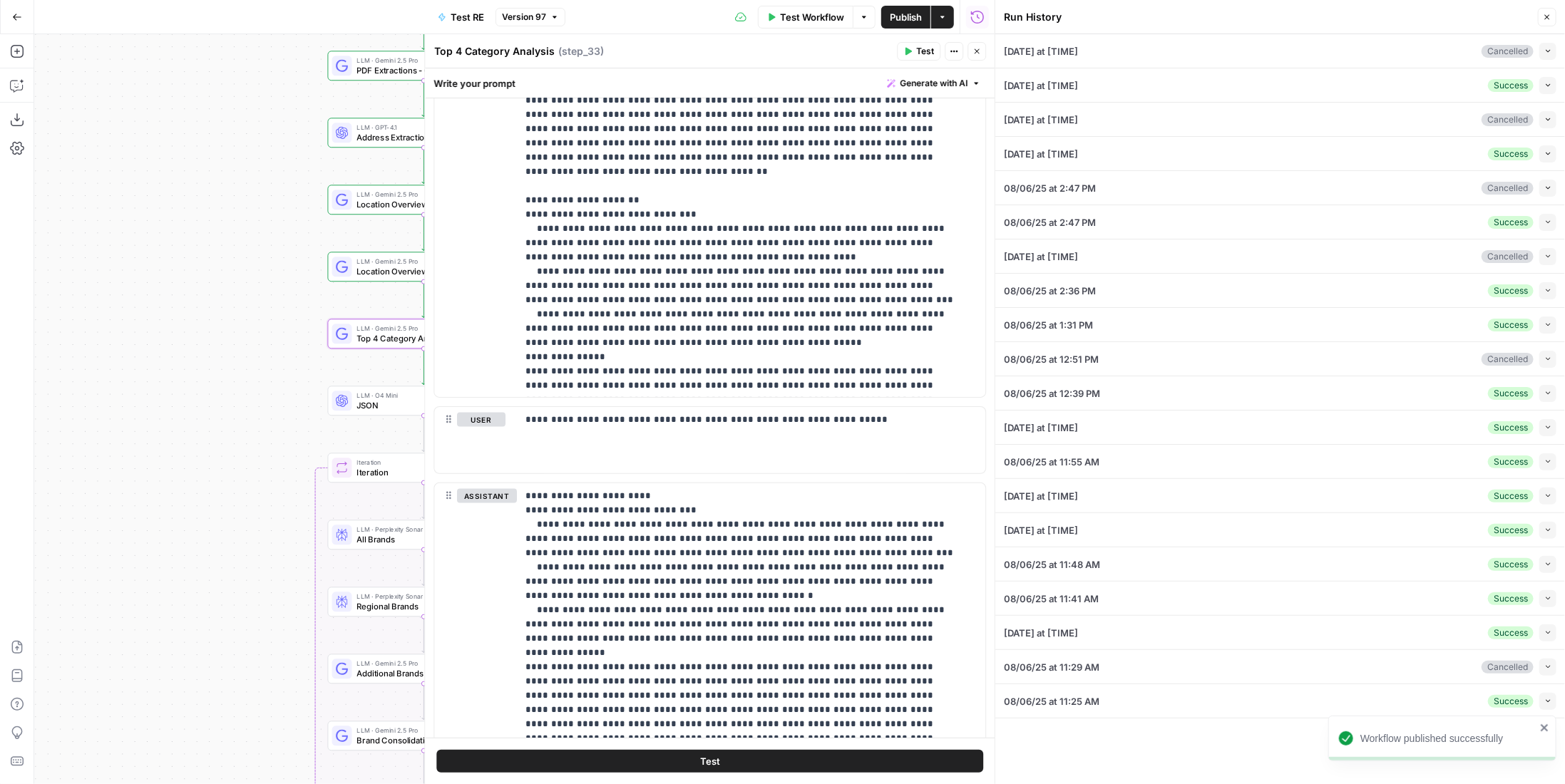 click on "Test Workflow" at bounding box center [812, 17] 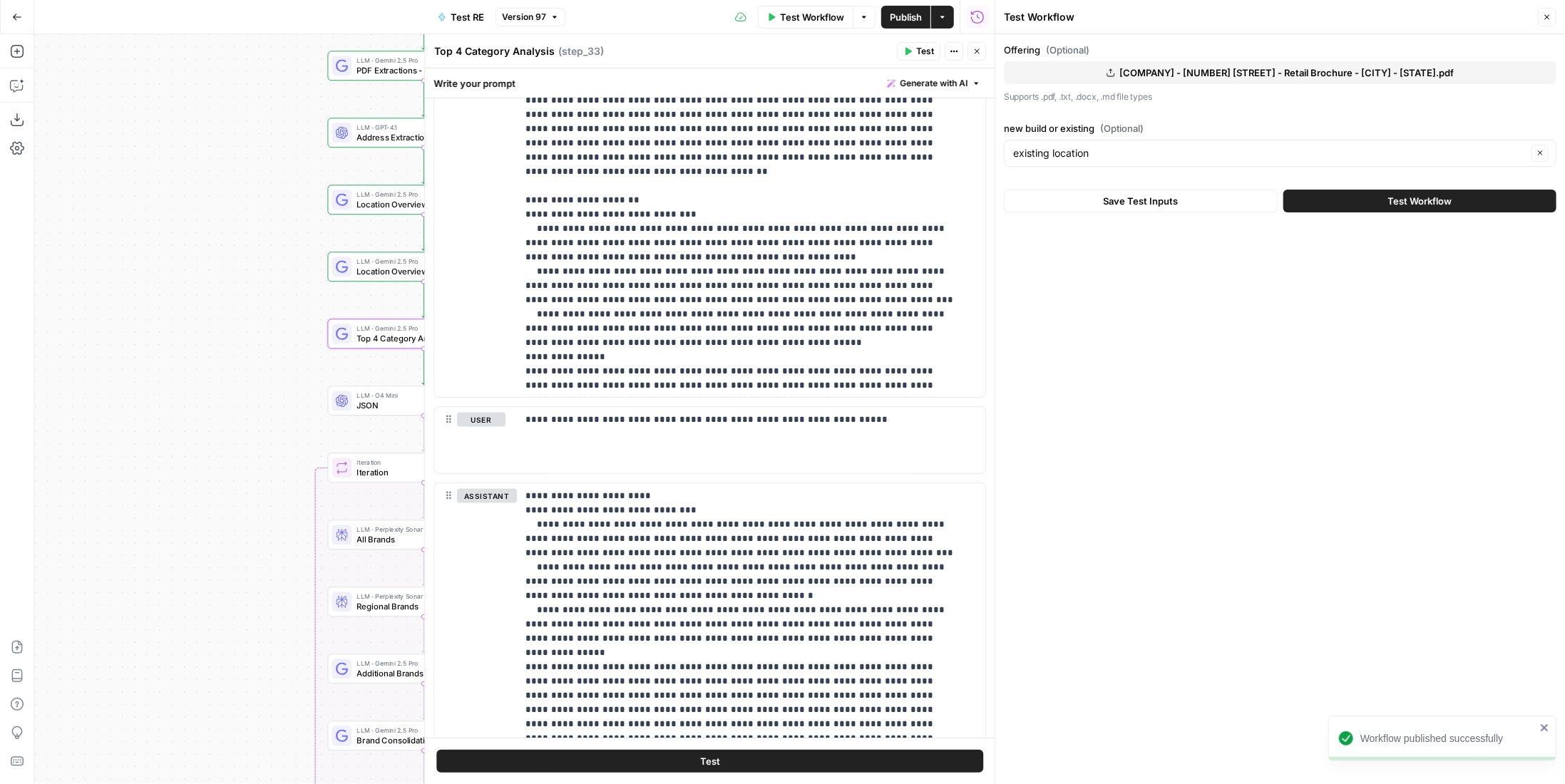 click on "ARNYC - 2260 Kings Highway - Retail Brochure - Fairfield - CT.pdf" at bounding box center (1280, 73) 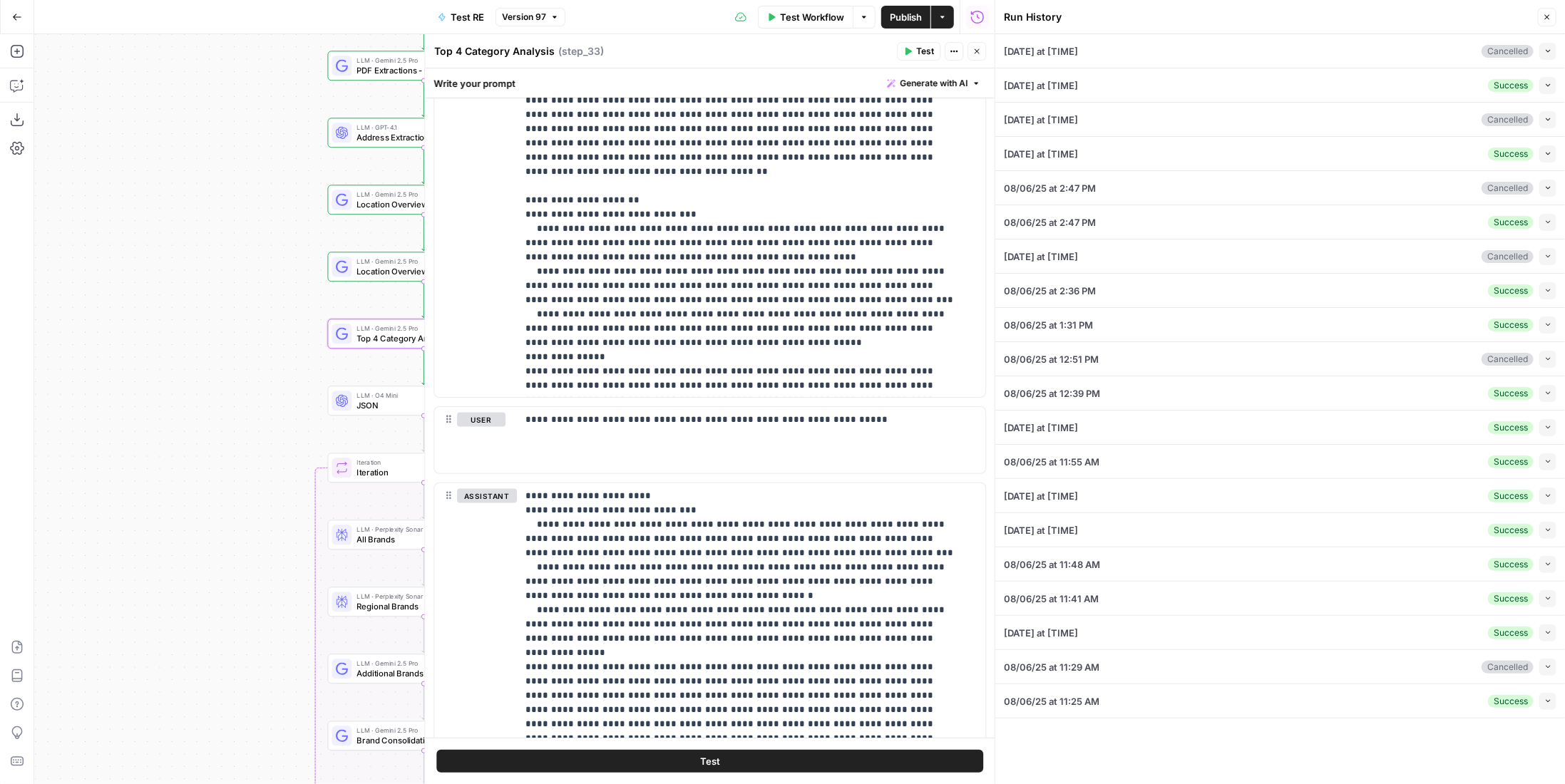 click 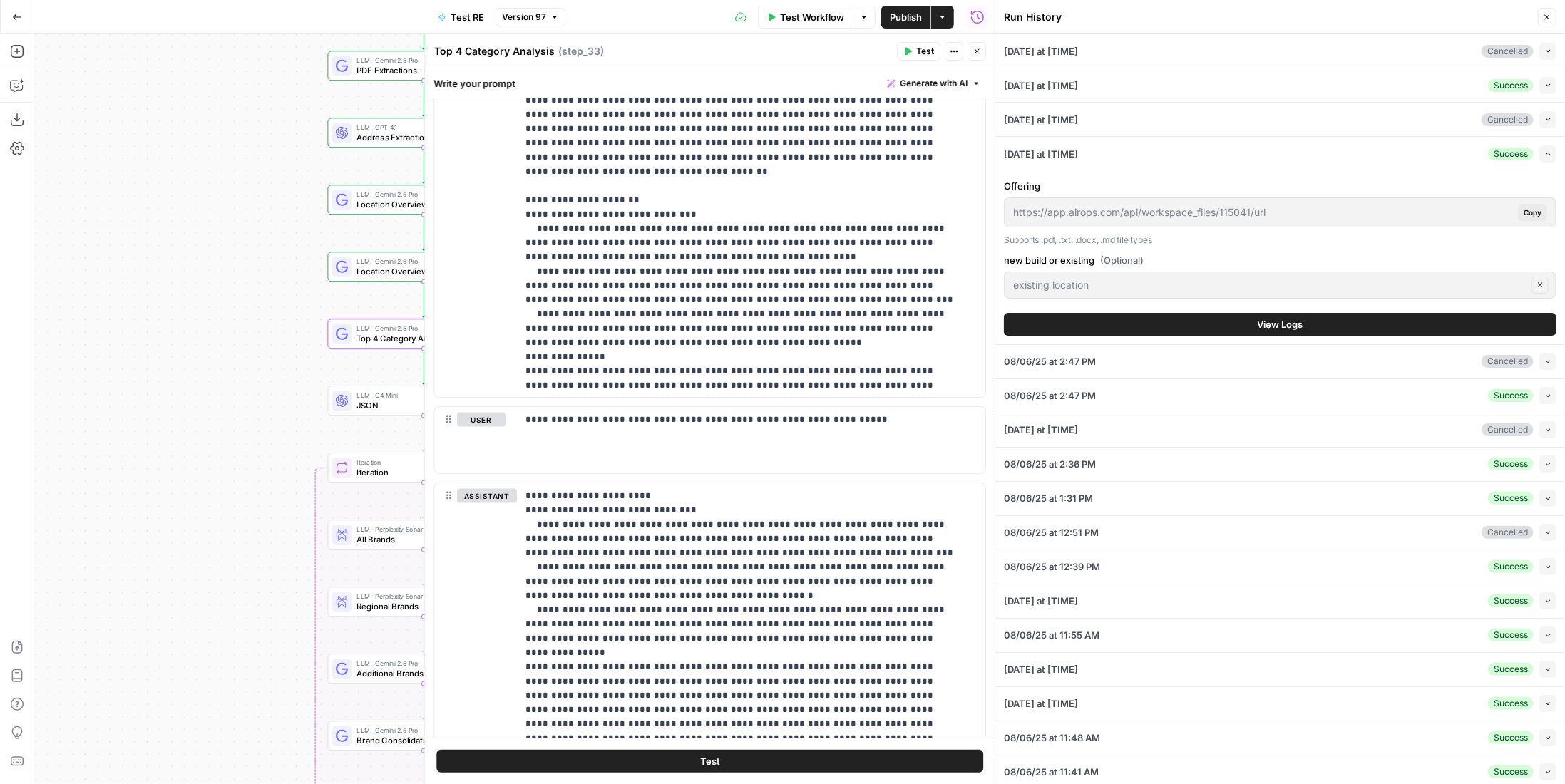 click on "View Logs" at bounding box center [1281, 324] 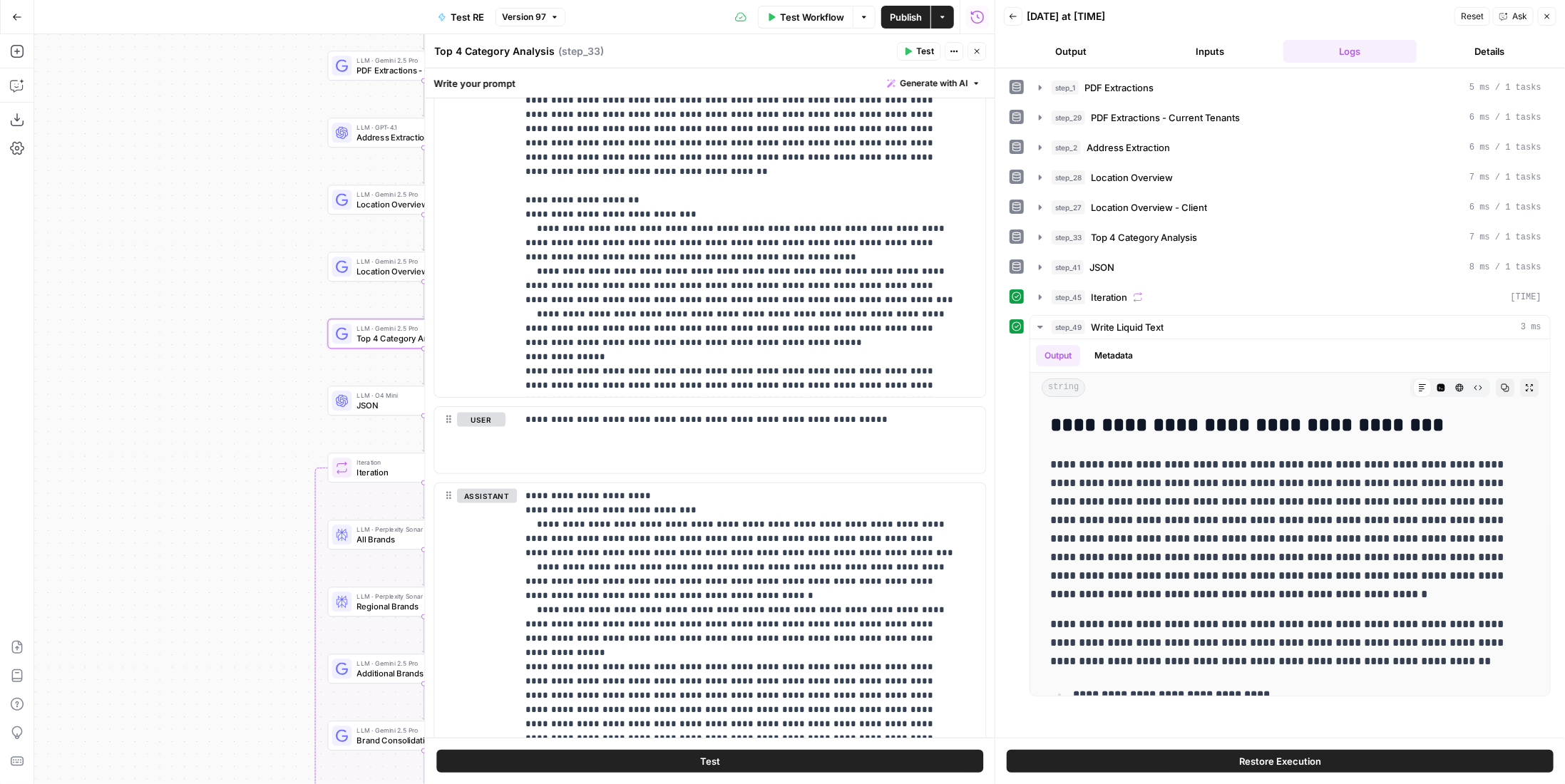 click on "Back 08/06/25 at 2:48 PM Reset Ask Close" at bounding box center [1280, 16] 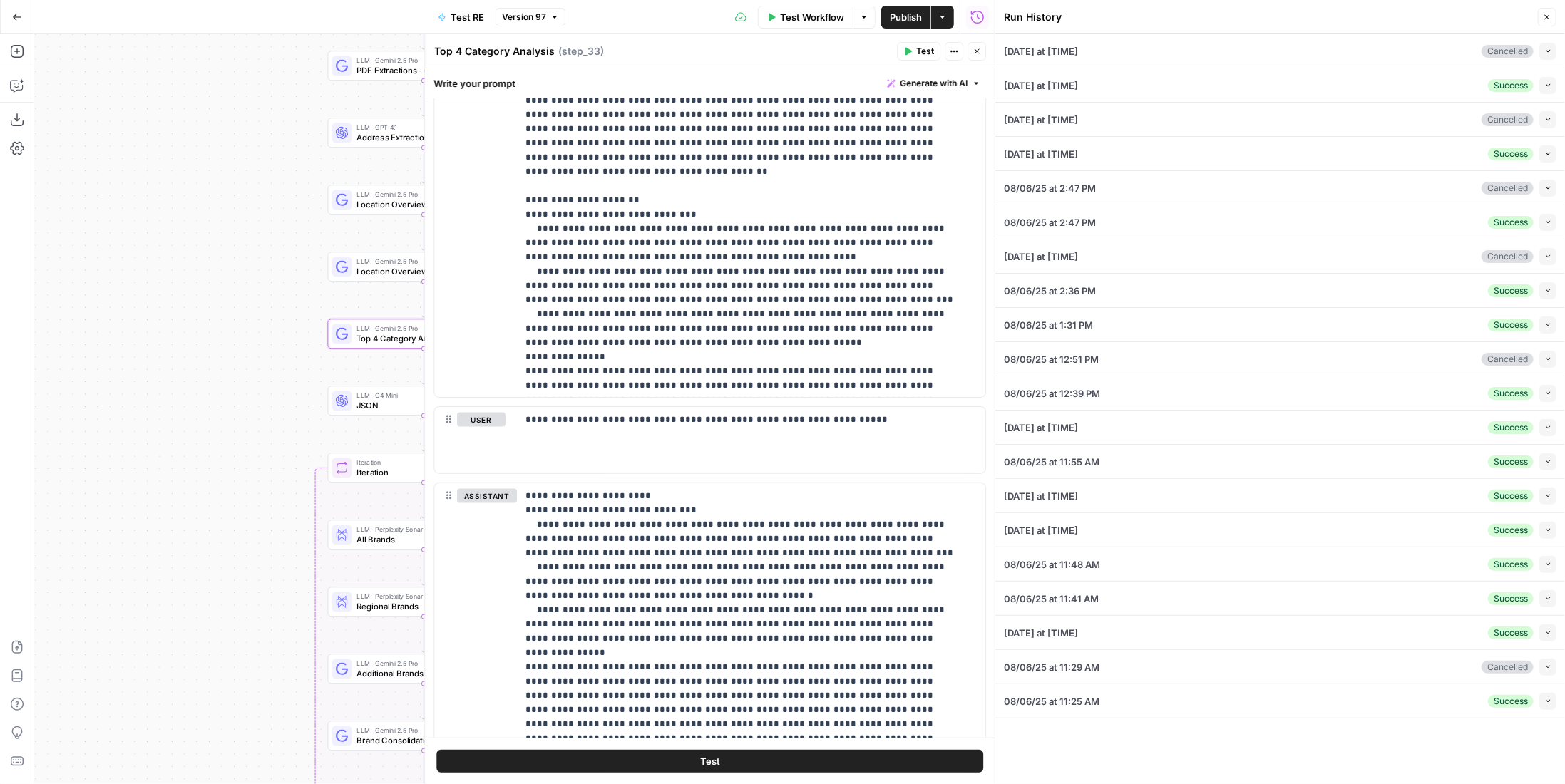 click on "Test Workflow" at bounding box center (812, 17) 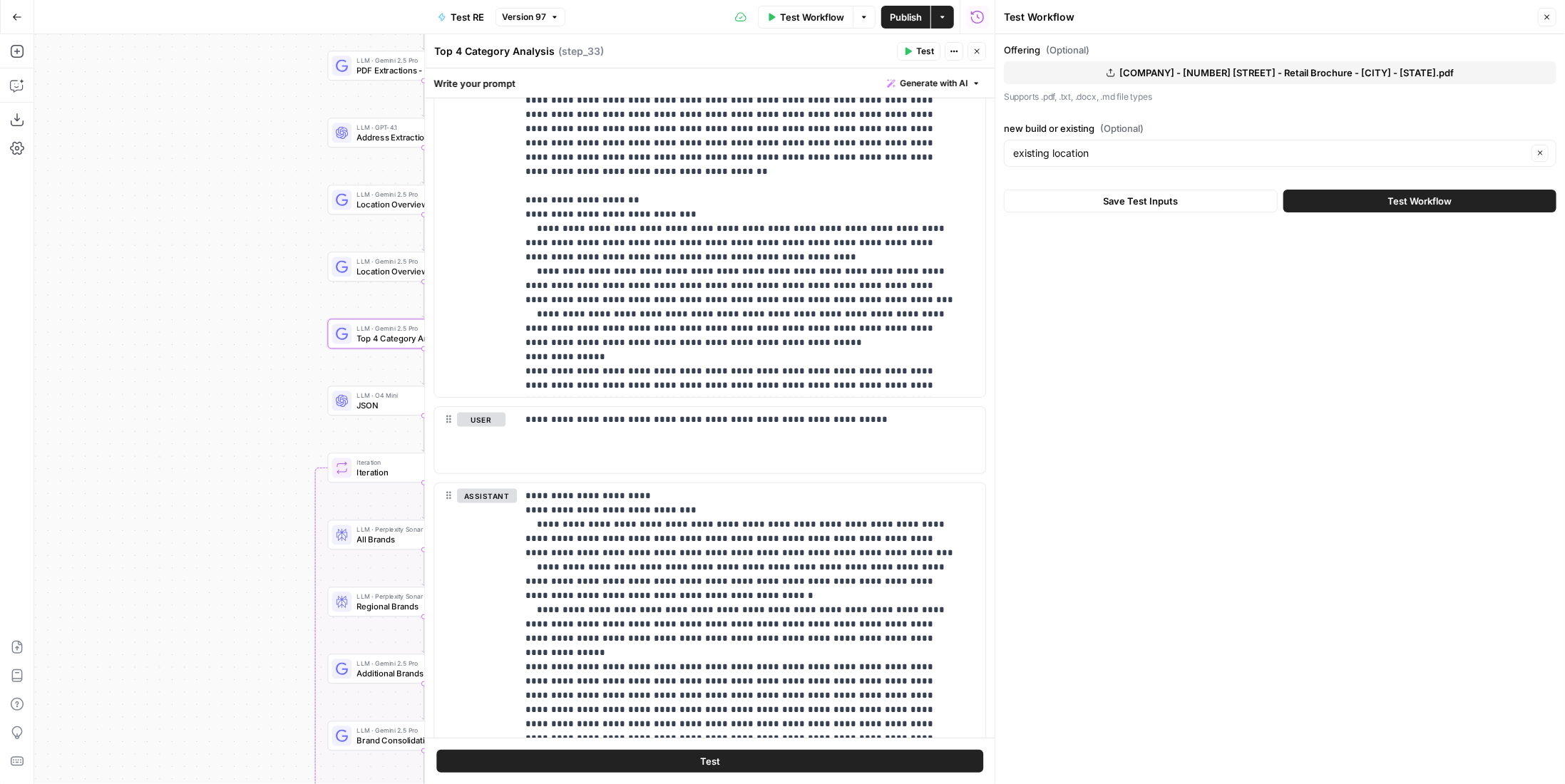 click on "ARNYC - 2260 Kings Highway - Retail Brochure - Fairfield - CT.pdf" at bounding box center (1280, 73) 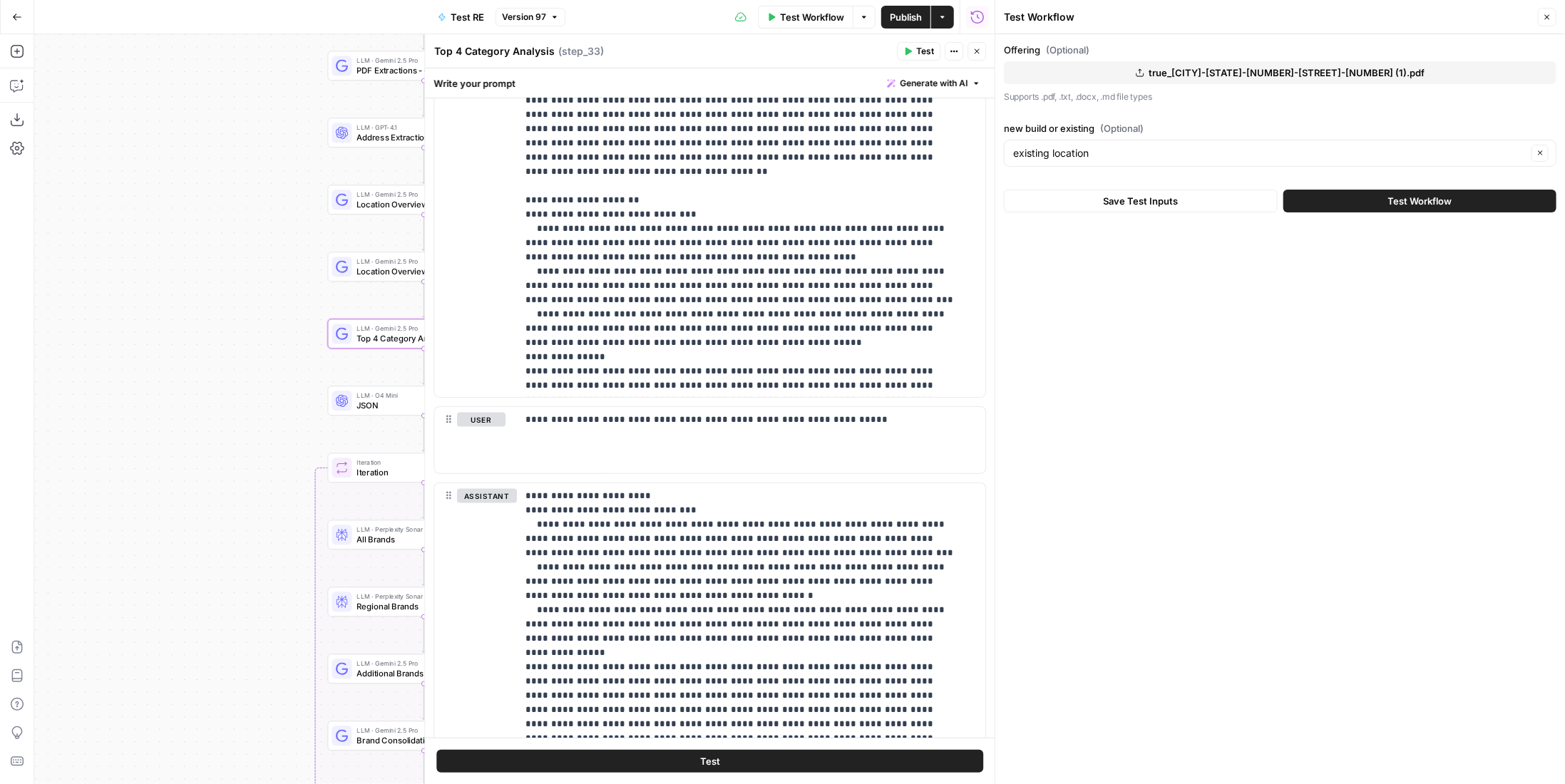 click on "Close" at bounding box center (977, 51) 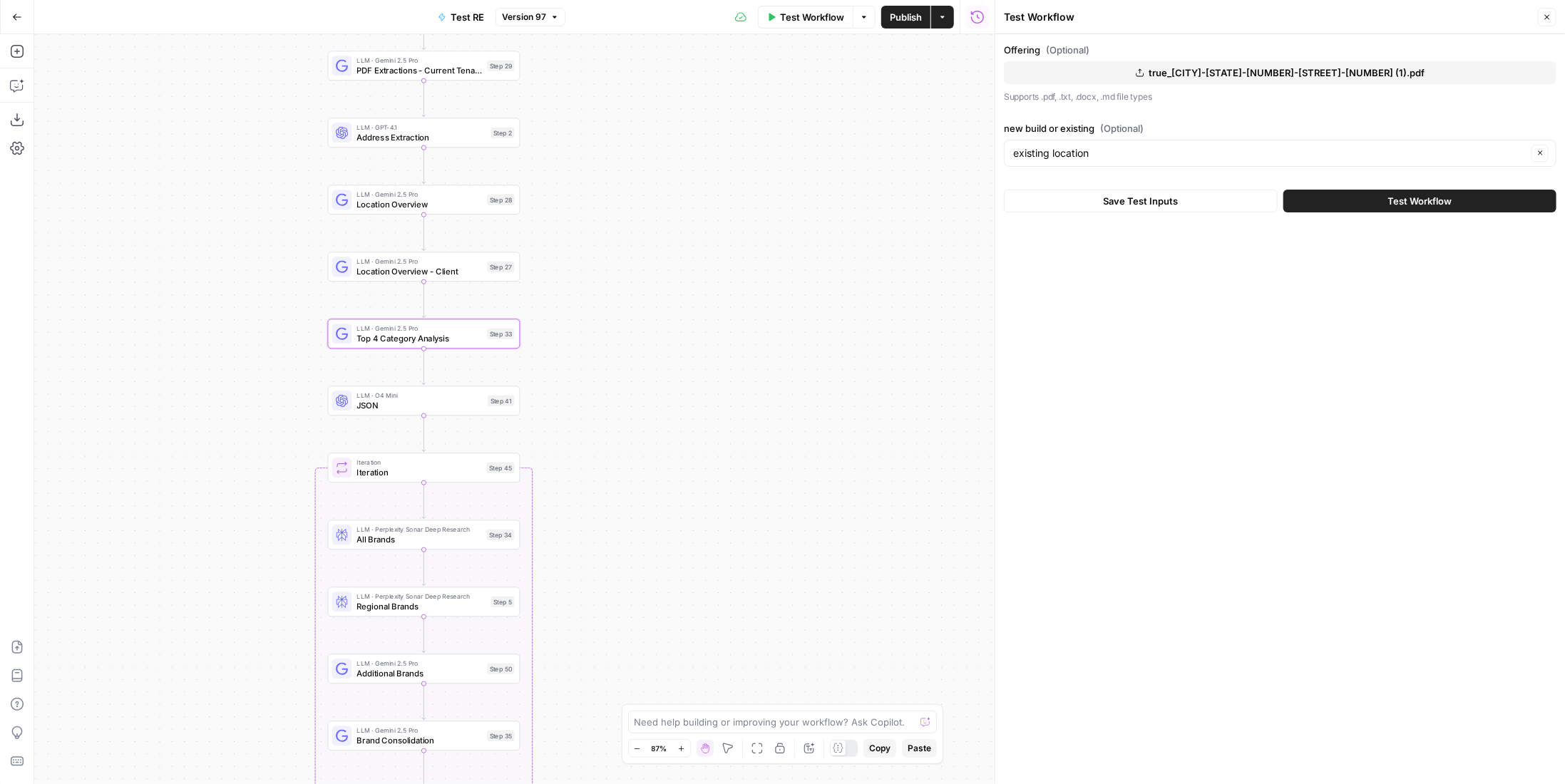 click on "Test Workflow" at bounding box center (1420, 201) 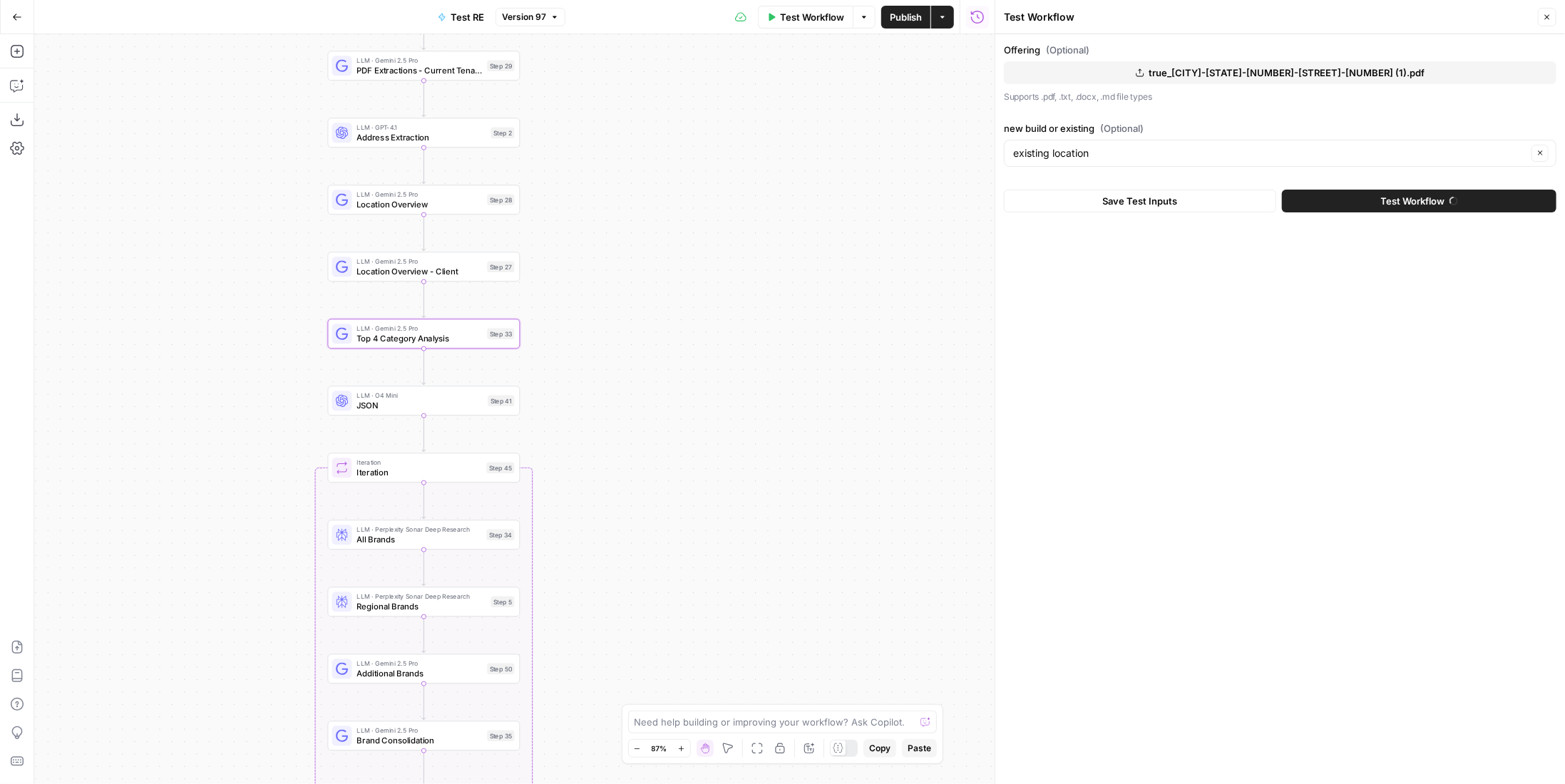 click on "Publish" at bounding box center [905, 17] 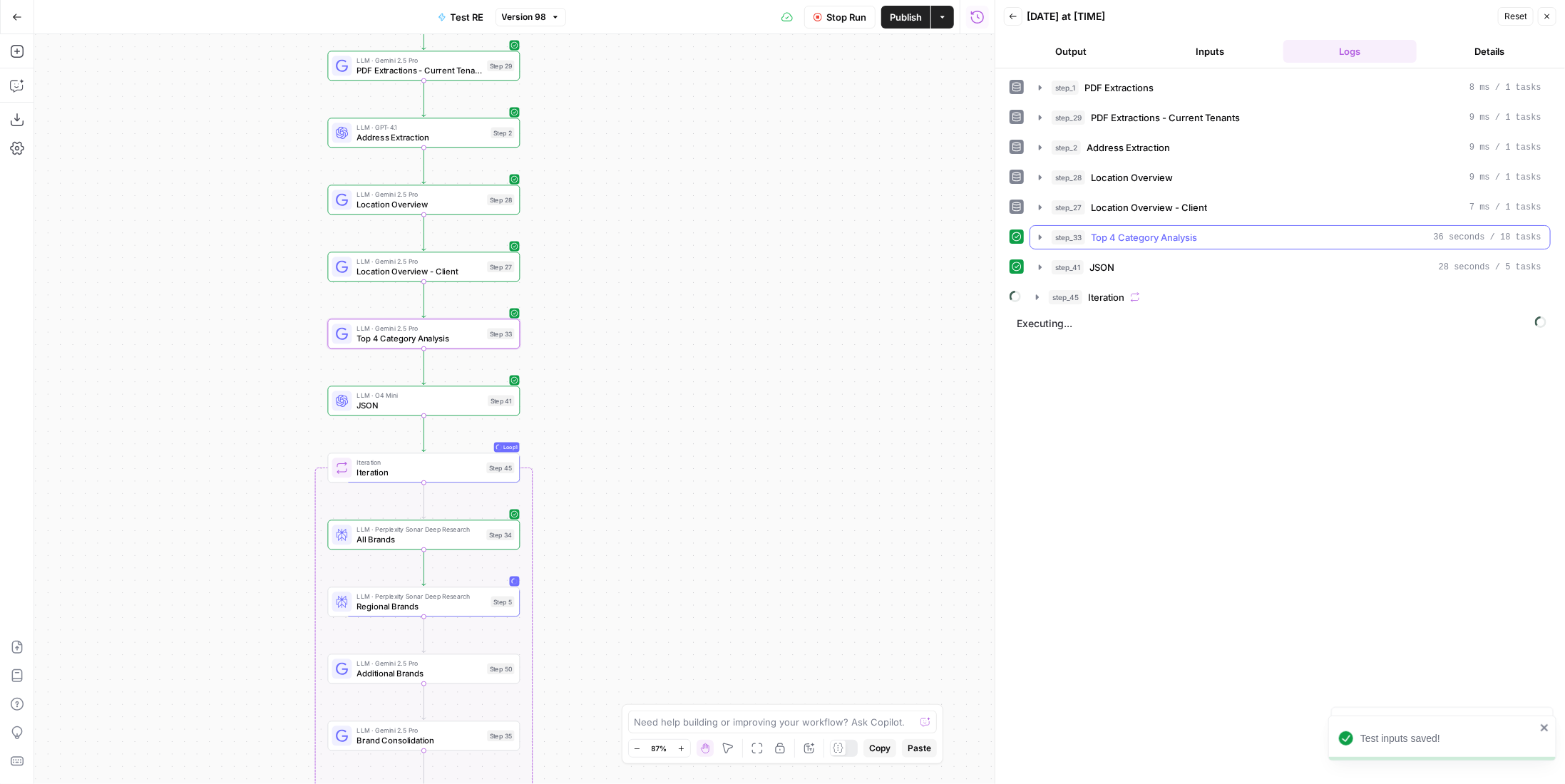 click on "Top 4 Category Analysis" at bounding box center [1144, 237] 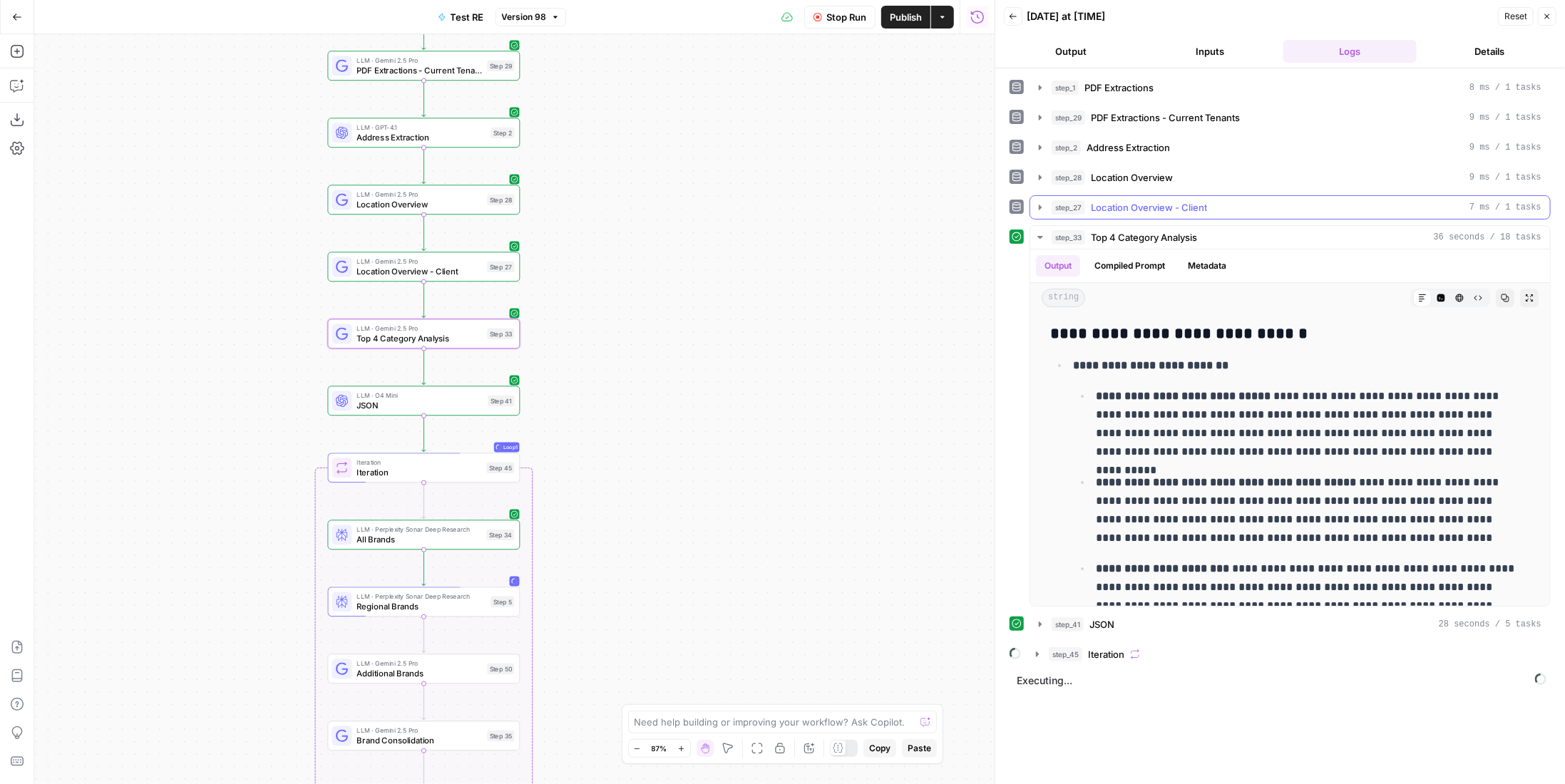 click on "Location Overview - Client" at bounding box center [1149, 207] 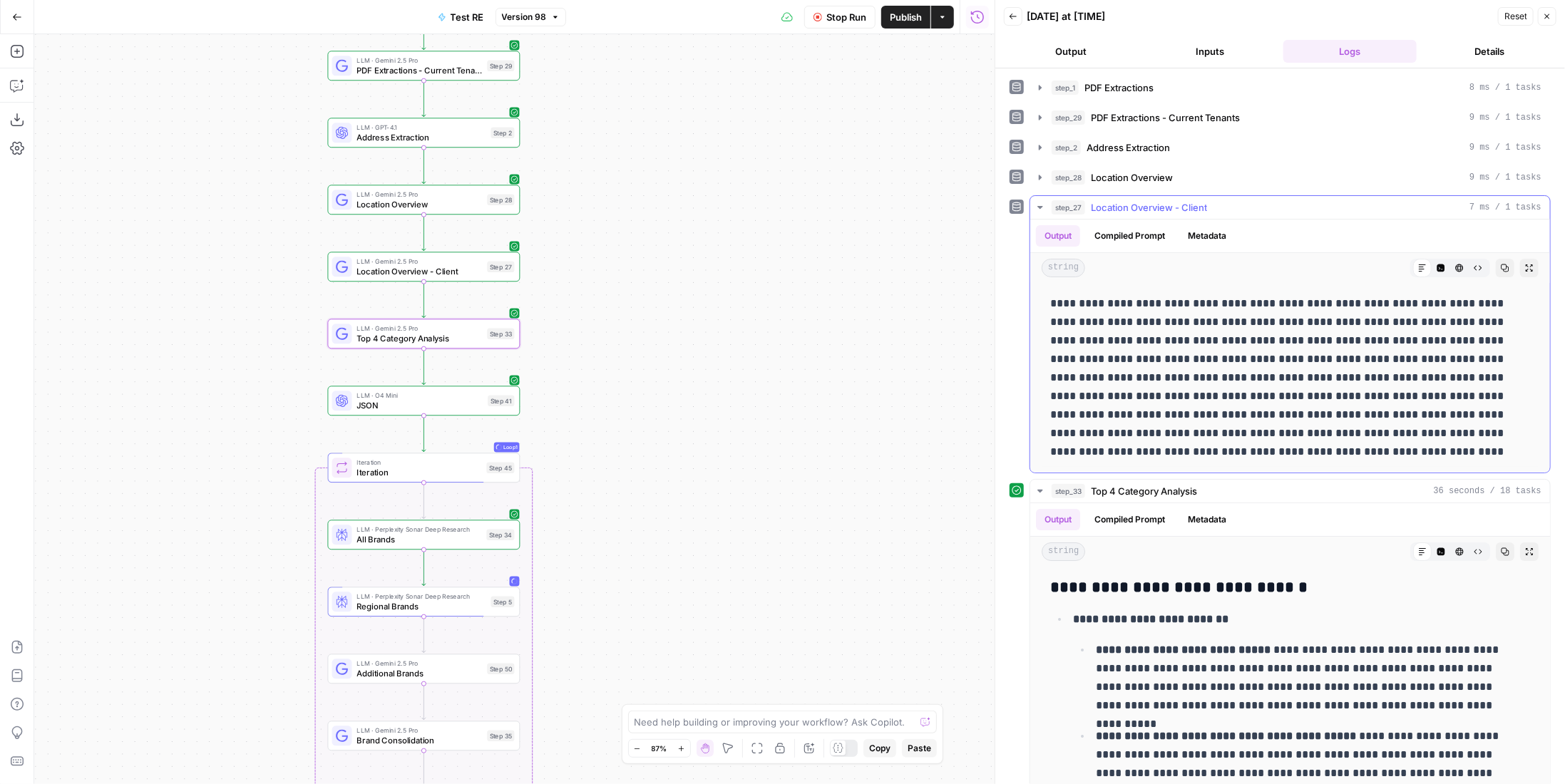 click on "Location Overview - Client" at bounding box center (1149, 207) 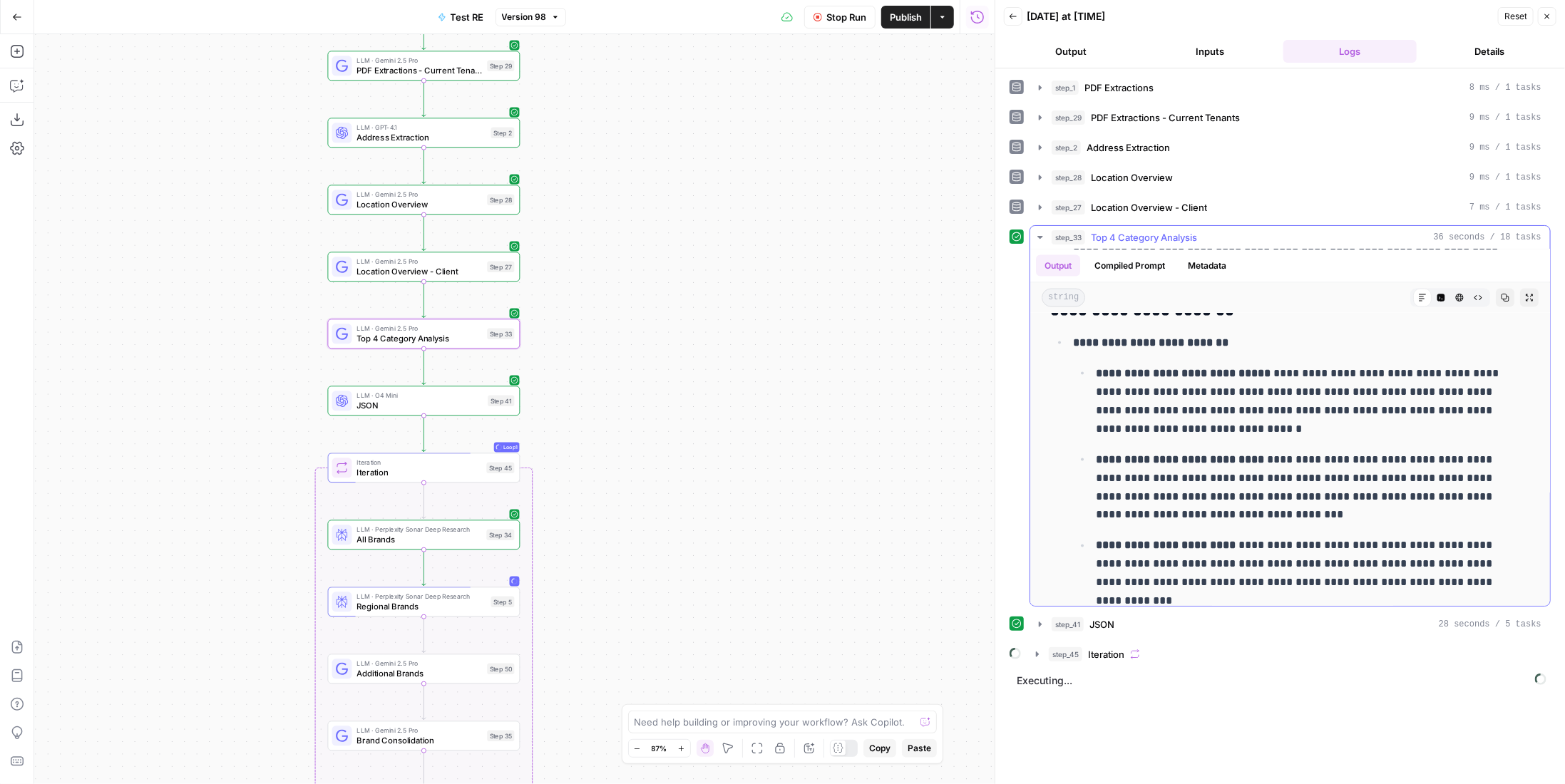 scroll, scrollTop: 1733, scrollLeft: 0, axis: vertical 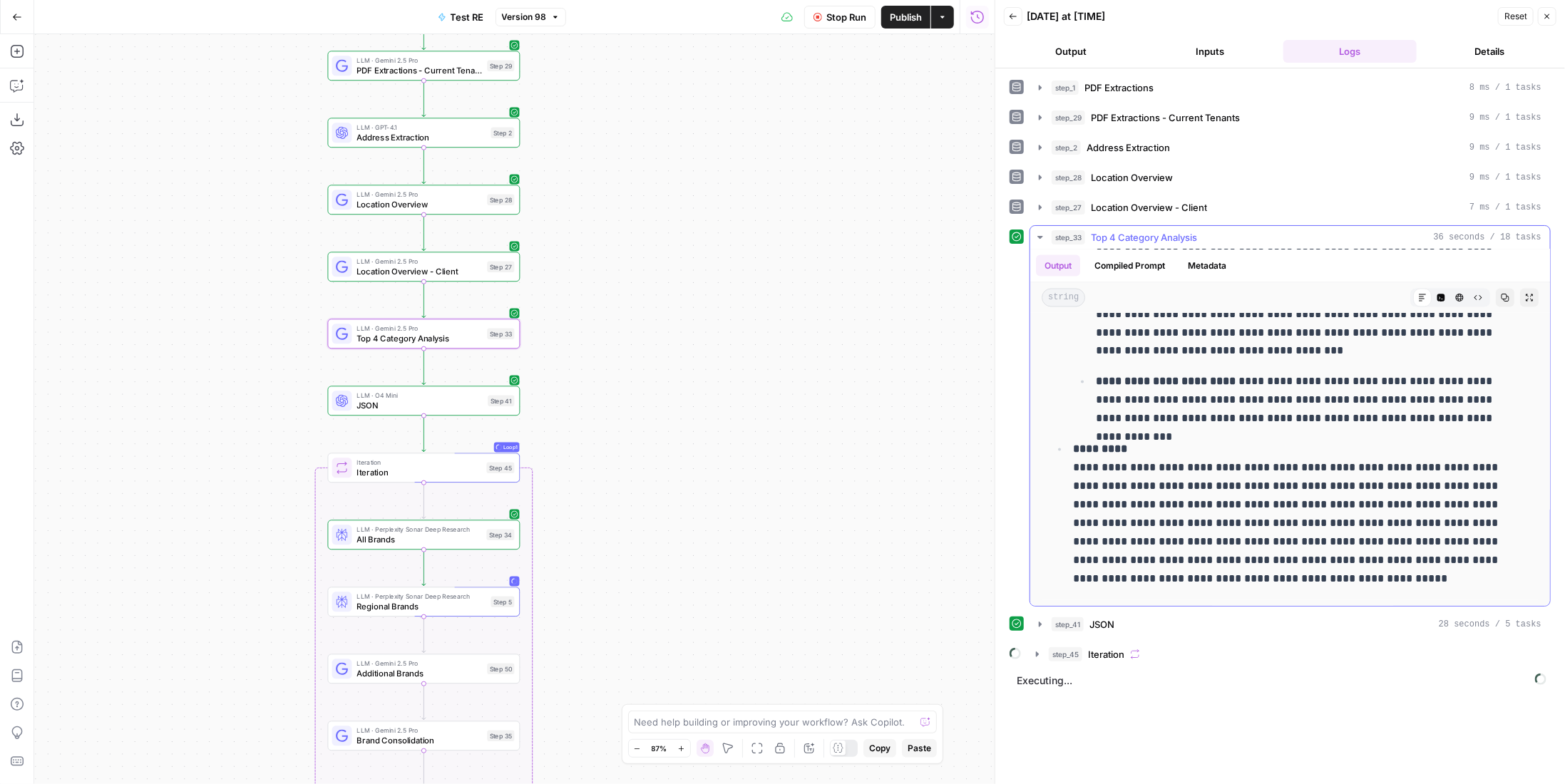 click on "Top 4 Category Analysis" at bounding box center (1144, 237) 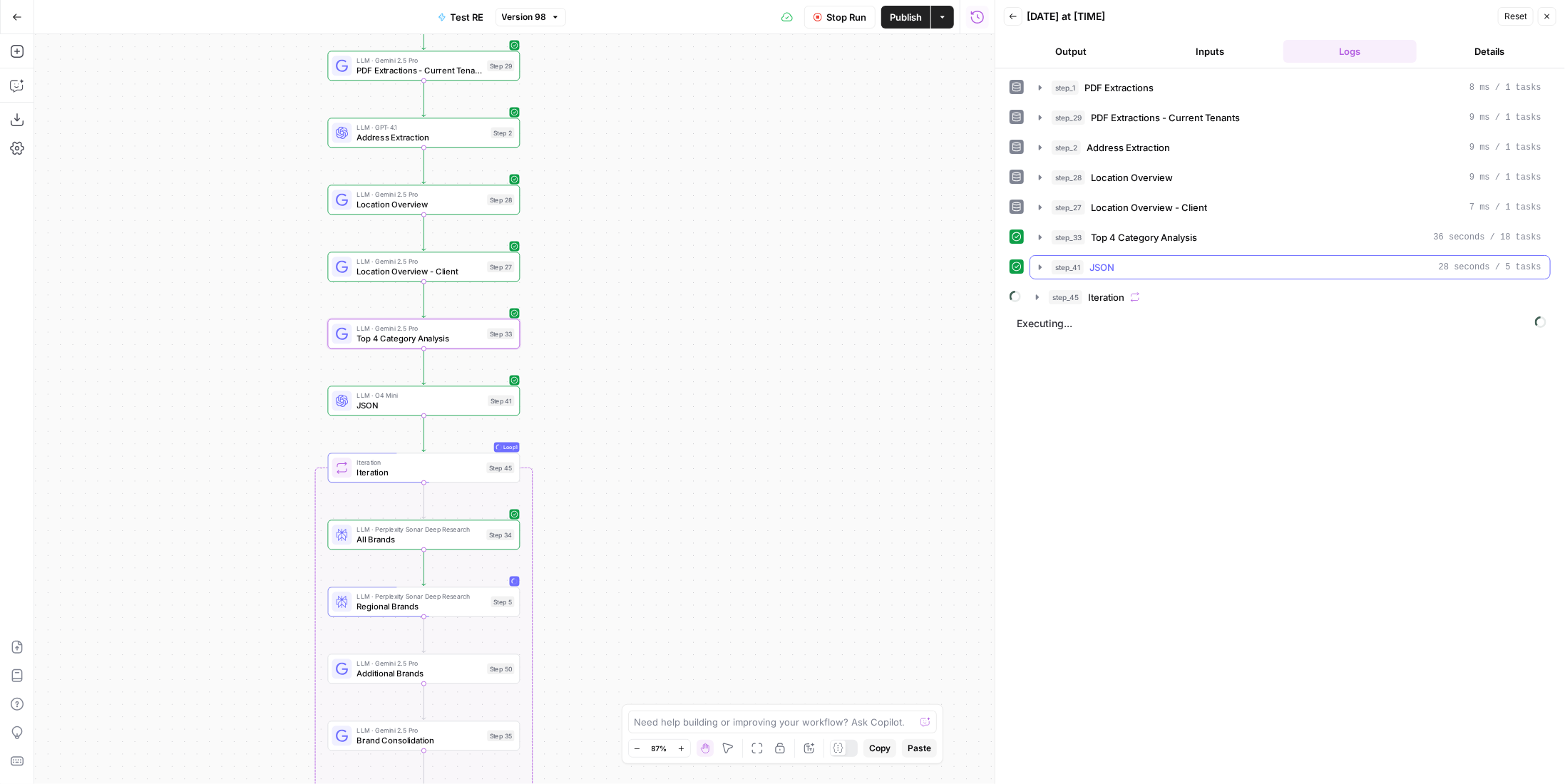 click on "step_41 JSON 28 seconds / 5 tasks" at bounding box center [1296, 267] 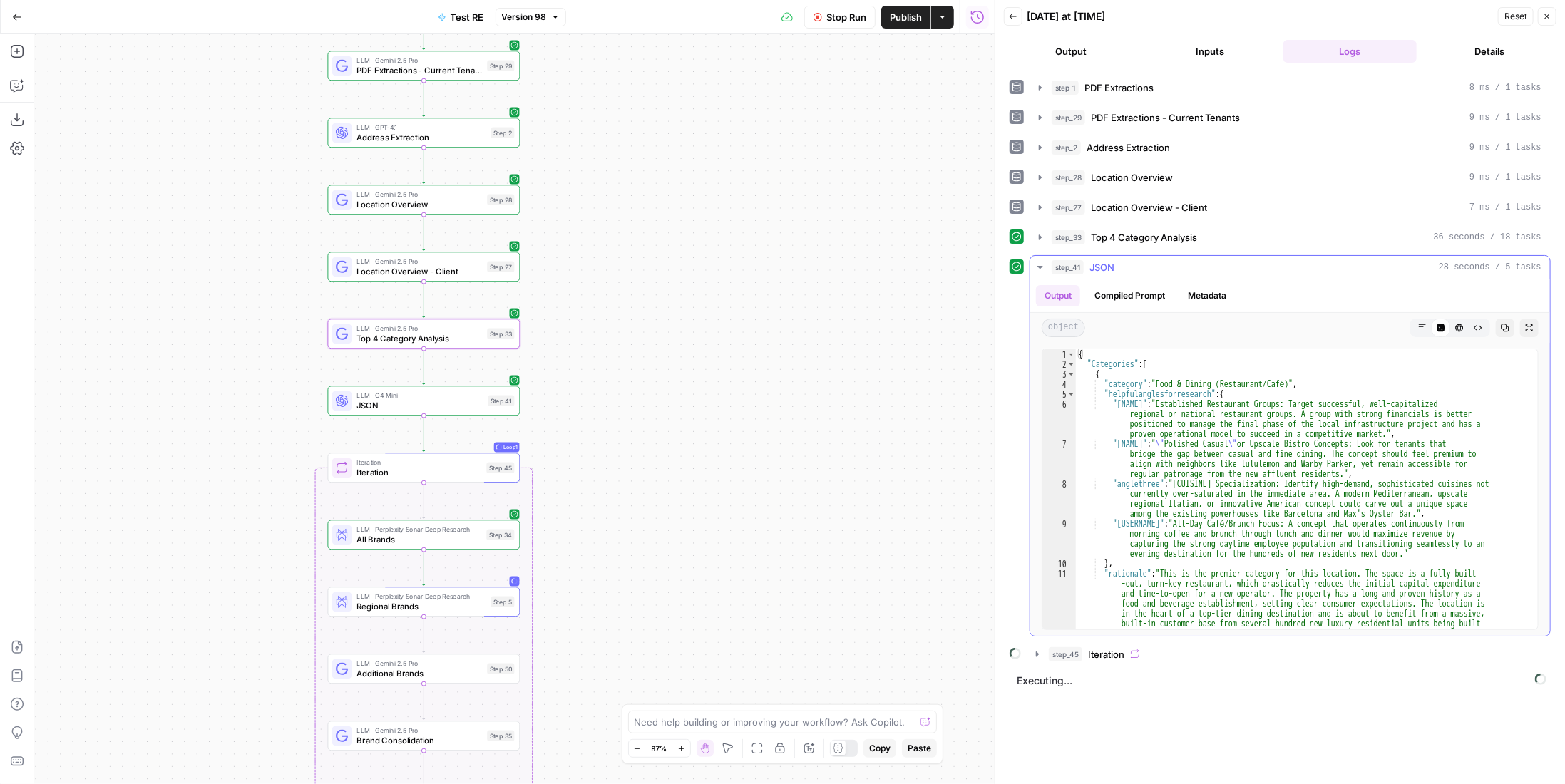 click on "step_41 JSON 28 seconds / 5 tasks" at bounding box center (1296, 267) 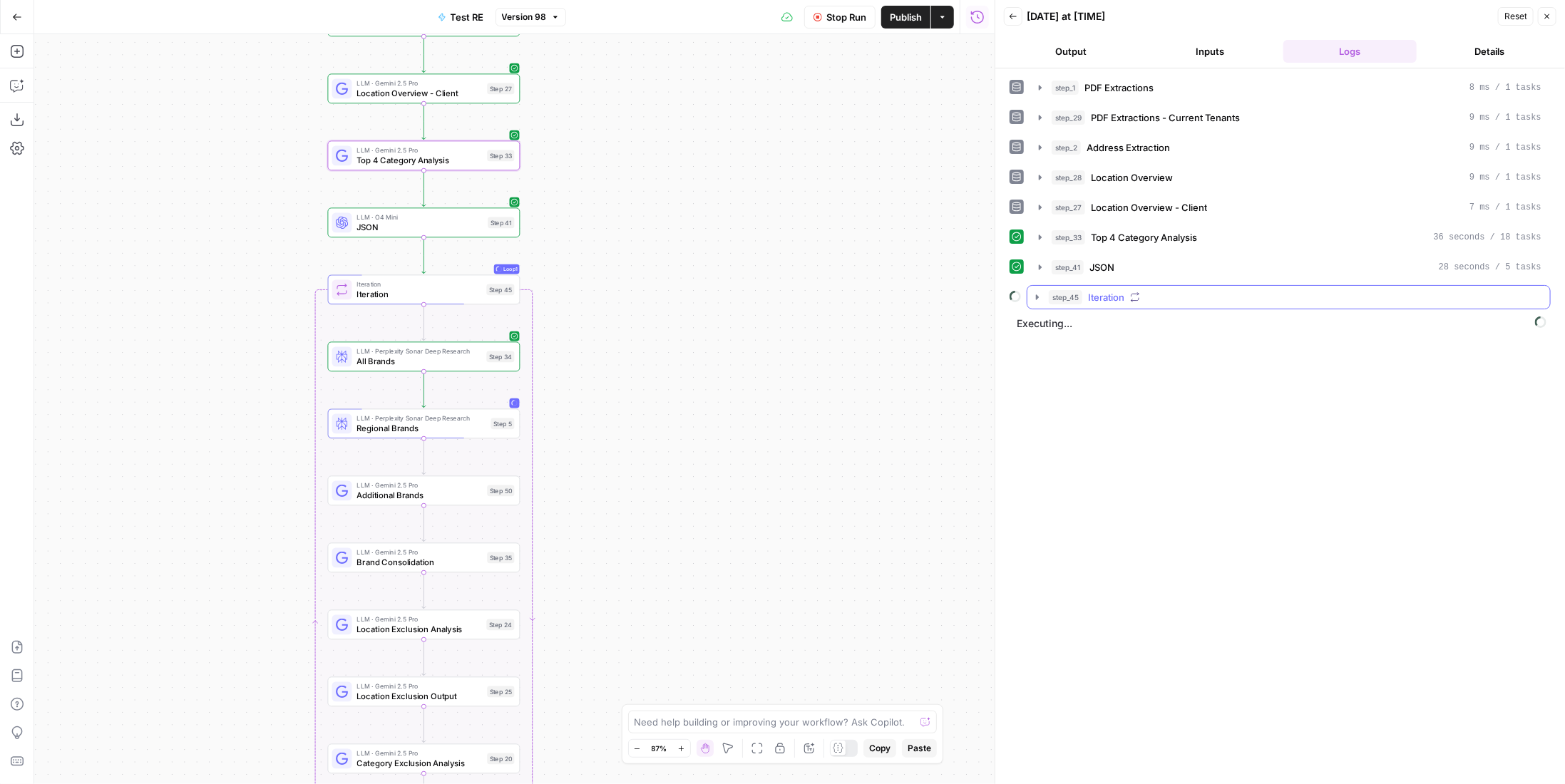 click on "step_45 Iteration" at bounding box center [1295, 297] 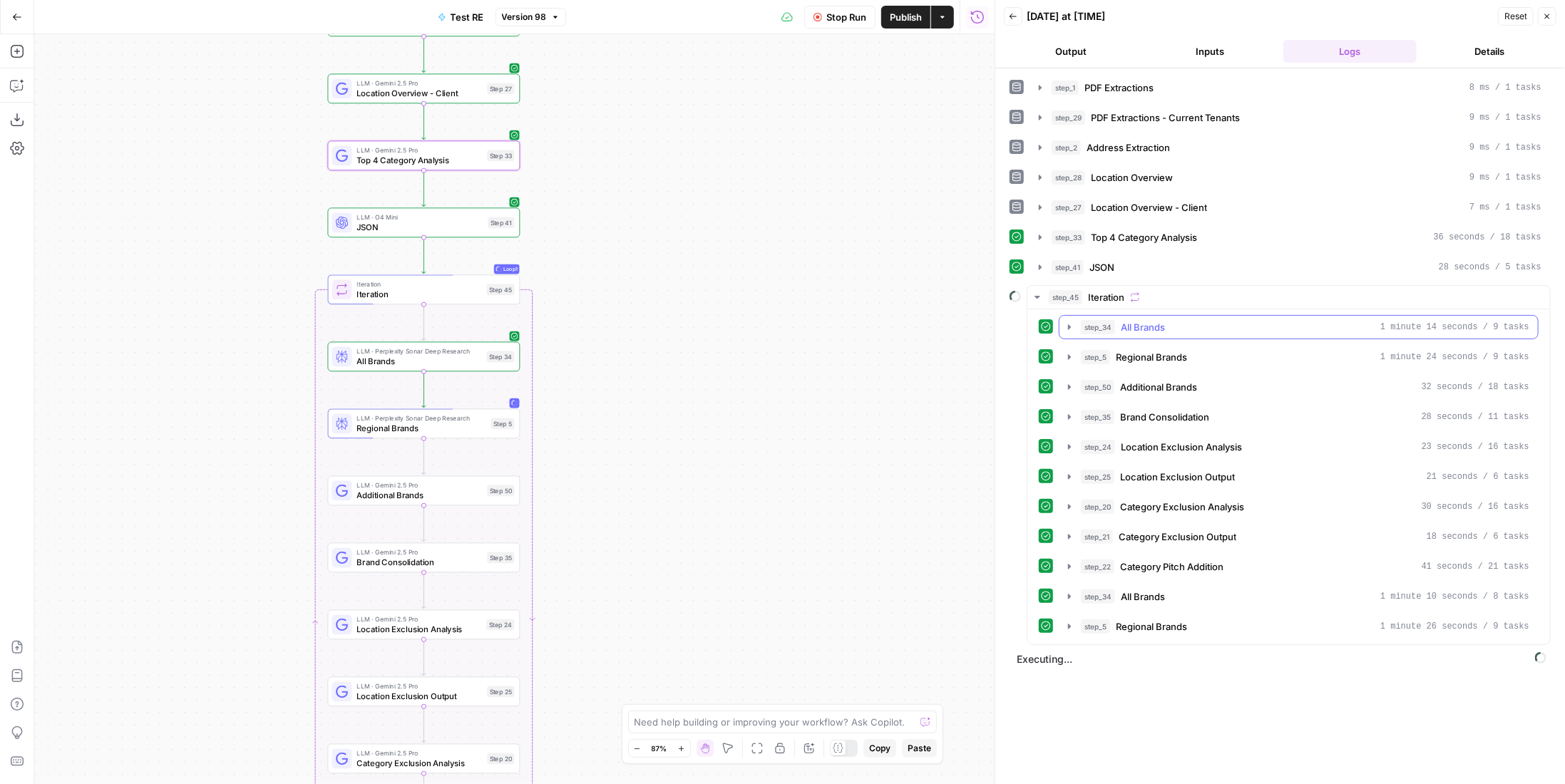 click on "step_34 All Brands 1 minute 14 seconds / 9 tasks" at bounding box center [1305, 327] 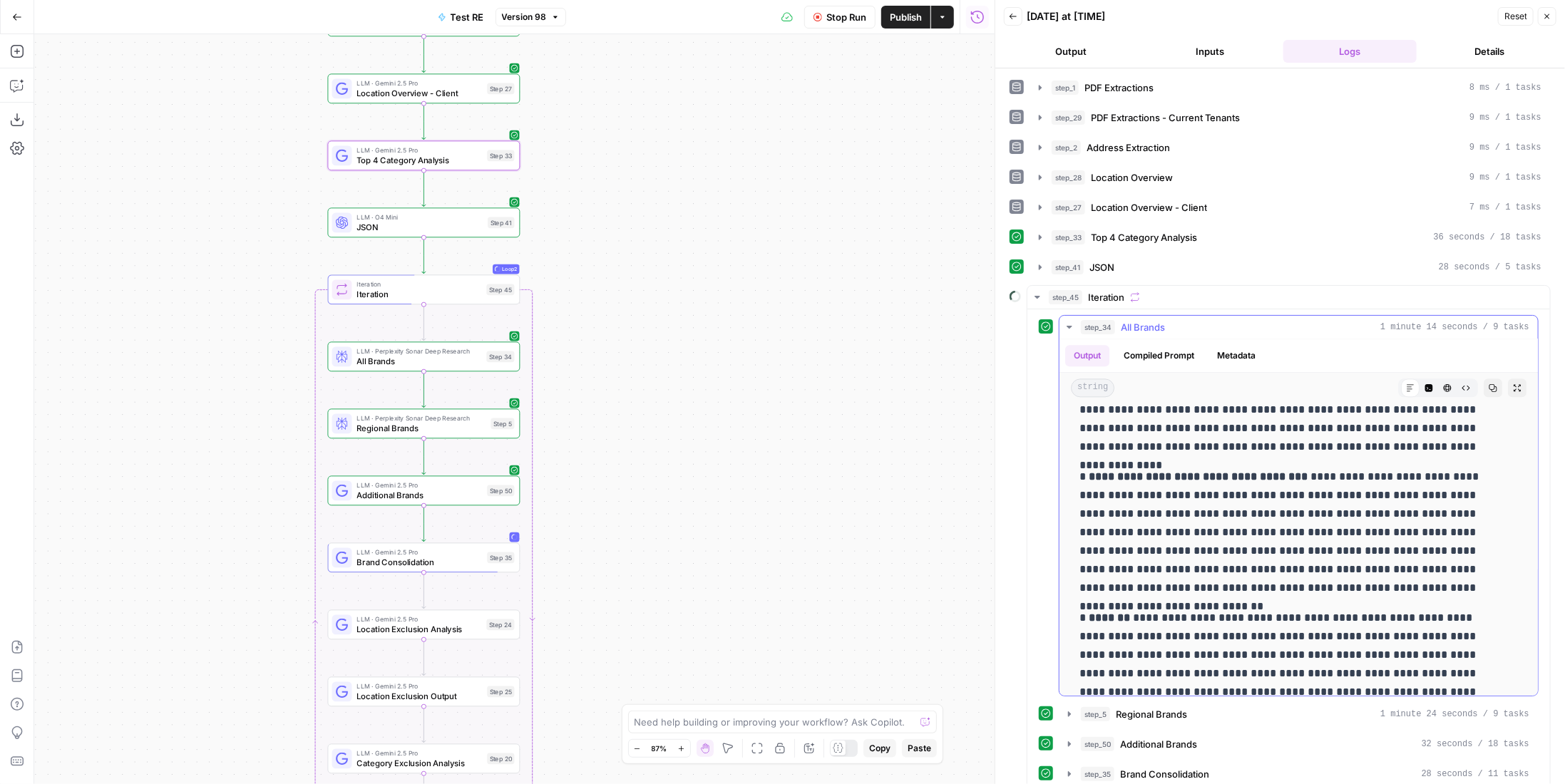 scroll, scrollTop: 2092, scrollLeft: 0, axis: vertical 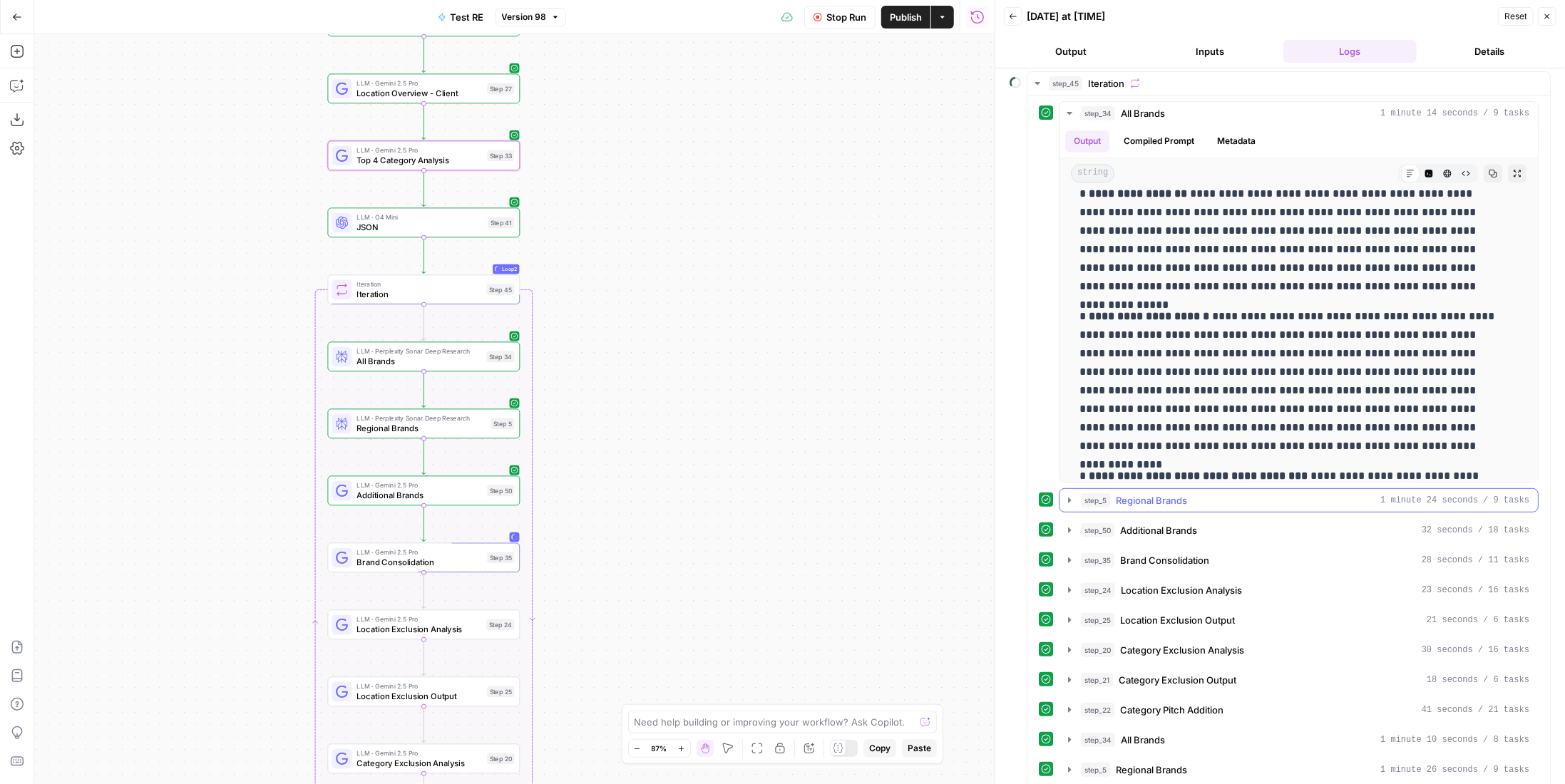 click on "Regional Brands" at bounding box center (1151, 500) 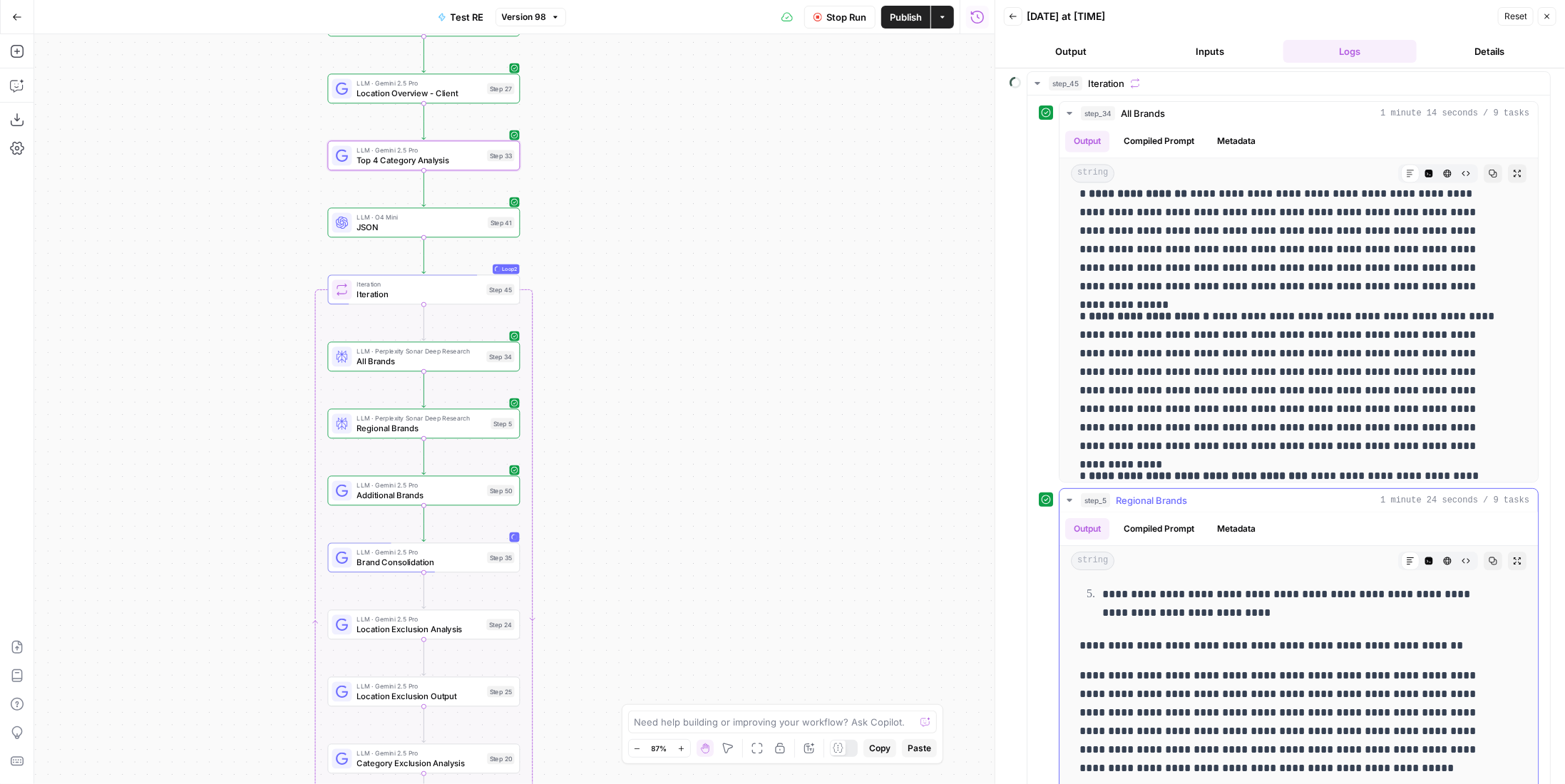 scroll, scrollTop: 499, scrollLeft: 0, axis: vertical 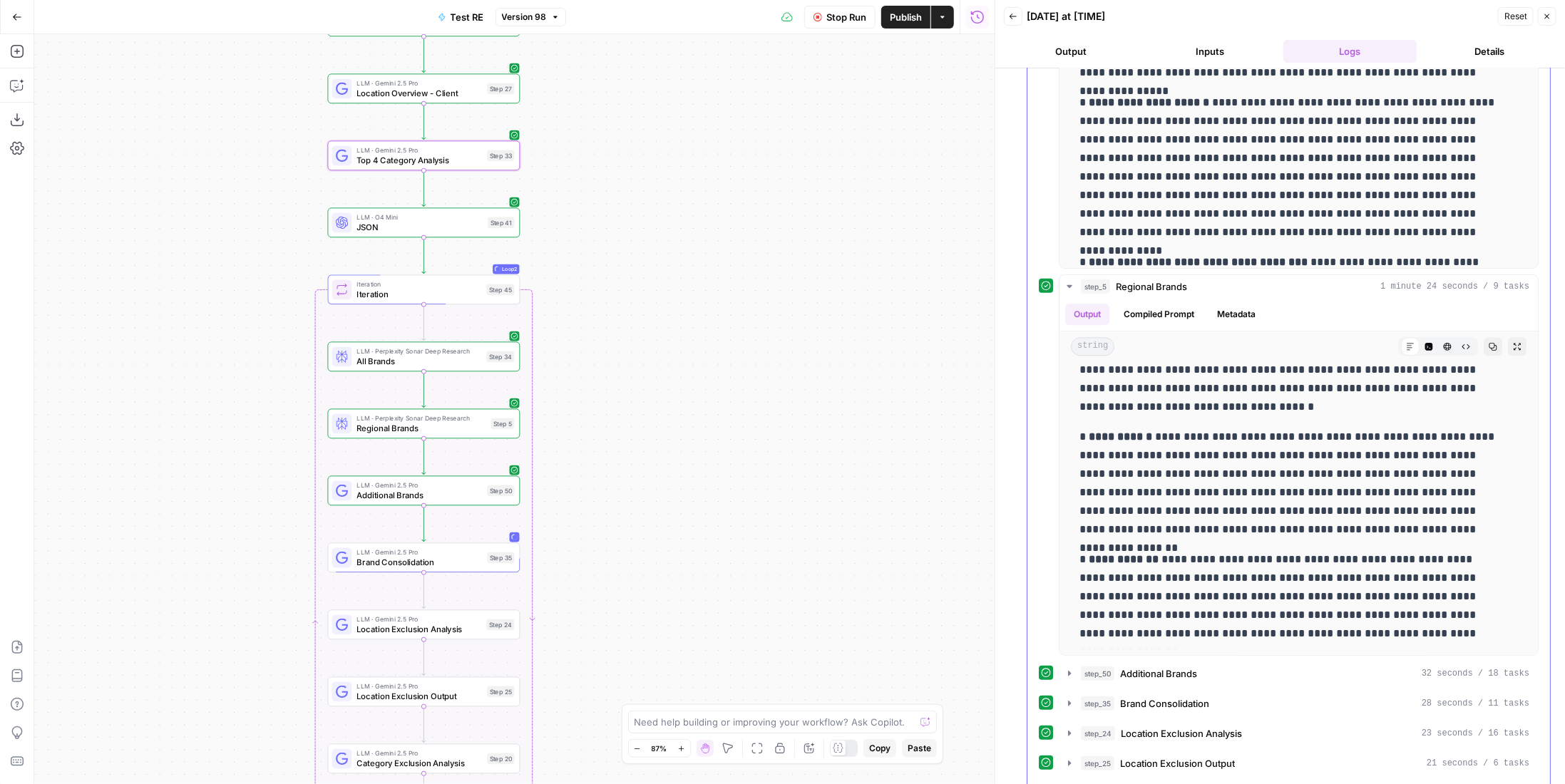 click on "step_50 Additional Brands 32 seconds / 18 tasks" at bounding box center [1298, 674] 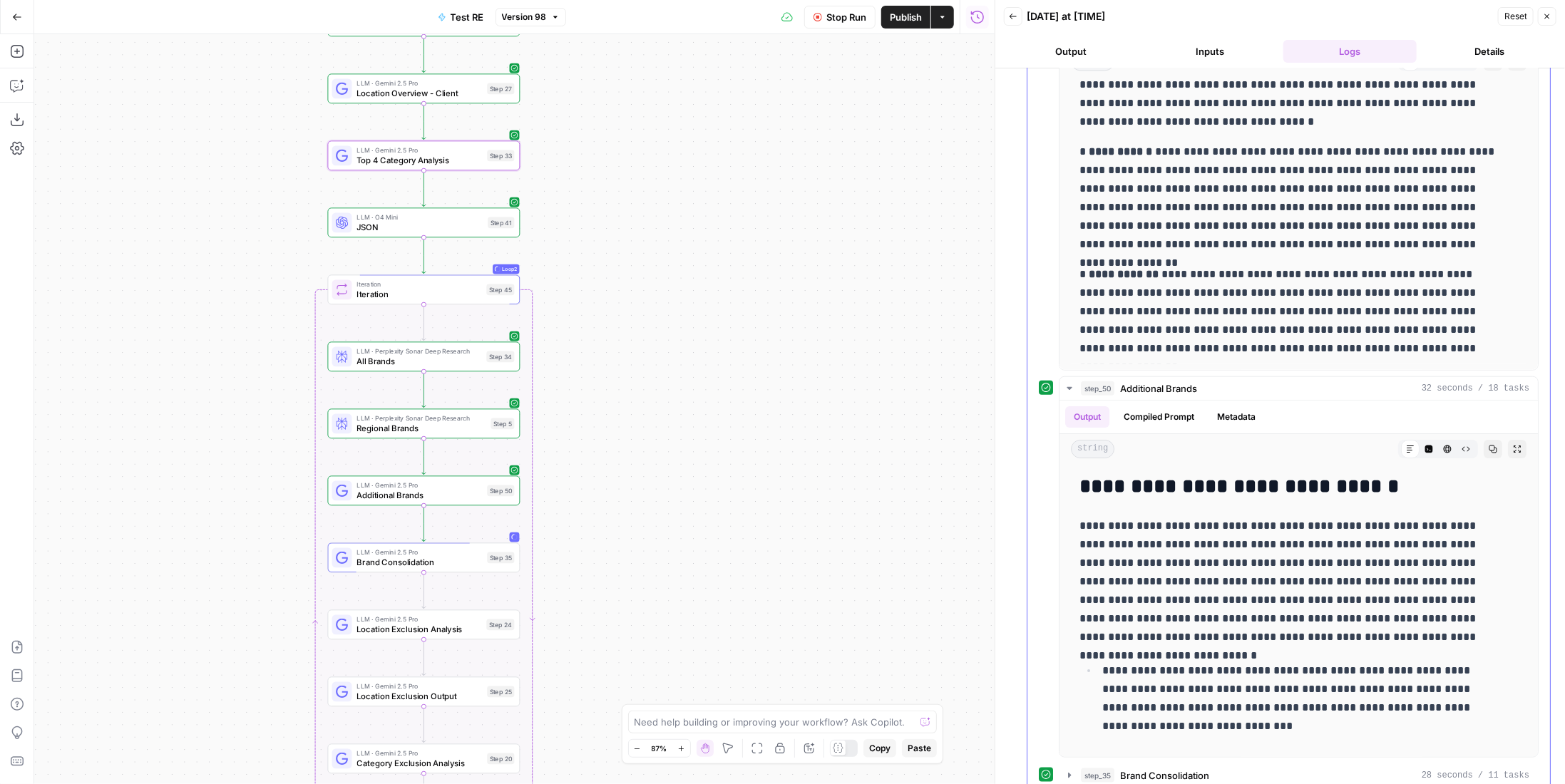 scroll, scrollTop: 855, scrollLeft: 0, axis: vertical 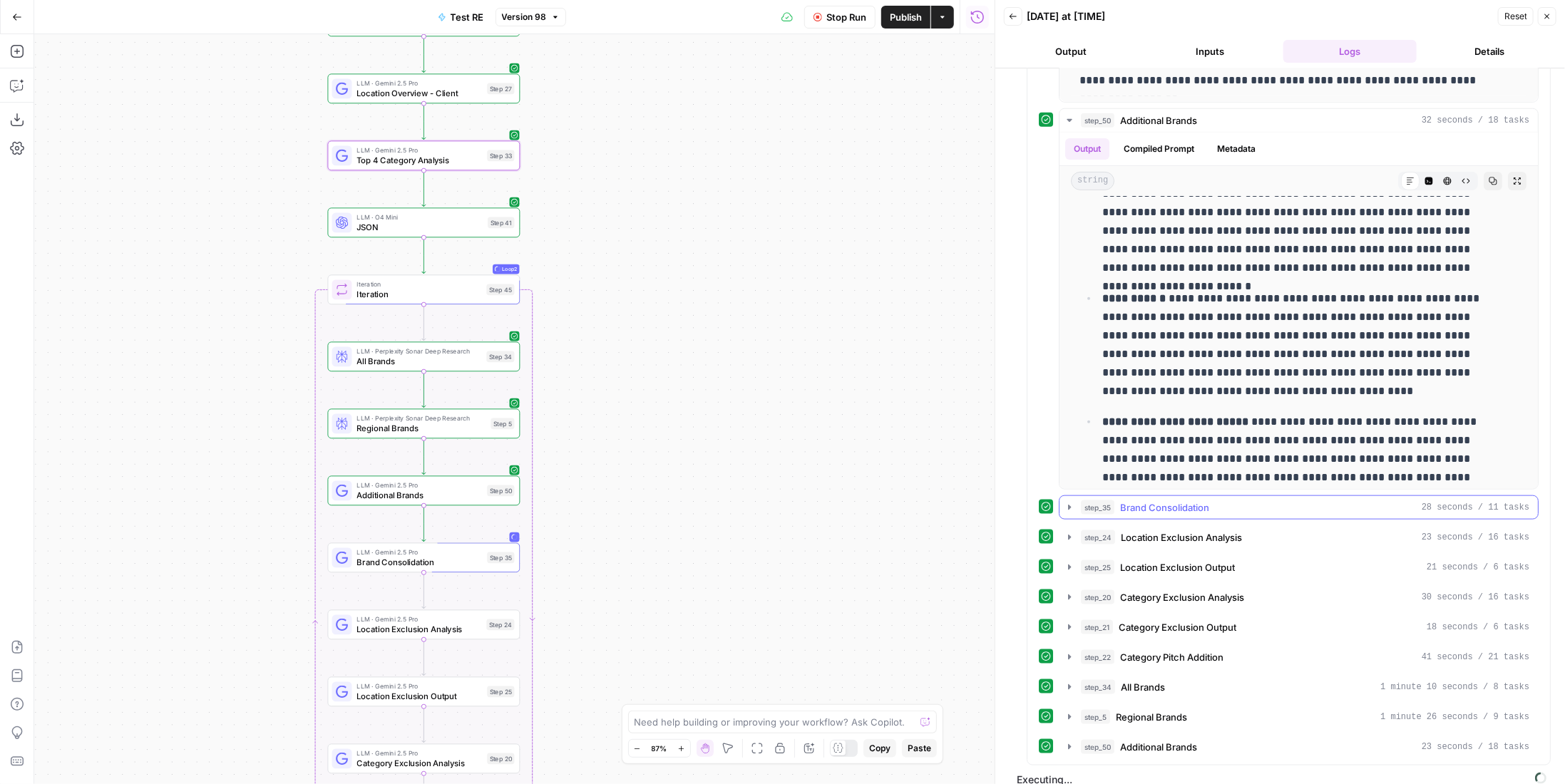 click on "step_35 Brand Consolidation 28 seconds / 11 tasks" at bounding box center (1298, 507) 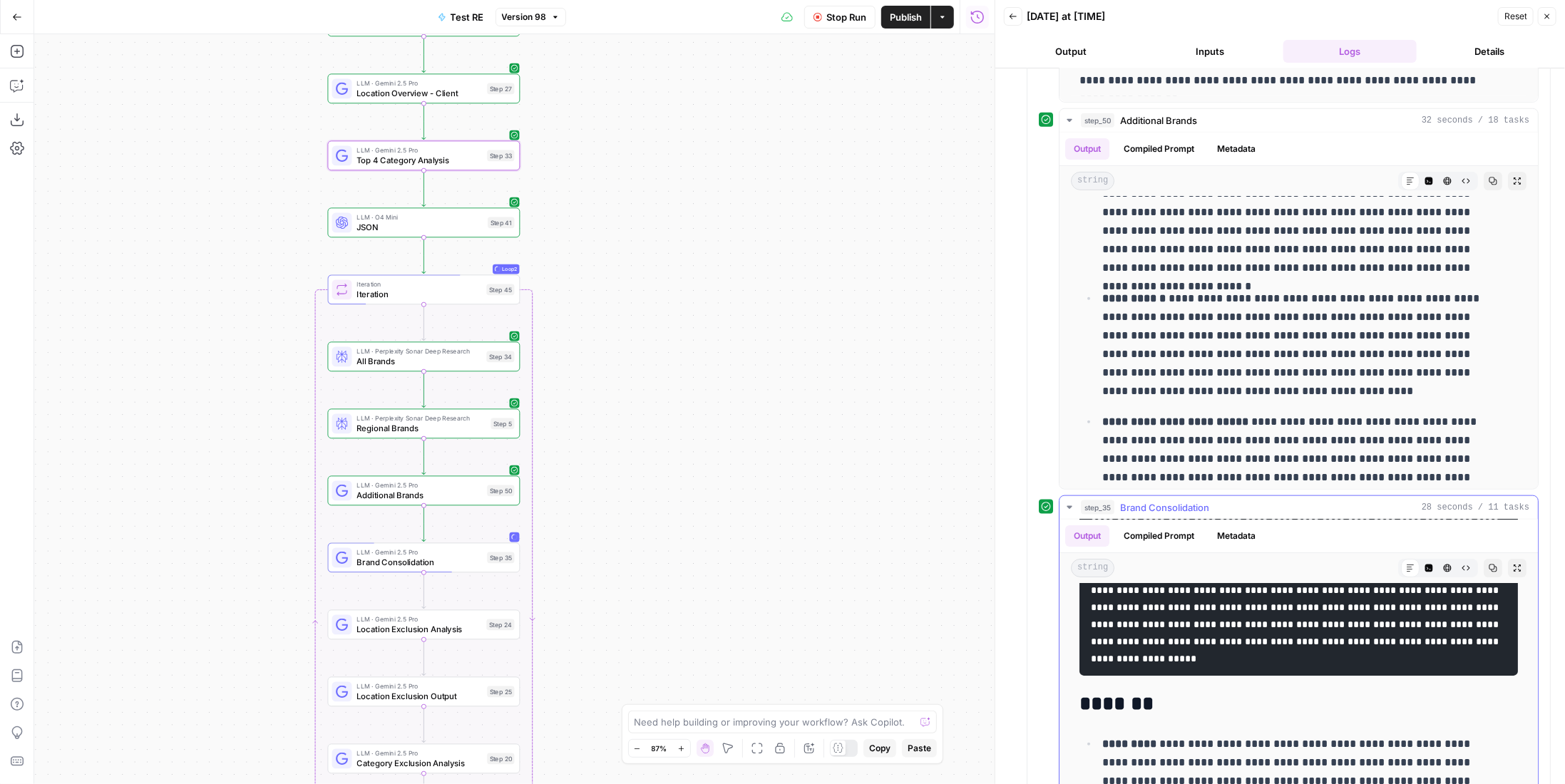 scroll, scrollTop: 499, scrollLeft: 0, axis: vertical 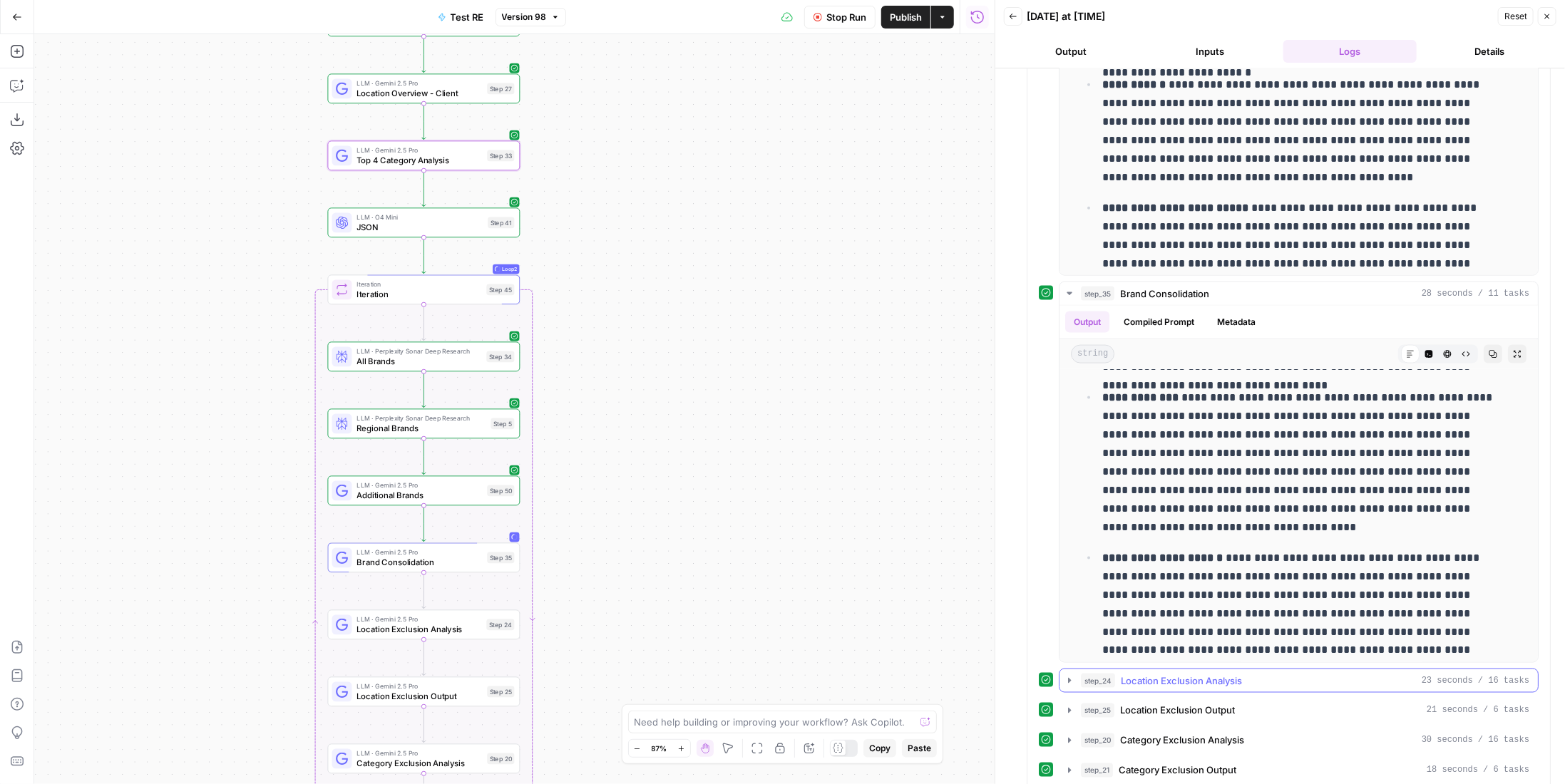 click on "Location Exclusion Analysis" at bounding box center [1181, 681] 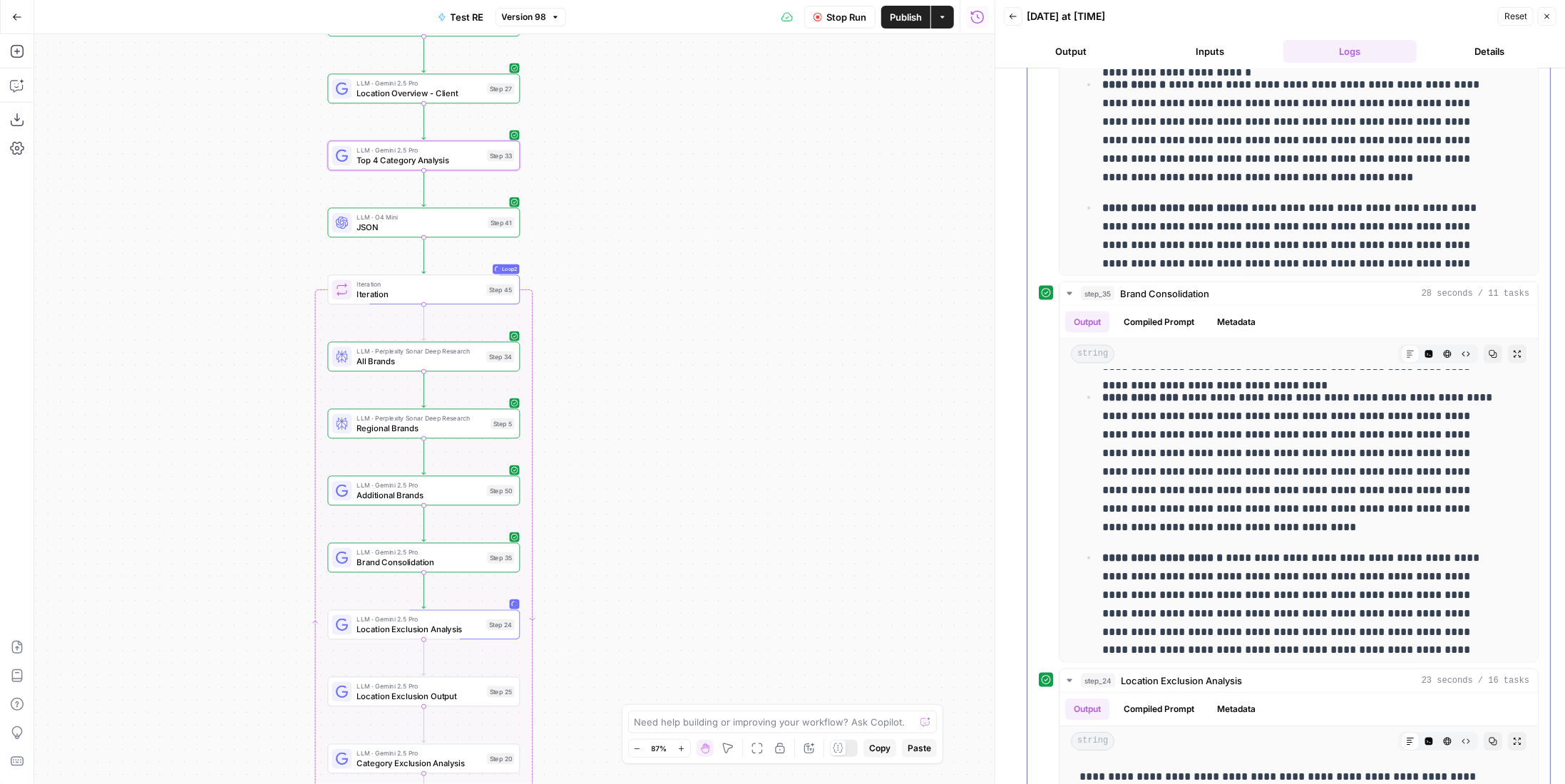 scroll, scrollTop: 1480, scrollLeft: 0, axis: vertical 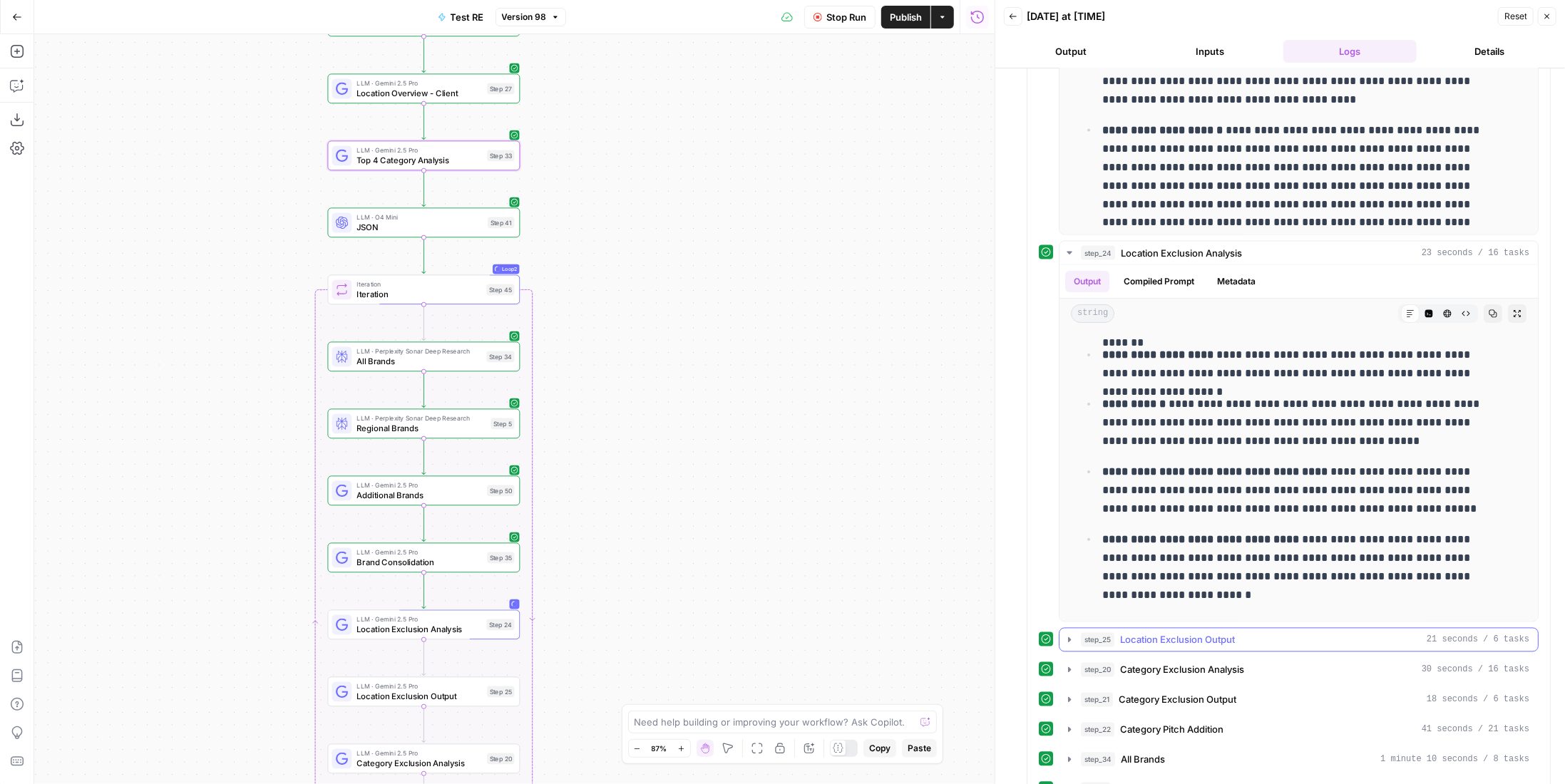 click on "Location Exclusion Output" at bounding box center [1177, 640] 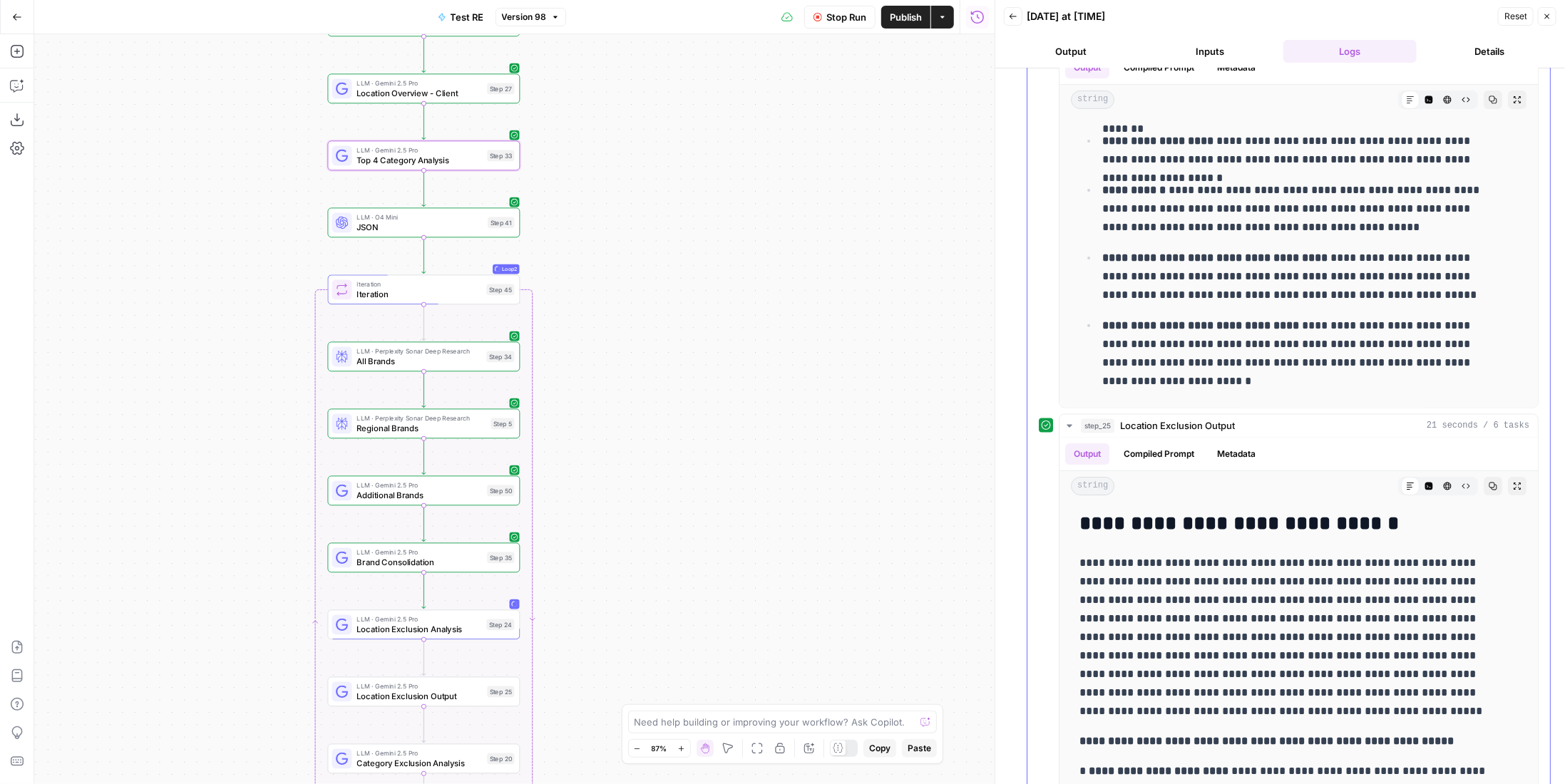 scroll, scrollTop: 2050, scrollLeft: 0, axis: vertical 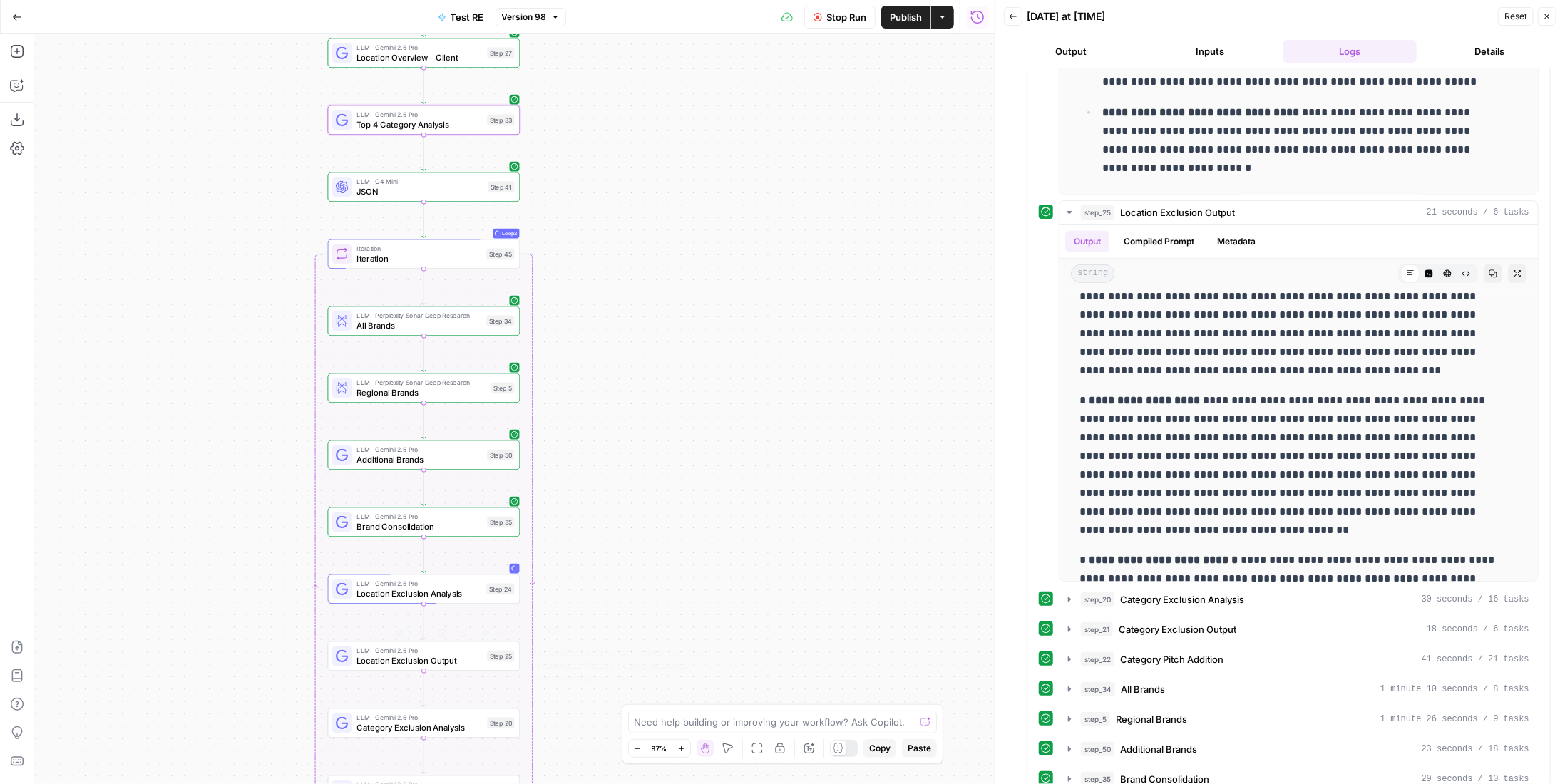click on "LLM · Gemini 2.5 Pro" at bounding box center [419, 651] 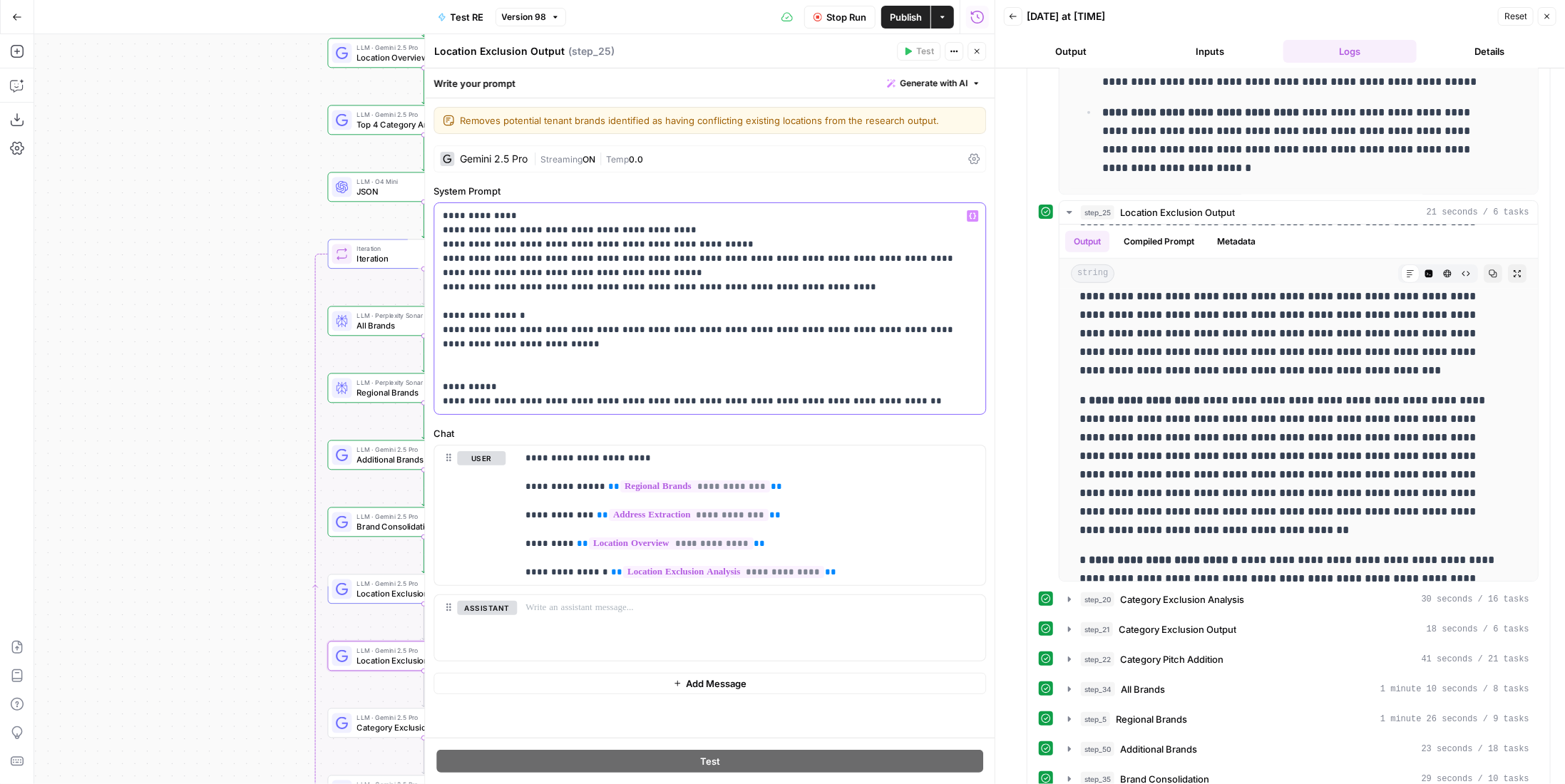 click on "**********" at bounding box center (710, 309) 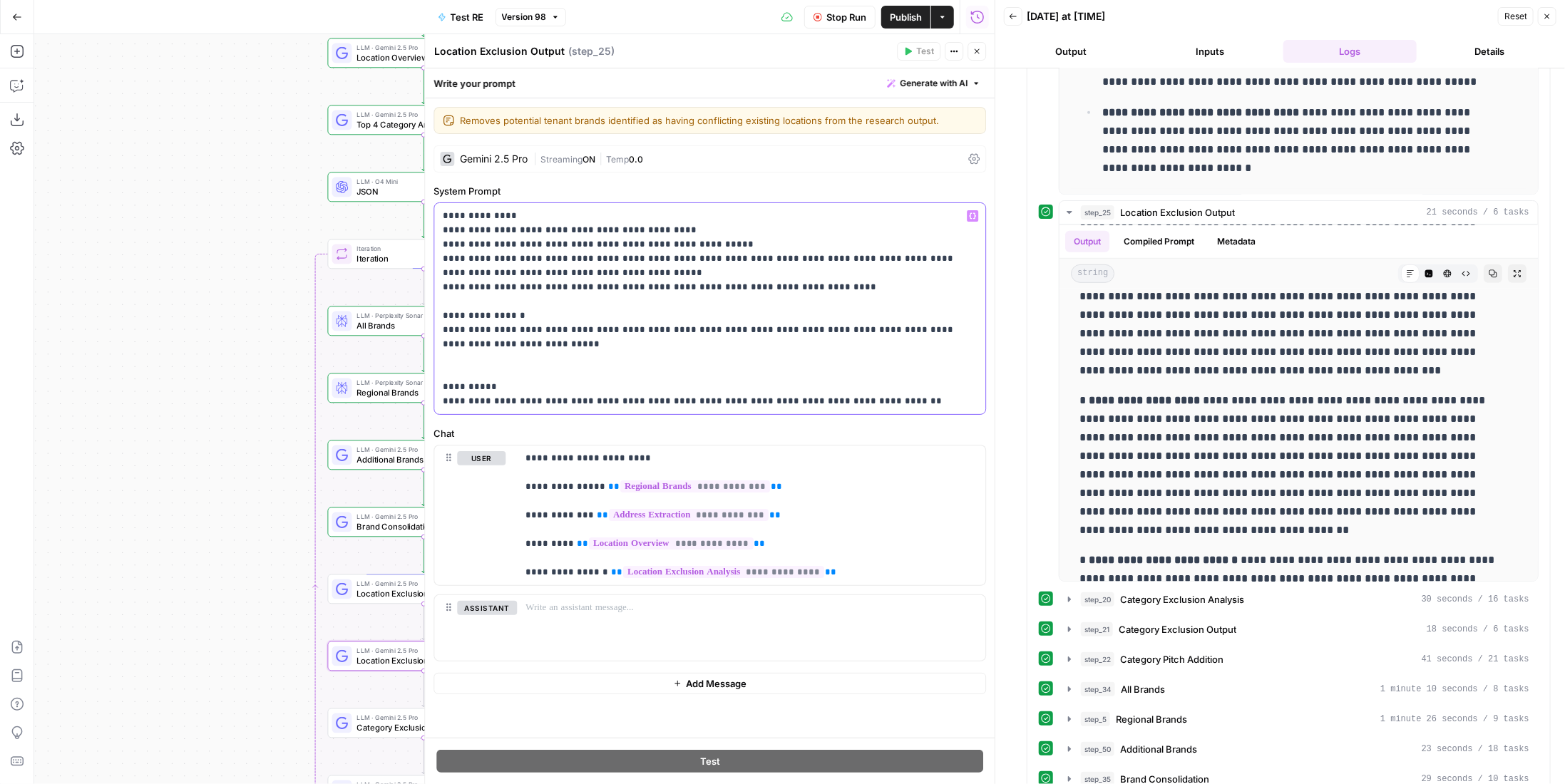 click on "**********" at bounding box center [710, 309] 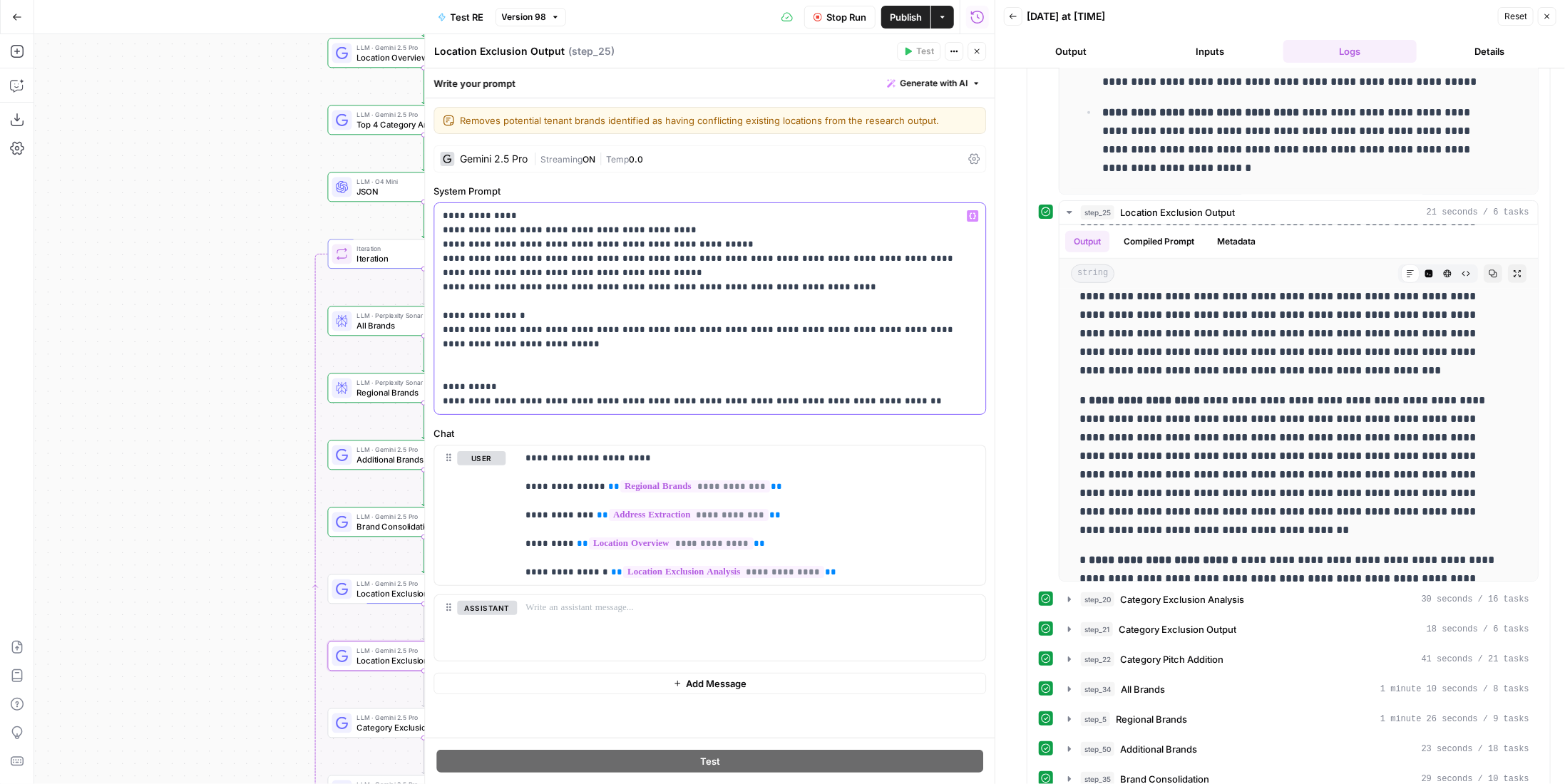 type 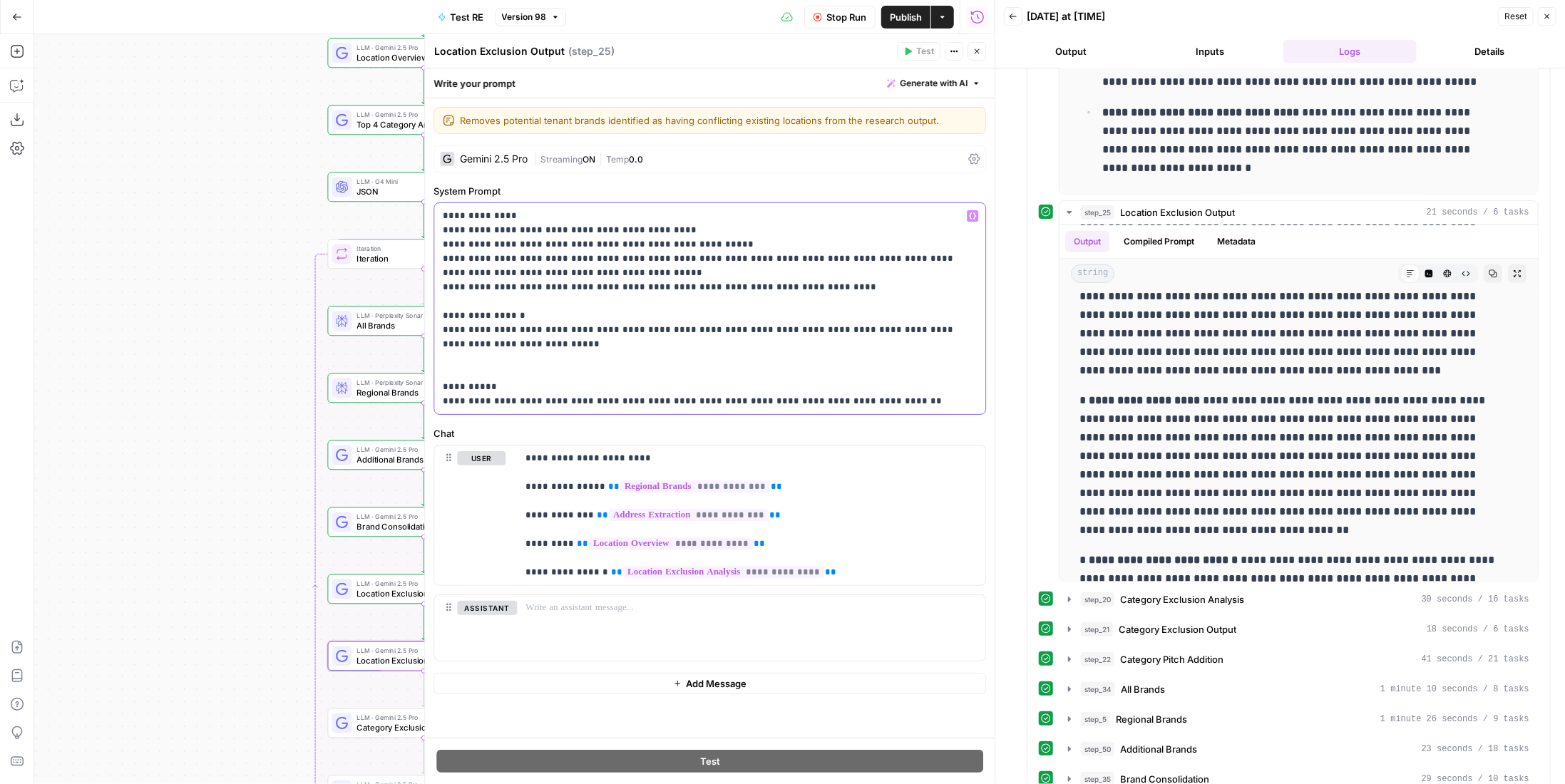 click on "**********" at bounding box center [710, 309] 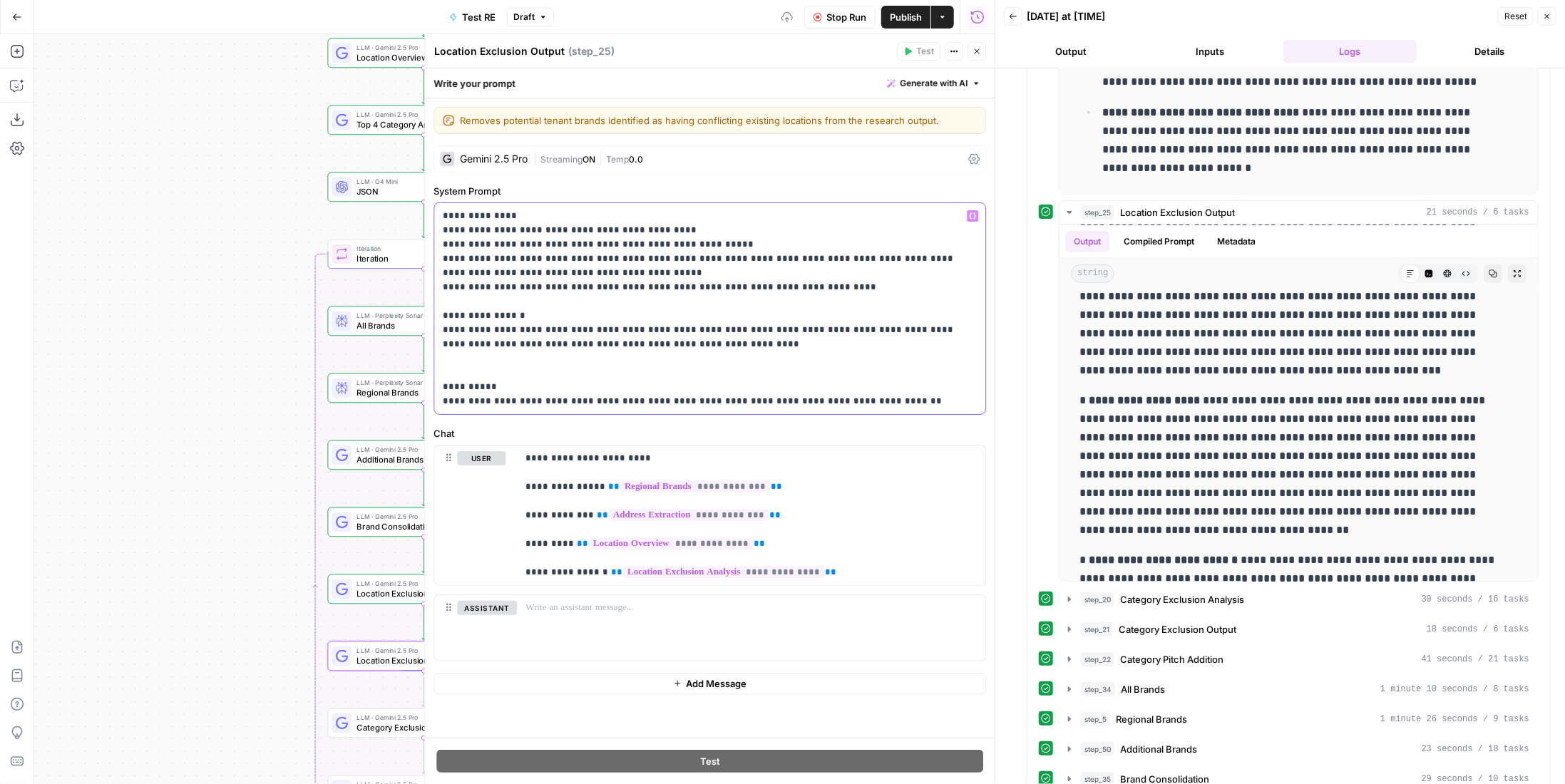 click on "**********" at bounding box center (710, 309) 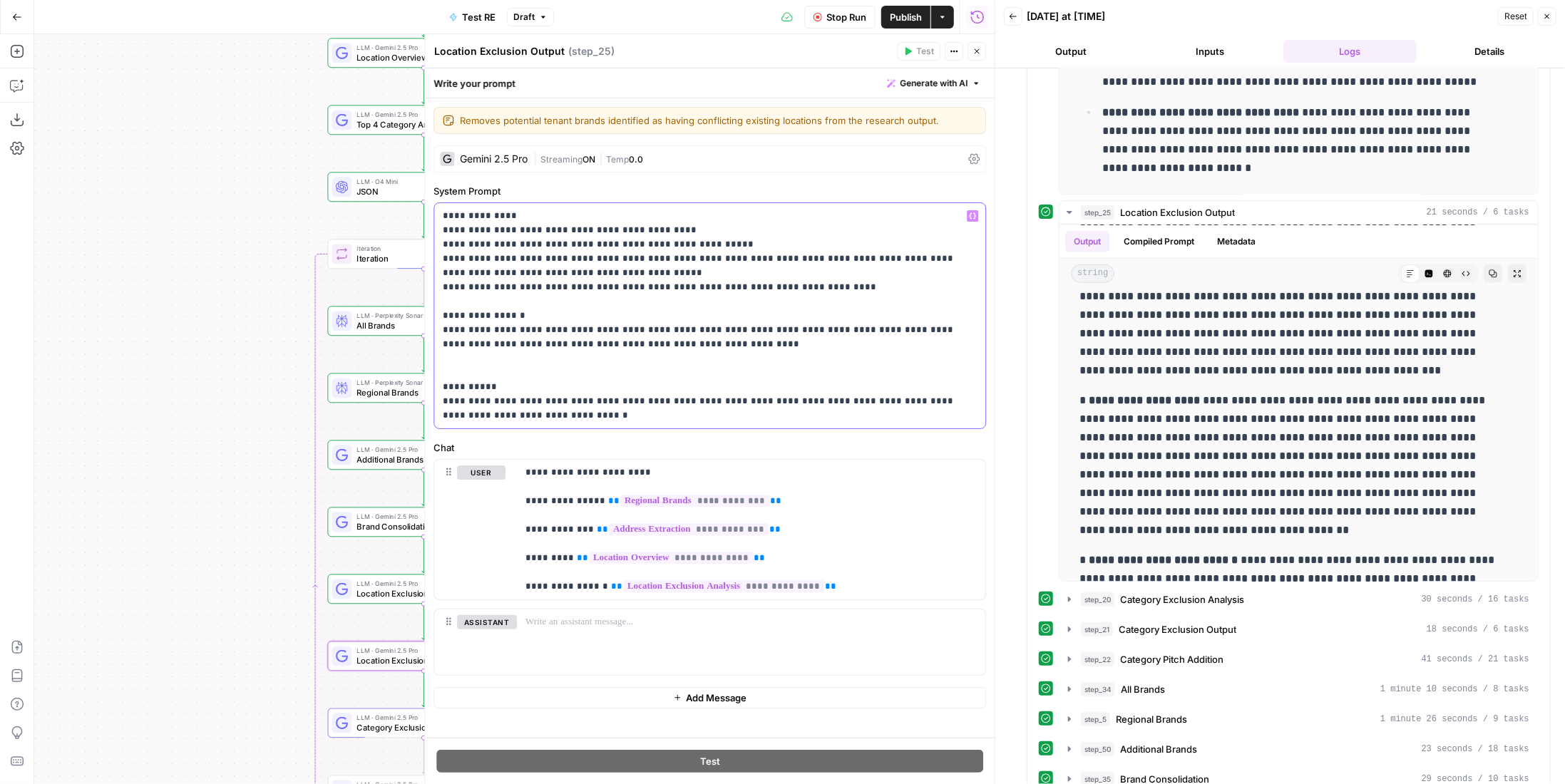 click on "**********" at bounding box center [704, 316] 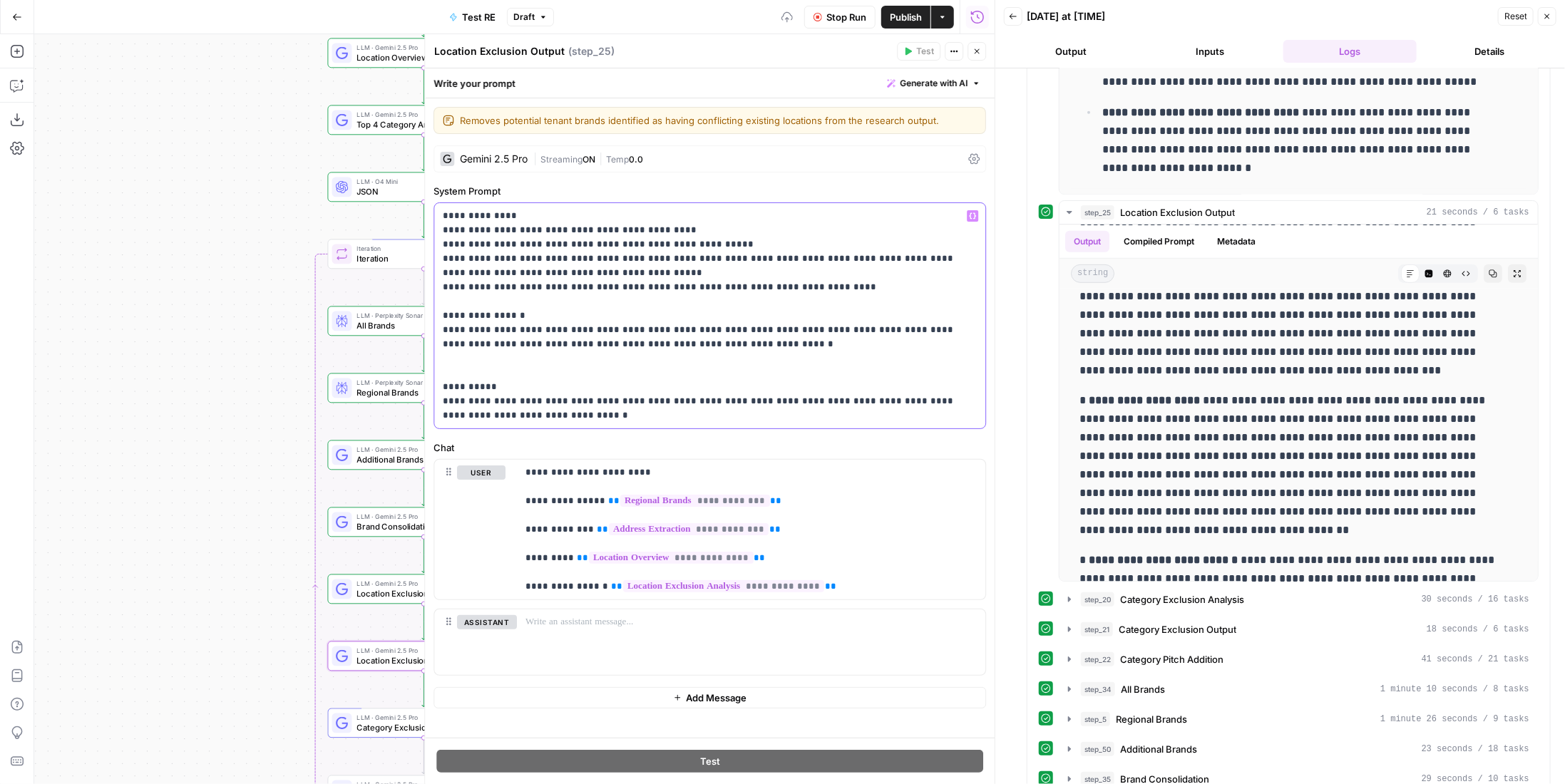 click on "**********" at bounding box center (704, 316) 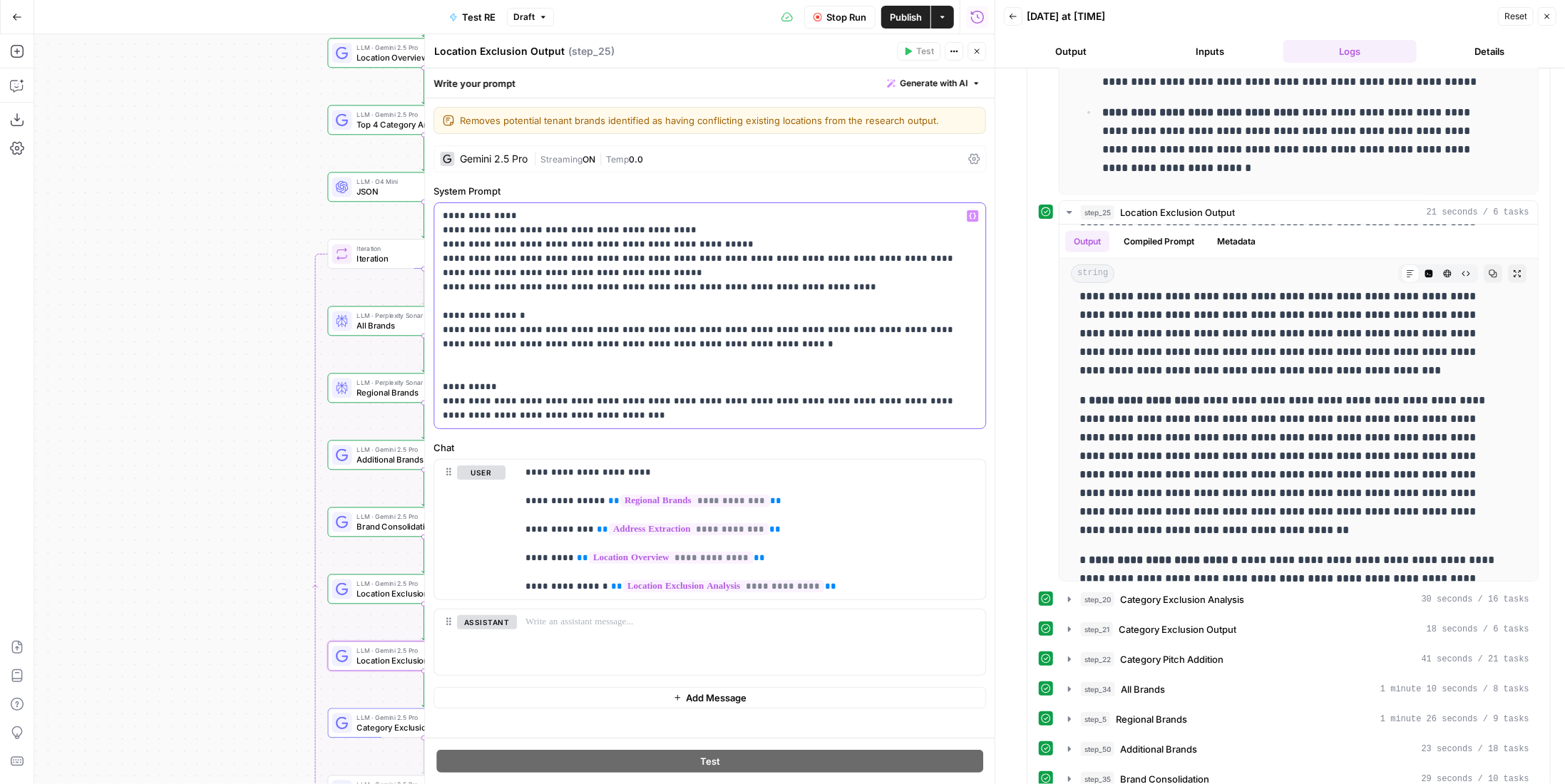 drag, startPoint x: 850, startPoint y: 346, endPoint x: 522, endPoint y: 346, distance: 328 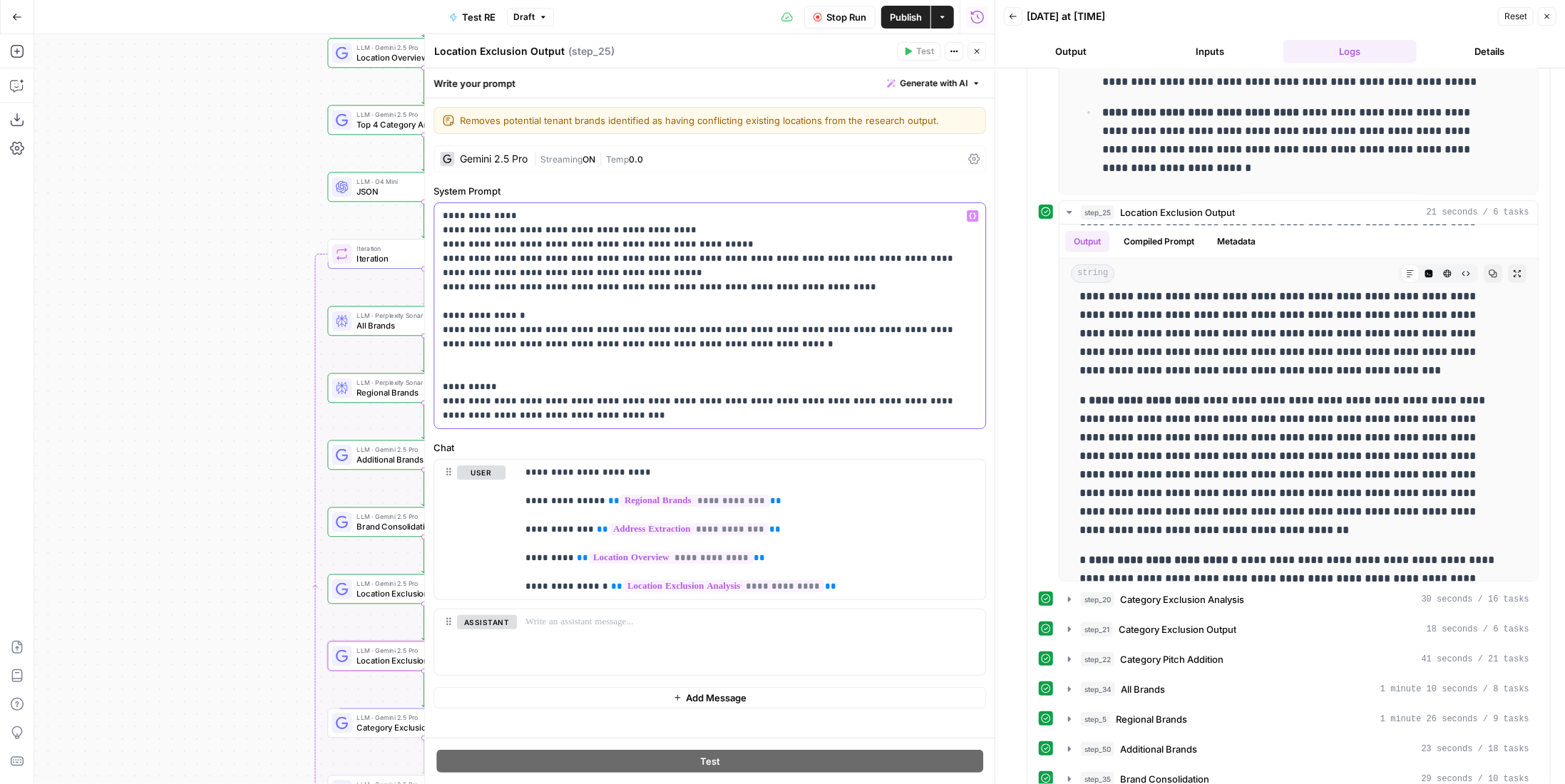 copy on "**********" 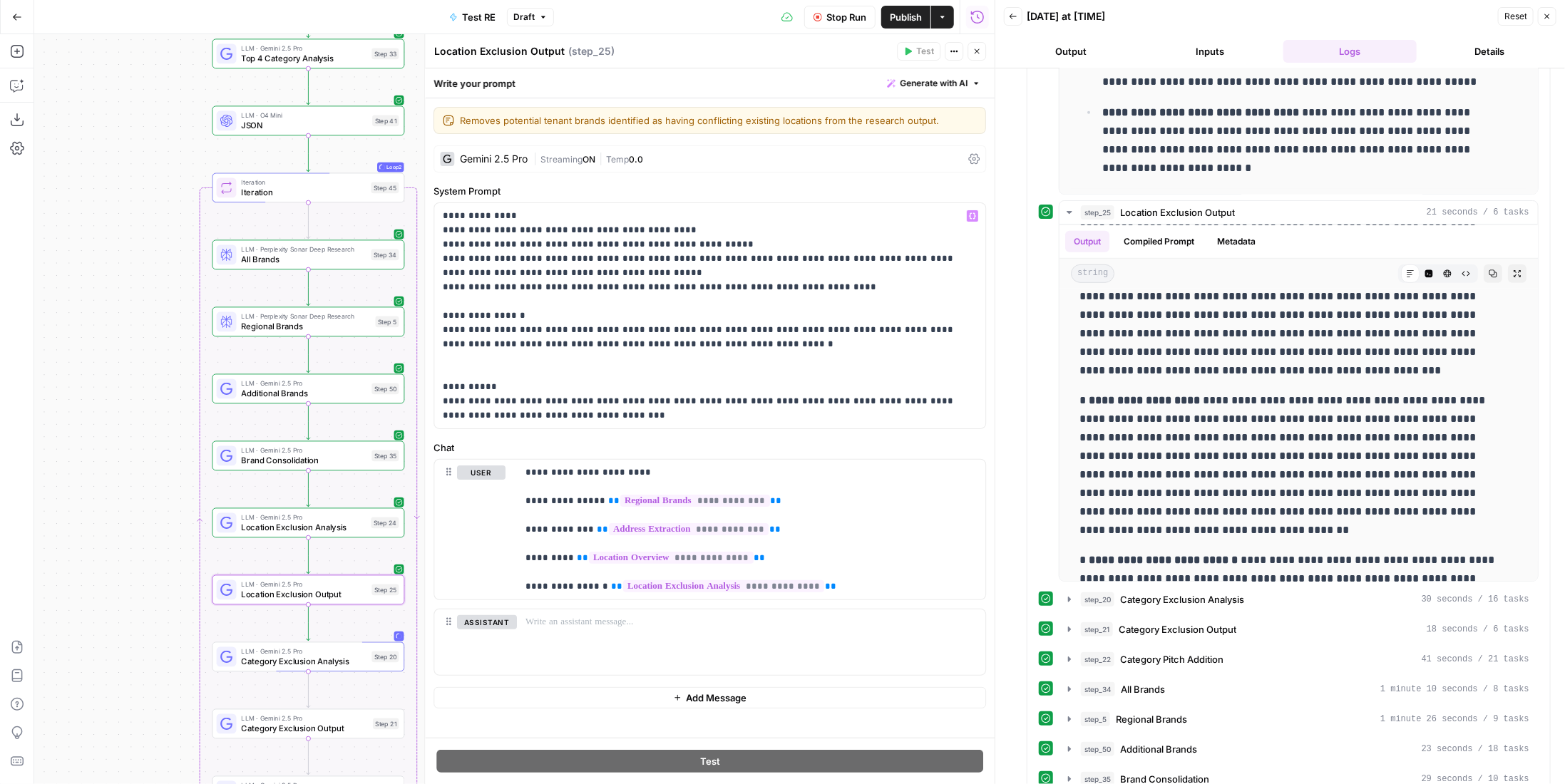 drag, startPoint x: 183, startPoint y: 361, endPoint x: 78, endPoint y: 304, distance: 119.47385 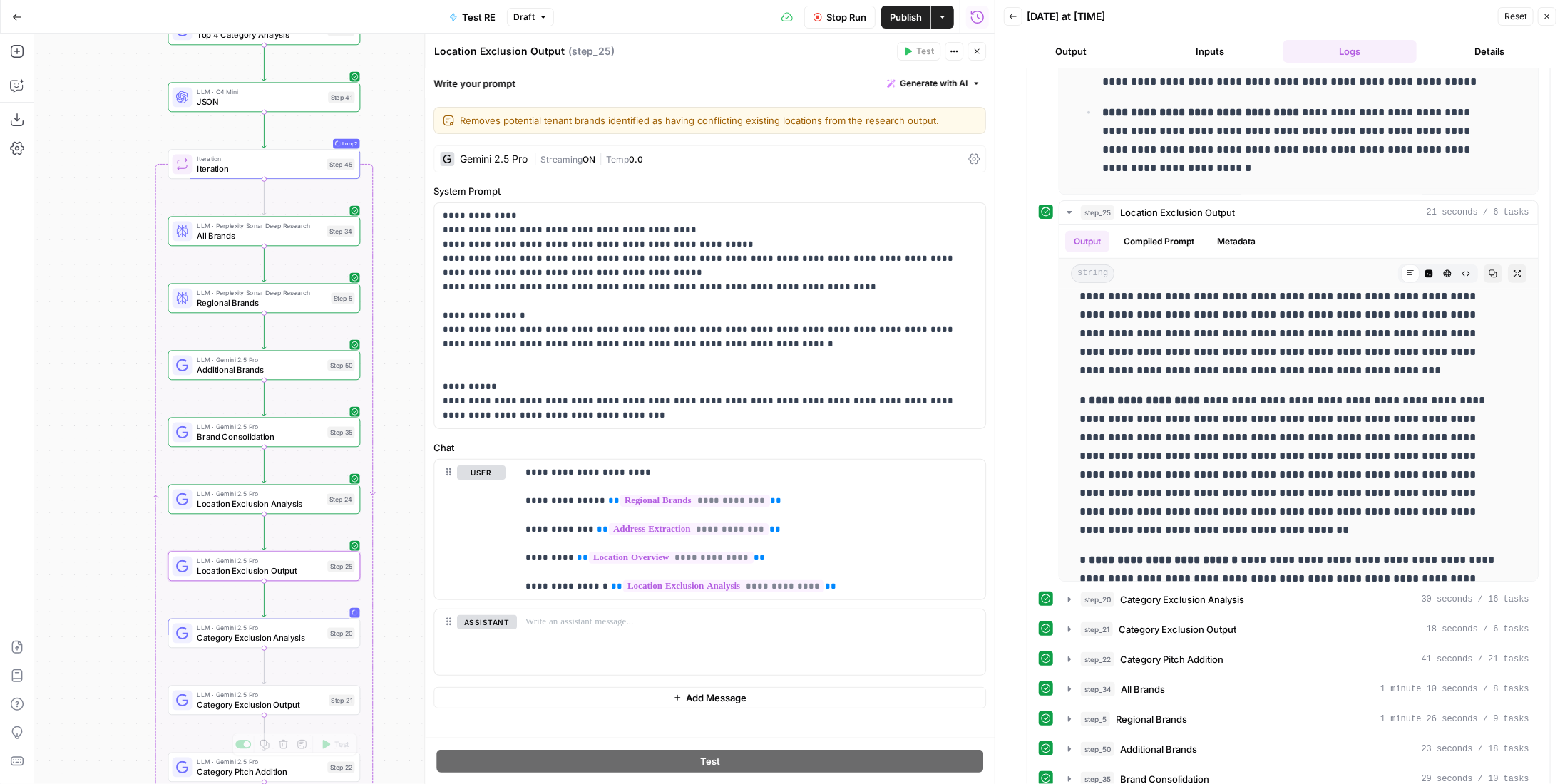 click on "LLM · Gemini 2.5 Pro" at bounding box center [260, 695] 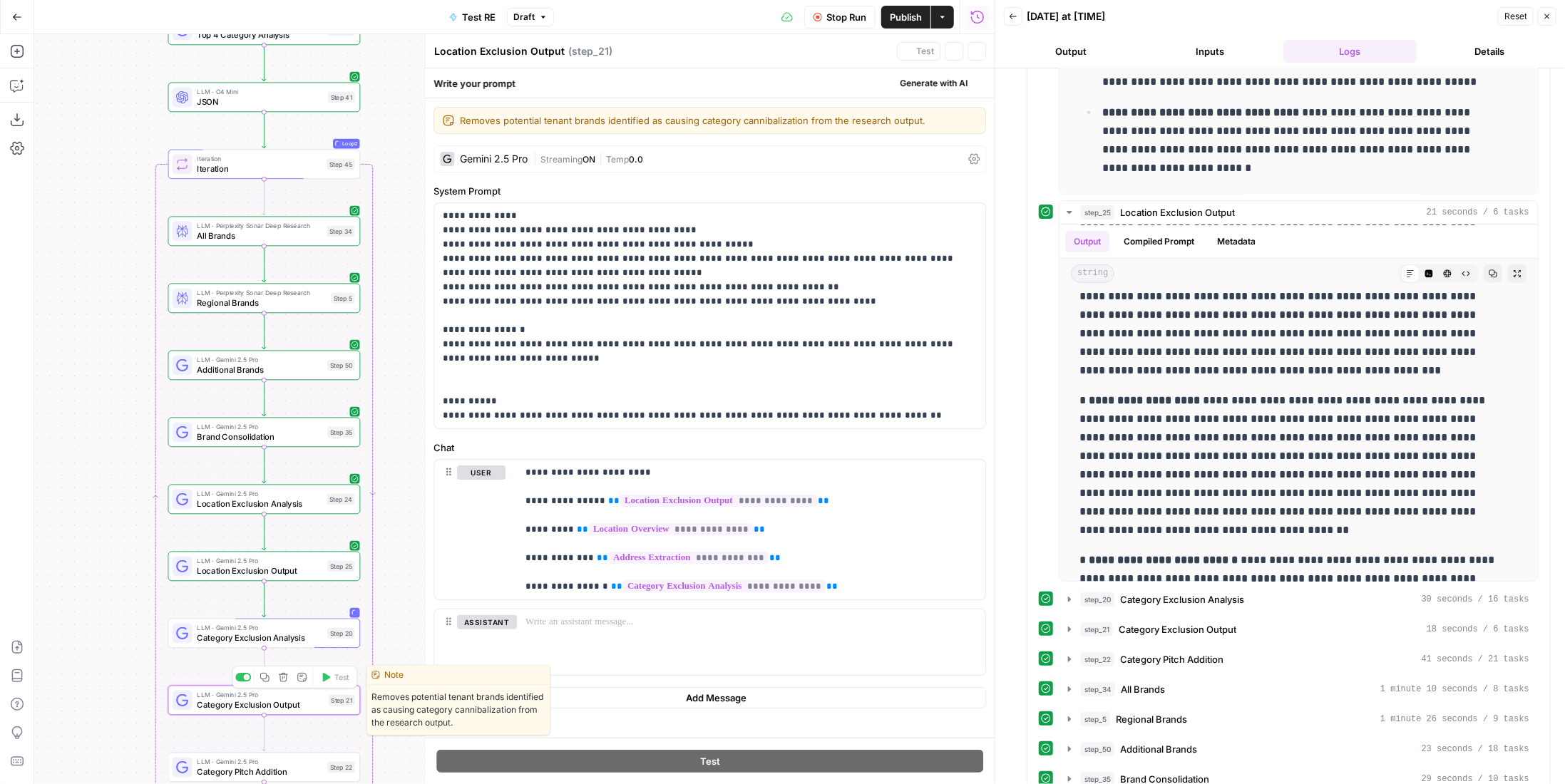 type on "Category Exclusion Output" 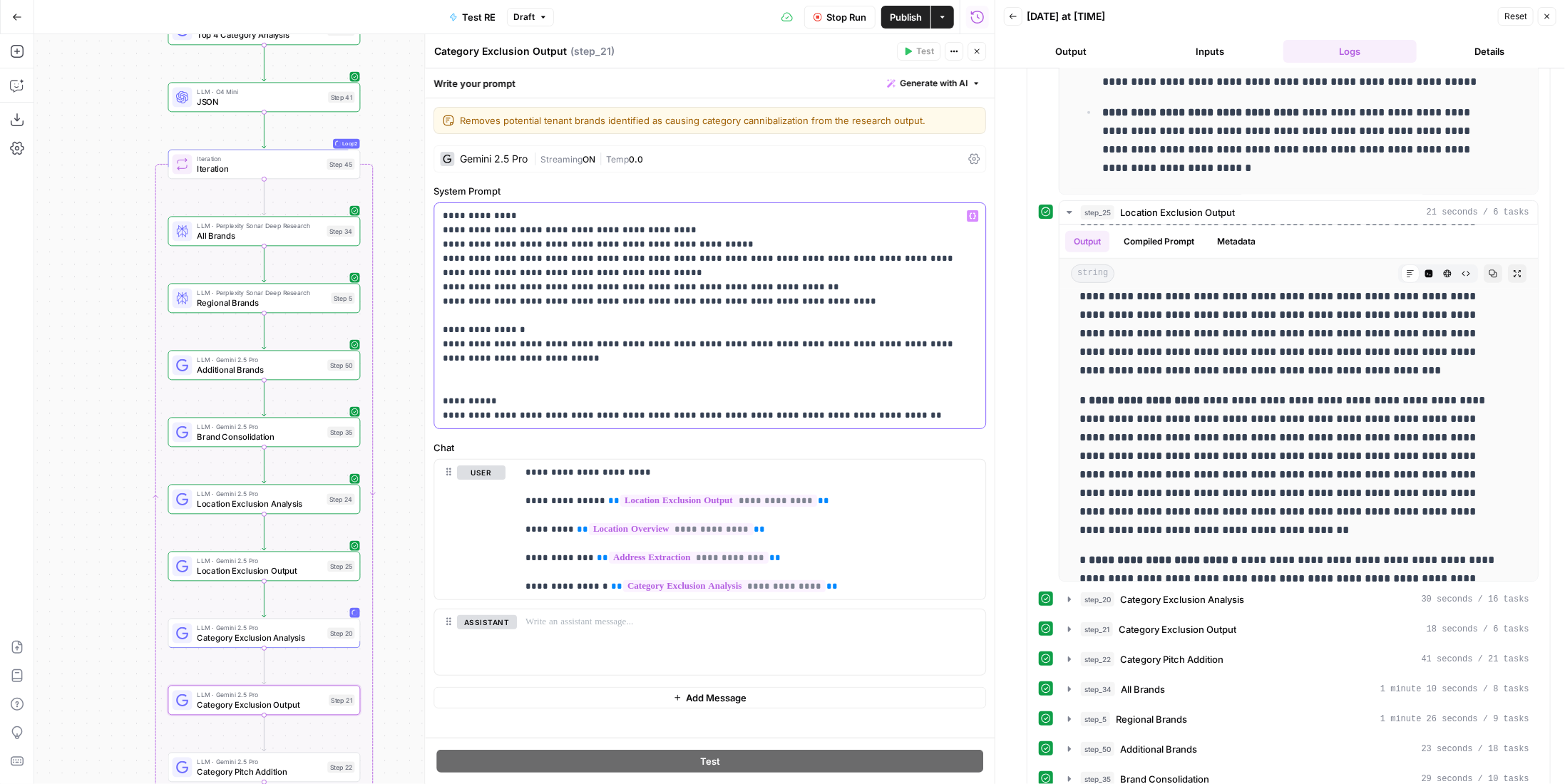 click on "**********" at bounding box center [704, 316] 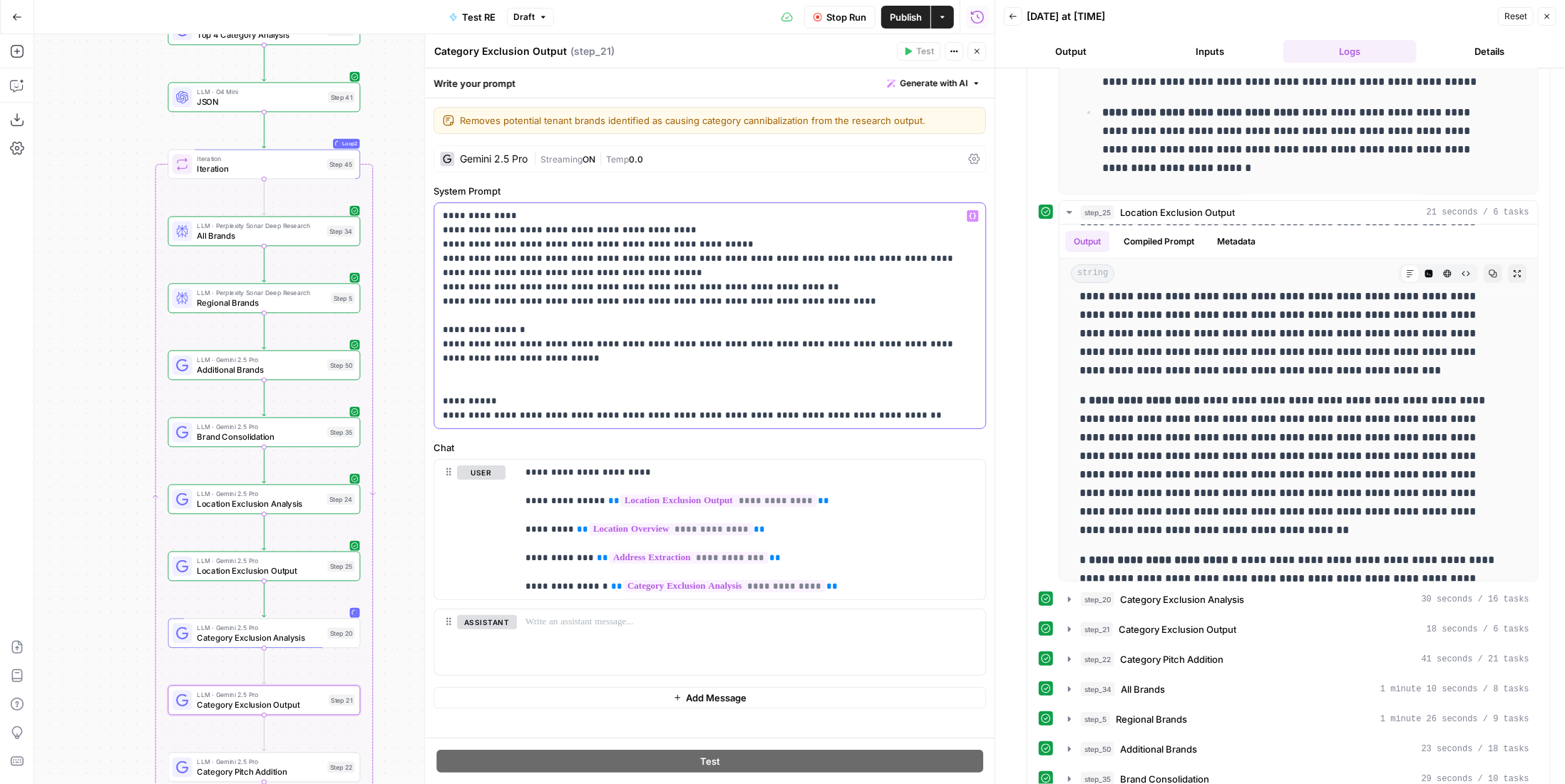 type 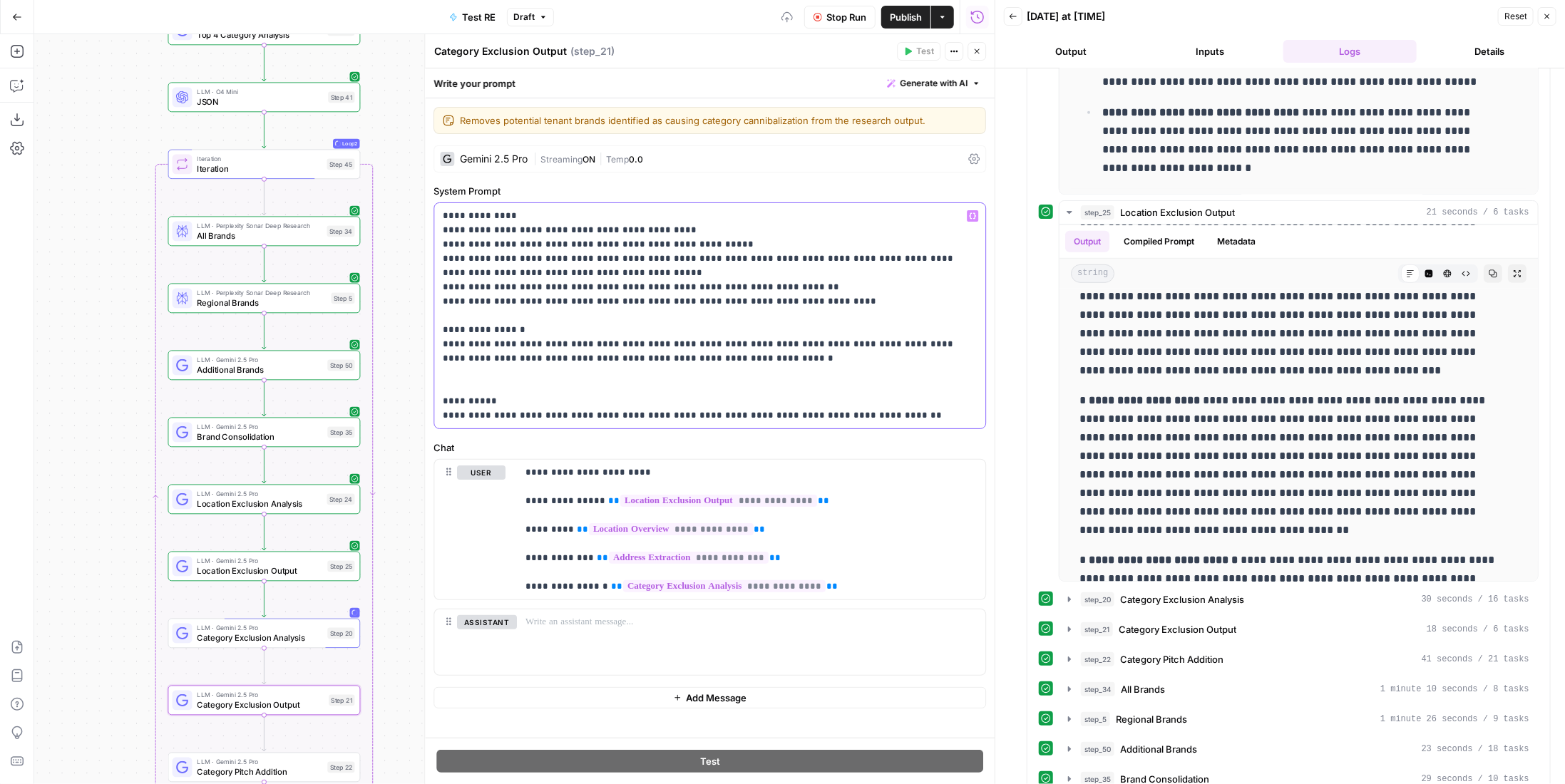 click on "**********" at bounding box center (704, 316) 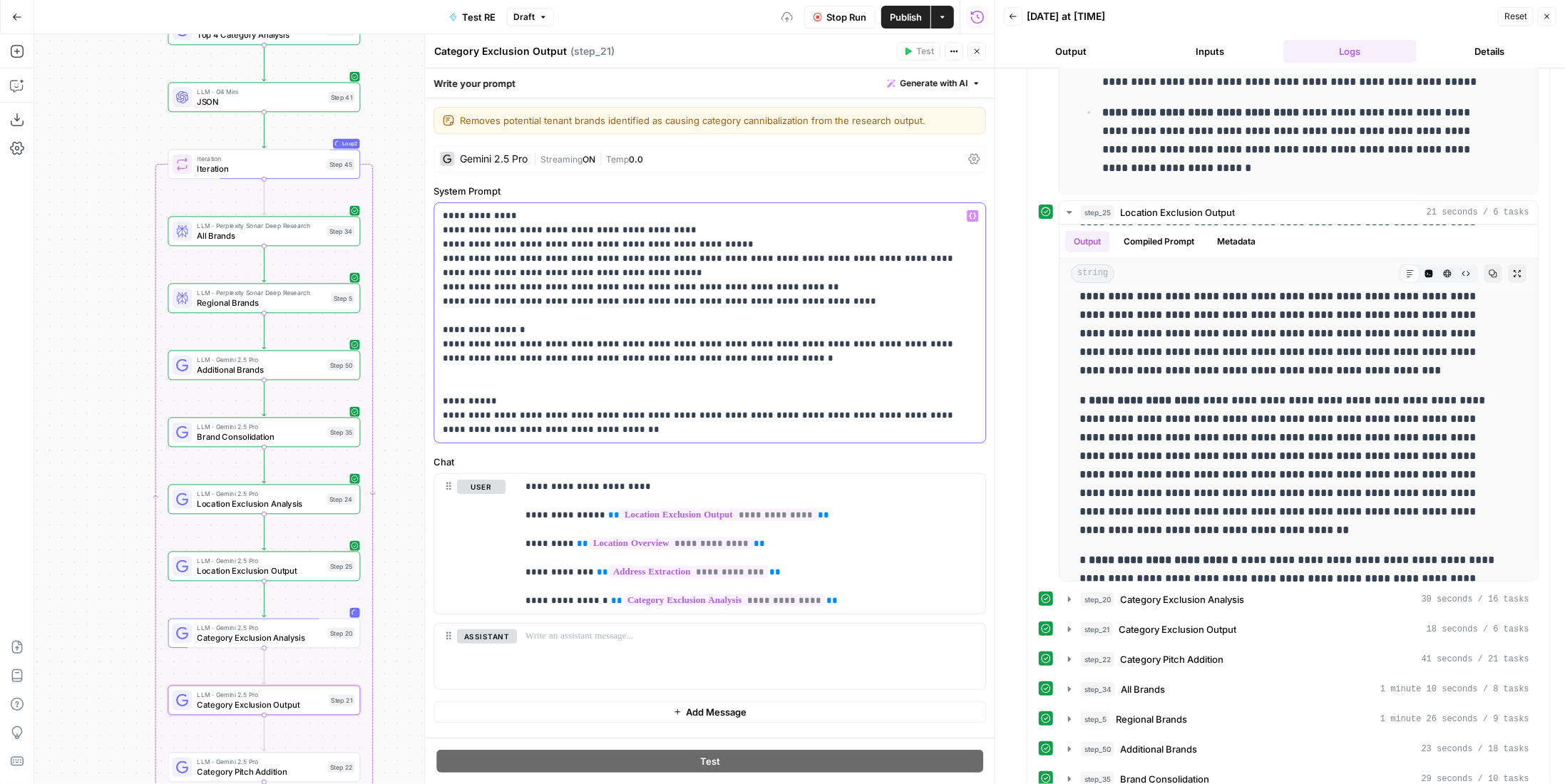 click on "**********" at bounding box center (704, 323) 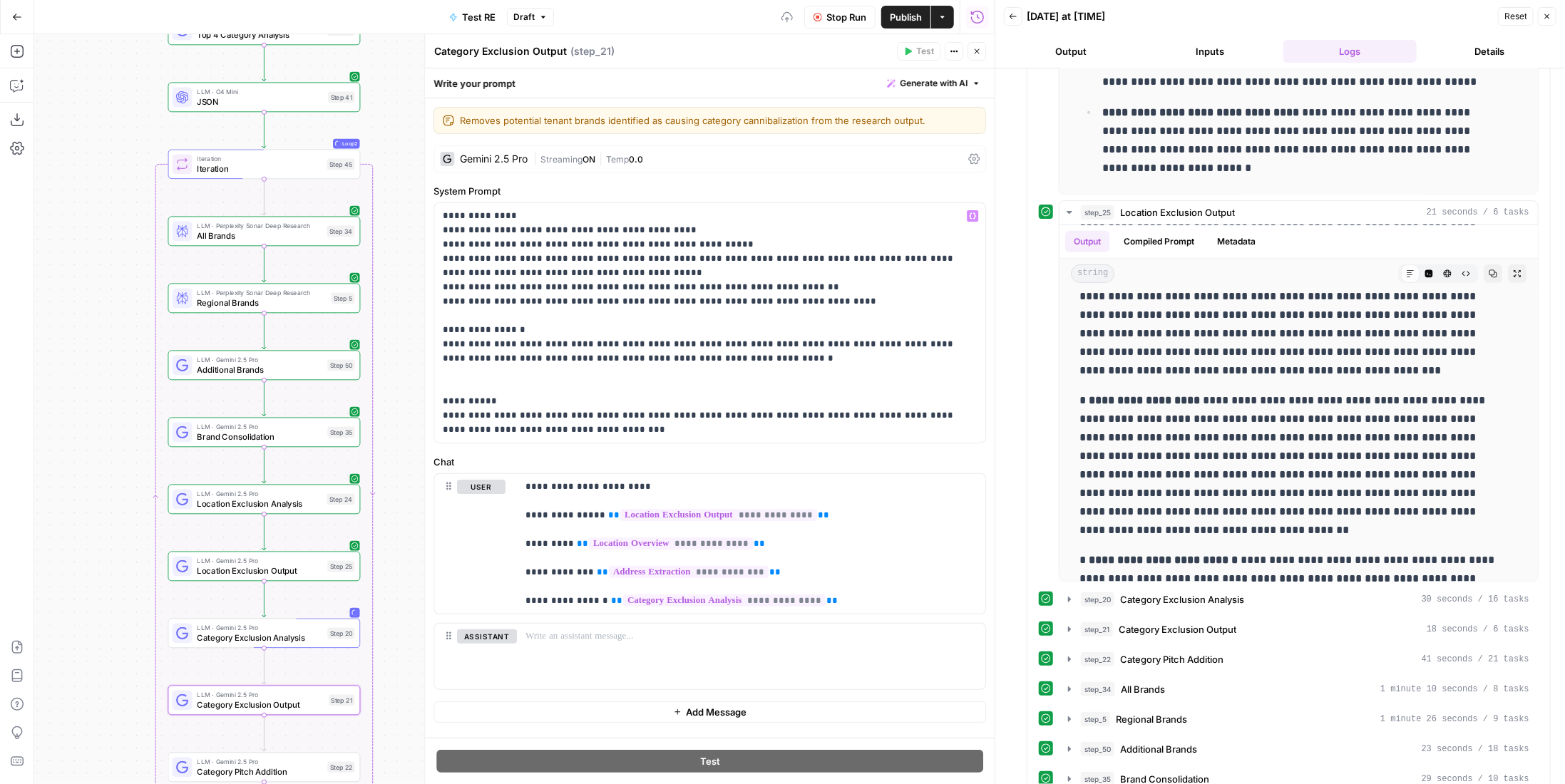 click 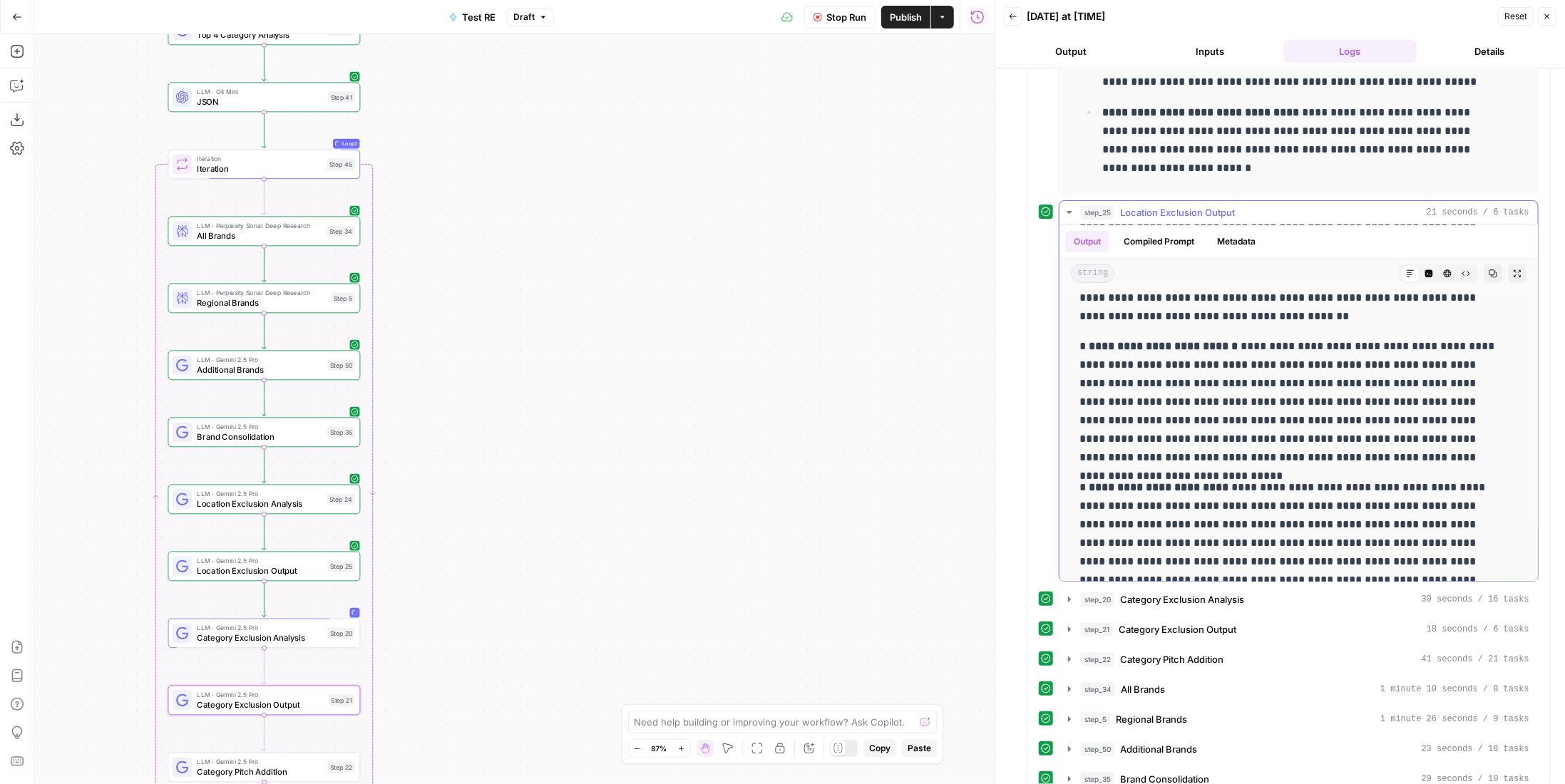 scroll, scrollTop: 998, scrollLeft: 0, axis: vertical 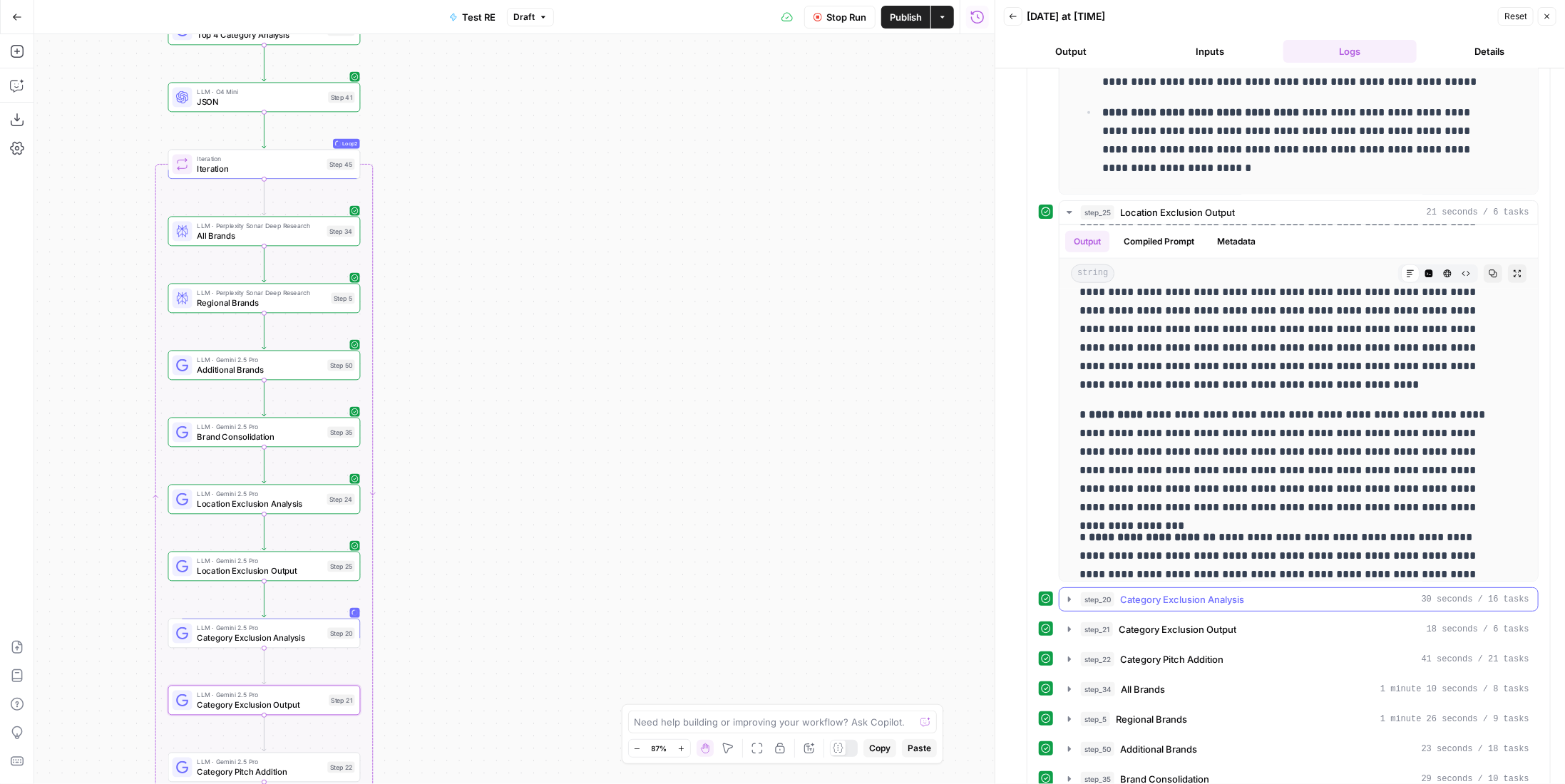 click on "**********" at bounding box center [1288, -442] 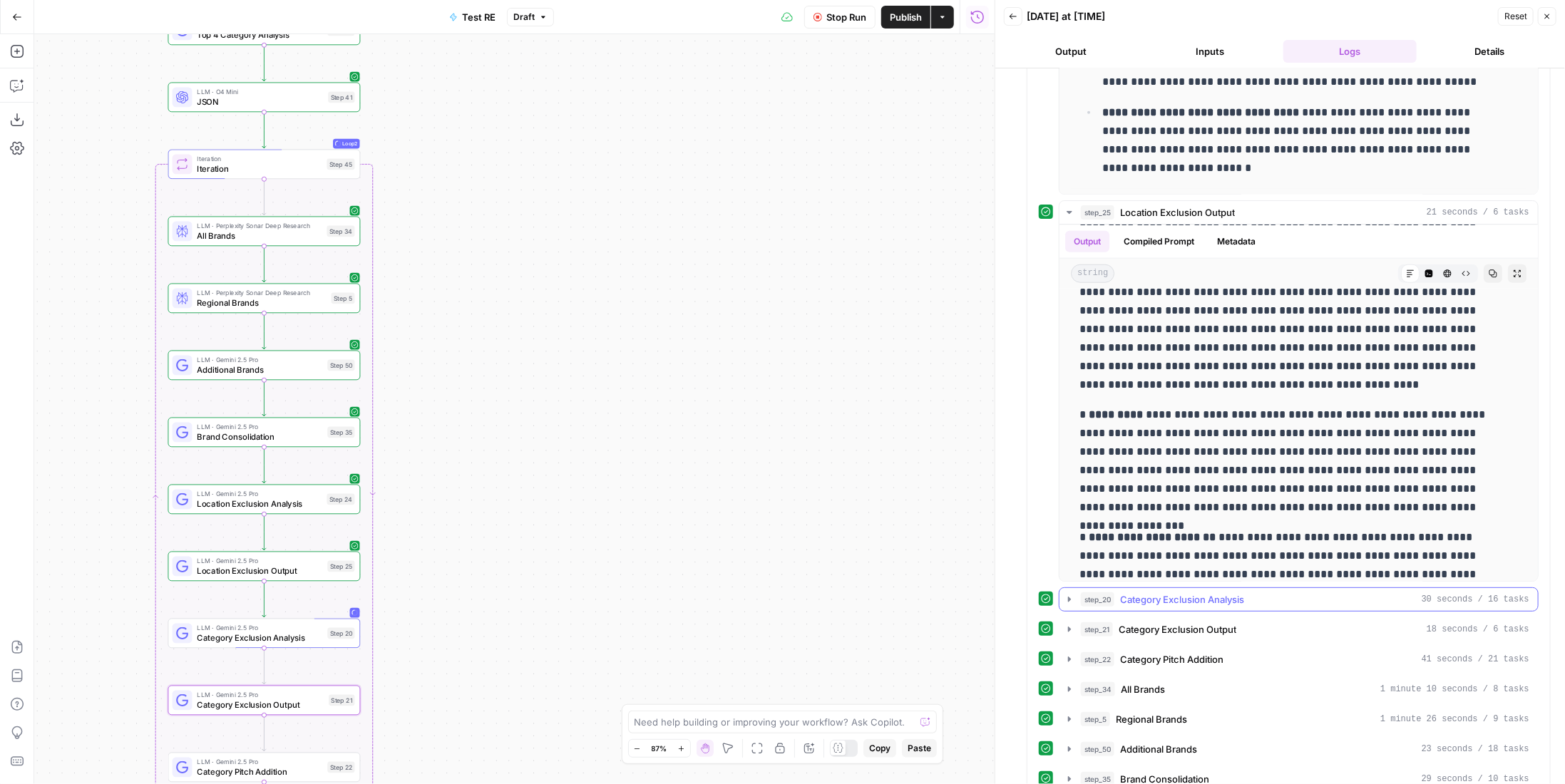 click on "Category Exclusion Analysis" at bounding box center [1182, 599] 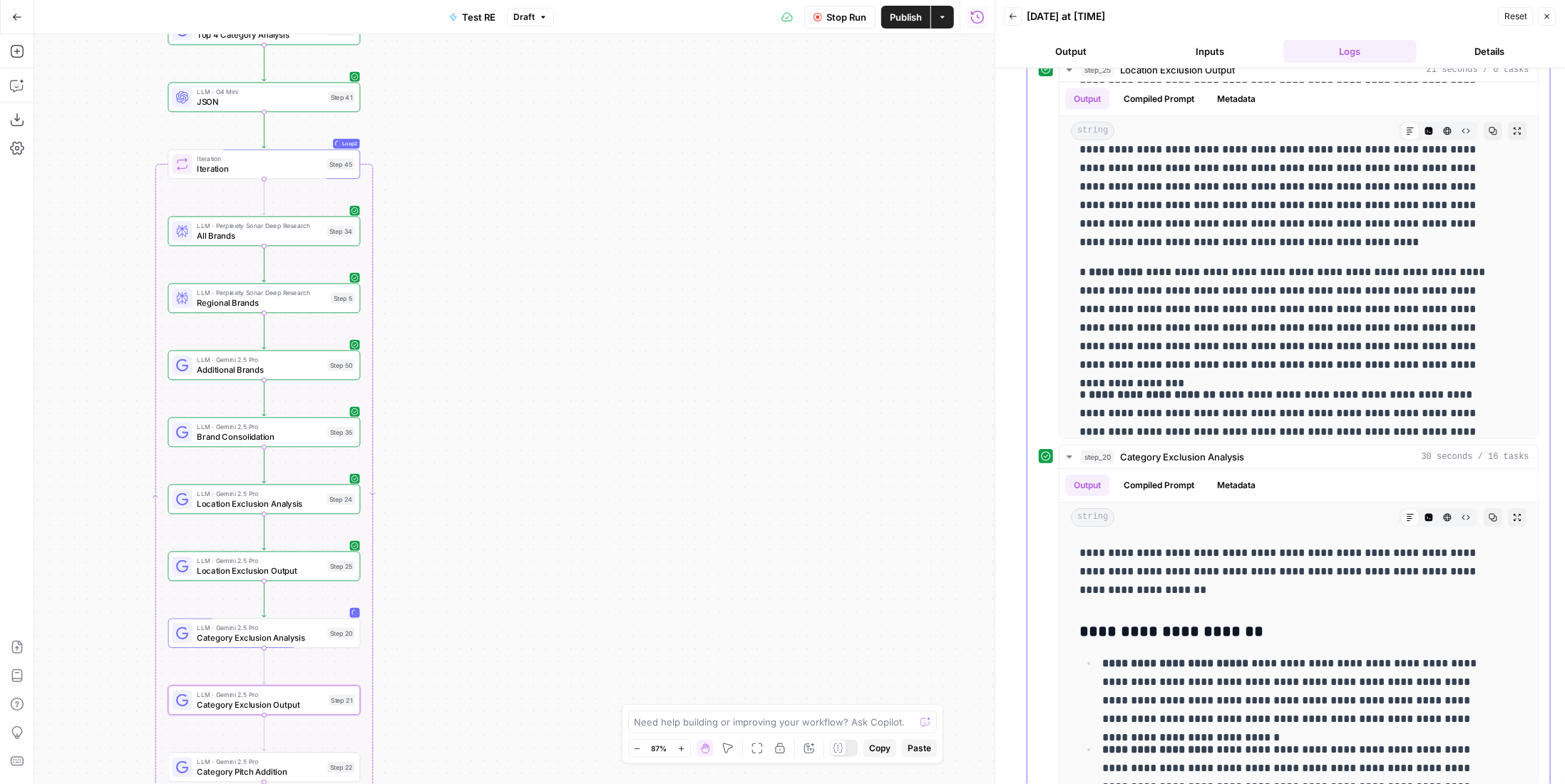 scroll, scrollTop: 2335, scrollLeft: 0, axis: vertical 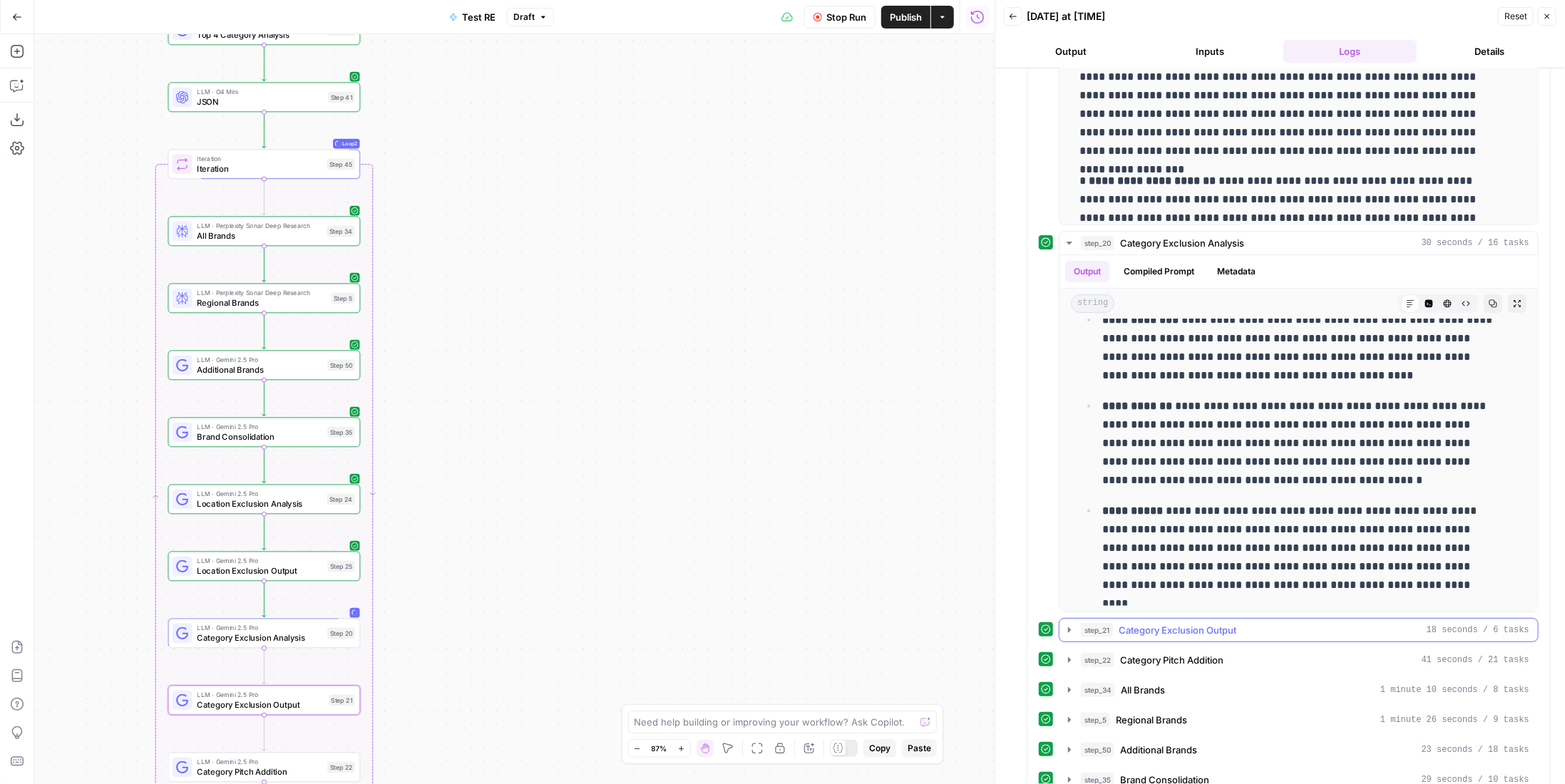click on "step_21 Category Exclusion Output 18 seconds / 6 tasks" at bounding box center (1298, 630) 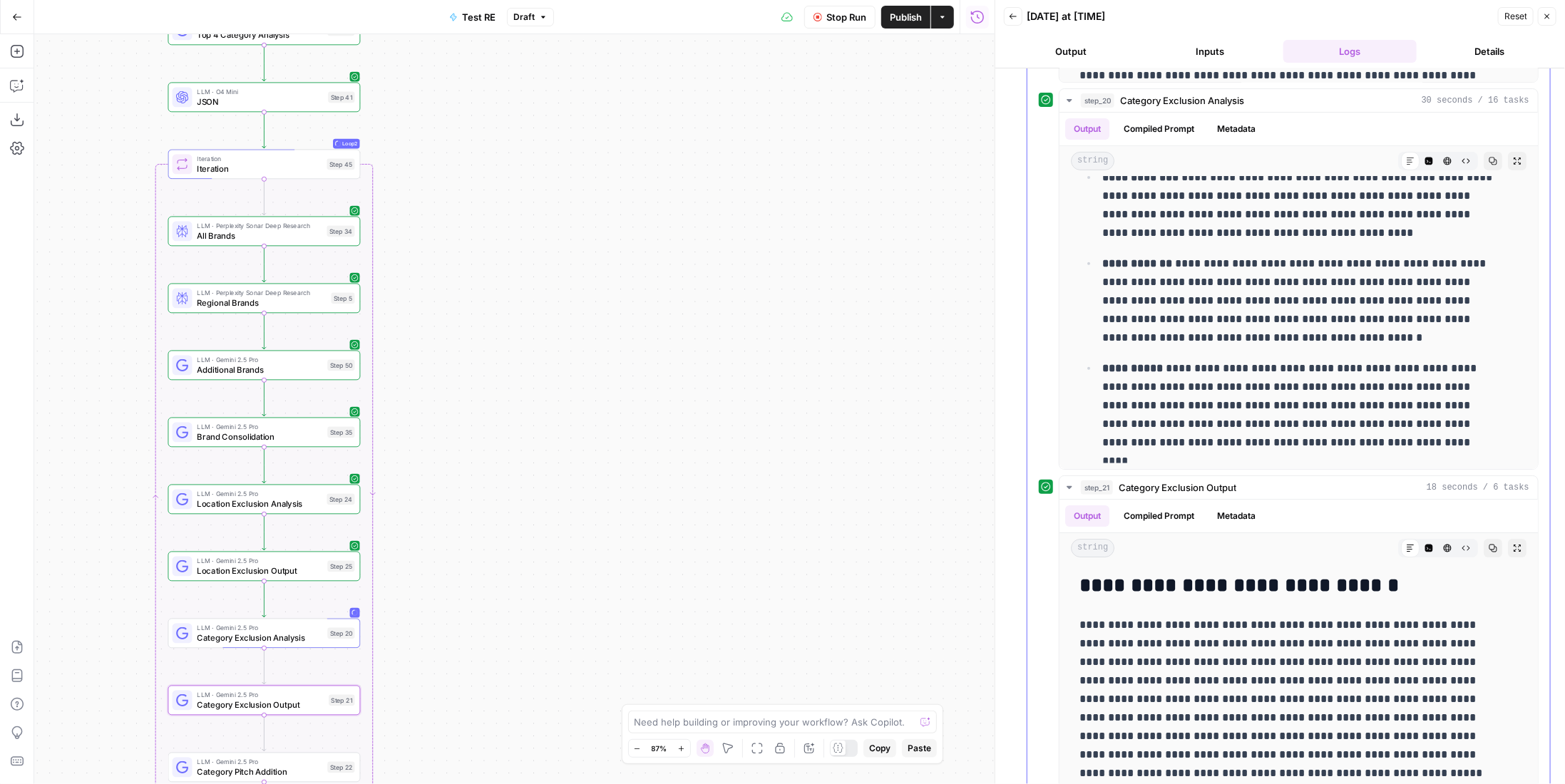 scroll, scrollTop: 2691, scrollLeft: 0, axis: vertical 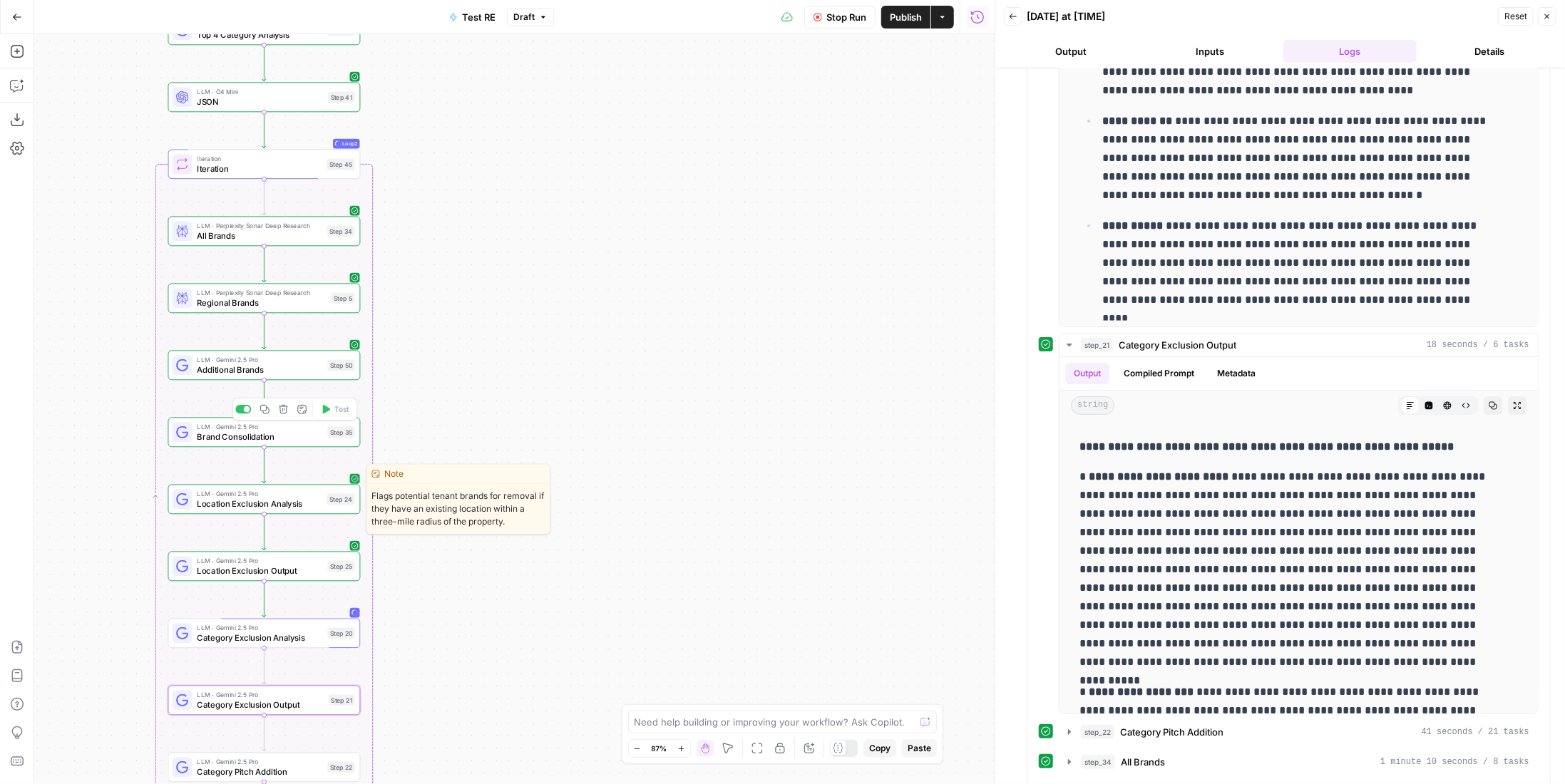 click on "Location Exclusion Analysis" at bounding box center (259, 503) 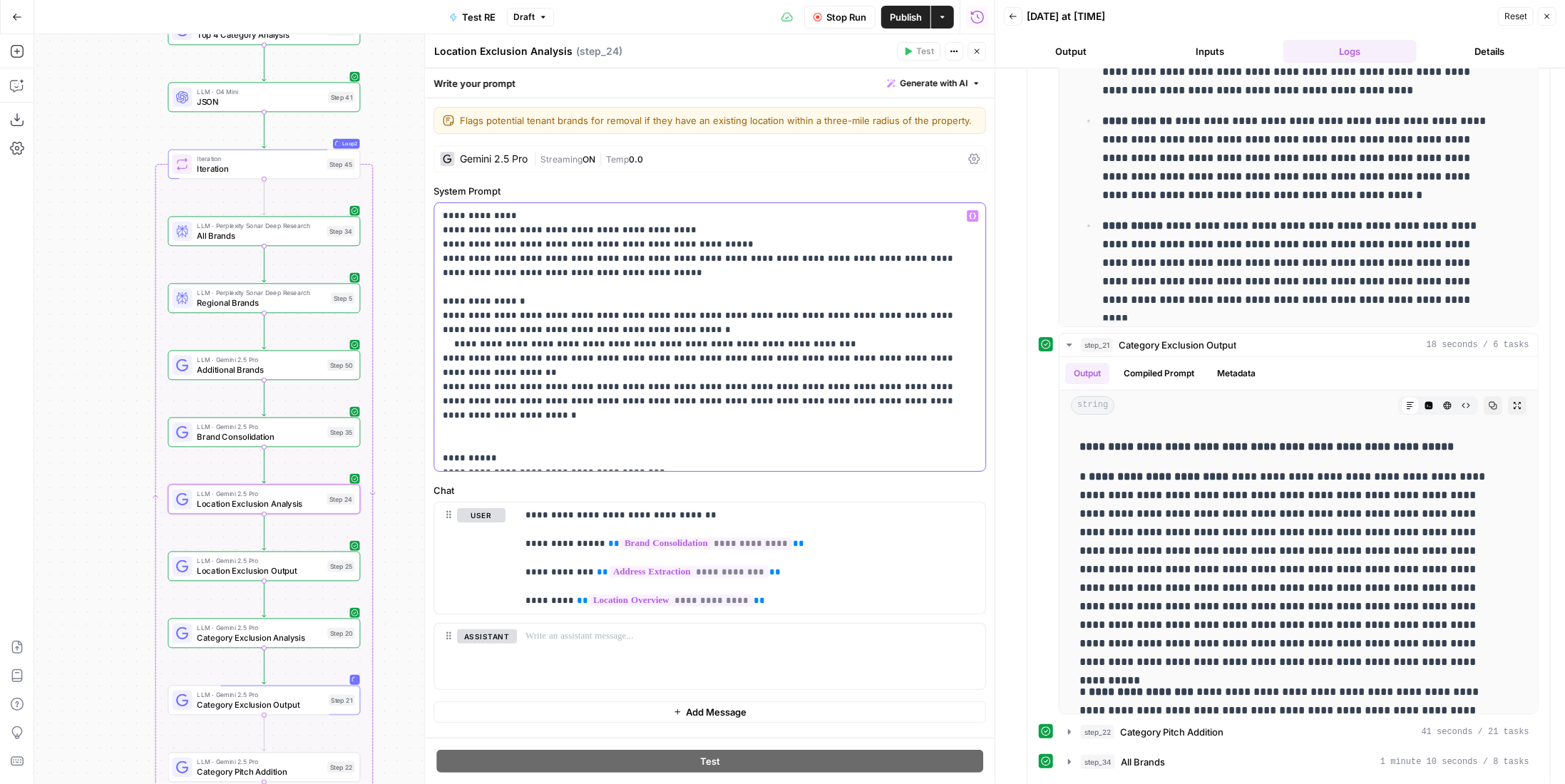 click on "**********" at bounding box center [704, 337] 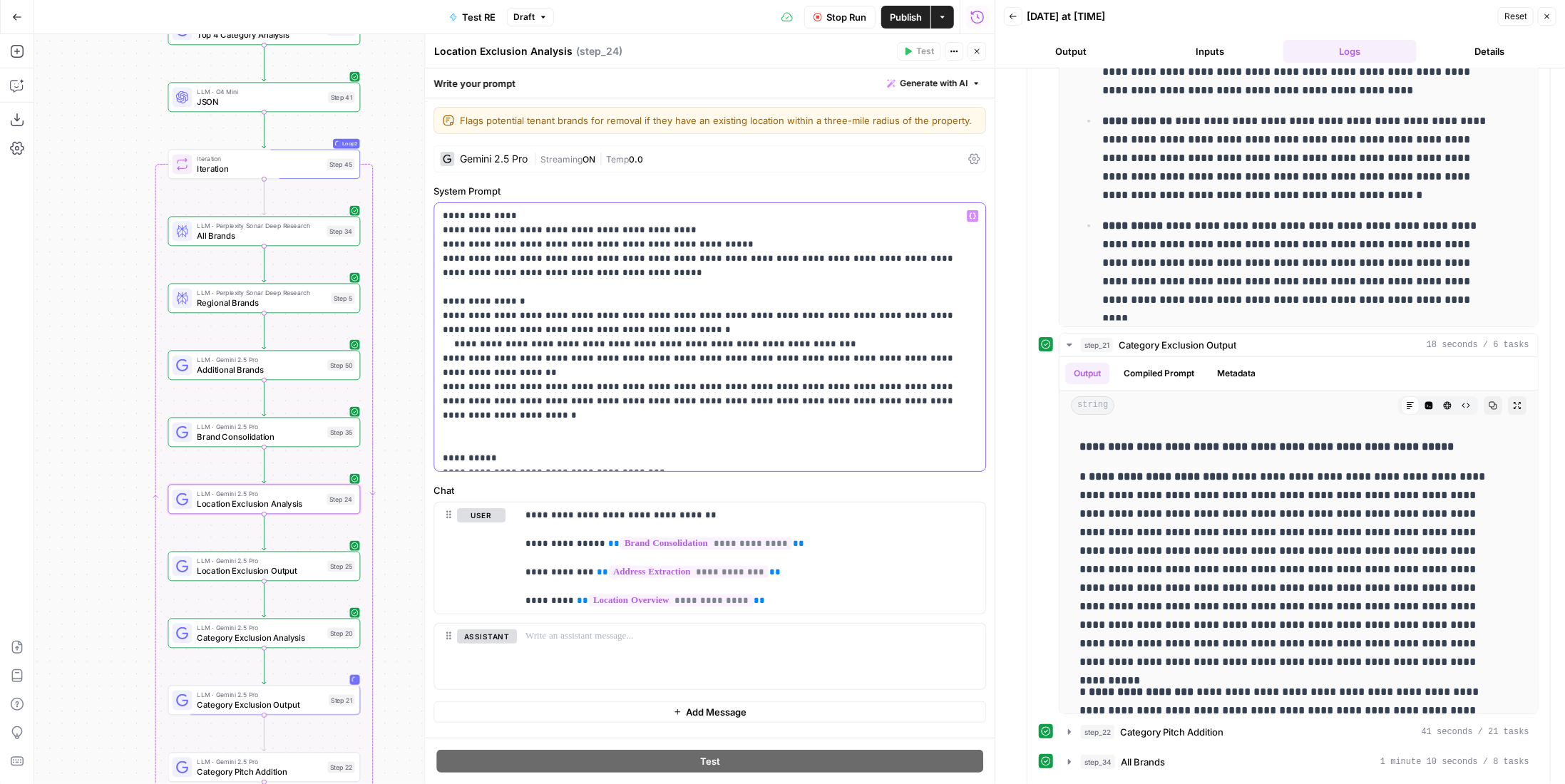 type 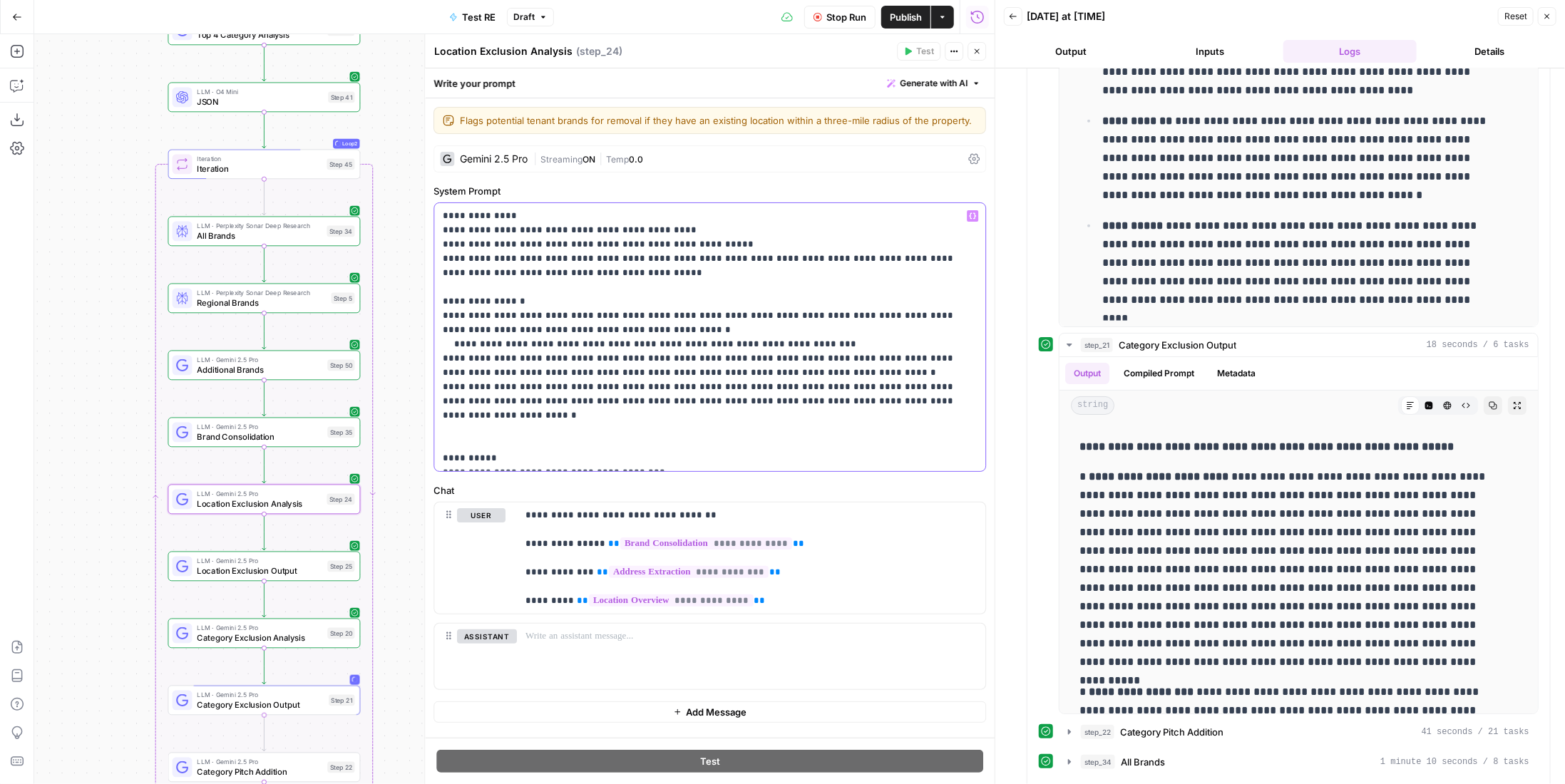 drag, startPoint x: 813, startPoint y: 373, endPoint x: 483, endPoint y: 376, distance: 330.01364 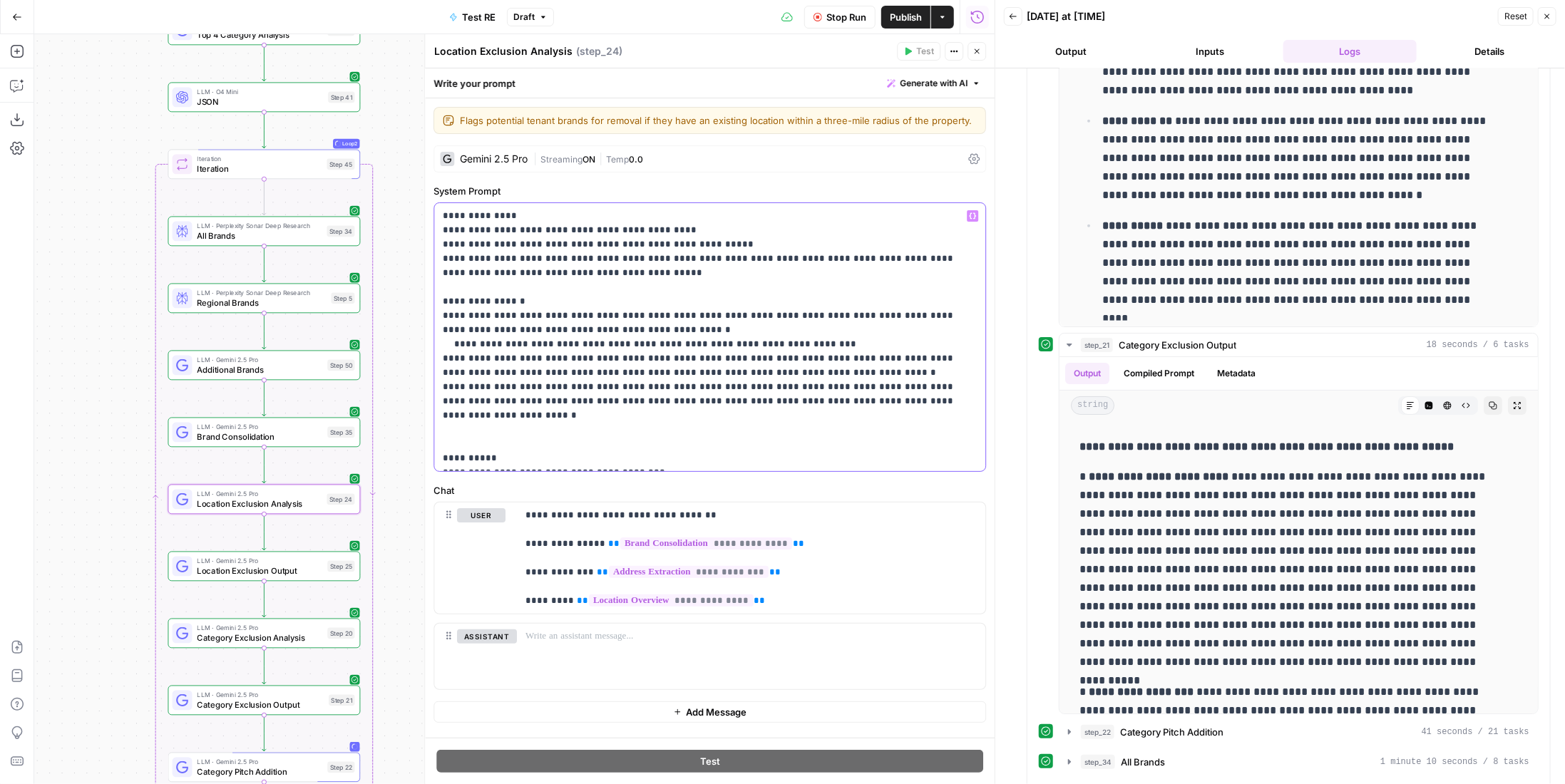 copy on "**********" 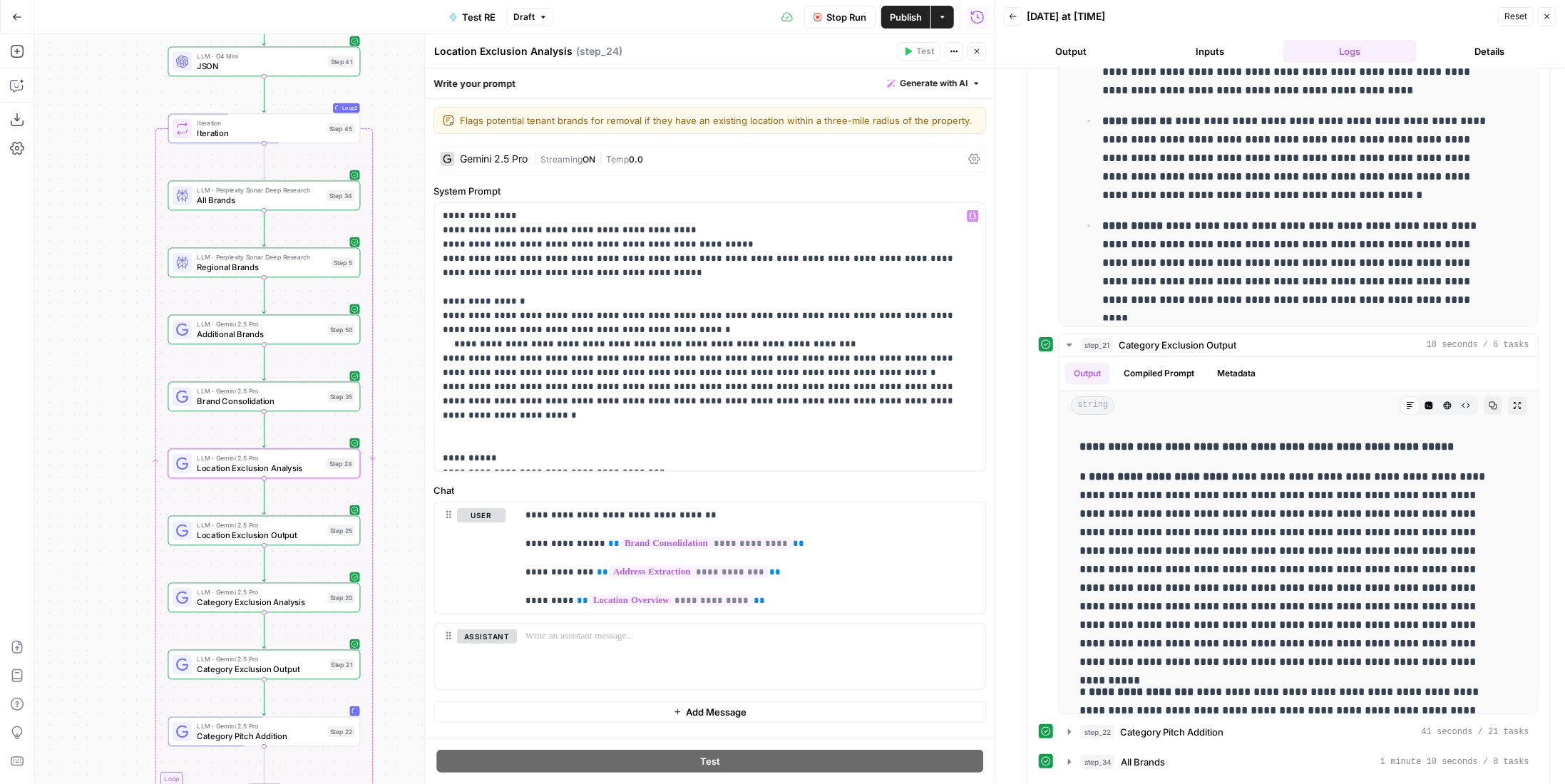 click on "LLM · Gemini 2.5 Pro" at bounding box center [260, 592] 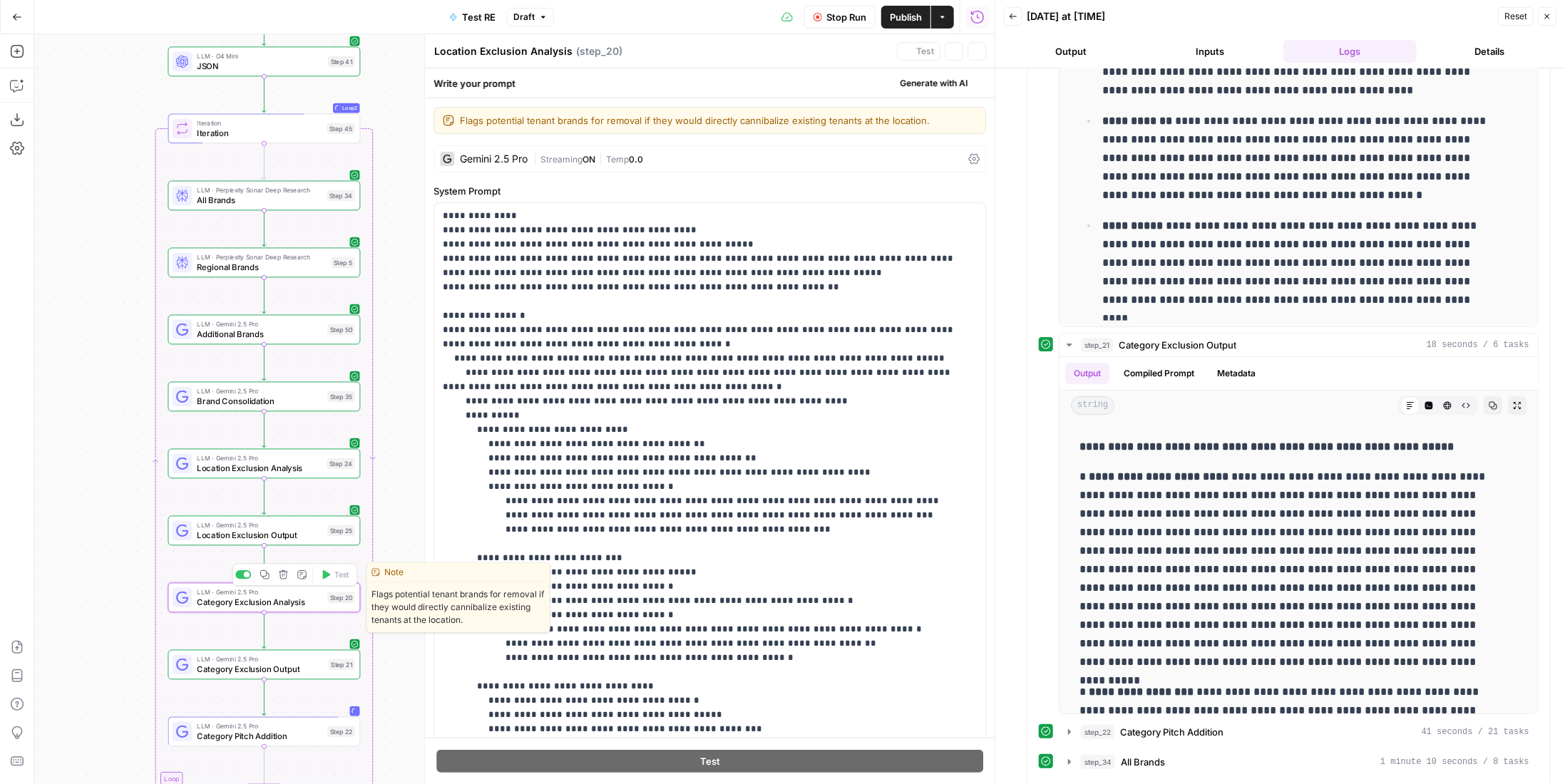 type on "Category Exclusion Analysis" 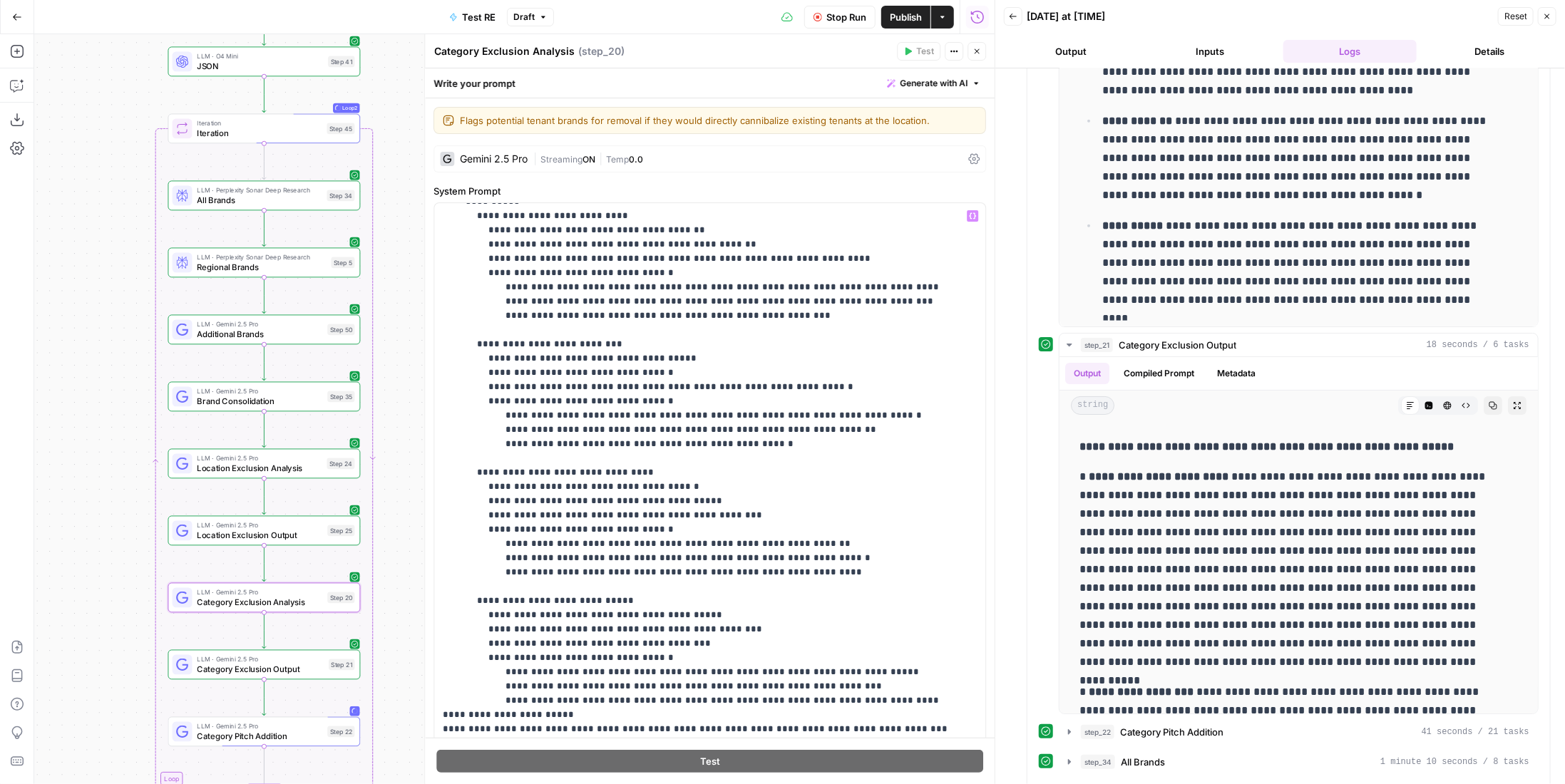 scroll, scrollTop: 257, scrollLeft: 0, axis: vertical 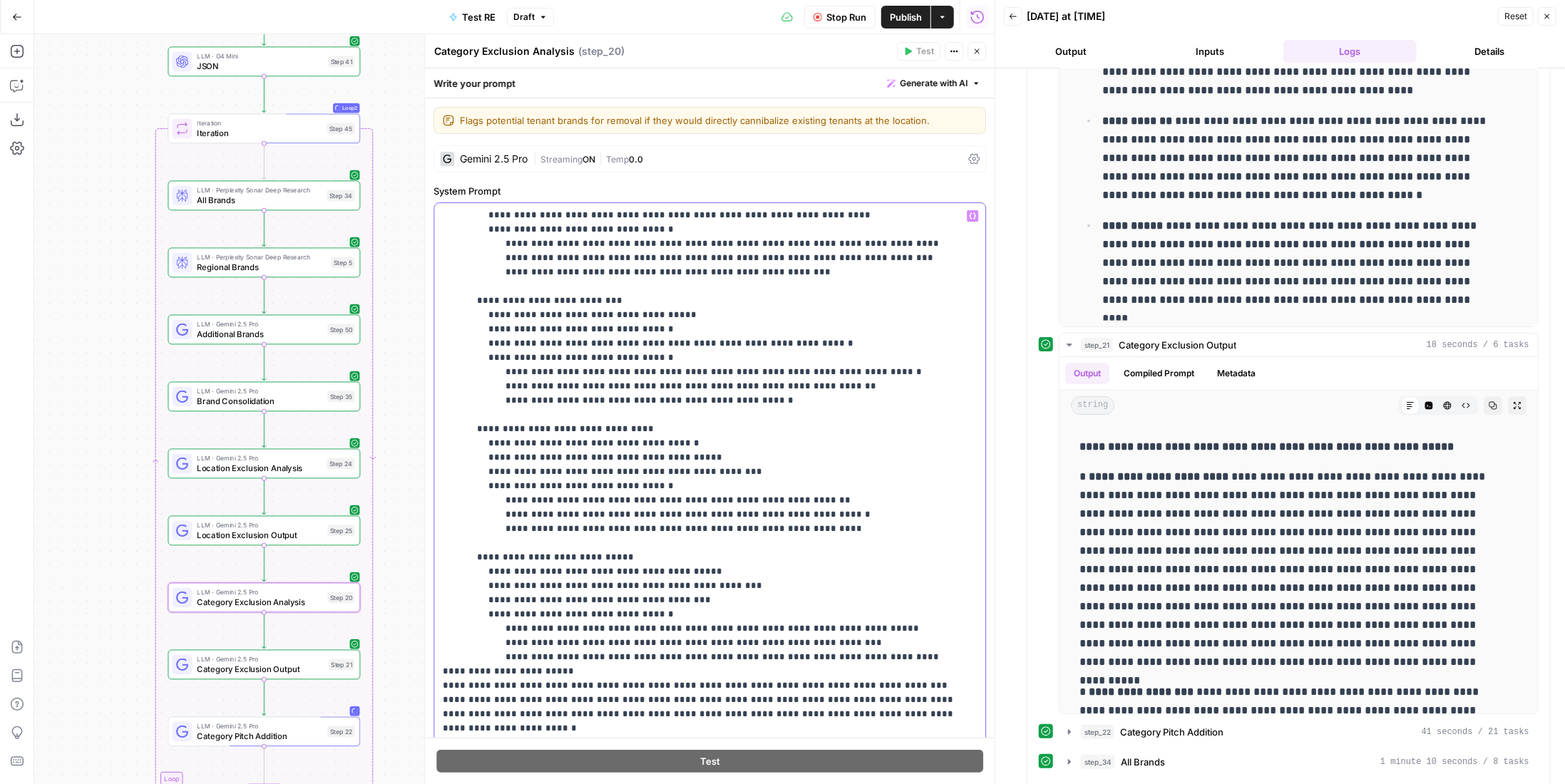 click on "**********" at bounding box center [699, 365] 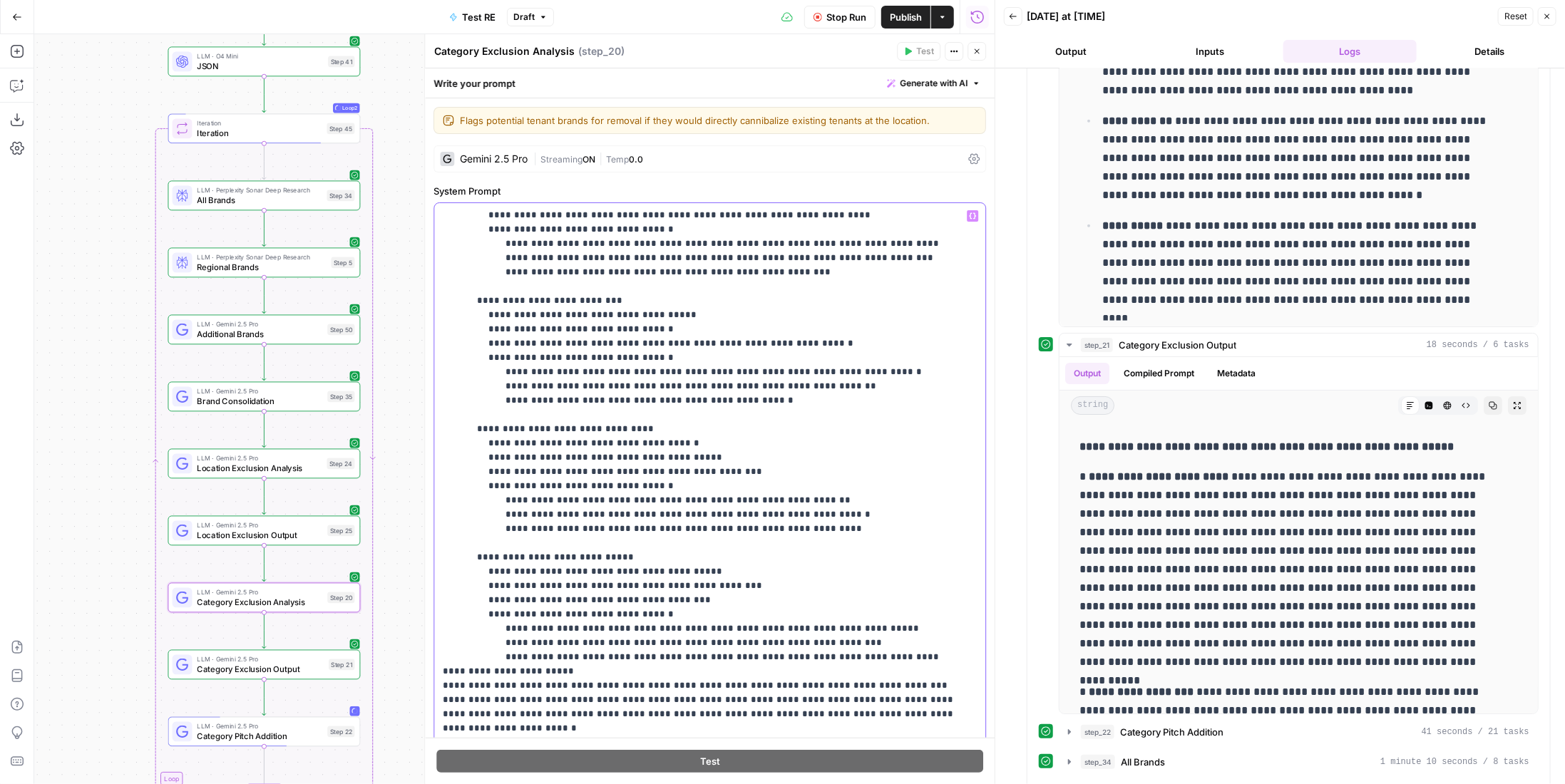 type 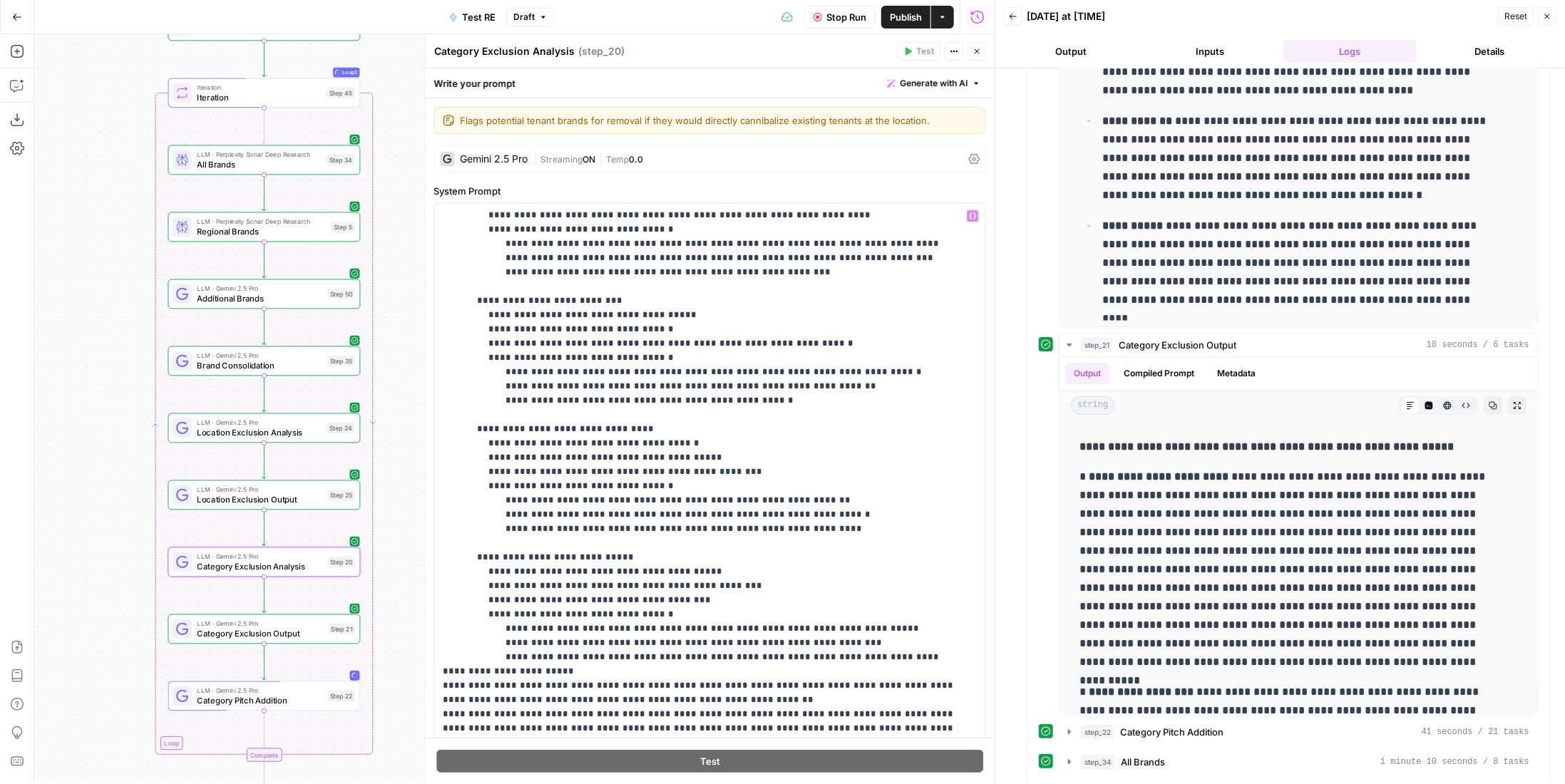 click 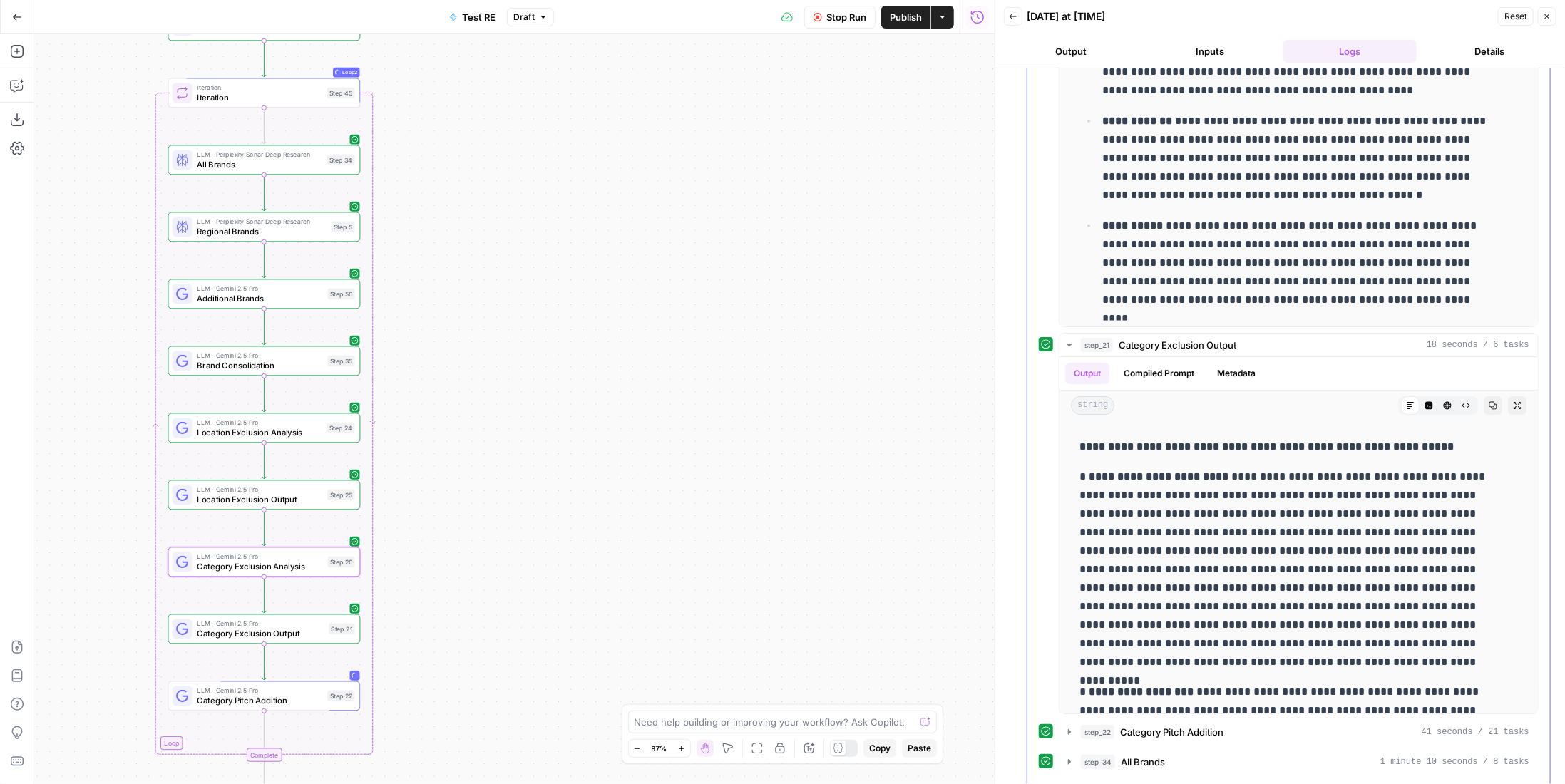 click on "**********" at bounding box center [1298, 523] 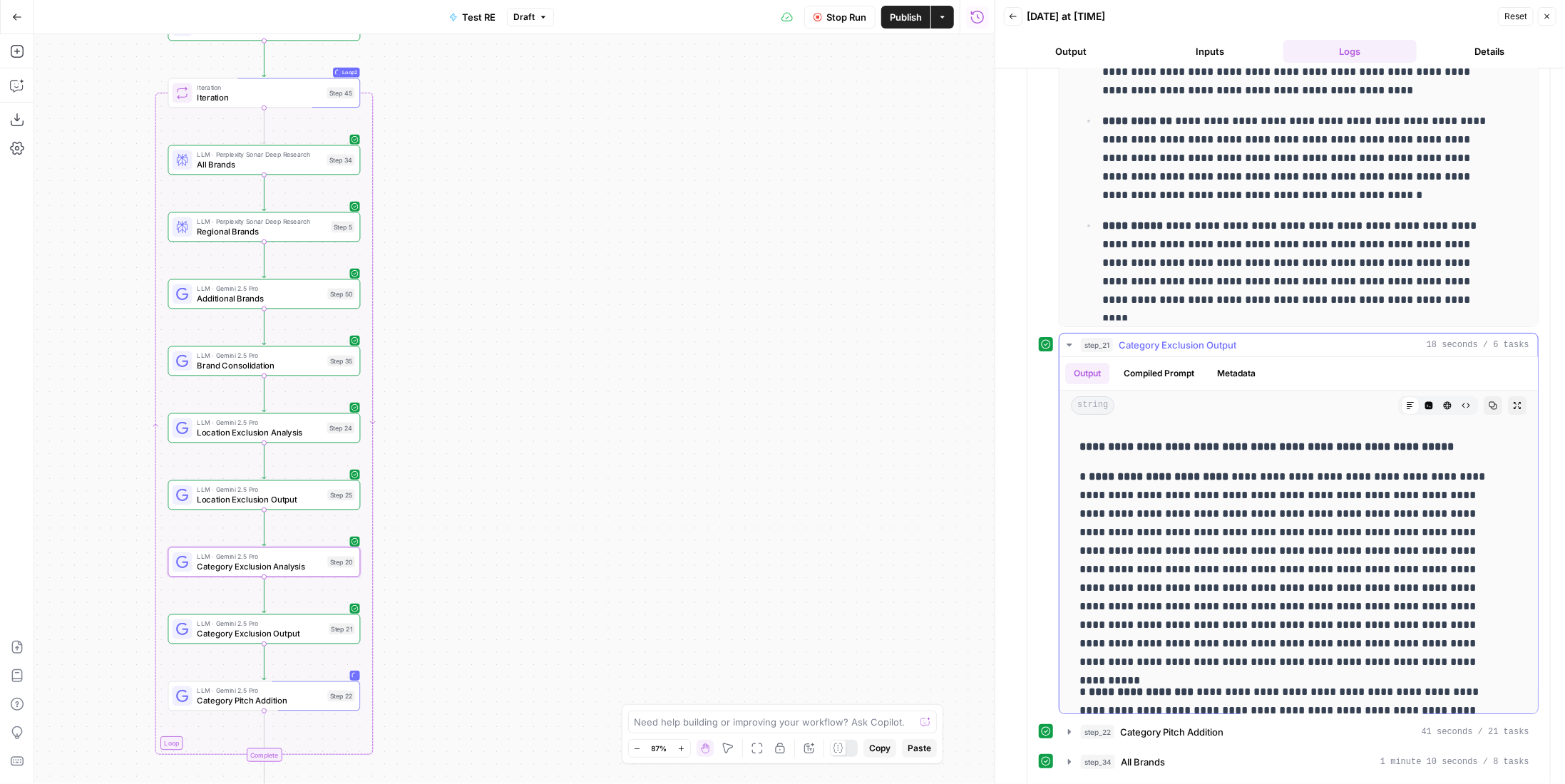 click on "Category Exclusion Output" at bounding box center [1177, 345] 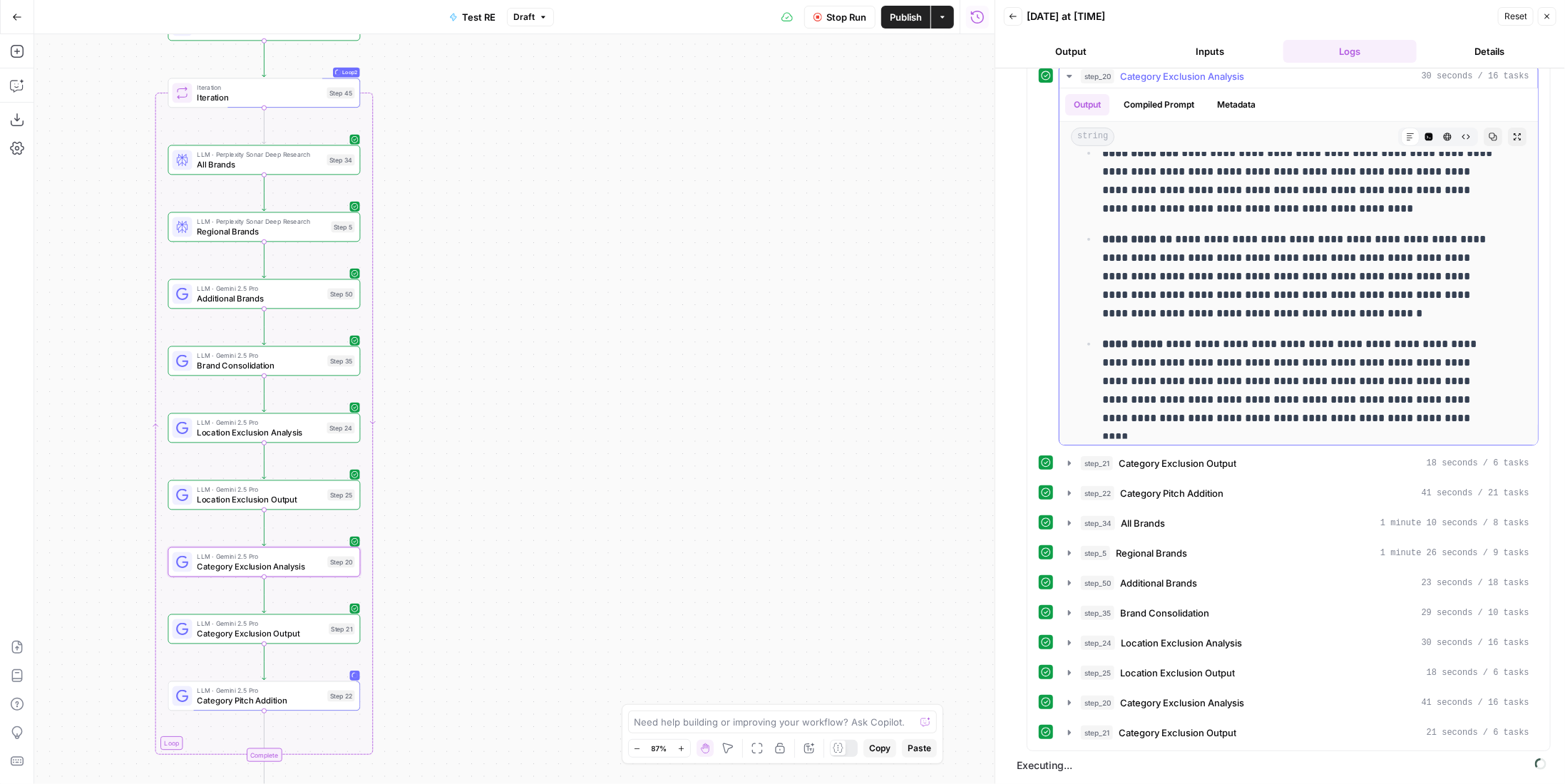 scroll, scrollTop: 2554, scrollLeft: 0, axis: vertical 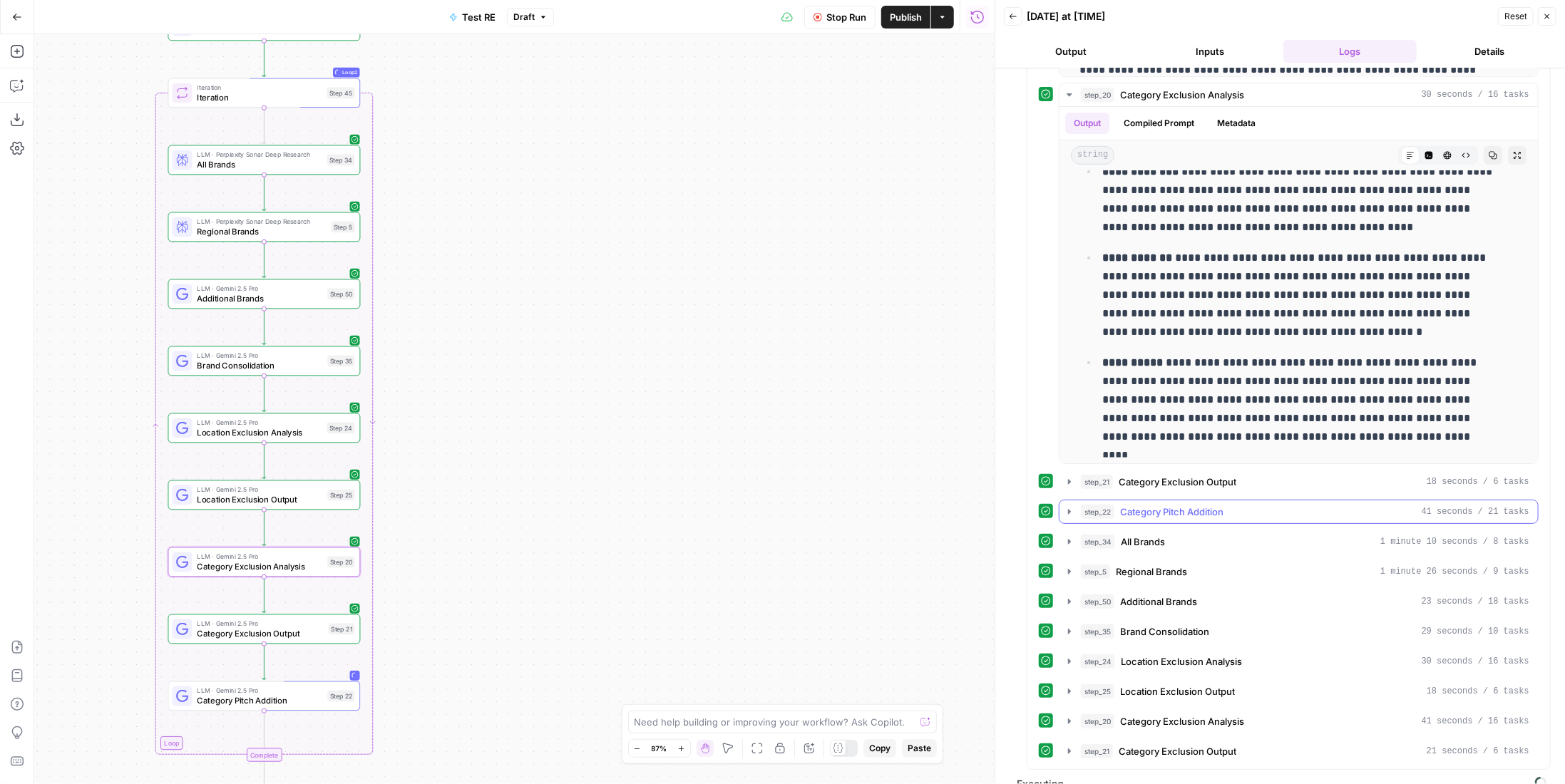 click on "Category Pitch Addition" at bounding box center (1171, 512) 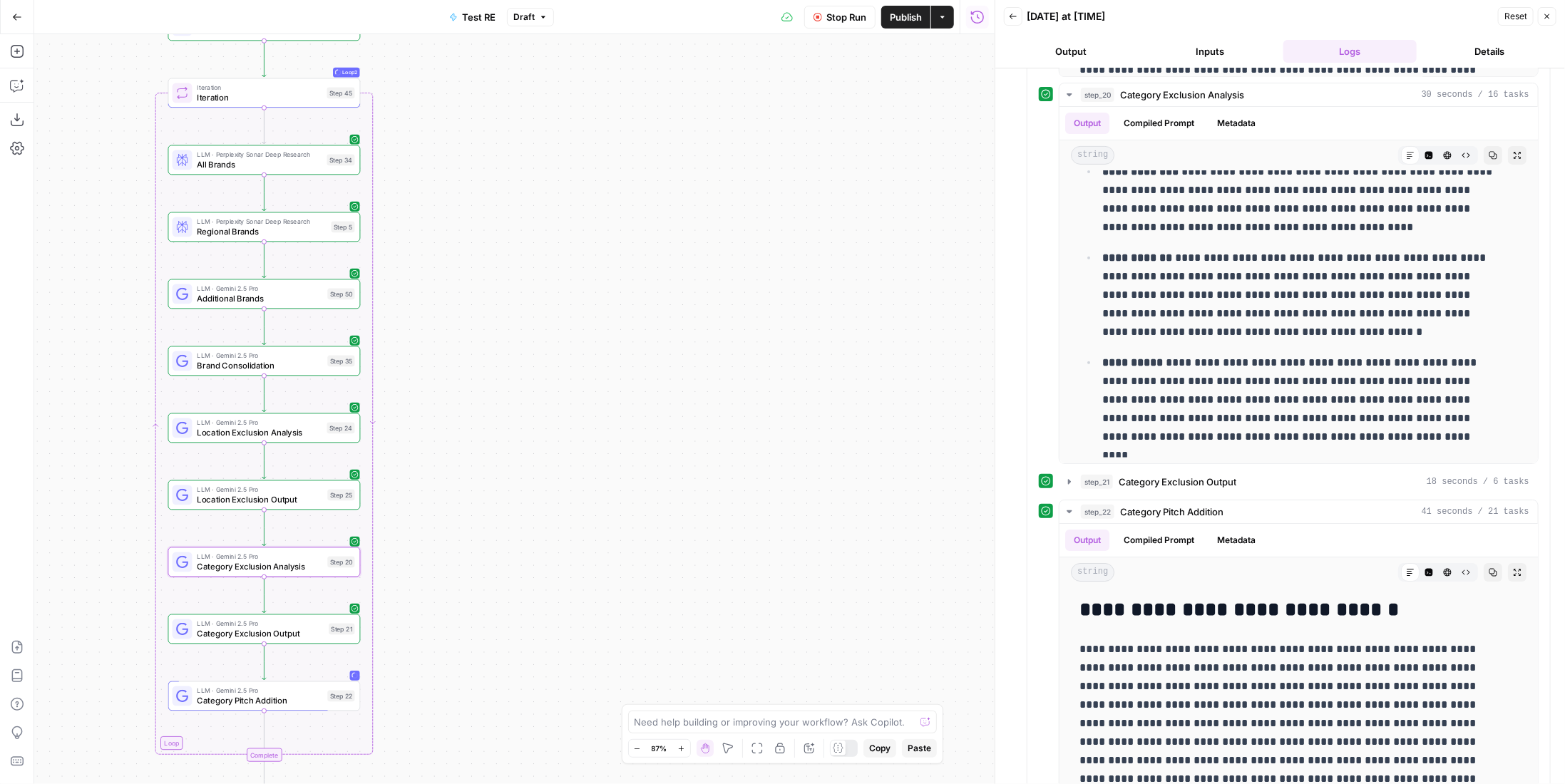 scroll, scrollTop: 2697, scrollLeft: 0, axis: vertical 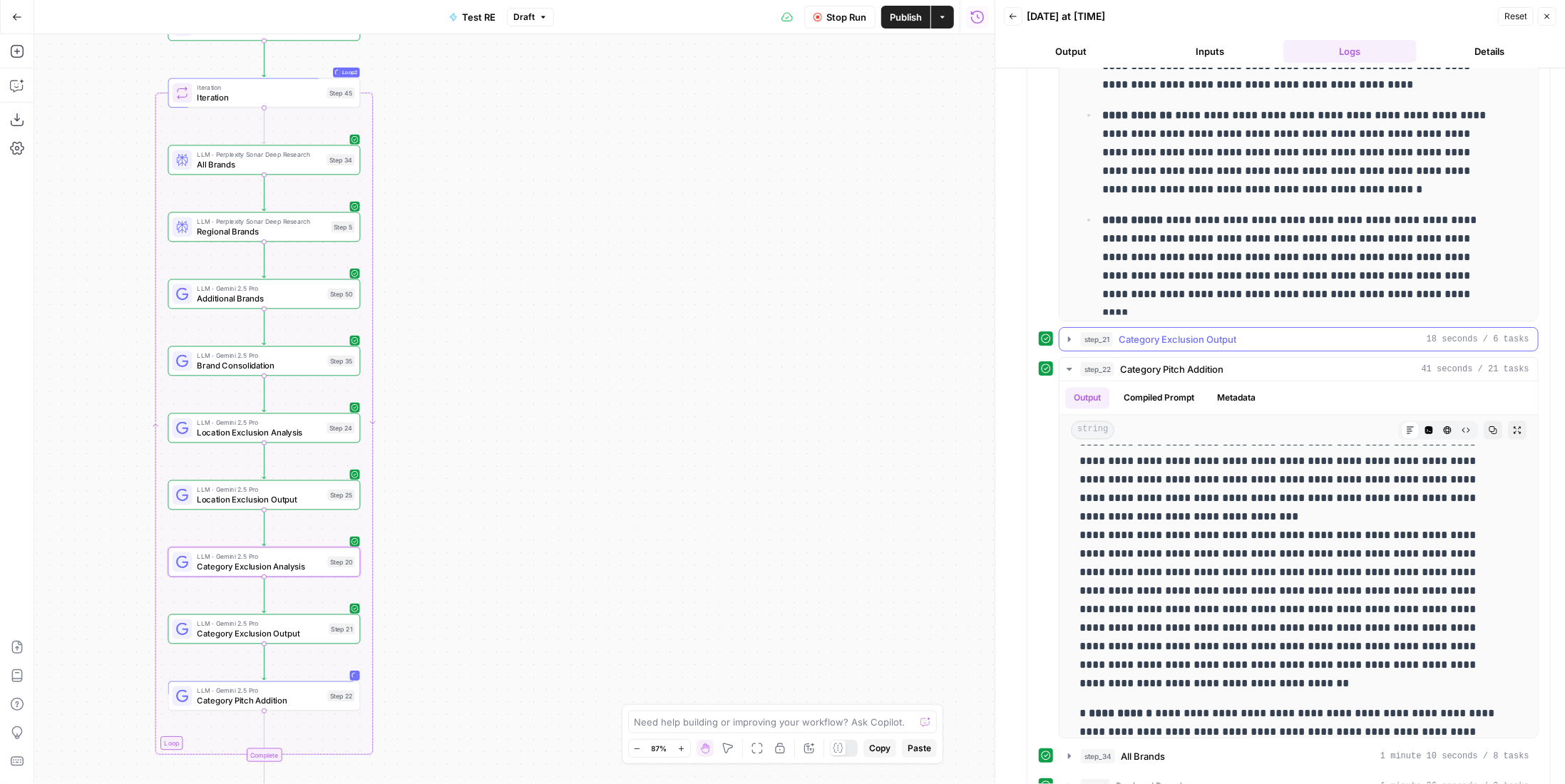 click on "Category Exclusion Output" at bounding box center [1177, 339] 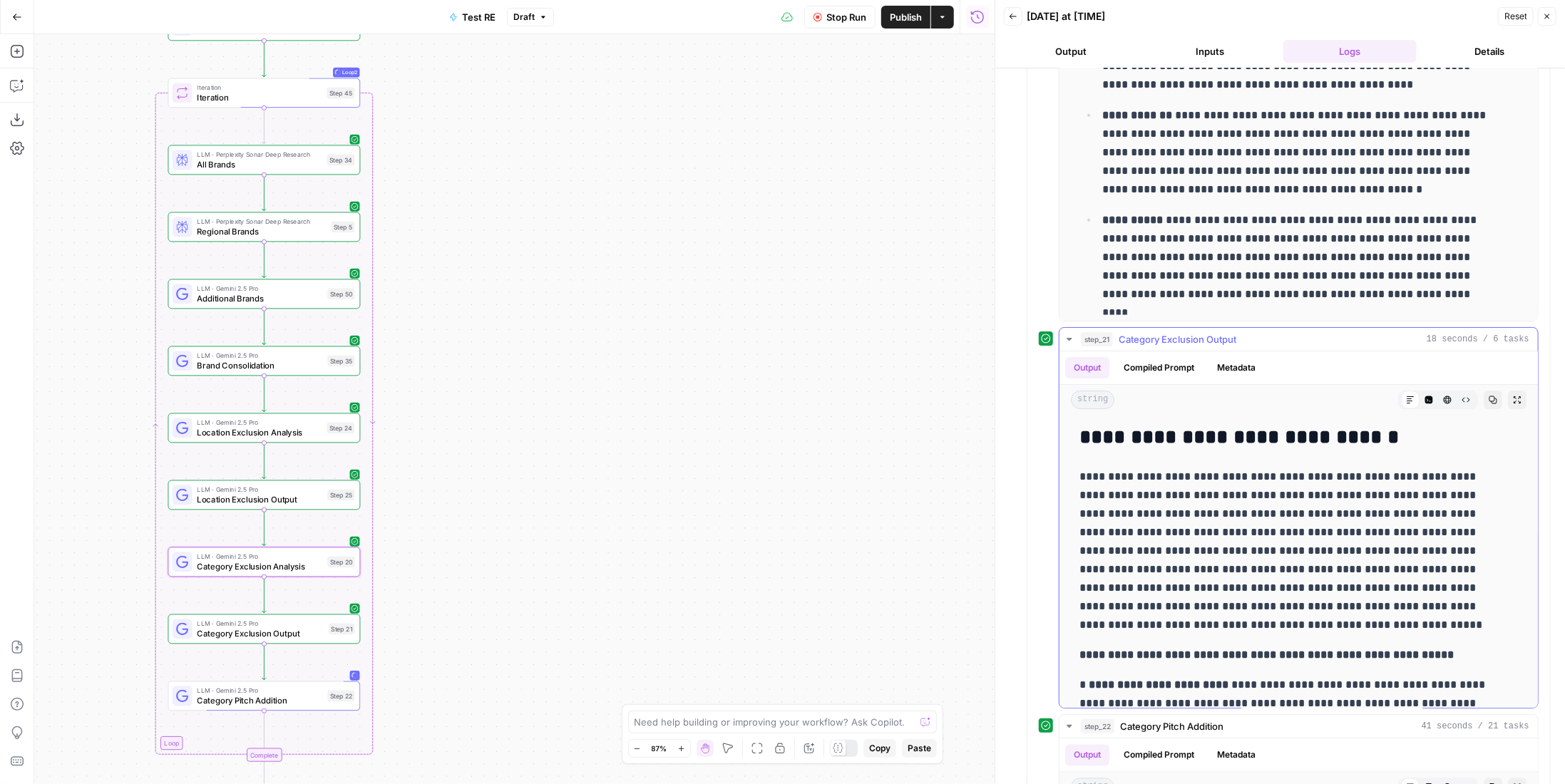 scroll, scrollTop: 214, scrollLeft: 0, axis: vertical 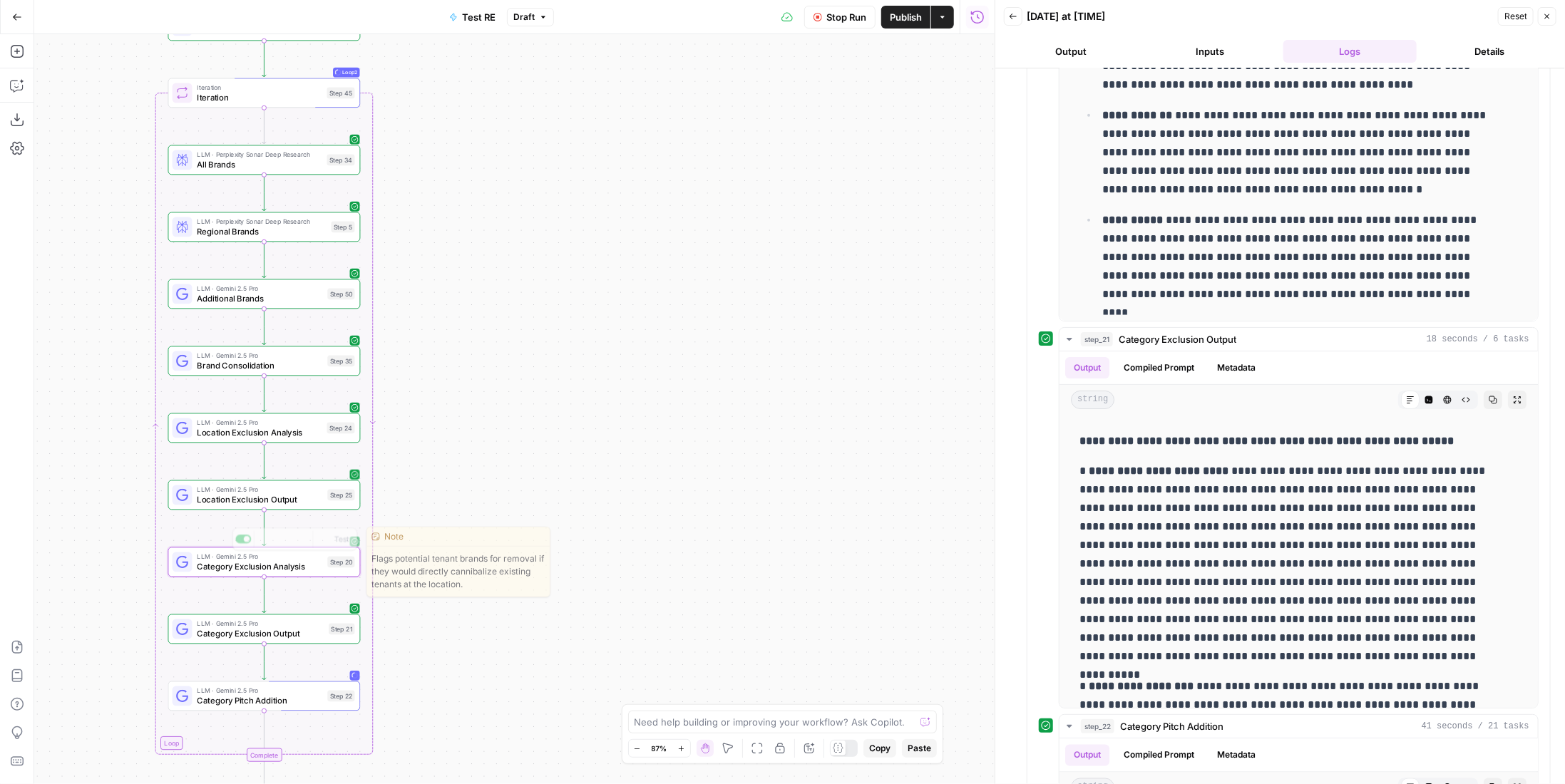 click on "Location Exclusion Output" at bounding box center [260, 499] 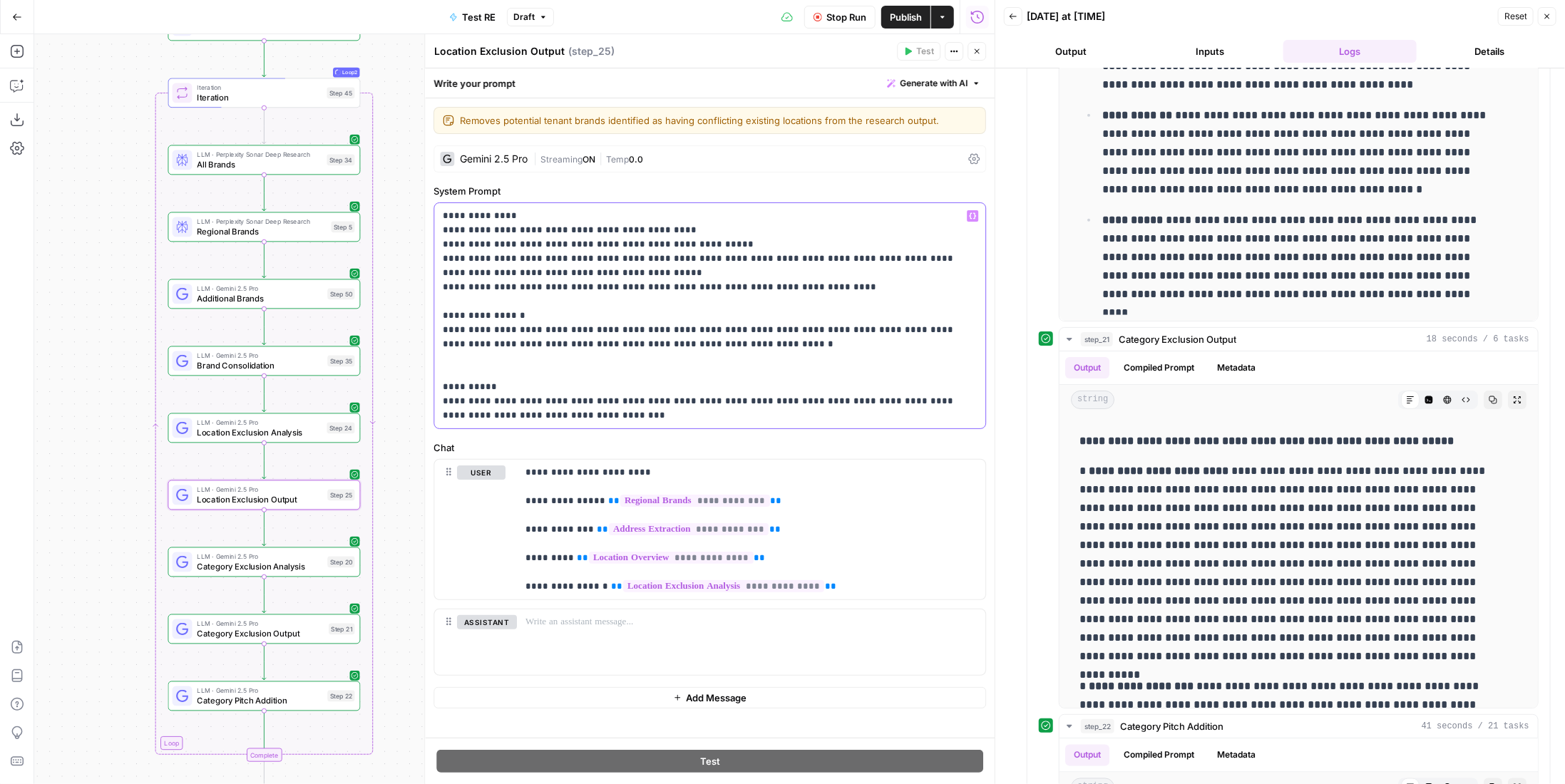 drag, startPoint x: 656, startPoint y: 289, endPoint x: 742, endPoint y: 280, distance: 86.46965 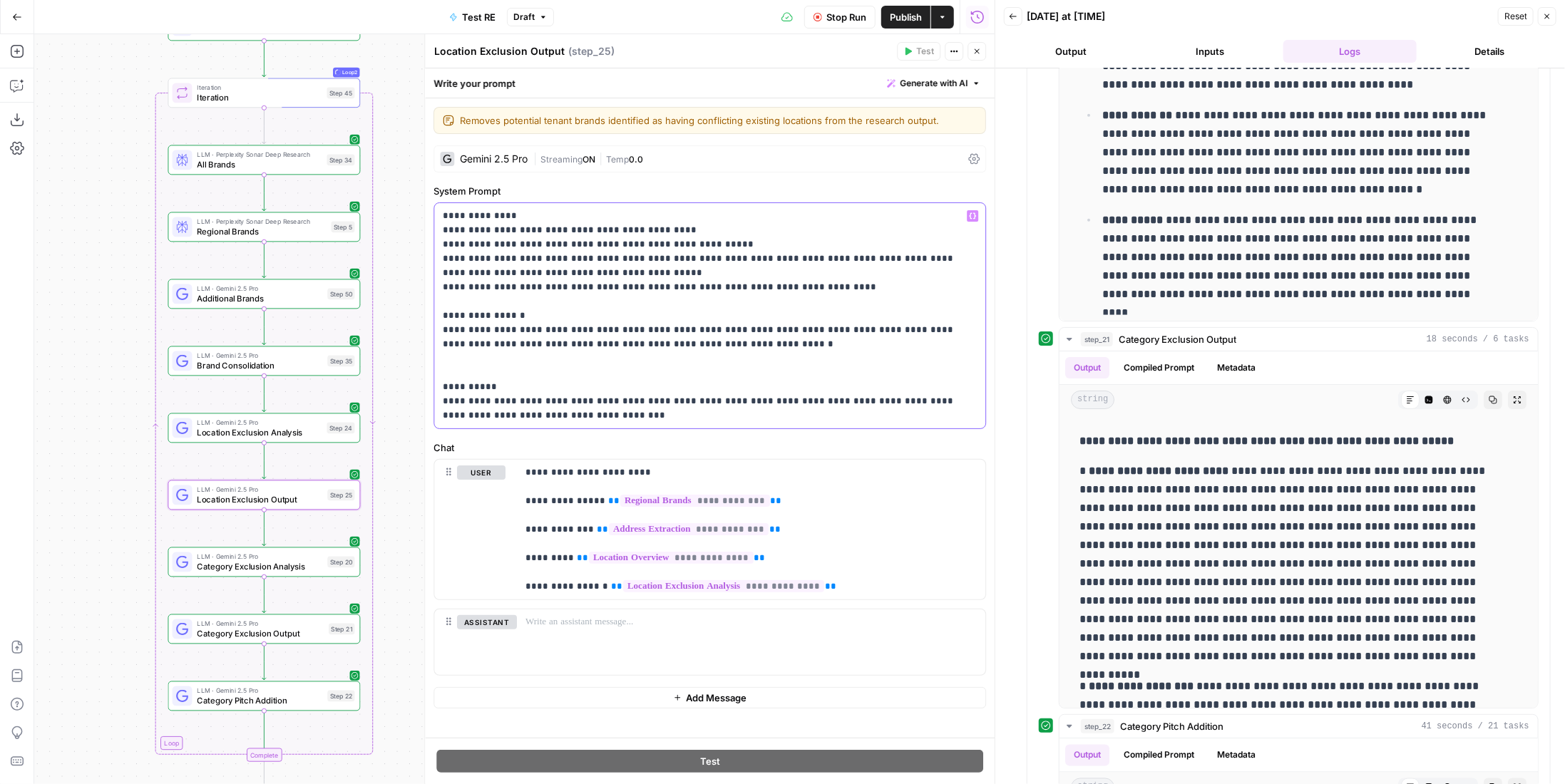 type 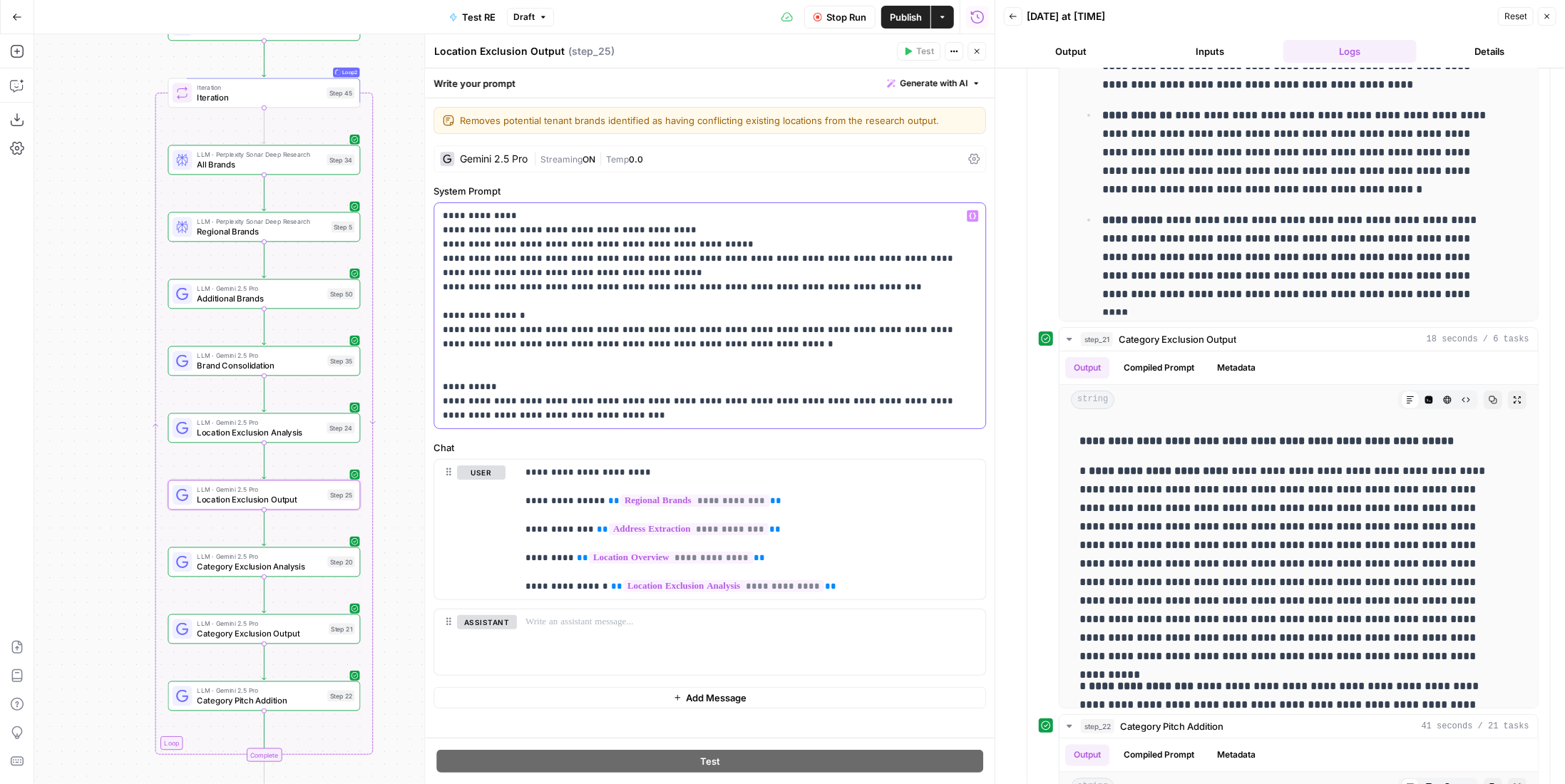 click on "**********" at bounding box center [704, 316] 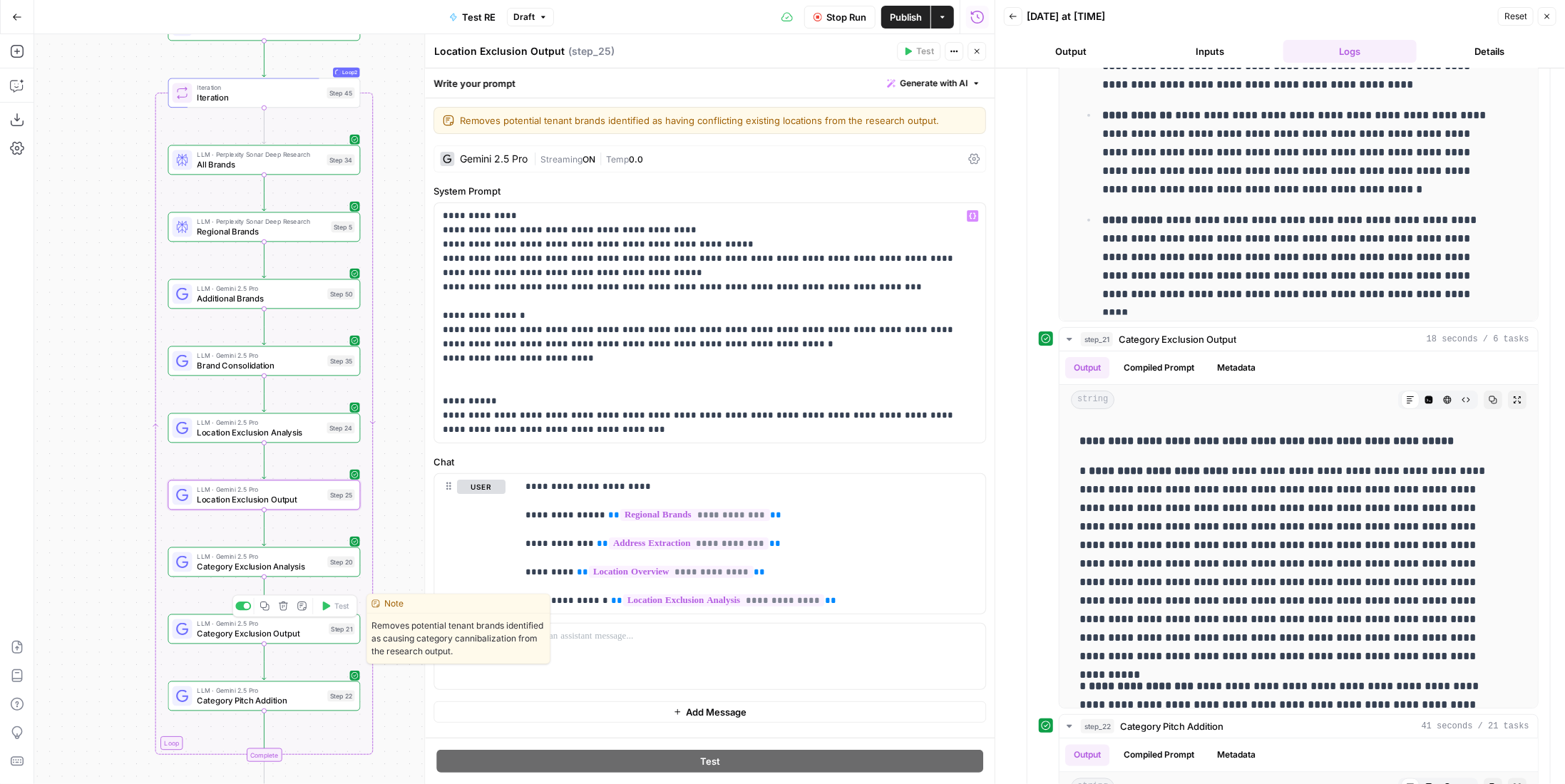 click on "Category Exclusion Output" at bounding box center [260, 633] 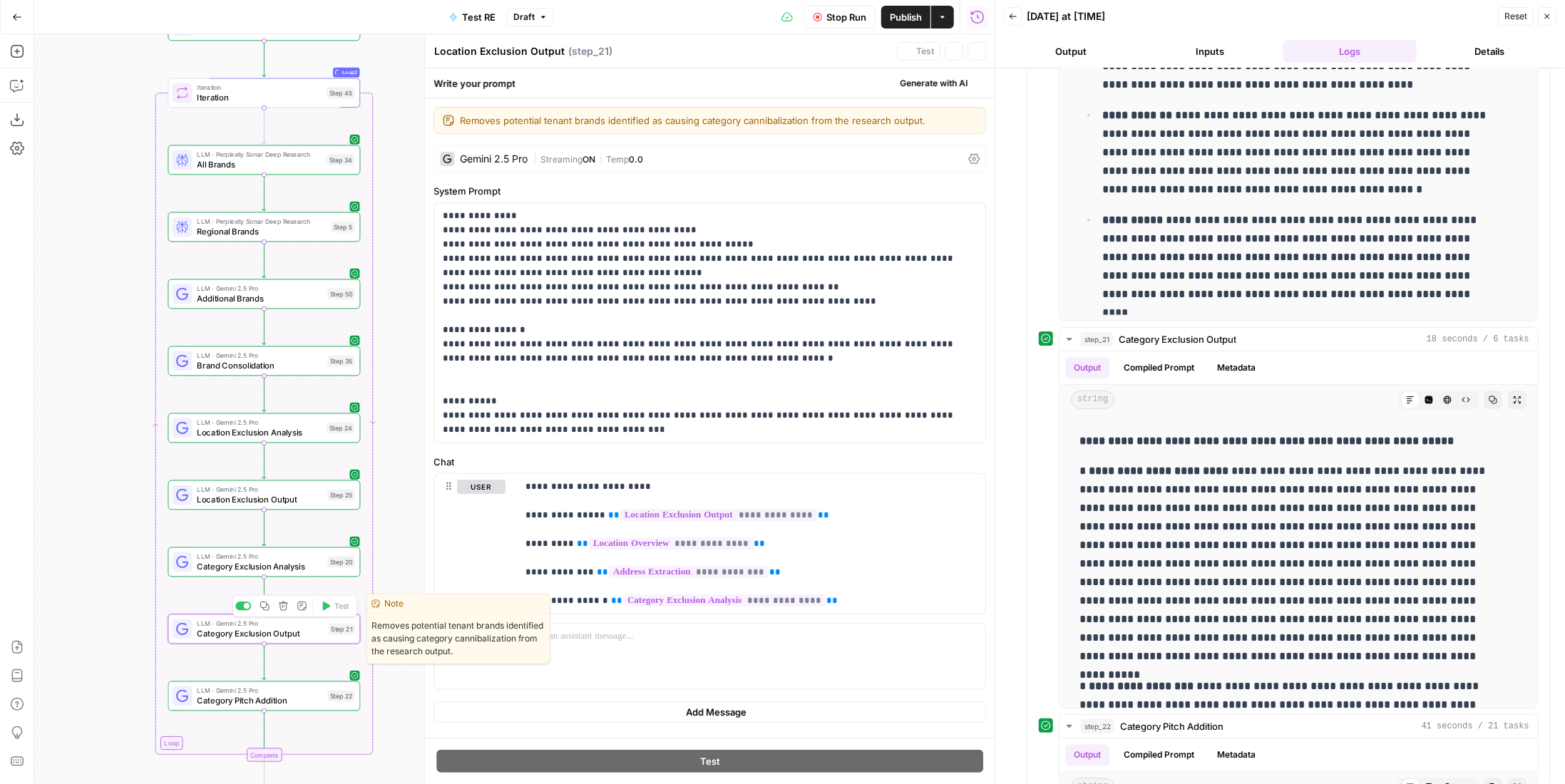 type on "Category Exclusion Output" 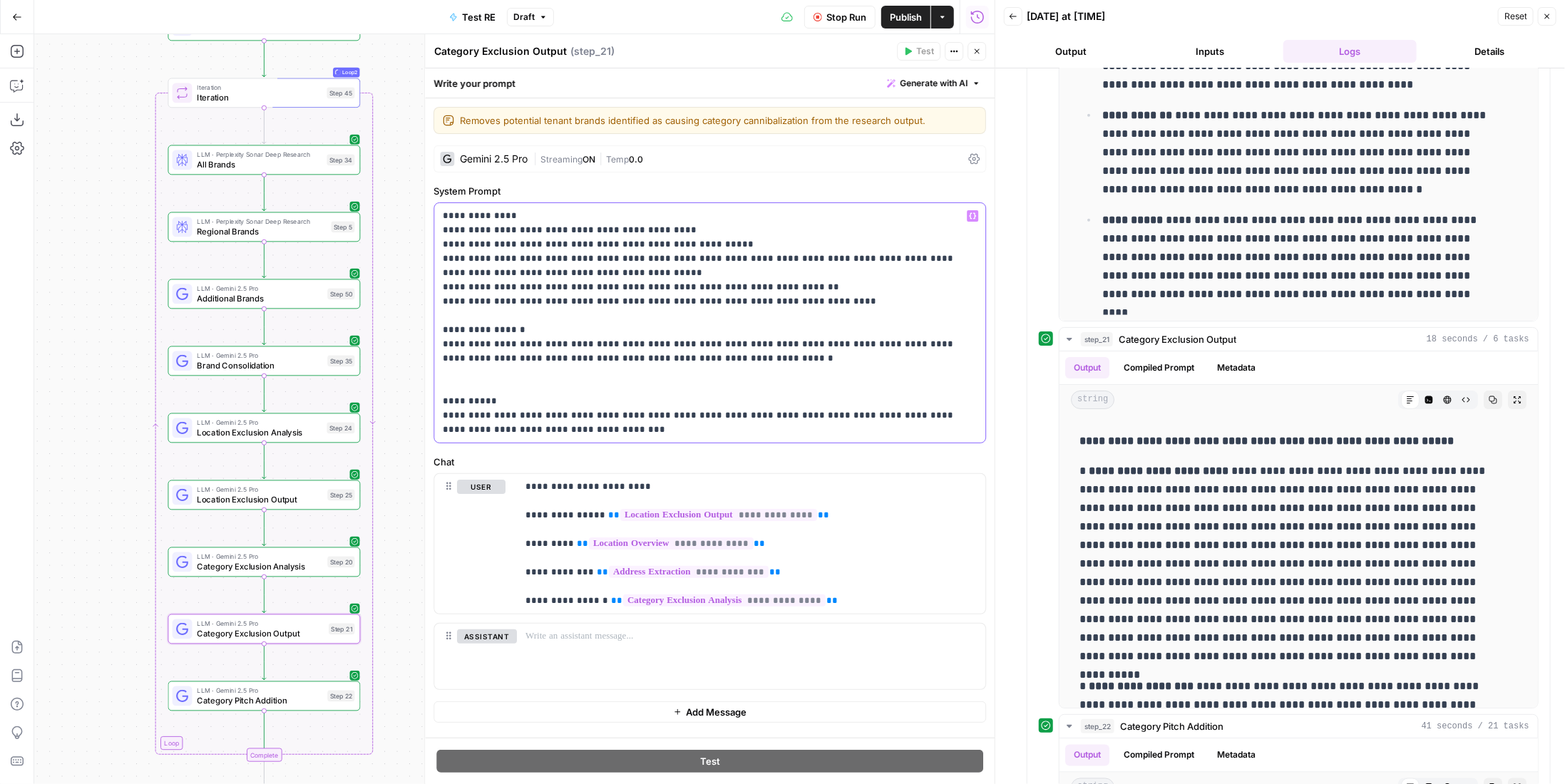 drag, startPoint x: 653, startPoint y: 298, endPoint x: 737, endPoint y: 299, distance: 84.005952 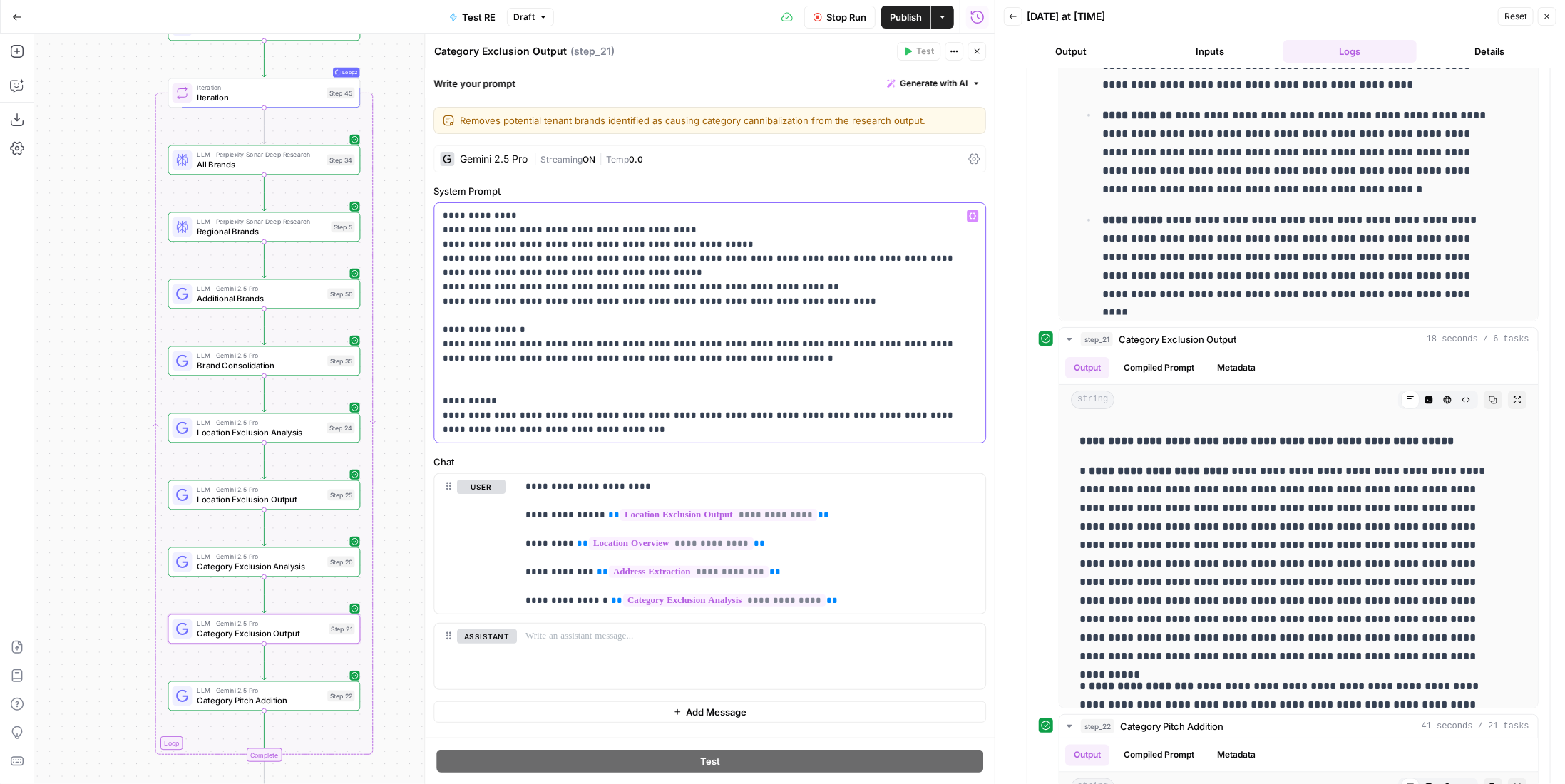 type 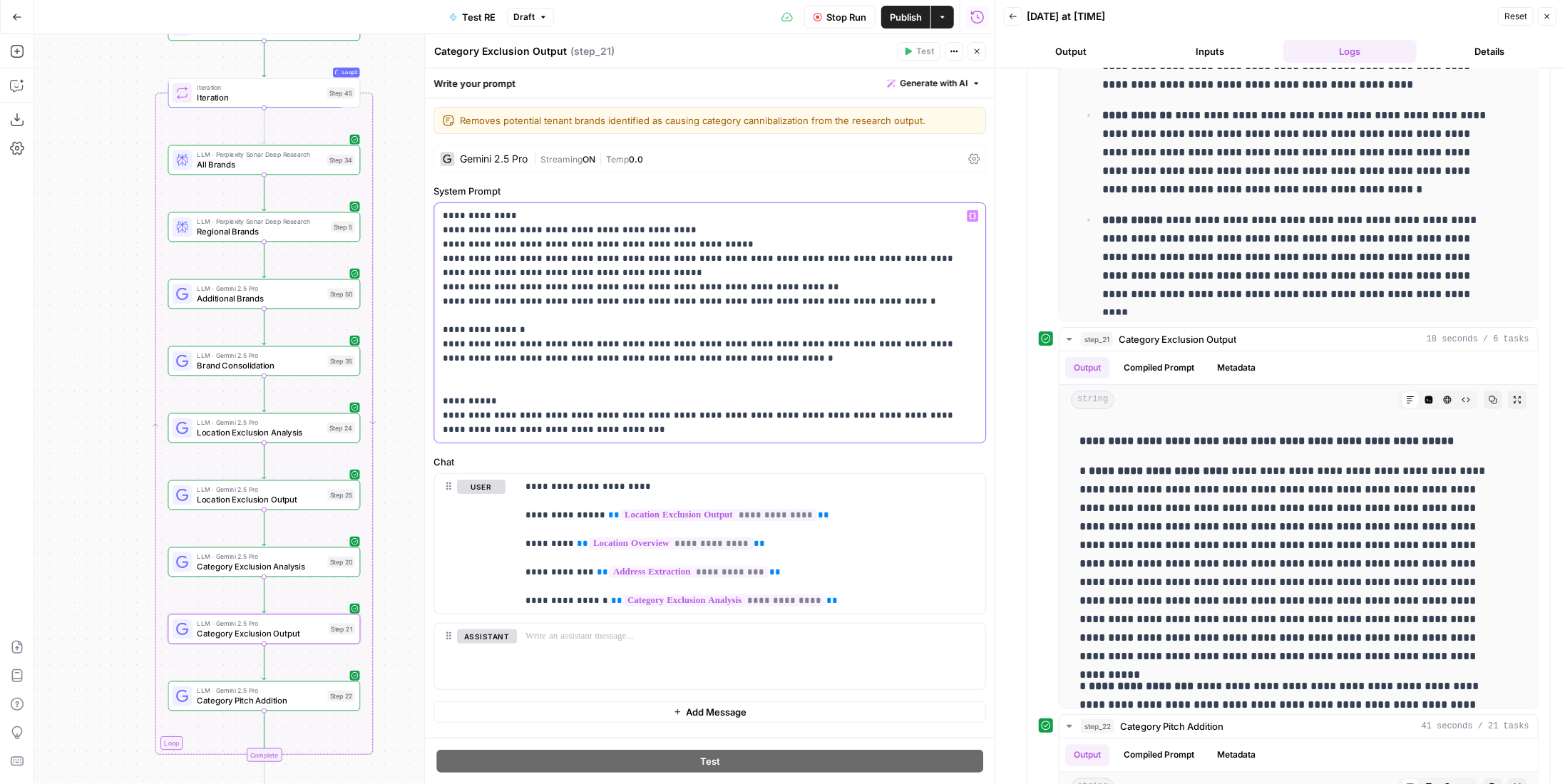 click on "**********" at bounding box center [704, 323] 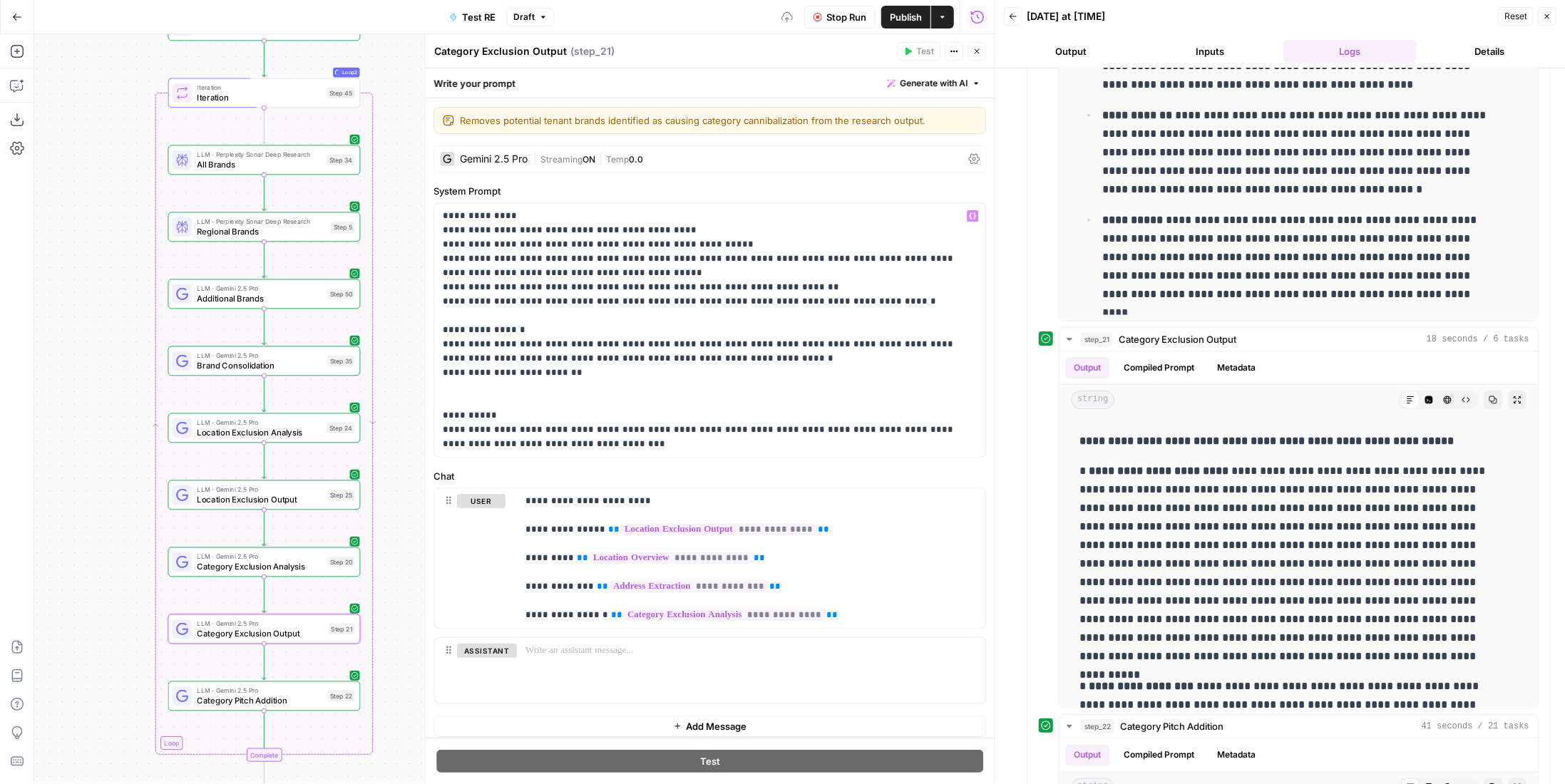 drag, startPoint x: 911, startPoint y: 18, endPoint x: 930, endPoint y: 55, distance: 41.593269 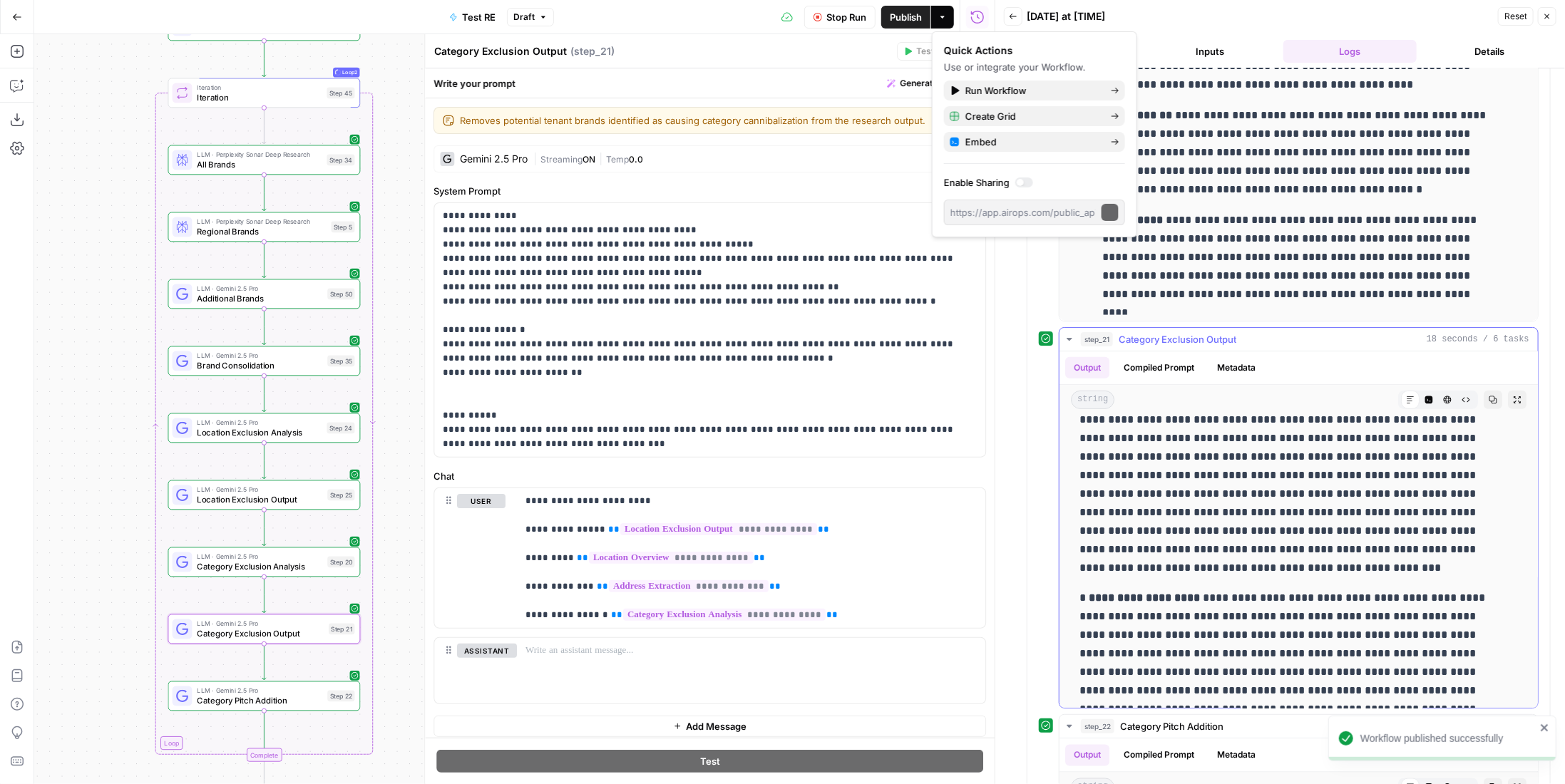 scroll, scrollTop: 784, scrollLeft: 0, axis: vertical 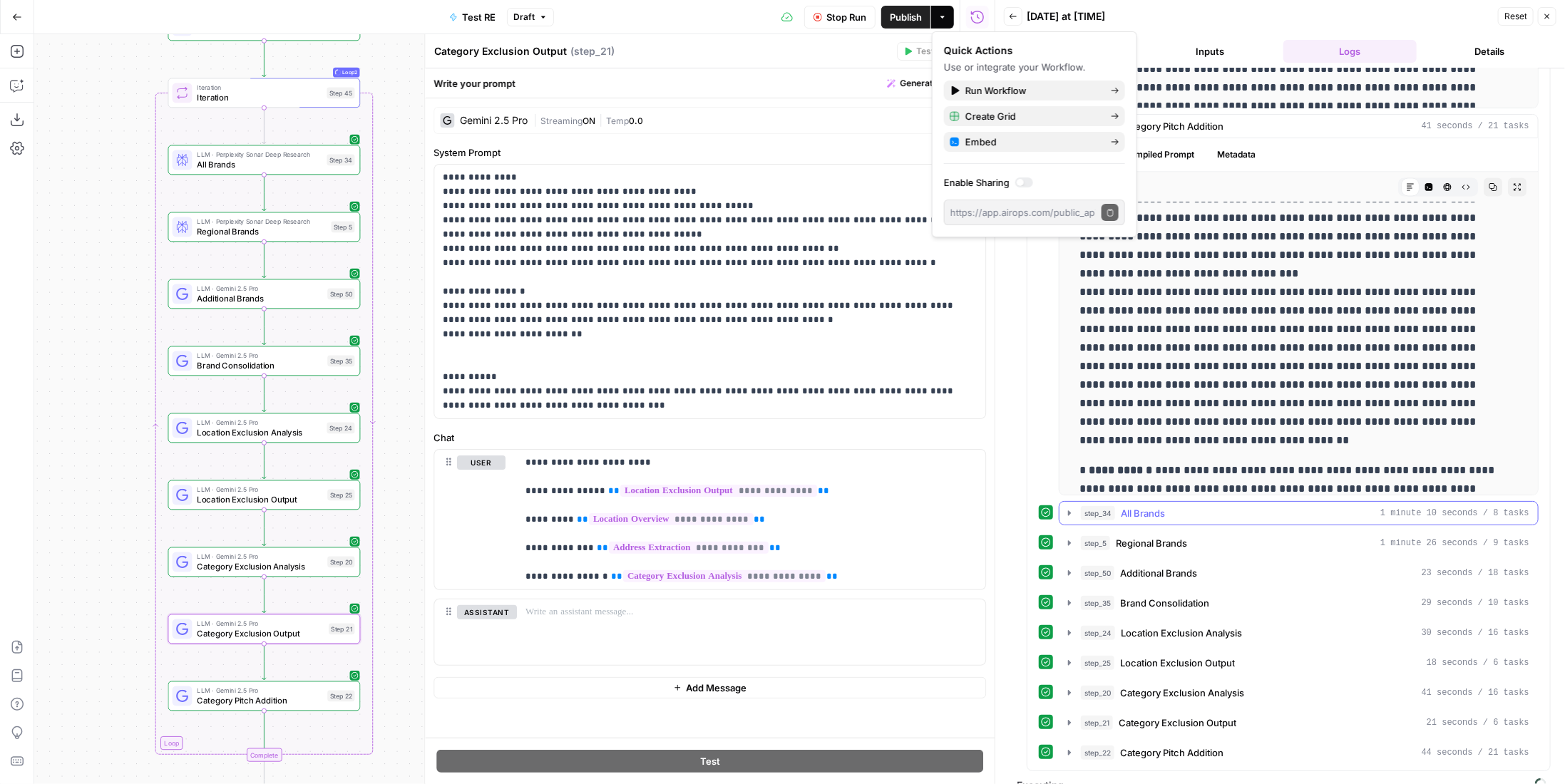 click on "step_34 All Brands 1 minute 10 seconds / 8 tasks" at bounding box center [1305, 513] 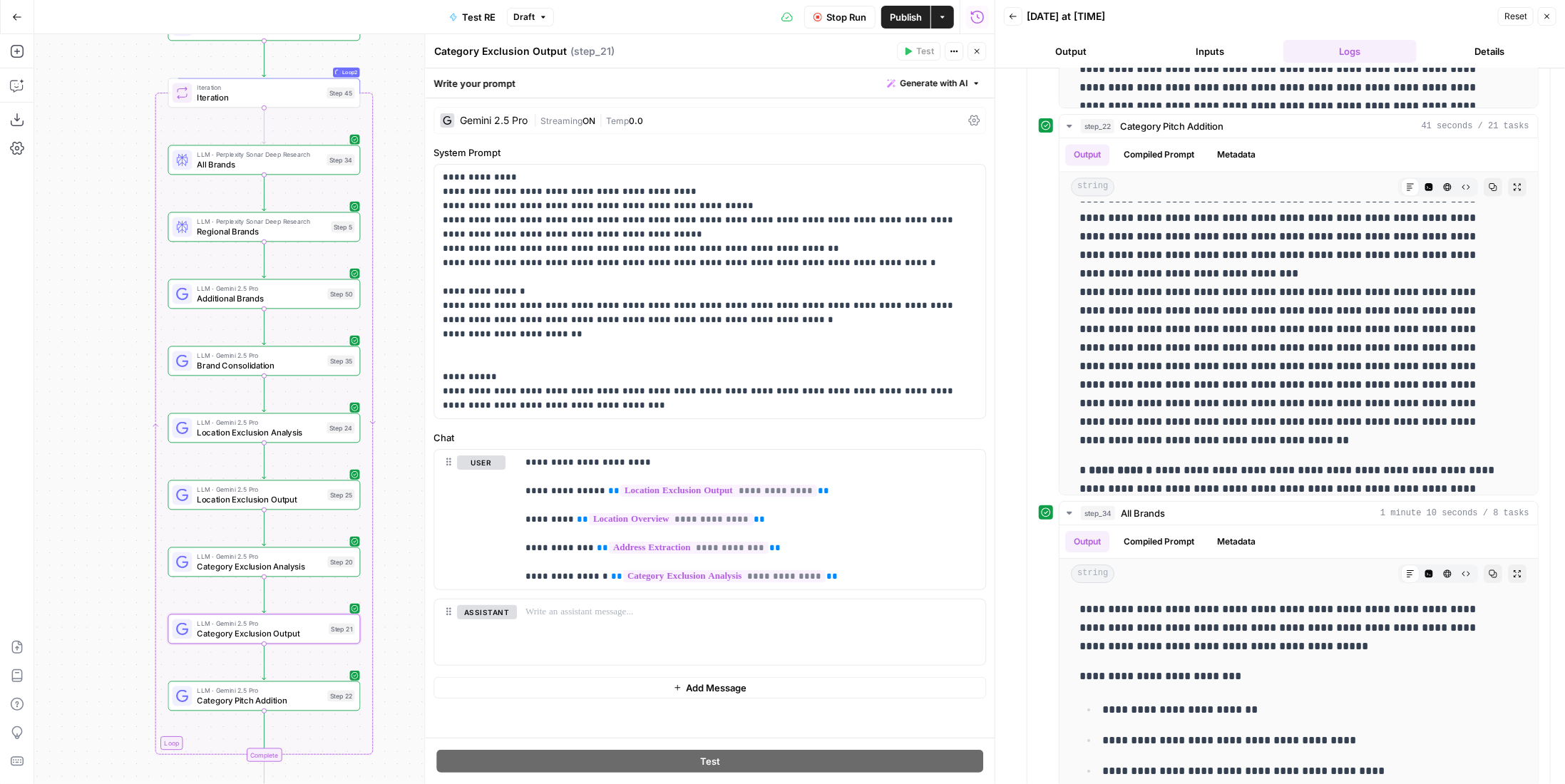 click on "Stop Run" at bounding box center [846, 17] 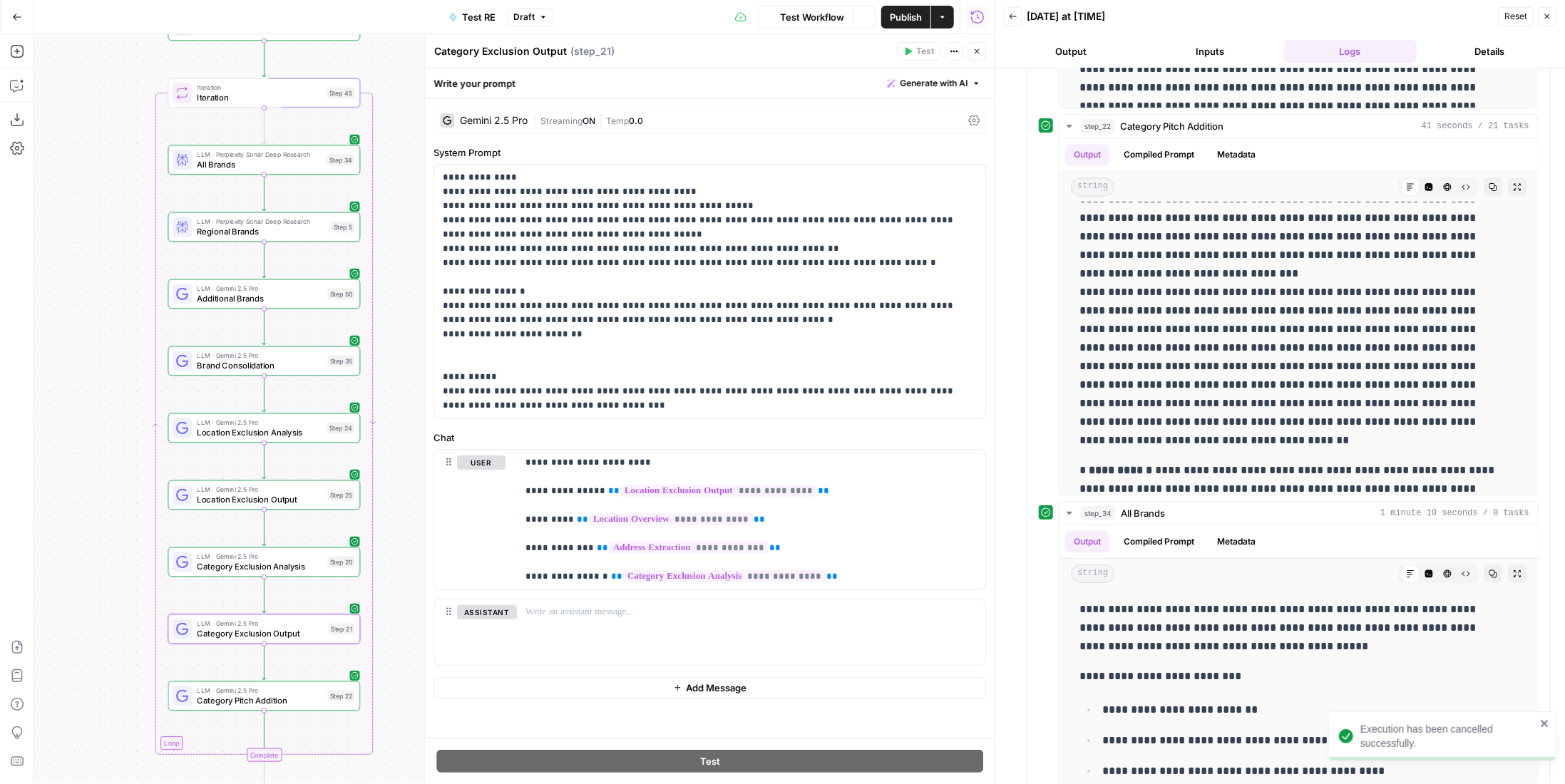 click on "Publish" at bounding box center [905, 17] 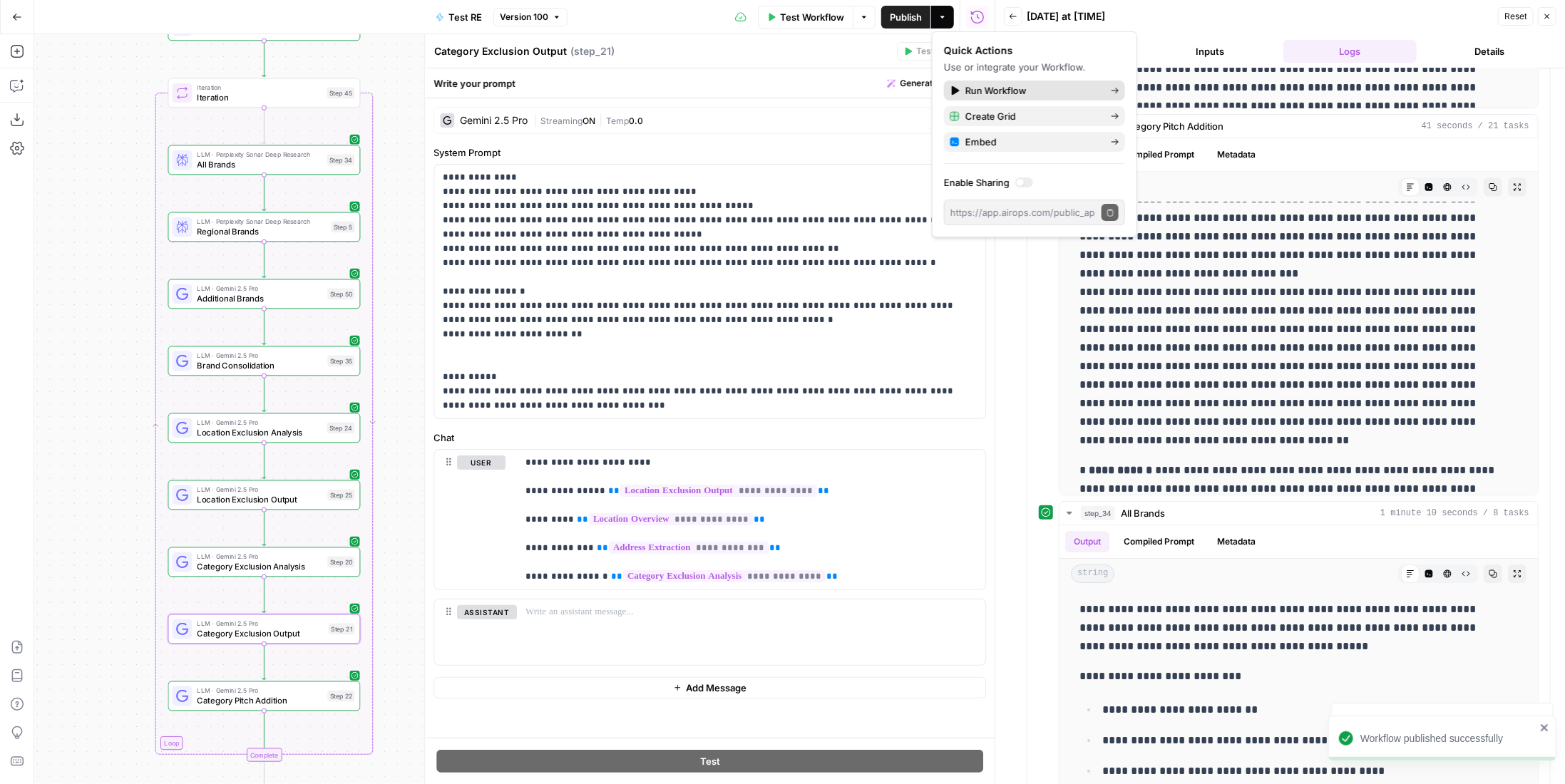 click on "Run Workflow" at bounding box center [1032, 91] 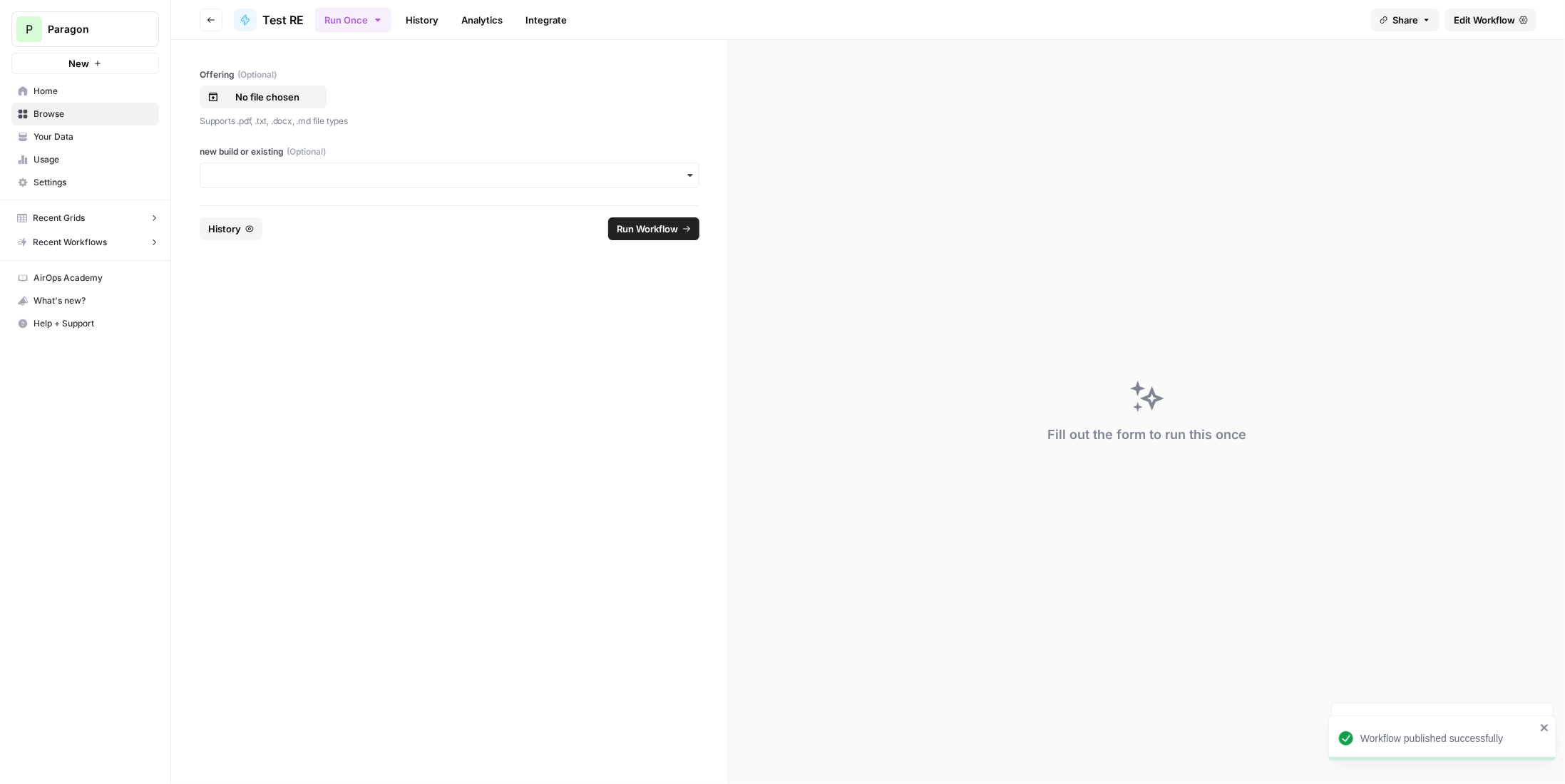 click on "Edit Workflow" at bounding box center [1484, 20] 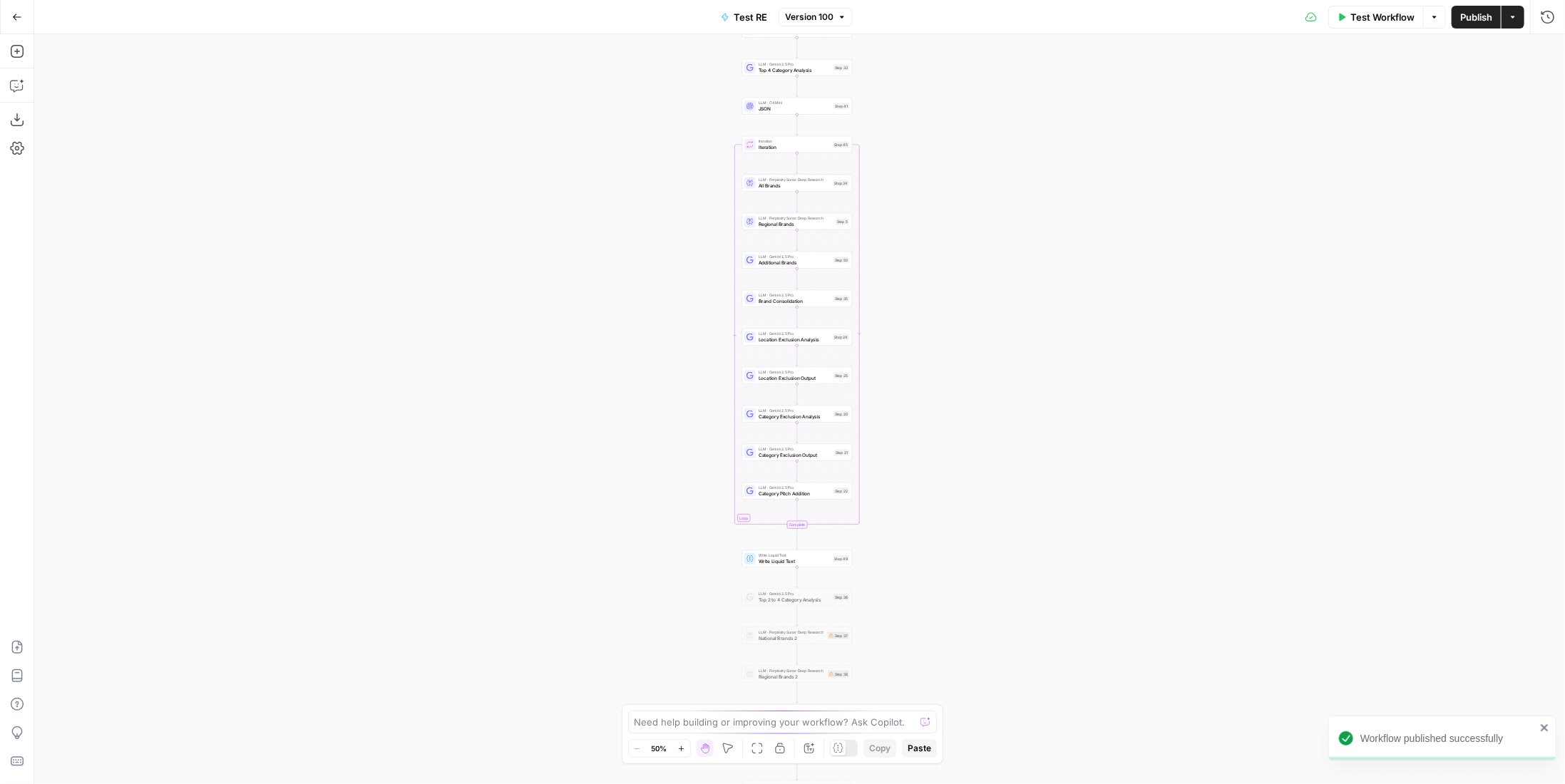 click on "Test Workflow" at bounding box center [1382, 17] 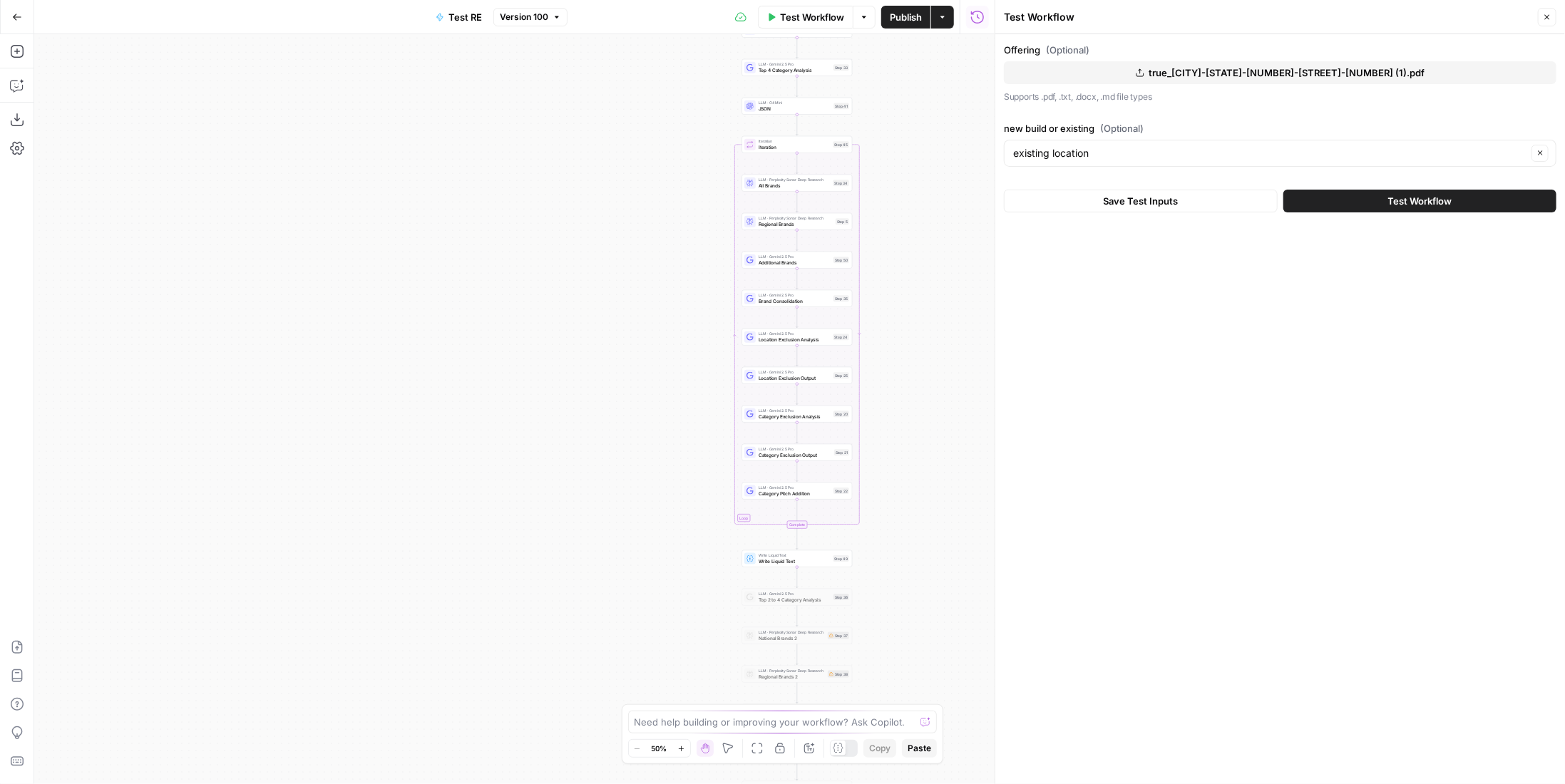 click on "Test Workflow" at bounding box center (1420, 201) 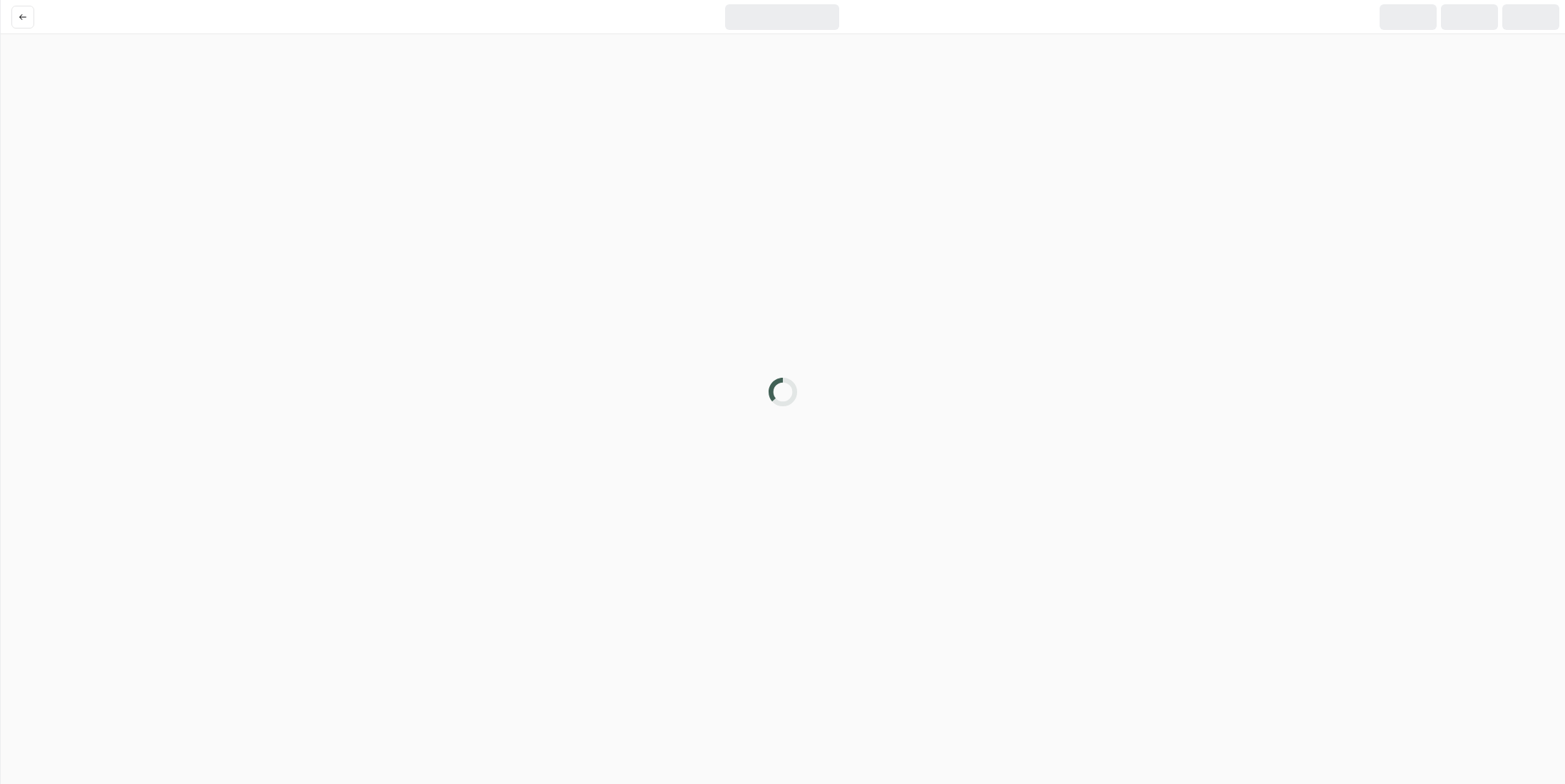 scroll, scrollTop: 0, scrollLeft: 0, axis: both 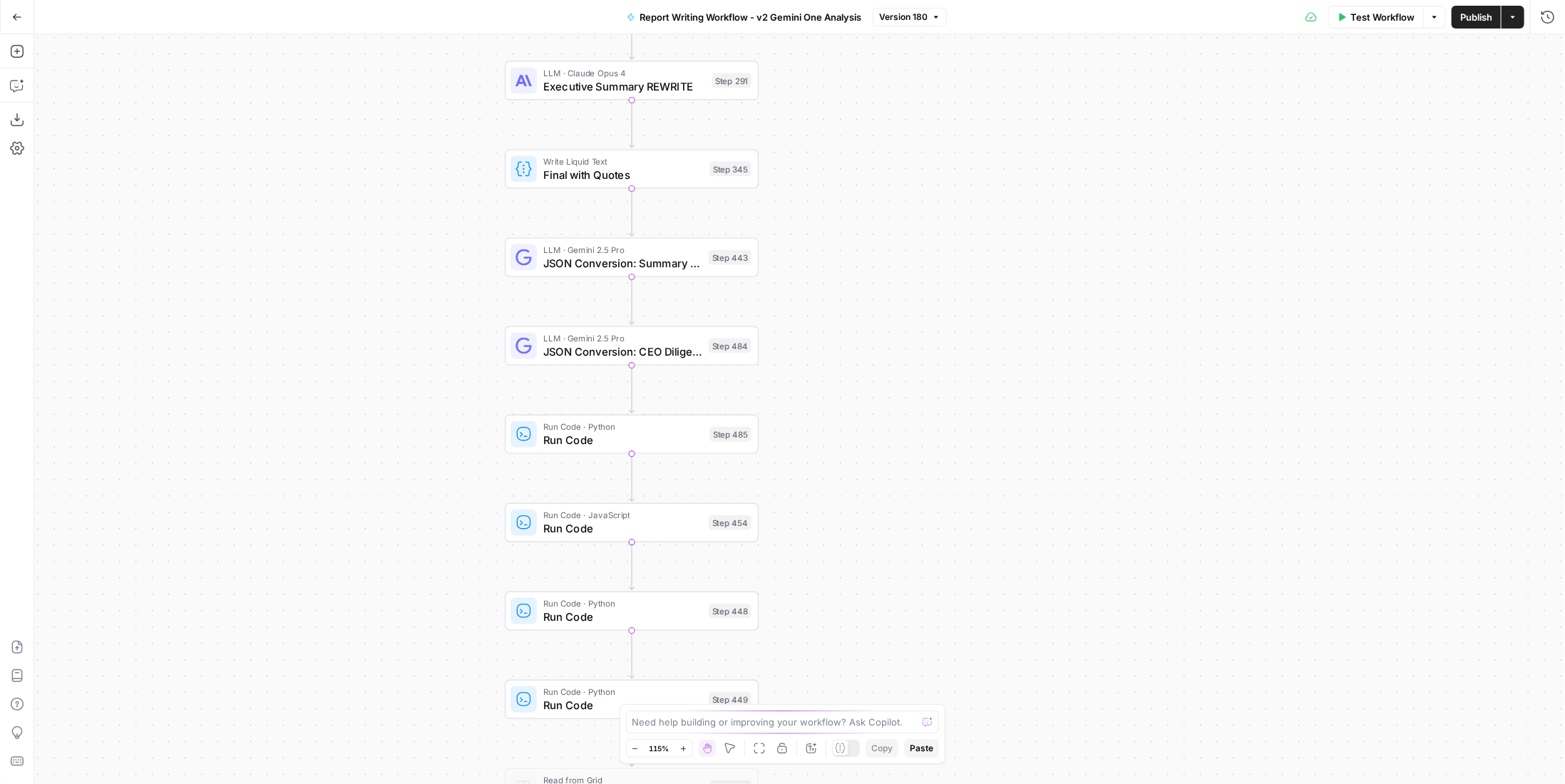 drag, startPoint x: 873, startPoint y: 247, endPoint x: 922, endPoint y: 342, distance: 106.89247 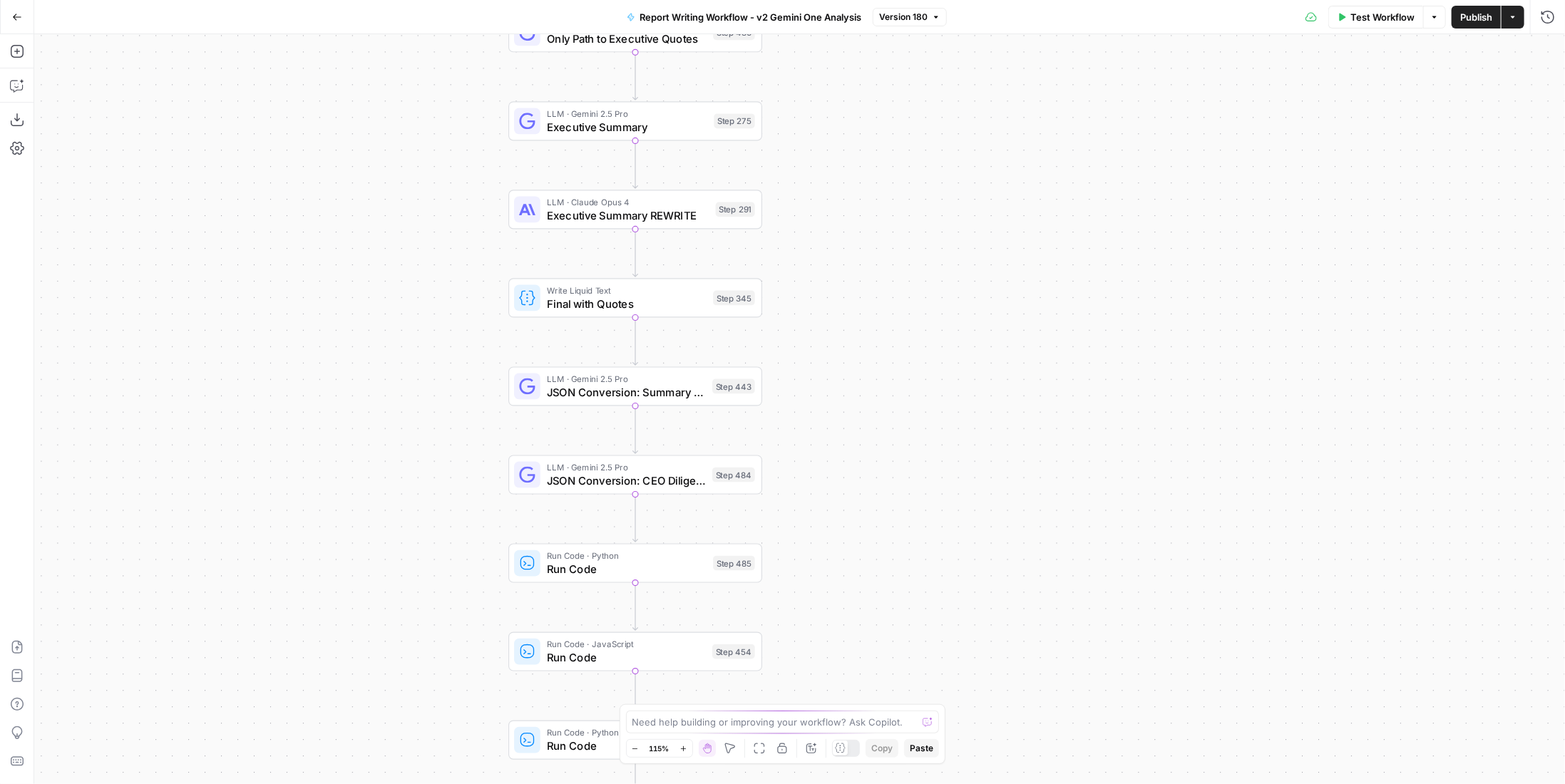 drag, startPoint x: 842, startPoint y: 332, endPoint x: 853, endPoint y: 502, distance: 170.35551 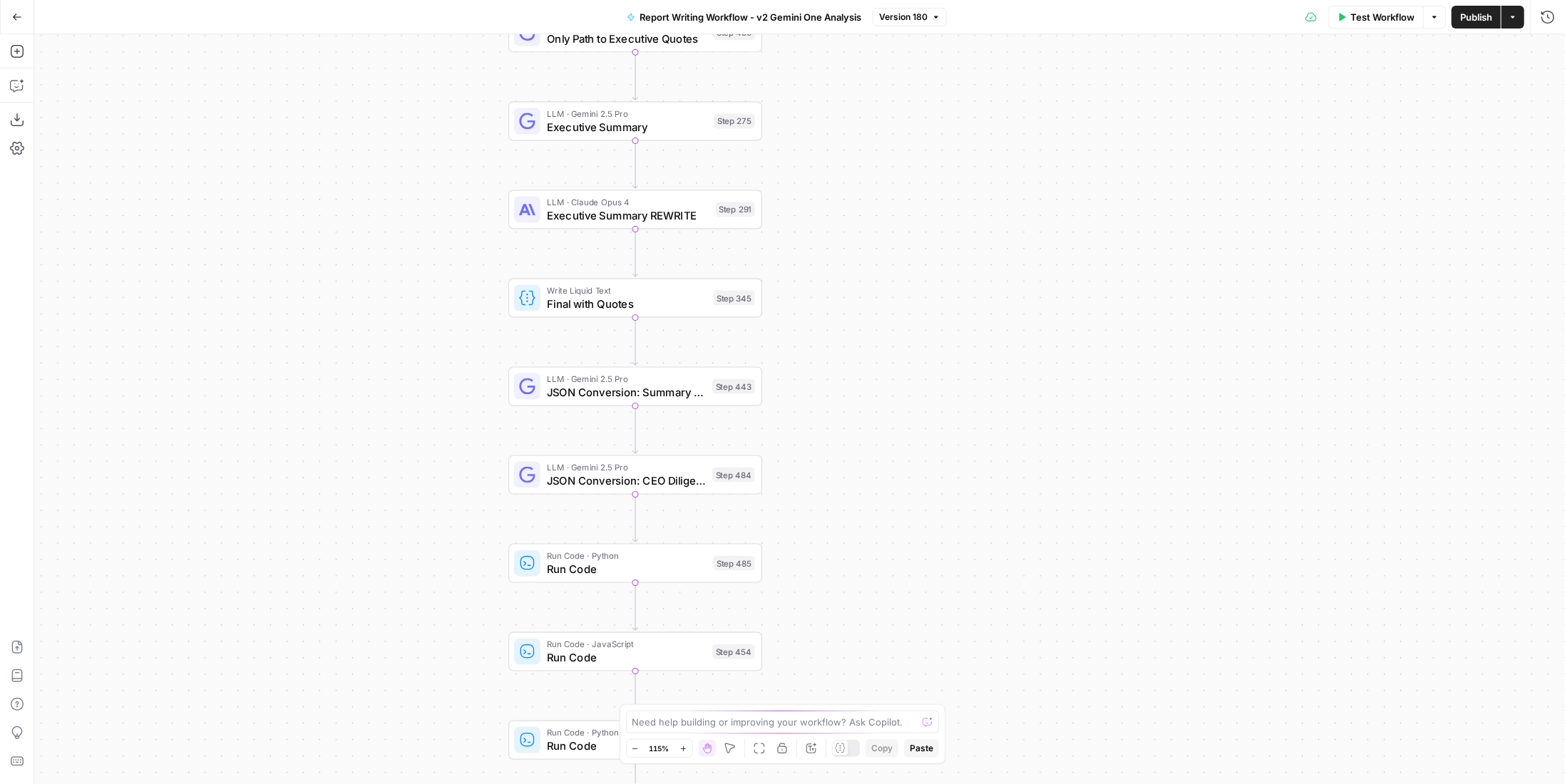 click on "true false Workflow Set Inputs Inputs LLM · Perplexity Sonar Deep Research Latest News Step 442 LLM · GPT-4o Latest News Output Step 455 Condition Condition Step 458 LLM · gemini-2.5-pro-preview-05-06 10K or 10Q Analysis Step 440 Write Liquid Text Write Liquid Text Step 460 LLM · Gemini 2.5 Pro Most Important Factors Update Step 435 Write Liquid Text FINAL Most Important Factors Update Step 437 LLM · gpt-4o-2024-11-20 Earnings Call Name Step 519 Write Liquid Text Latest Earnings Call Step 518 LLM · Perplexity Sonar Deep Research Circumstances of Executive Step 505 LLM · GPT-4o Circumstances of Executive CLEAN Step 425 LLM · GPT-4o Search Preview Company Industry Step 428 LLM · GPT-4o Title Responsibilities Step 429 Write Liquid Text Executive Summary Prompt Primary Step 427 Write Liquid Text Section Intro Step 395 Write Liquid Text Summary Prompt Step 396 Write Liquid Text Skills & Experience Prompt Step 401 Write Liquid Text Executive Background NOT IN USE Step 422 Write Liquid Text Step 423 Loop" at bounding box center [799, 409] 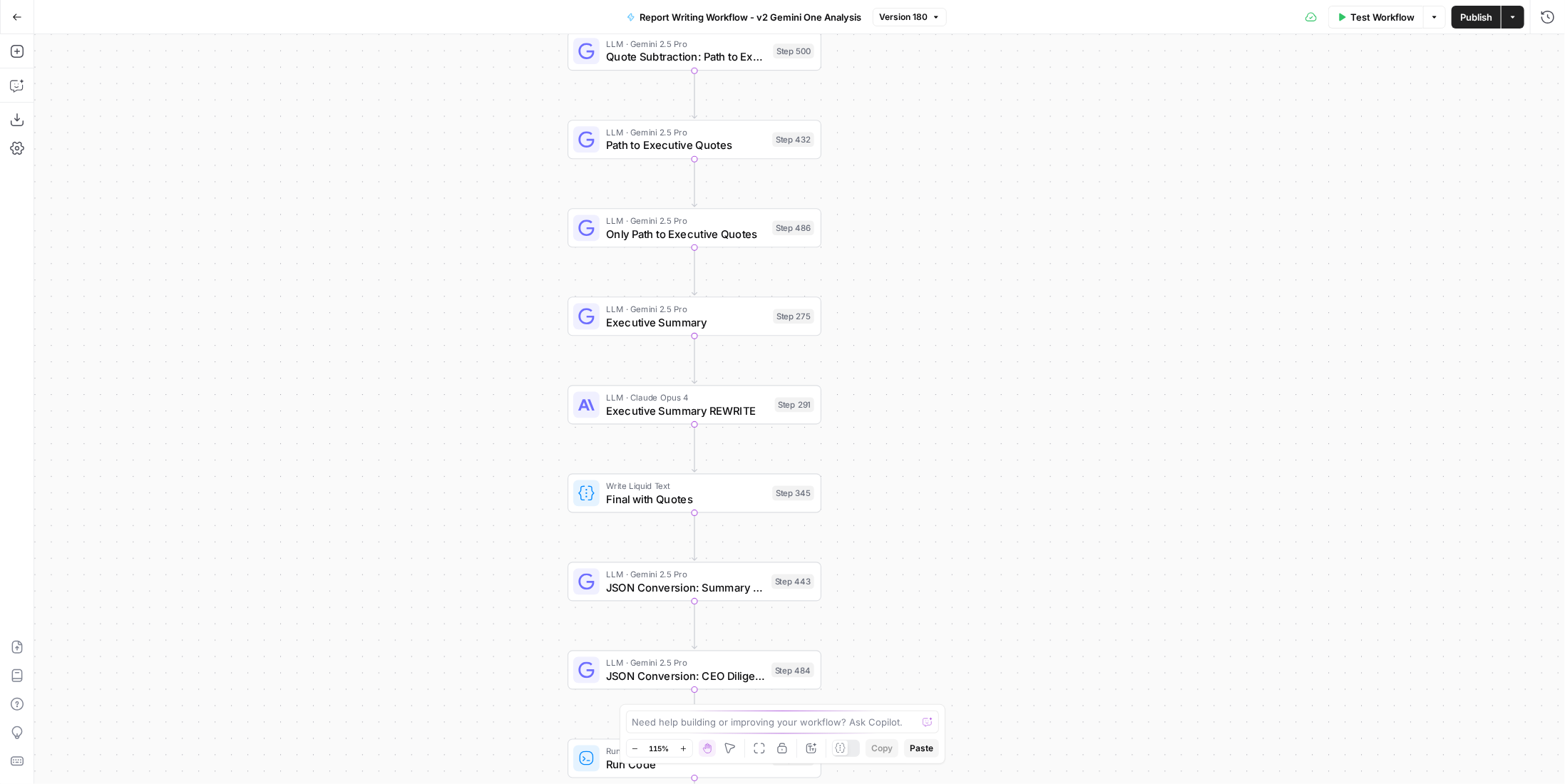 drag, startPoint x: 908, startPoint y: 326, endPoint x: 913, endPoint y: 335, distance: 10.2956301 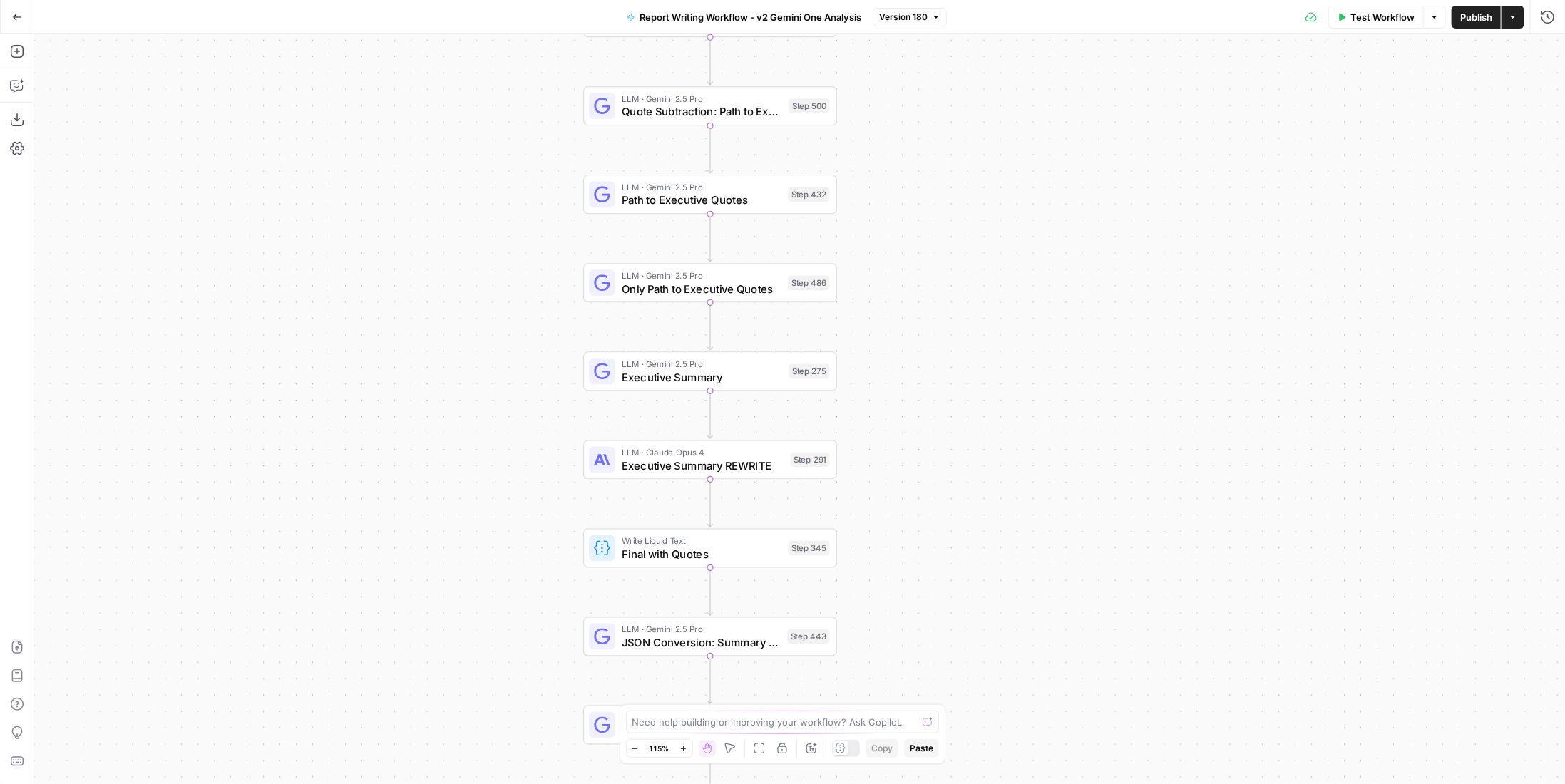 drag, startPoint x: 914, startPoint y: 256, endPoint x: 930, endPoint y: 310, distance: 56.32051 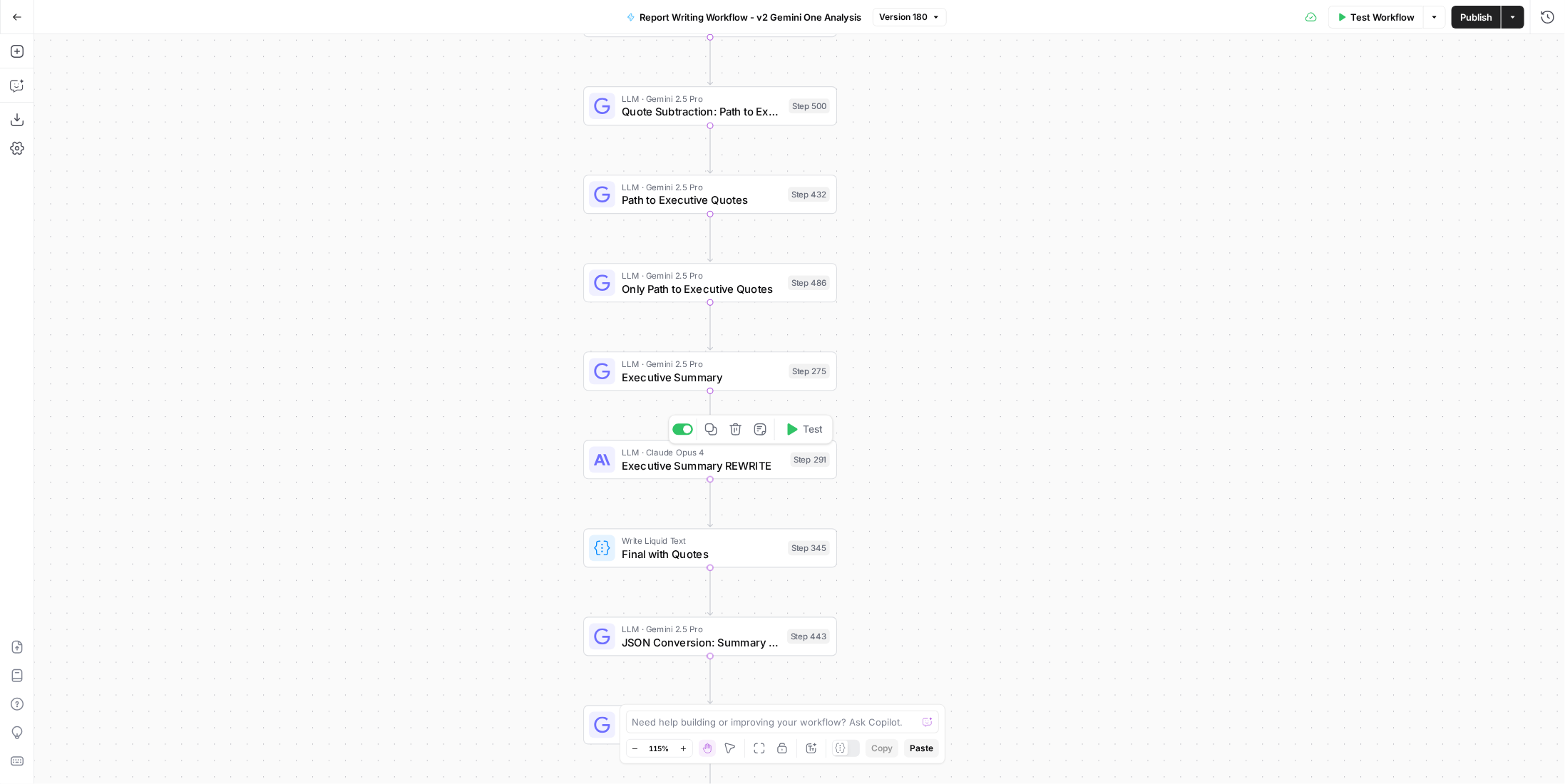 click on "LLM · Claude Opus 4 Executive Summary REWRITE Step 291 Copy step Delete step Edit Note Test" at bounding box center [710, 459] 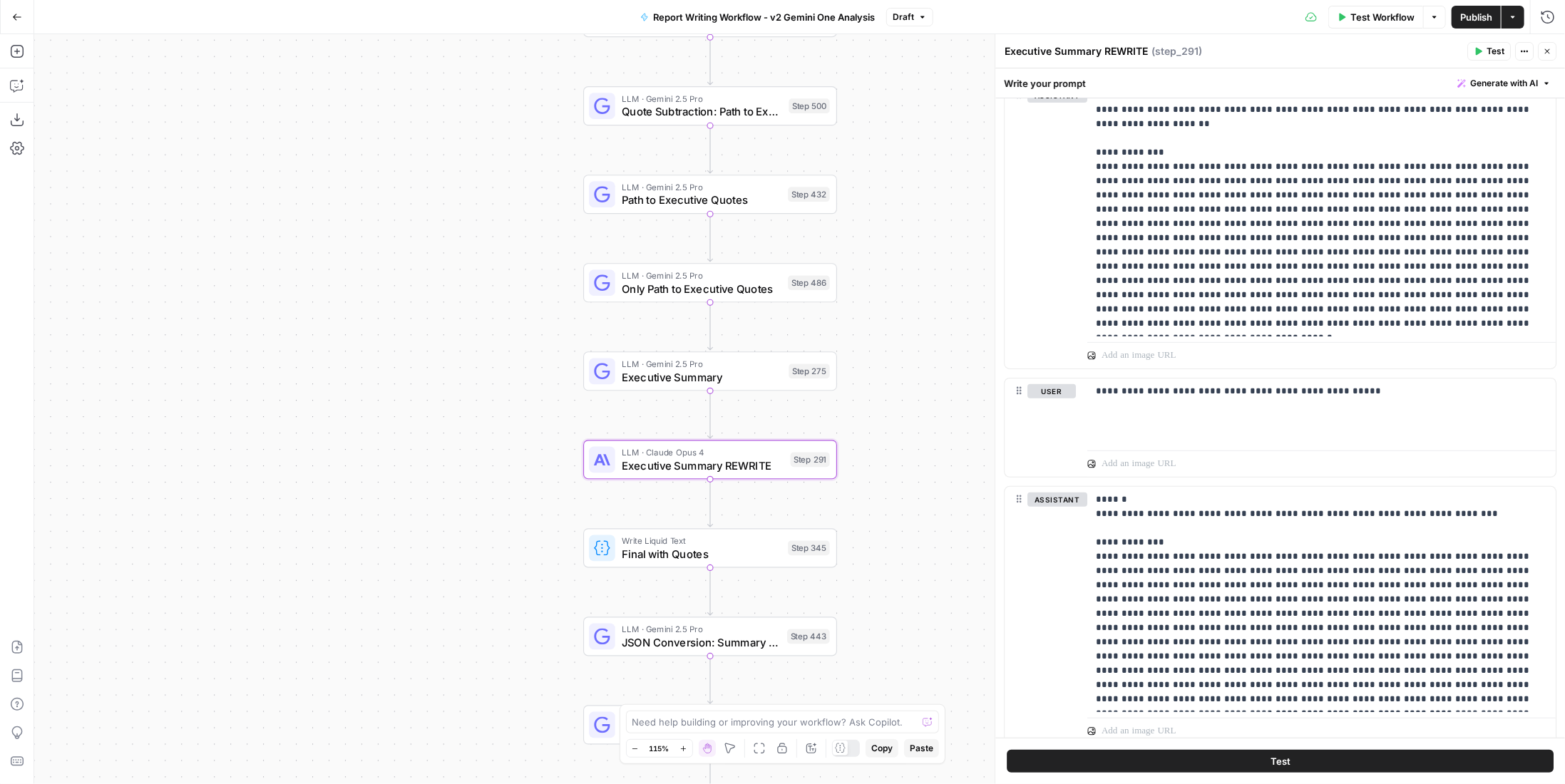 scroll, scrollTop: 0, scrollLeft: 0, axis: both 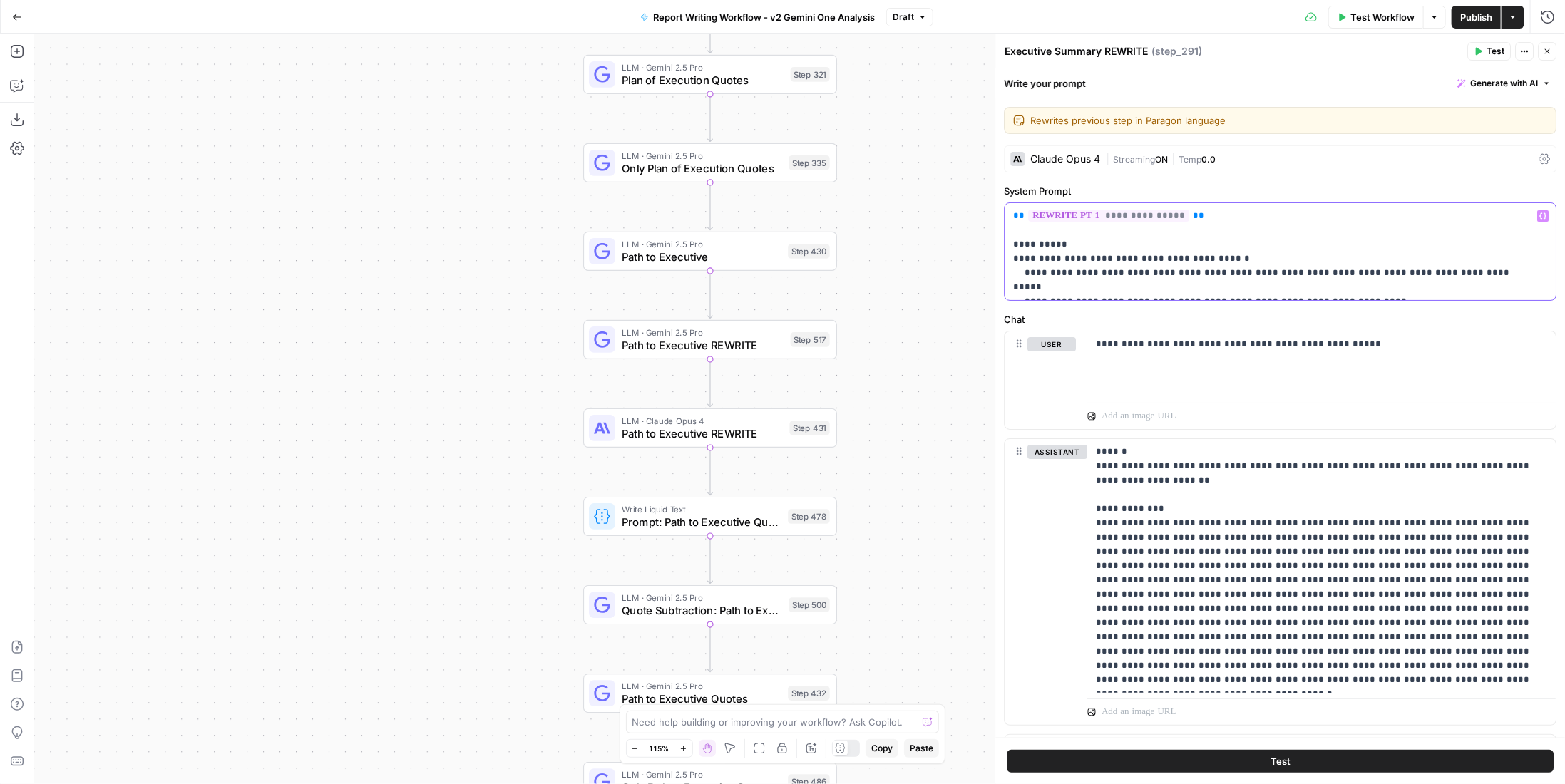 click on "**********" at bounding box center [1275, 252] 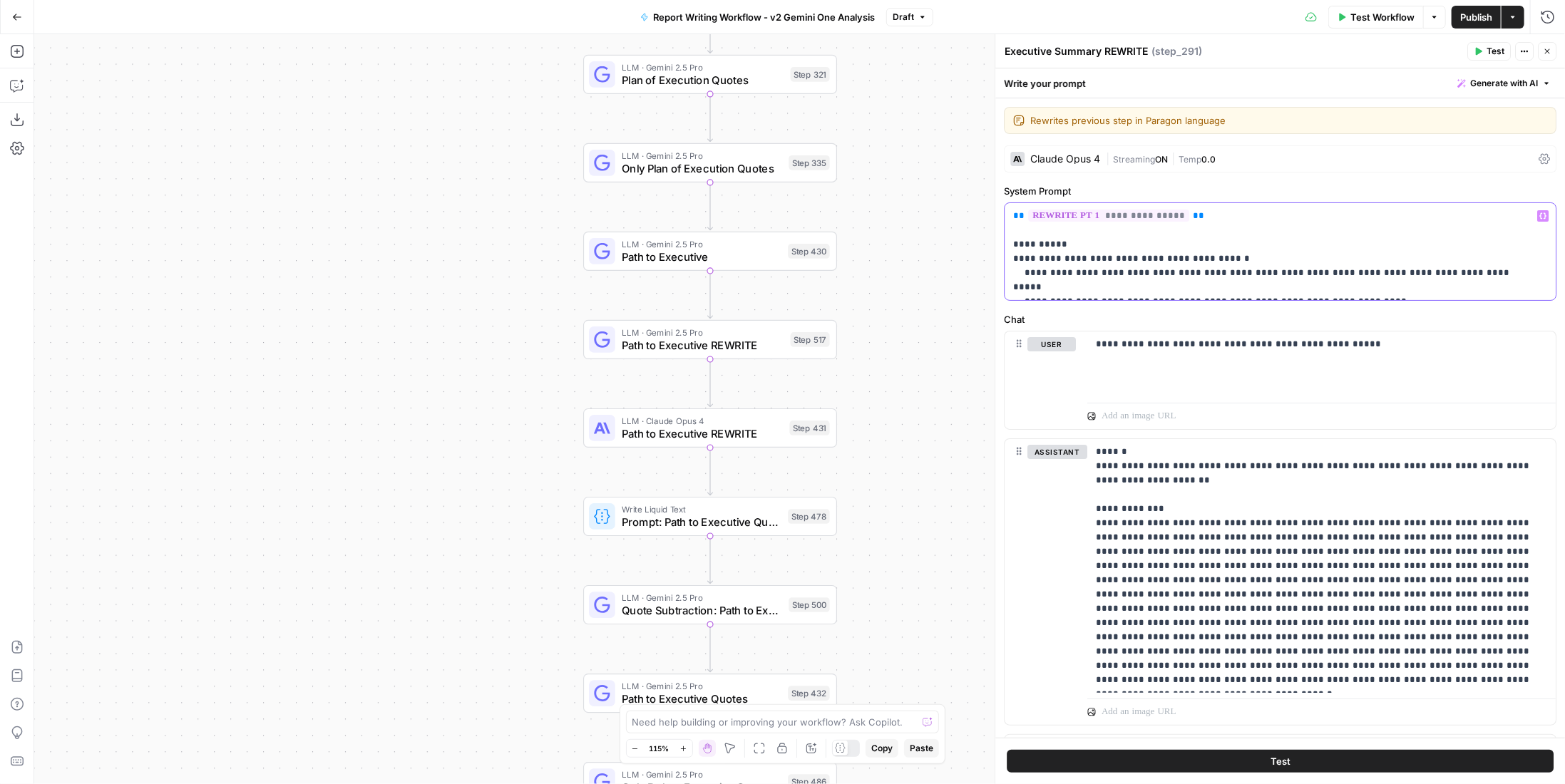 type 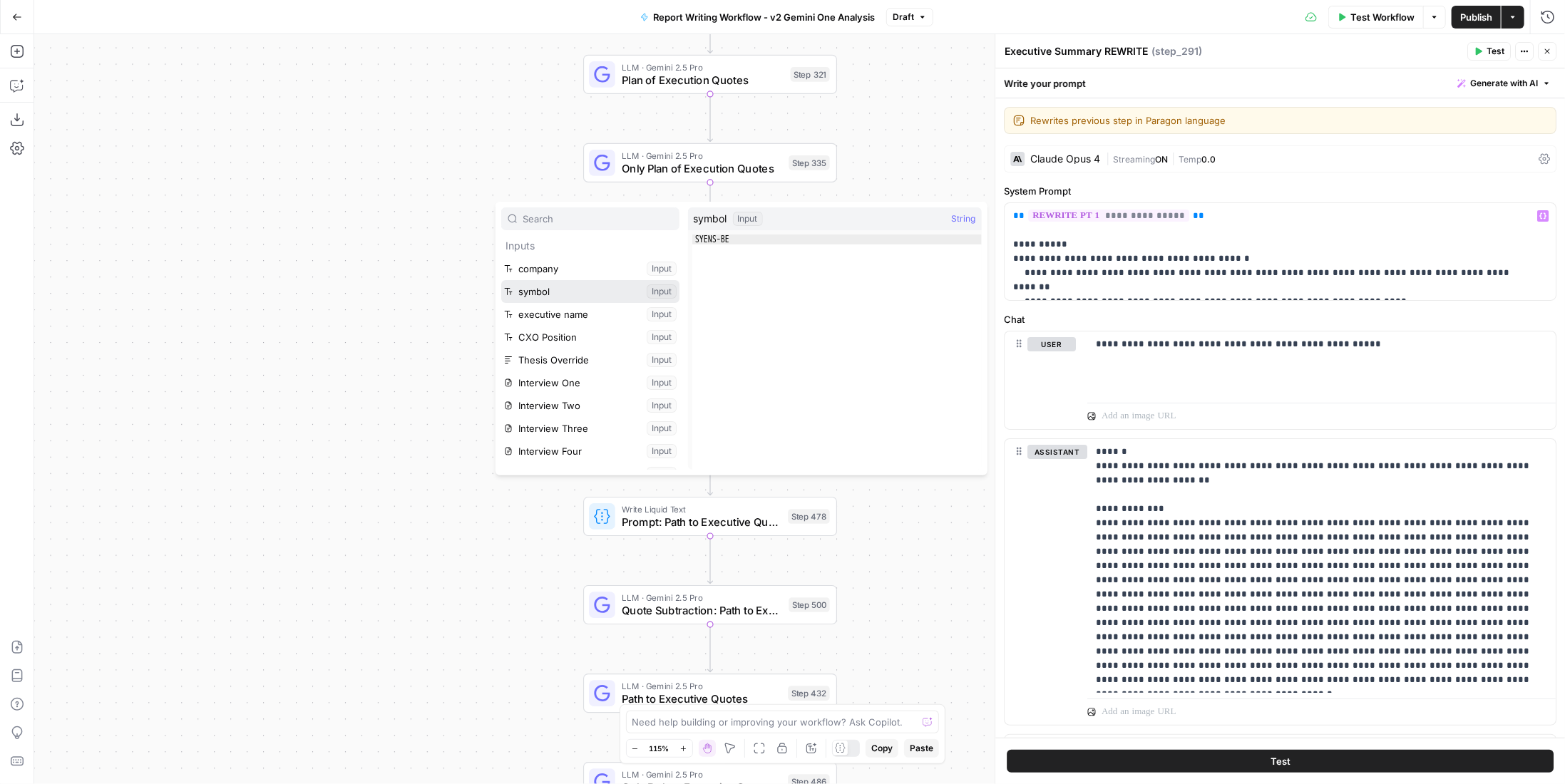 click at bounding box center (590, 292) 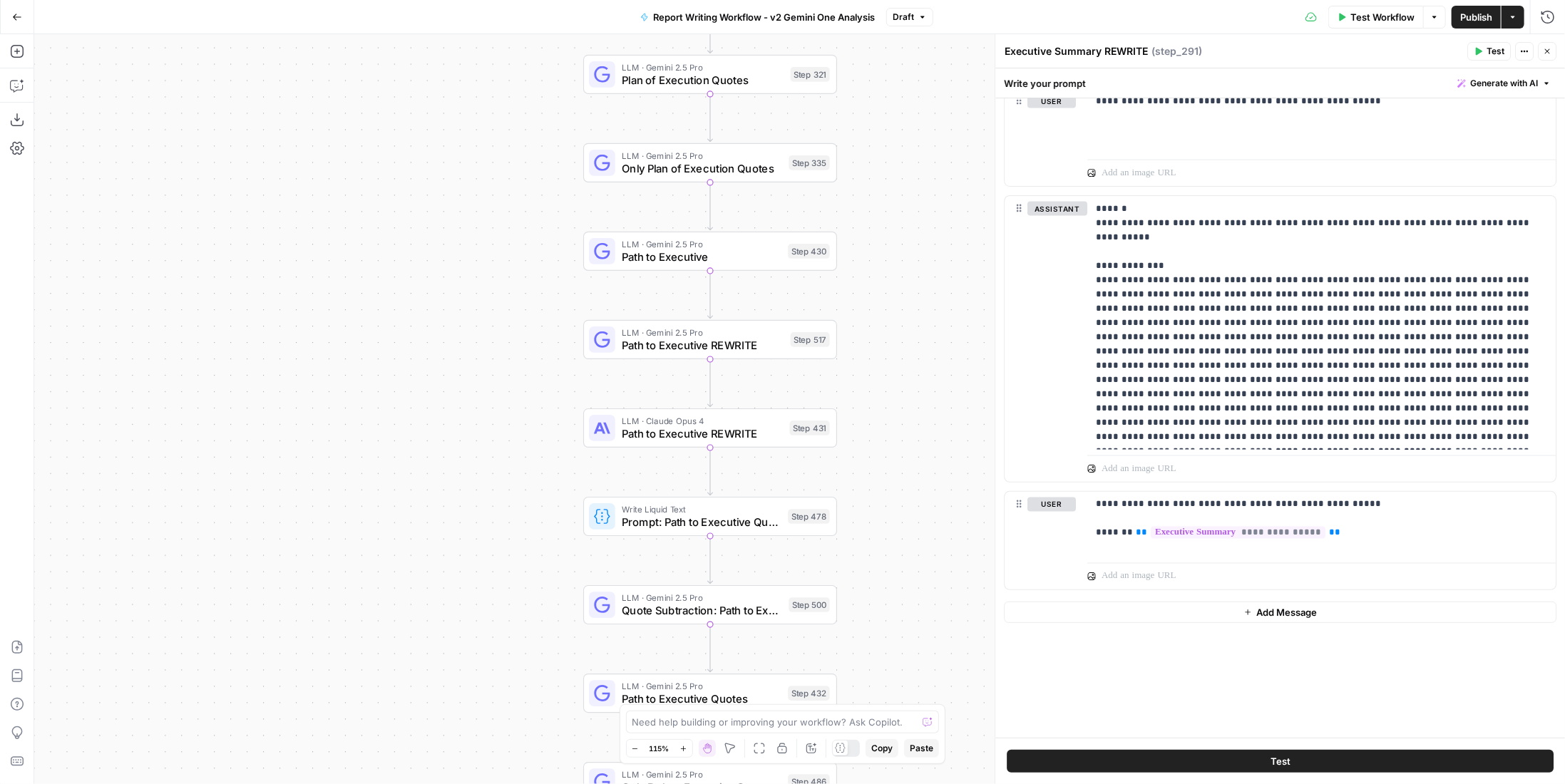 scroll, scrollTop: 1525, scrollLeft: 0, axis: vertical 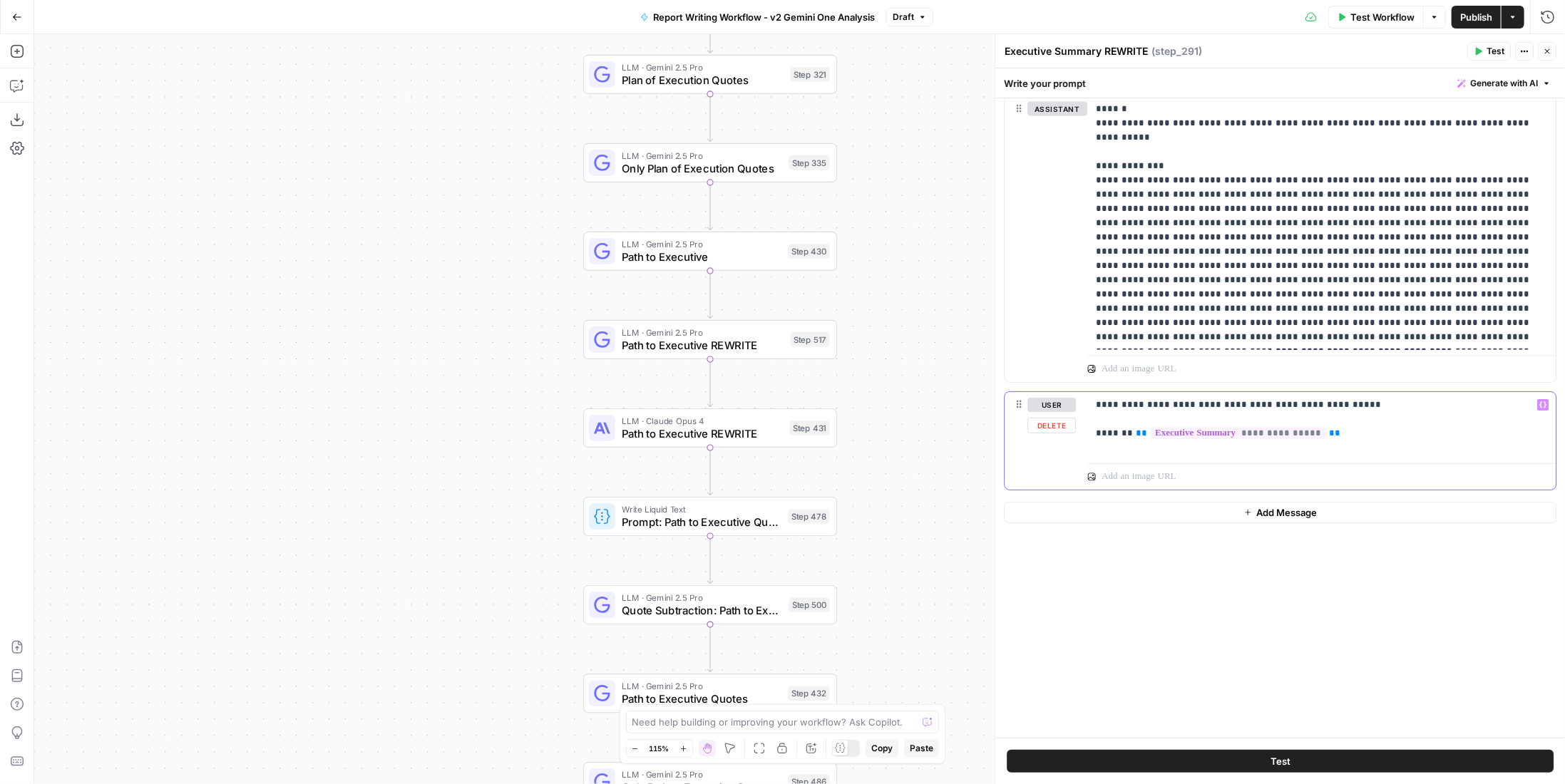 click on "**********" at bounding box center (1316, 419) 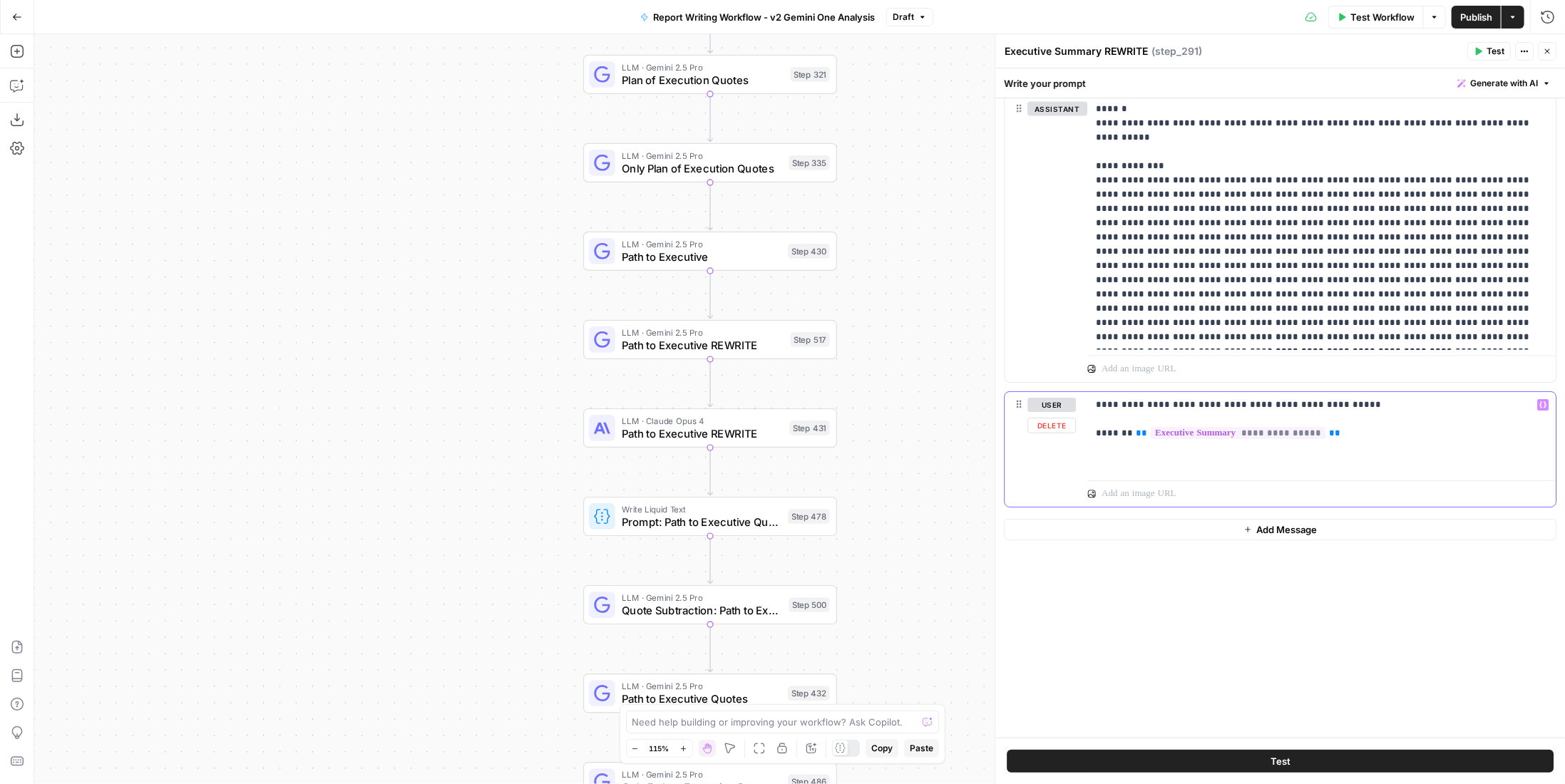 type 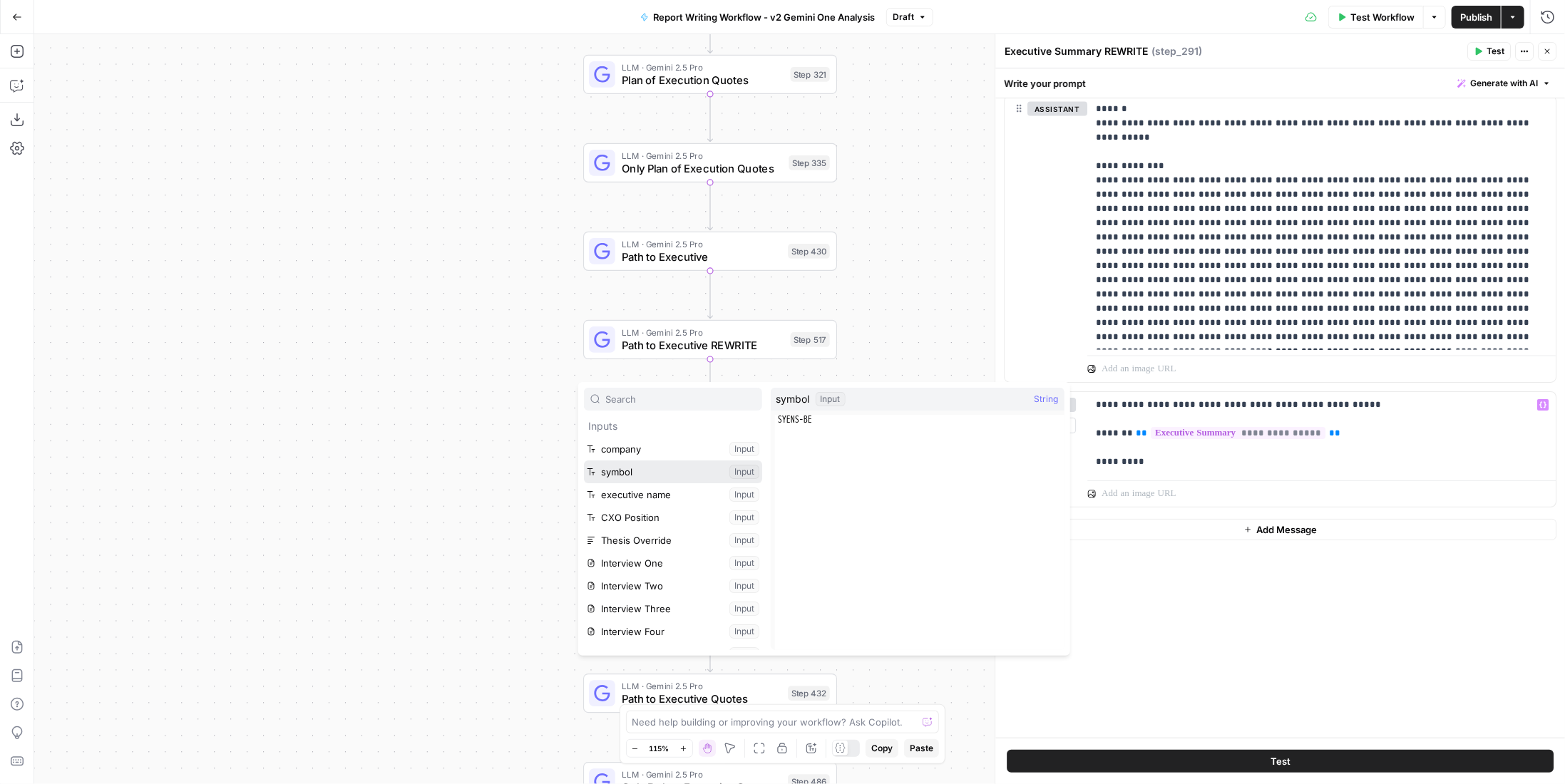 click at bounding box center (673, 472) 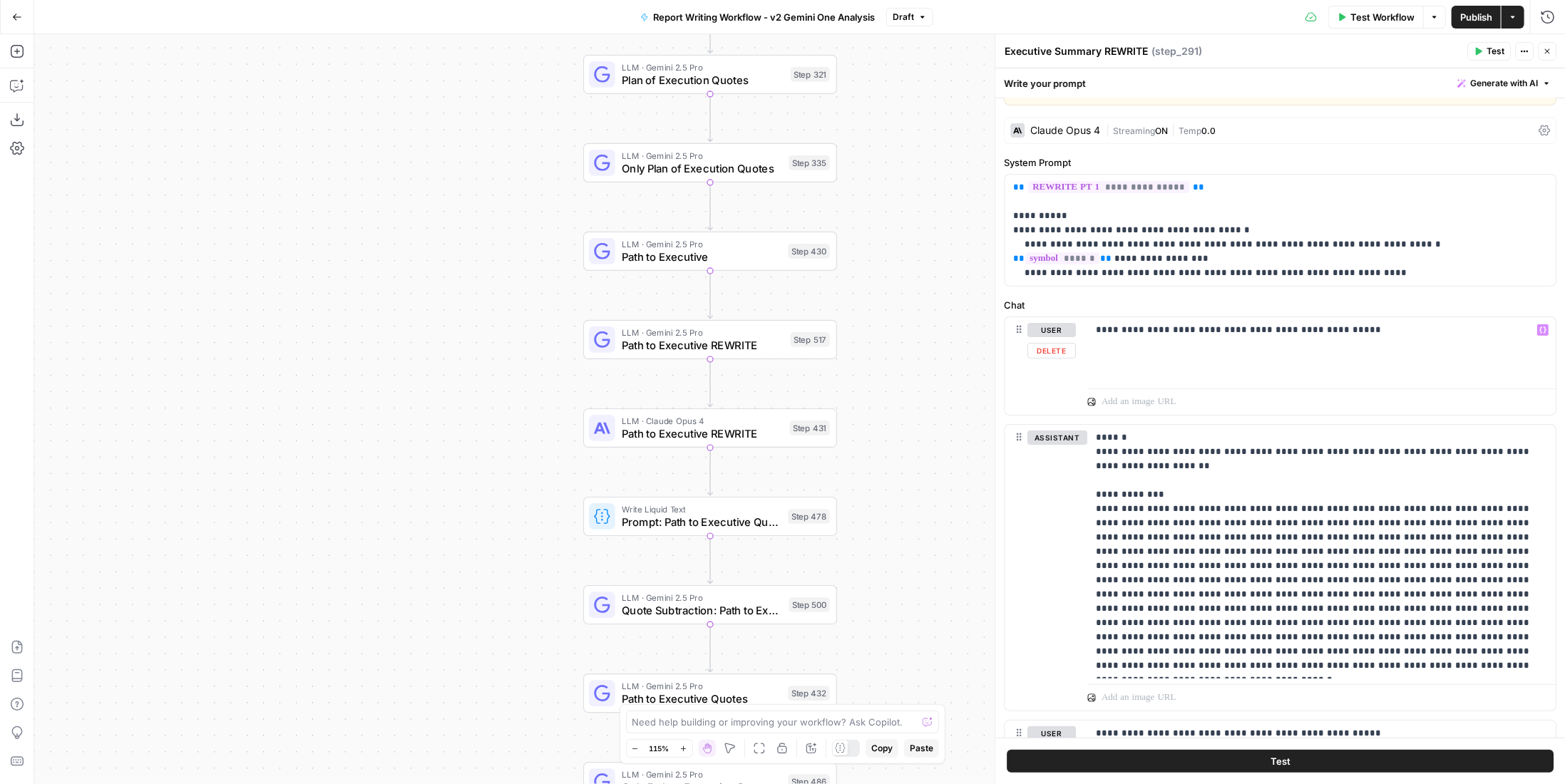 scroll, scrollTop: 0, scrollLeft: 0, axis: both 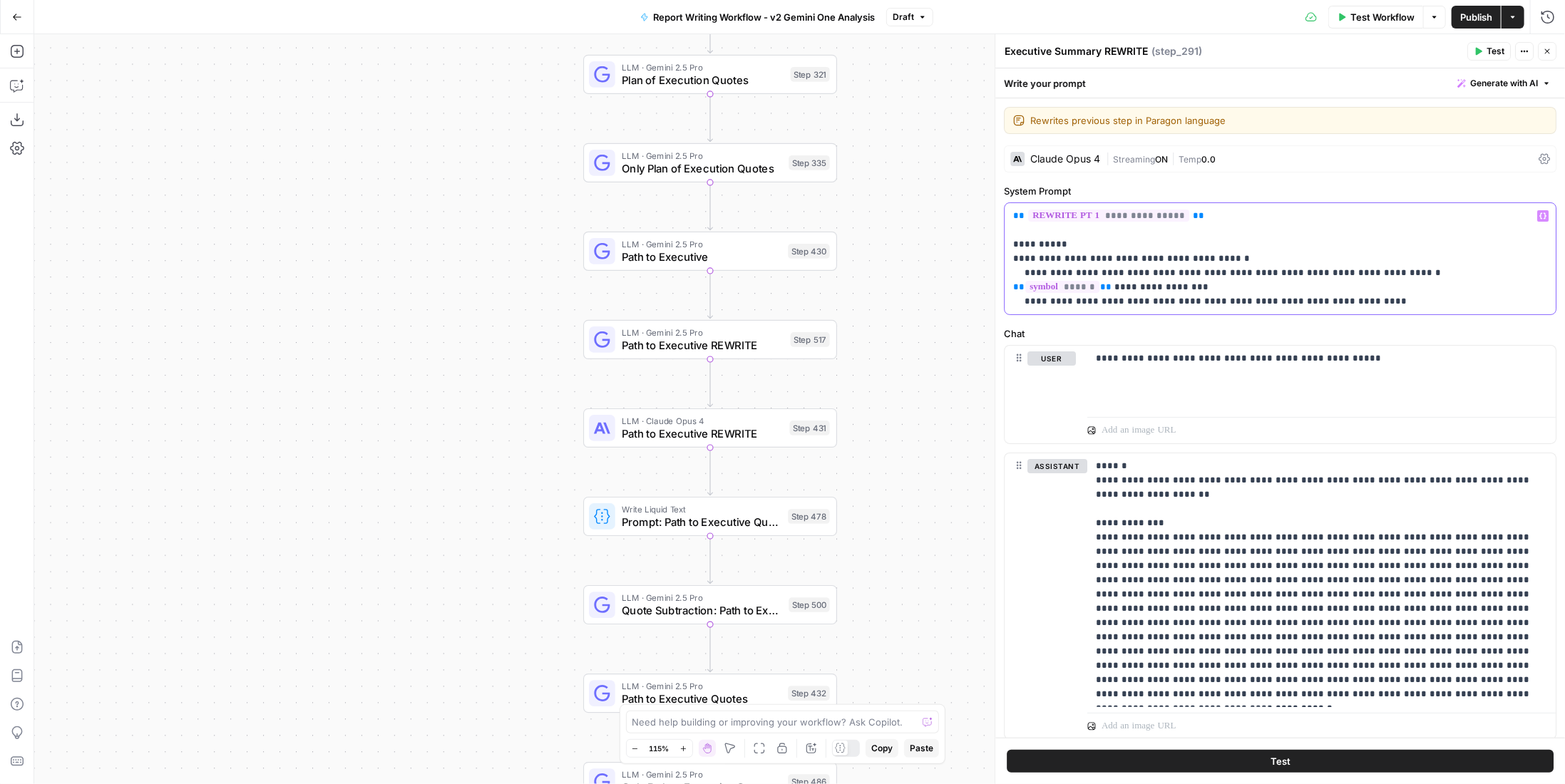 click on "**********" at bounding box center [1275, 259] 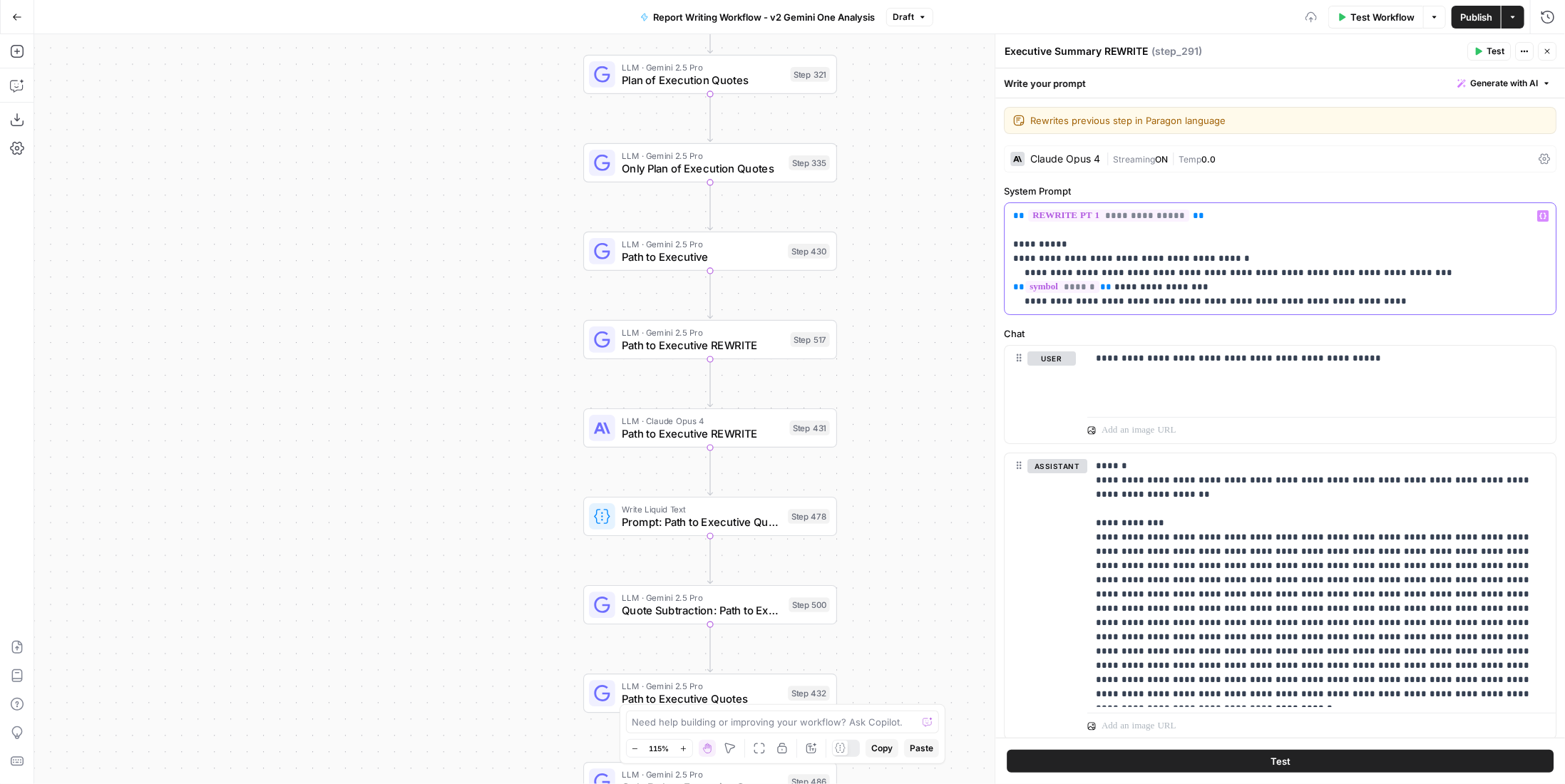 click on "**********" at bounding box center [1275, 259] 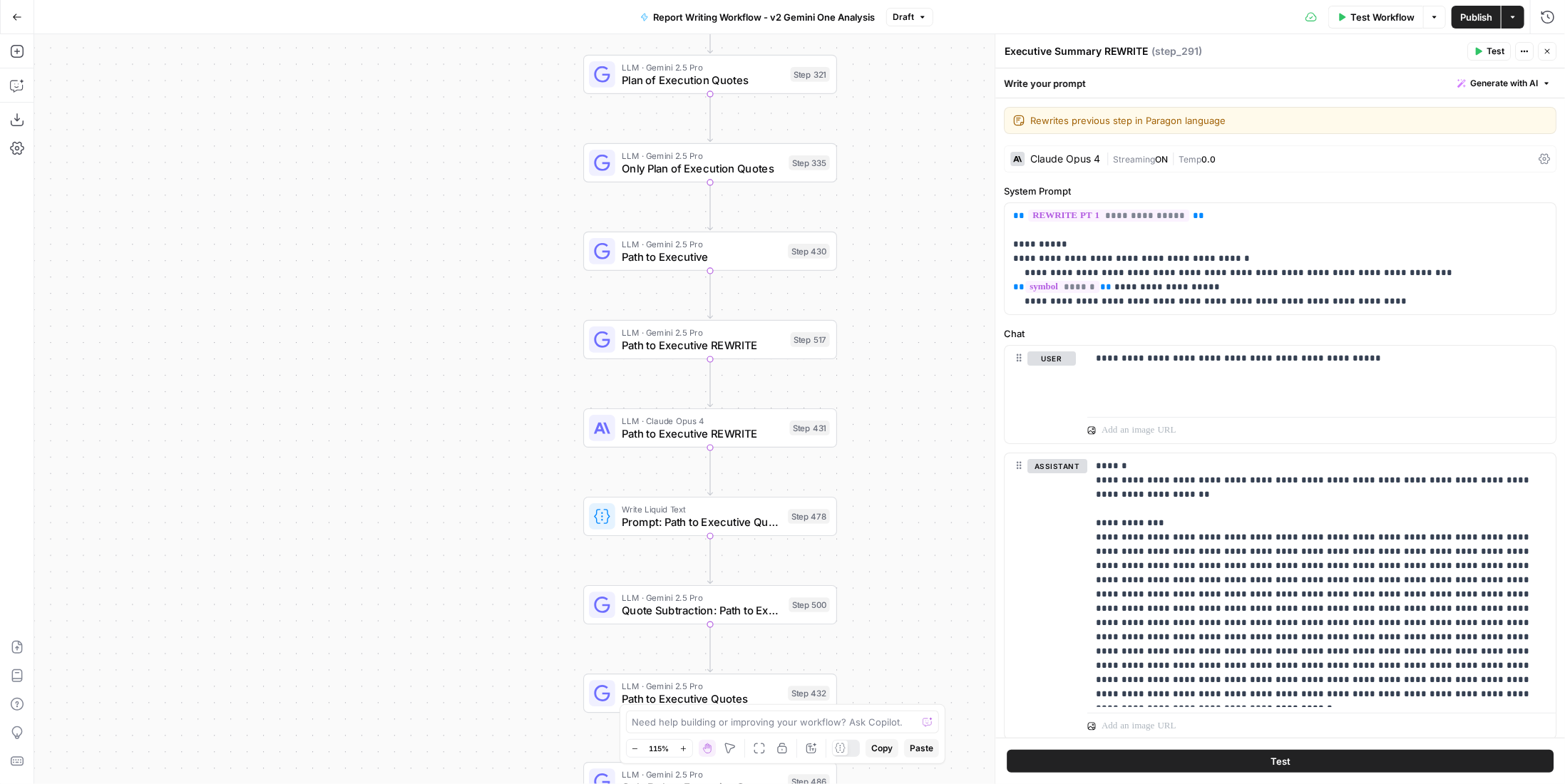 click on "Publish" at bounding box center [1476, 17] 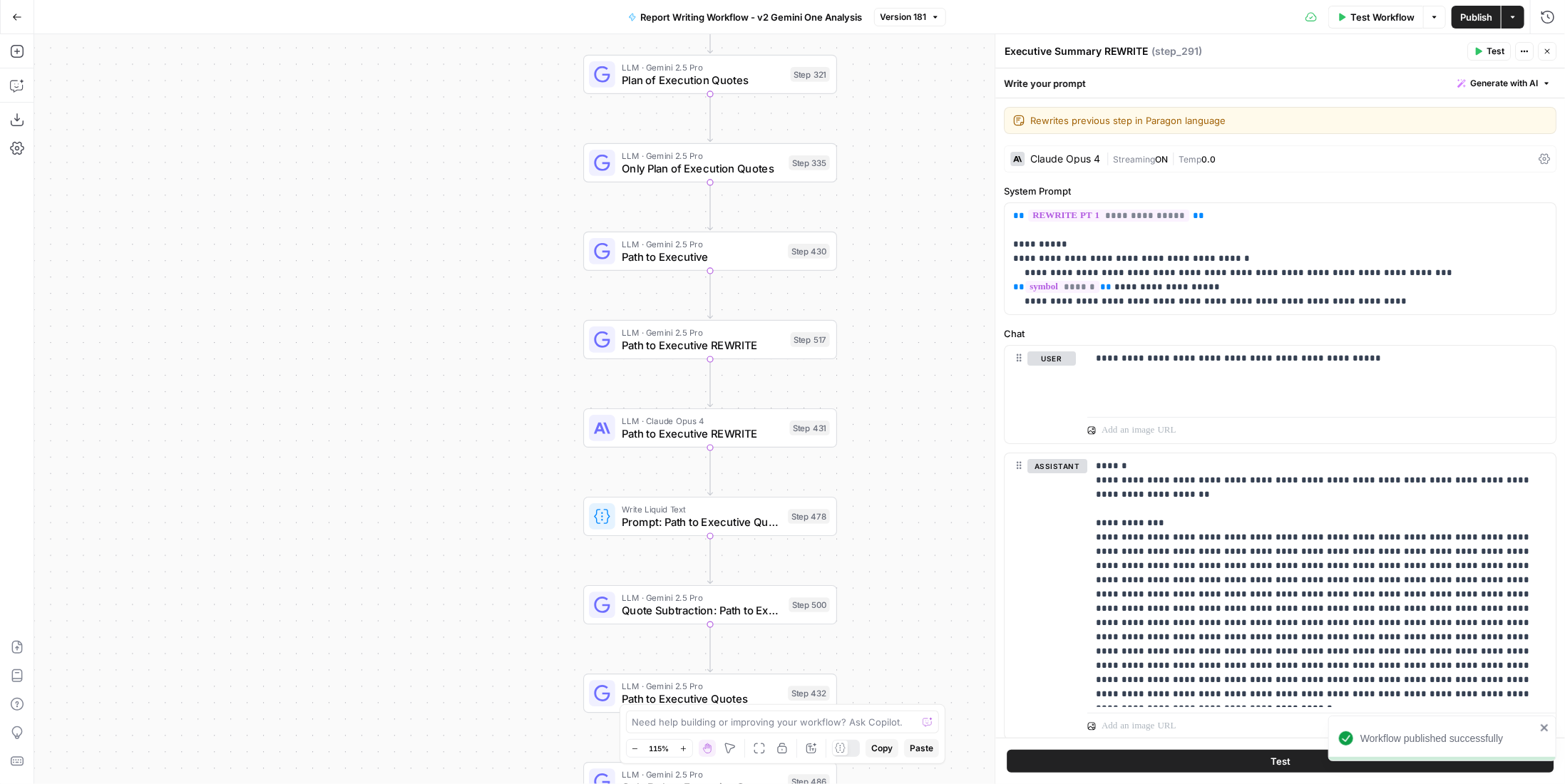 click on "Go Back" at bounding box center [17, 17] 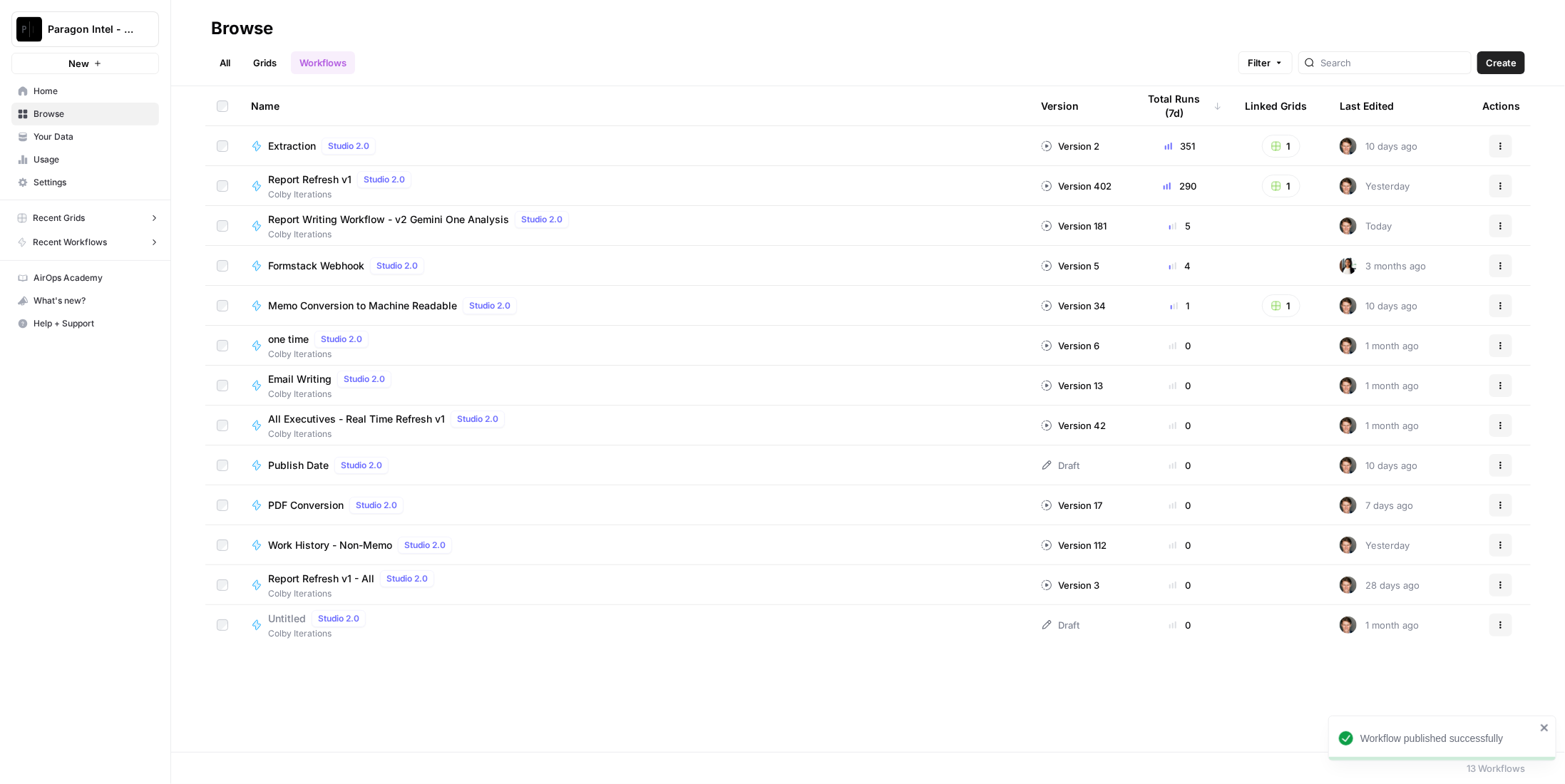 click on "Report Writing Workflow - v2 Gemini One Analysis" at bounding box center (389, 220) 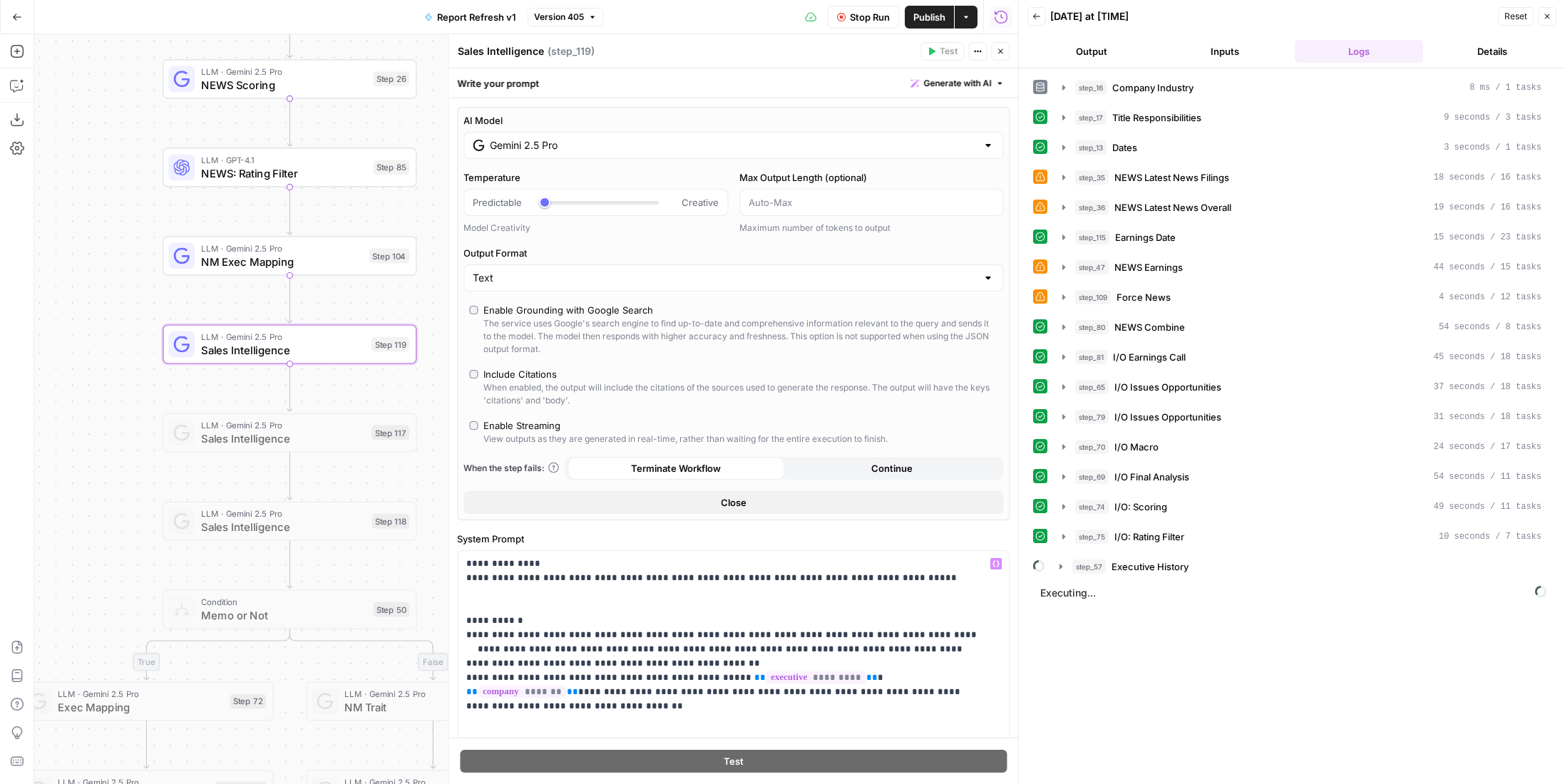 scroll, scrollTop: 0, scrollLeft: 0, axis: both 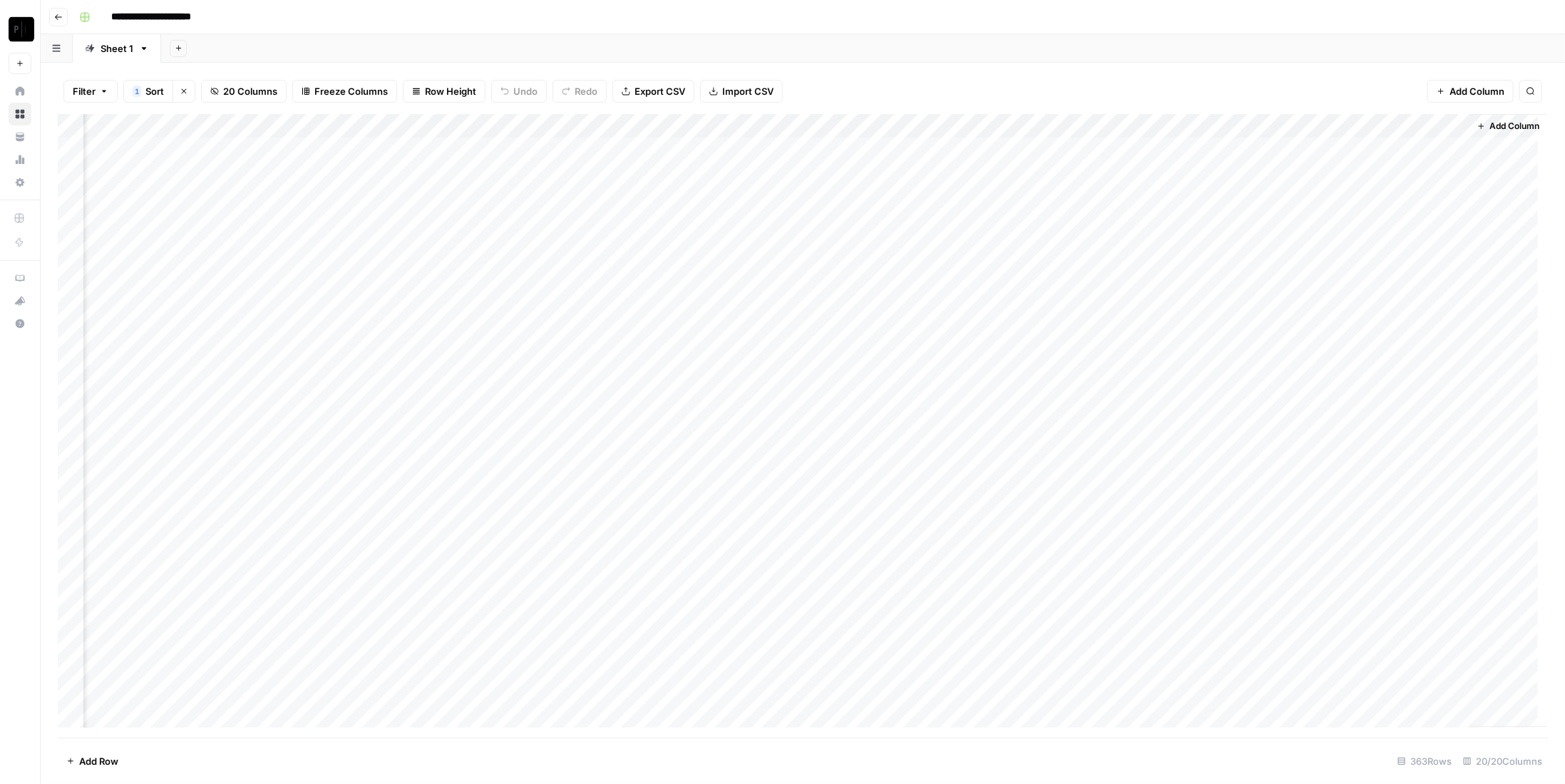 click on "Add Column" at bounding box center (803, 426) 